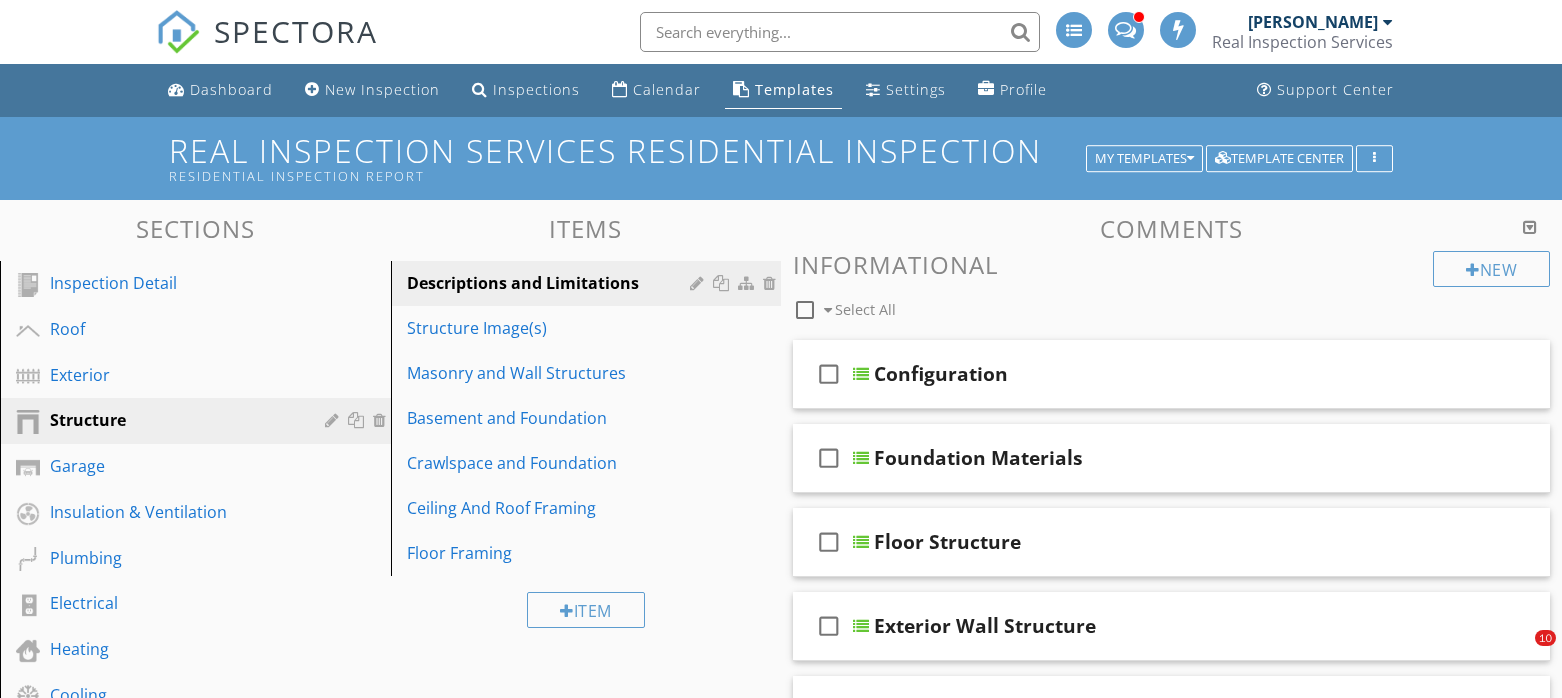 scroll, scrollTop: 146, scrollLeft: 0, axis: vertical 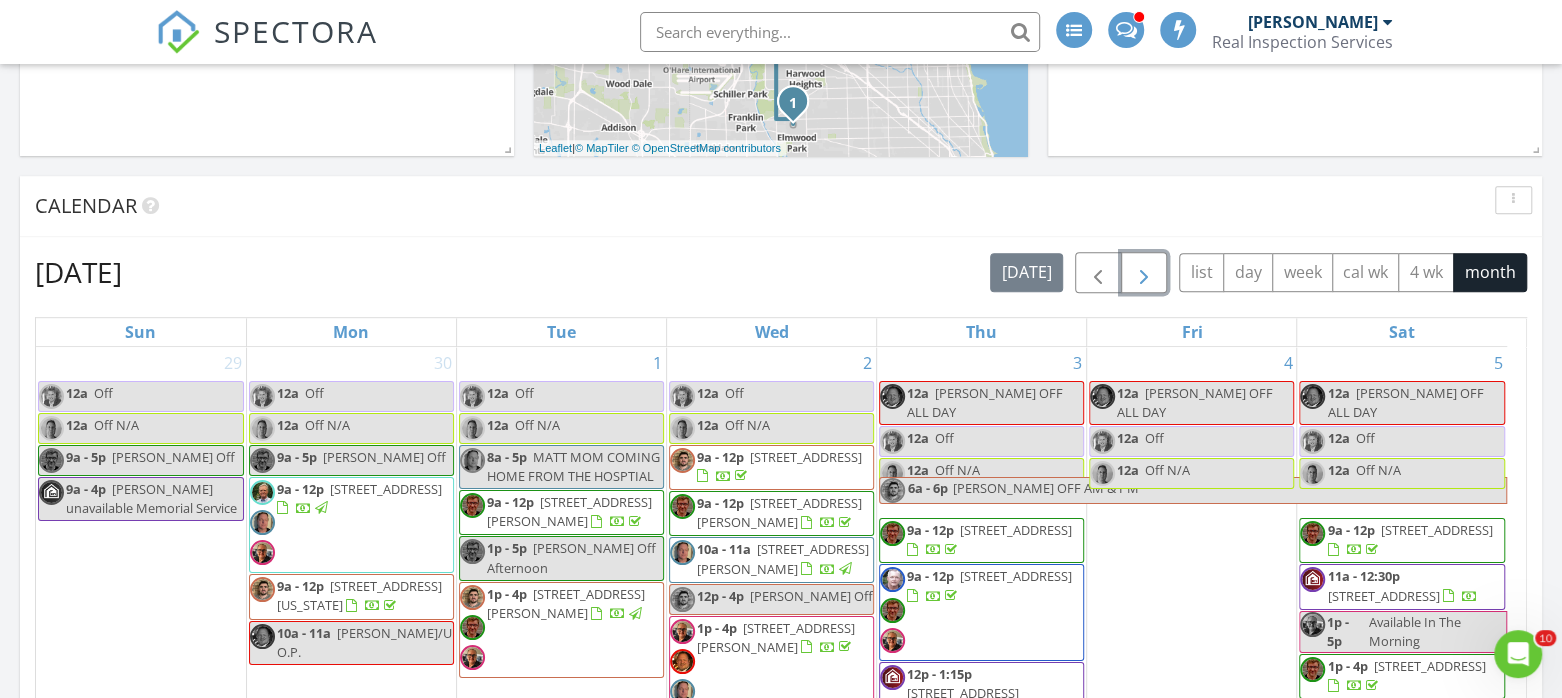 click at bounding box center [1144, 273] 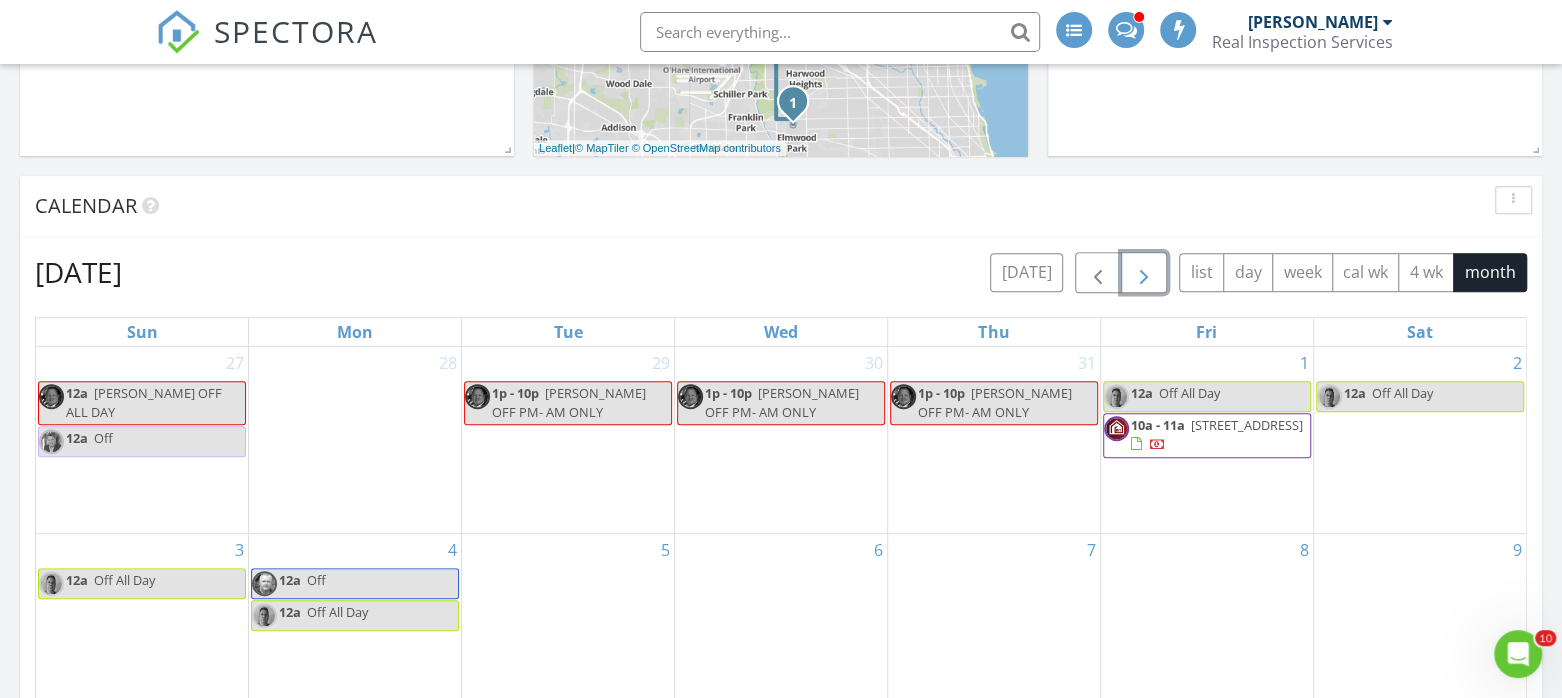 click at bounding box center [1144, 273] 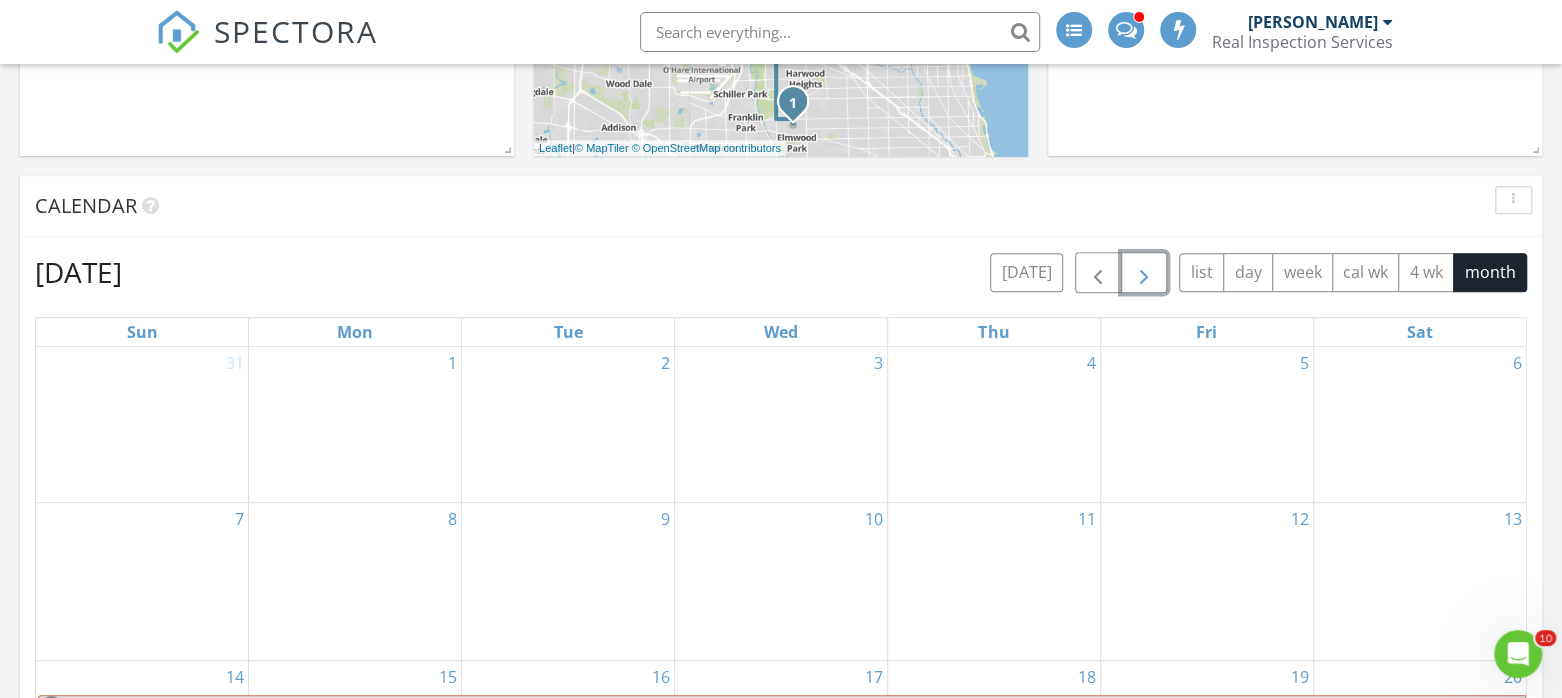 click at bounding box center (1144, 273) 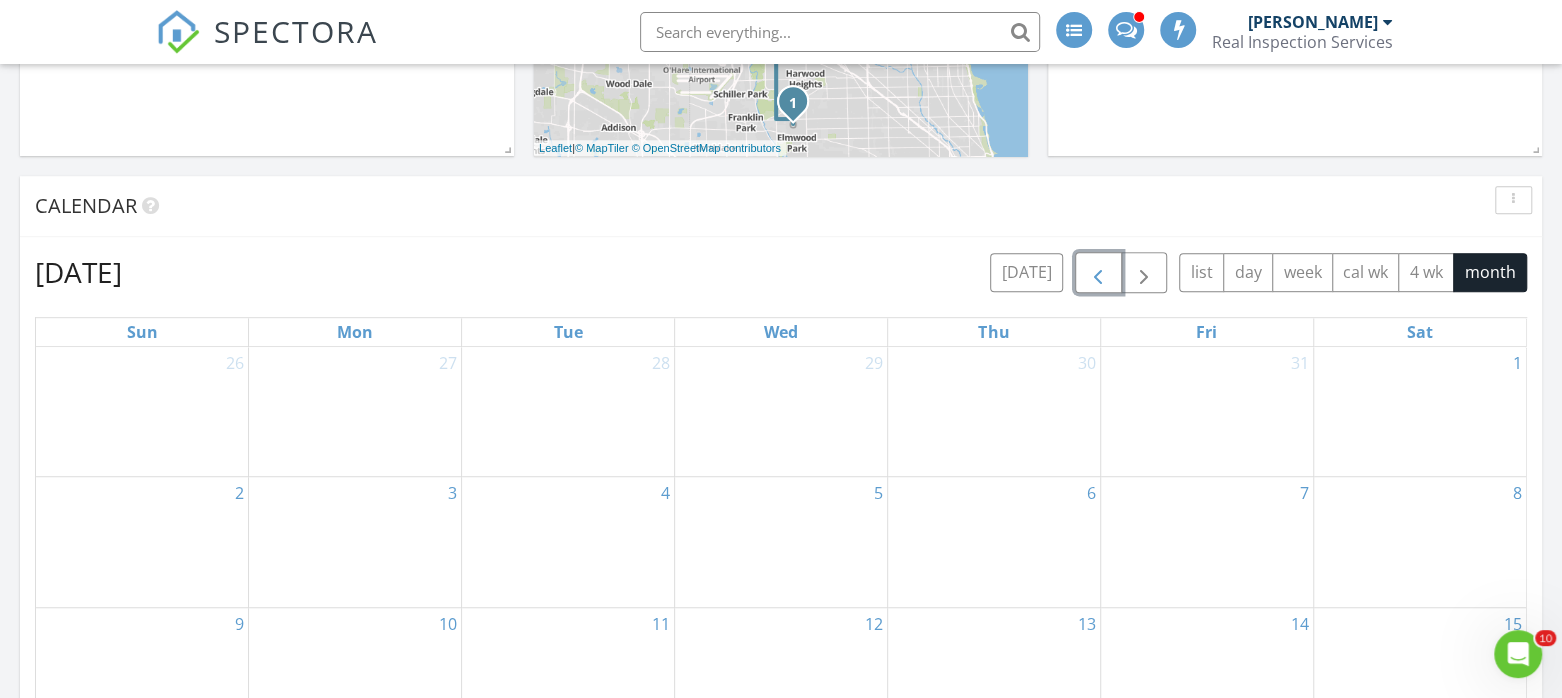 click at bounding box center [1098, 273] 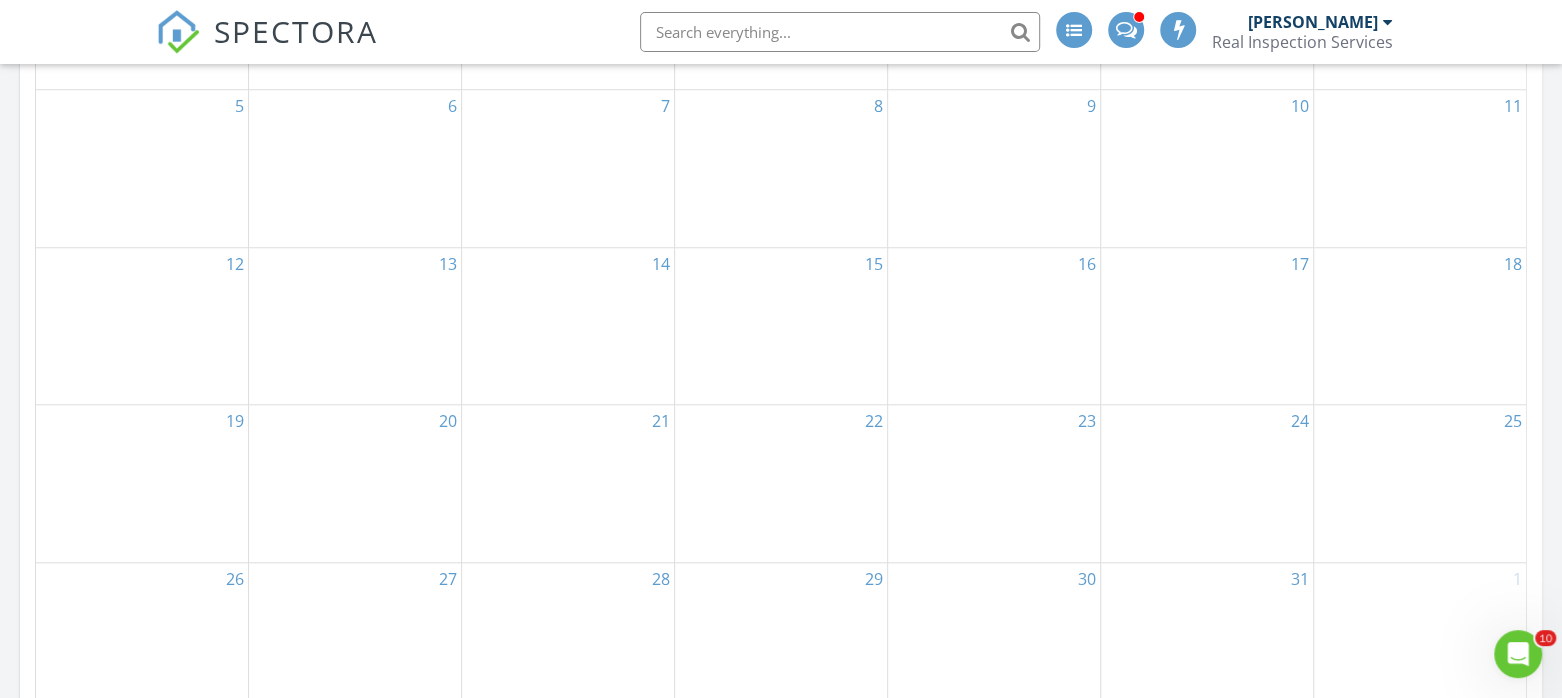 scroll, scrollTop: 1000, scrollLeft: 0, axis: vertical 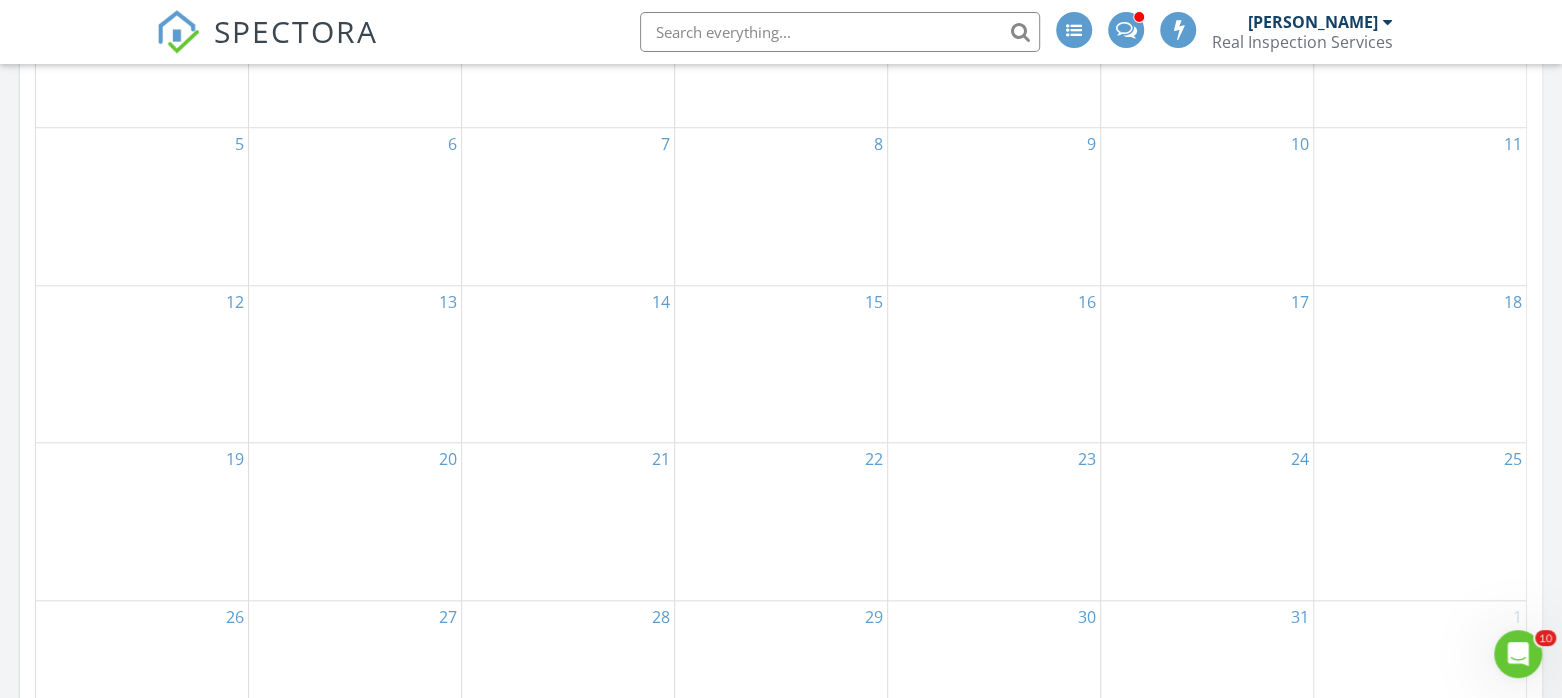 click on "17" at bounding box center (1207, 364) 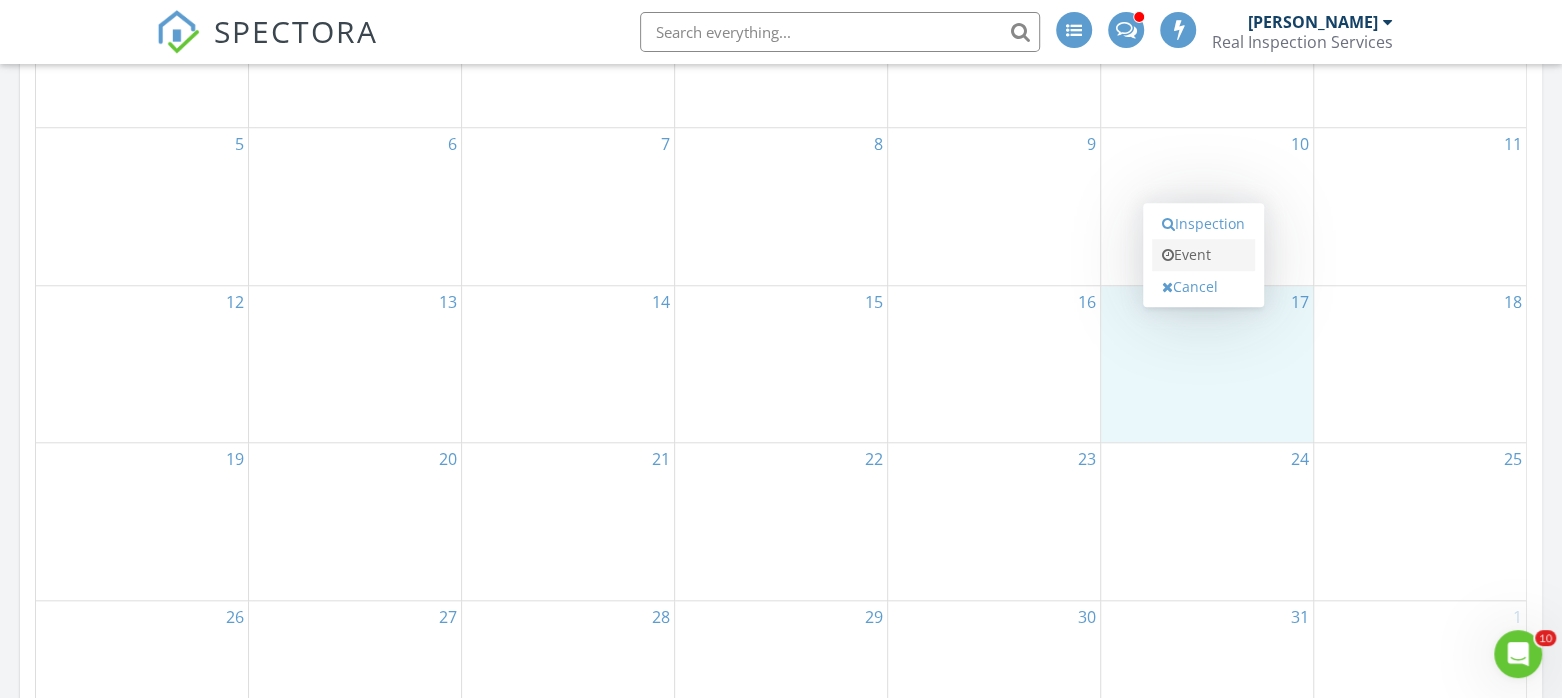 click on "Event" at bounding box center [1203, 255] 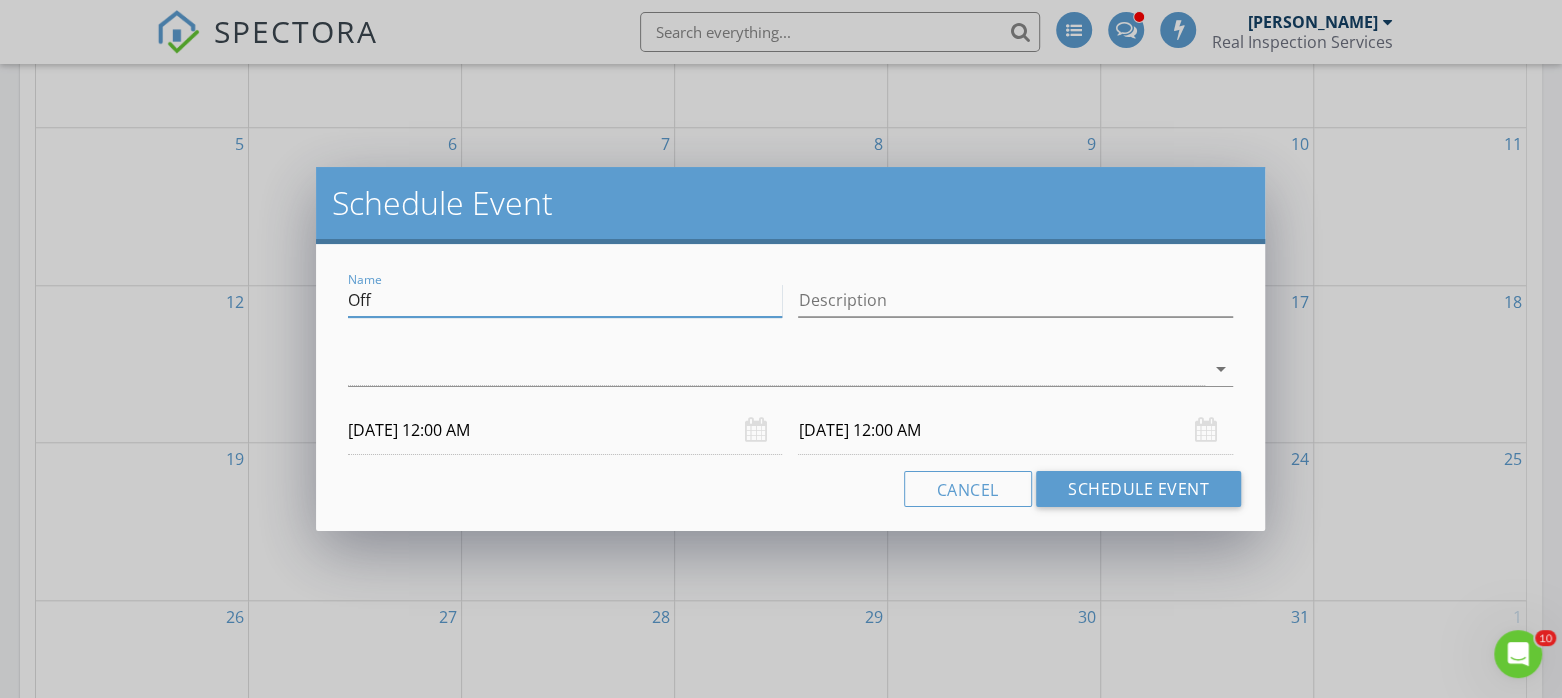 drag, startPoint x: 380, startPoint y: 299, endPoint x: 328, endPoint y: 298, distance: 52.009613 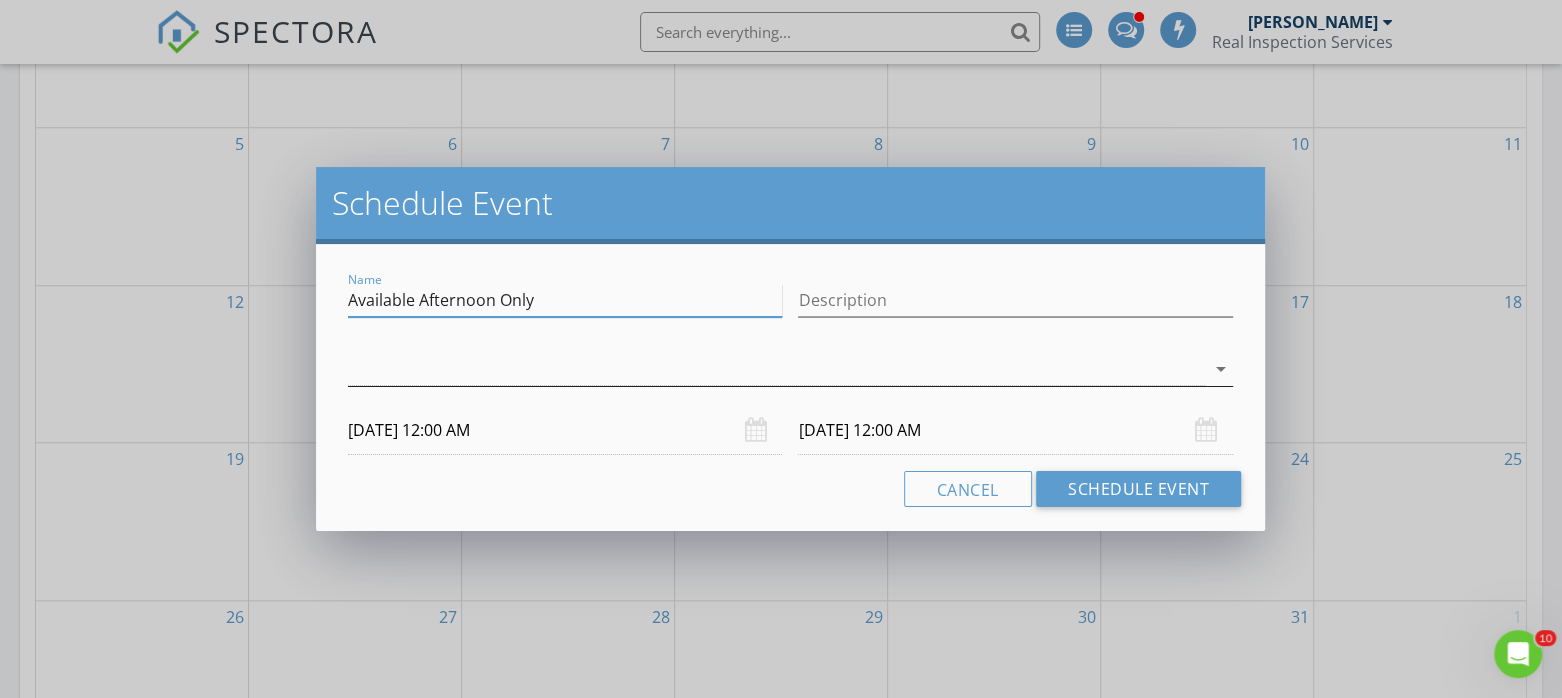 type on "Available Afternoon Only" 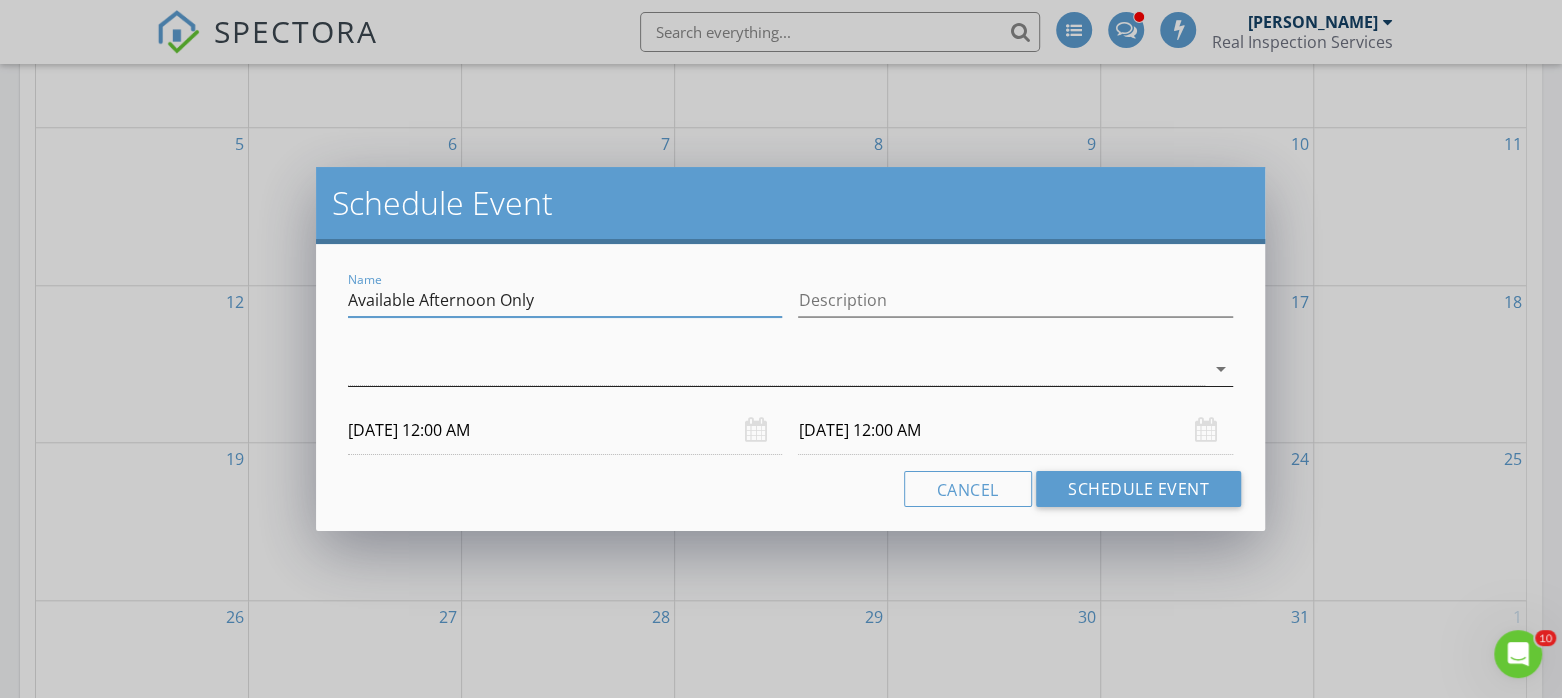 click at bounding box center (776, 369) 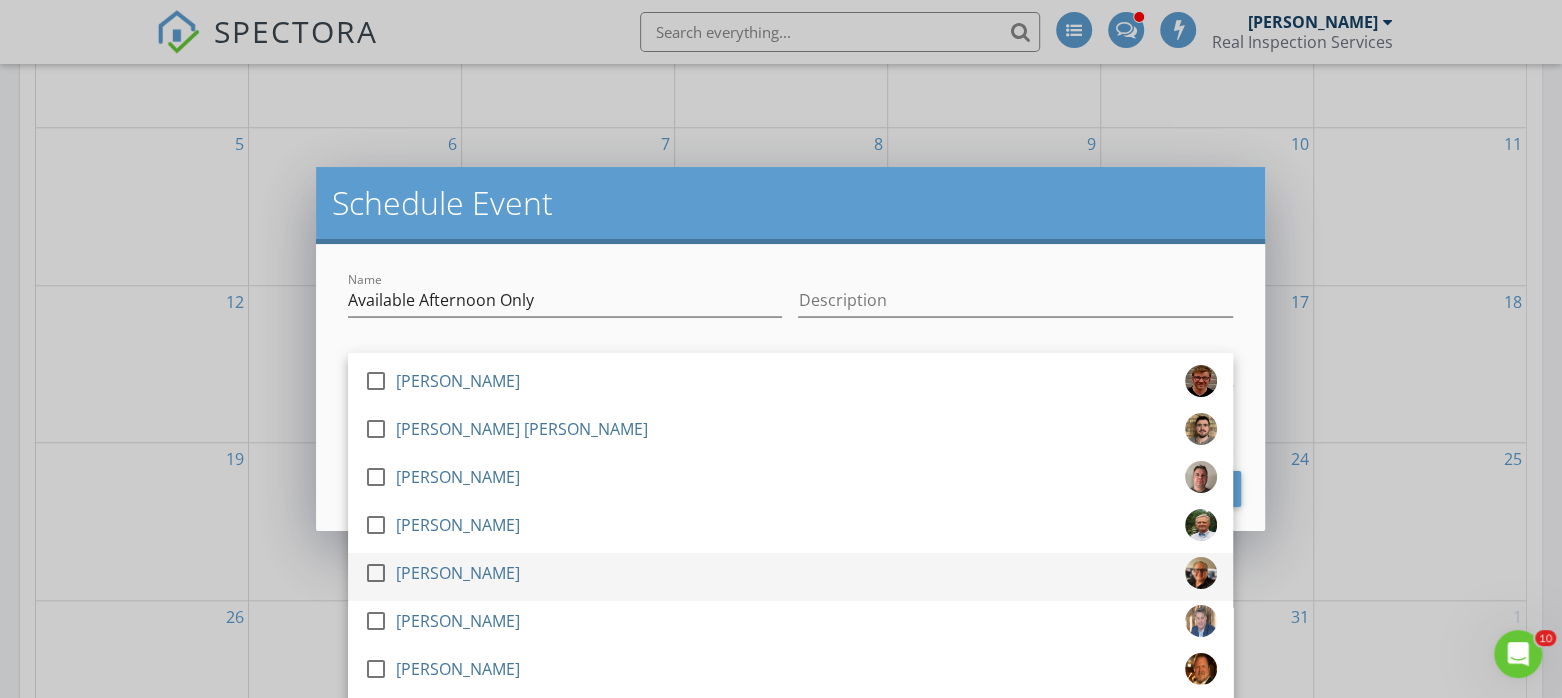click at bounding box center [376, 573] 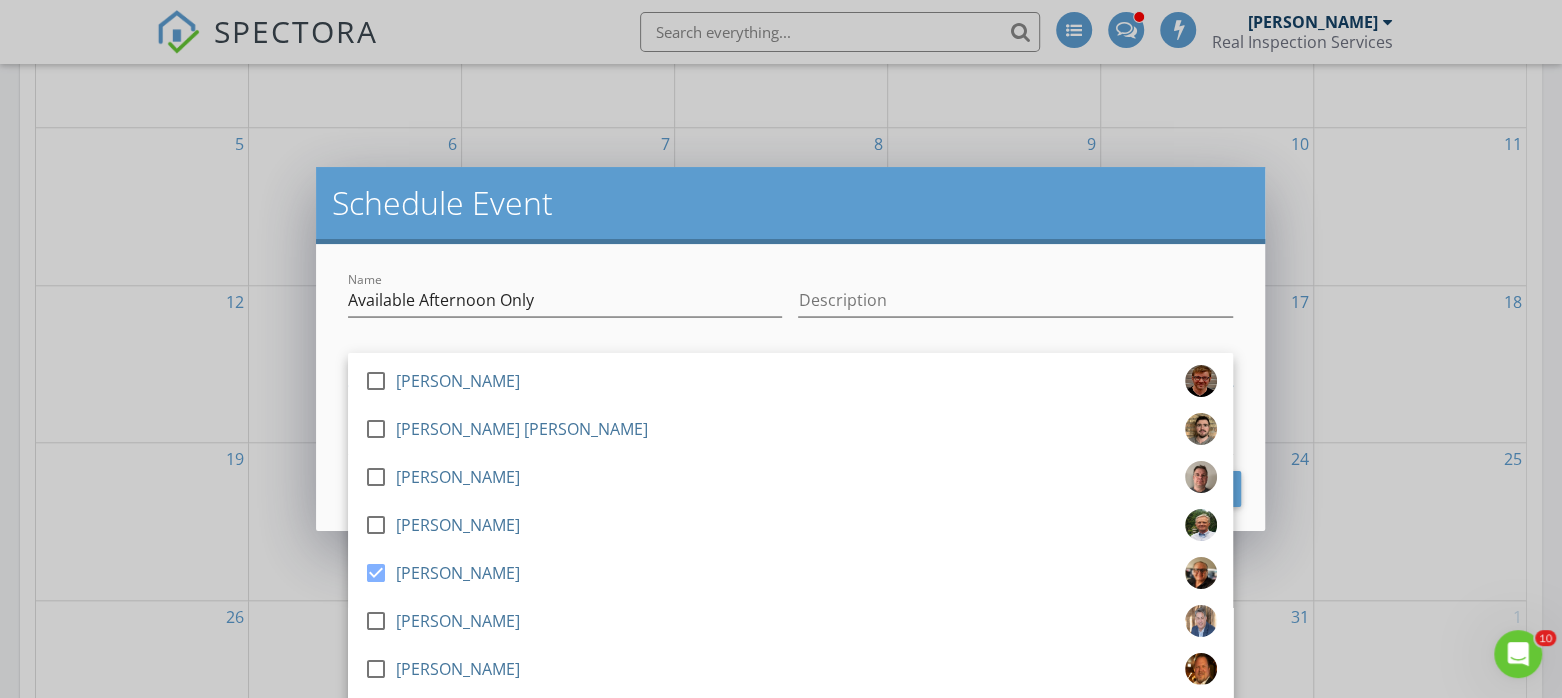 click on "Name Available Afternoon Only   Description     check_box_outline_blank   Brian Esterline   check_box_outline_blank   Connor Brodner   check_box_outline_blank   Ben Swenson   check_box_outline_blank   Larry Witort   check_box   John Lundberg   check_box_outline_blank   Peter Brockman   check_box_outline_blank   Michael Schroeder   check_box_outline_blank   Chuck Ryan, ASHI Certified   check_box_outline_blank   Matthew Frank   check_box_outline_blank   Environmental Testing   John Lundberg arrow_drop_down   10/17/2025 12:00 AM   10/18/2025 12:00 AM         Cancel   Schedule Event" at bounding box center [790, 387] 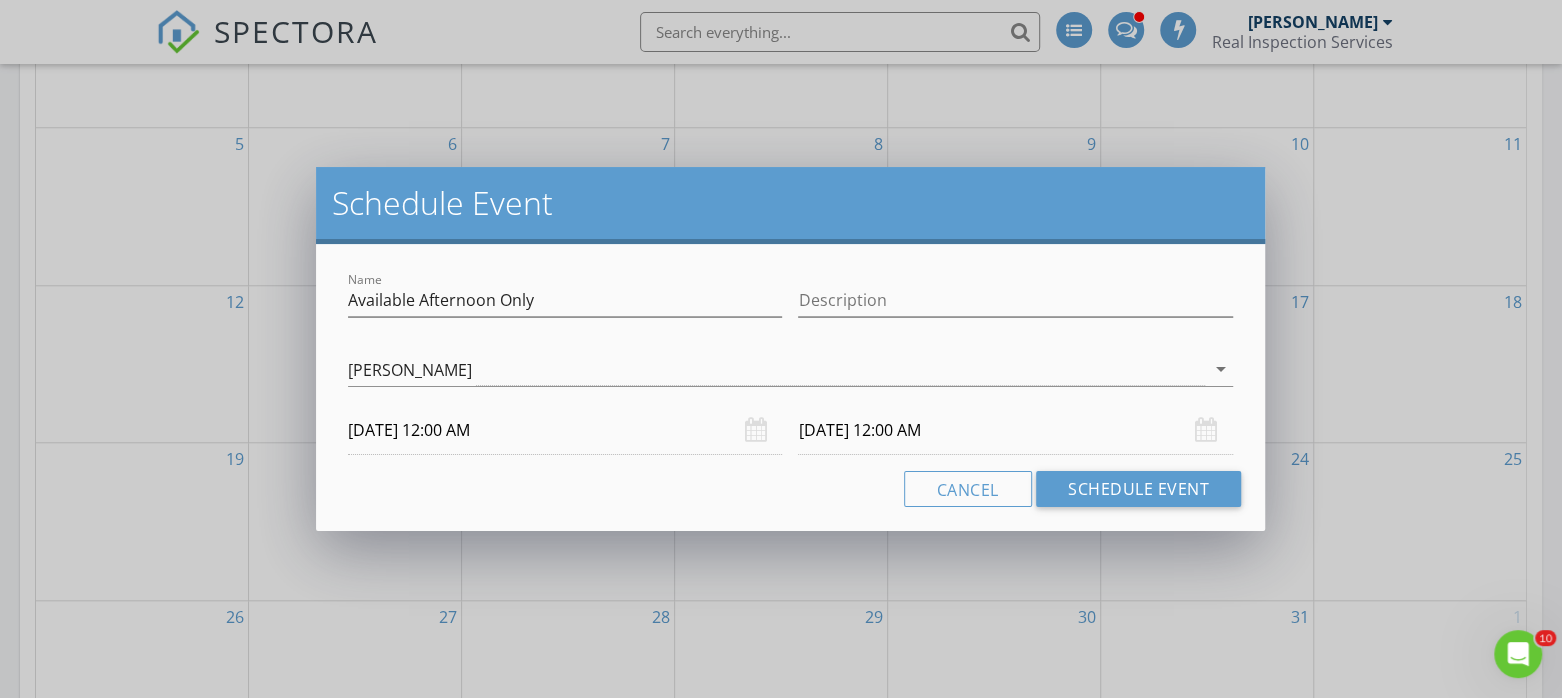 click on "10/17/2025 12:00 AM" at bounding box center (565, 430) 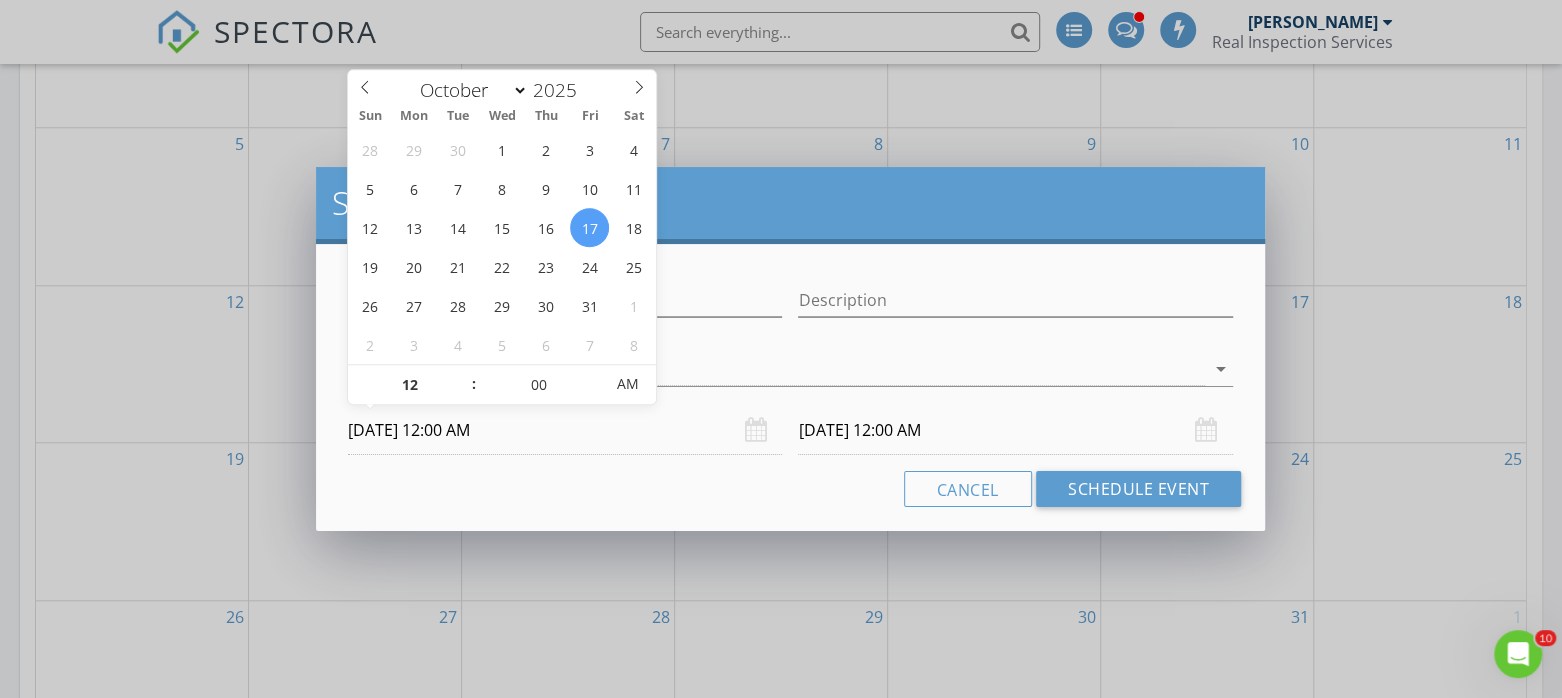 click on "Name Available Afternoon Only   Description     check_box_outline_blank   Brian Esterline   check_box_outline_blank   Connor Brodner   check_box_outline_blank   Ben Swenson   check_box_outline_blank   Larry Witort   check_box   John Lundberg   check_box_outline_blank   Peter Brockman   check_box_outline_blank   Michael Schroeder   check_box_outline_blank   Chuck Ryan, ASHI Certified   check_box_outline_blank   Matthew Frank   check_box_outline_blank   Environmental Testing   John Lundberg arrow_drop_down   10/17/2025 12:00 AM   10/18/2025 12:00 AM         Cancel   Schedule Event" at bounding box center (790, 387) 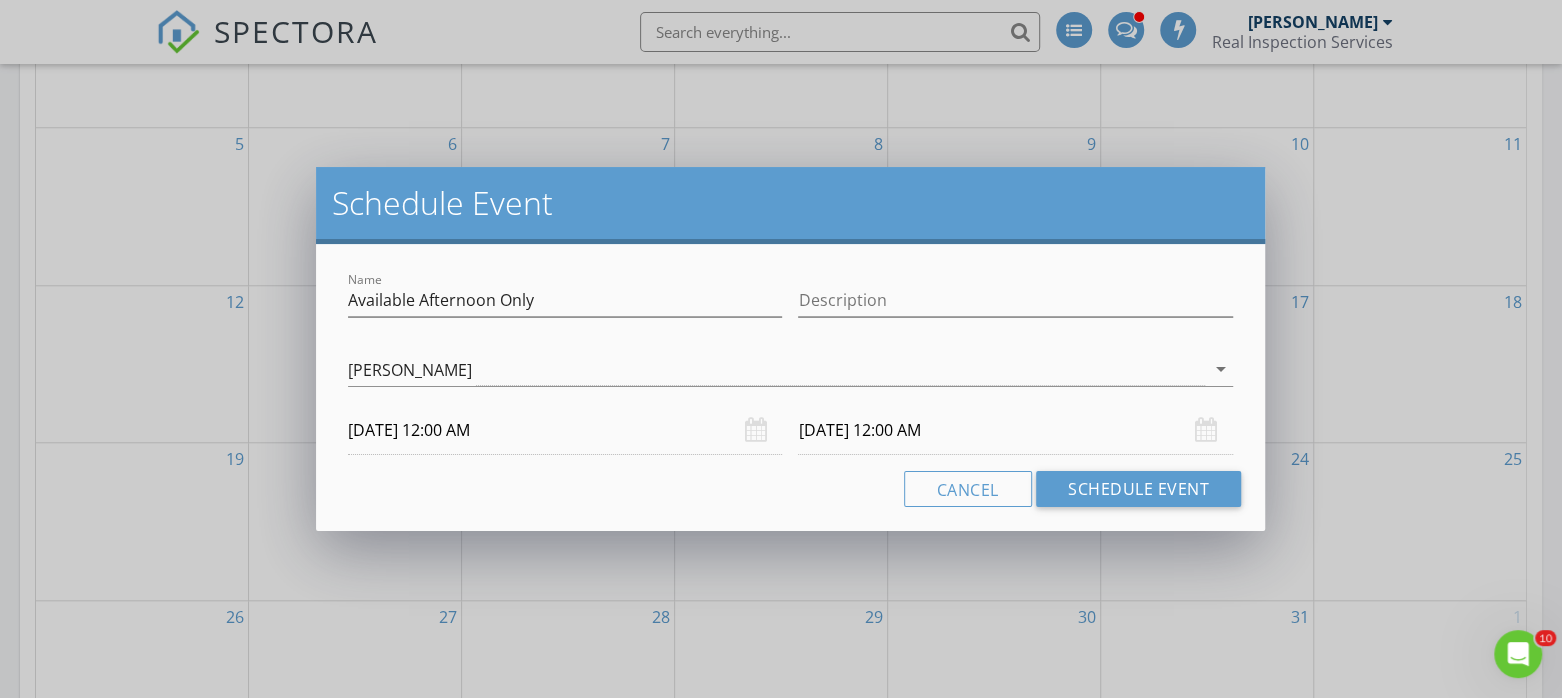 click on "10/18/2025 12:00 AM" at bounding box center [1015, 430] 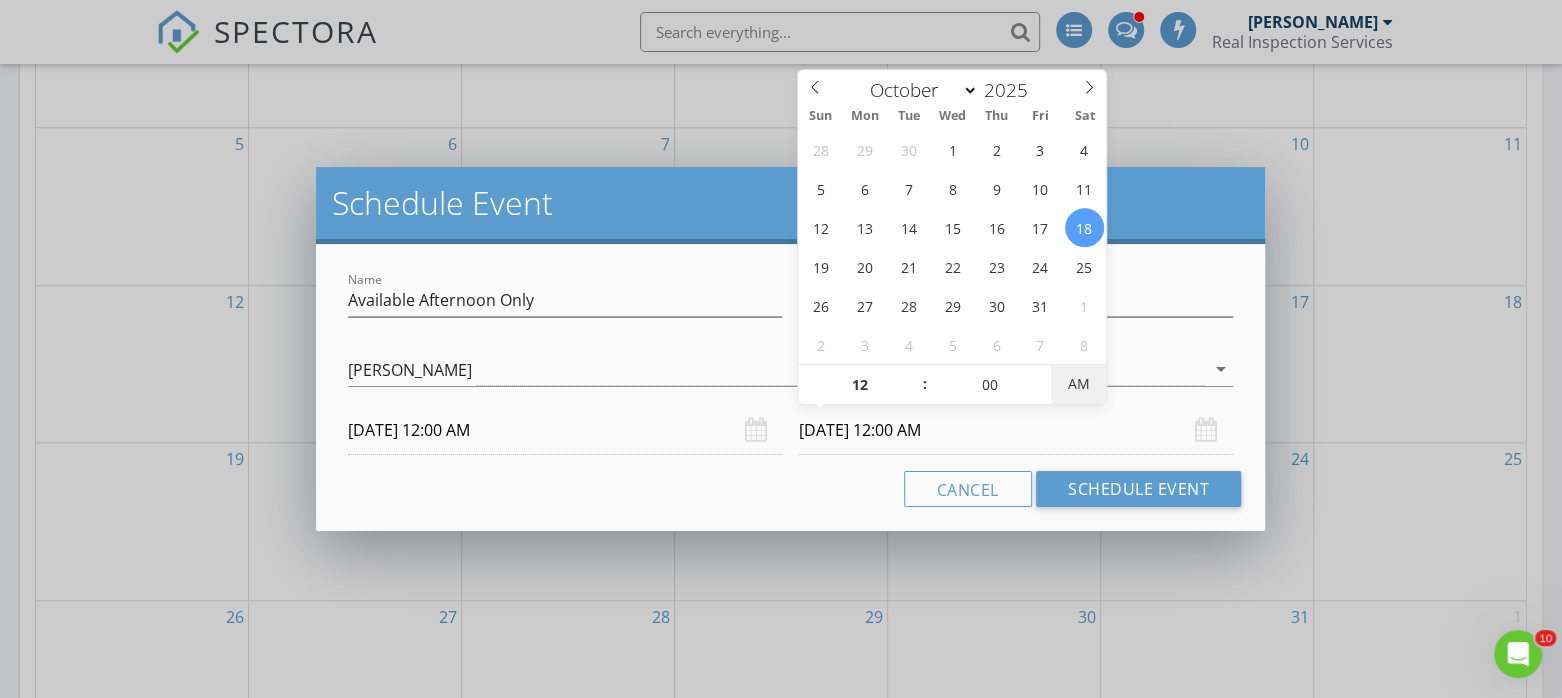 type on "10/18/2025 12:00 PM" 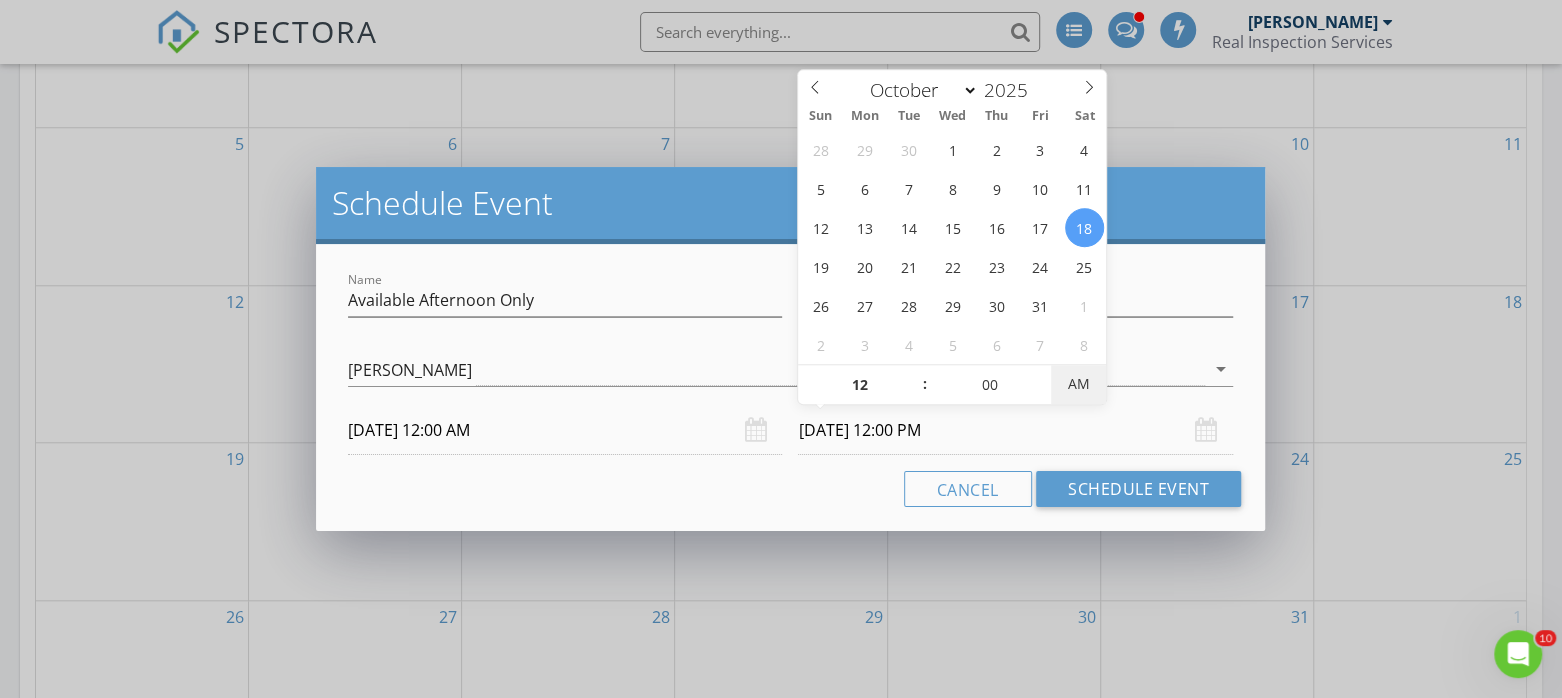 click on "AM" at bounding box center (1078, 384) 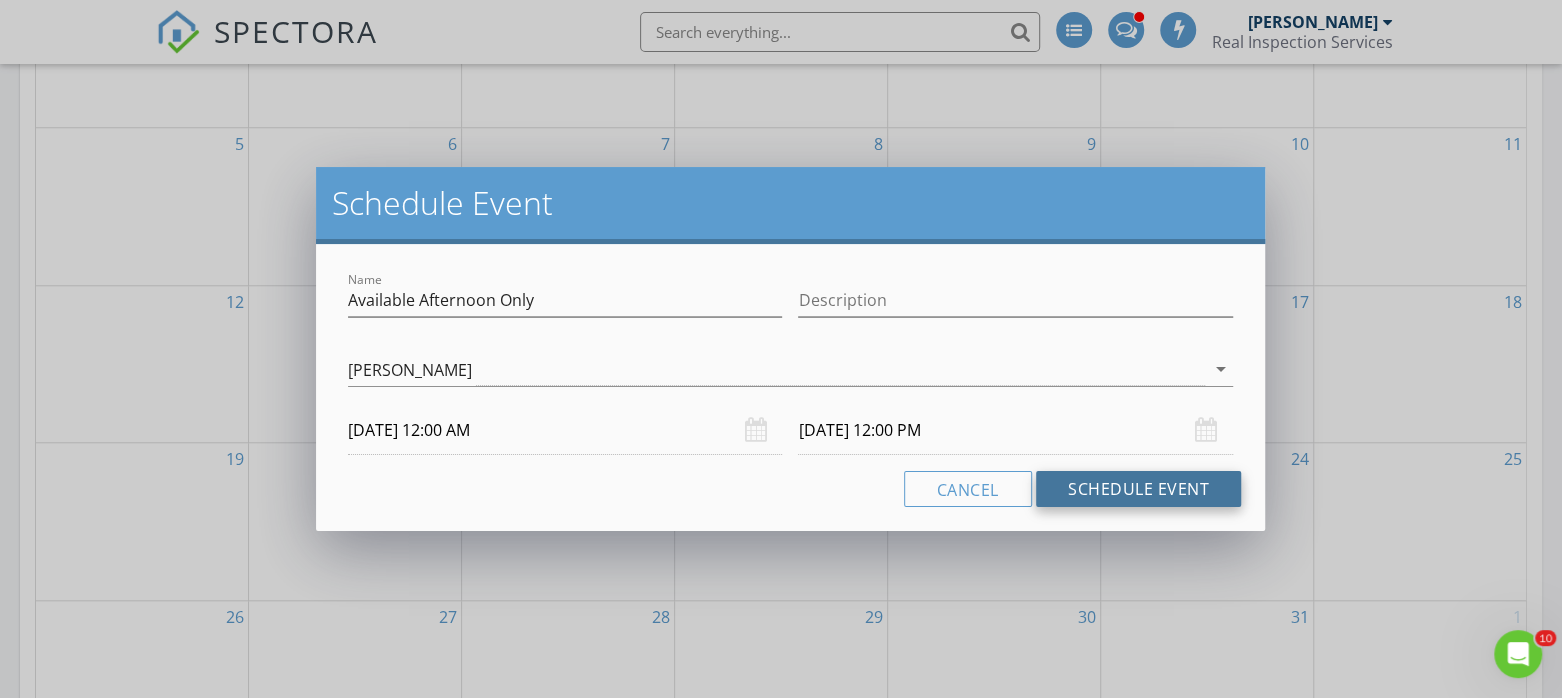 click on "Schedule Event" at bounding box center (1138, 489) 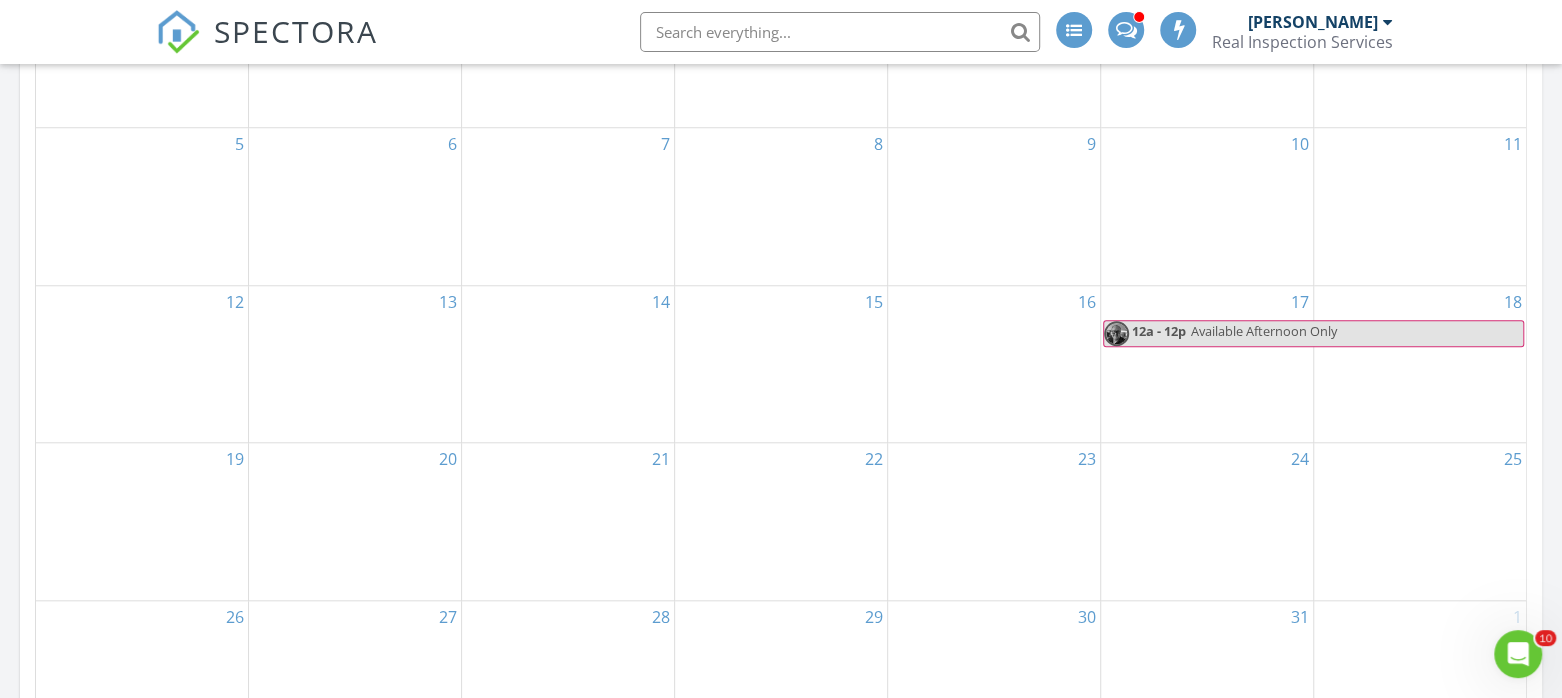 click on "Available Afternoon Only" at bounding box center (1356, 333) 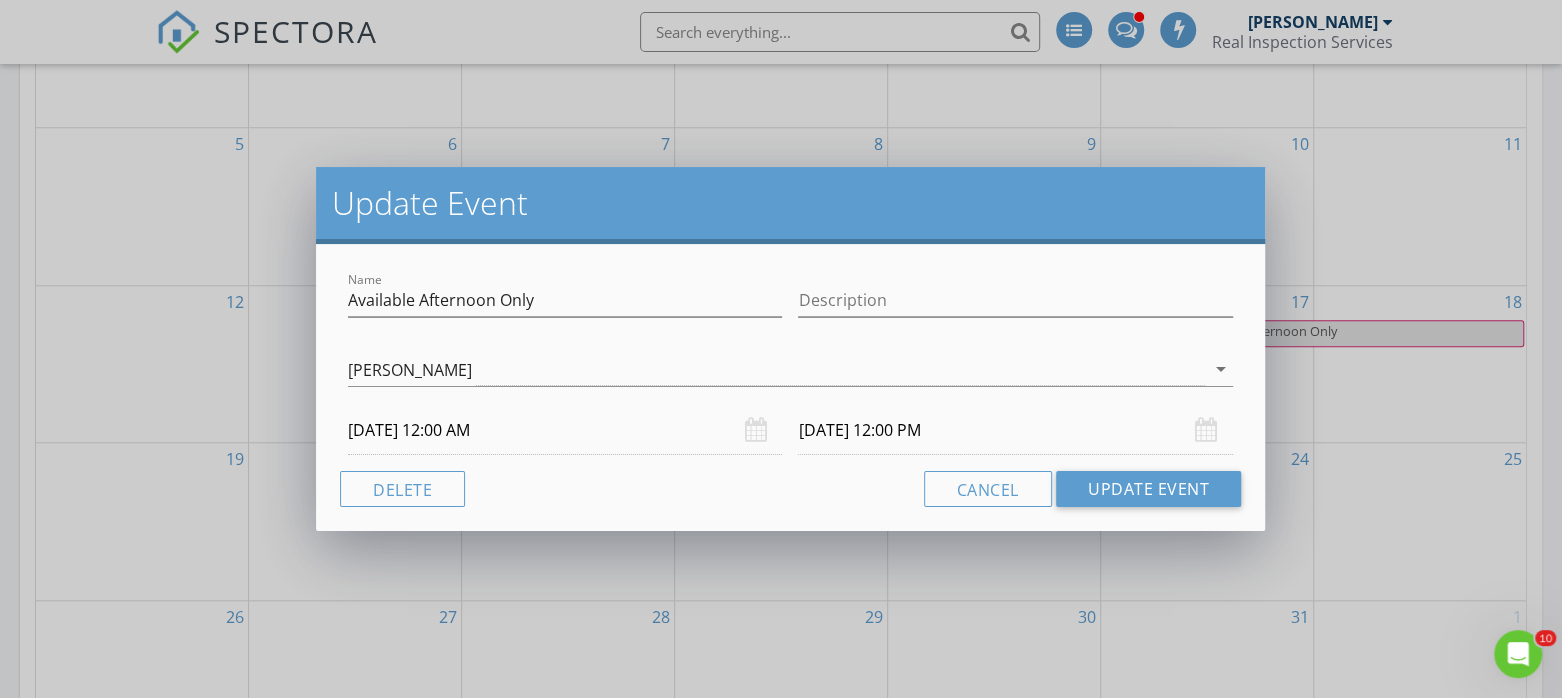click on "10/18/2025 12:00 PM" at bounding box center (1015, 430) 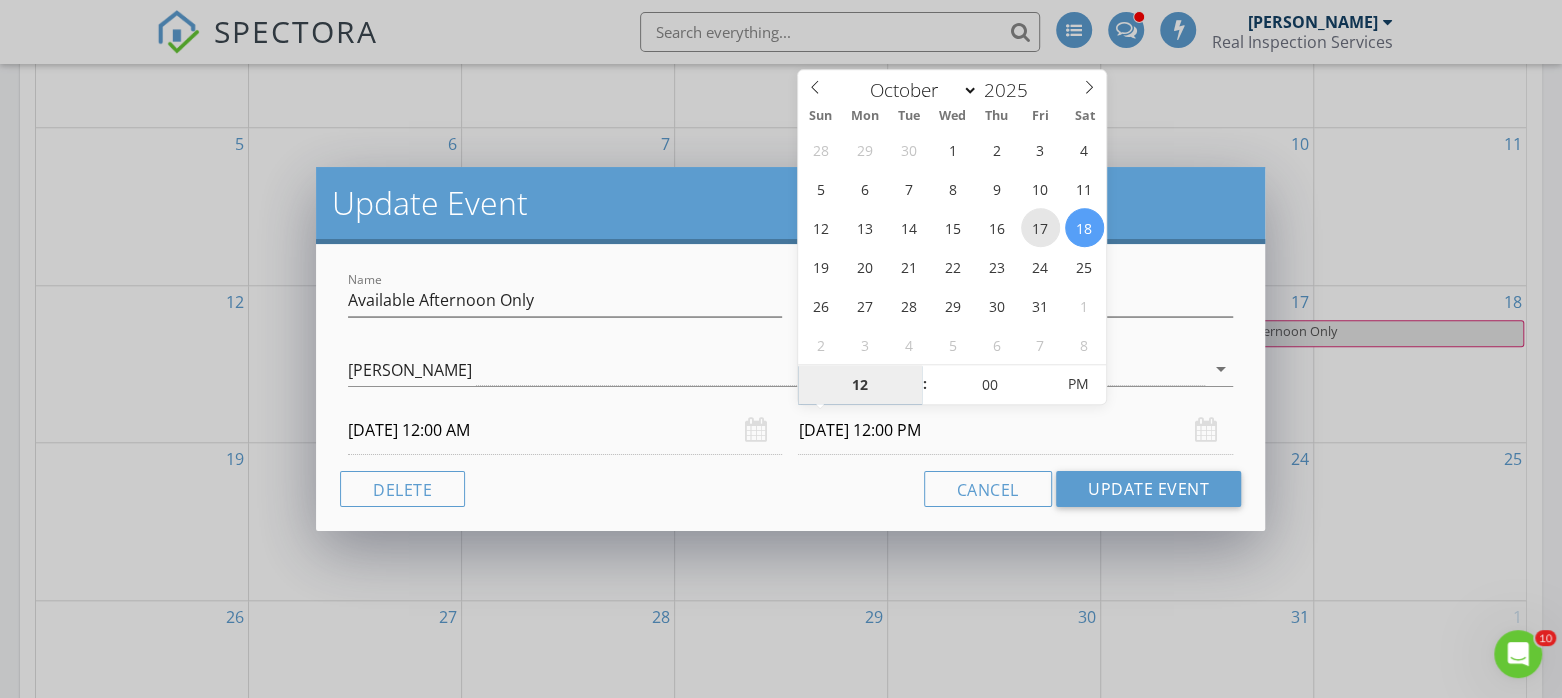 type on "10/17/2025 12:00 PM" 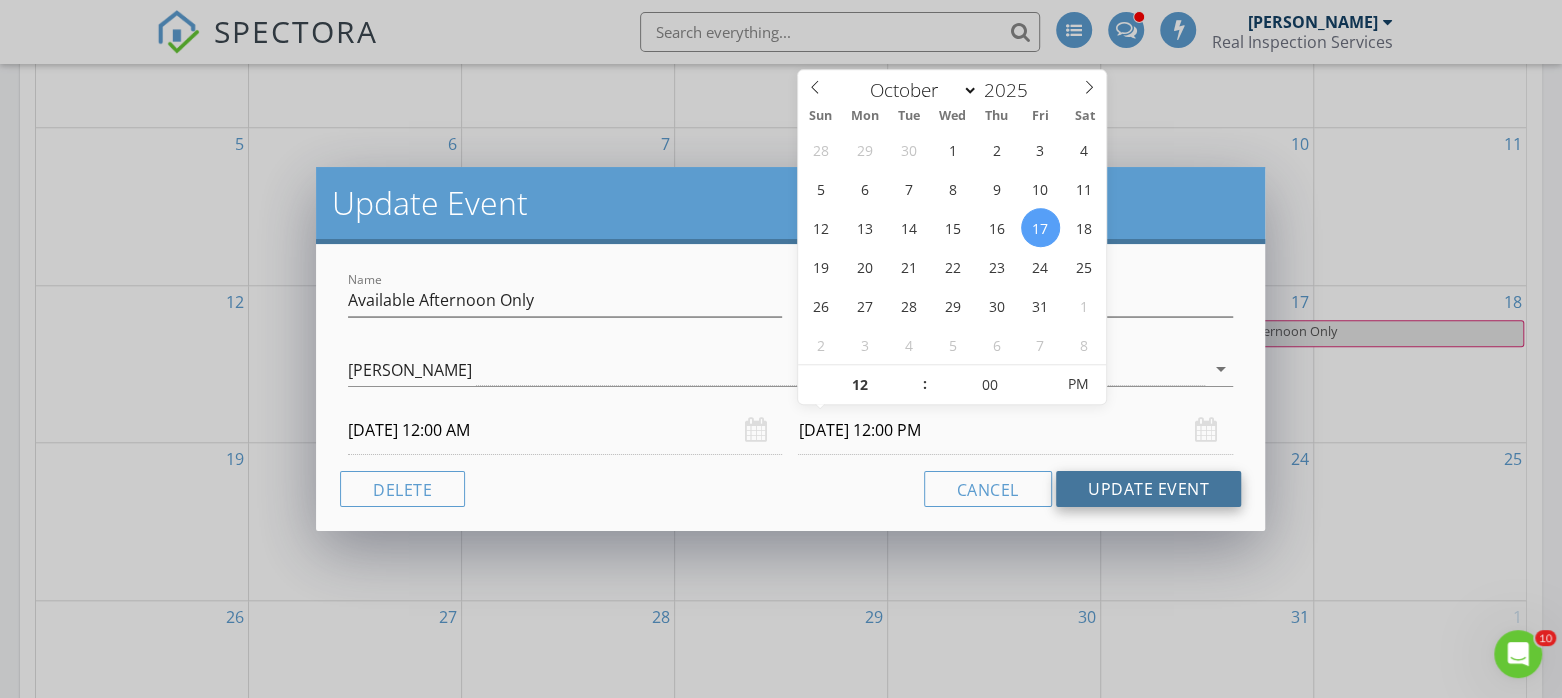 click on "Update Event" at bounding box center [1148, 489] 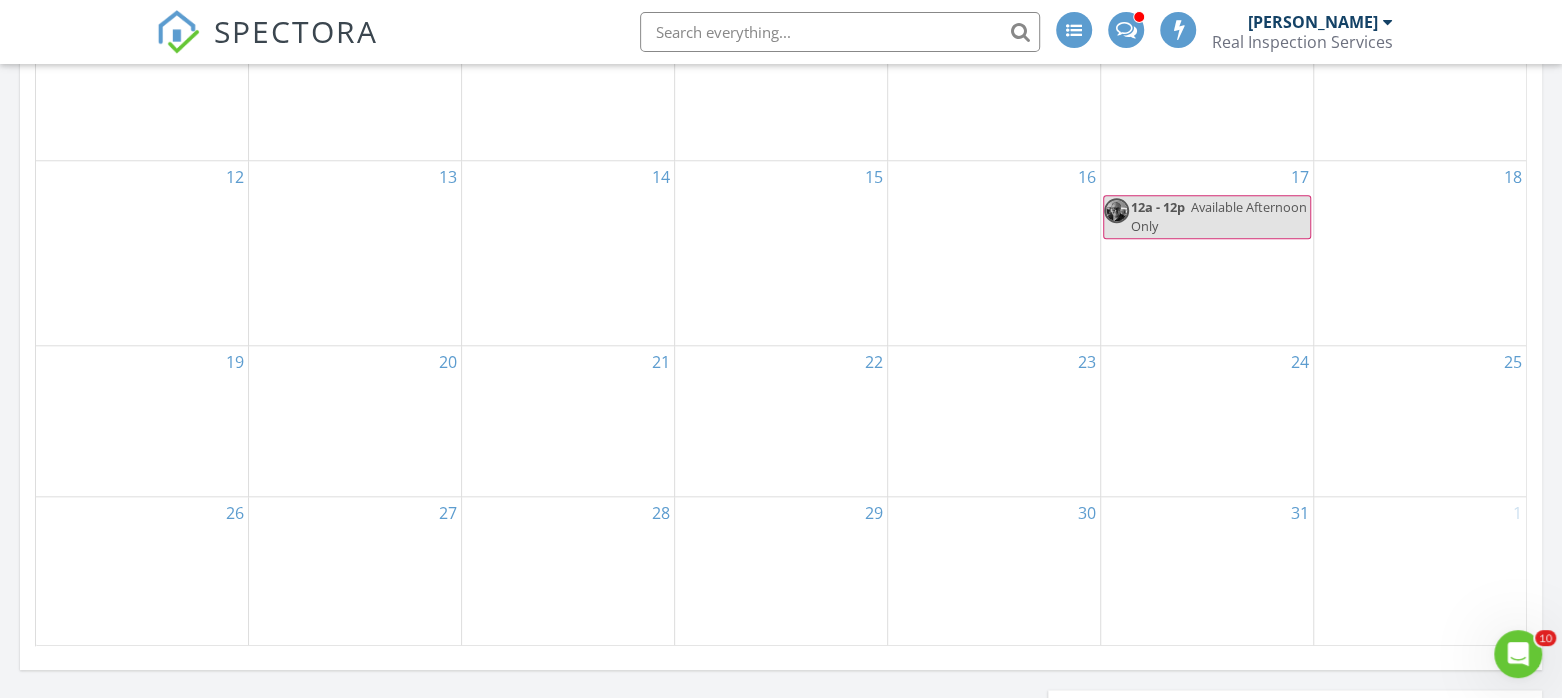 scroll, scrollTop: 1250, scrollLeft: 0, axis: vertical 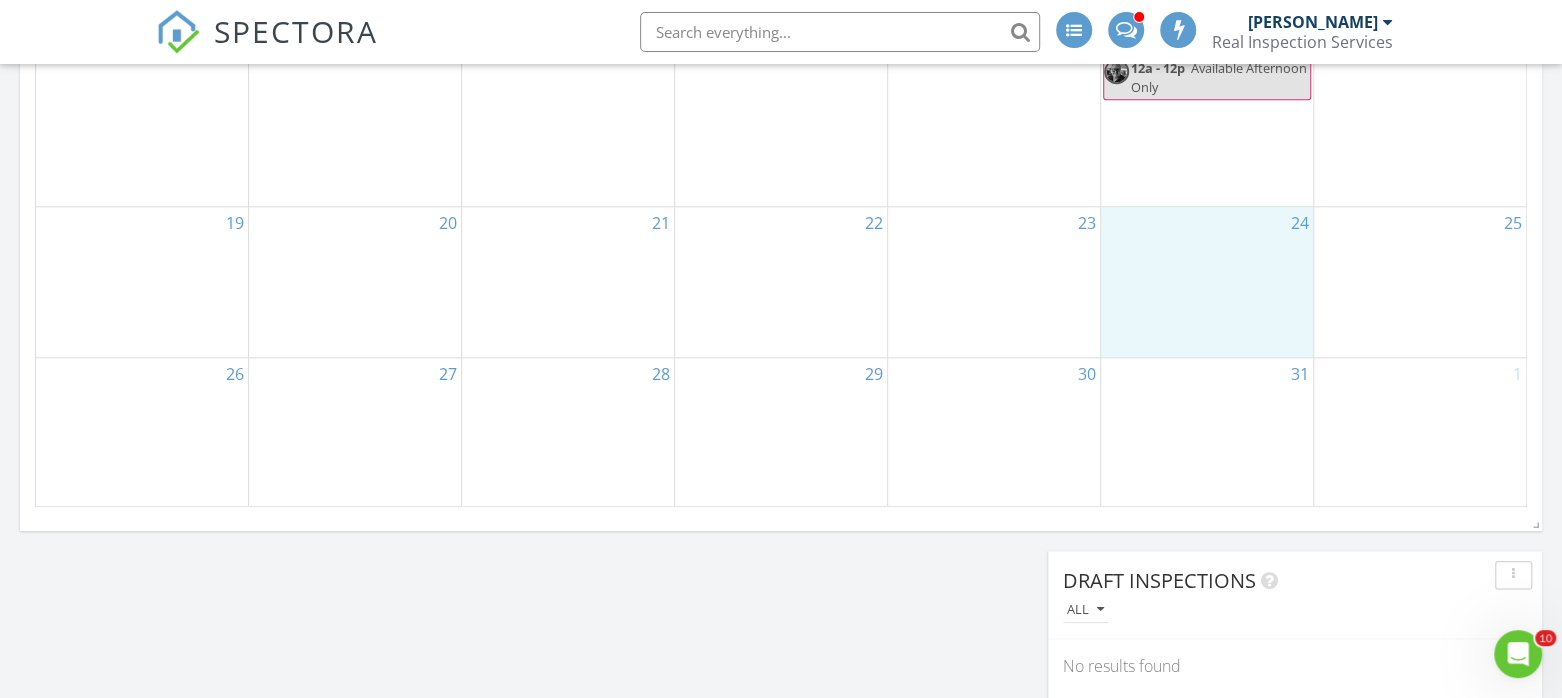 click on "24" at bounding box center [1207, 281] 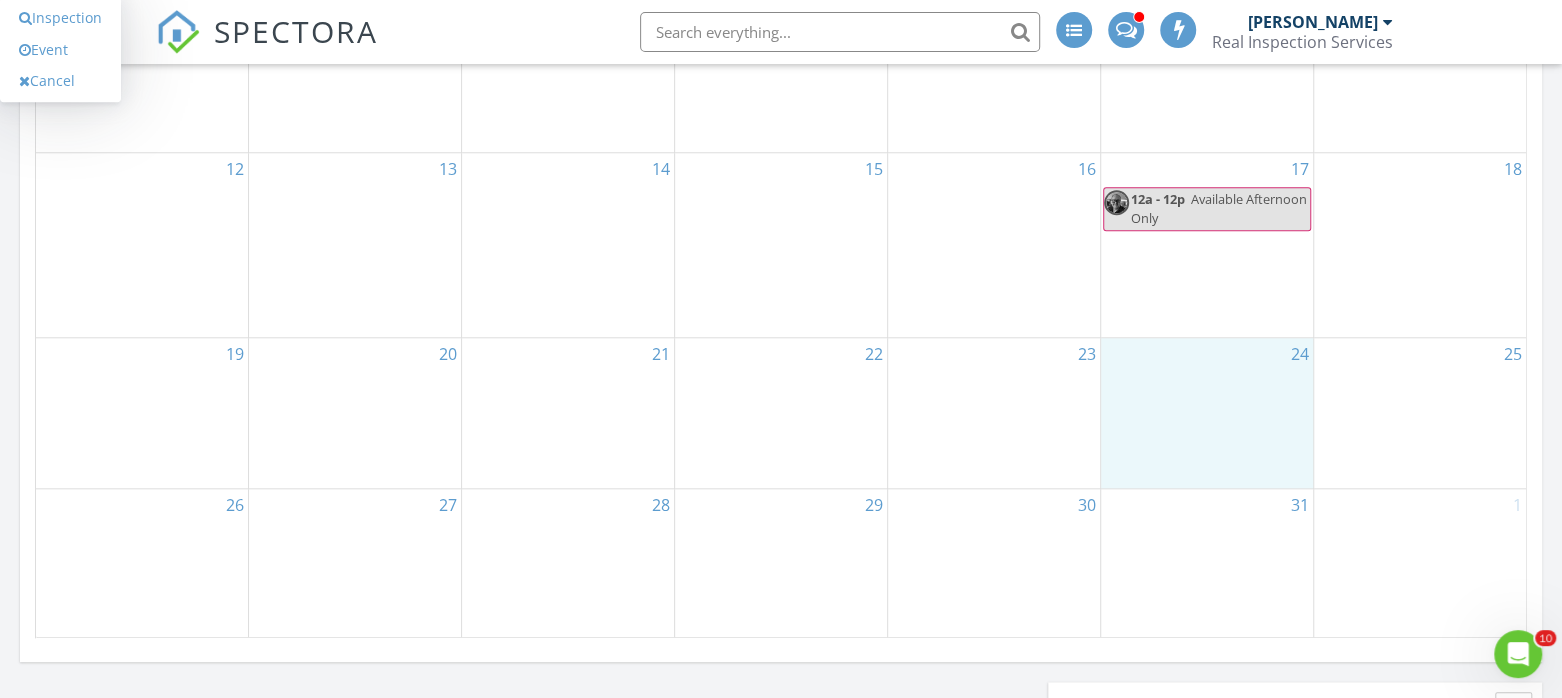 scroll, scrollTop: 1125, scrollLeft: 0, axis: vertical 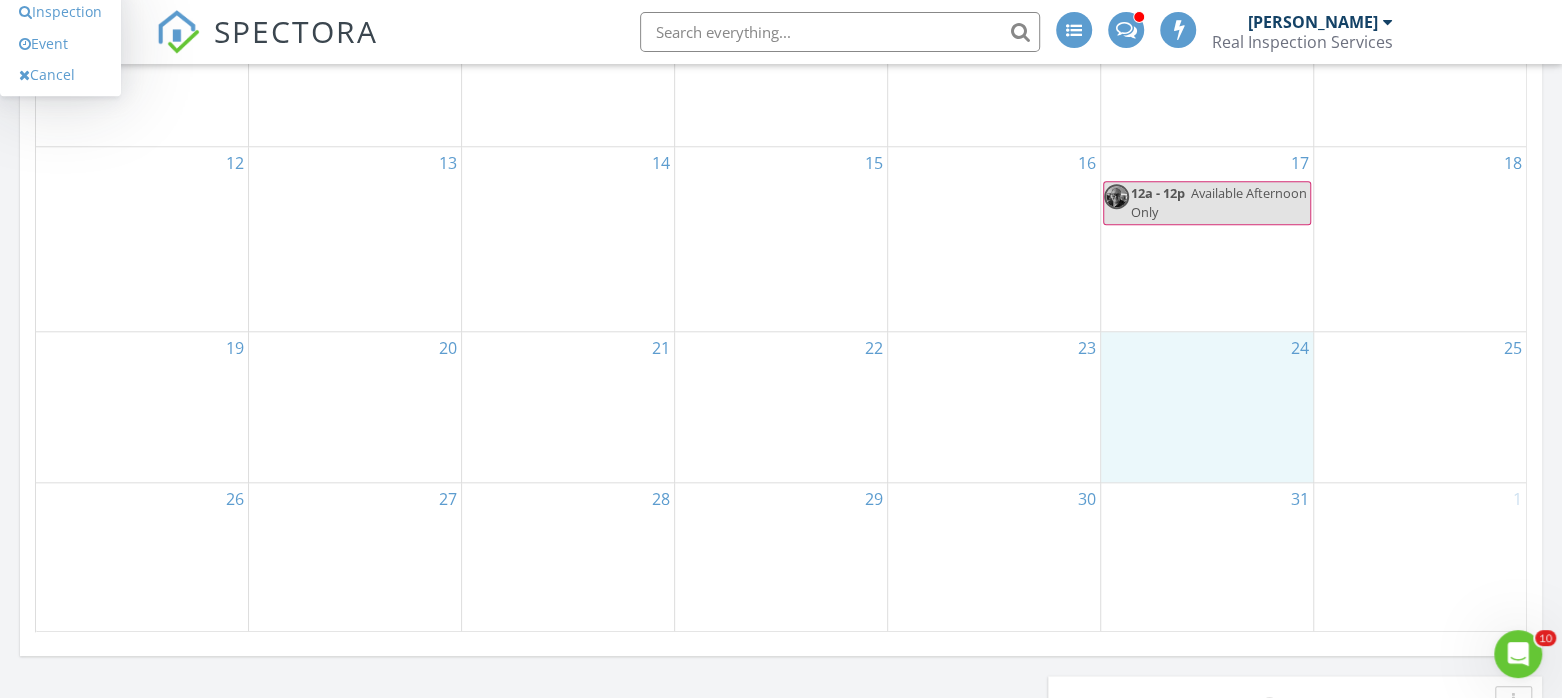 click on "22" at bounding box center [781, 406] 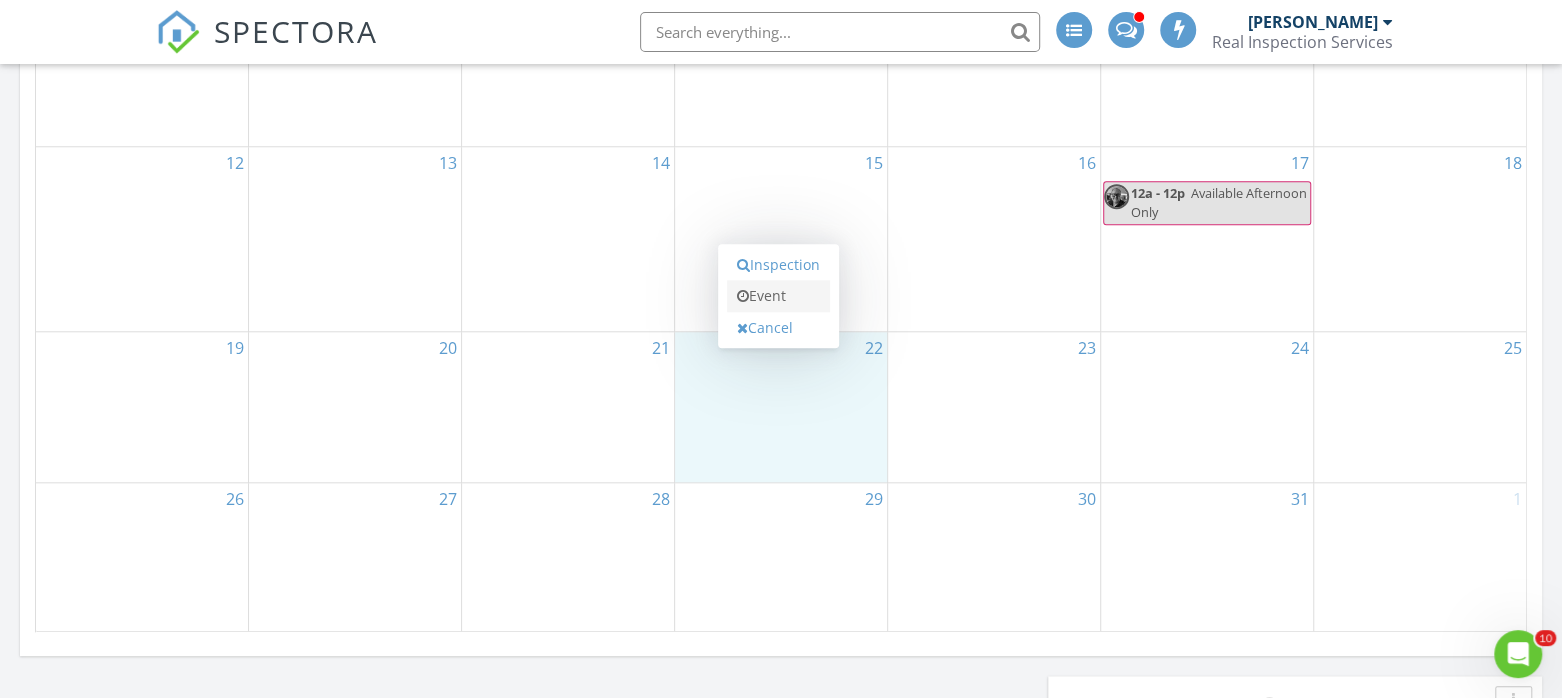 click on "Event" at bounding box center [778, 296] 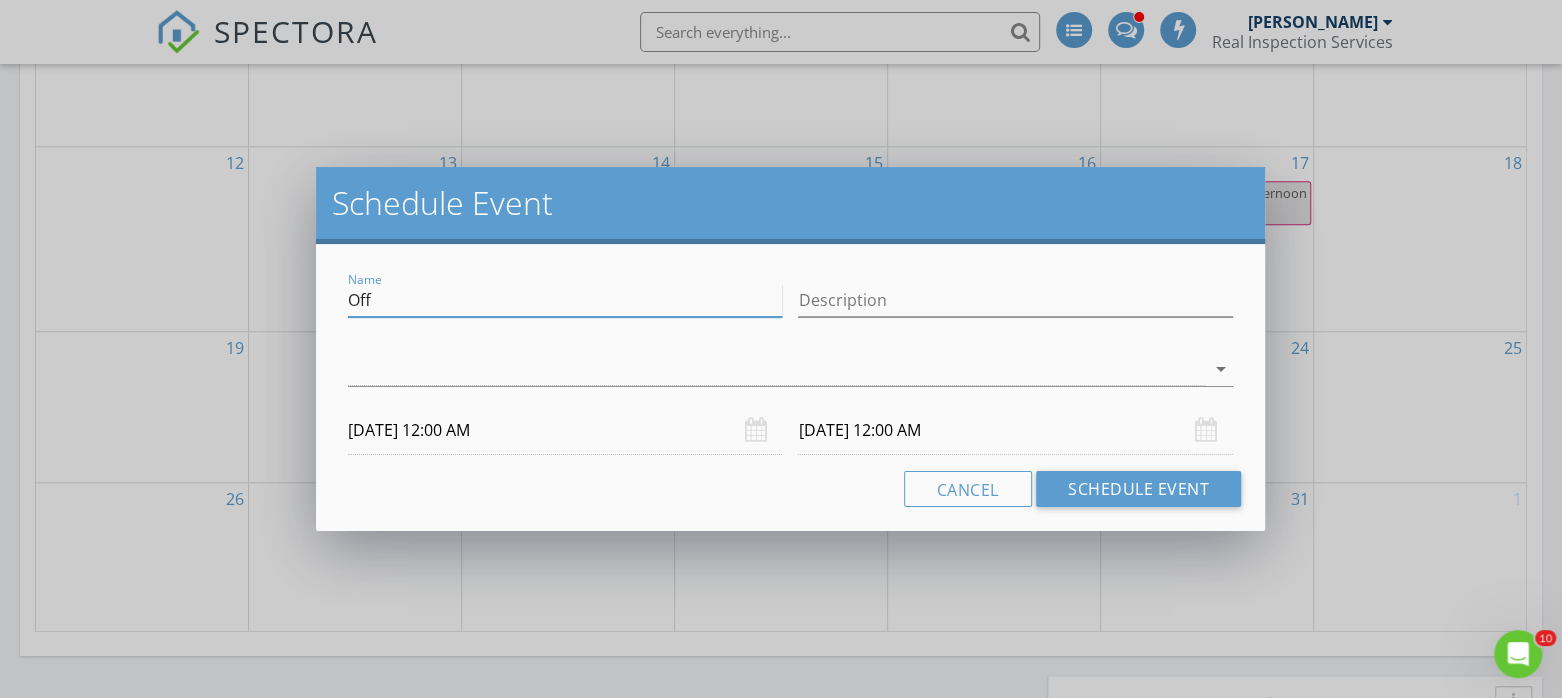 click on "Off" at bounding box center (565, 300) 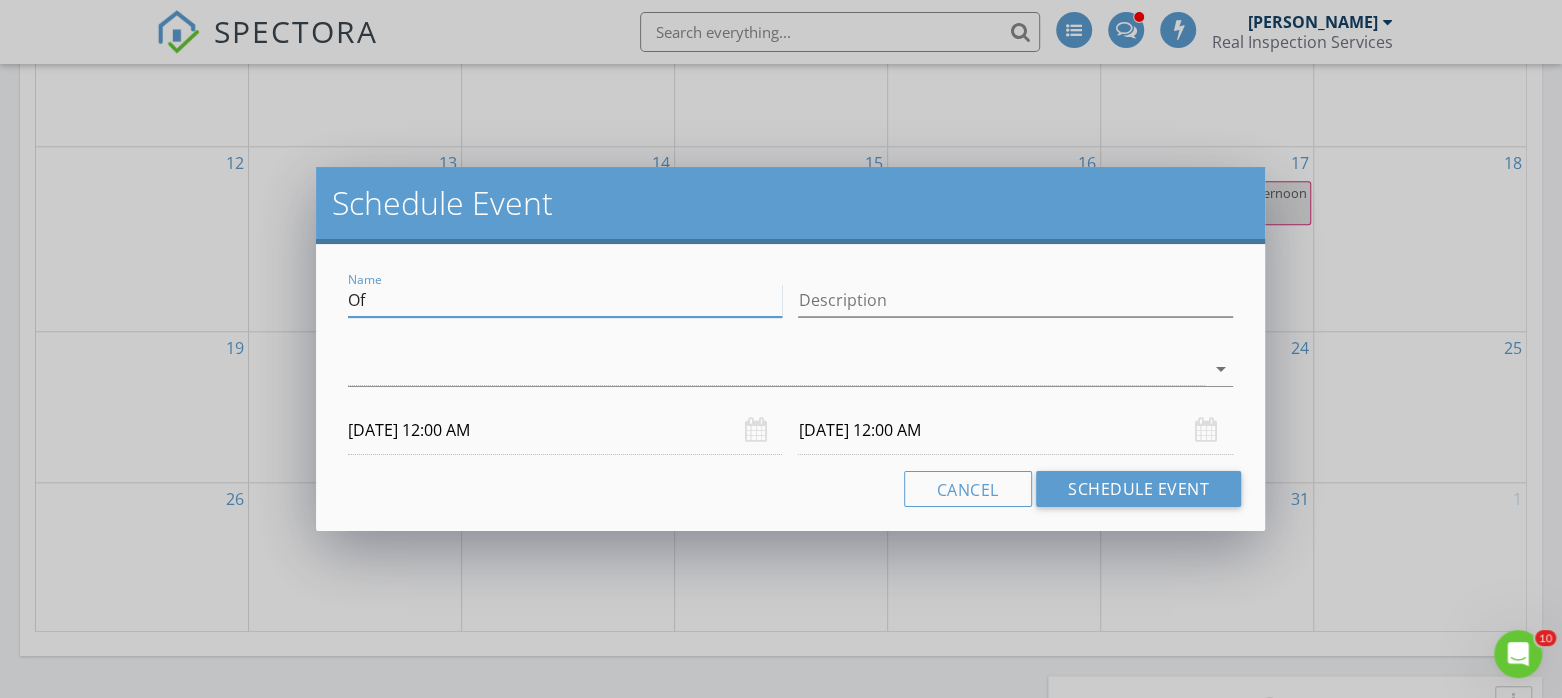 type on "O" 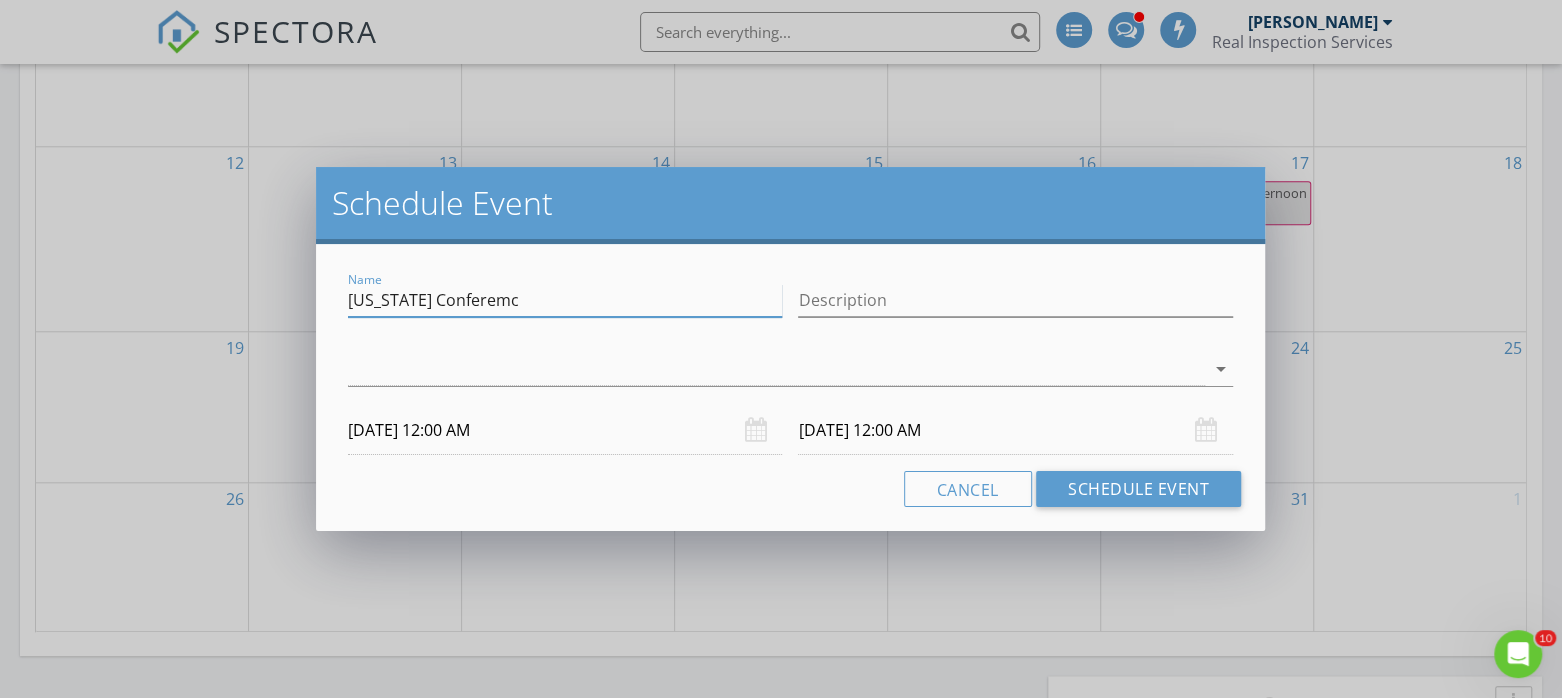 type on "Florida Conferemce" 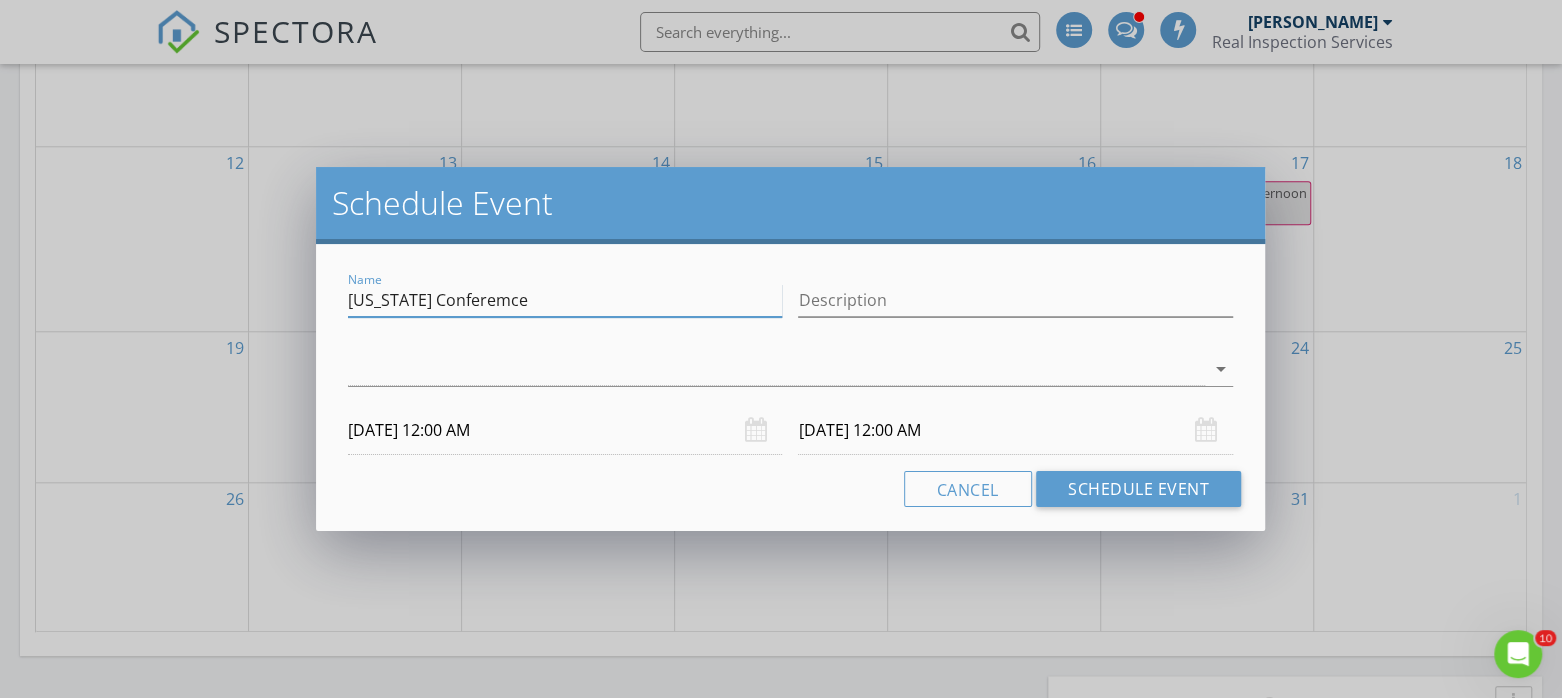 drag, startPoint x: 529, startPoint y: 300, endPoint x: 310, endPoint y: 298, distance: 219.00912 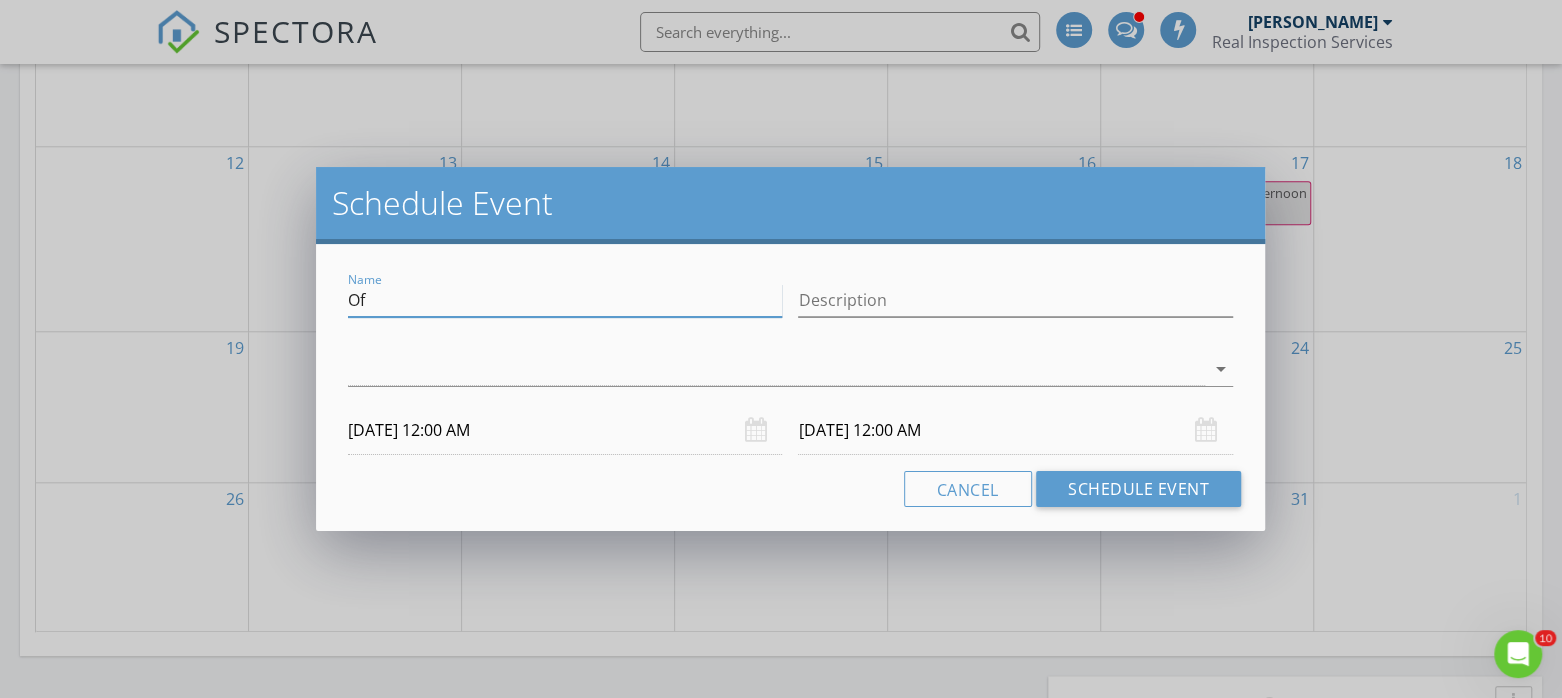 type on "Off" 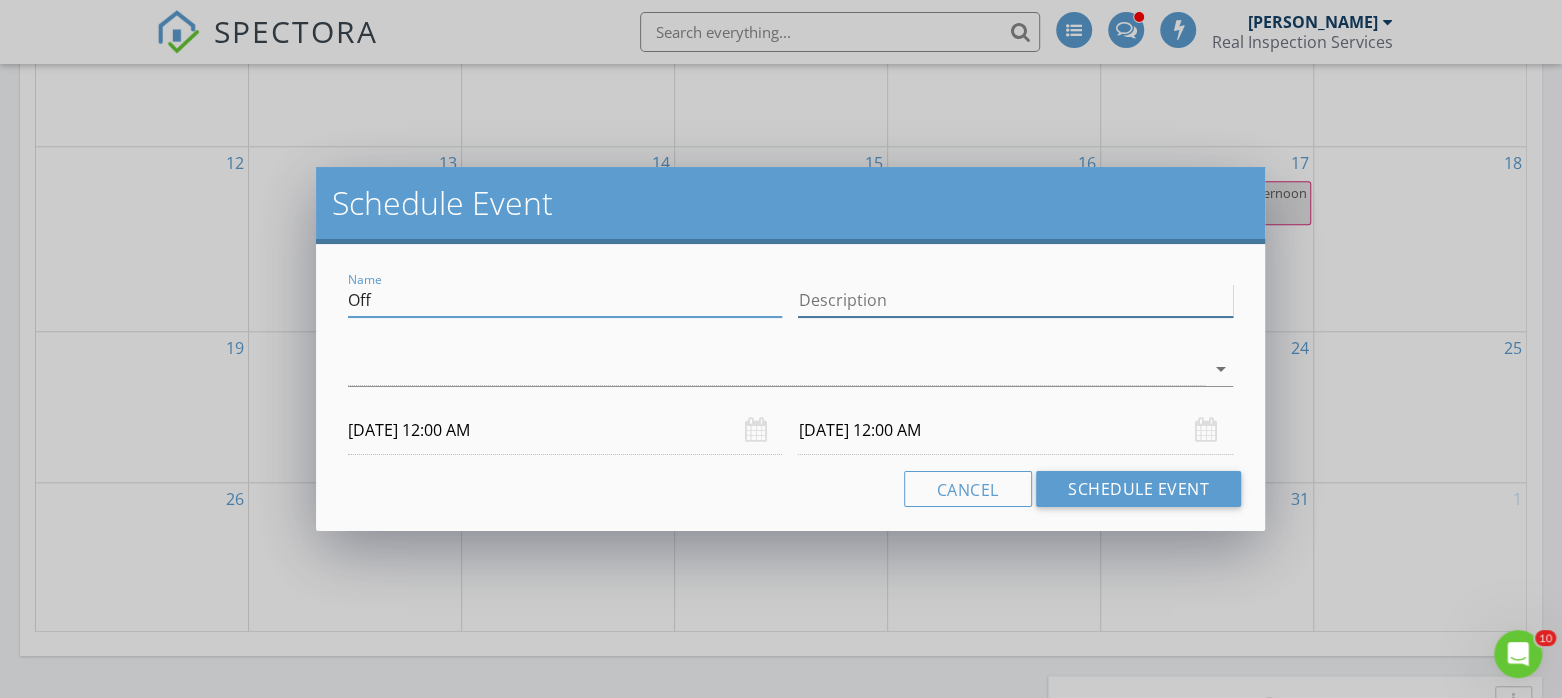 click on "Description" at bounding box center [1015, 300] 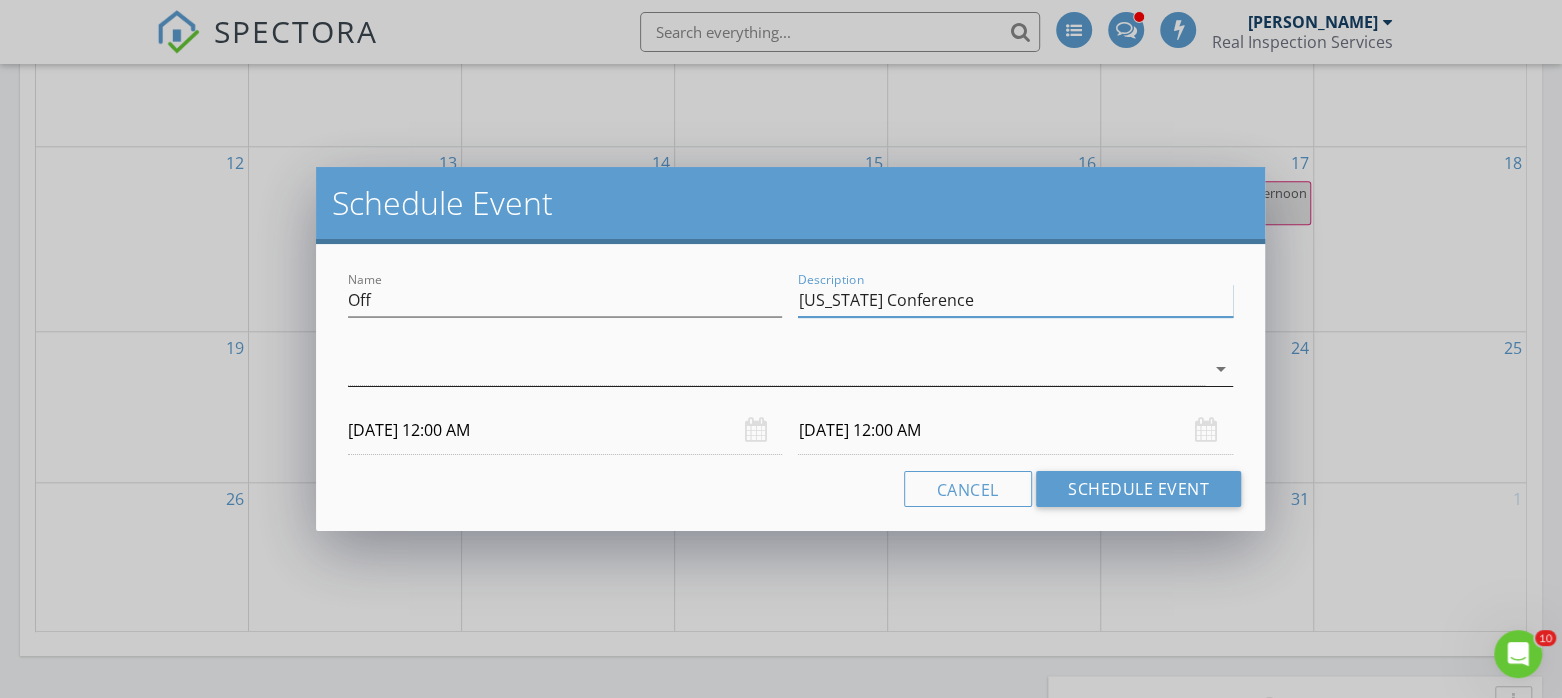 type on "Florida Conference" 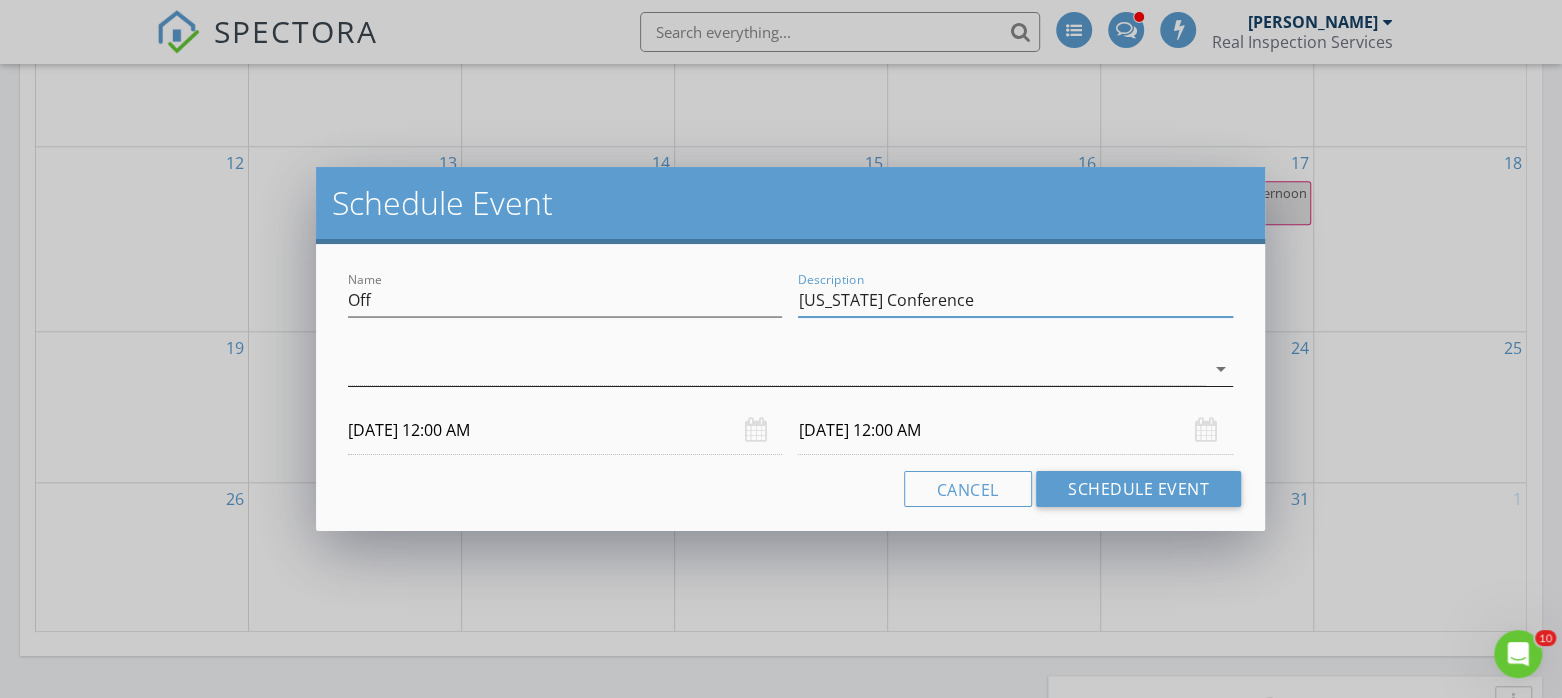 click at bounding box center (776, 369) 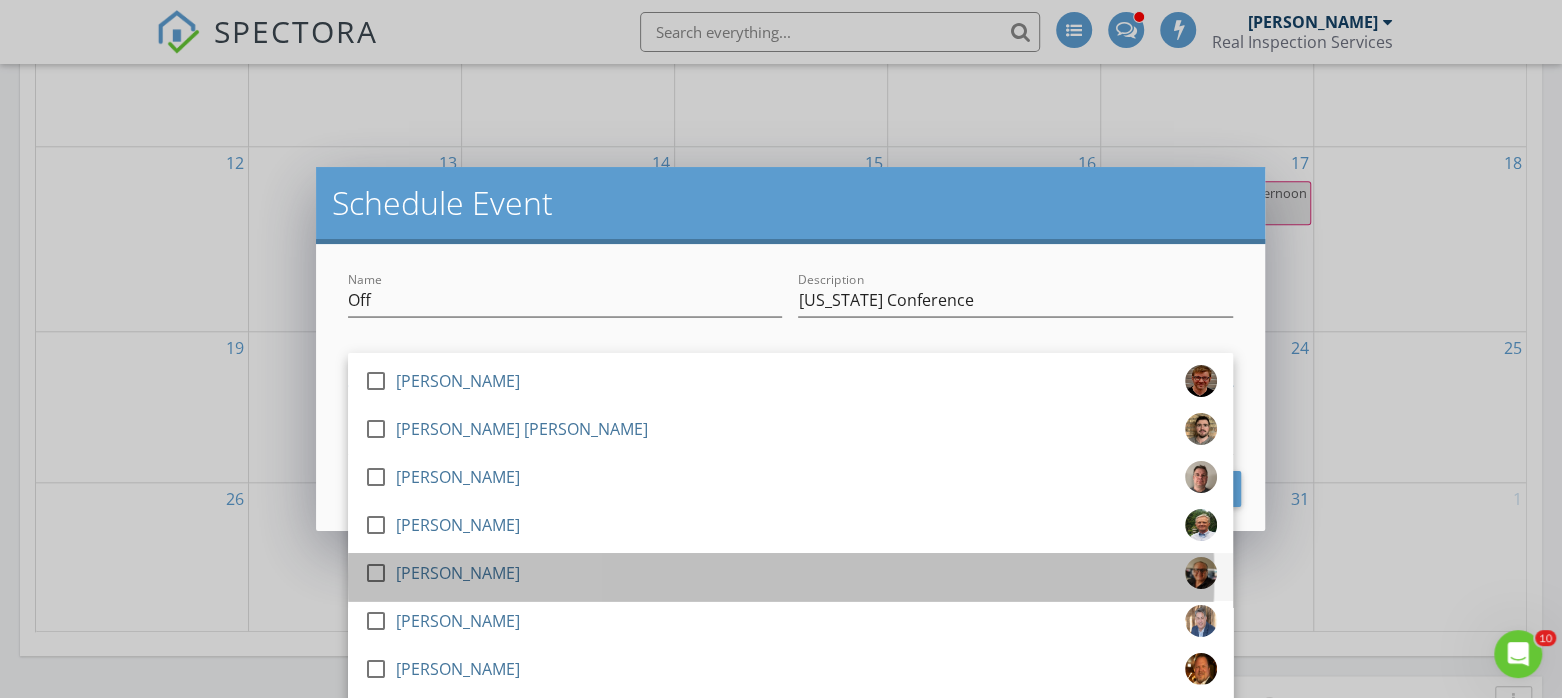 click on "[PERSON_NAME]" at bounding box center (458, 573) 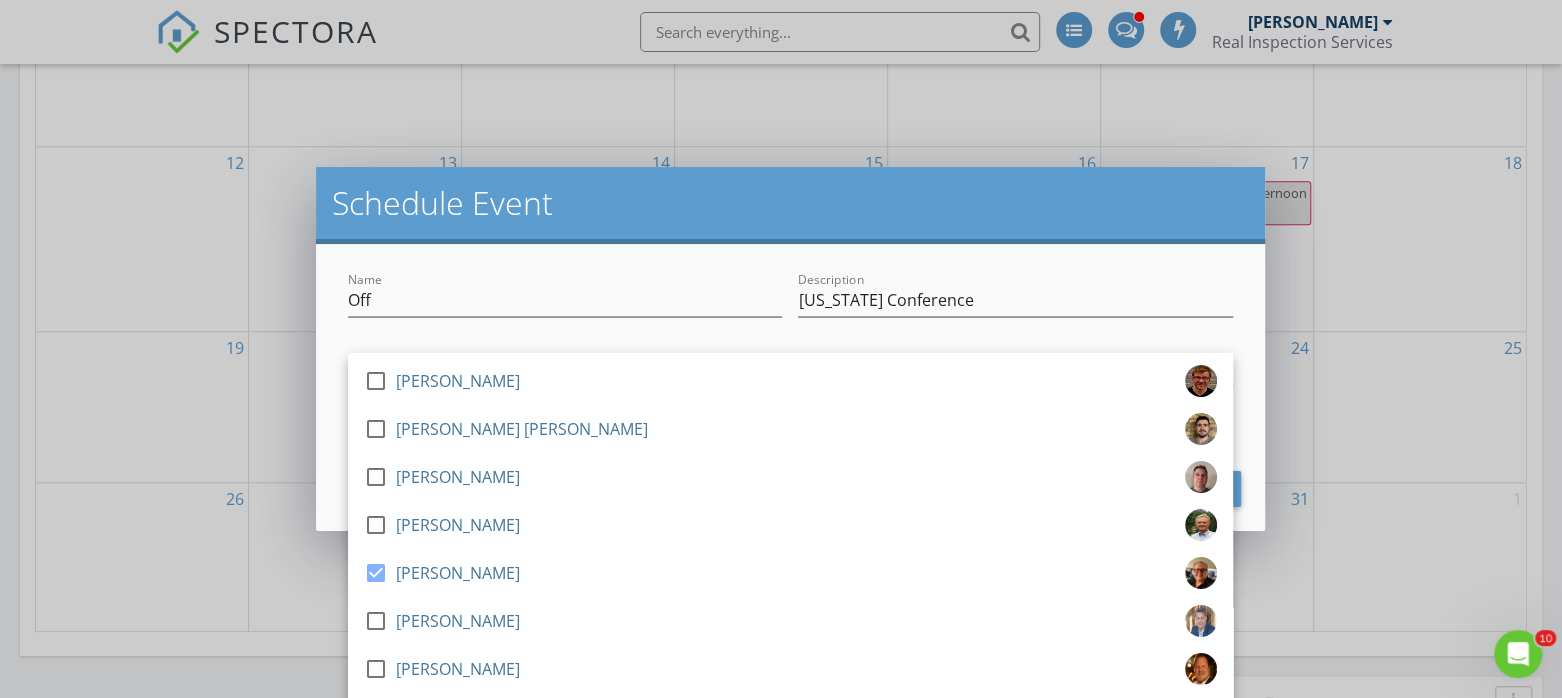 click on "Name Off   Description Florida Conference     check_box_outline_blank   Brian Esterline   check_box_outline_blank   Connor Brodner   check_box_outline_blank   Ben Swenson   check_box_outline_blank   Larry Witort   check_box   John Lundberg   check_box_outline_blank   Peter Brockman   check_box_outline_blank   Michael Schroeder   check_box_outline_blank   Chuck Ryan, ASHI Certified   check_box_outline_blank   Matthew Frank   check_box_outline_blank   Environmental Testing   John Lundberg arrow_drop_down   10/22/2025 12:00 AM   10/23/2025 12:00 AM         Cancel   Schedule Event" at bounding box center (790, 387) 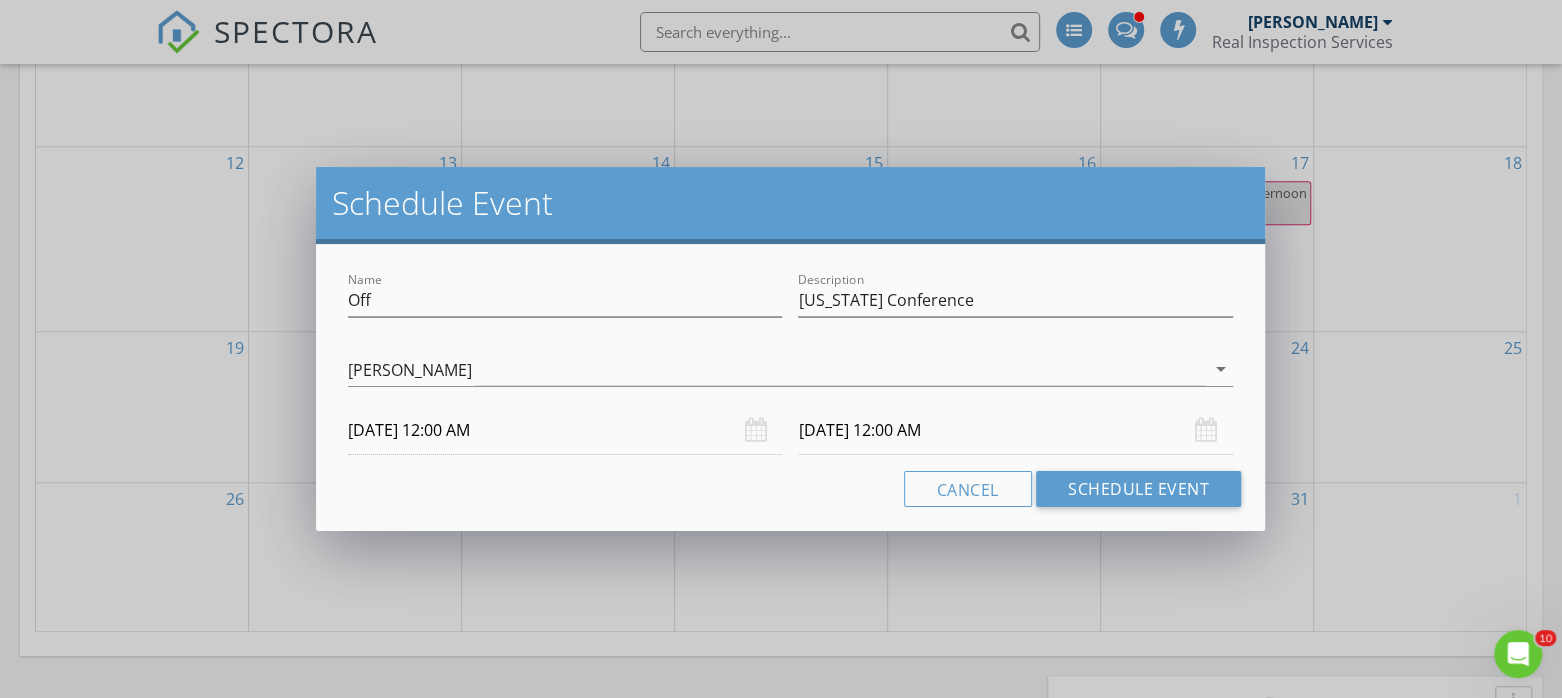 click on "10/22/2025 12:00 AM" at bounding box center (565, 430) 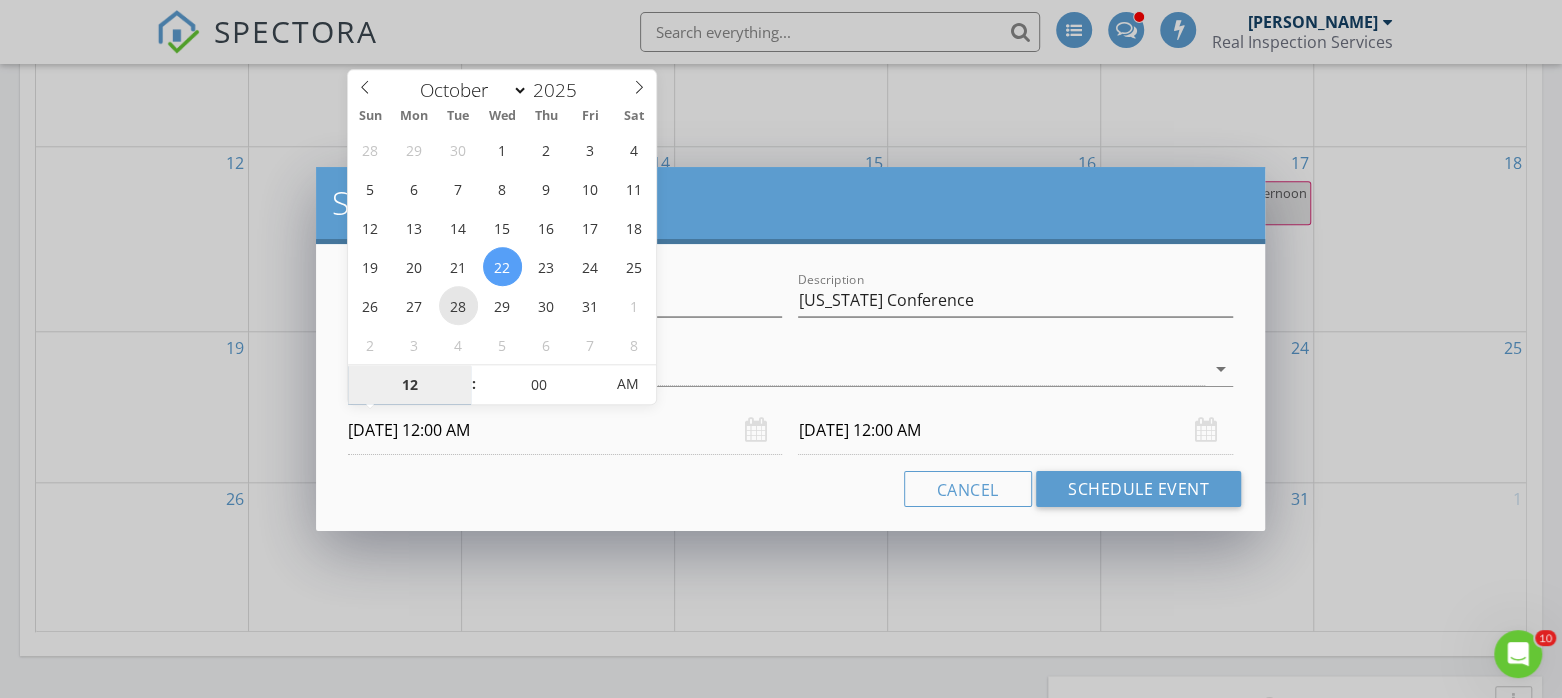type on "10/28/2025 12:00 AM" 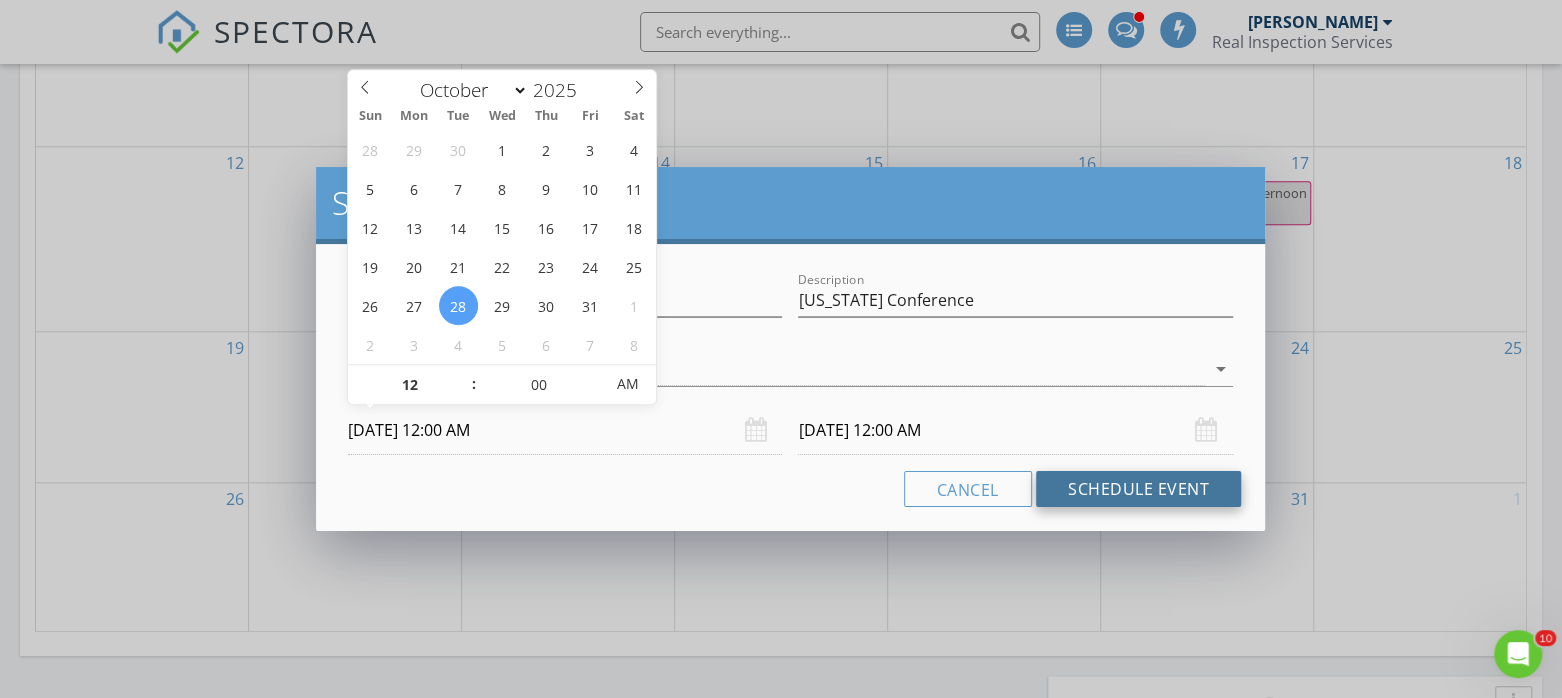click on "Schedule Event" at bounding box center [1138, 489] 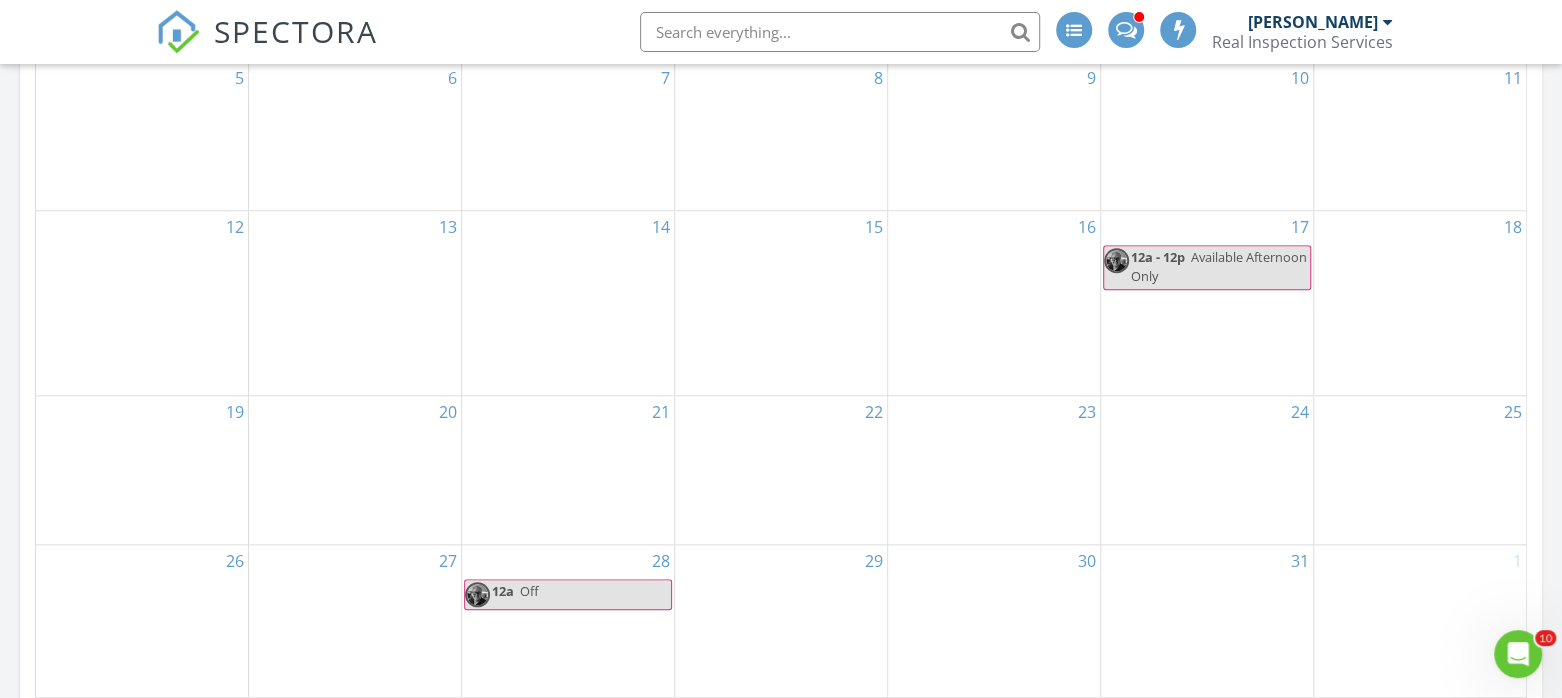 scroll, scrollTop: 1250, scrollLeft: 0, axis: vertical 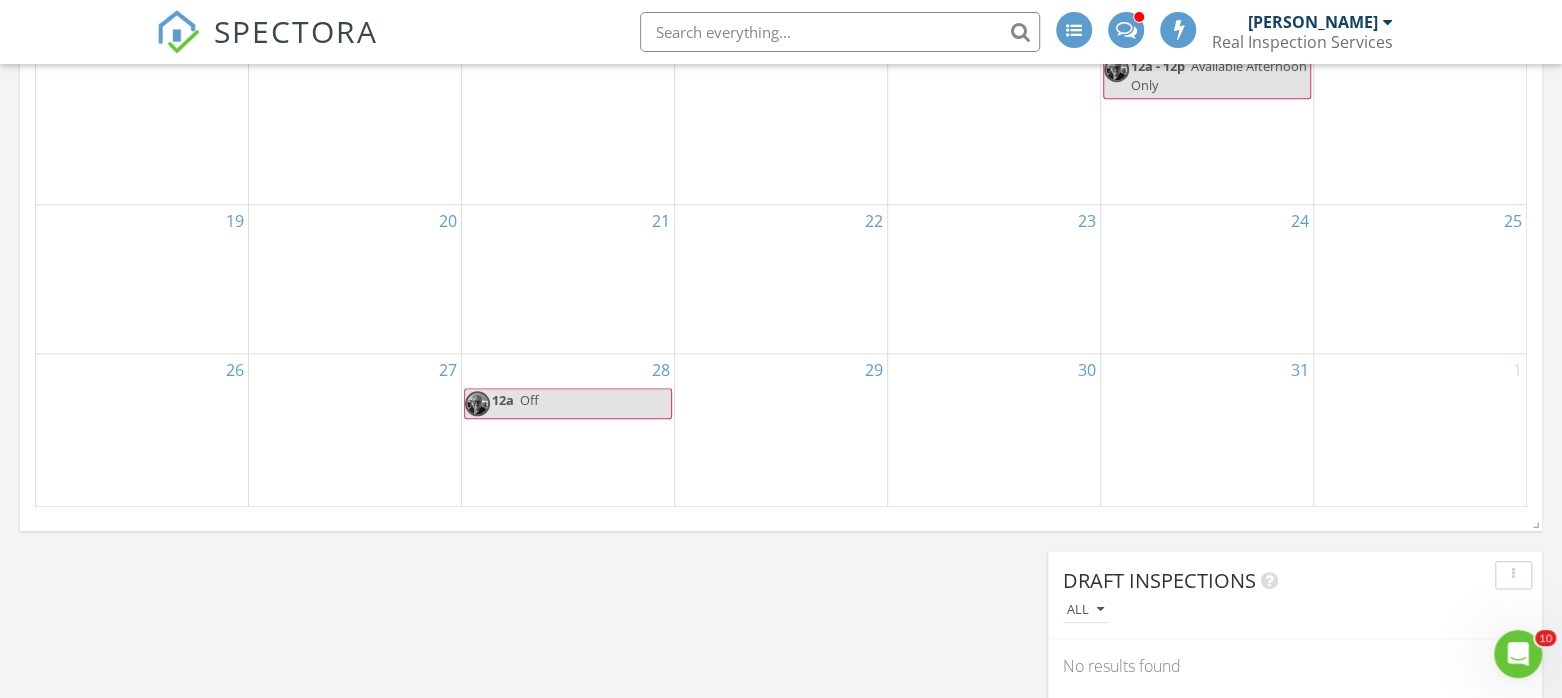 click on "12a
Off" at bounding box center (568, 403) 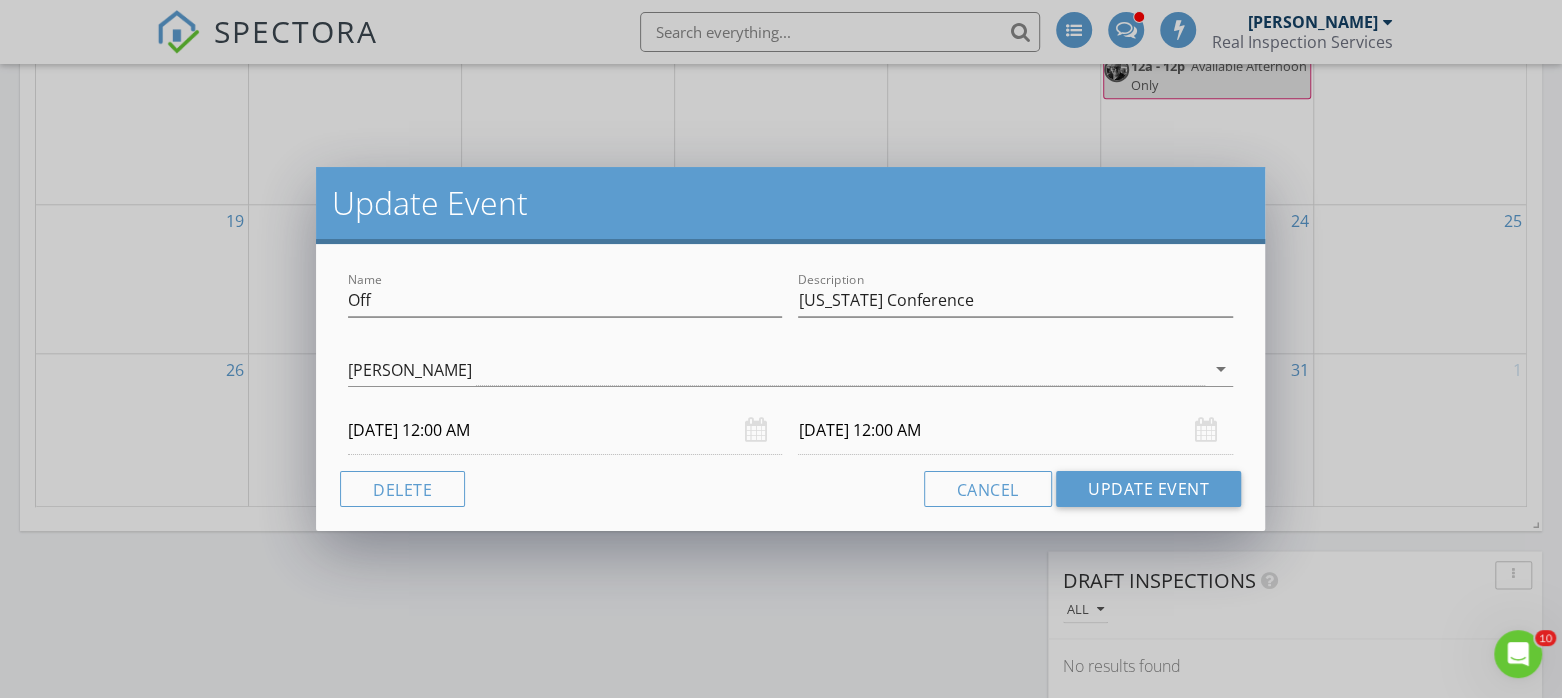 click on "10/28/2025 12:00 AM" at bounding box center (565, 430) 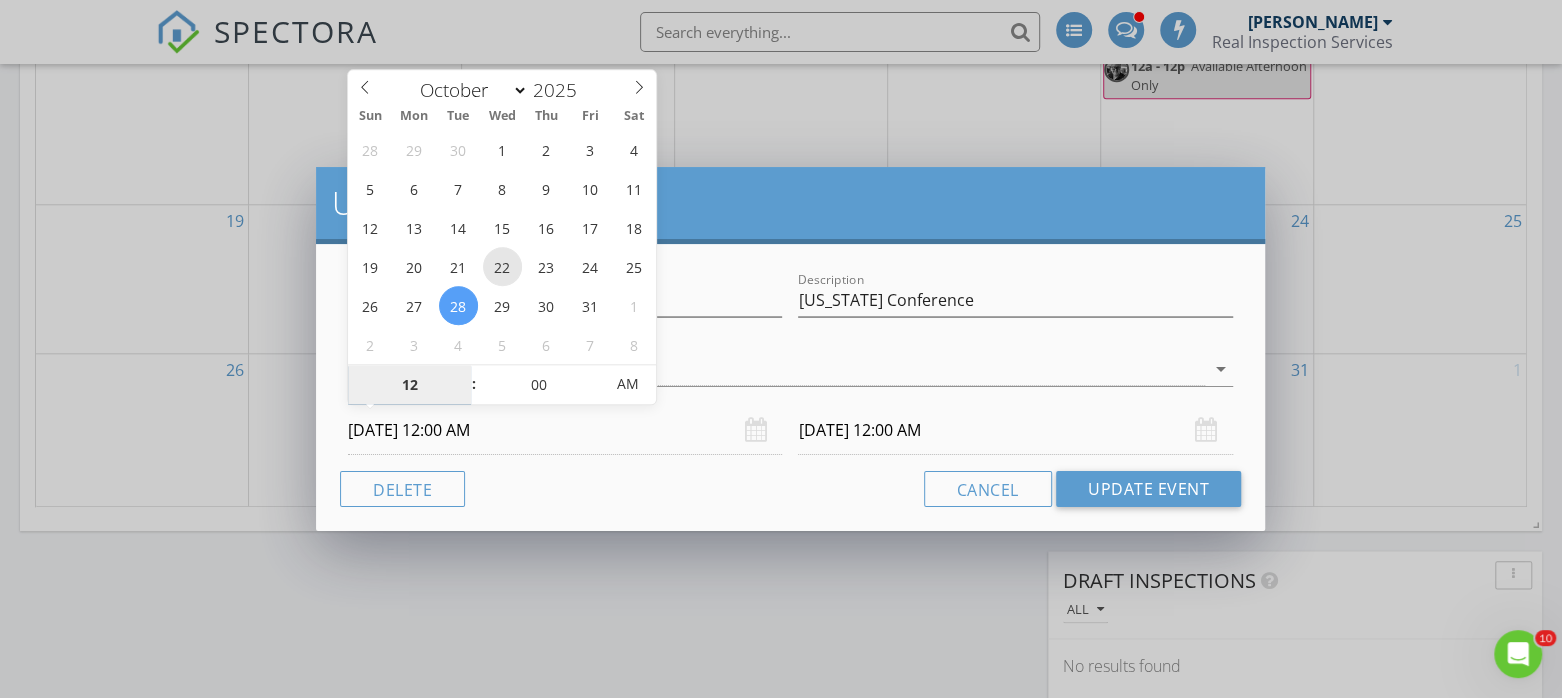 type on "10/22/2025 12:00 AM" 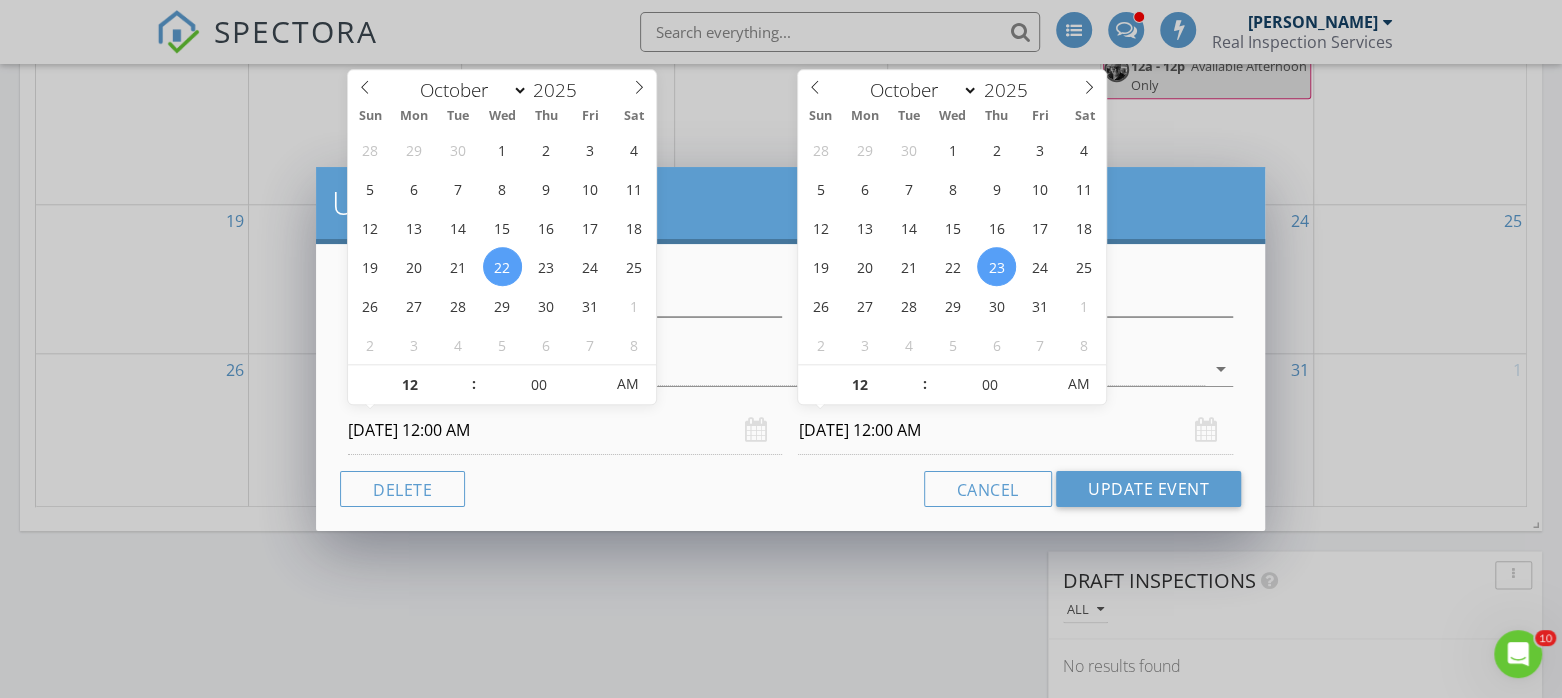 click on "10/23/2025 12:00 AM" at bounding box center (1015, 430) 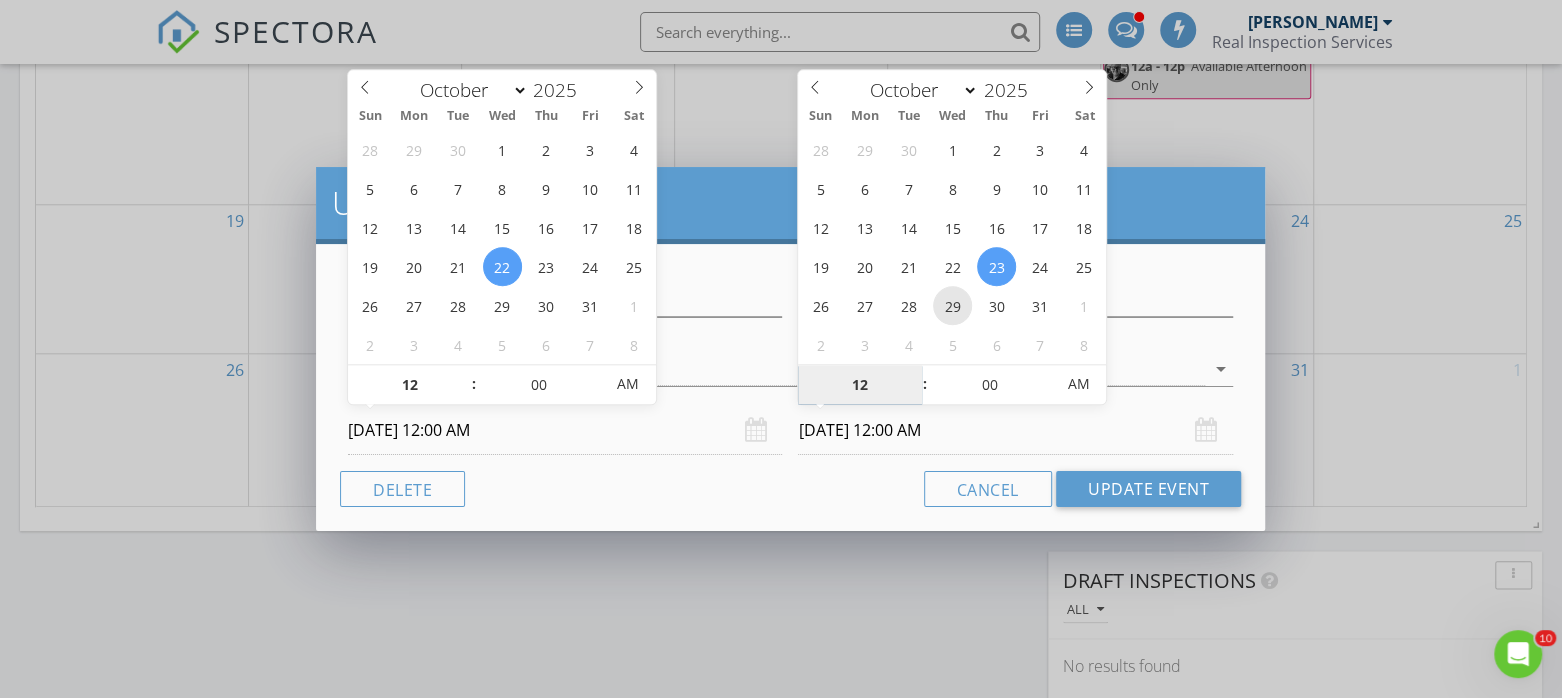type on "10/29/2025 12:00 AM" 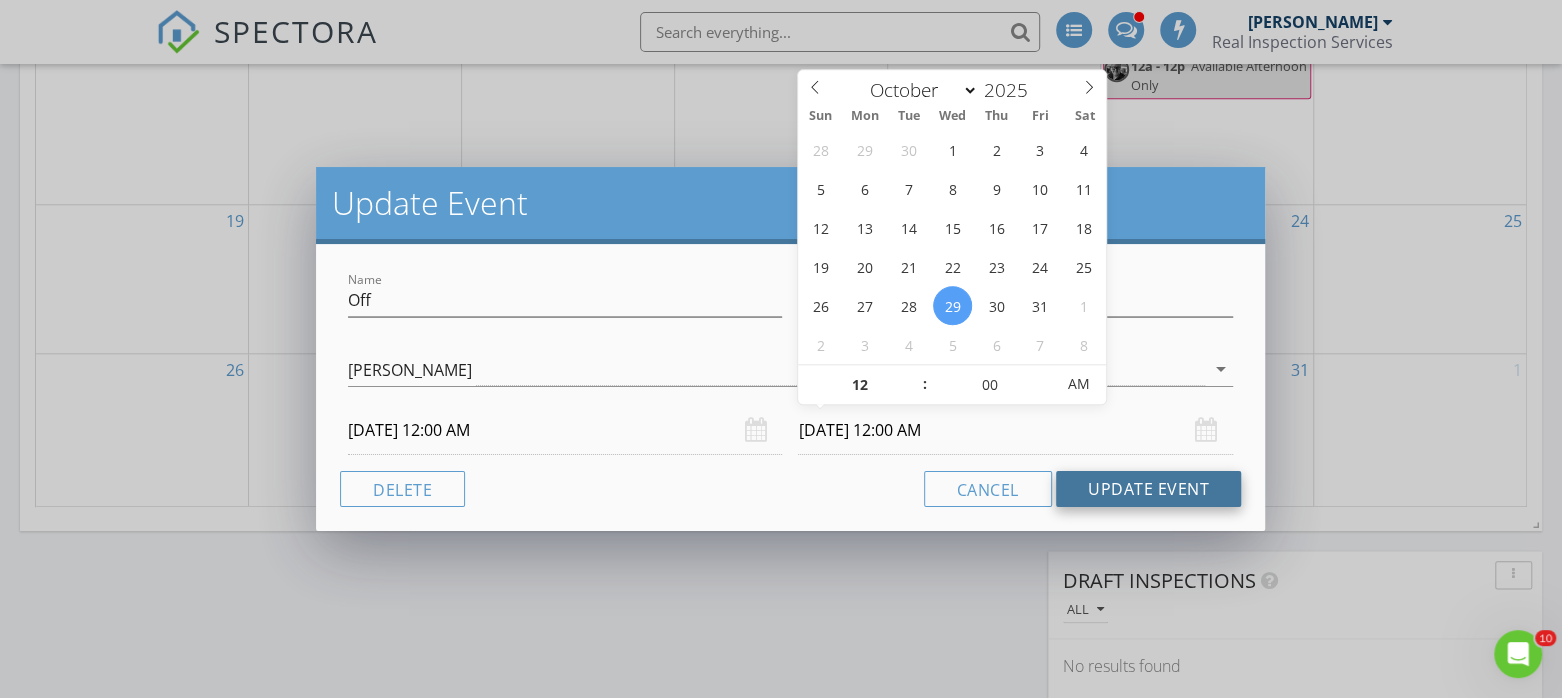 click on "Update Event" at bounding box center (1148, 489) 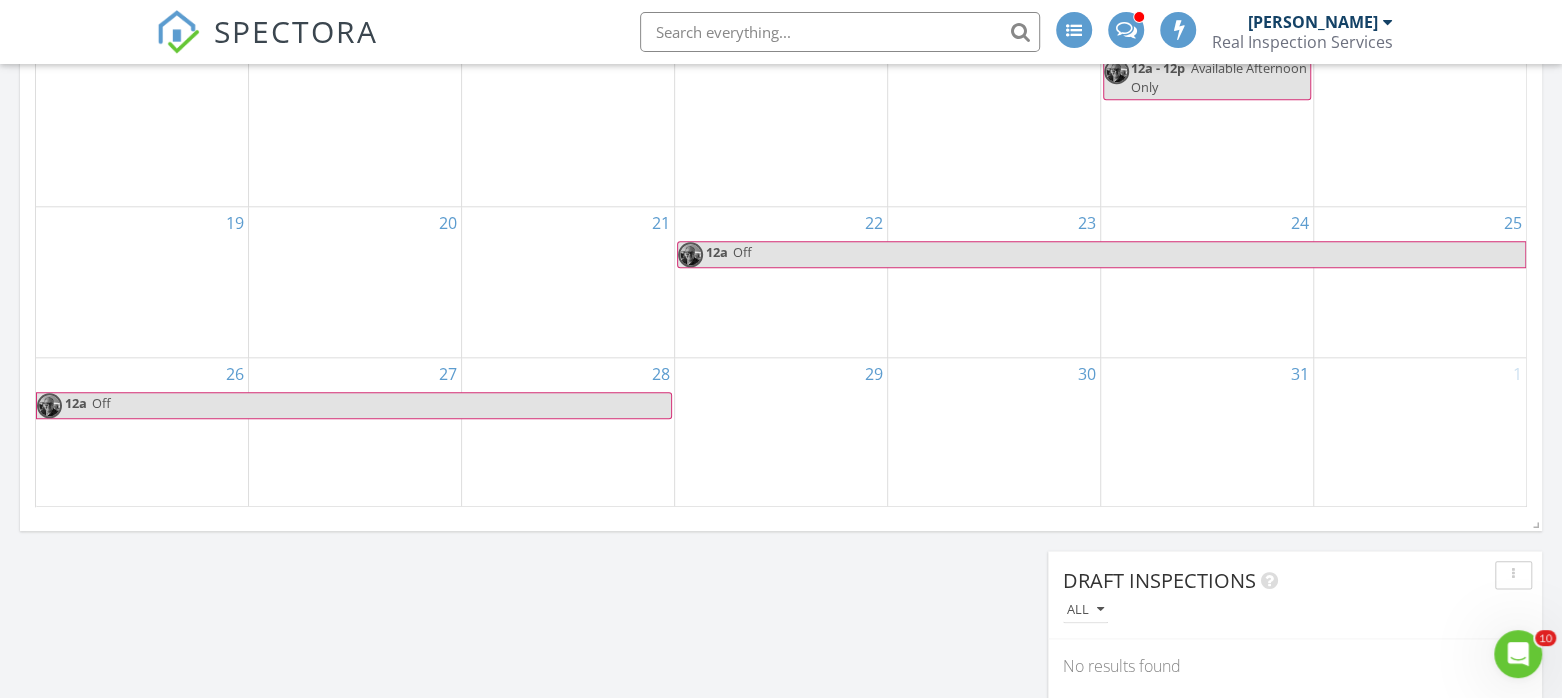 click on "Off" at bounding box center [381, 405] 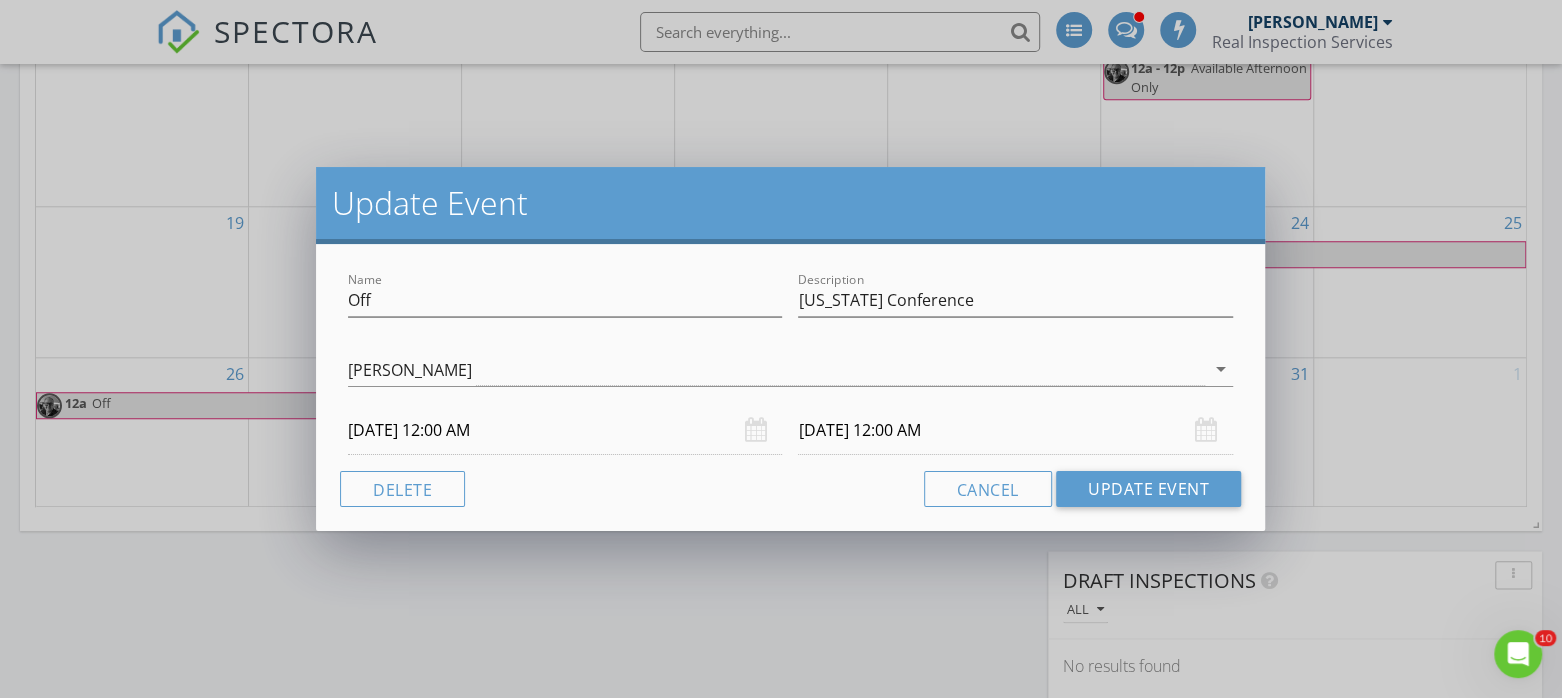 click on "10/29/2025 12:00 AM" at bounding box center [1015, 430] 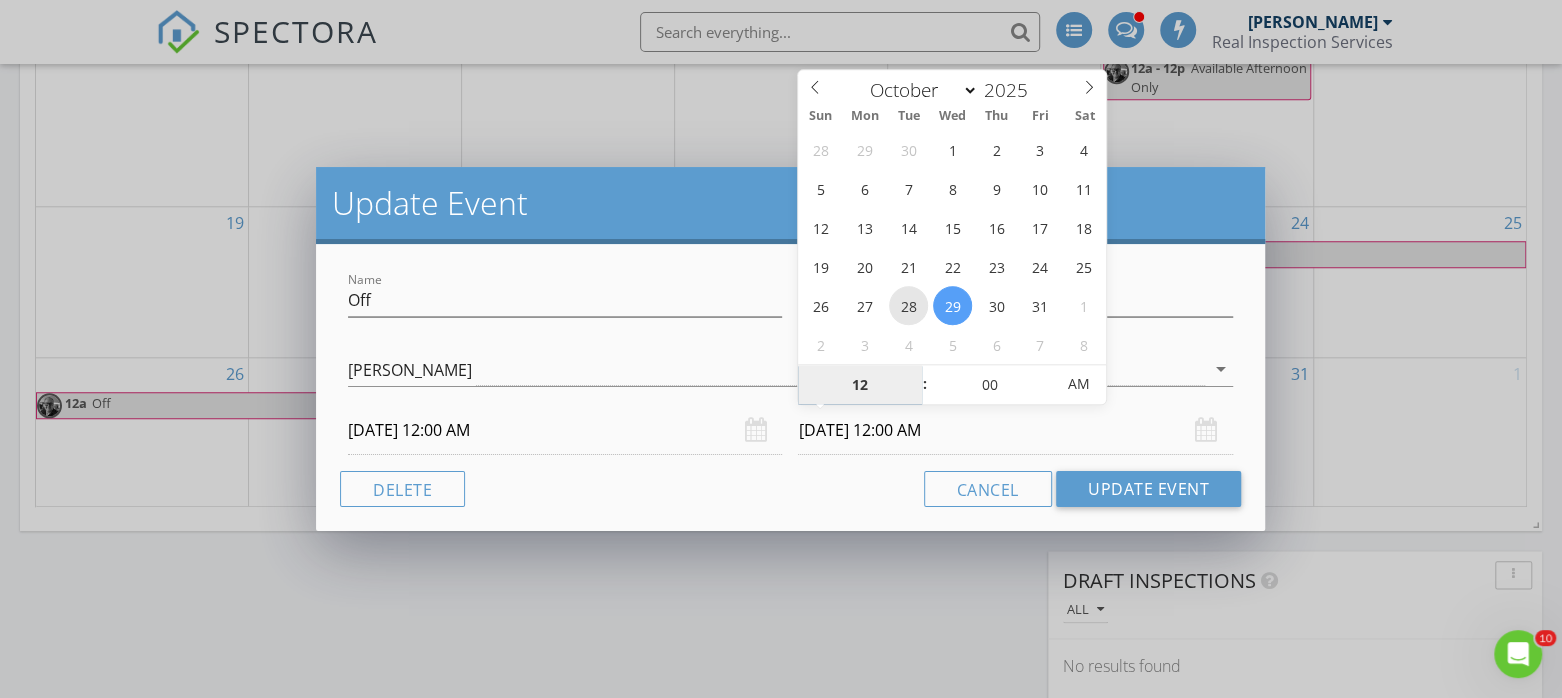 type on "10/28/2025 12:00 AM" 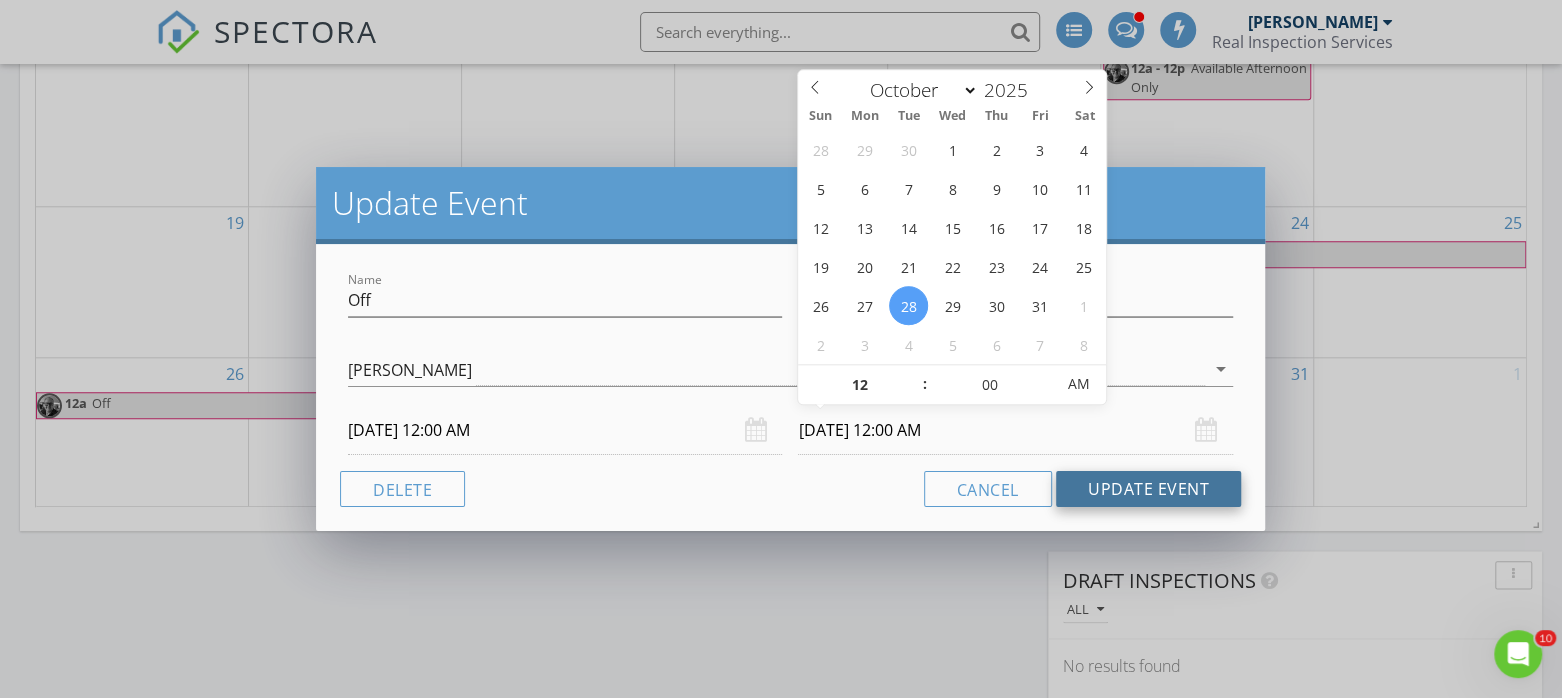 click on "Update Event" at bounding box center [1148, 489] 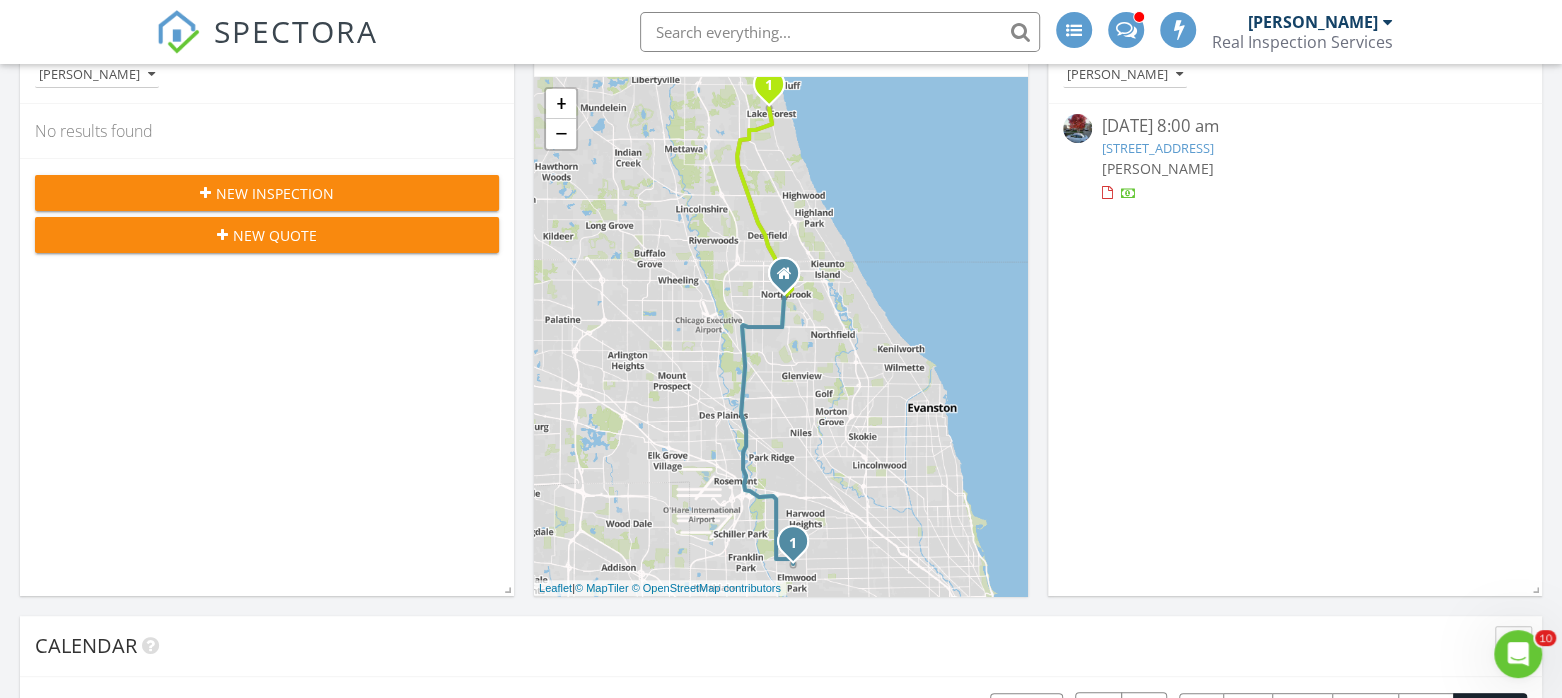scroll, scrollTop: 500, scrollLeft: 0, axis: vertical 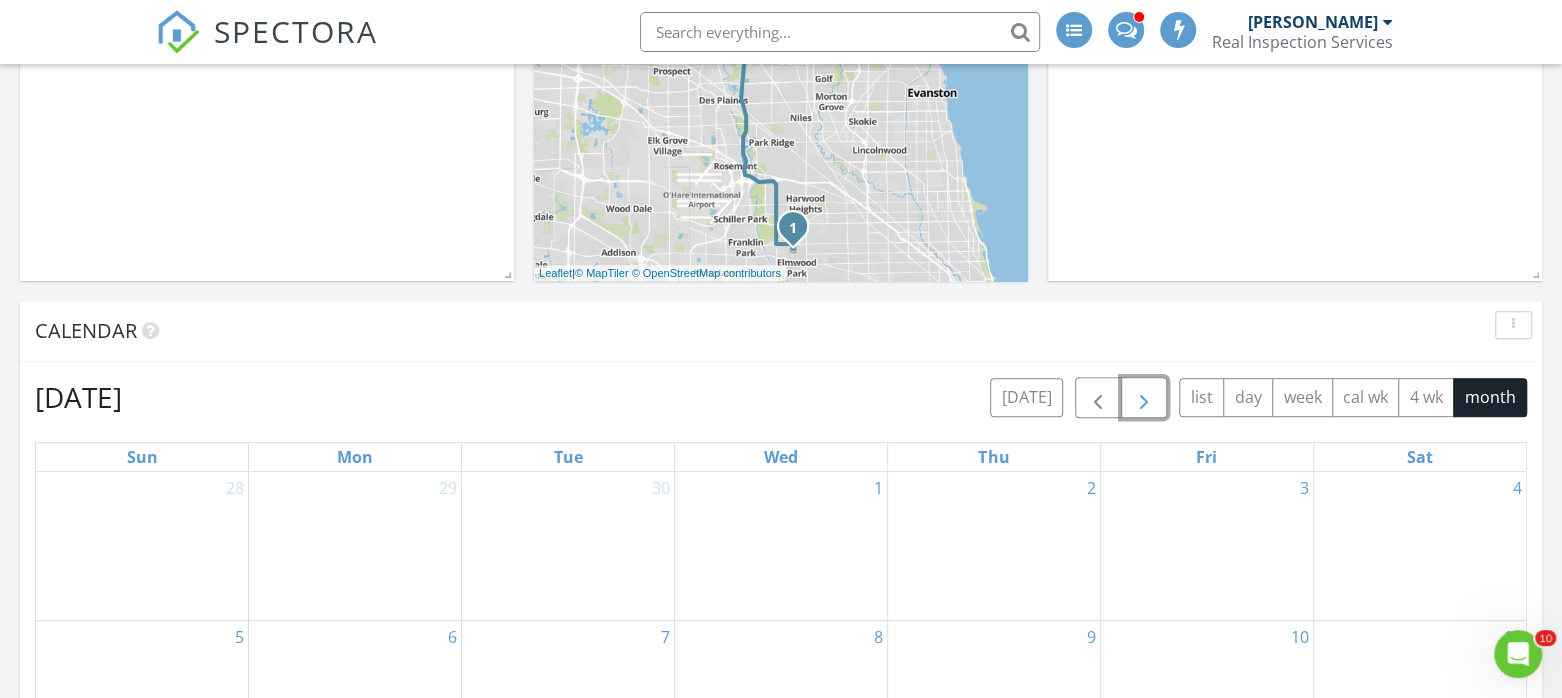click at bounding box center (1144, 398) 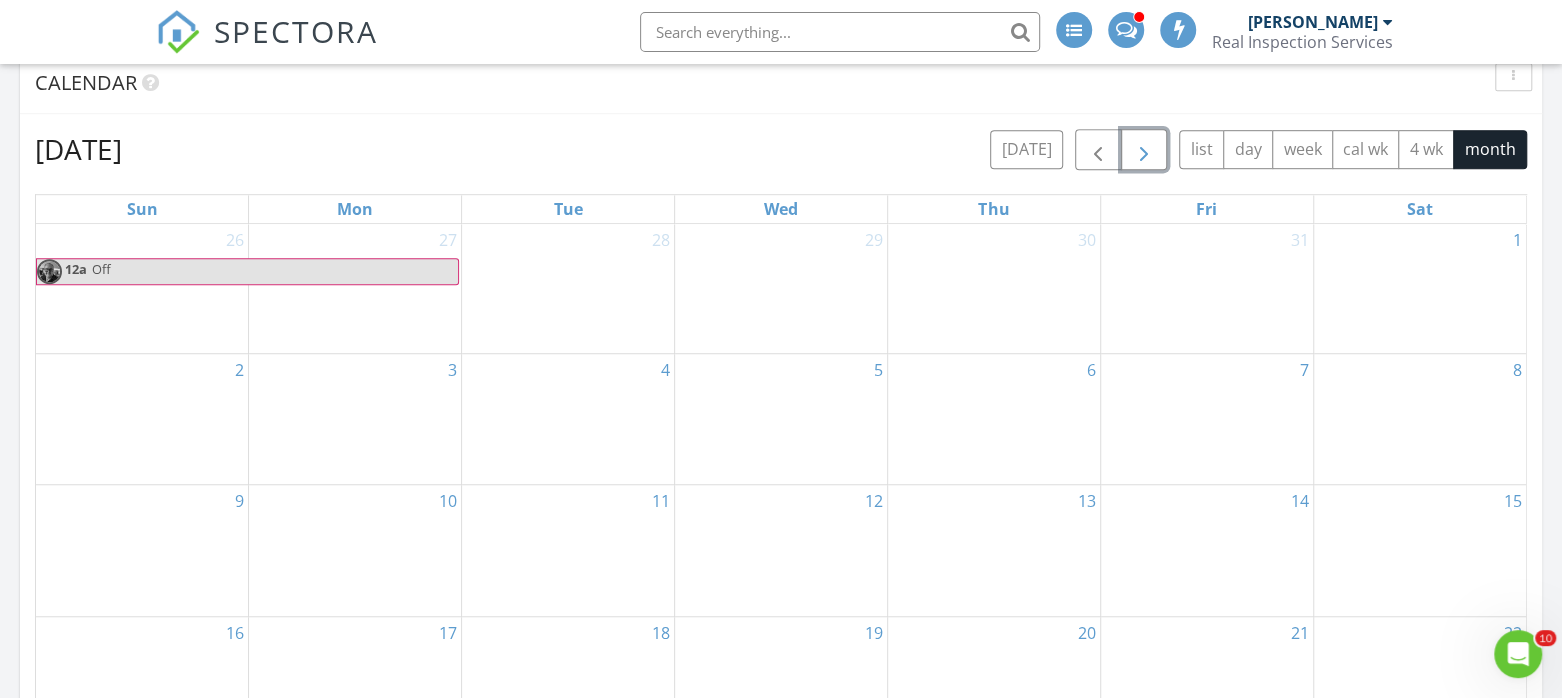 scroll, scrollTop: 750, scrollLeft: 0, axis: vertical 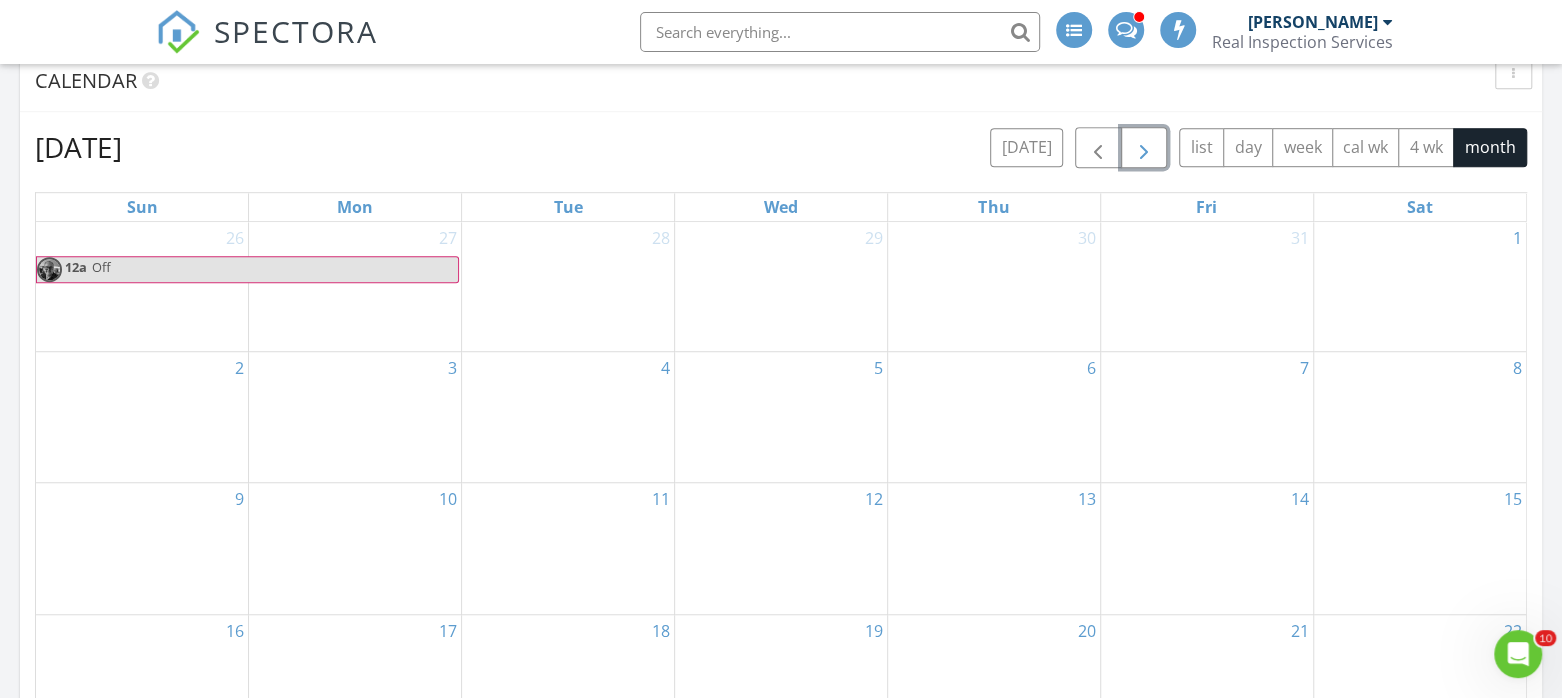 click on "4" at bounding box center (568, 417) 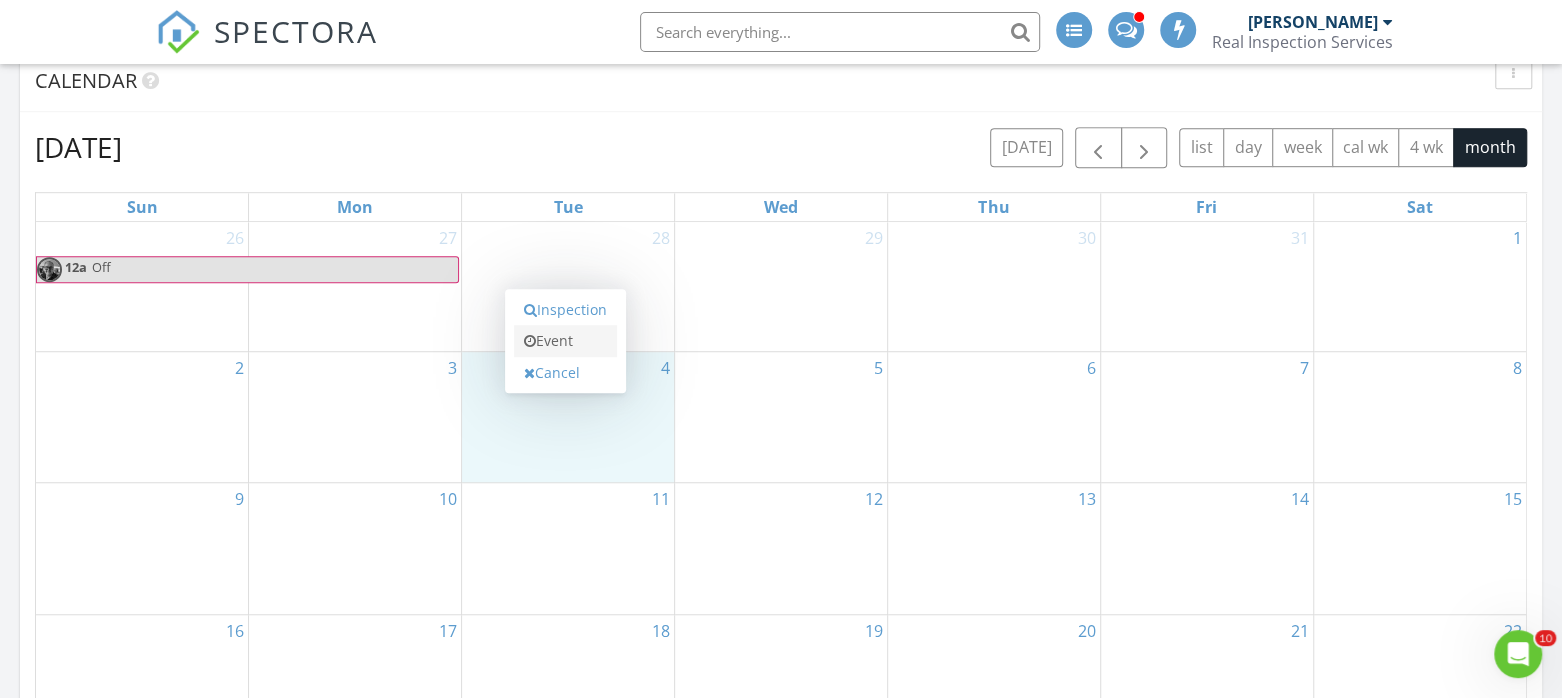click on "Event" at bounding box center (565, 341) 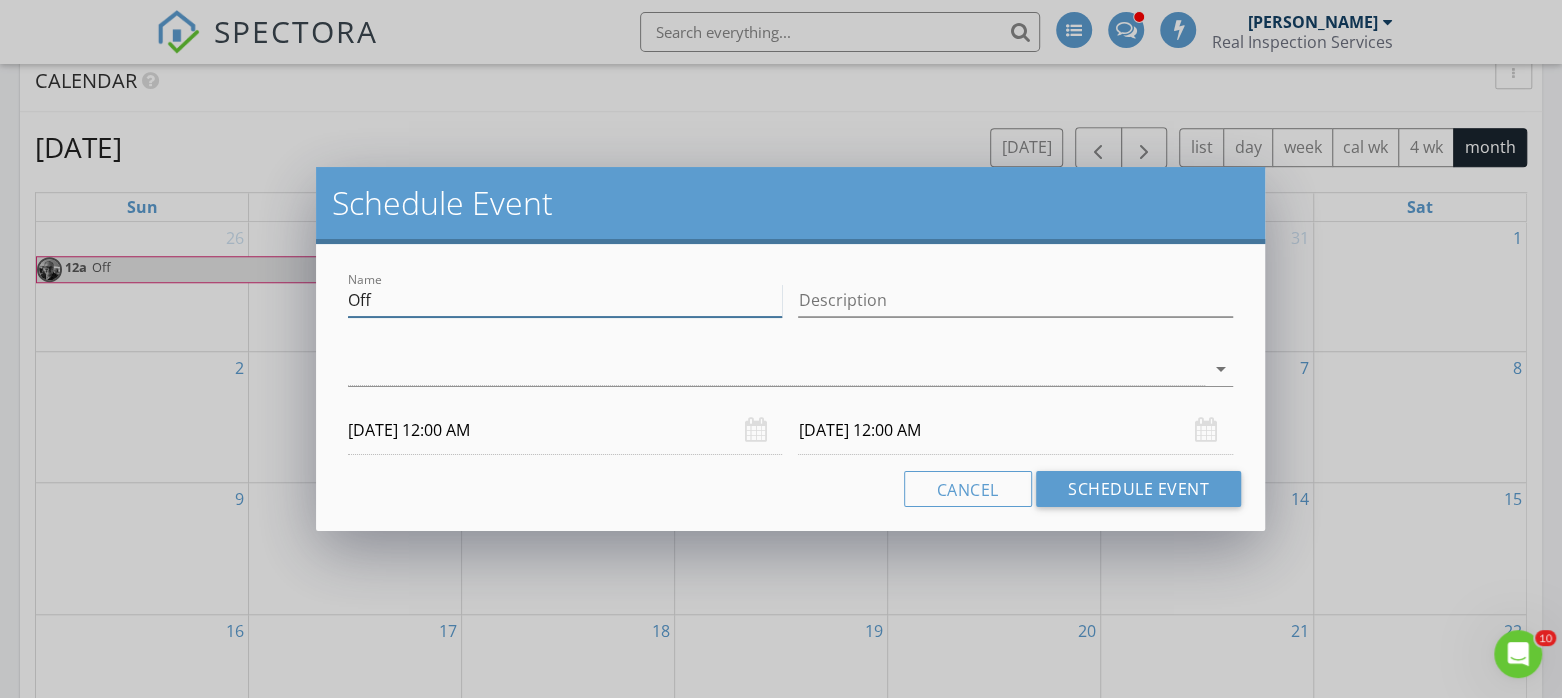click on "Off" at bounding box center (565, 300) 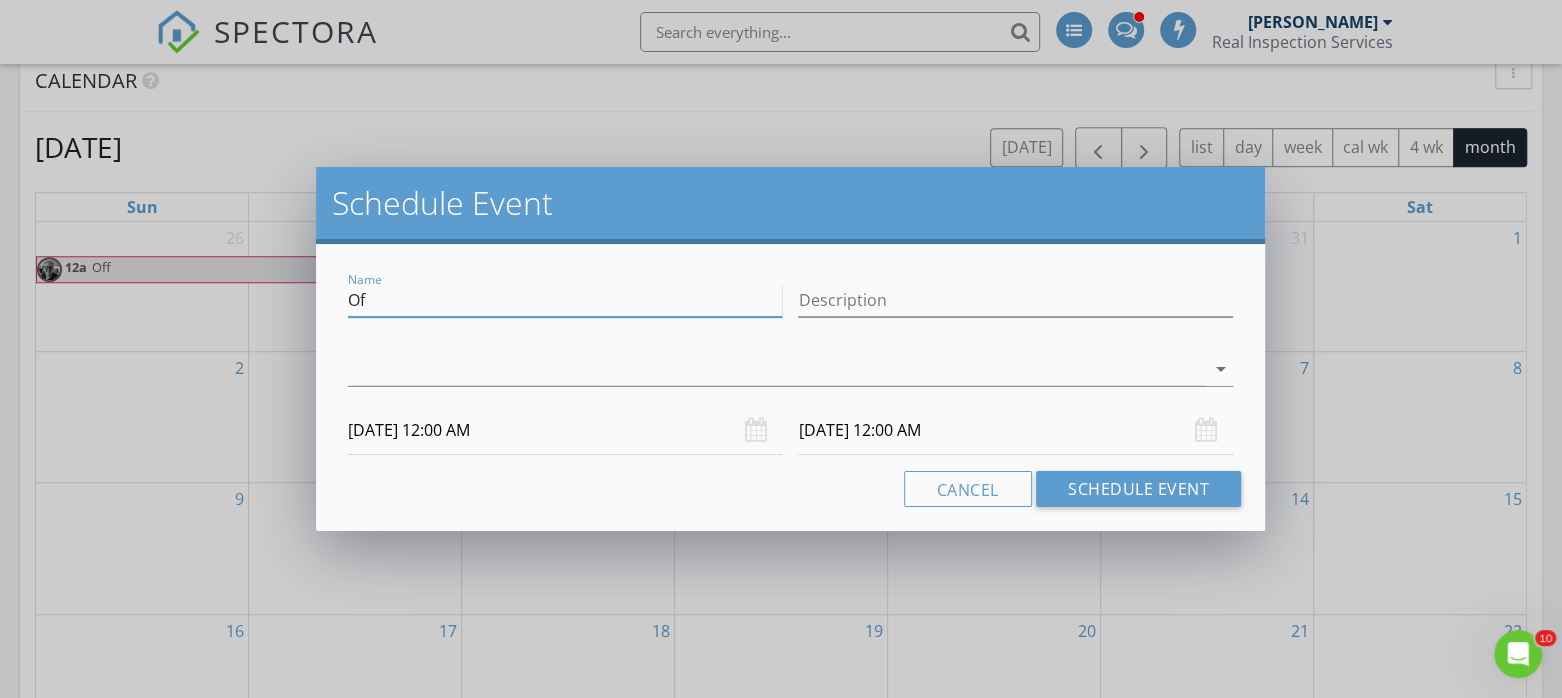 type on "O" 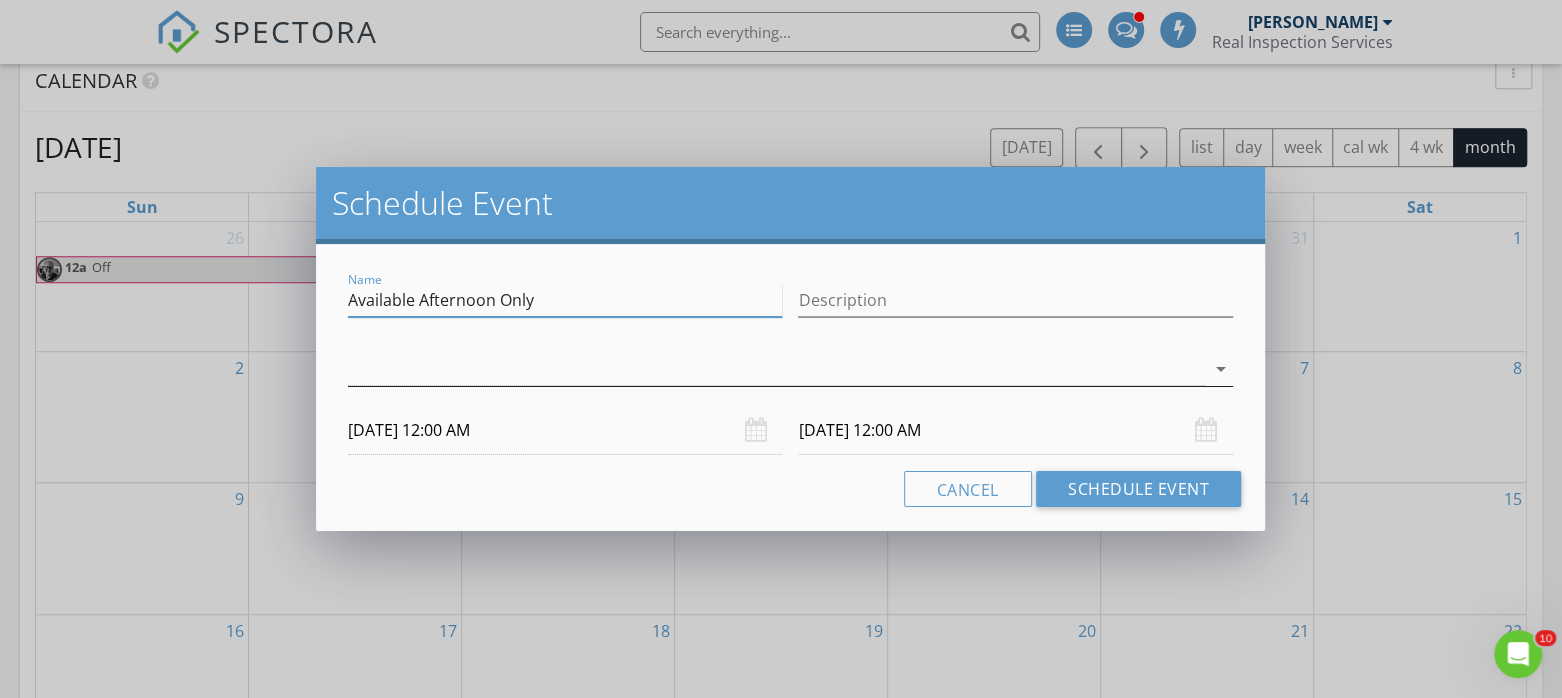 type on "Available Afternoon Only" 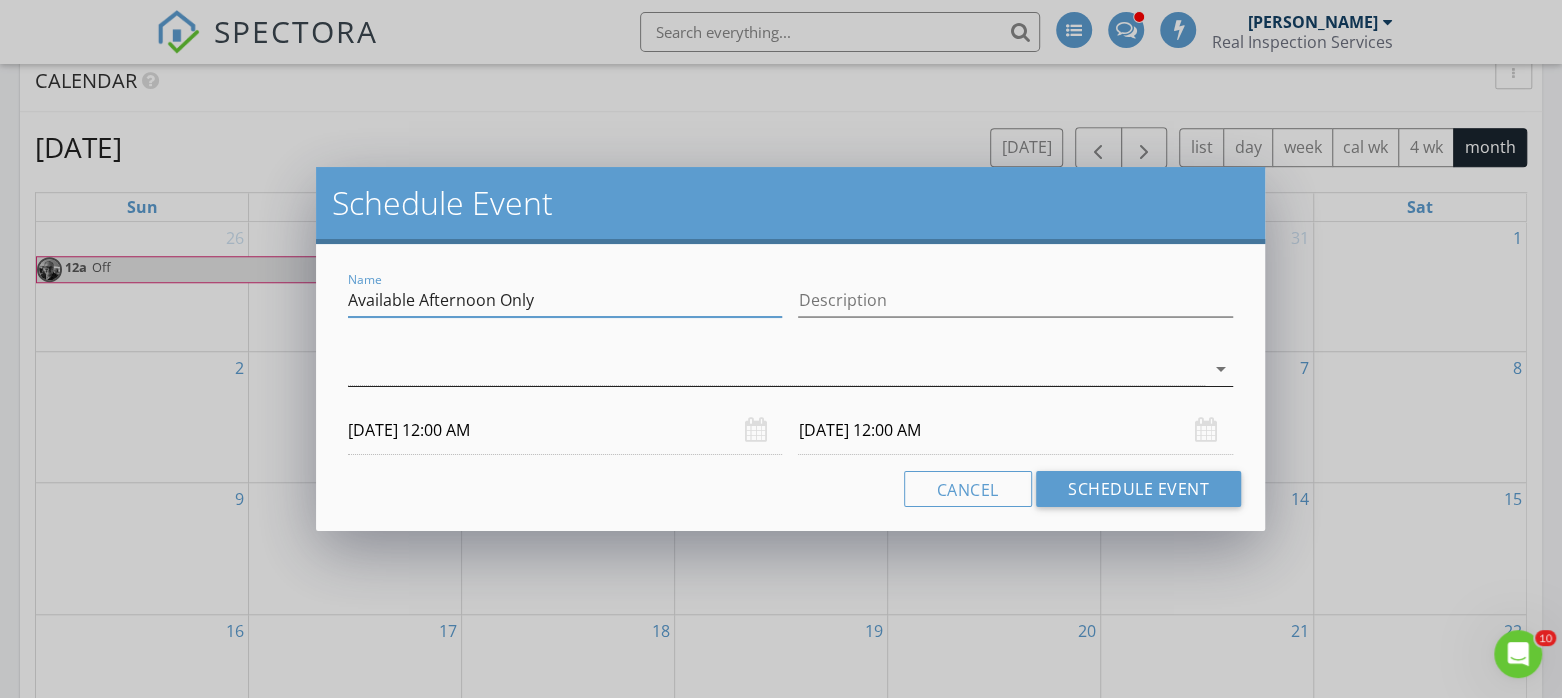 click at bounding box center [776, 369] 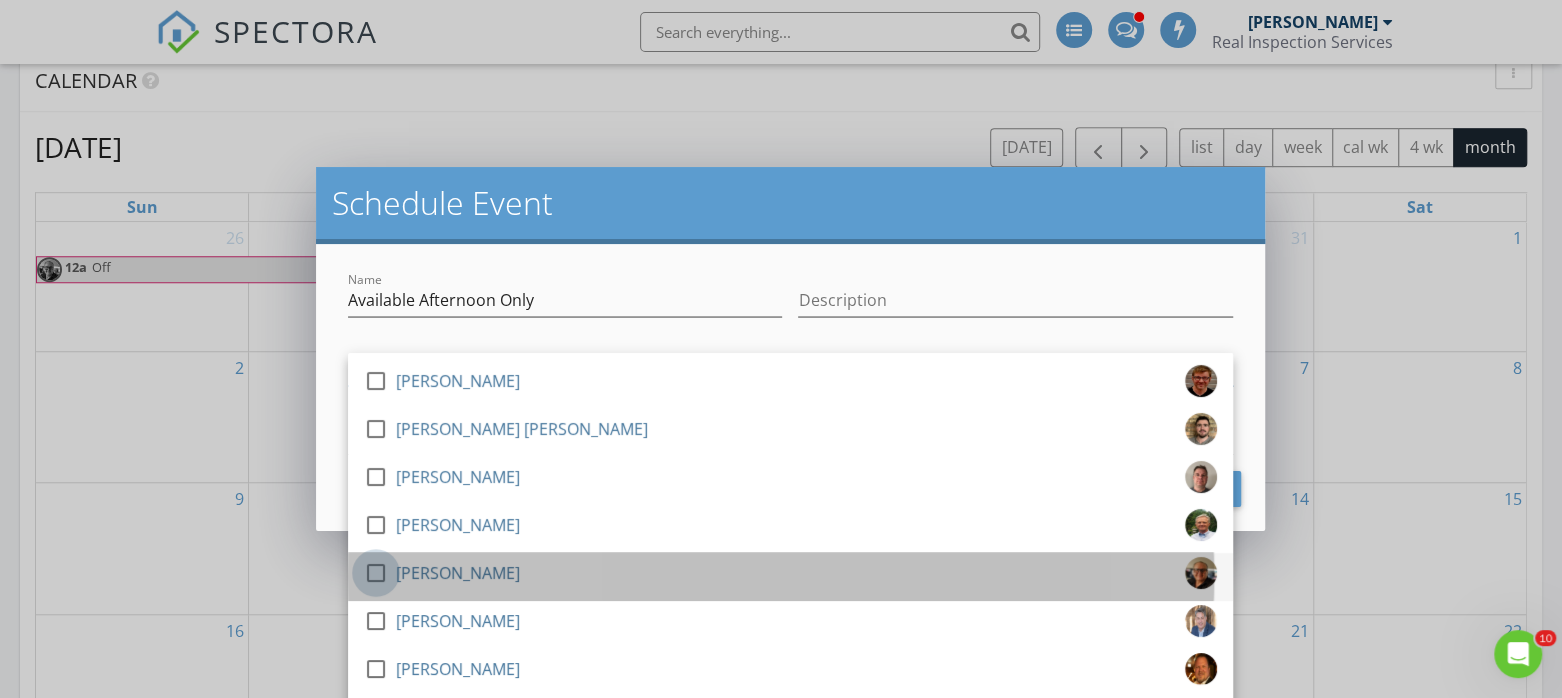 click at bounding box center (376, 573) 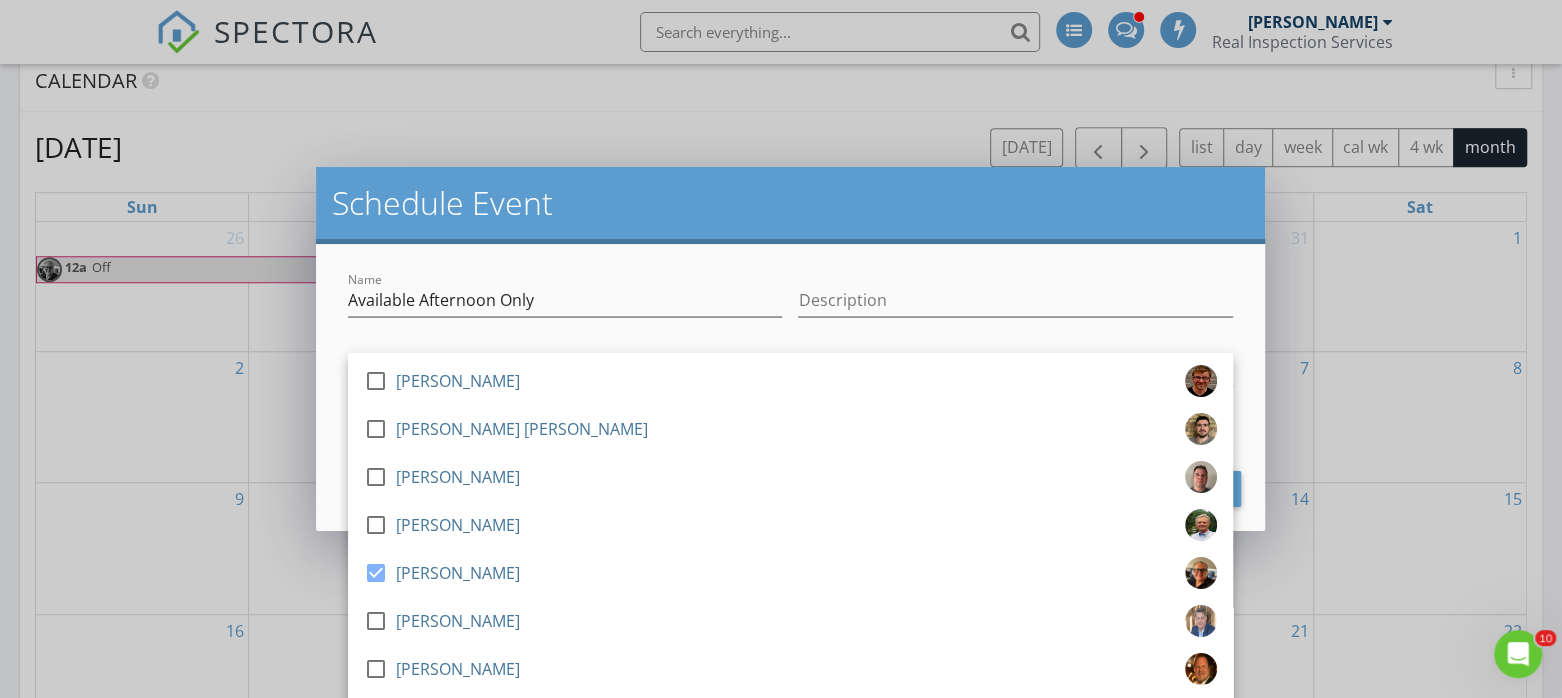 click on "Name Available Afternoon Only   Description     check_box_outline_blank   Brian Esterline   check_box_outline_blank   Connor Brodner   check_box_outline_blank   Ben Swenson   check_box_outline_blank   Larry Witort   check_box   John Lundberg   check_box_outline_blank   Peter Brockman   check_box_outline_blank   Michael Schroeder   check_box_outline_blank   Chuck Ryan, ASHI Certified   check_box_outline_blank   Matthew Frank   check_box_outline_blank   Environmental Testing   John Lundberg arrow_drop_down   11/04/2025 12:00 AM   11/05/2025 12:00 AM         Cancel   Schedule Event" at bounding box center (790, 387) 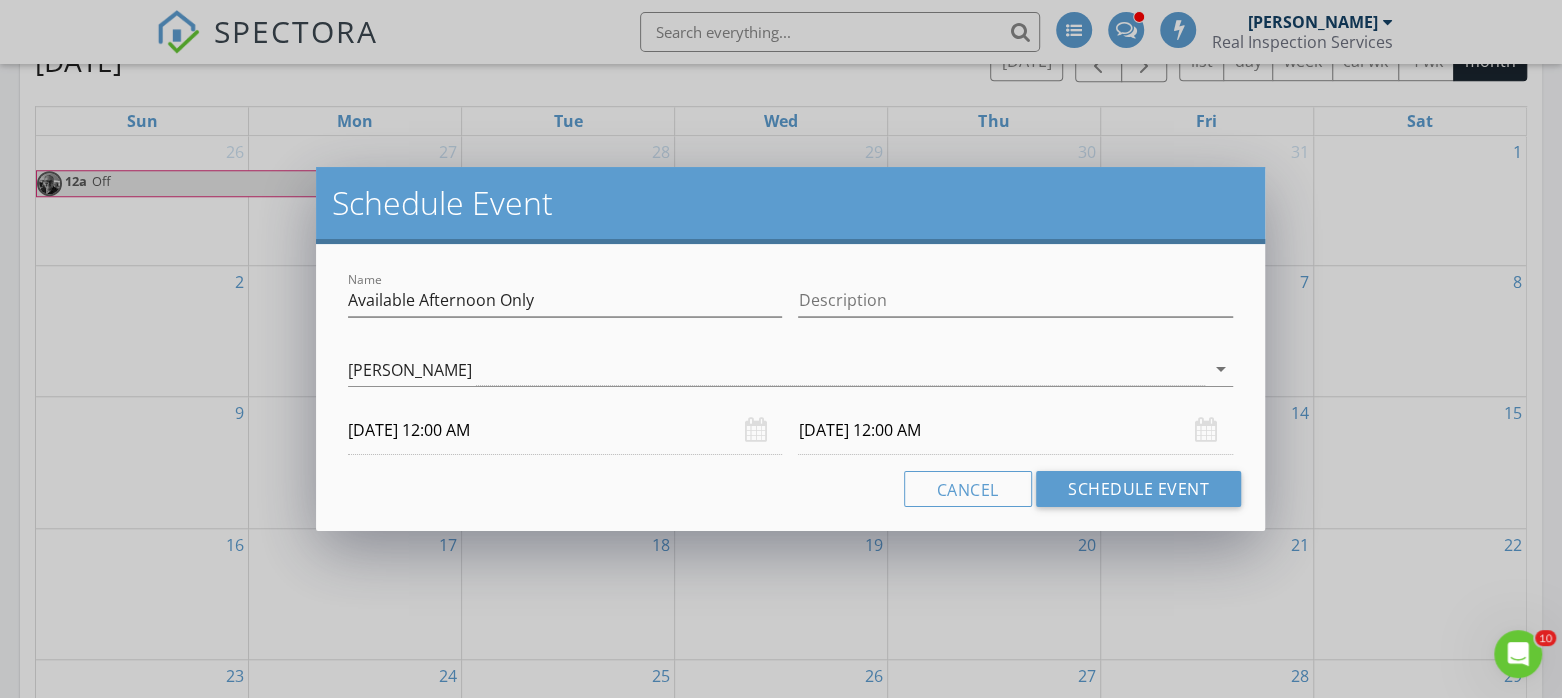 scroll, scrollTop: 875, scrollLeft: 0, axis: vertical 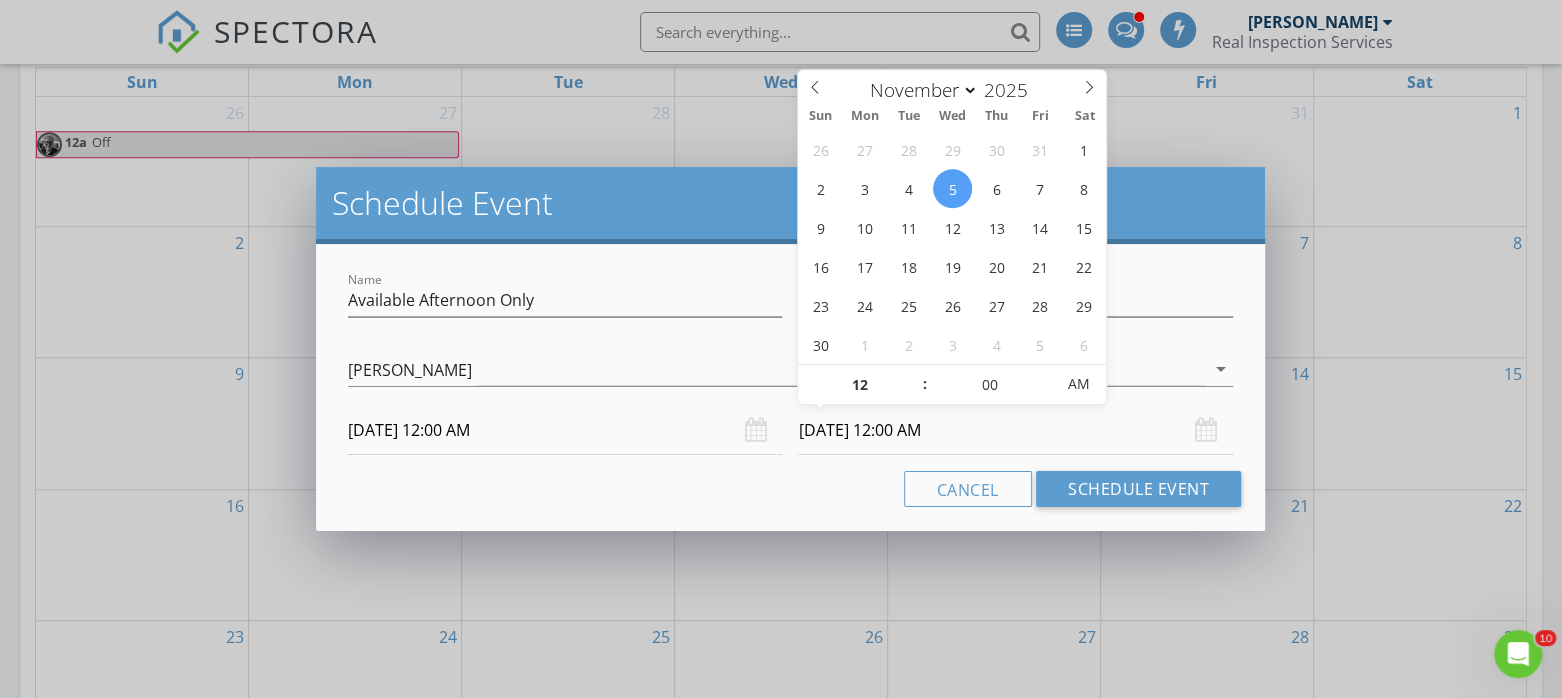 click on "11/05/2025 12:00 AM" at bounding box center [1015, 430] 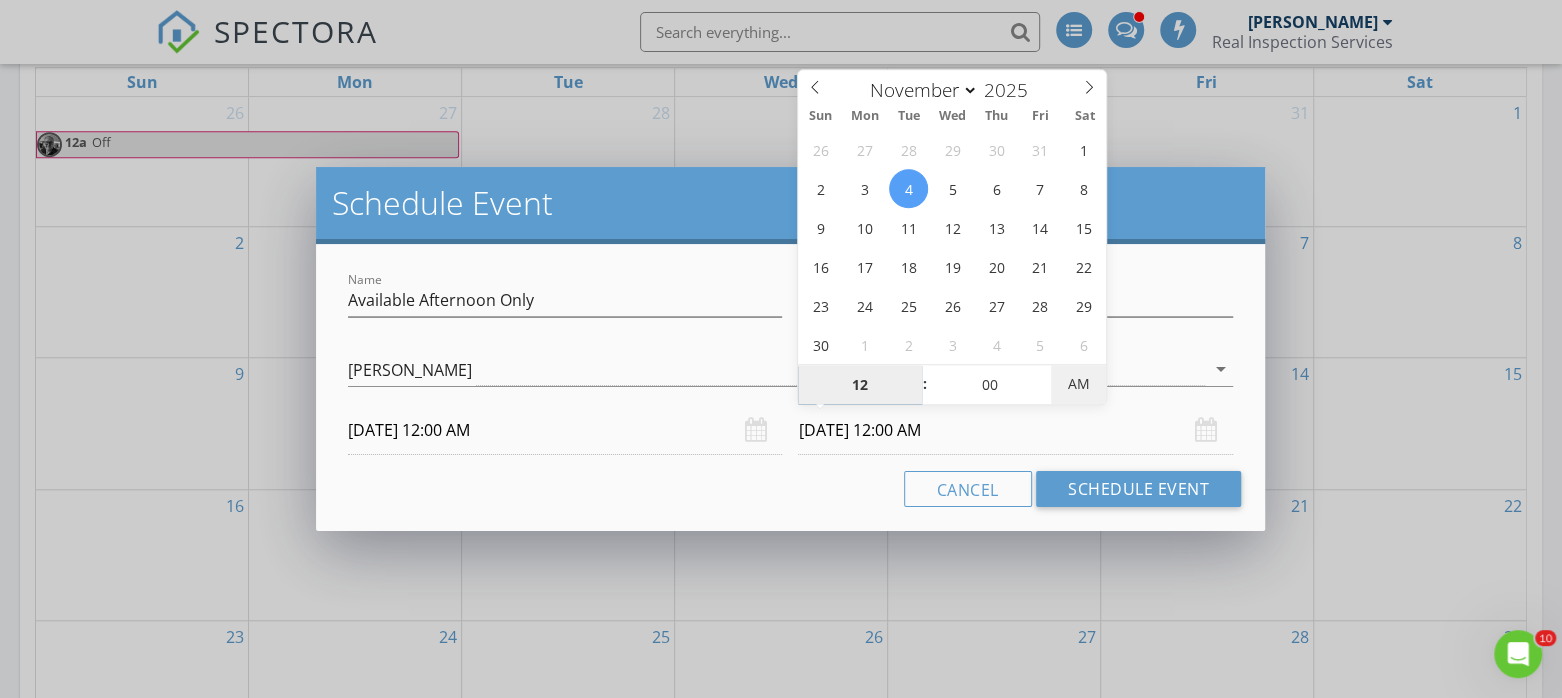 type on "11/04/2025 12:00 PM" 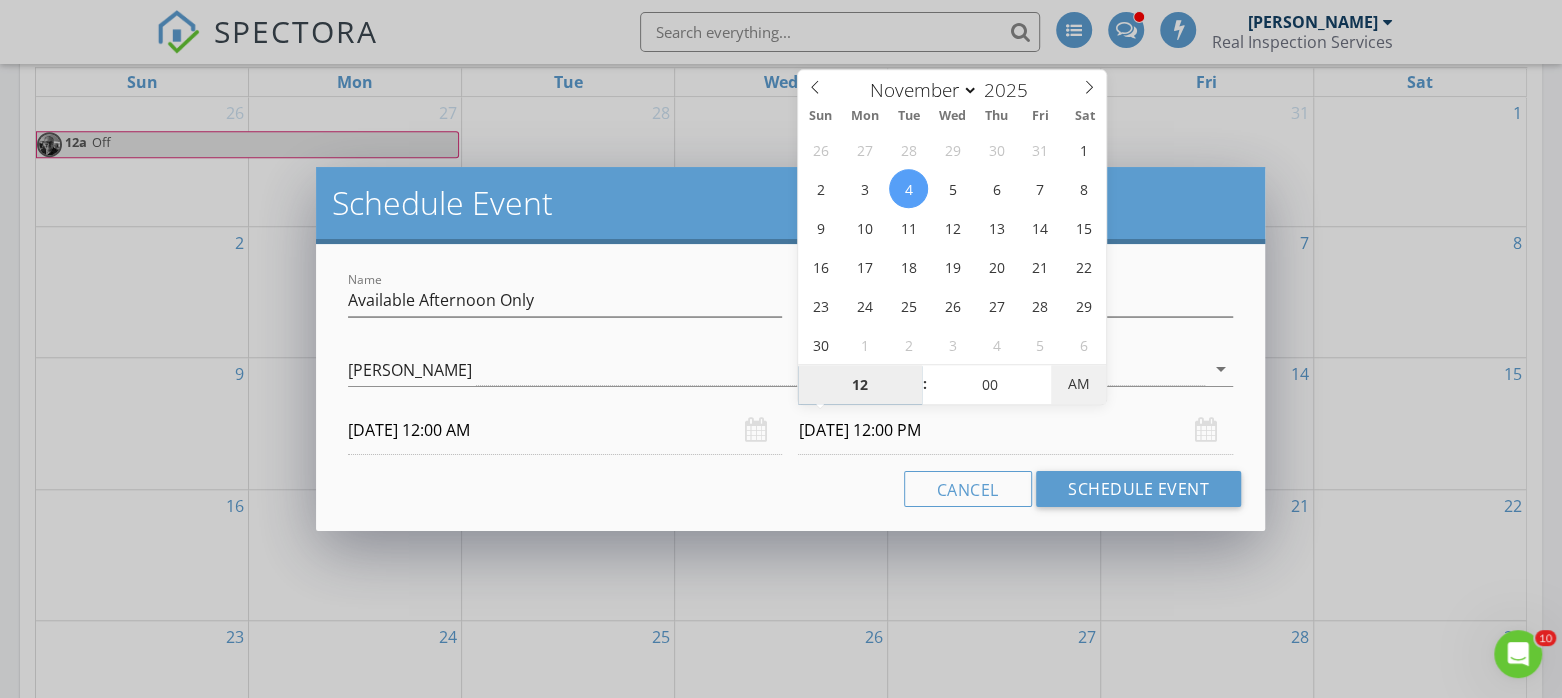 click on "AM" at bounding box center [1078, 384] 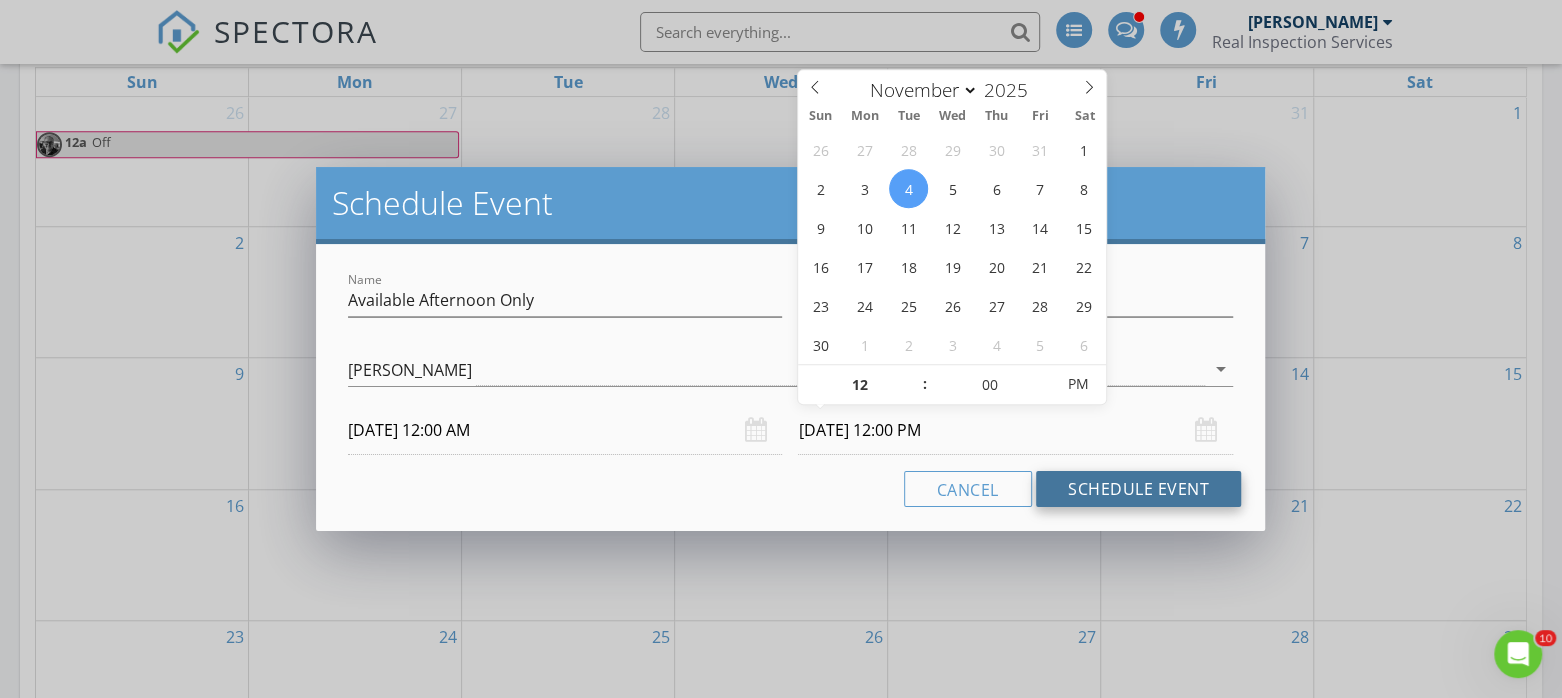 click on "Schedule Event" at bounding box center [1138, 489] 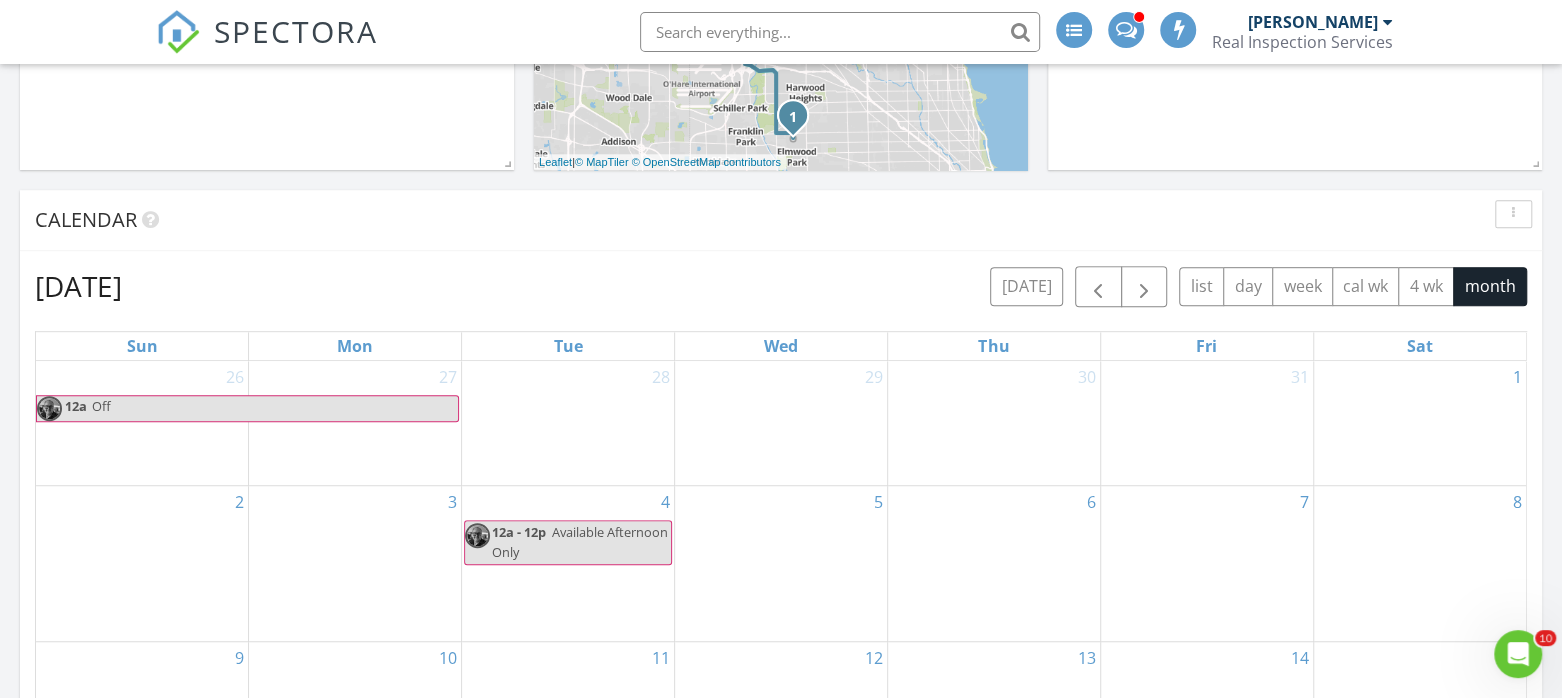 scroll, scrollTop: 500, scrollLeft: 0, axis: vertical 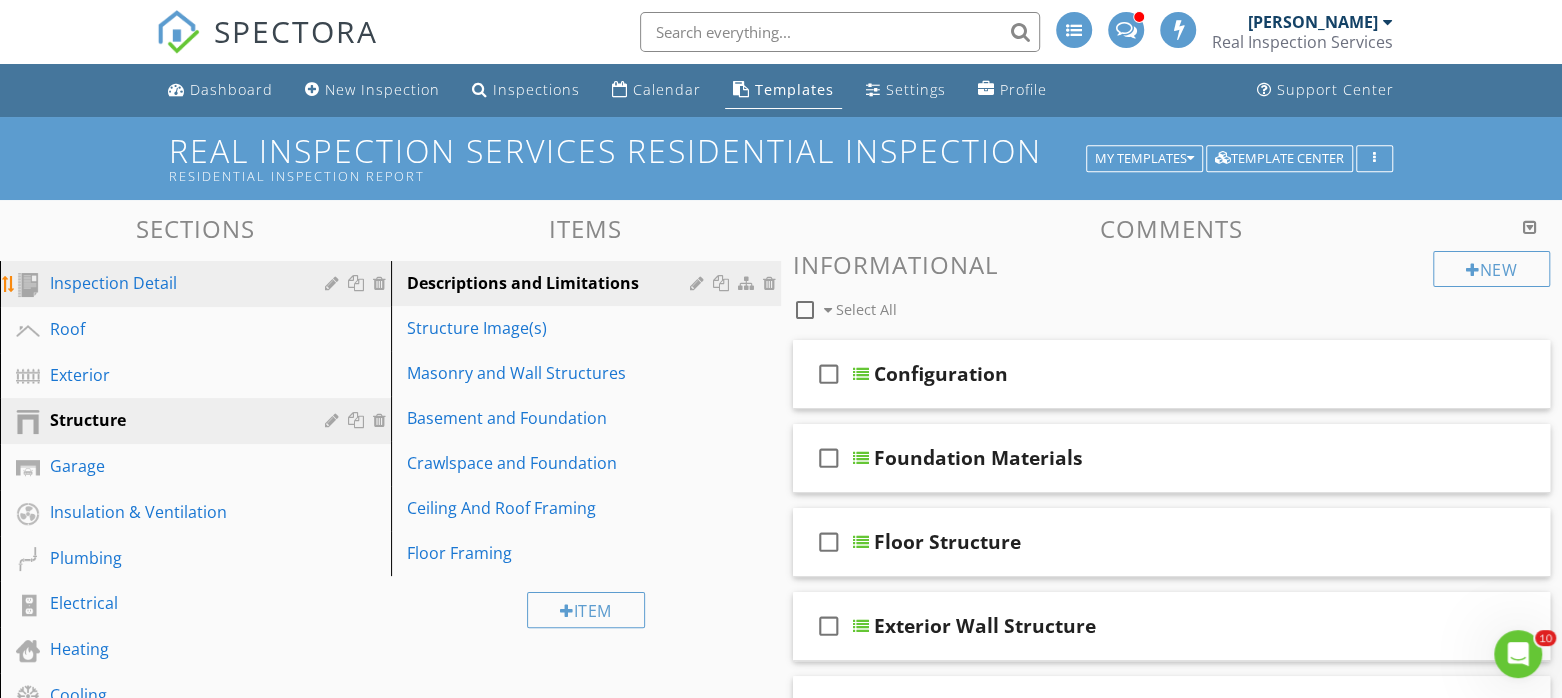 click on "Inspection Detail" at bounding box center [173, 283] 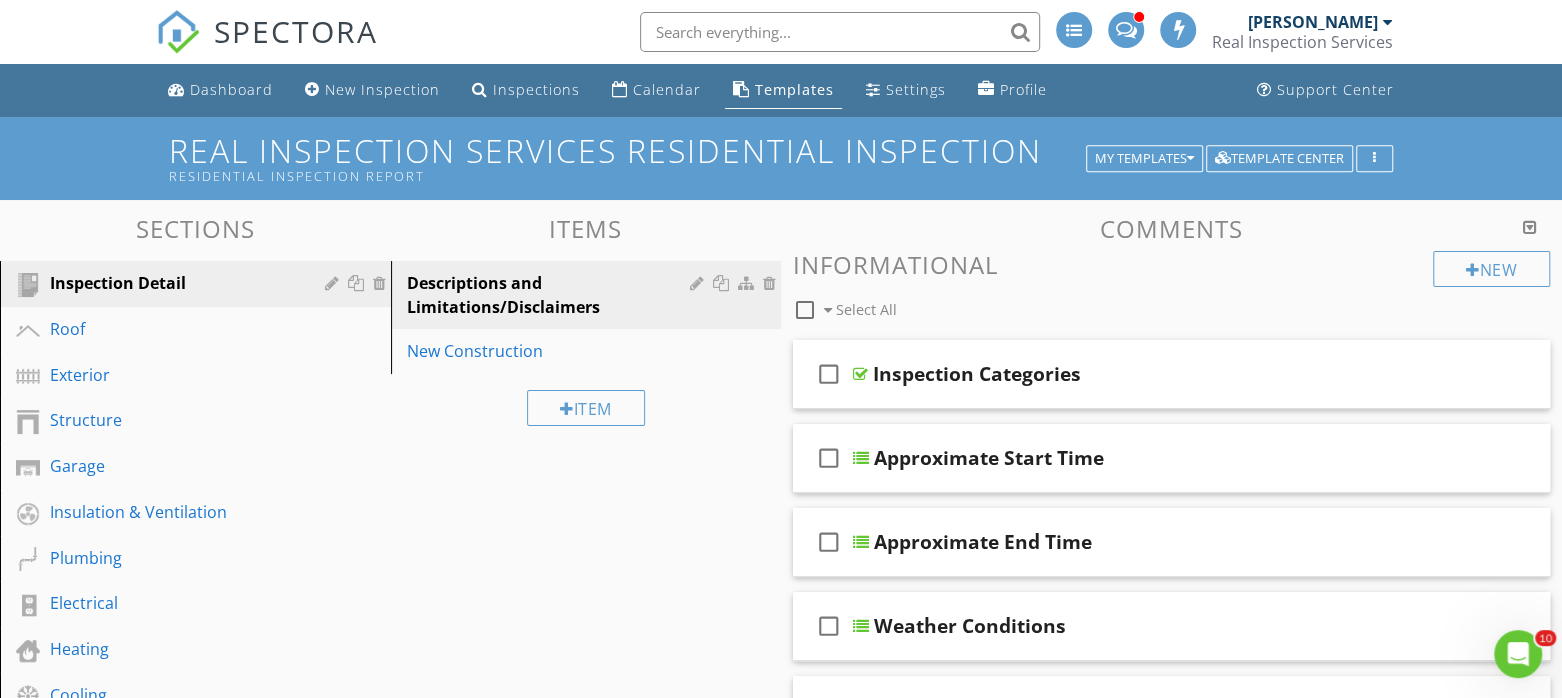 scroll, scrollTop: 125, scrollLeft: 0, axis: vertical 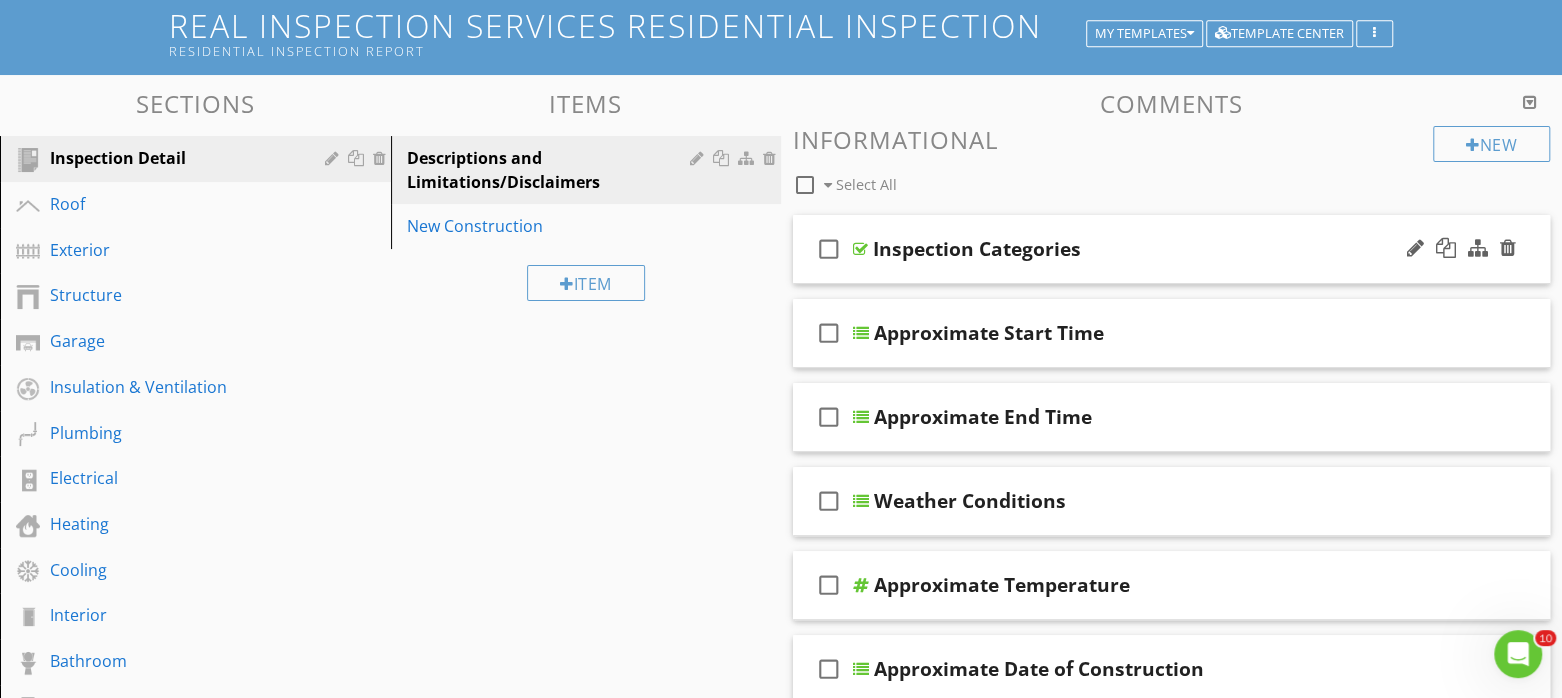 click on "check_box_outline_blank
Inspection Categories" at bounding box center (1171, 249) 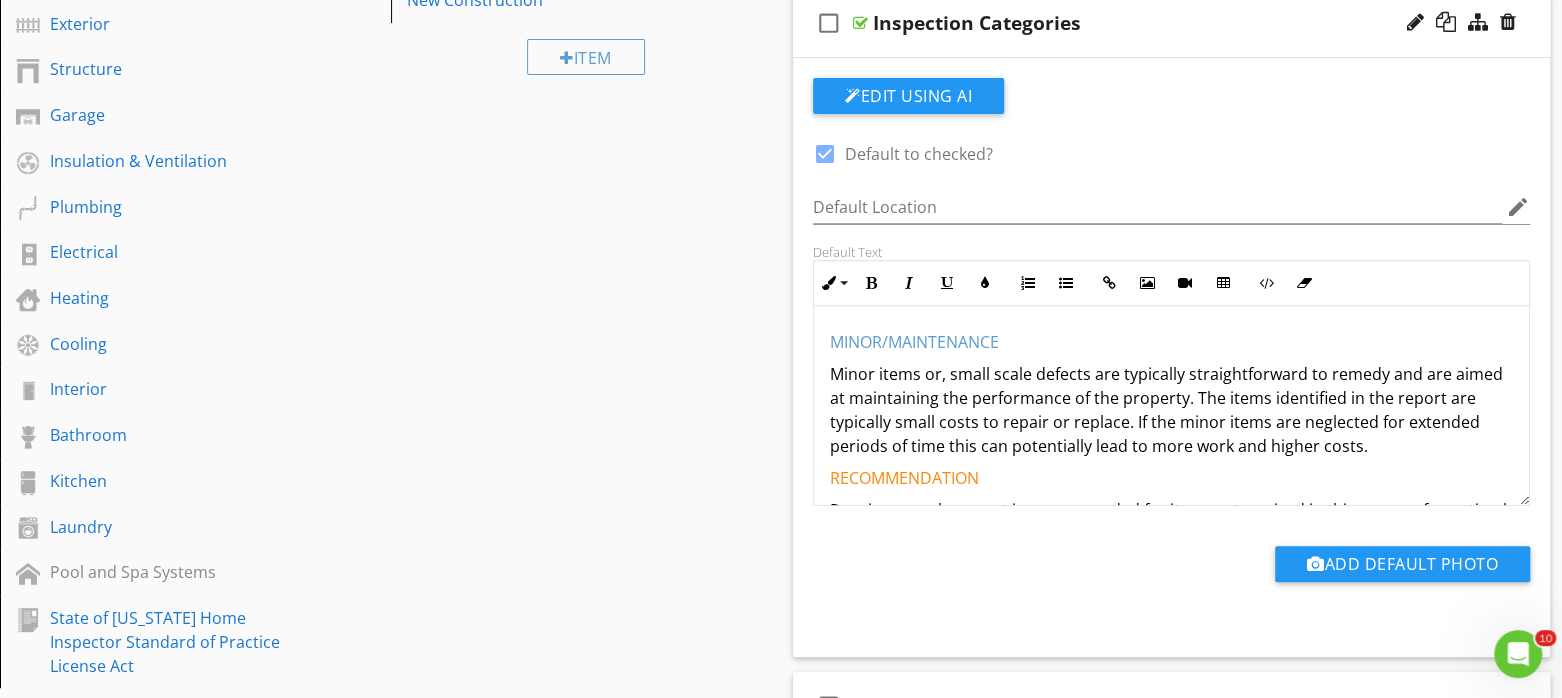 scroll, scrollTop: 375, scrollLeft: 0, axis: vertical 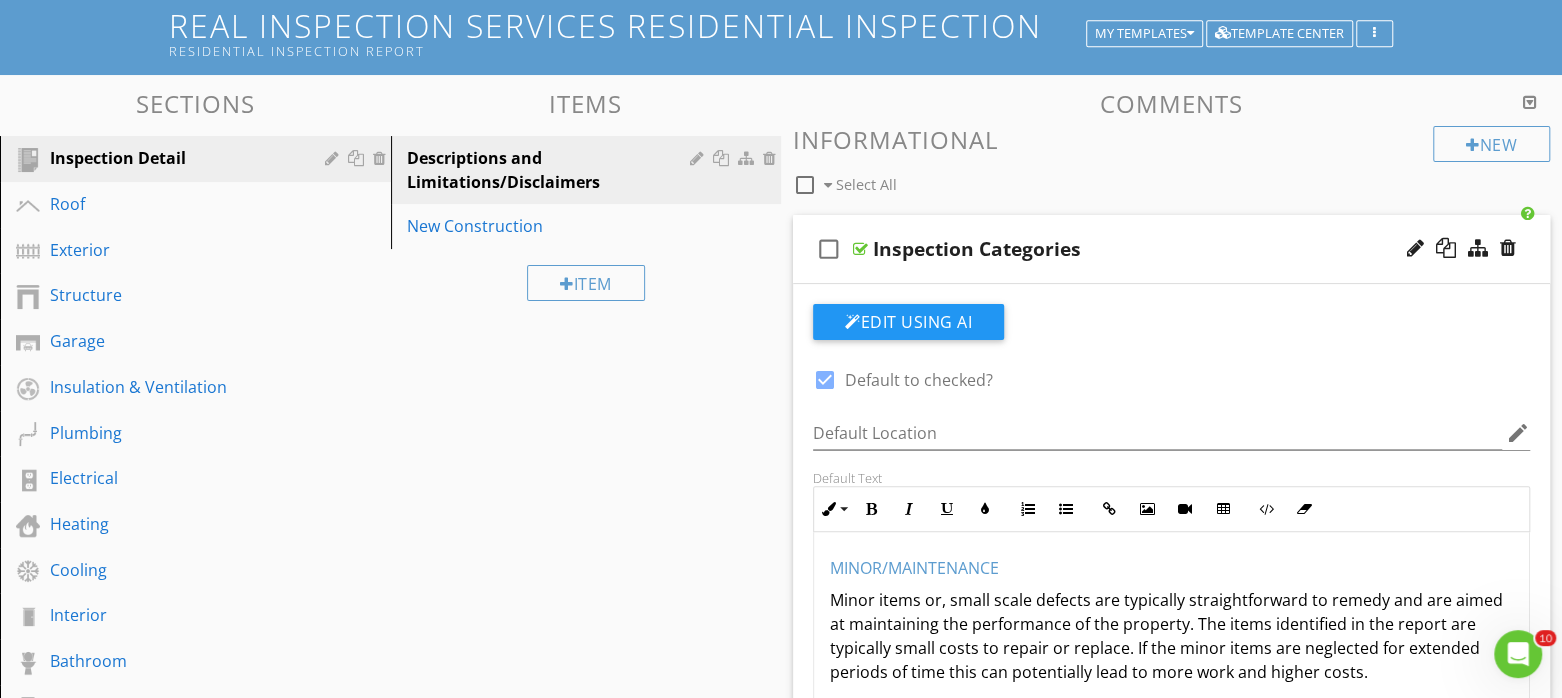 click on "New
Informational   check_box_outline_blank     Select All       check_box_outline_blank
Inspection Categories
Edit Using AI
check_box Default to checked?             Default Location edit       Default Text   Inline Style XLarge Large Normal Small Light Small/Light Bold Italic Underline Colors Ordered List Unordered List Insert Link Insert Image Insert Video Insert Table Code View Clear Formatting MINOR/MAINTENANCE  Minor items or, small scale defects are typically straightforward to remedy and are aimed at maintaining the performance of the property. The items identified in the report are typically small costs to repair or replace. If the minor items are neglected for extended periods of time this can potentially lead to more work and higher costs.  RECOMMENDATION Qualified Contractor.   SAFETY HAZARD The items identified in the report are specific issues that need  immediate attention  or that pose an" at bounding box center (1171, 1666) 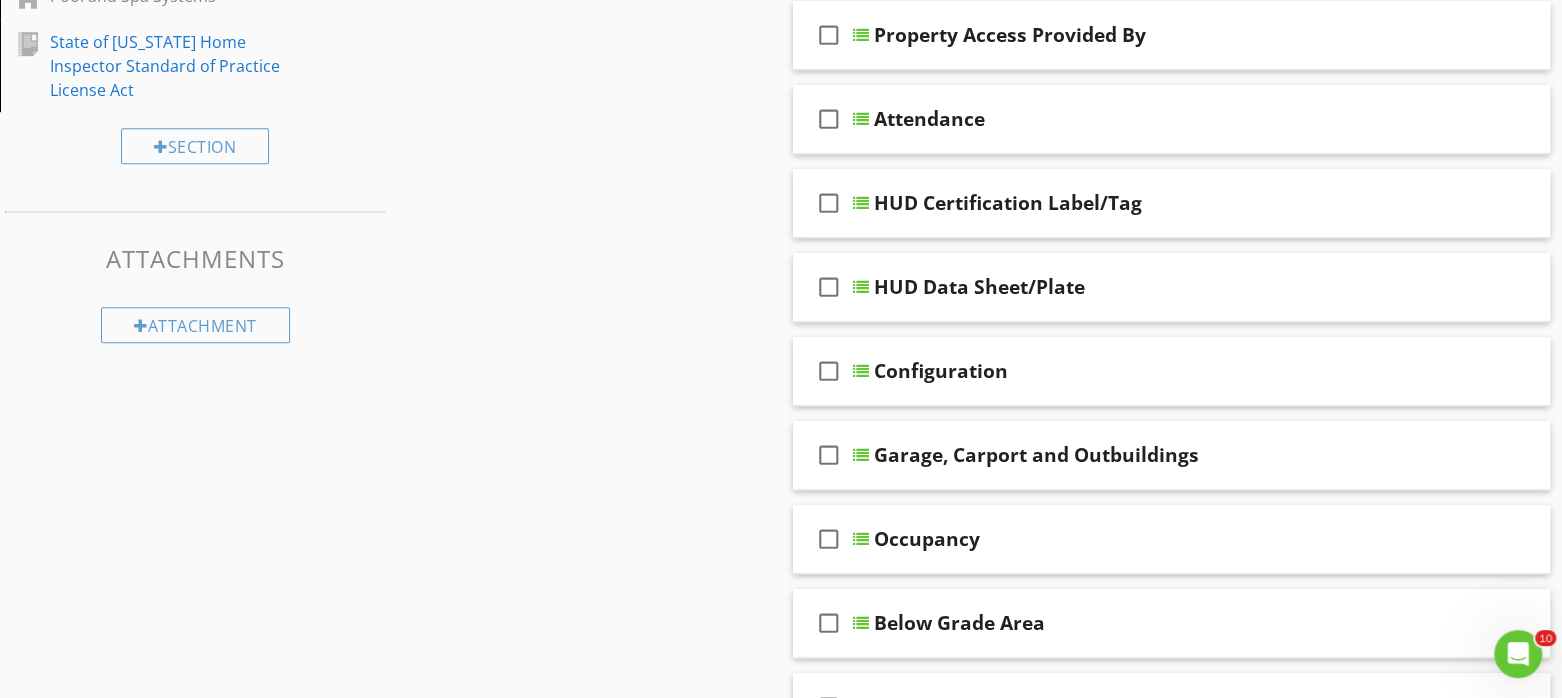 scroll, scrollTop: 875, scrollLeft: 0, axis: vertical 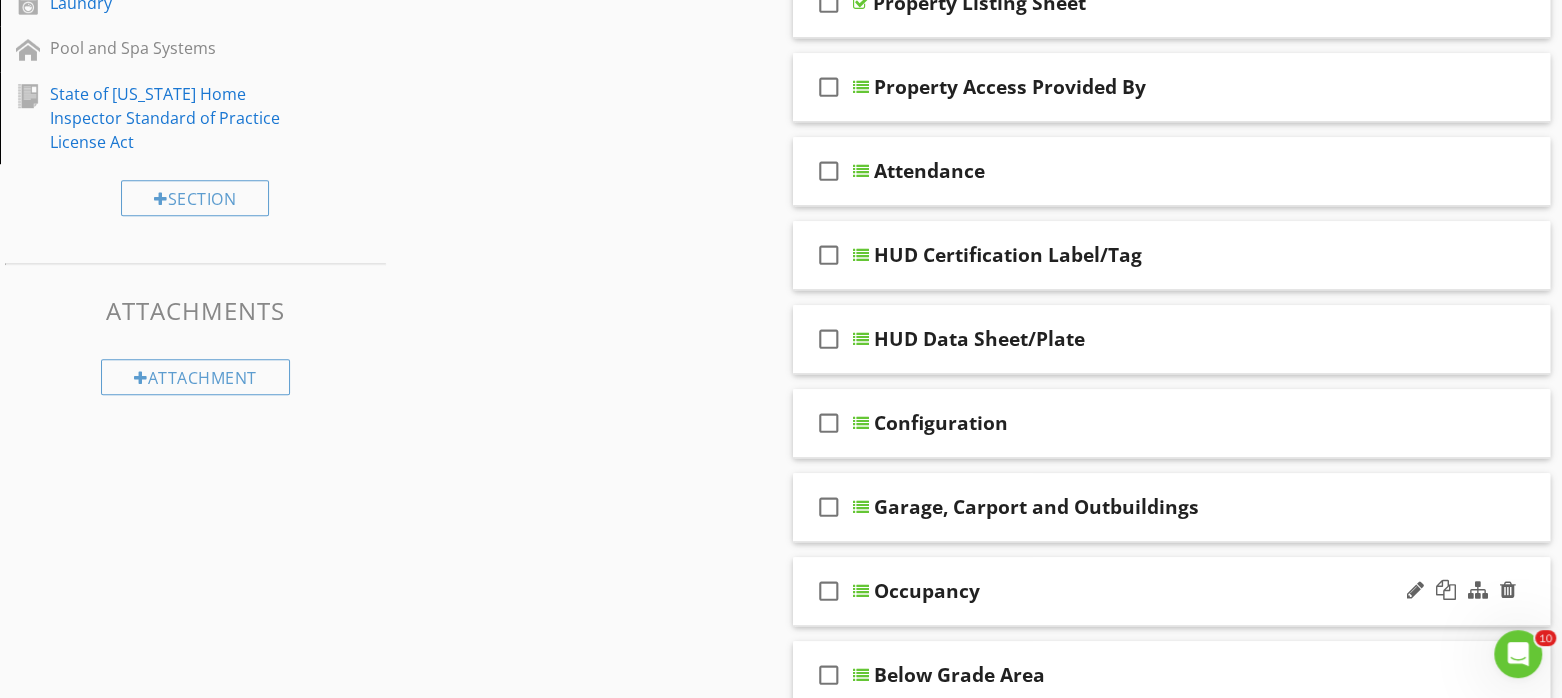 type 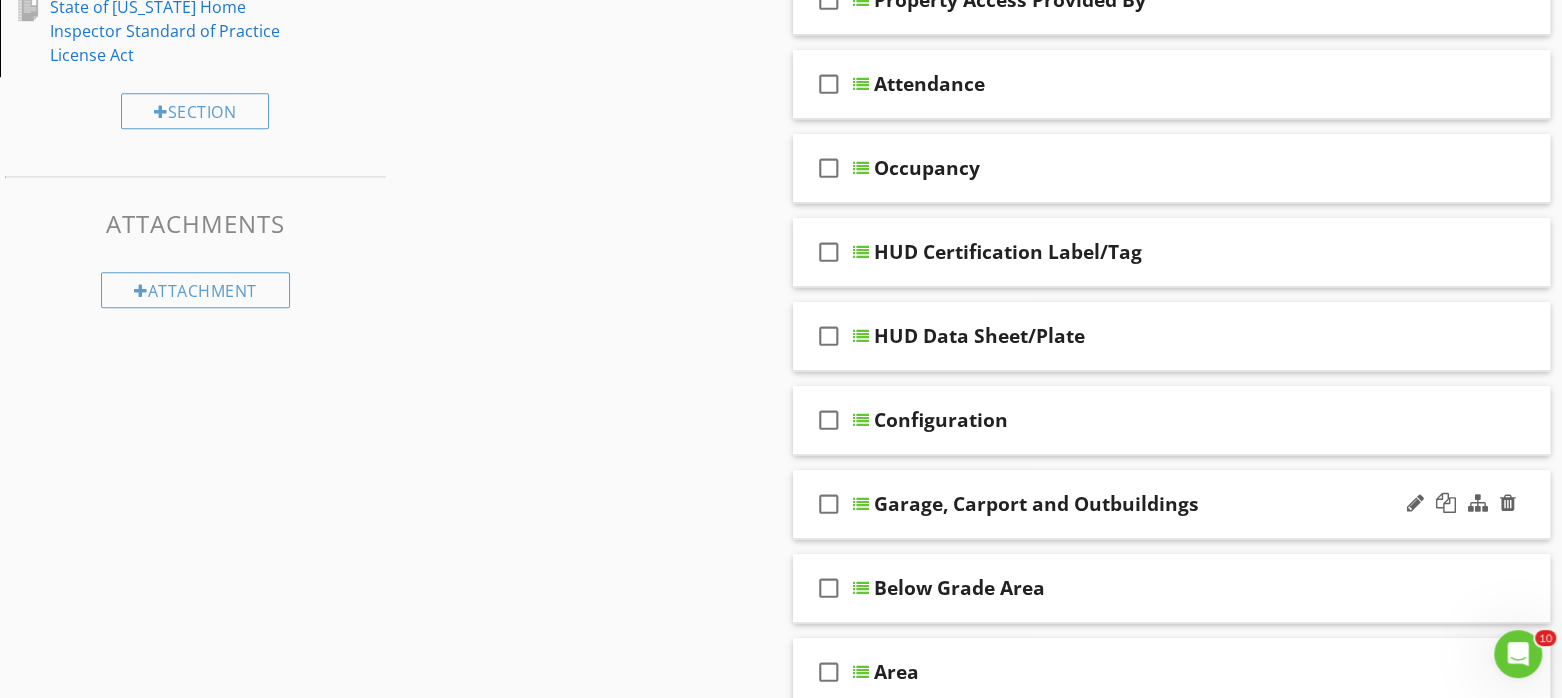 scroll, scrollTop: 1000, scrollLeft: 0, axis: vertical 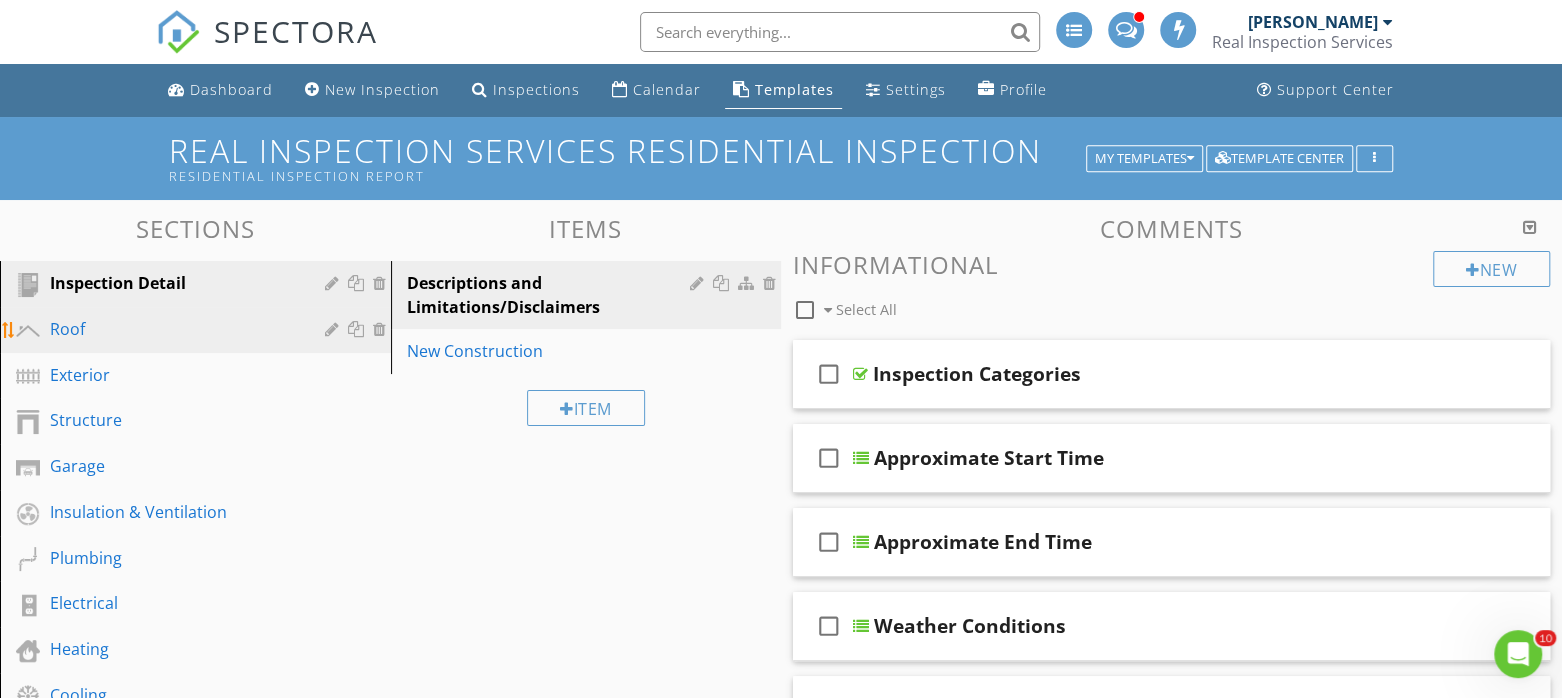 click on "Roof" at bounding box center [173, 329] 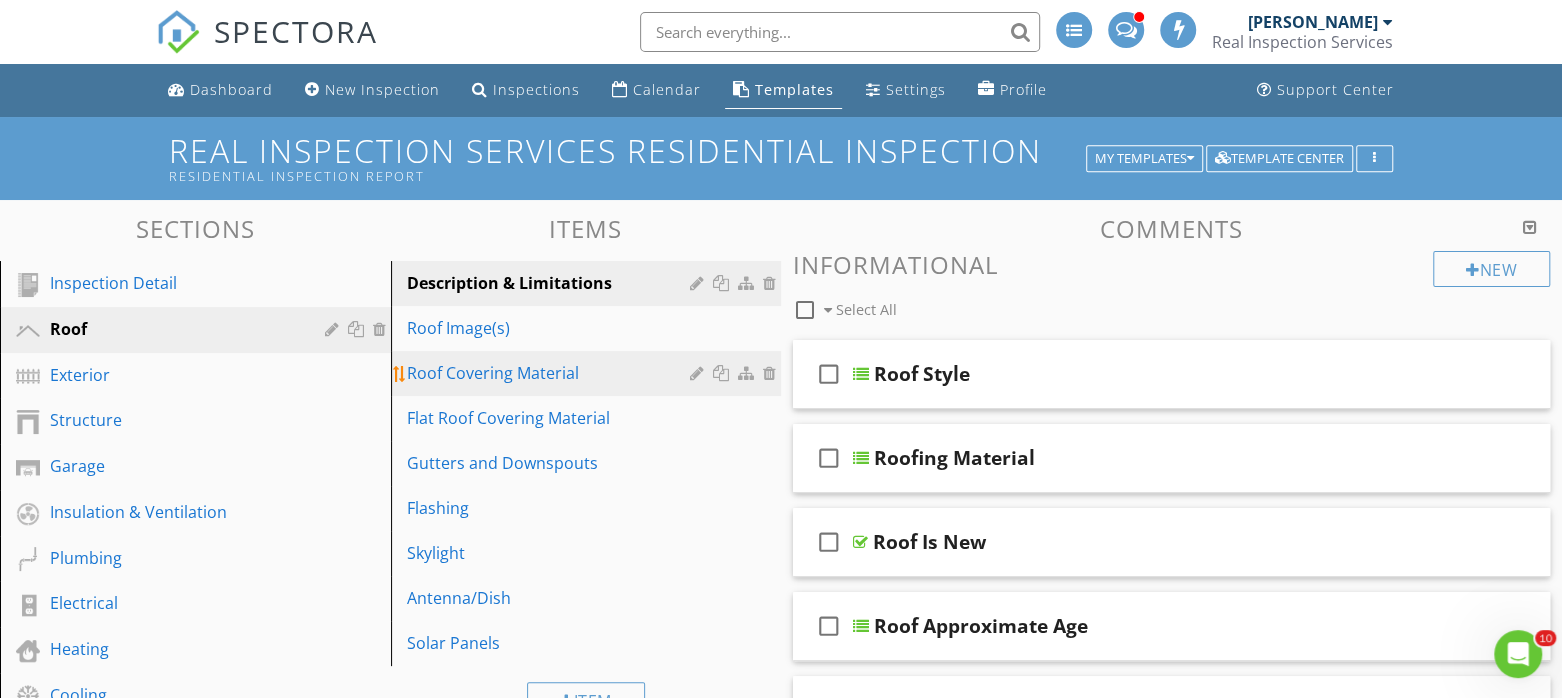 click on "Roof Covering Material" at bounding box center (552, 373) 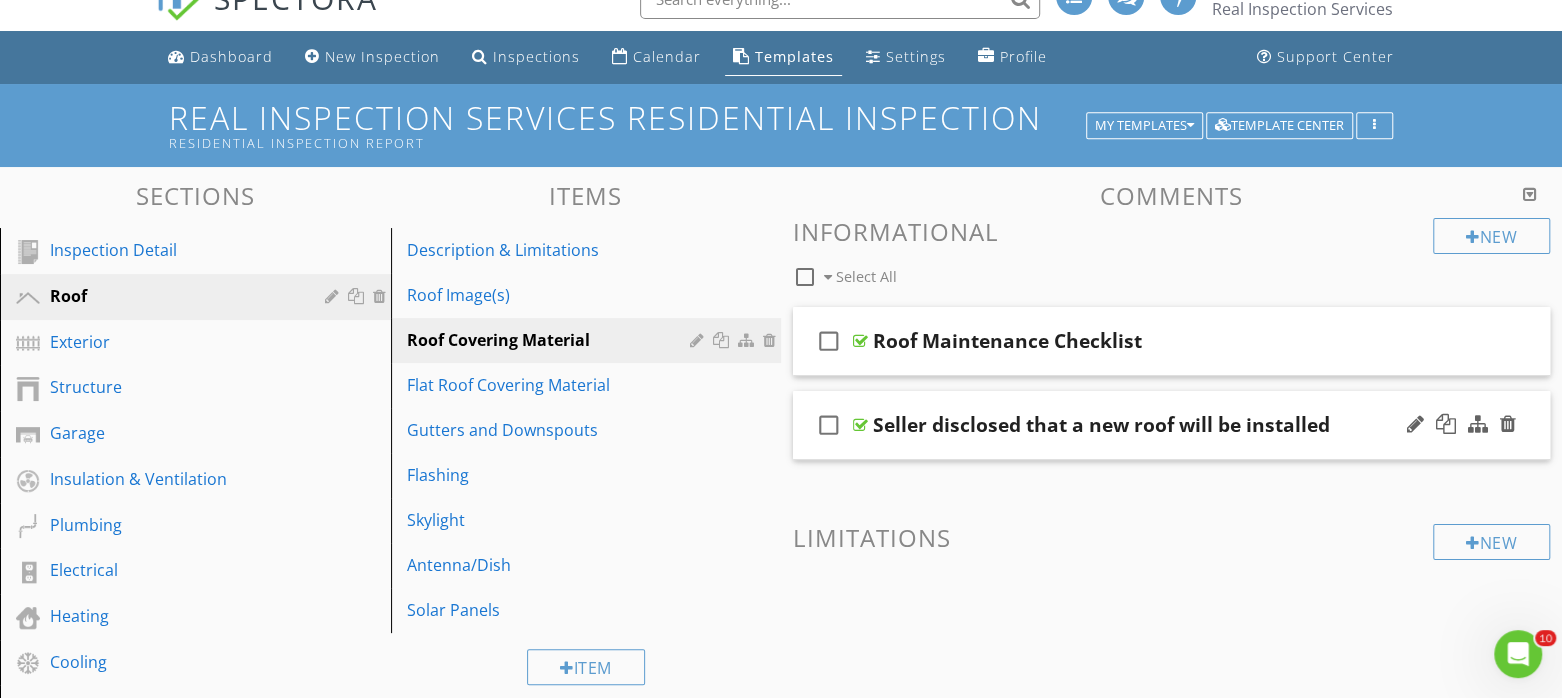 scroll, scrollTop: 0, scrollLeft: 0, axis: both 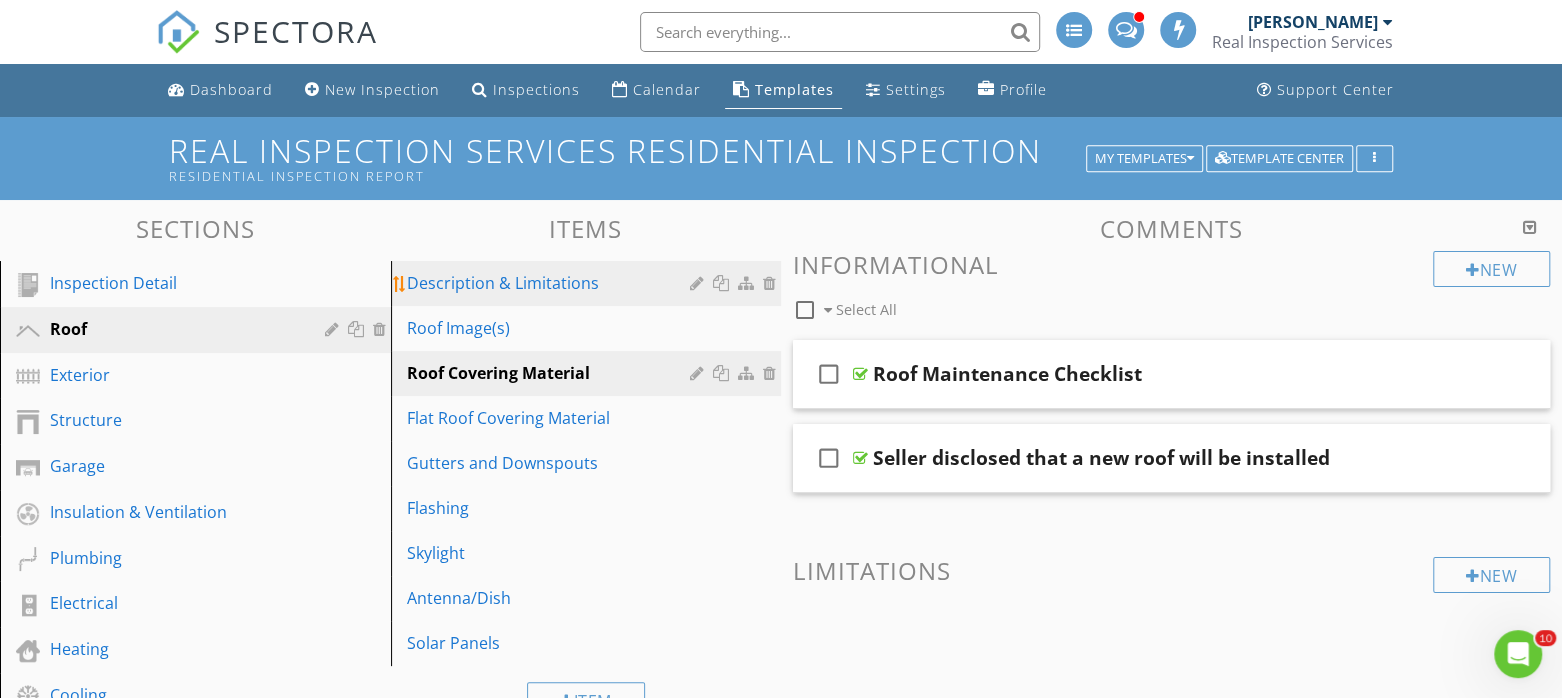click on "Description & Limitations" at bounding box center (552, 283) 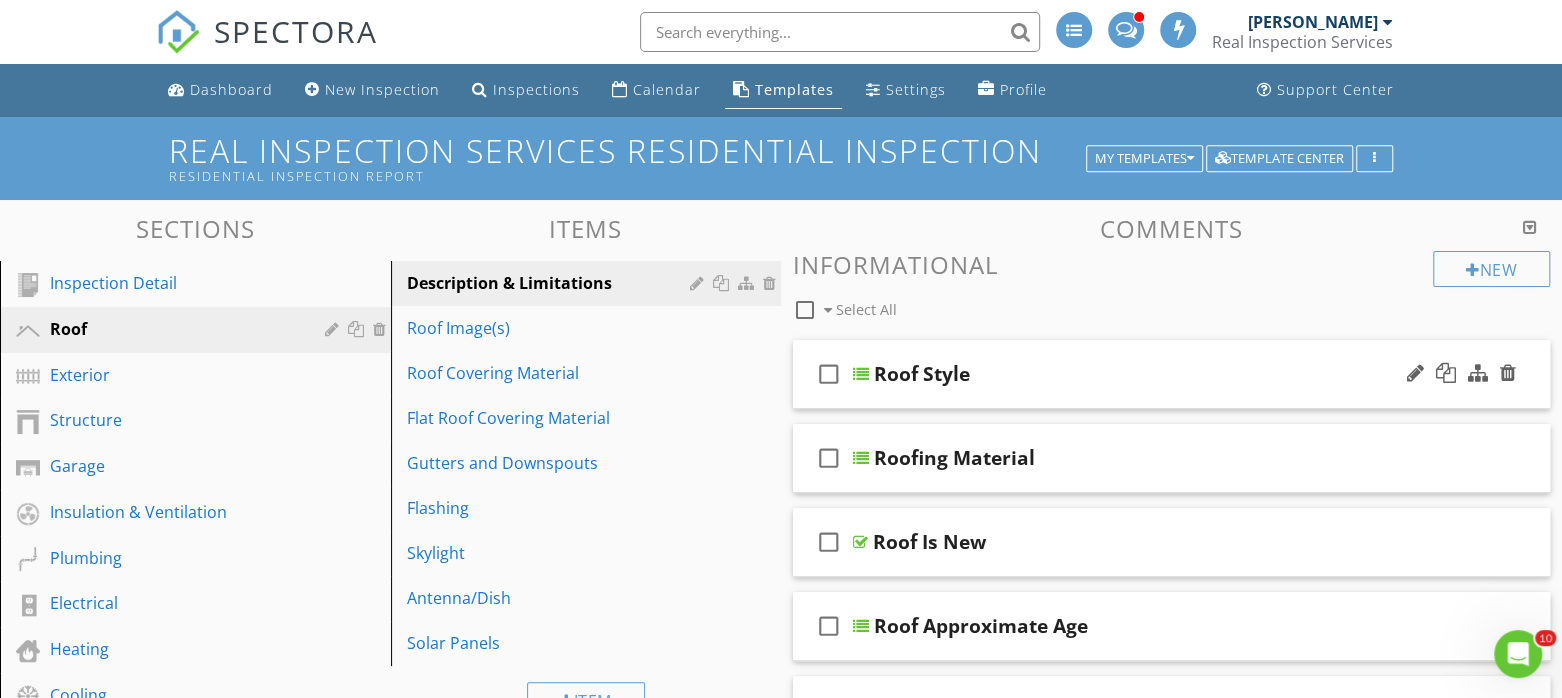 click on "Roof Style" at bounding box center [1143, 374] 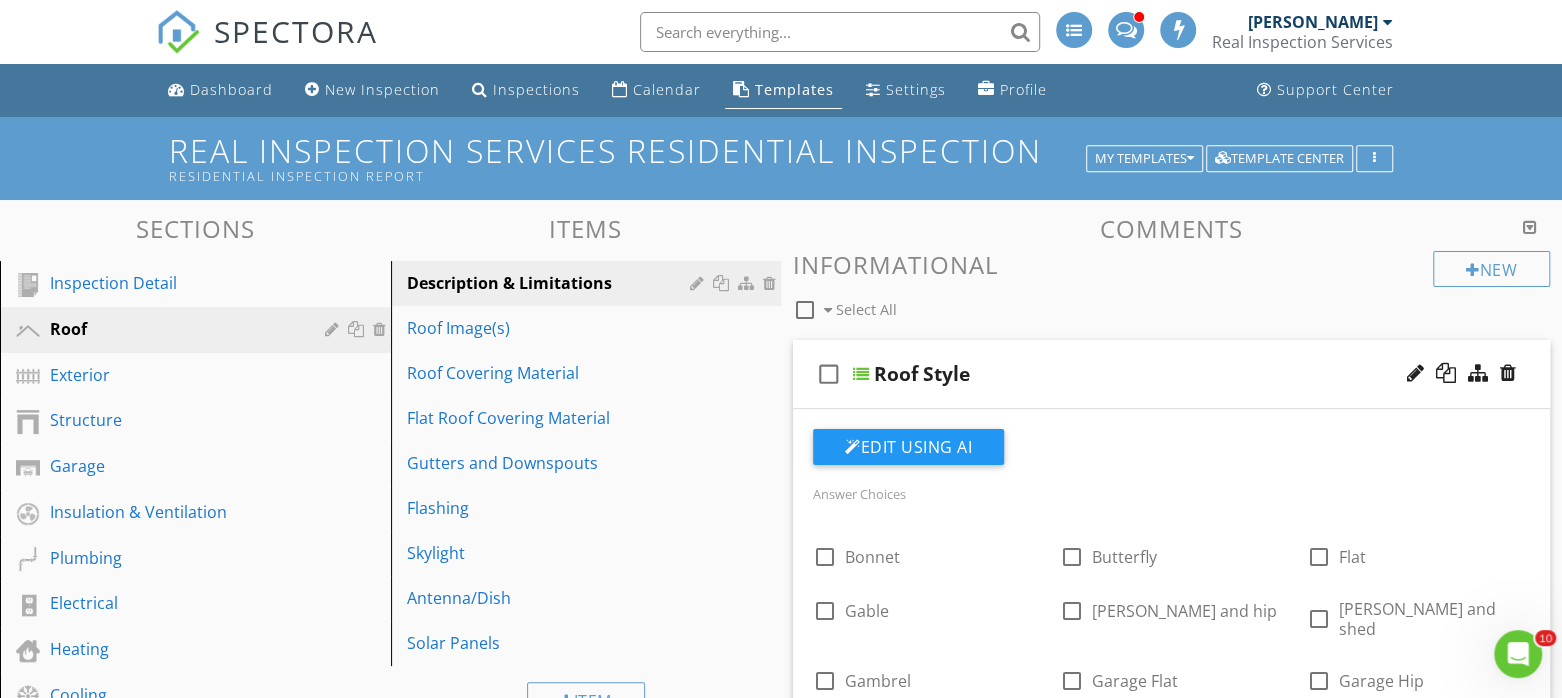 scroll, scrollTop: 0, scrollLeft: 0, axis: both 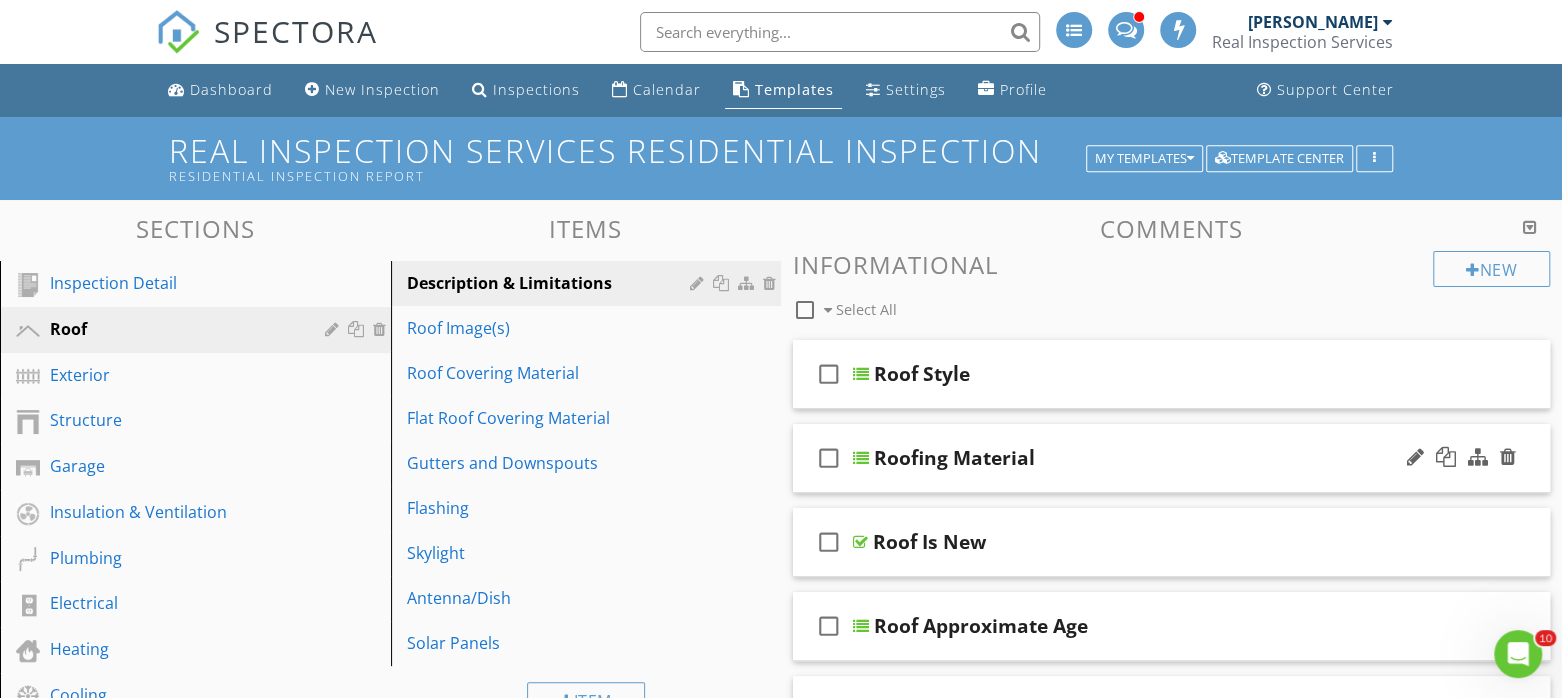 click on "check_box_outline_blank
Roofing Material" at bounding box center (1171, 458) 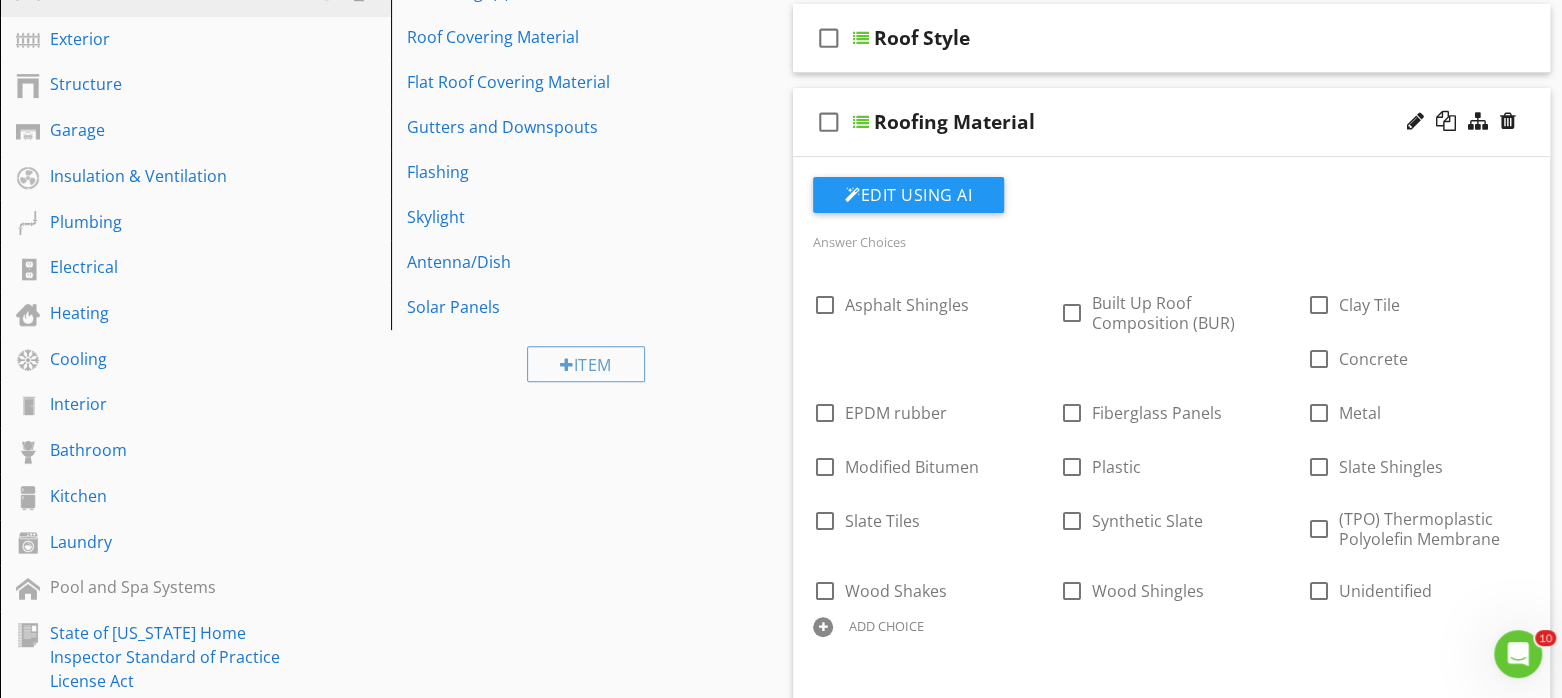 scroll, scrollTop: 375, scrollLeft: 0, axis: vertical 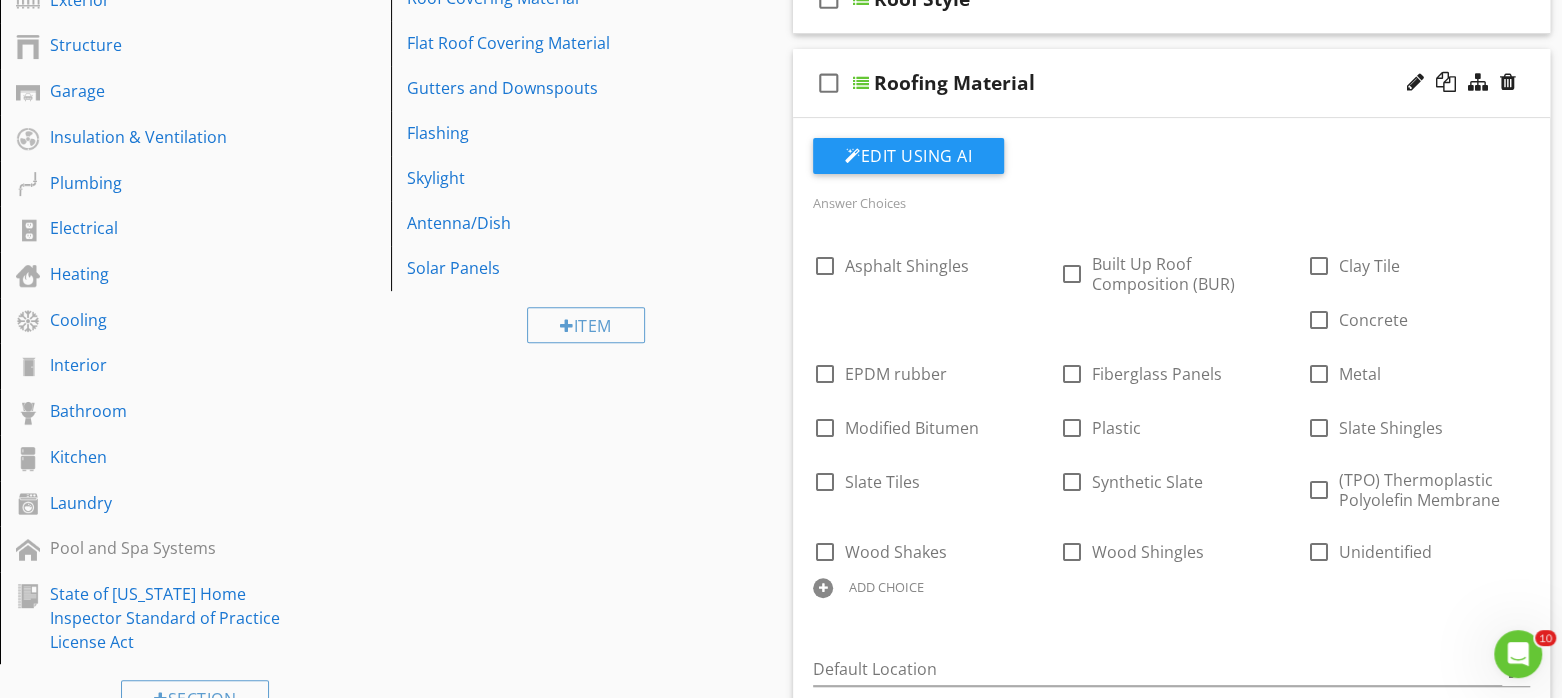 click on "ADD CHOICE" at bounding box center (886, 587) 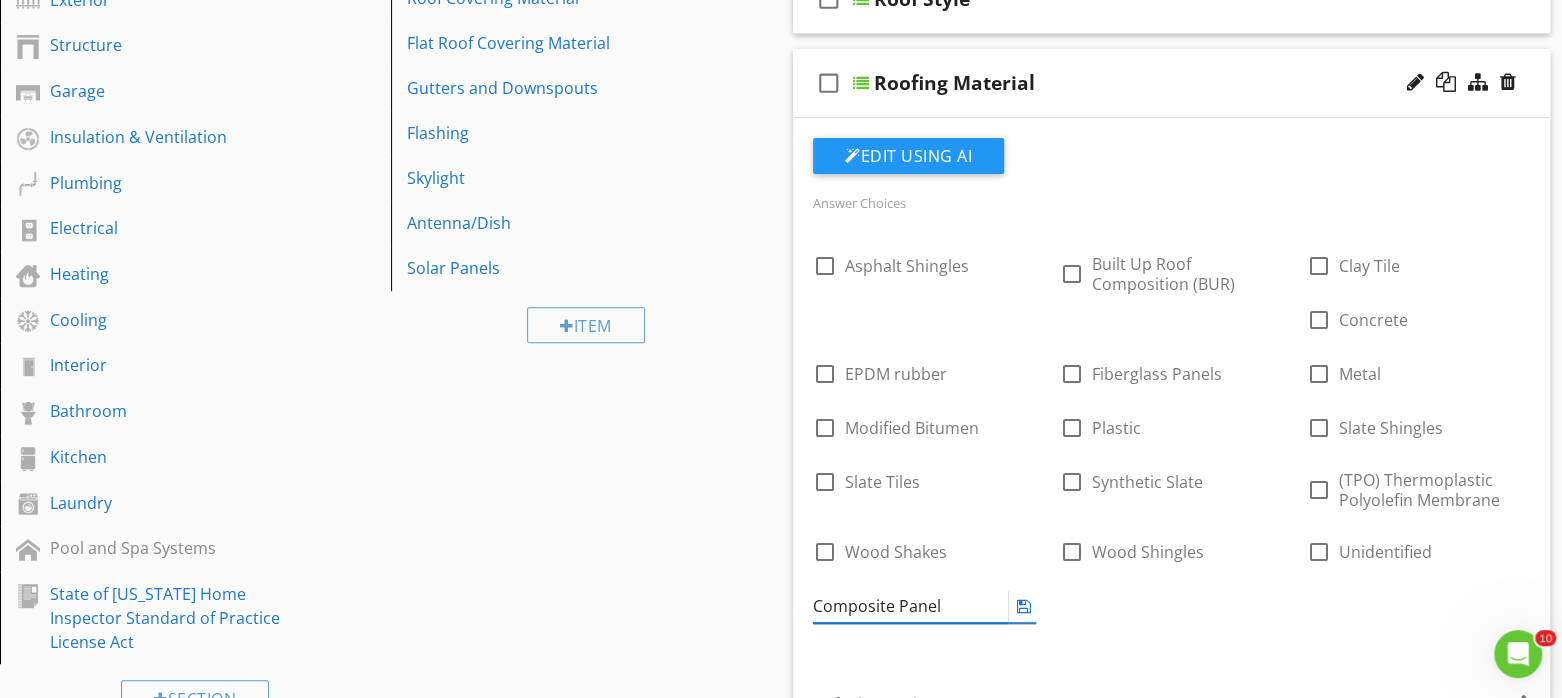 type on "Composite Panels" 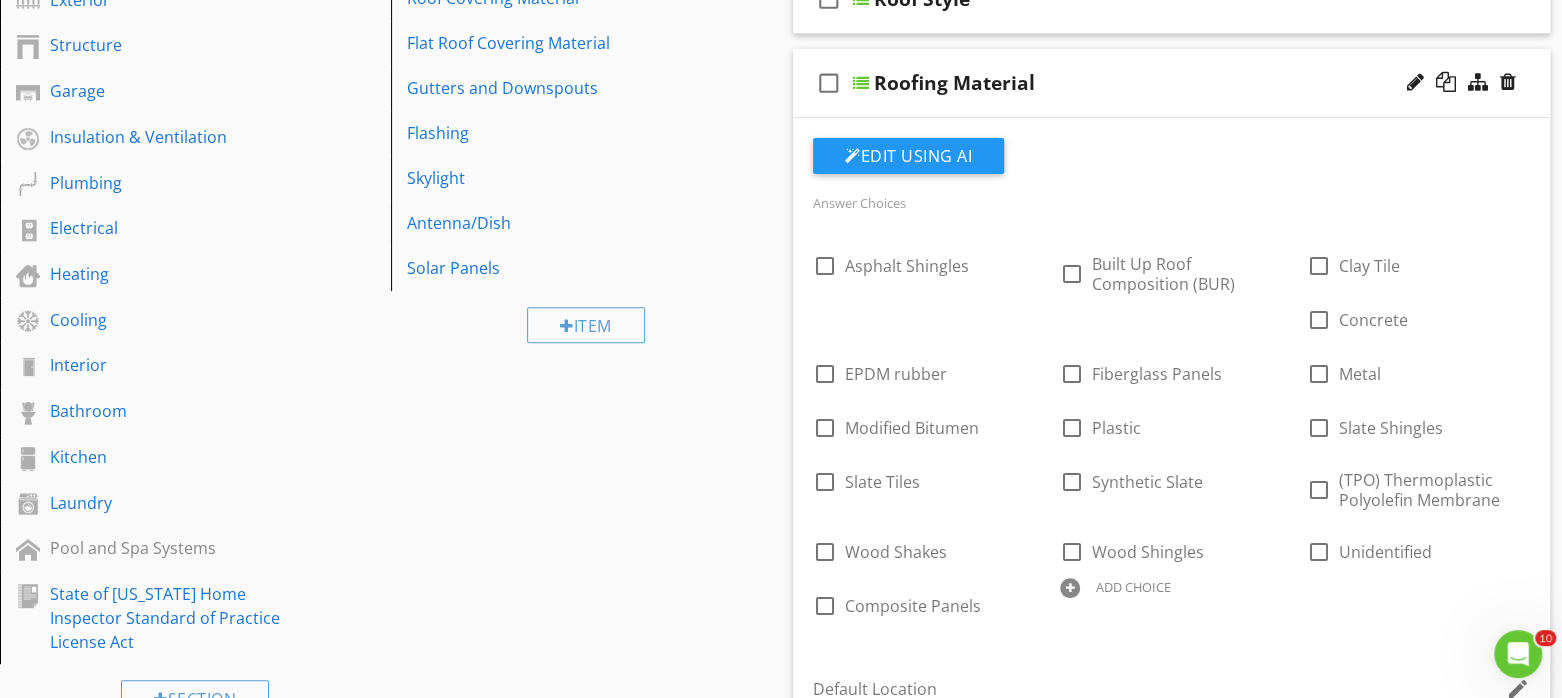click on "check_box_outline_blank Asphalt Shingles   check_box_outline_blank Built Up Roof Composition (BUR)   check_box_outline_blank Clay Tile   check_box_outline_blank Concrete   check_box_outline_blank EPDM rubber   check_box_outline_blank Fiberglass Panels   check_box_outline_blank Metal   check_box_outline_blank Modified Bitumen   check_box_outline_blank Plastic   check_box_outline_blank Slate Shingles   check_box_outline_blank Slate Tiles   check_box_outline_blank Synthetic Slate   check_box_outline_blank (TPO) Thermoplastic Polyolefin Membrane   check_box_outline_blank Wood Shakes   check_box_outline_blank Wood Shingles   check_box_outline_blank Unidentified   check_box_outline_blank Composite Panels         ADD CHOICE" at bounding box center (1171, 431) 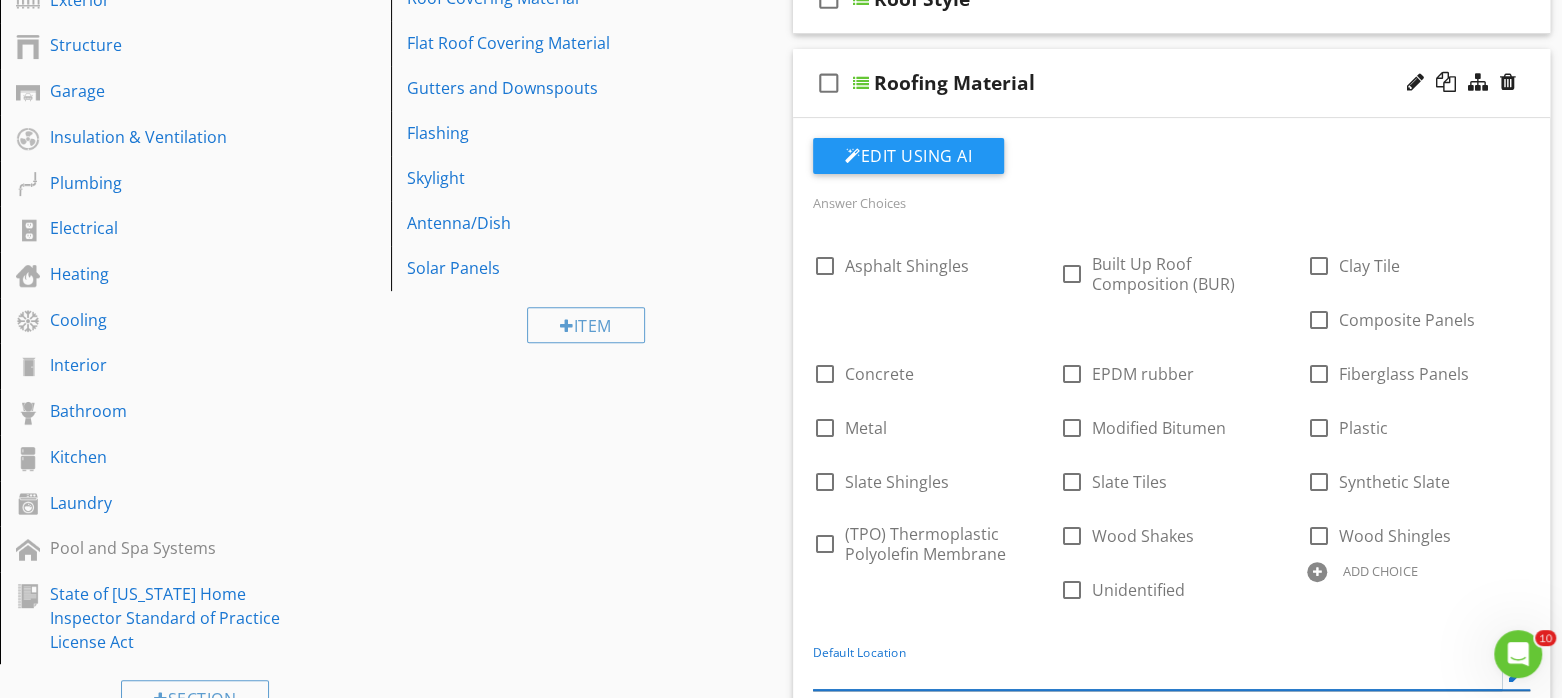 click at bounding box center (1157, 673) 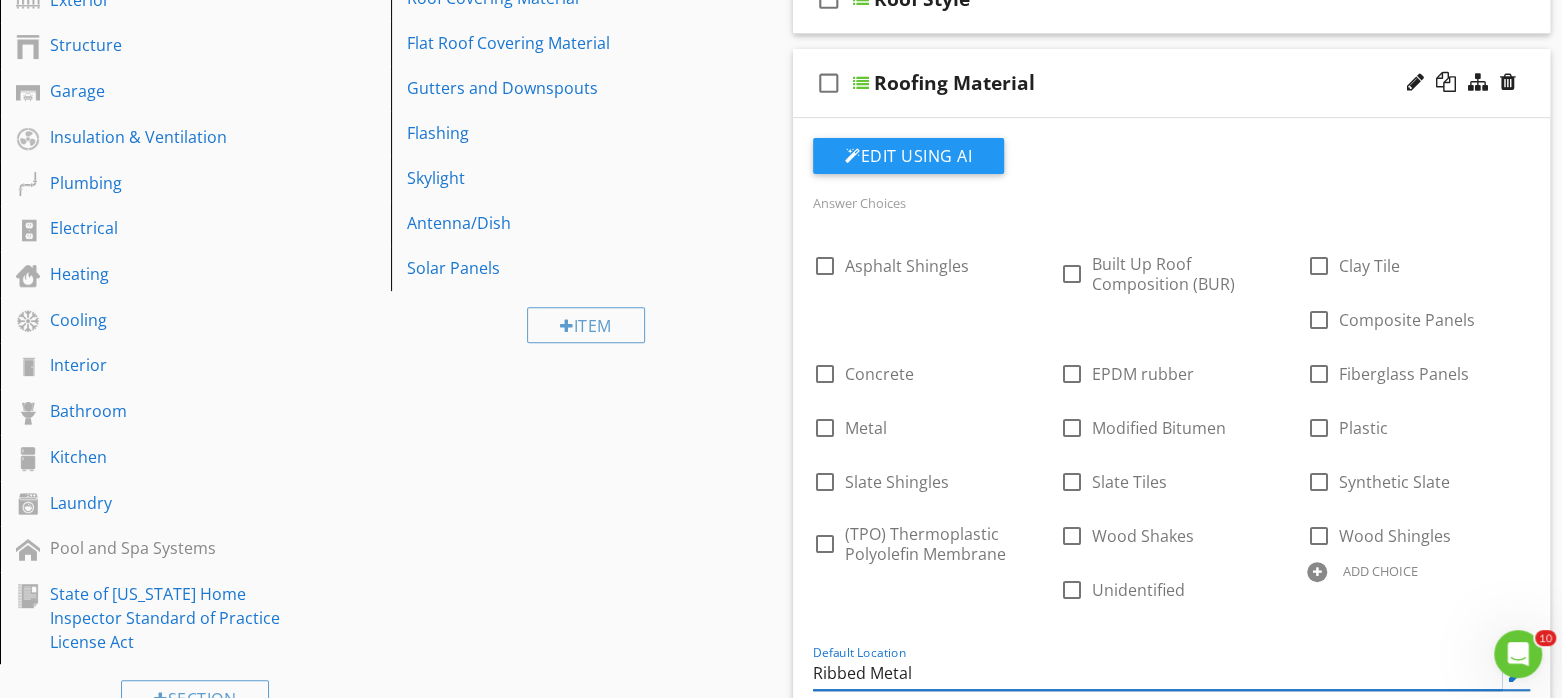 type on "Ribbed Metal" 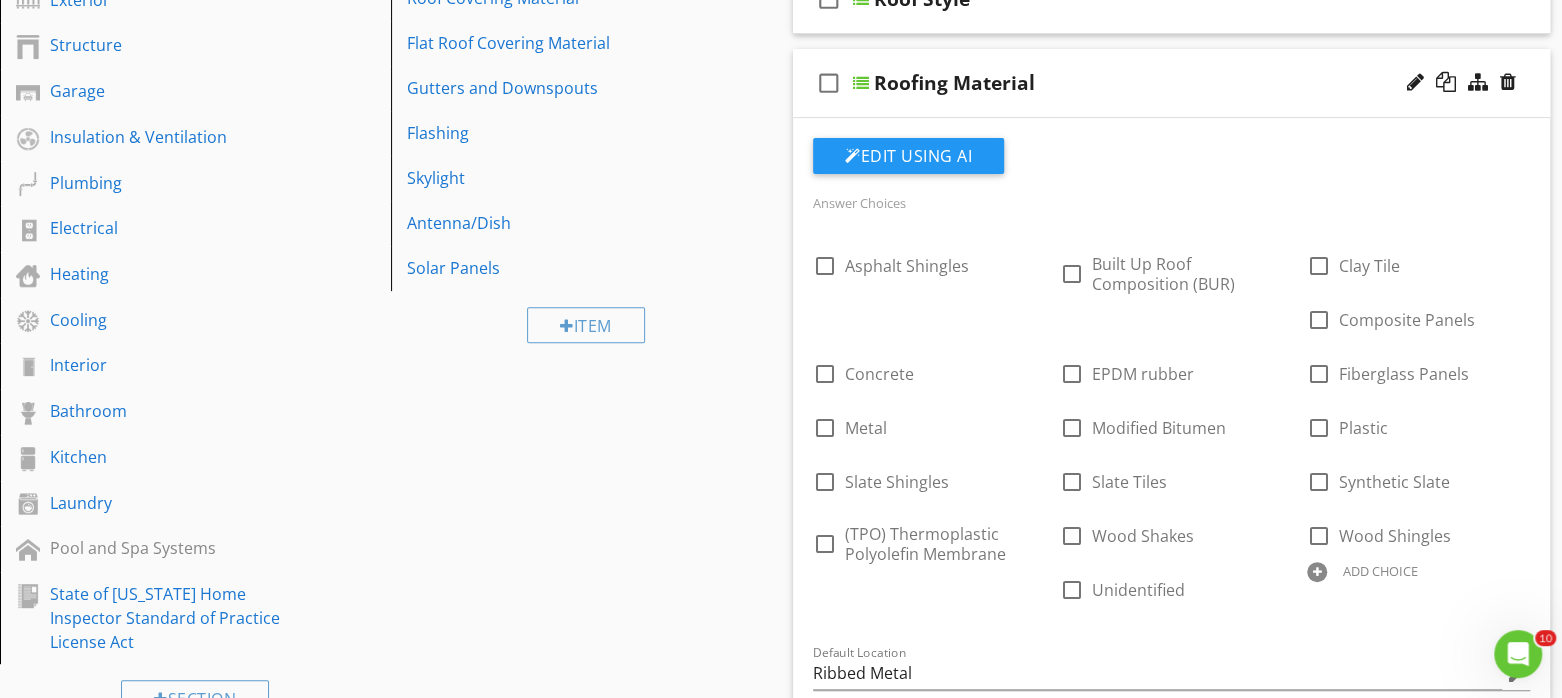 click on "Default Location Ribbed Metal edit" at bounding box center [1171, 683] 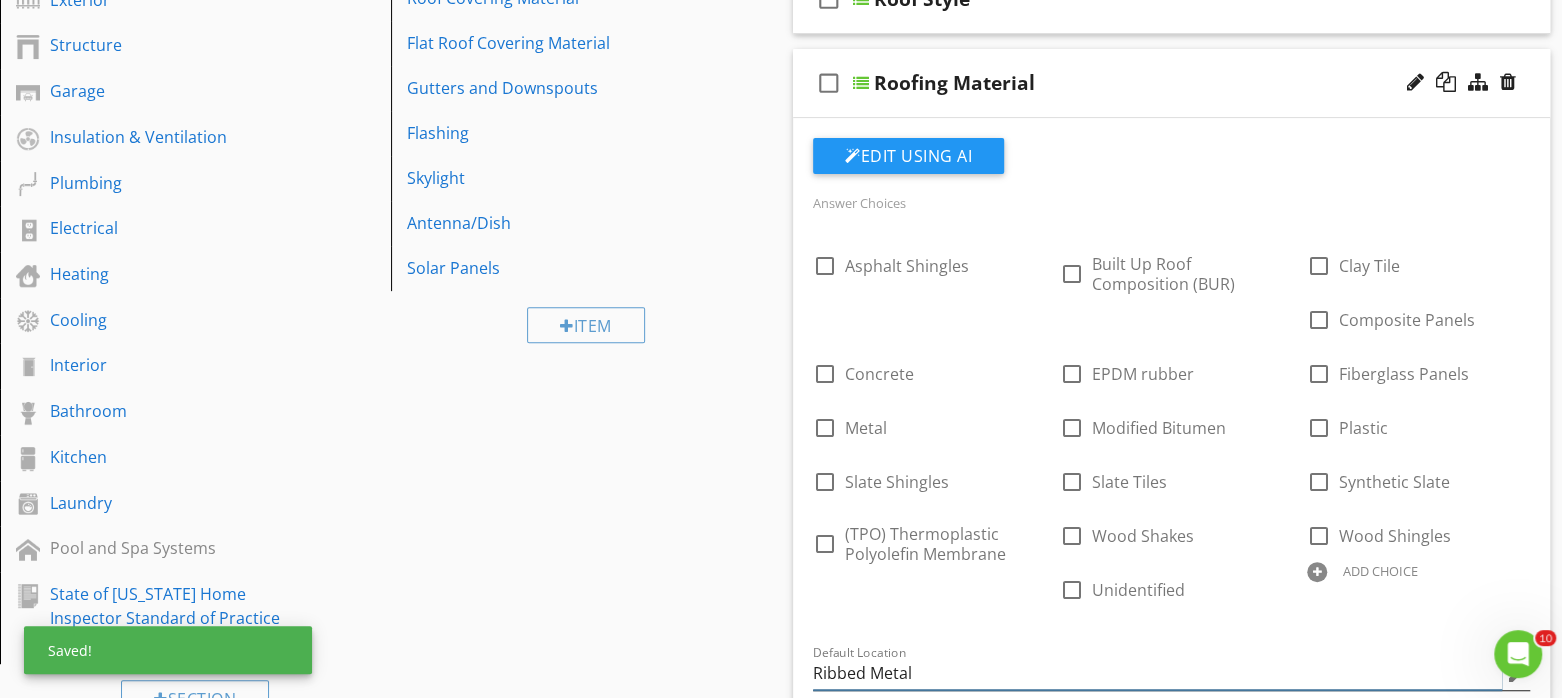 click on "Default Location Ribbed Metal edit" at bounding box center (1171, 673) 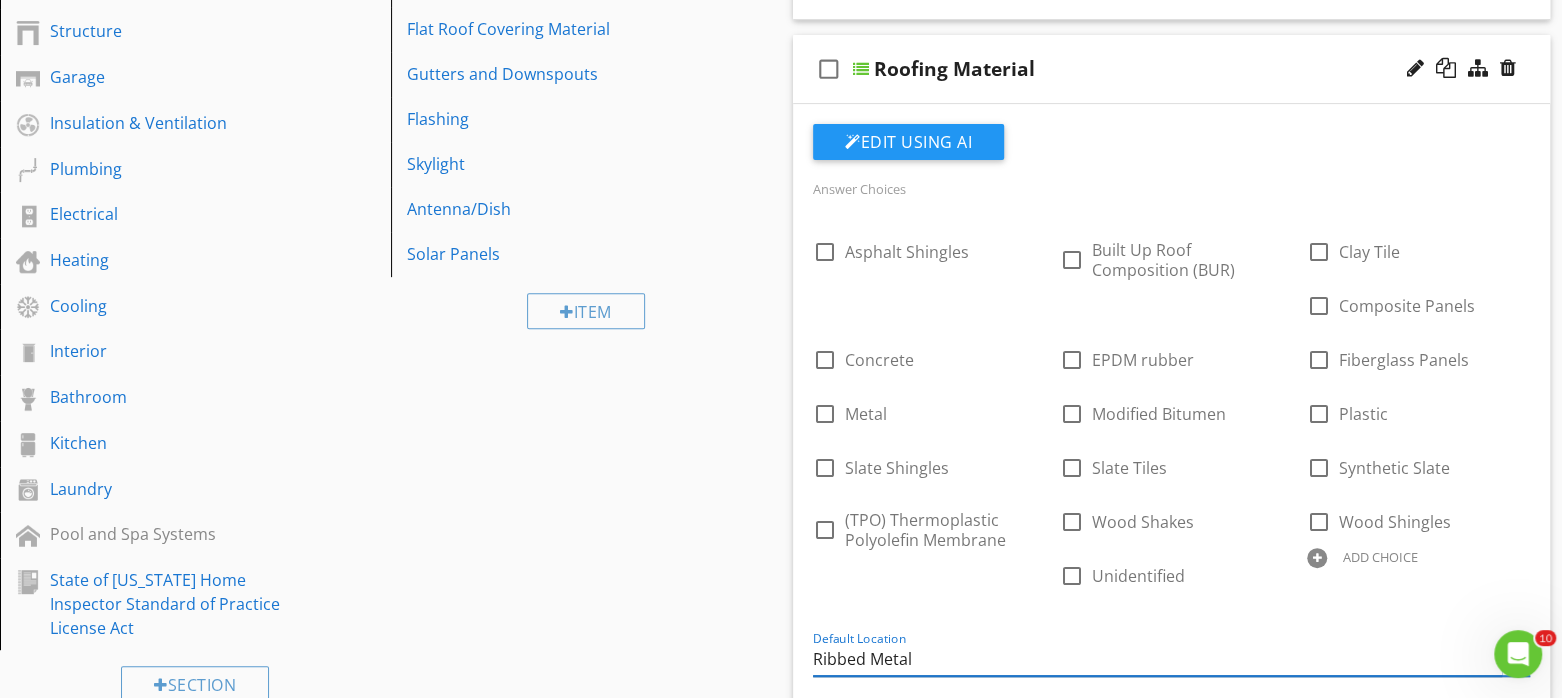 drag, startPoint x: 966, startPoint y: 676, endPoint x: 692, endPoint y: 685, distance: 274.14777 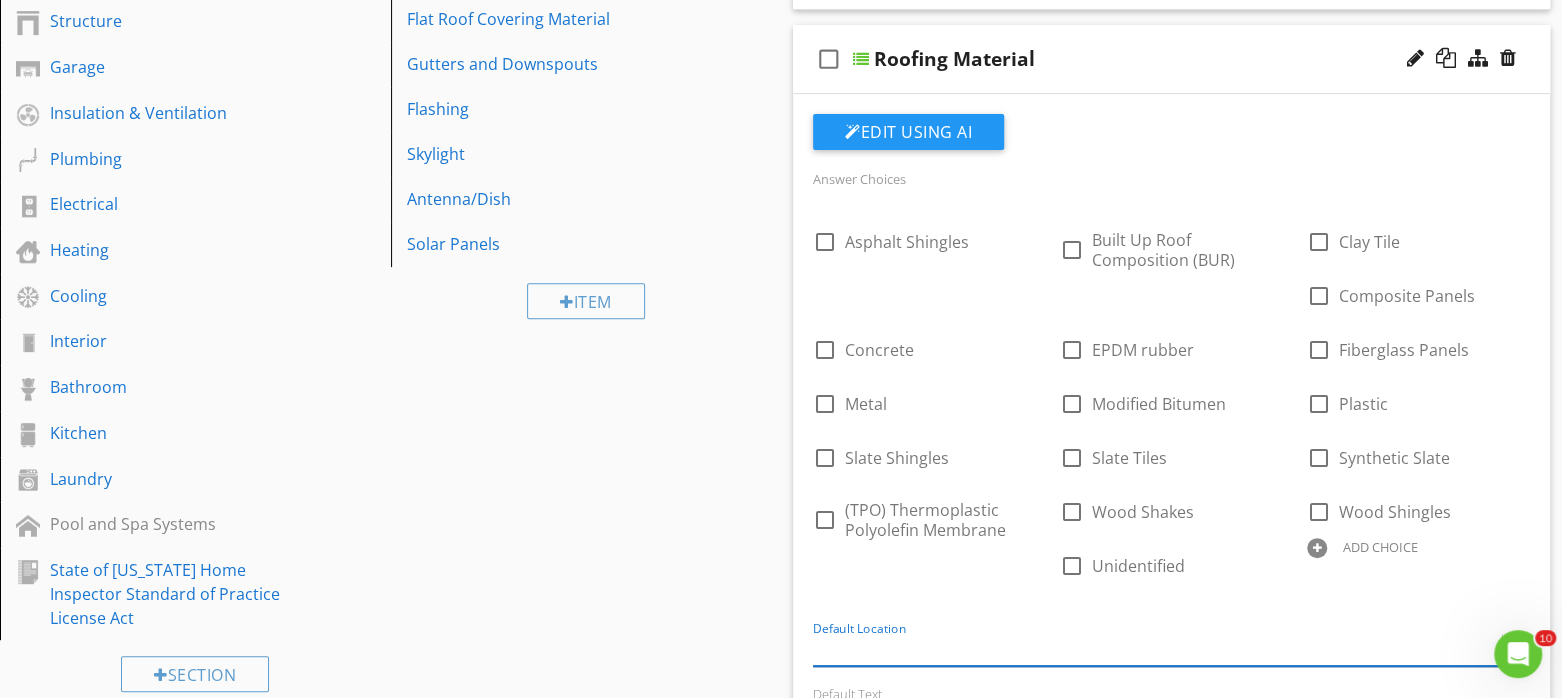 type 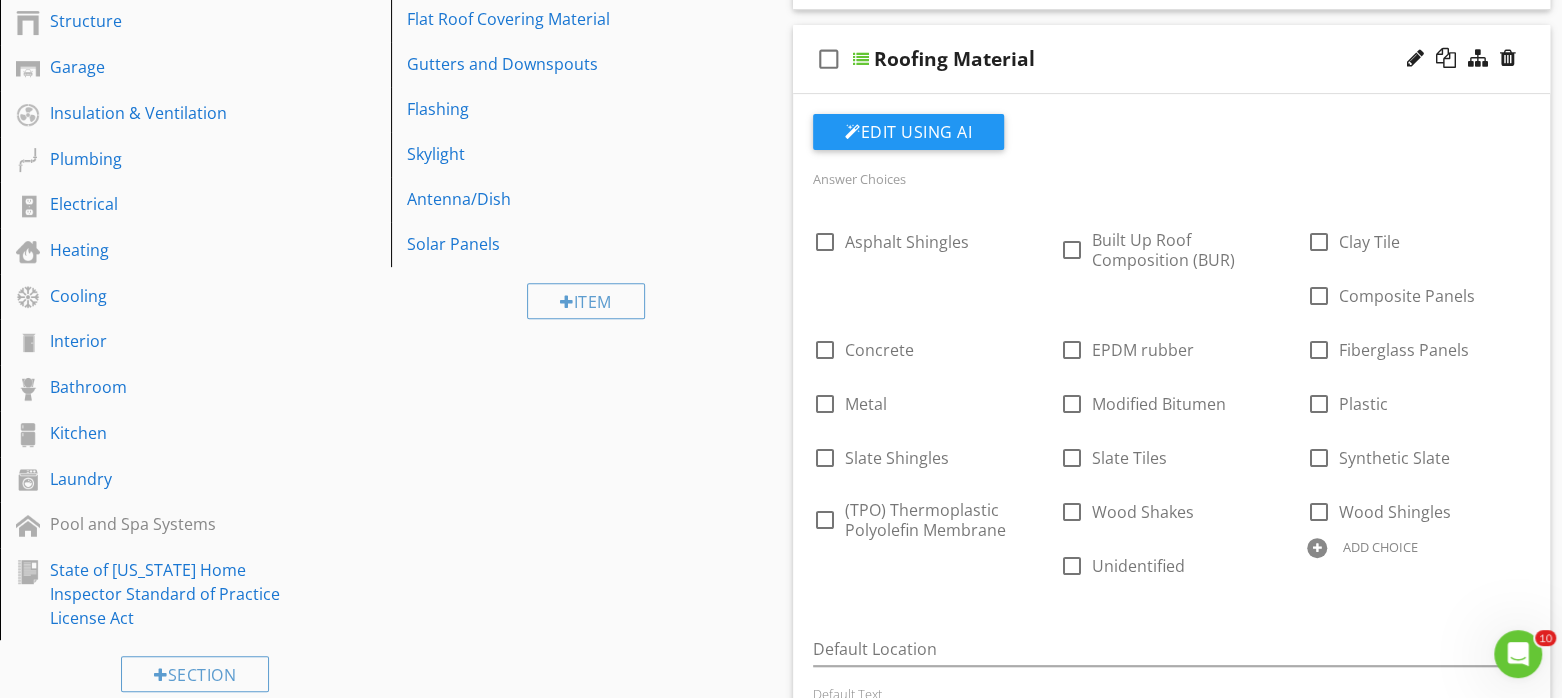 click on "ADD CHOICE" at bounding box center [1380, 547] 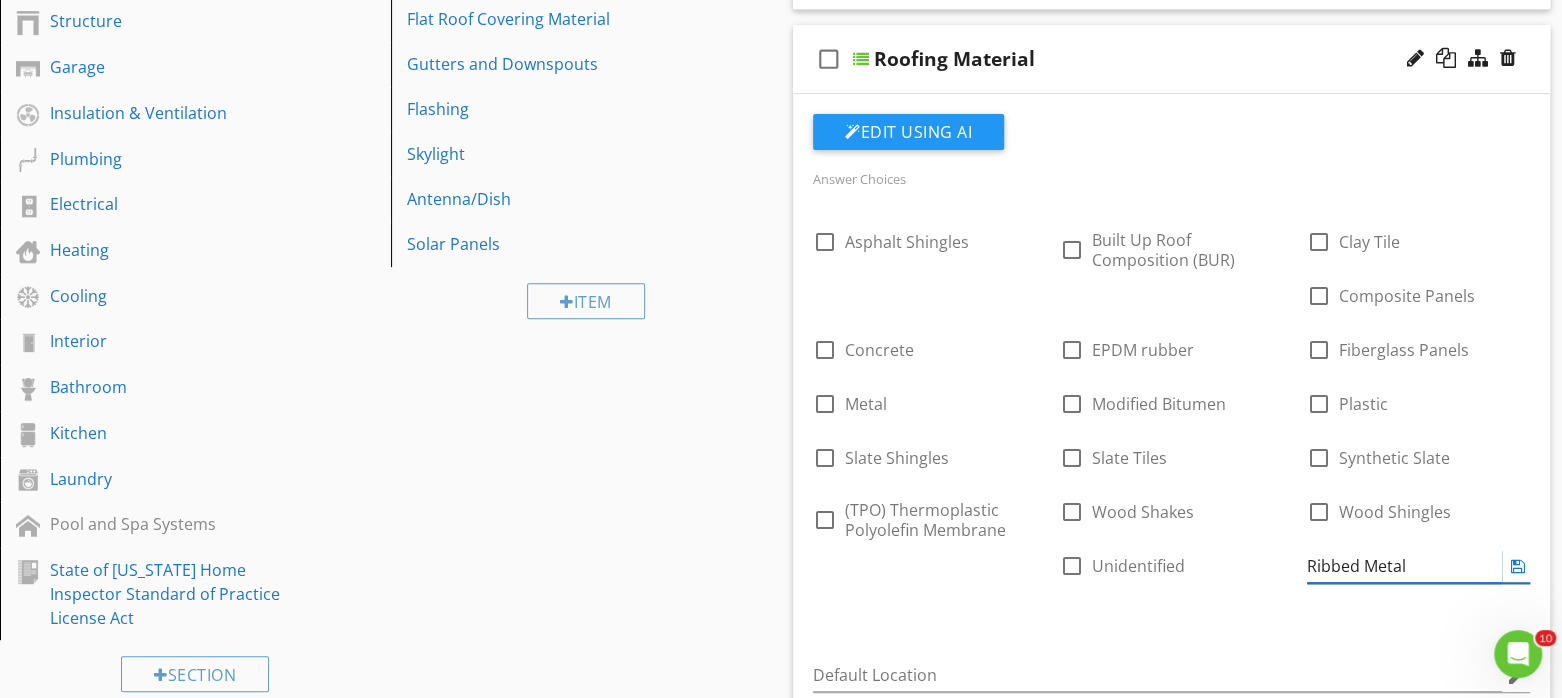 type on "Ribbed Metal" 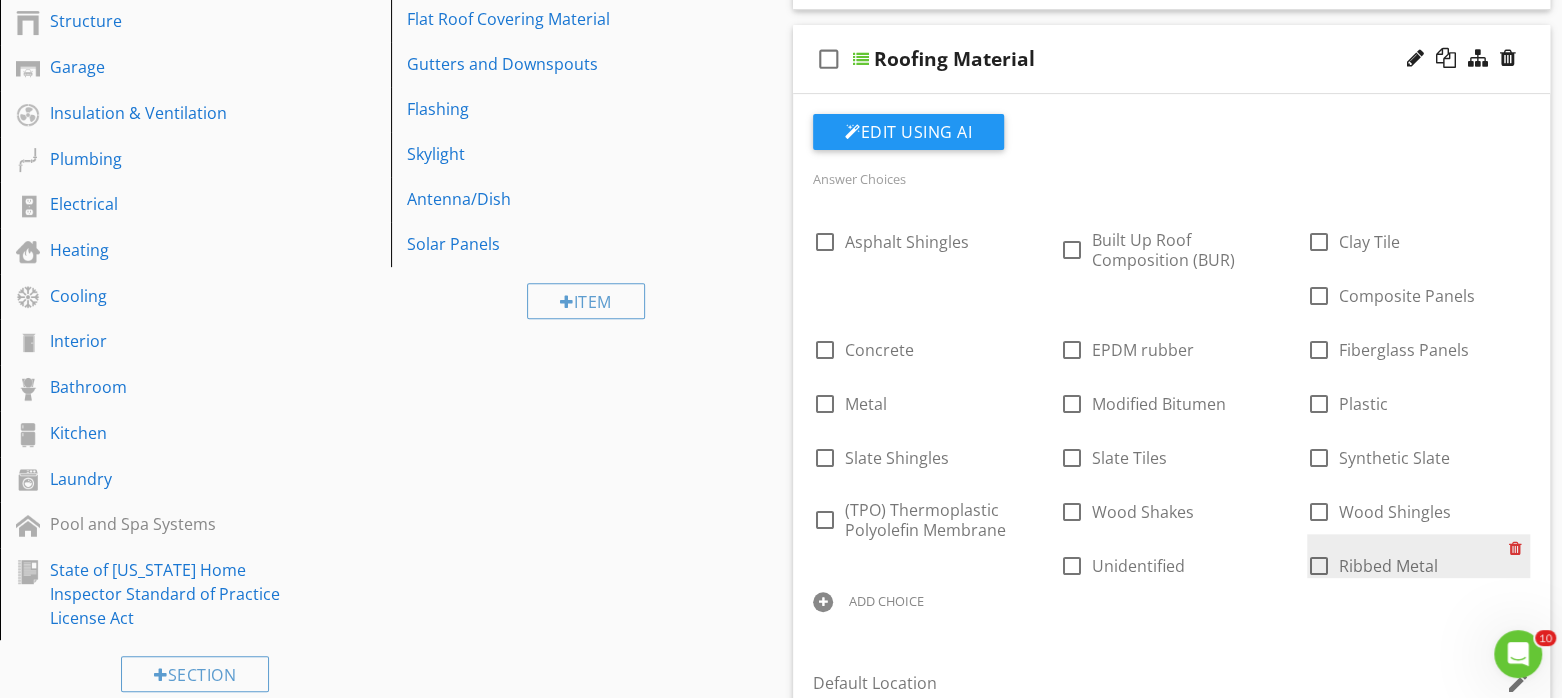 click at bounding box center (1519, 548) 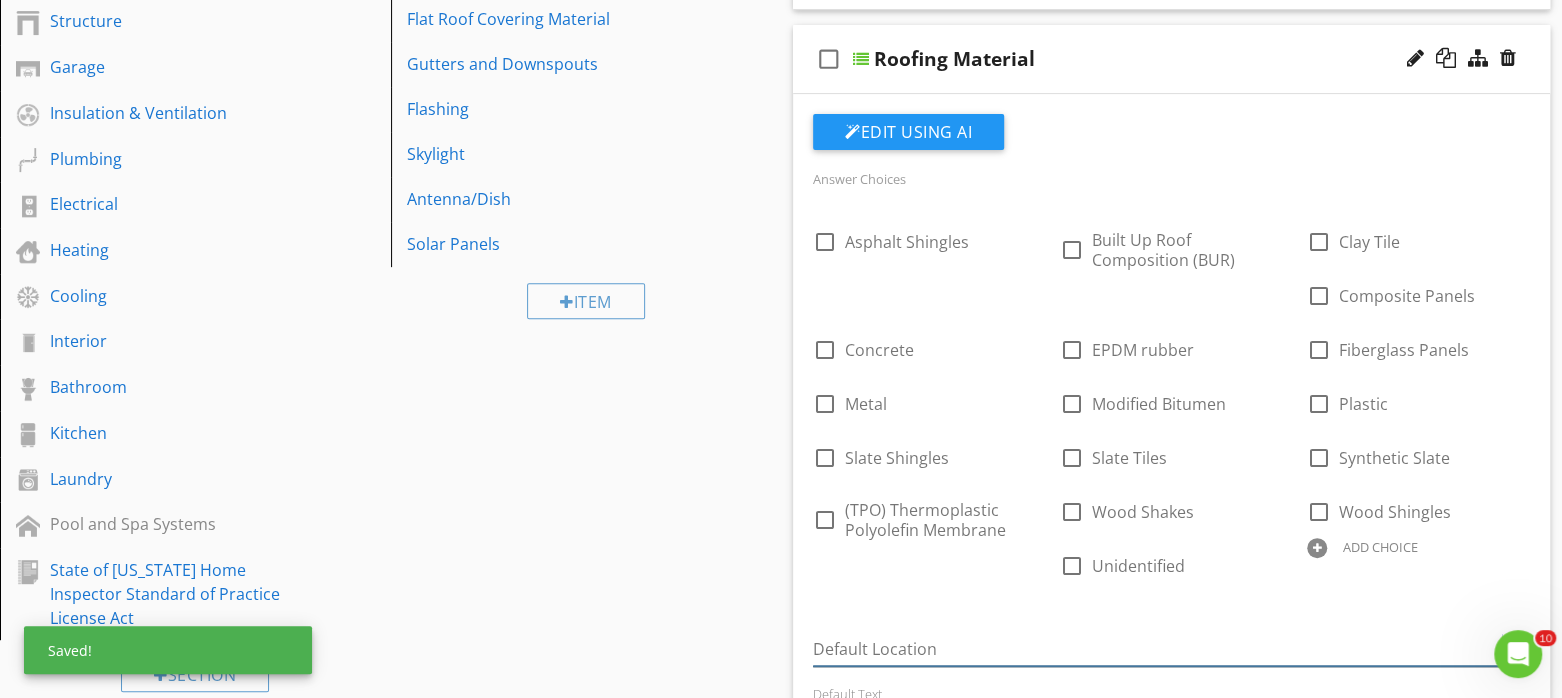 click at bounding box center [1157, 649] 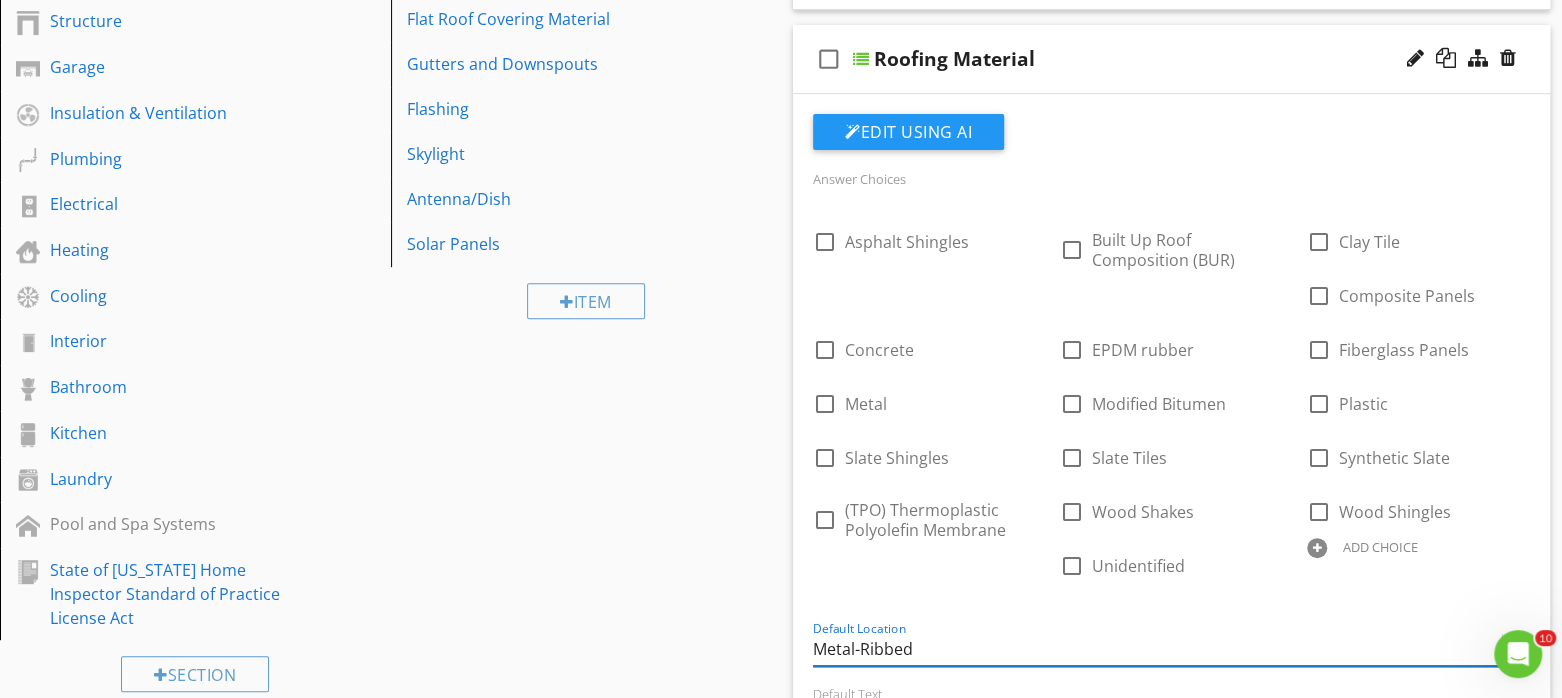 type on "Metal-Ribbed" 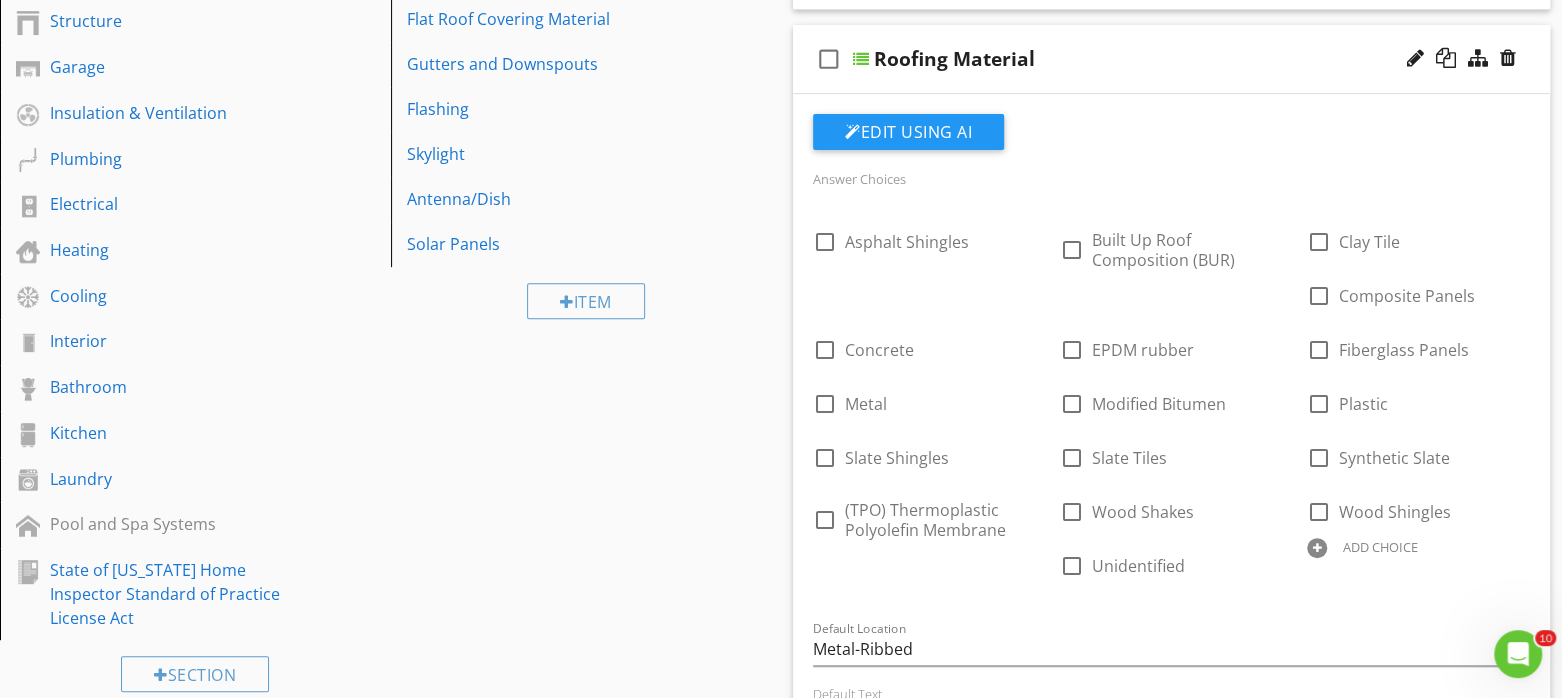 click on "Default Location Metal-Ribbed edit" at bounding box center (1171, 659) 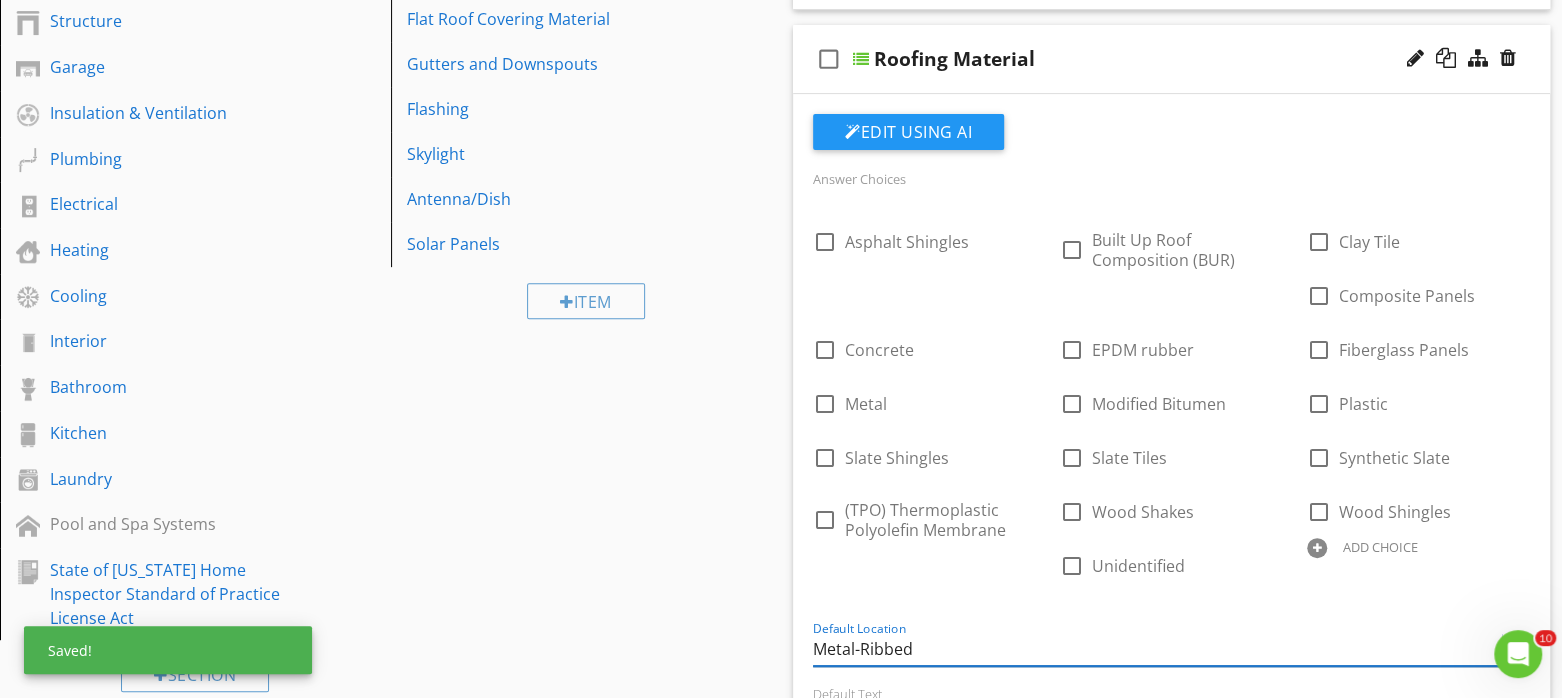 drag, startPoint x: 1111, startPoint y: 637, endPoint x: 685, endPoint y: 634, distance: 426.01056 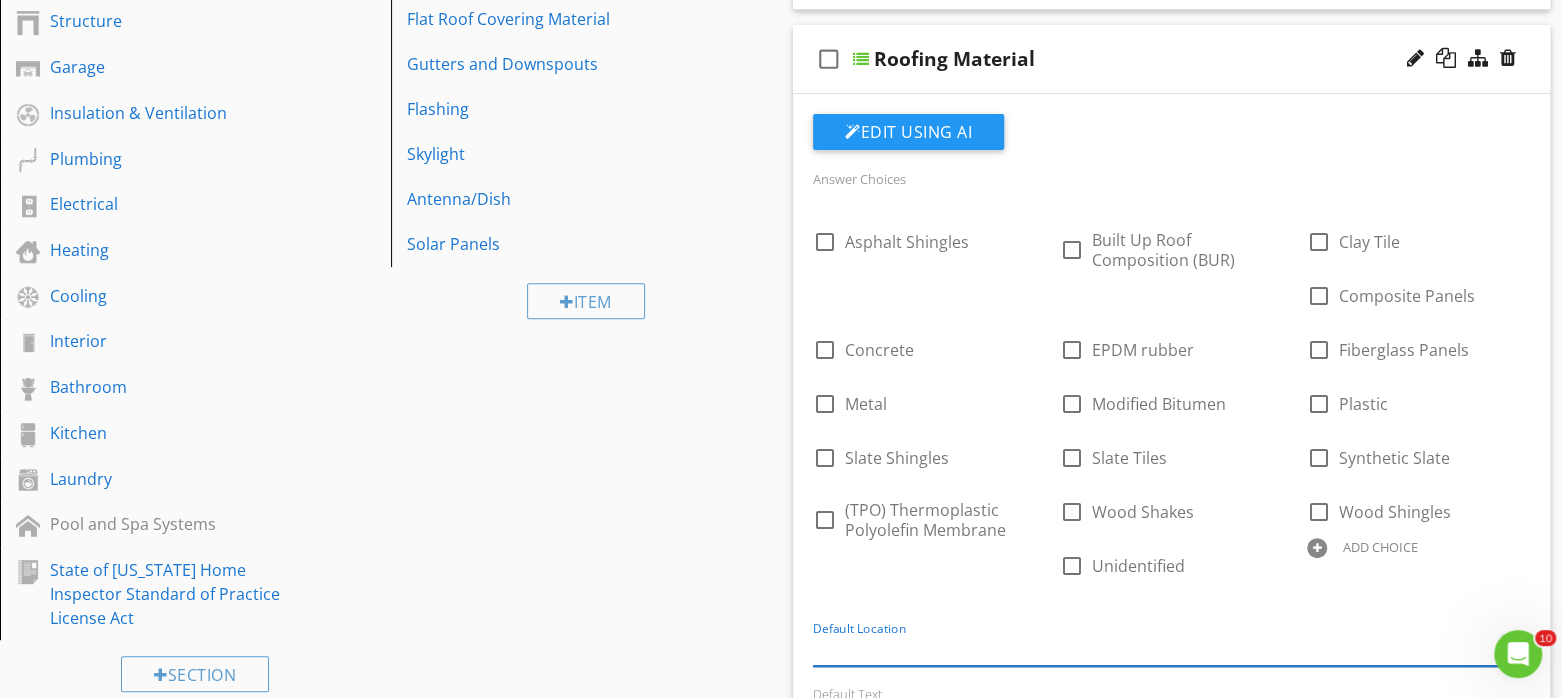 type 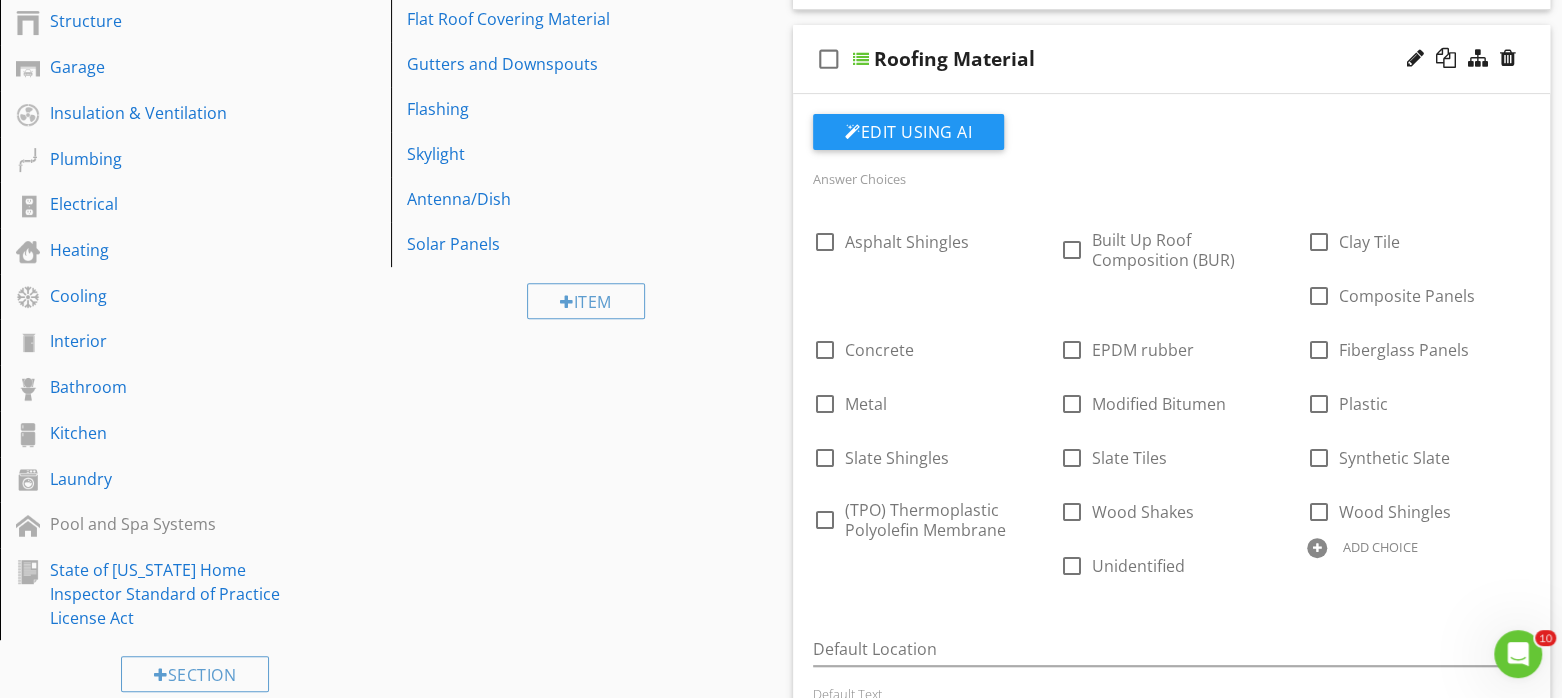 click on "ADD CHOICE" at bounding box center [1418, 546] 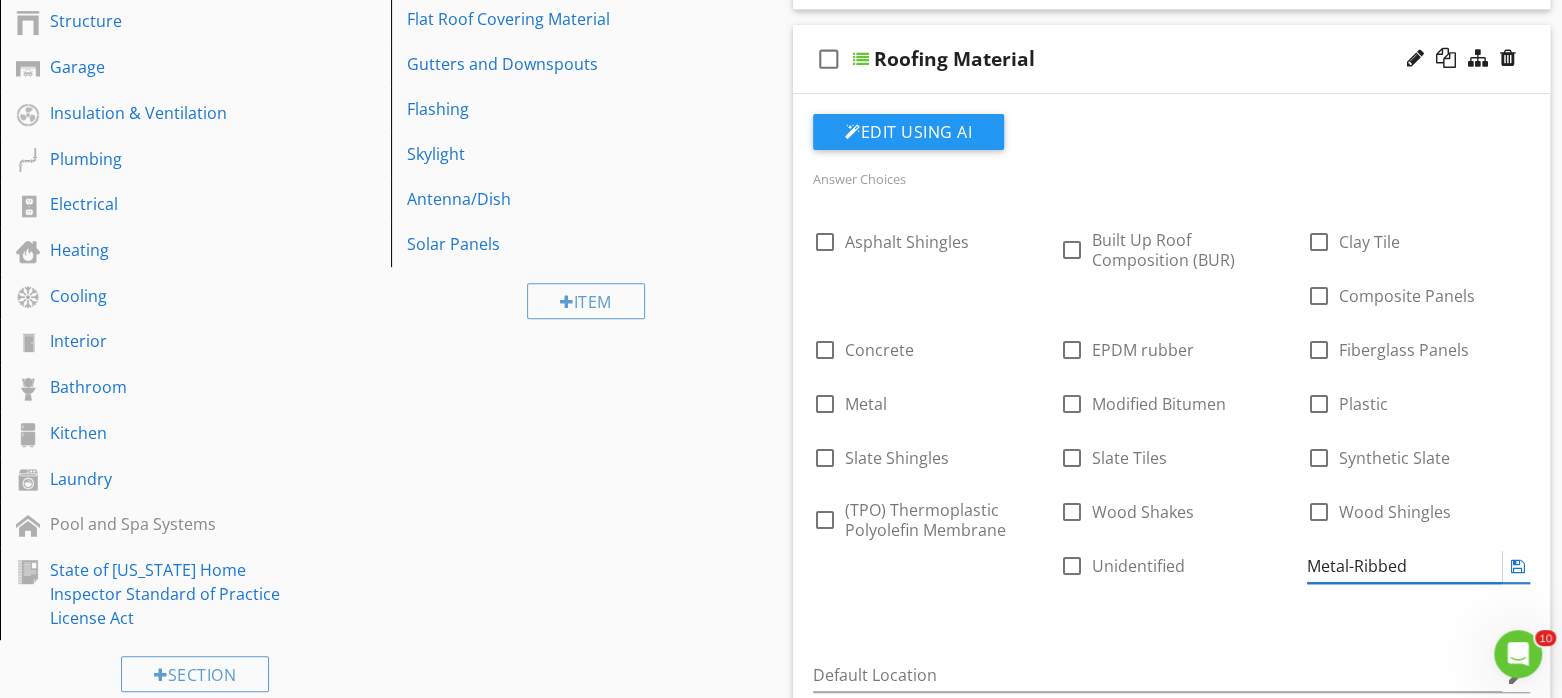 type on "Metal-Ribbed" 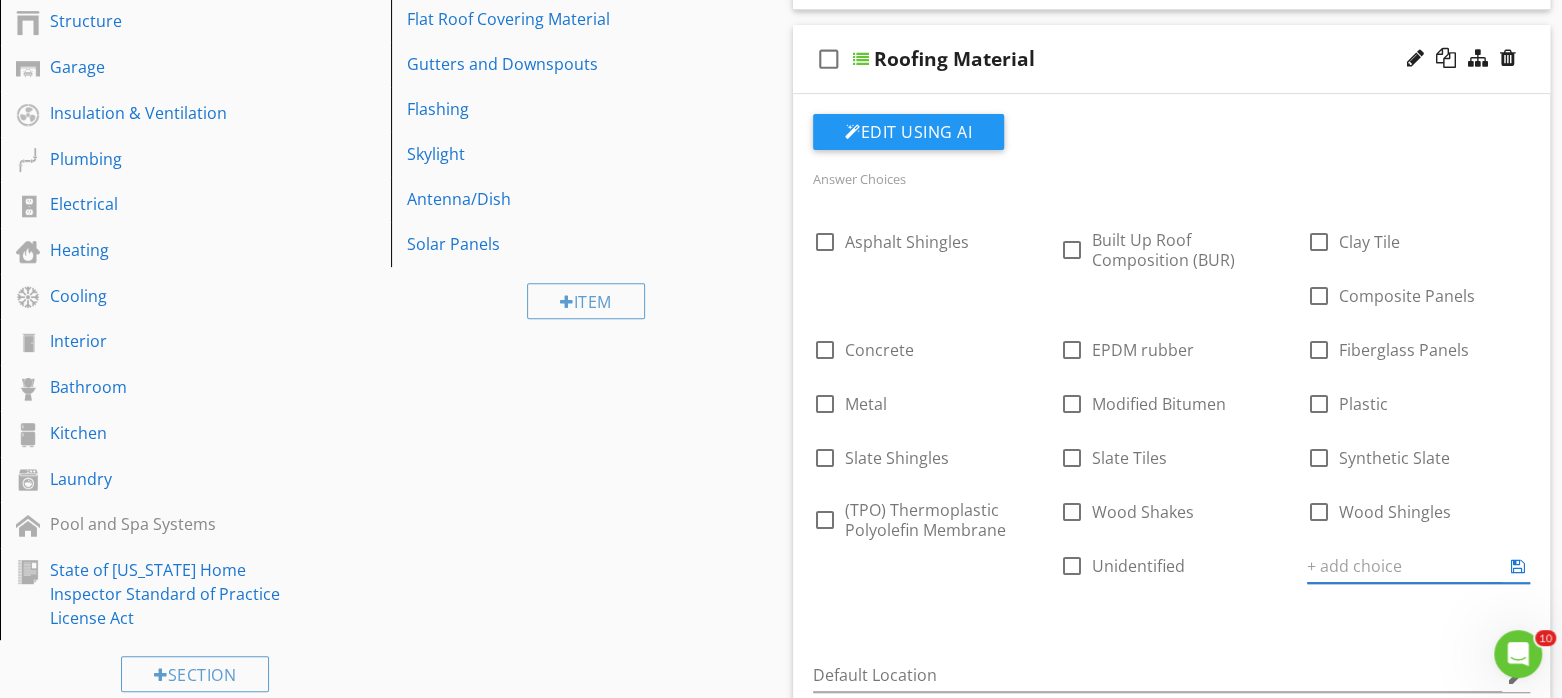click on "check_box_outline_blank Asphalt Shingles   check_box_outline_blank Built Up Roof Composition (BUR)   check_box_outline_blank Clay Tile   check_box_outline_blank Composite Panels   check_box_outline_blank Concrete   check_box_outline_blank EPDM rubber   check_box_outline_blank Fiberglass Panels   check_box_outline_blank Metal   check_box_outline_blank Modified Bitumen   check_box_outline_blank Plastic   check_box_outline_blank Slate Shingles   check_box_outline_blank Slate Tiles   check_box_outline_blank Synthetic Slate   check_box_outline_blank (TPO) Thermoplastic Polyolefin Membrane   check_box_outline_blank Wood Shakes   check_box_outline_blank Wood Shingles   check_box_outline_blank Unidentified         ADD CHOICE" at bounding box center (1171, 412) 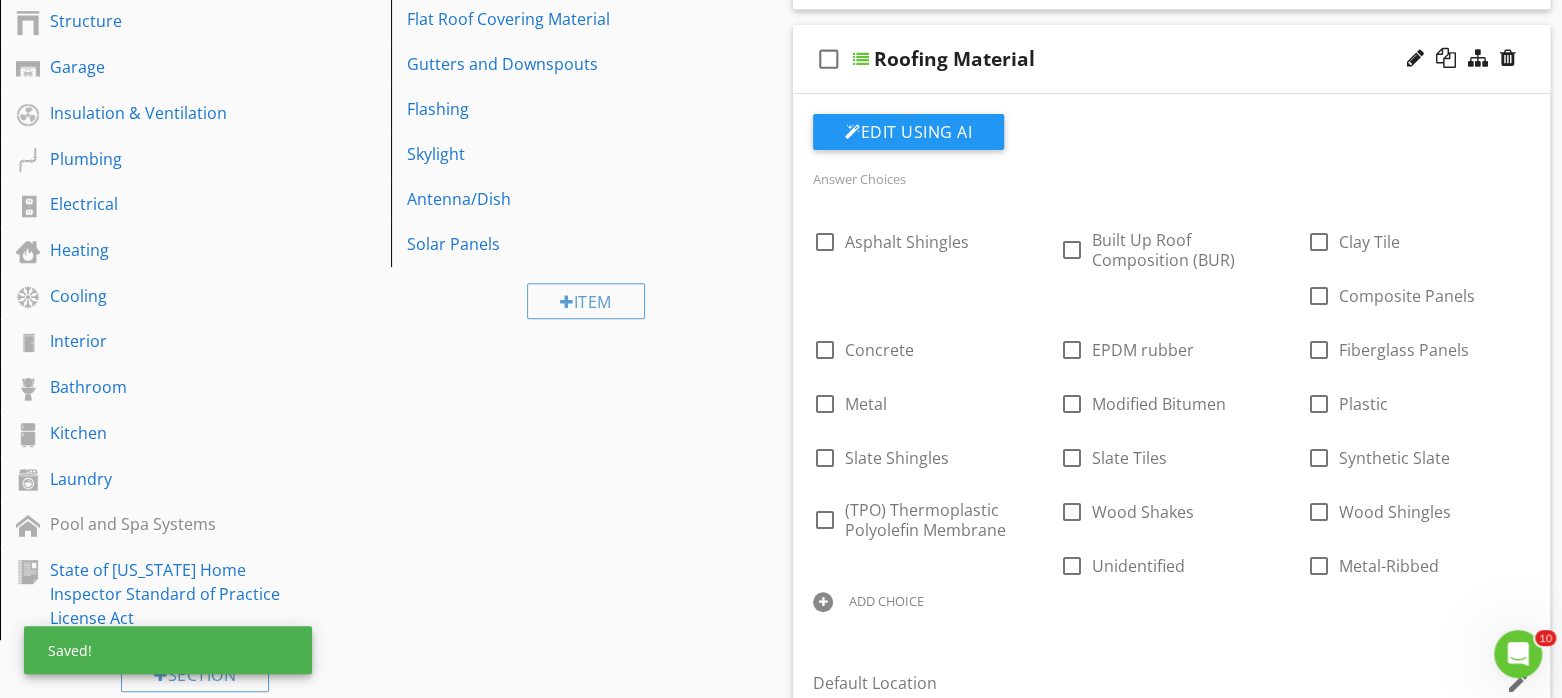 click on "ADD CHOICE" at bounding box center [886, 601] 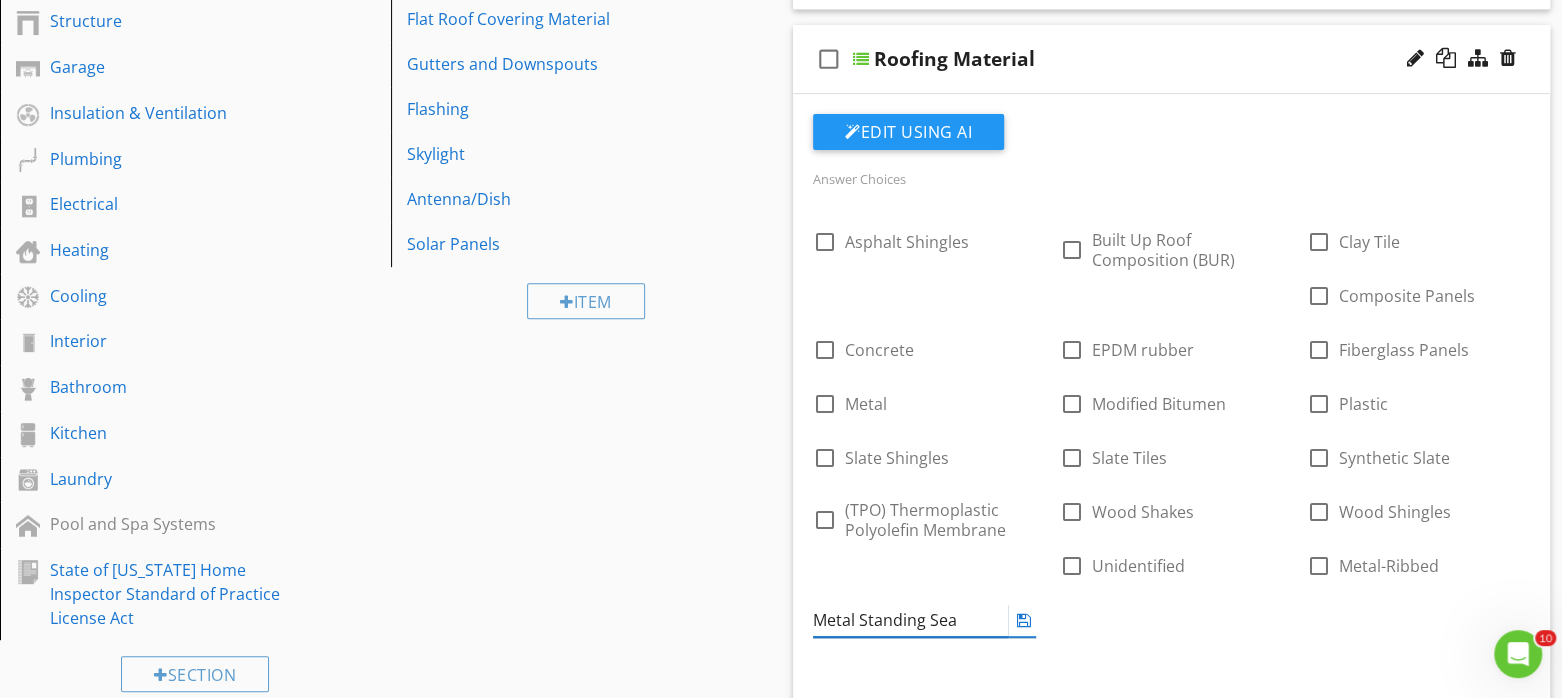 type on "Metal Standing Seam" 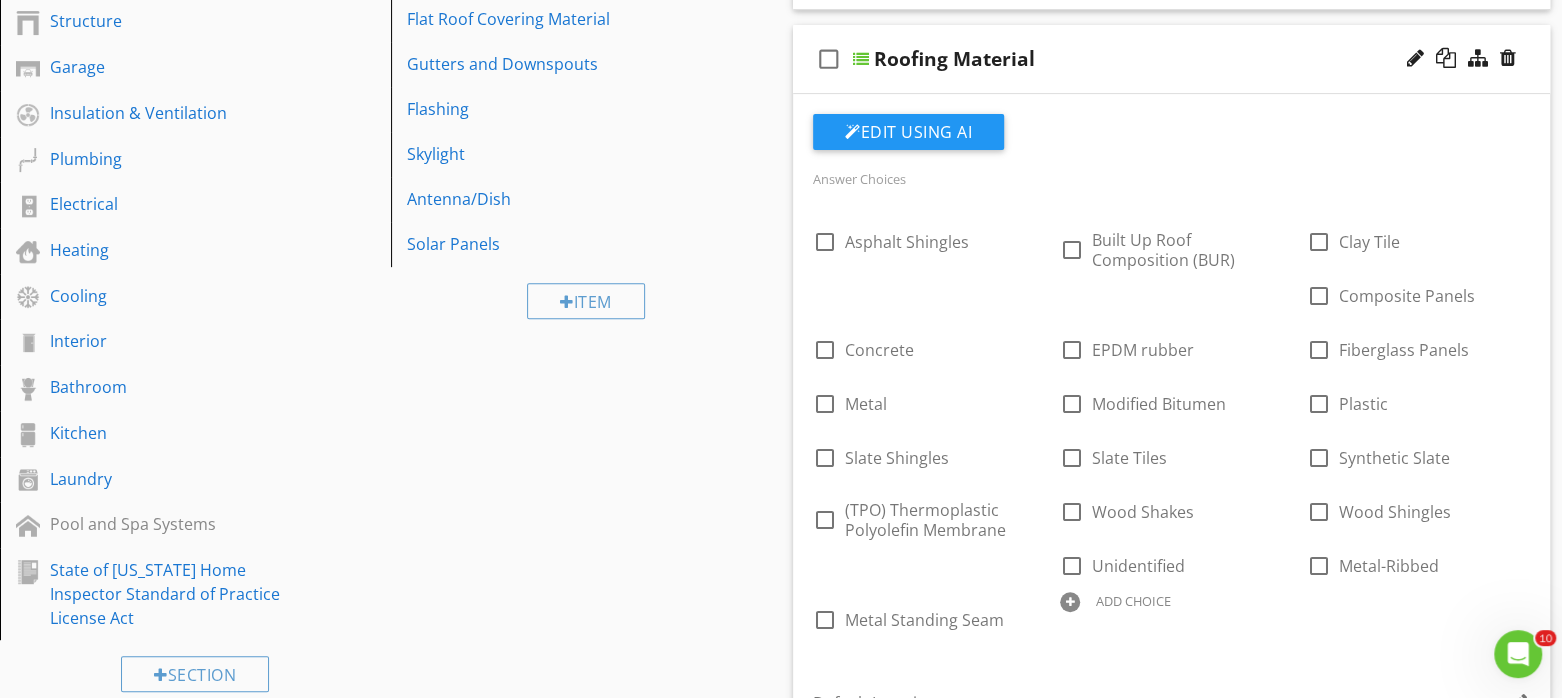 click on "Answer Choices   check_box_outline_blank Asphalt Shingles   check_box_outline_blank Built Up Roof Composition (BUR)   check_box_outline_blank Clay Tile   check_box_outline_blank Composite Panels   check_box_outline_blank Concrete   check_box_outline_blank EPDM rubber   check_box_outline_blank Fiberglass Panels   check_box_outline_blank Metal   check_box_outline_blank Modified Bitumen   check_box_outline_blank Plastic   check_box_outline_blank Slate Shingles   check_box_outline_blank Slate Tiles   check_box_outline_blank Synthetic Slate   check_box_outline_blank (TPO) Thermoplastic Polyolefin Membrane   check_box_outline_blank Wood Shakes   check_box_outline_blank Wood Shingles   check_box_outline_blank Unidentified   check_box_outline_blank Metal-Ribbed   check_box_outline_blank Metal Standing Seam         ADD CHOICE" at bounding box center (1171, 414) 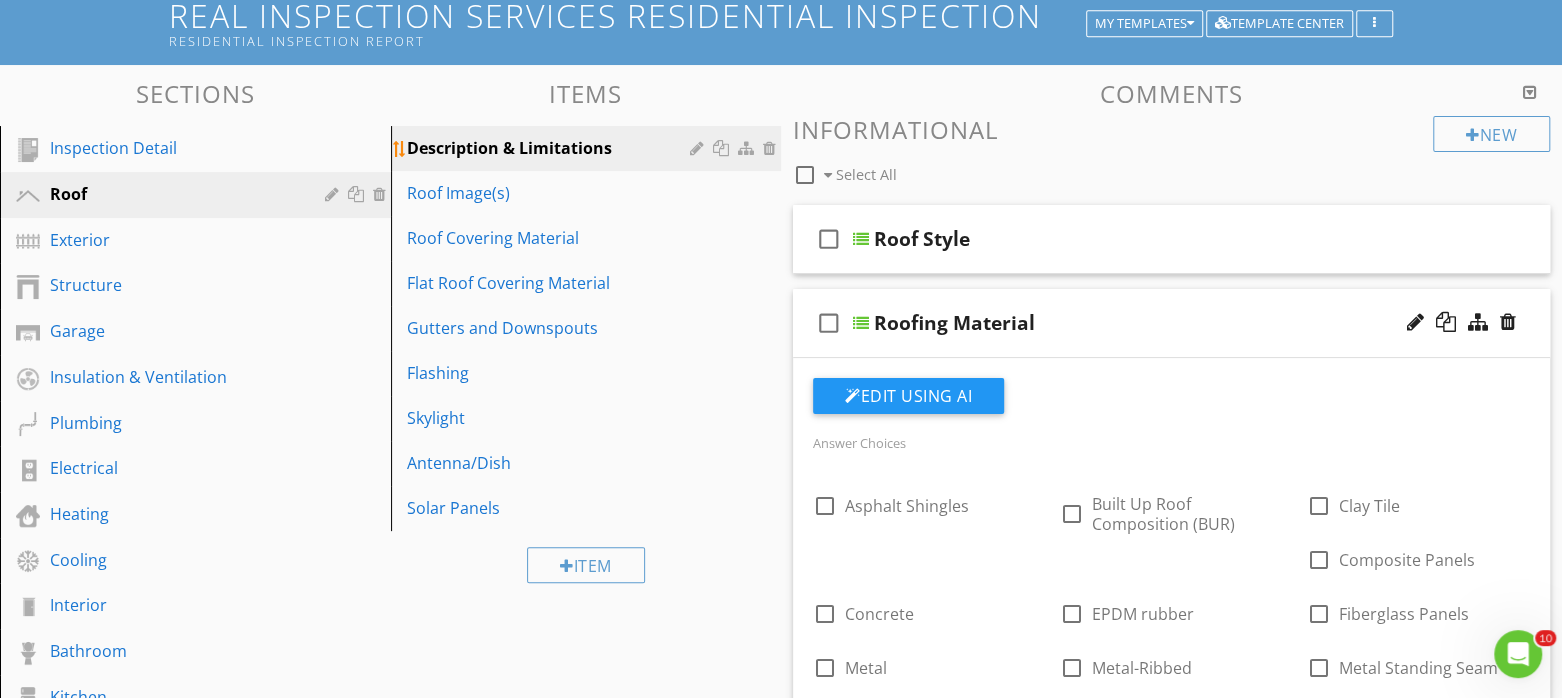 scroll, scrollTop: 24, scrollLeft: 0, axis: vertical 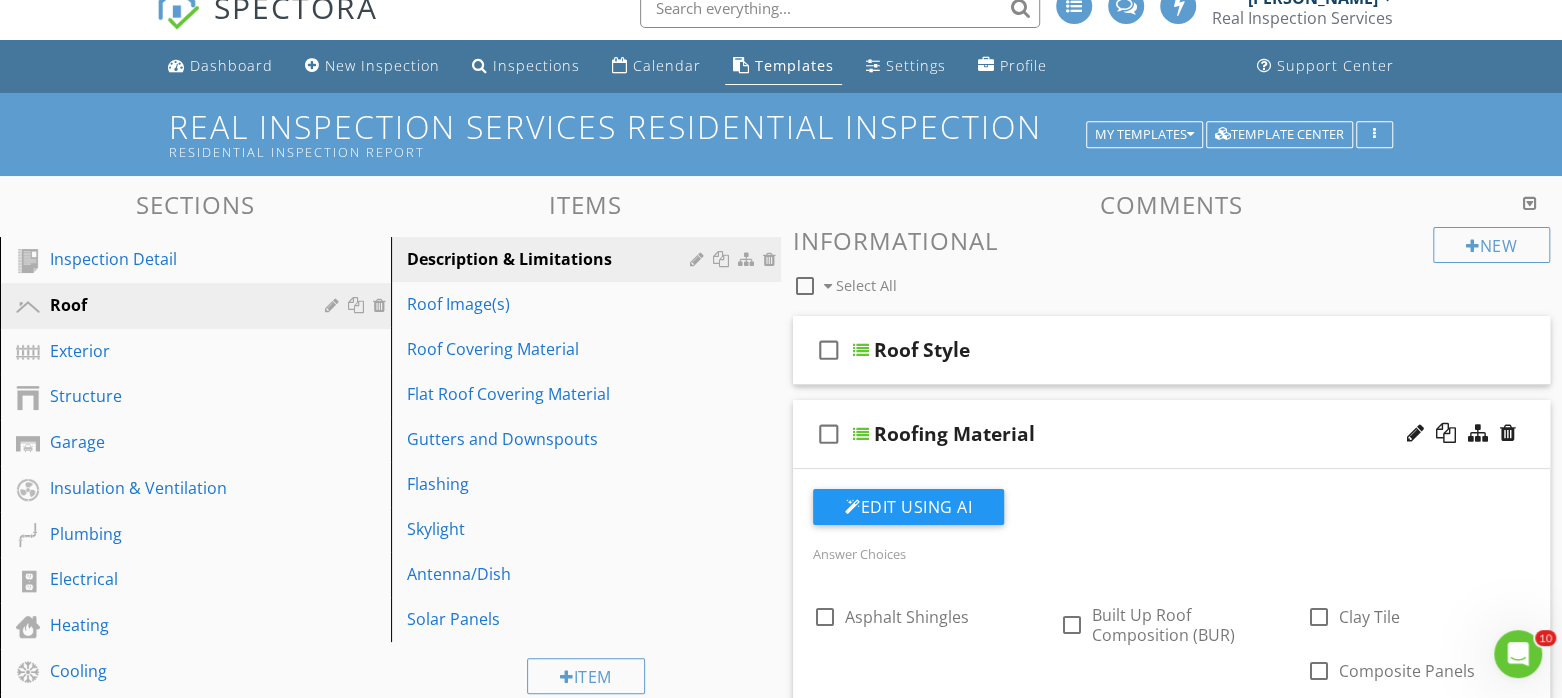 click on "check_box_outline_blank
Roofing Material" at bounding box center [1171, 434] 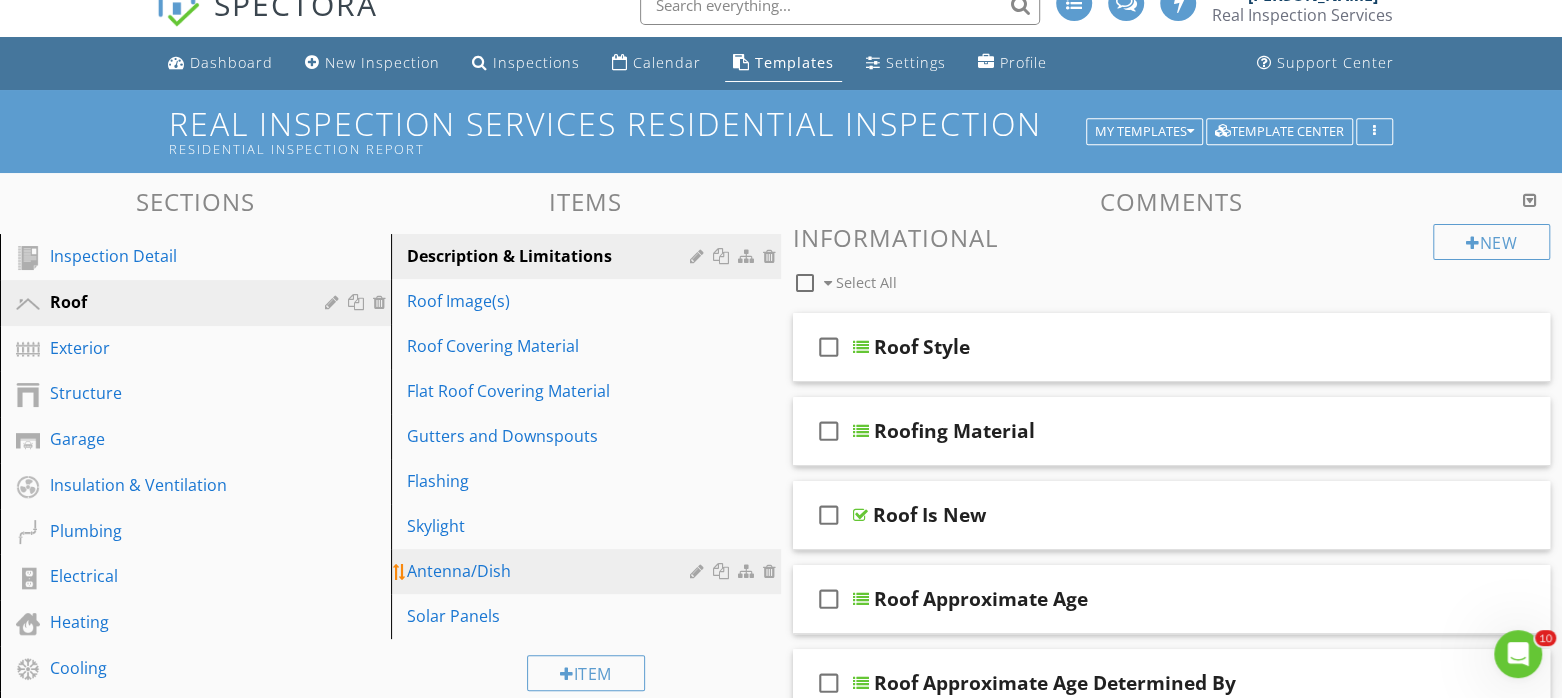 scroll, scrollTop: 24, scrollLeft: 0, axis: vertical 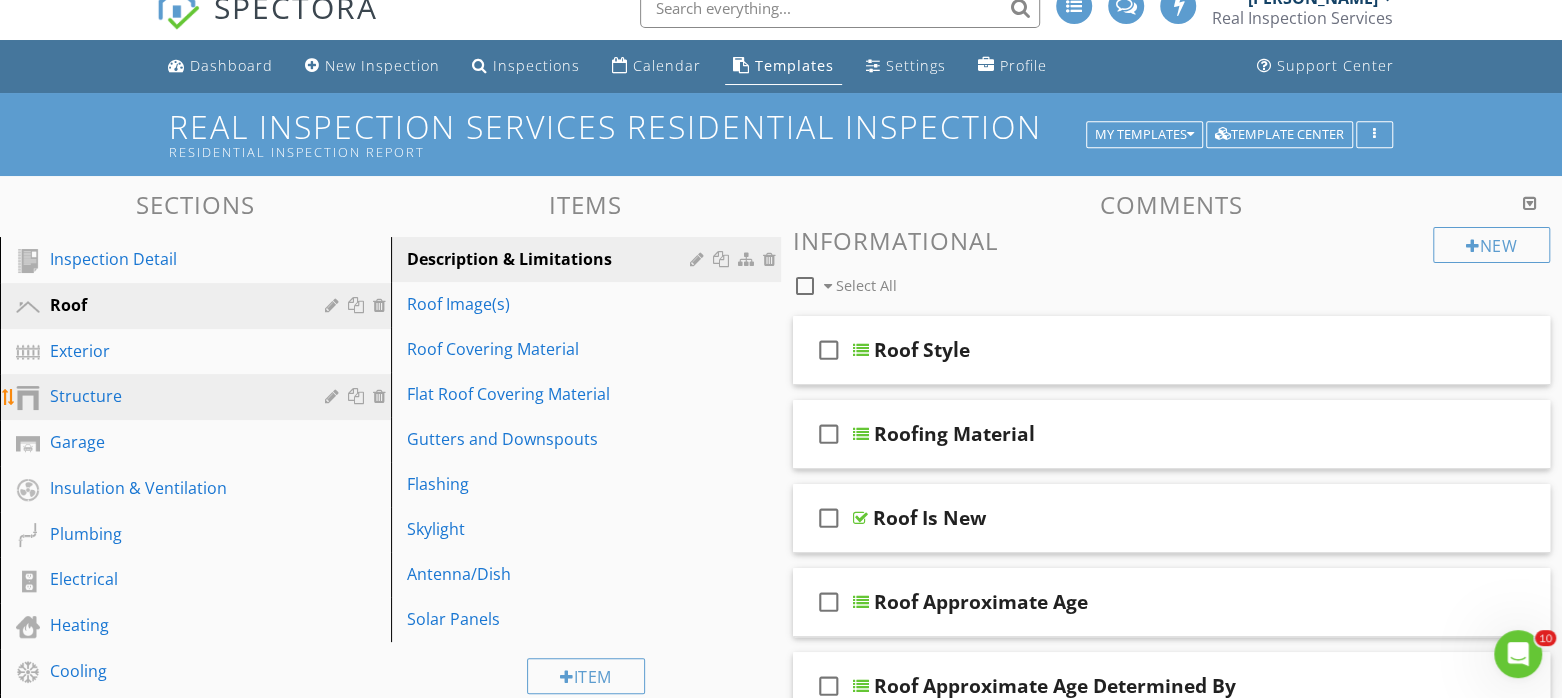click on "Structure" at bounding box center (173, 396) 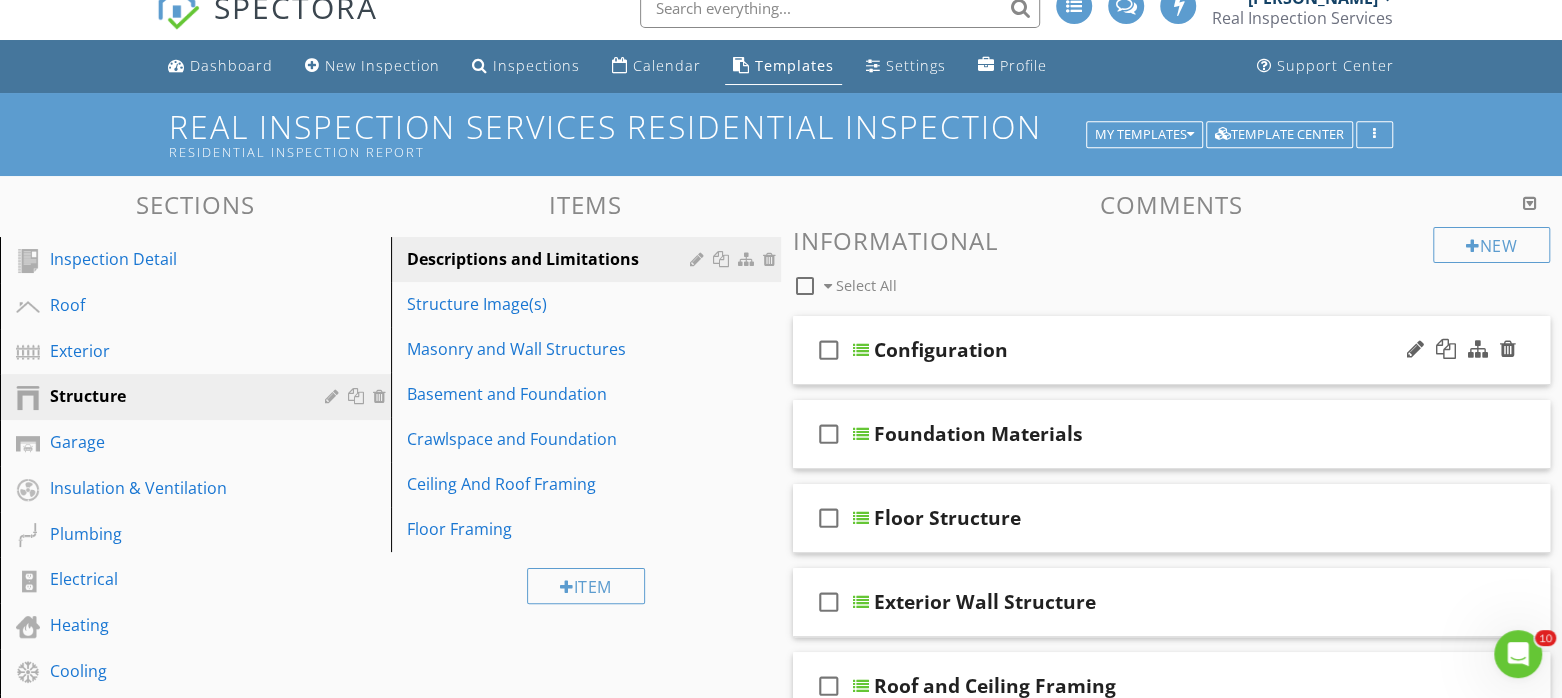 click on "check_box_outline_blank
Configuration" at bounding box center (1171, 350) 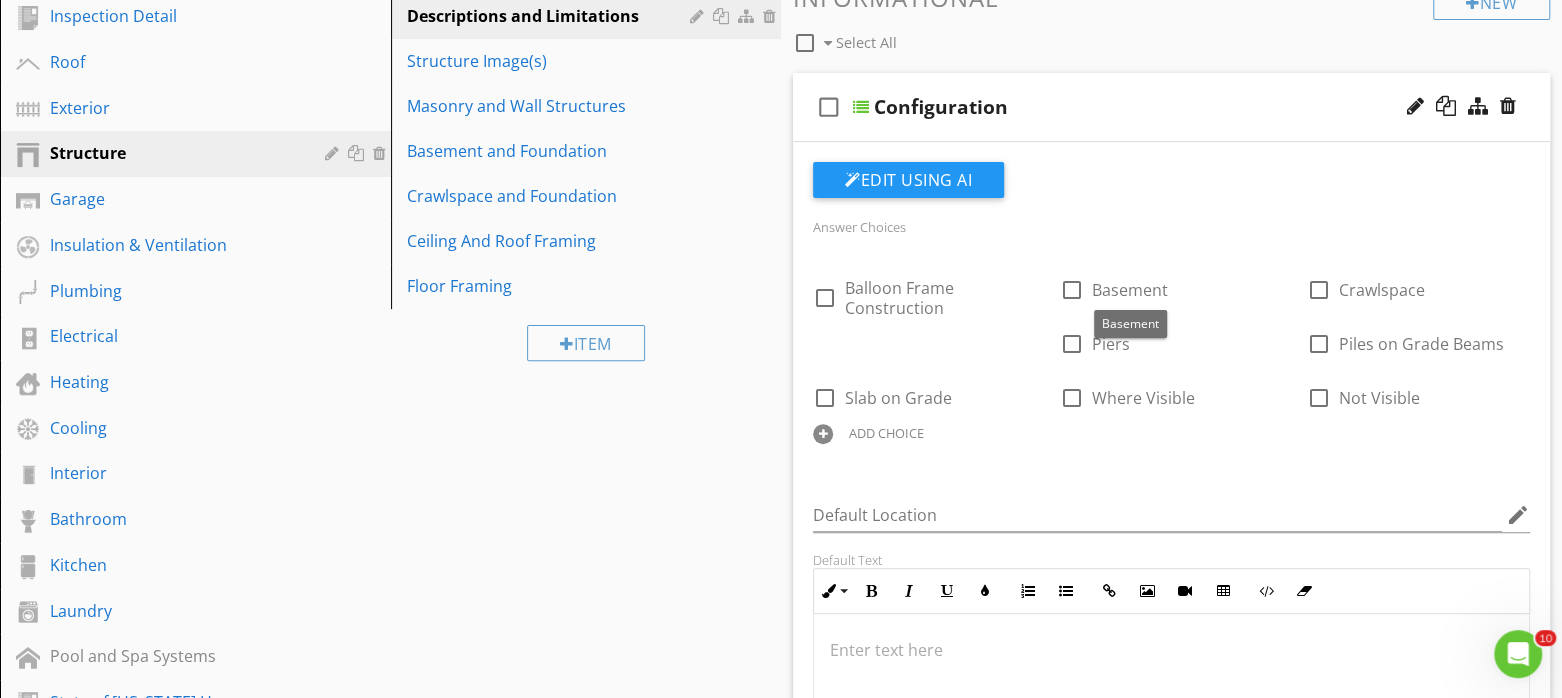 scroll, scrollTop: 274, scrollLeft: 0, axis: vertical 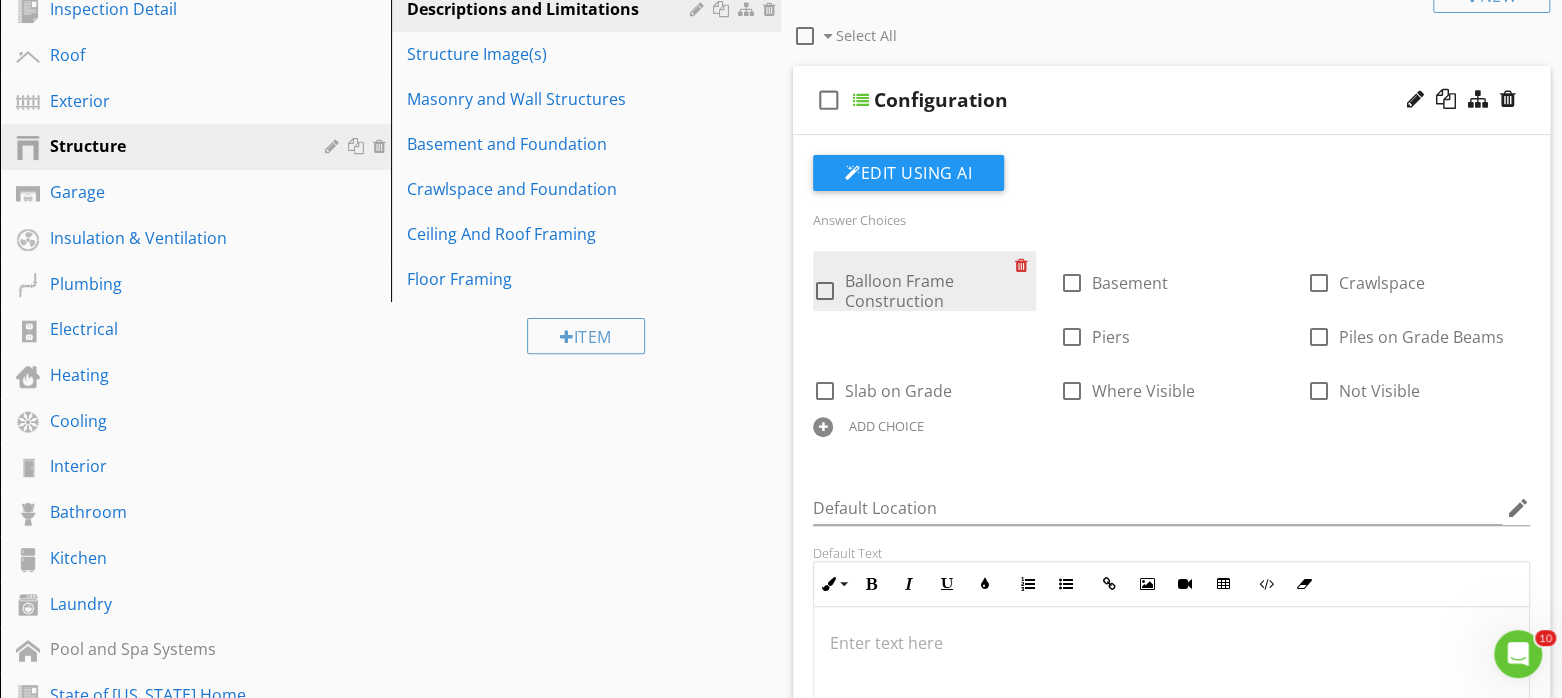 click at bounding box center (1025, 265) 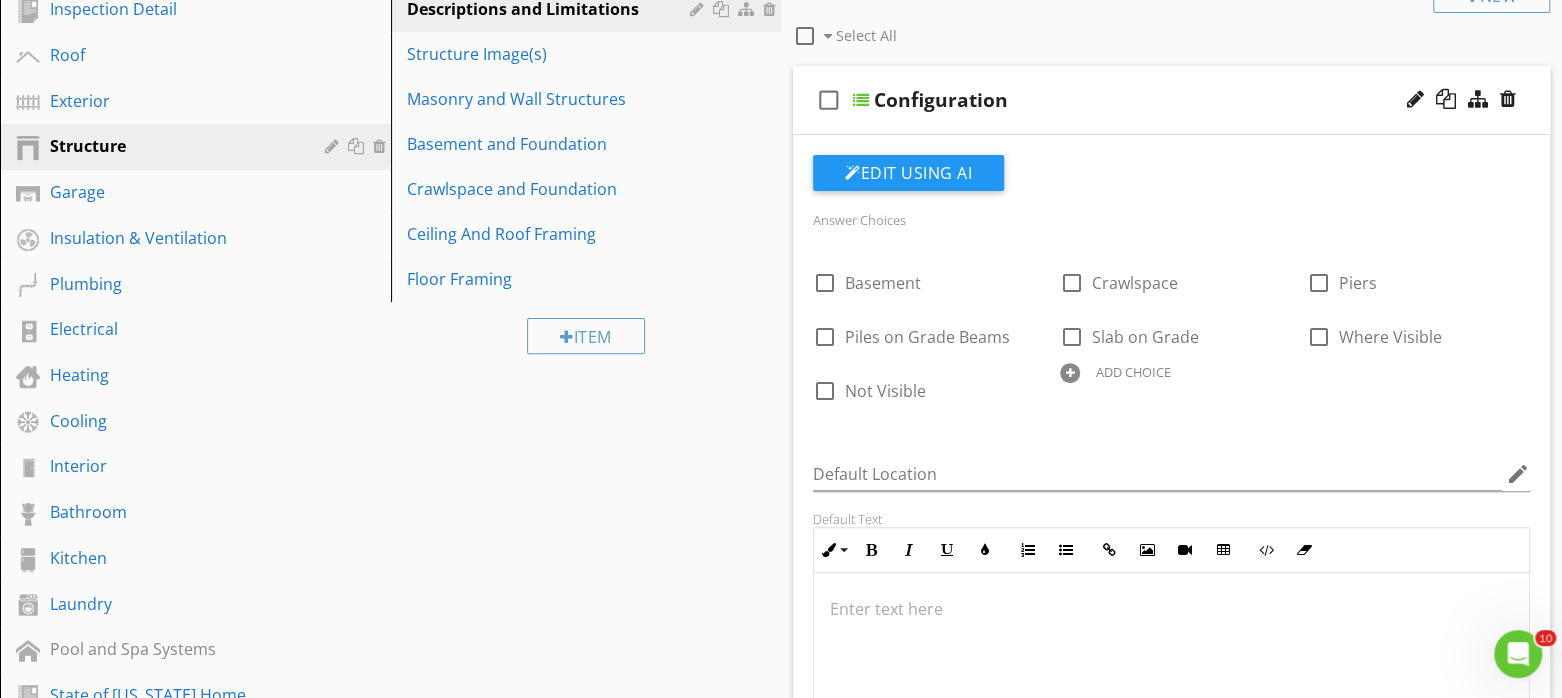 click at bounding box center [1070, 373] 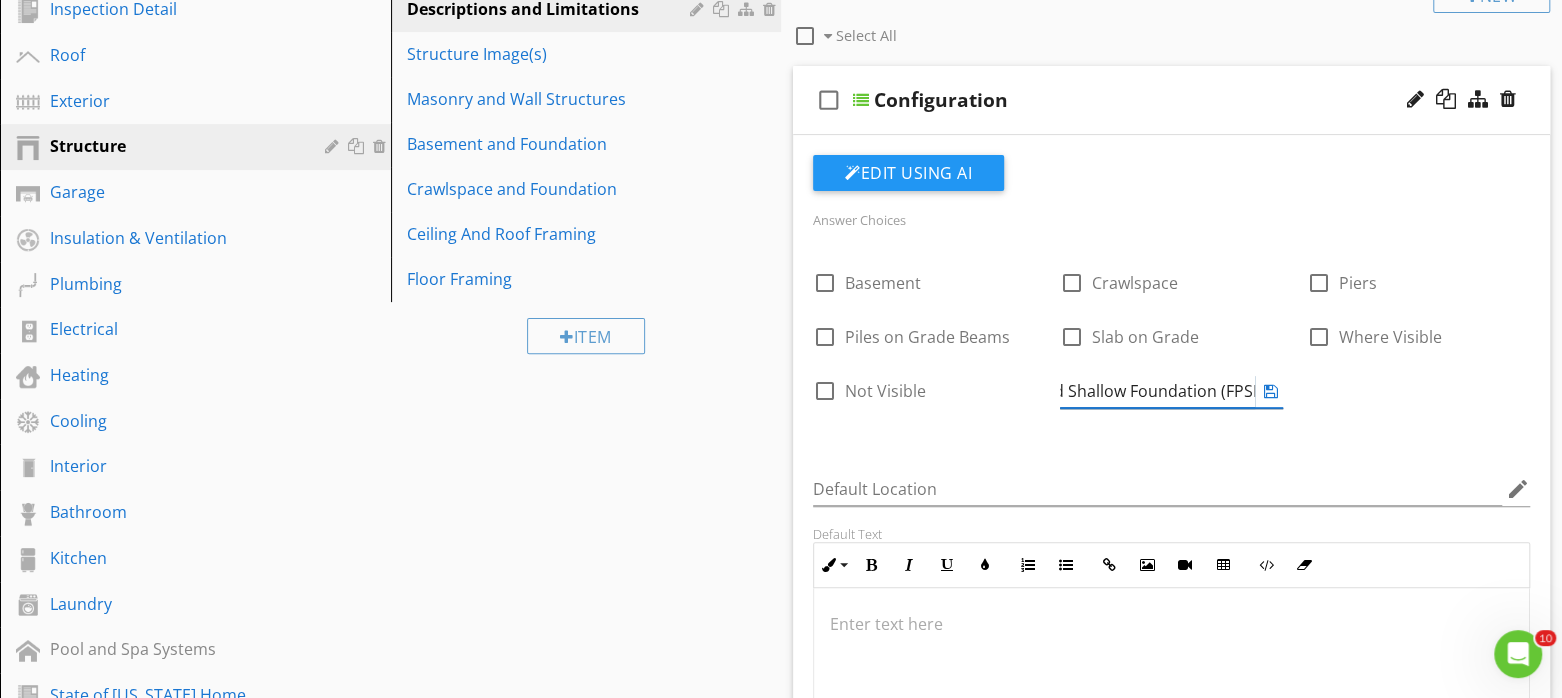 scroll, scrollTop: 0, scrollLeft: 120, axis: horizontal 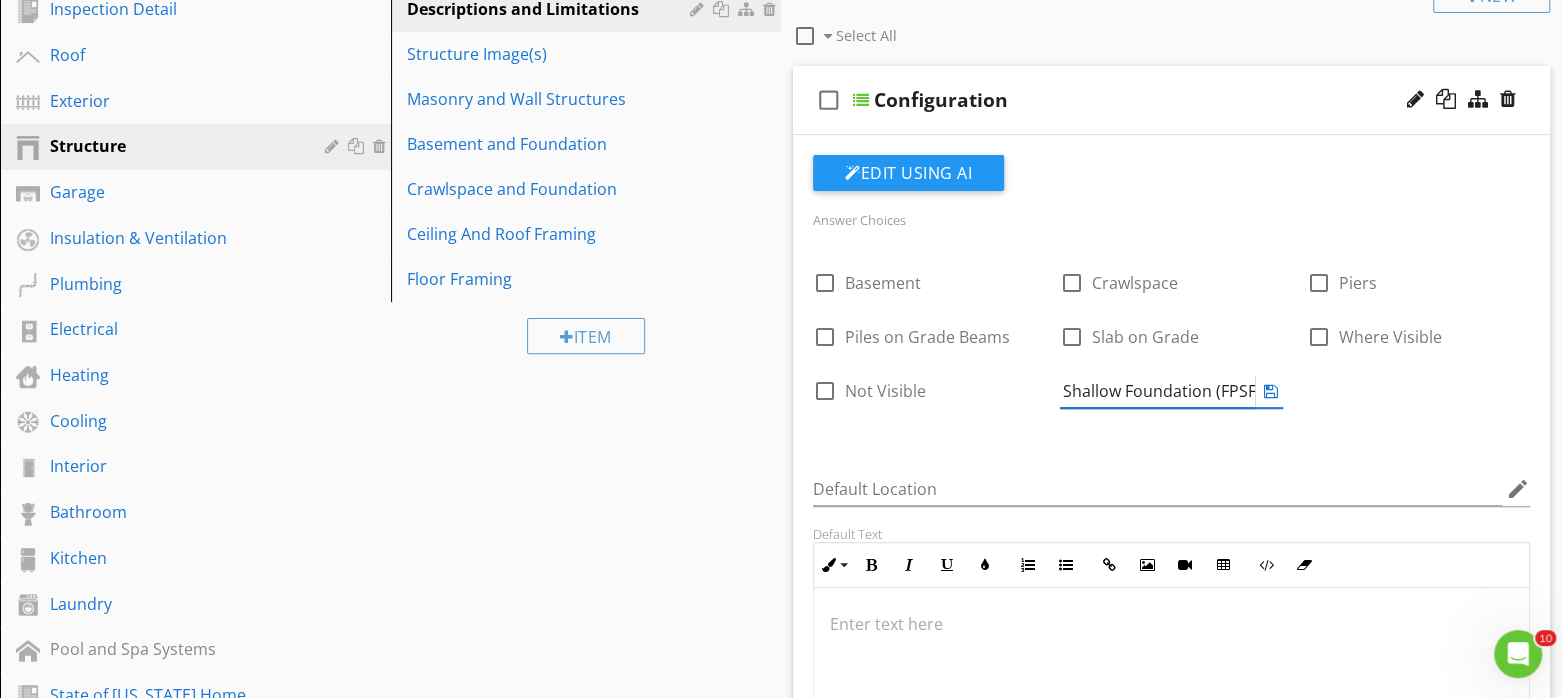 type on "Frost-Protected Shallow Foundation (FPSF)" 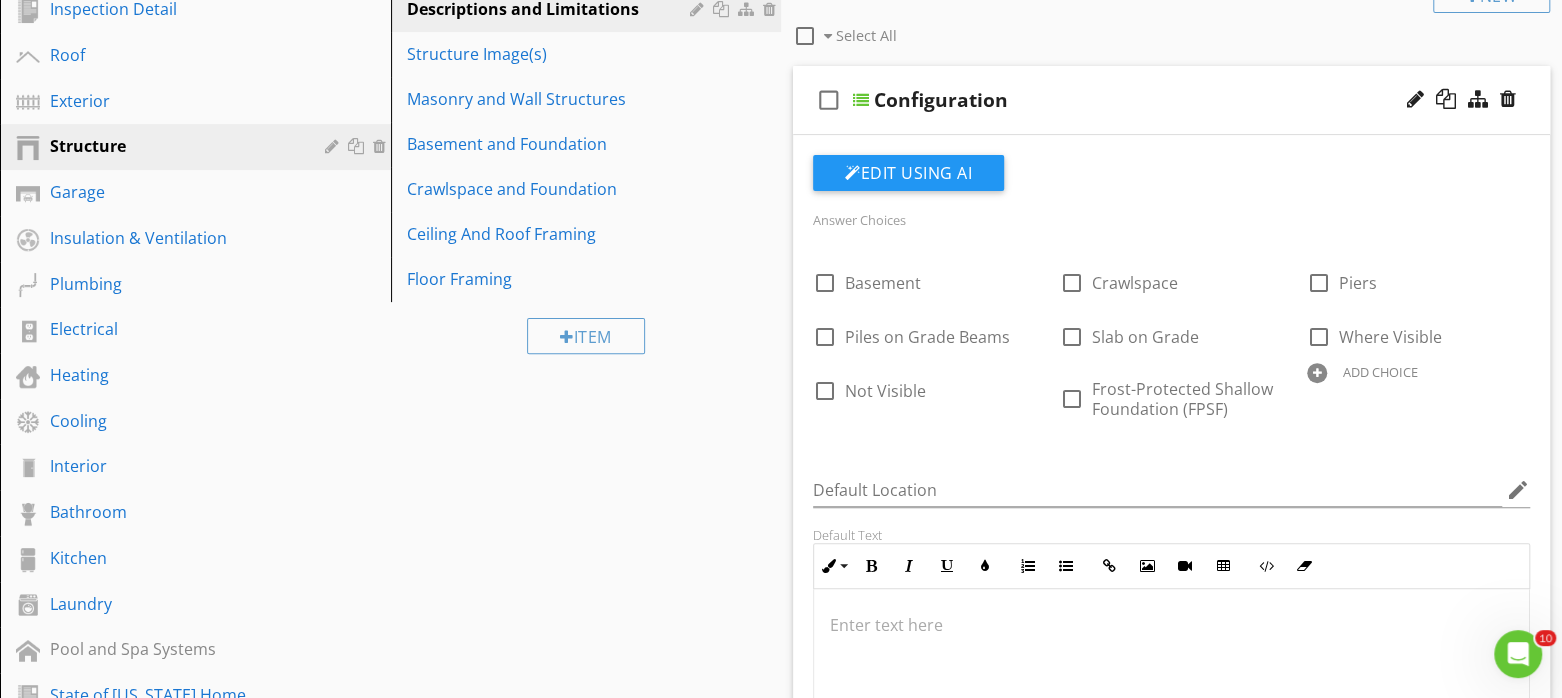 click on "Answer Choices   check_box_outline_blank Basement   check_box_outline_blank Crawlspace   check_box_outline_blank Piers   check_box_outline_blank Piles on Grade Beams   check_box_outline_blank Slab on Grade   check_box_outline_blank Where Visible   check_box_outline_blank Not Visible   check_box_outline_blank Frost-Protected Shallow Foundation (FPSF)         ADD CHOICE     Default Location edit       Default Text   Inline Style XLarge Large Normal Small Light Small/Light Bold Italic Underline Colors Ordered List Unordered List Insert Link Insert Image Insert Video Insert Table Code View Clear Formatting Enter text here
Add Default Photo" at bounding box center (1171, 527) 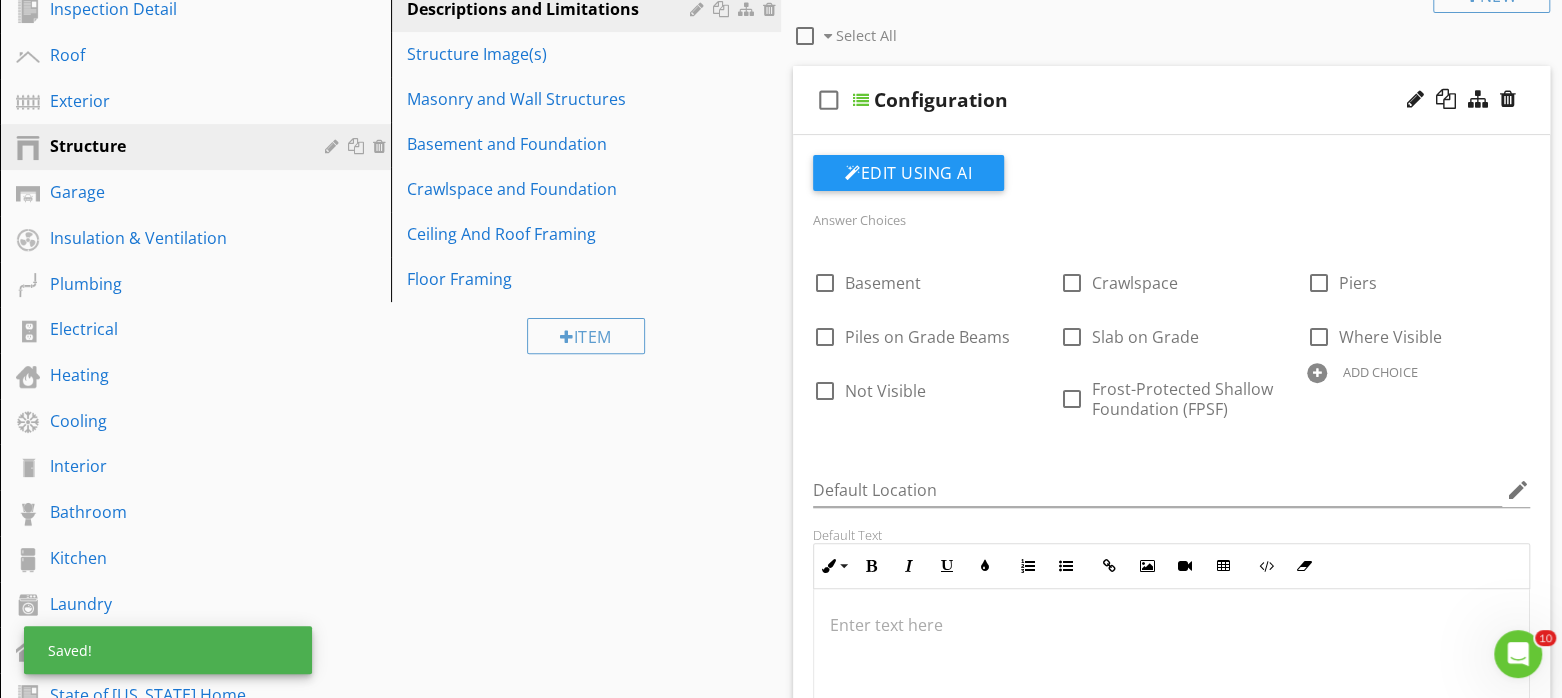 click at bounding box center [1317, 373] 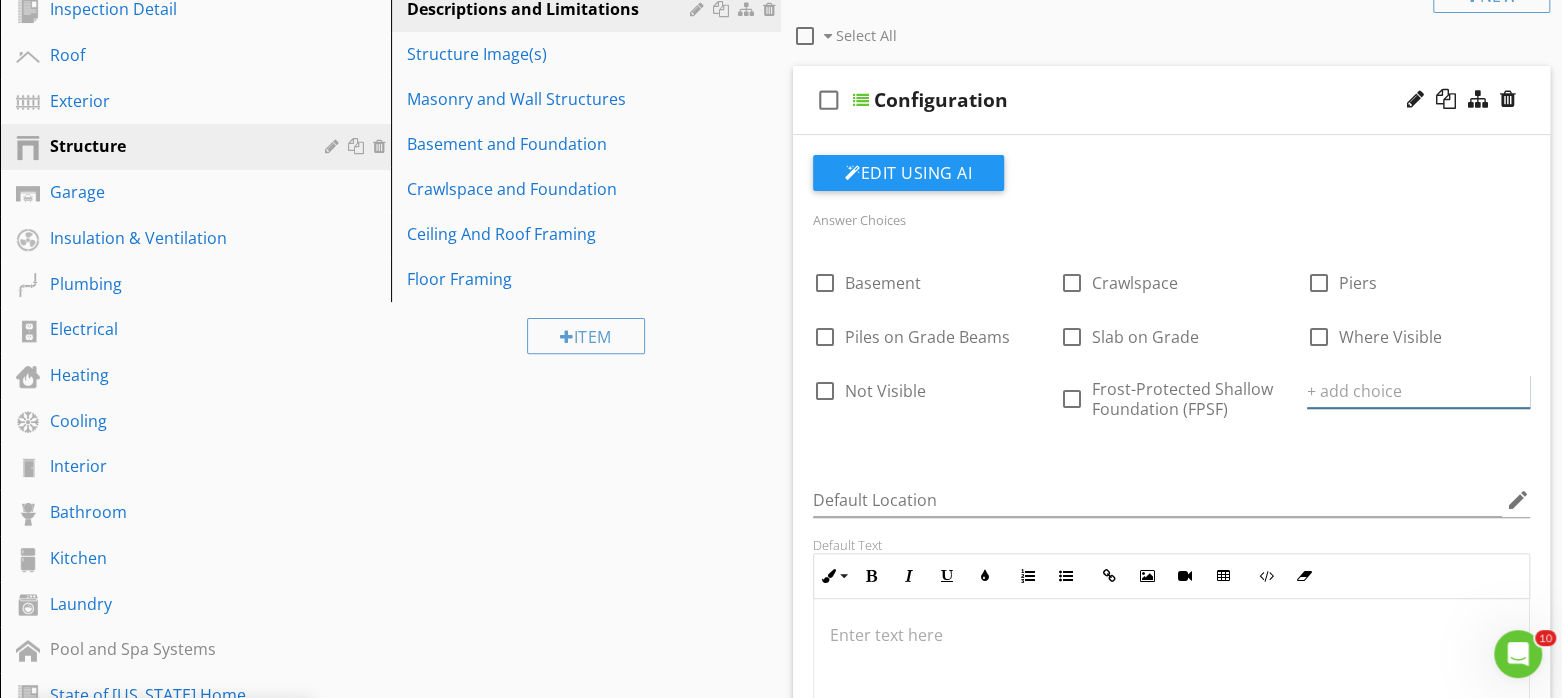 scroll, scrollTop: 0, scrollLeft: 0, axis: both 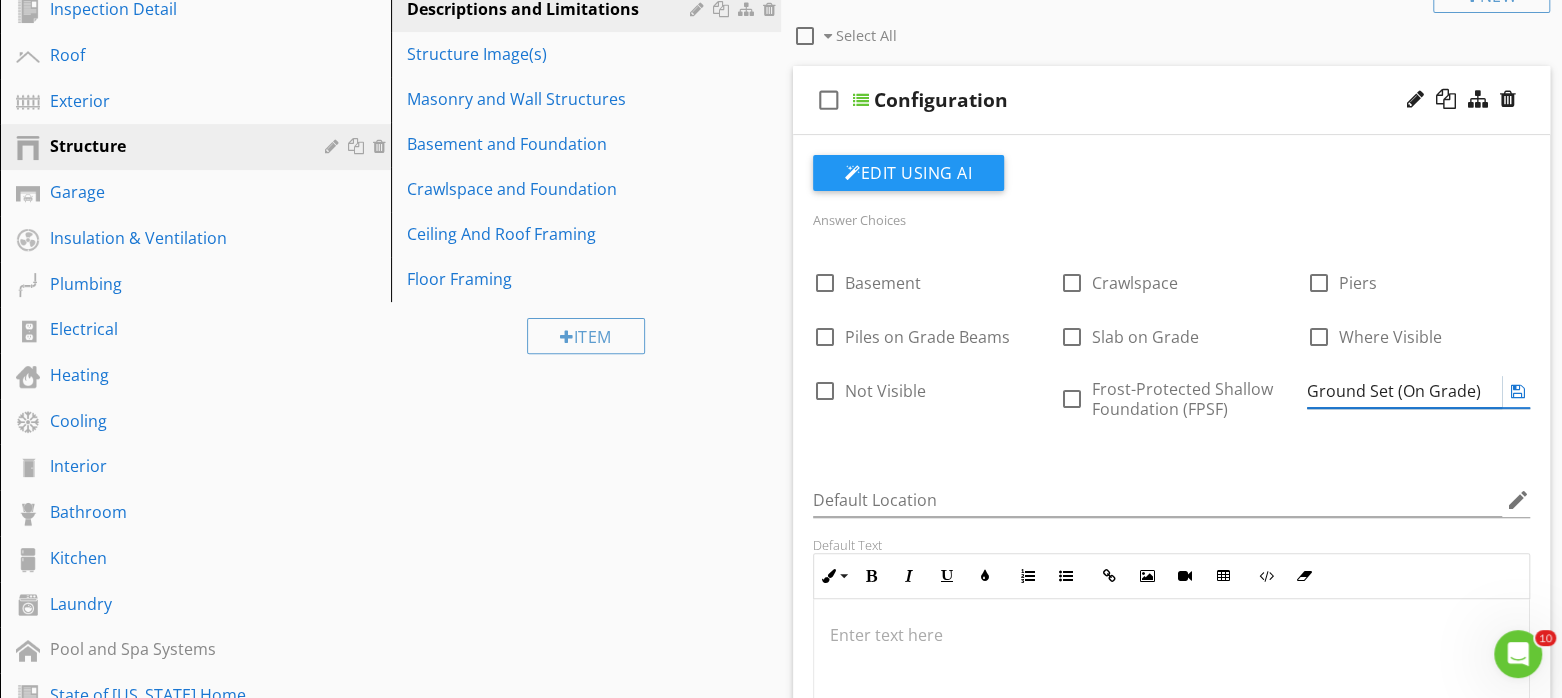 type on "Ground Set (On Grade)" 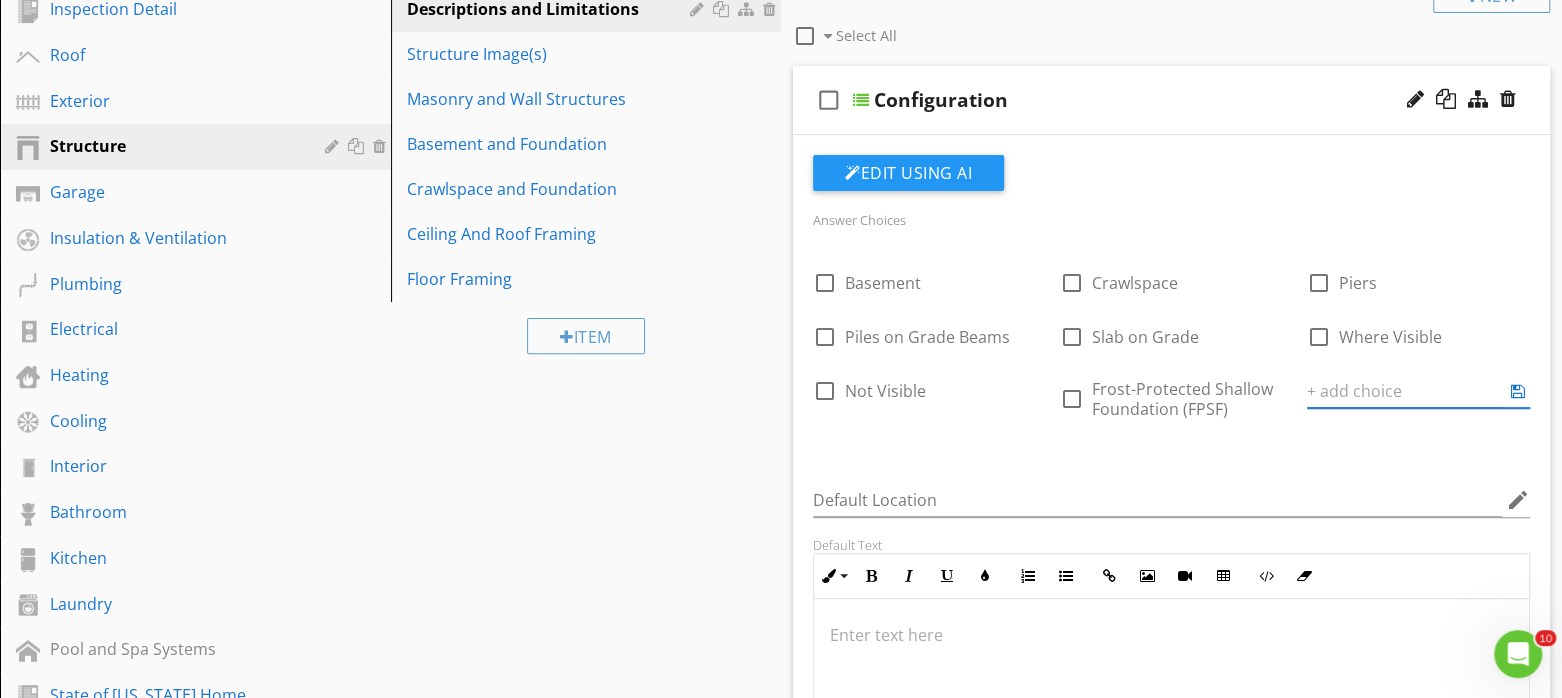 click on "check_box_outline_blank Basement   check_box_outline_blank Crawlspace   check_box_outline_blank Piers   check_box_outline_blank Piles on Grade Beams   check_box_outline_blank Slab on Grade   check_box_outline_blank Where Visible   check_box_outline_blank Not Visible   check_box_outline_blank Frost-Protected Shallow Foundation (FPSF)         ADD CHOICE" at bounding box center (1171, 345) 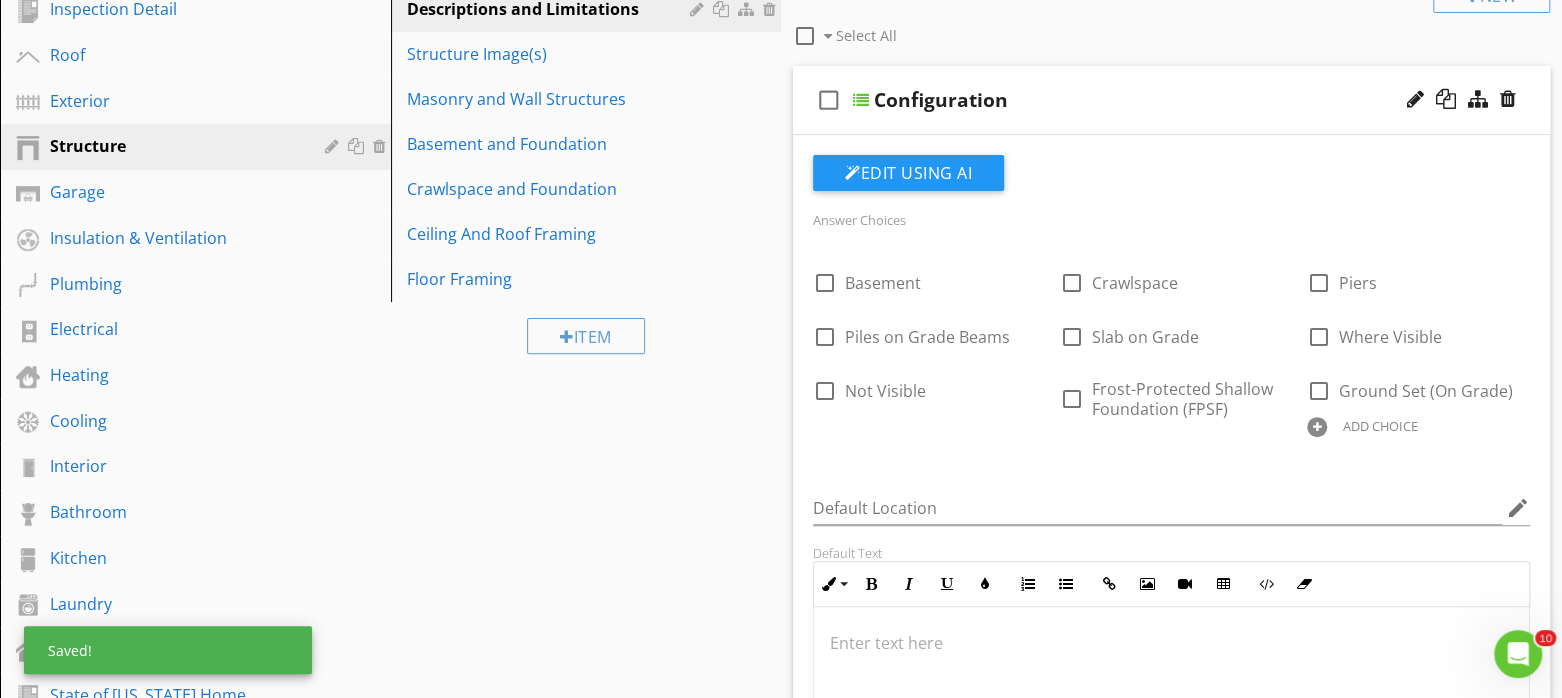 click on "ADD CHOICE" at bounding box center [1380, 426] 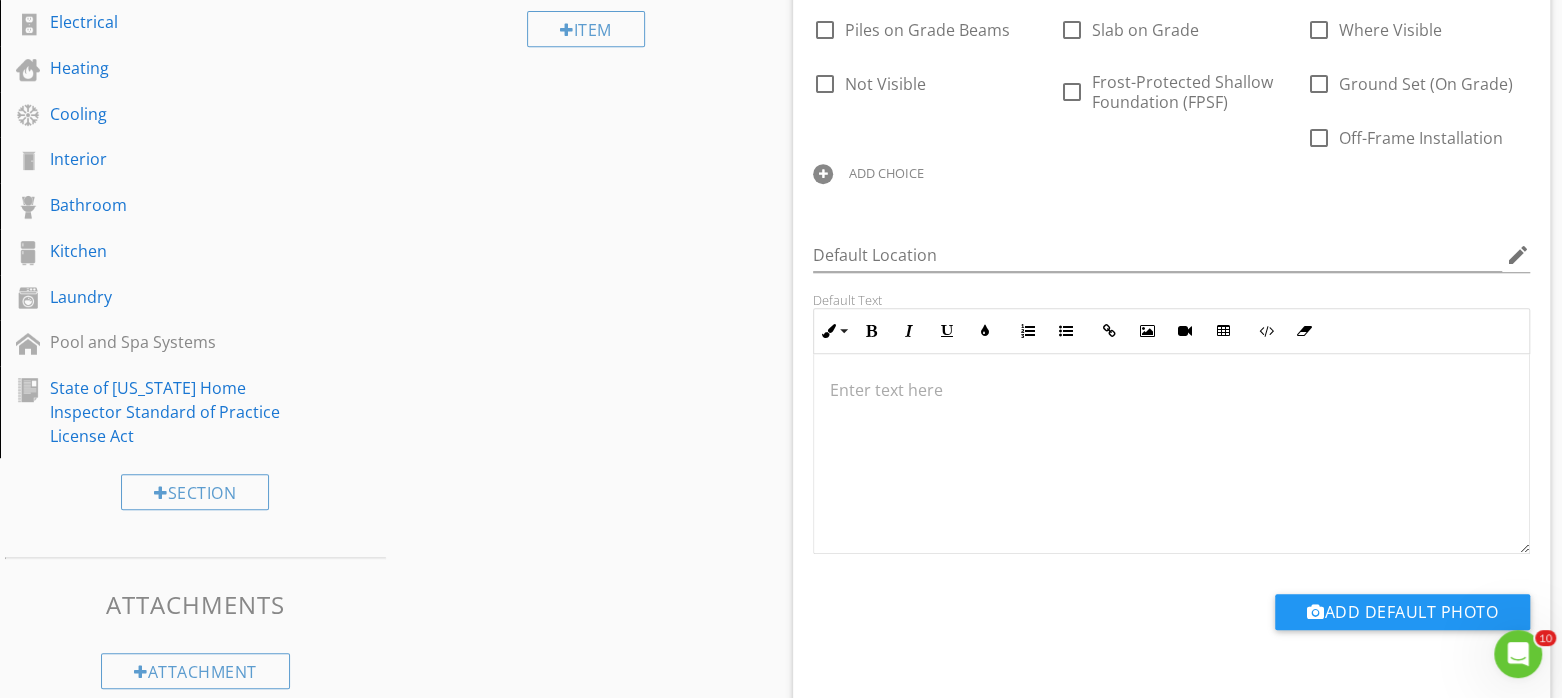 scroll, scrollTop: 495, scrollLeft: 0, axis: vertical 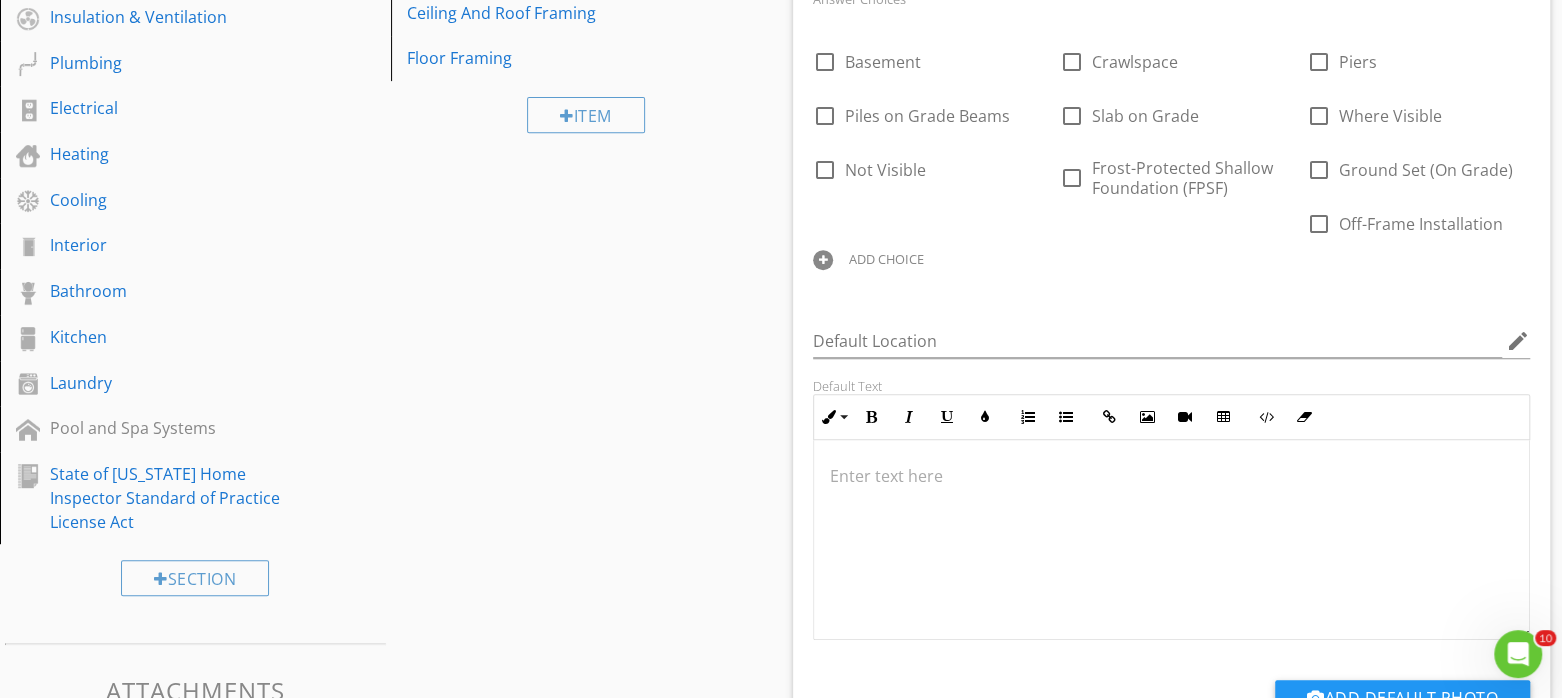 click on "ADD CHOICE" at bounding box center [886, 259] 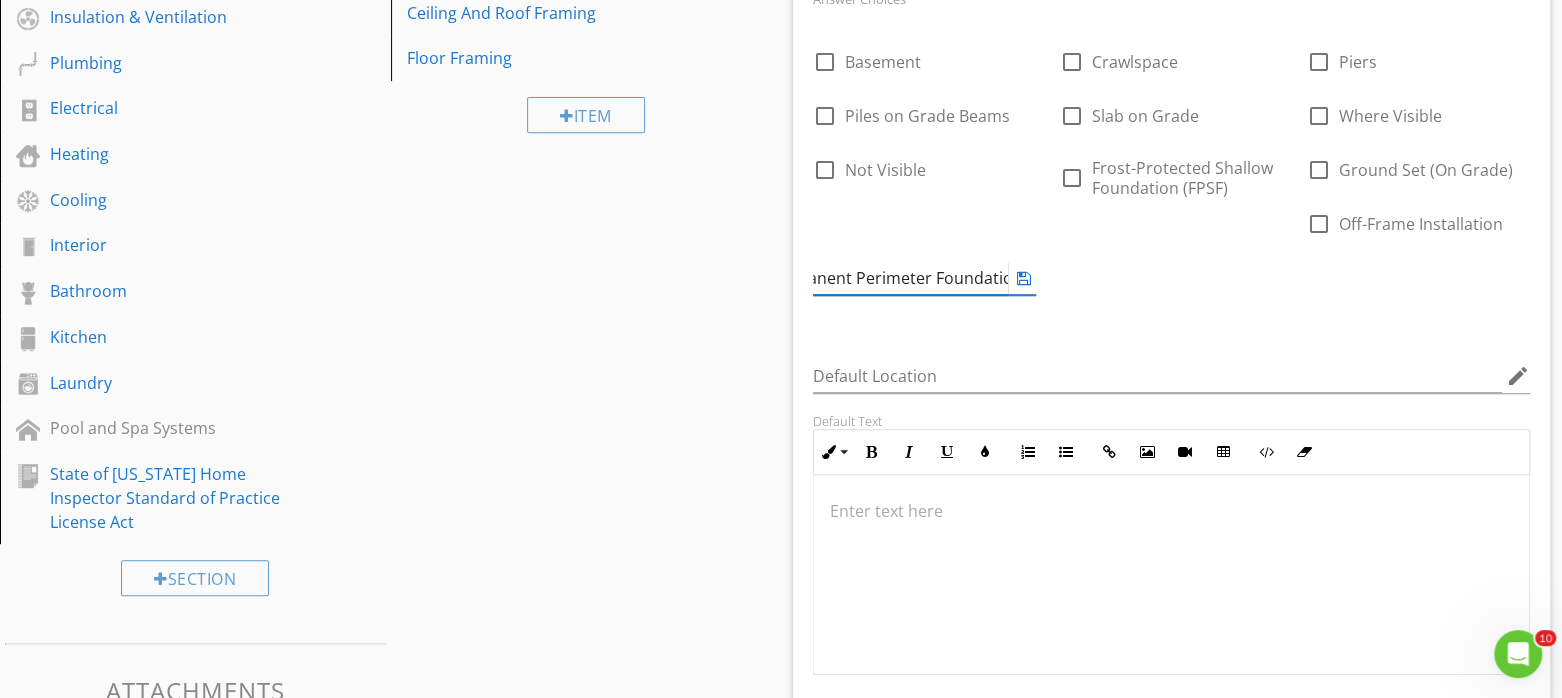 scroll, scrollTop: 0, scrollLeft: 55, axis: horizontal 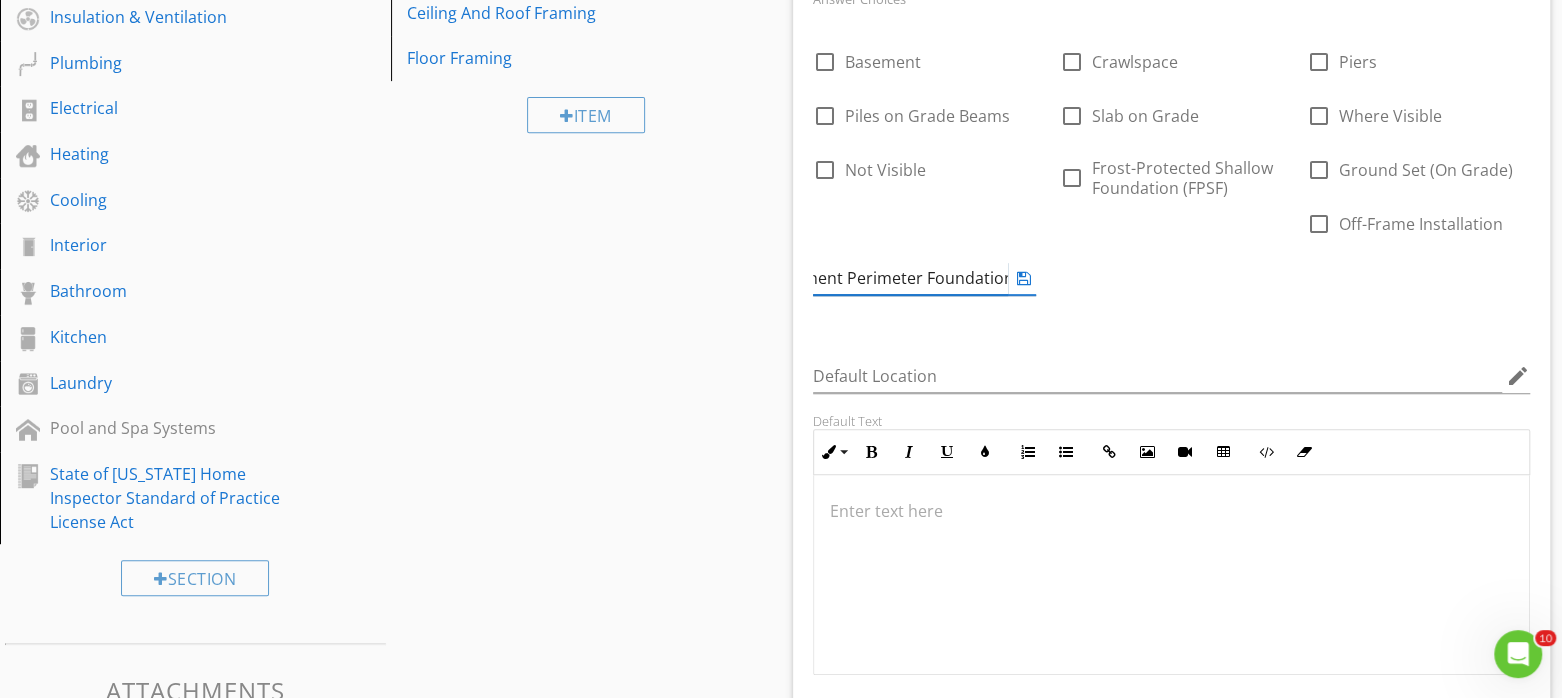 type on "Permanent Perimeter Foundation" 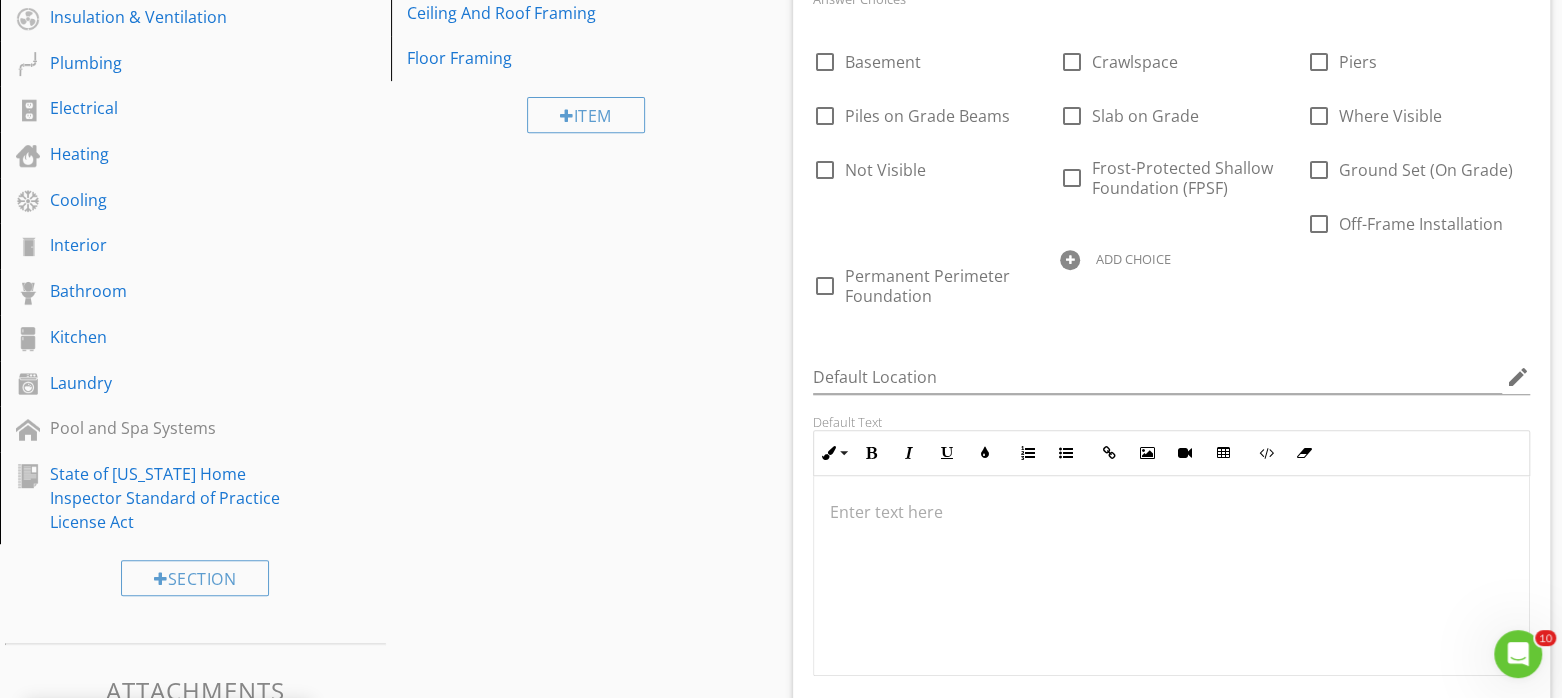 click on "ADD CHOICE" at bounding box center [1133, 259] 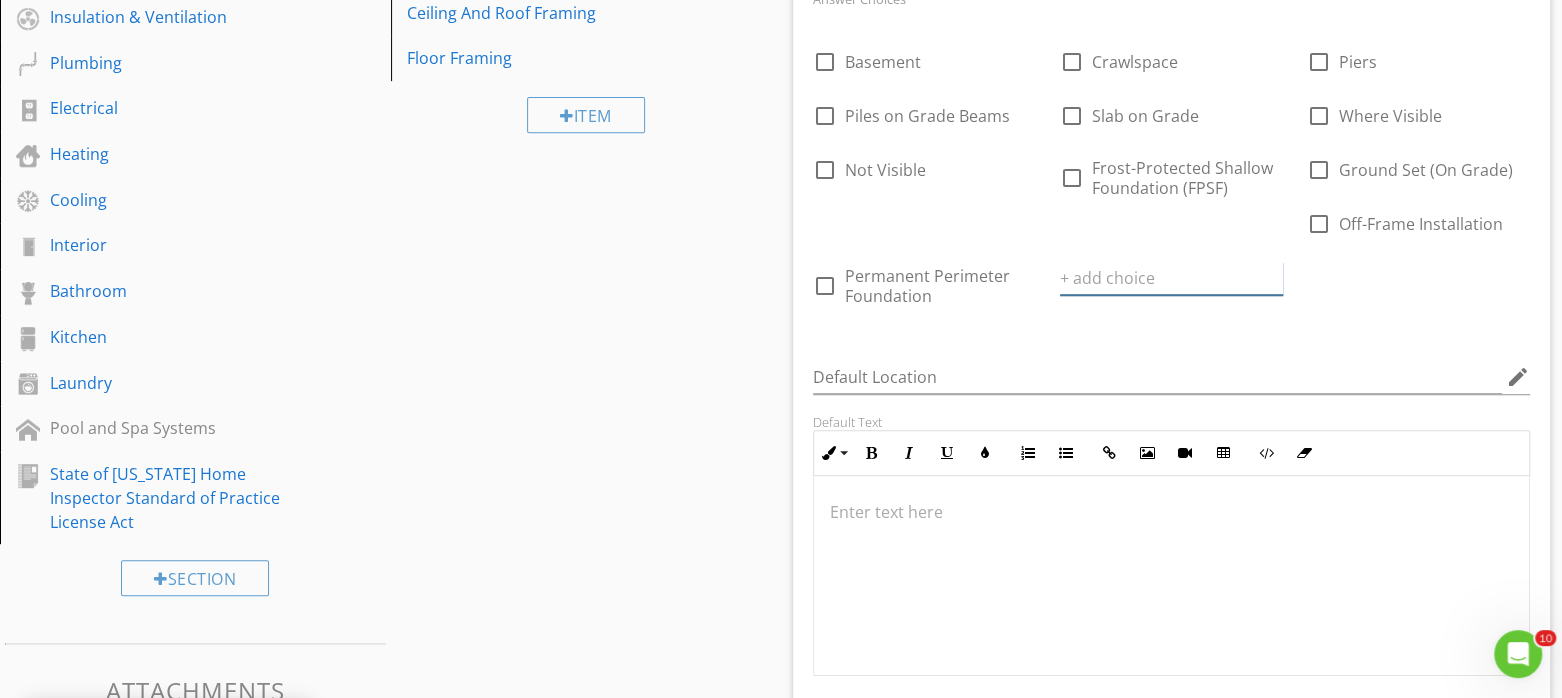 scroll, scrollTop: 0, scrollLeft: 0, axis: both 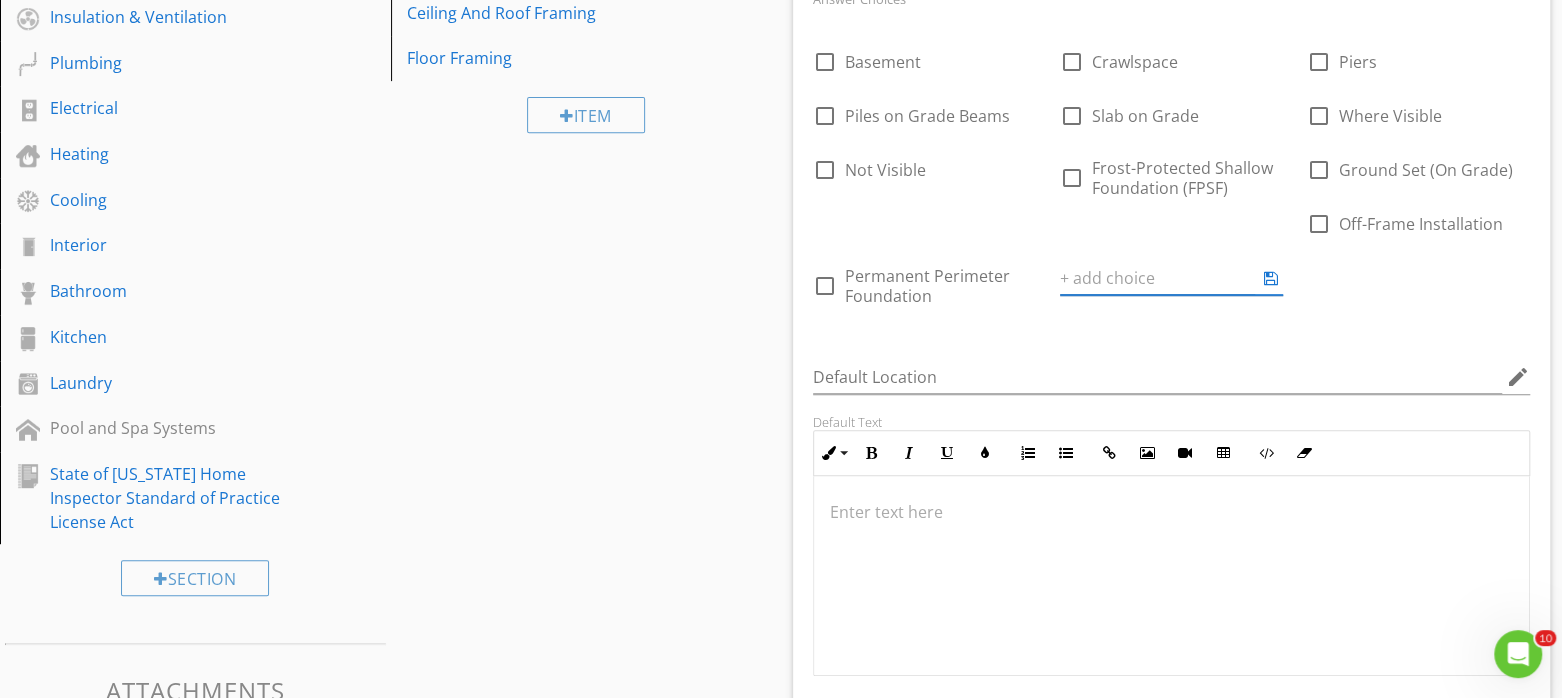 click on "check_box_outline_blank Basement   check_box_outline_blank Crawlspace   check_box_outline_blank Piers   check_box_outline_blank Piles on Grade Beams   check_box_outline_blank Slab on Grade   check_box_outline_blank Where Visible   check_box_outline_blank Not Visible   check_box_outline_blank Frost-Protected Shallow Foundation (FPSF)   check_box_outline_blank Ground Set (On Grade)   check_box_outline_blank Off-Frame Installation   check_box_outline_blank Permanent Perimeter Foundation         ADD CHOICE" at bounding box center (1171, 173) 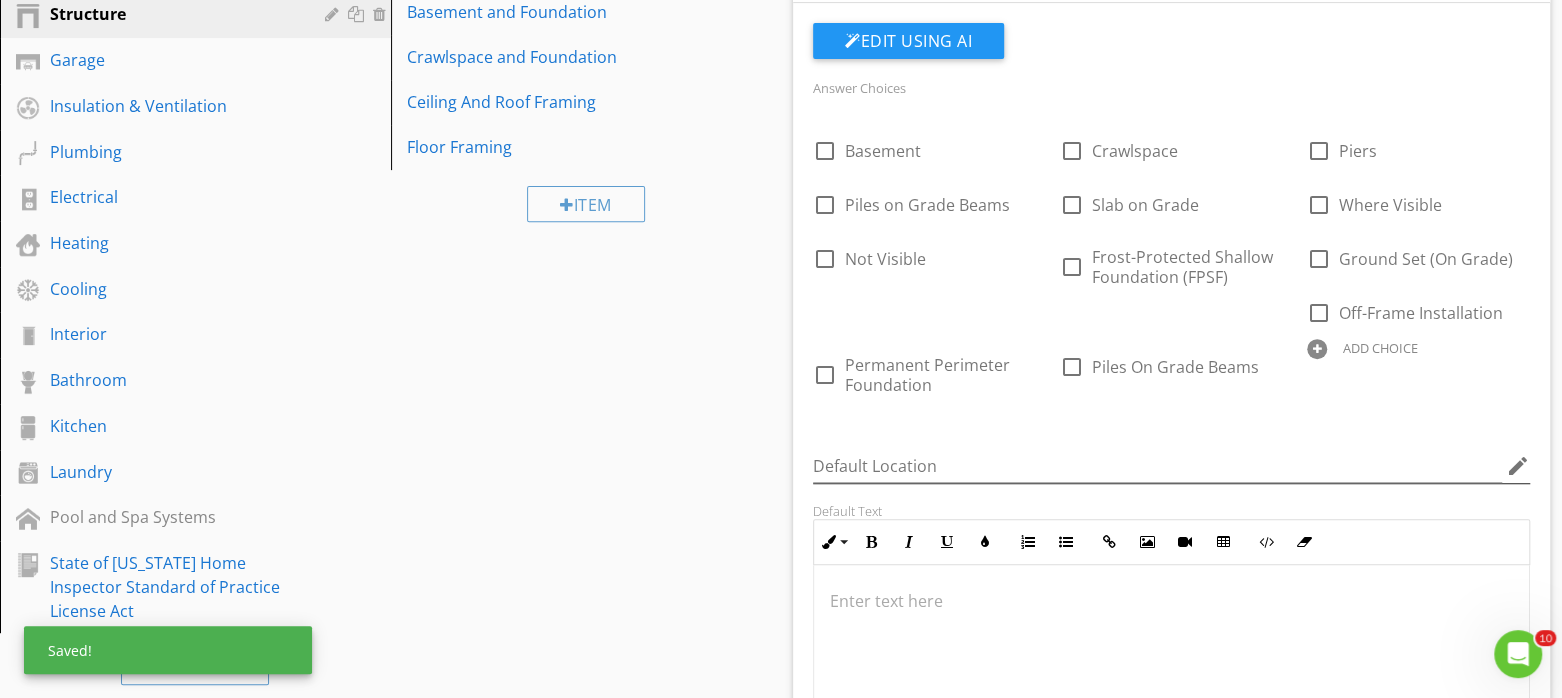 scroll, scrollTop: 370, scrollLeft: 0, axis: vertical 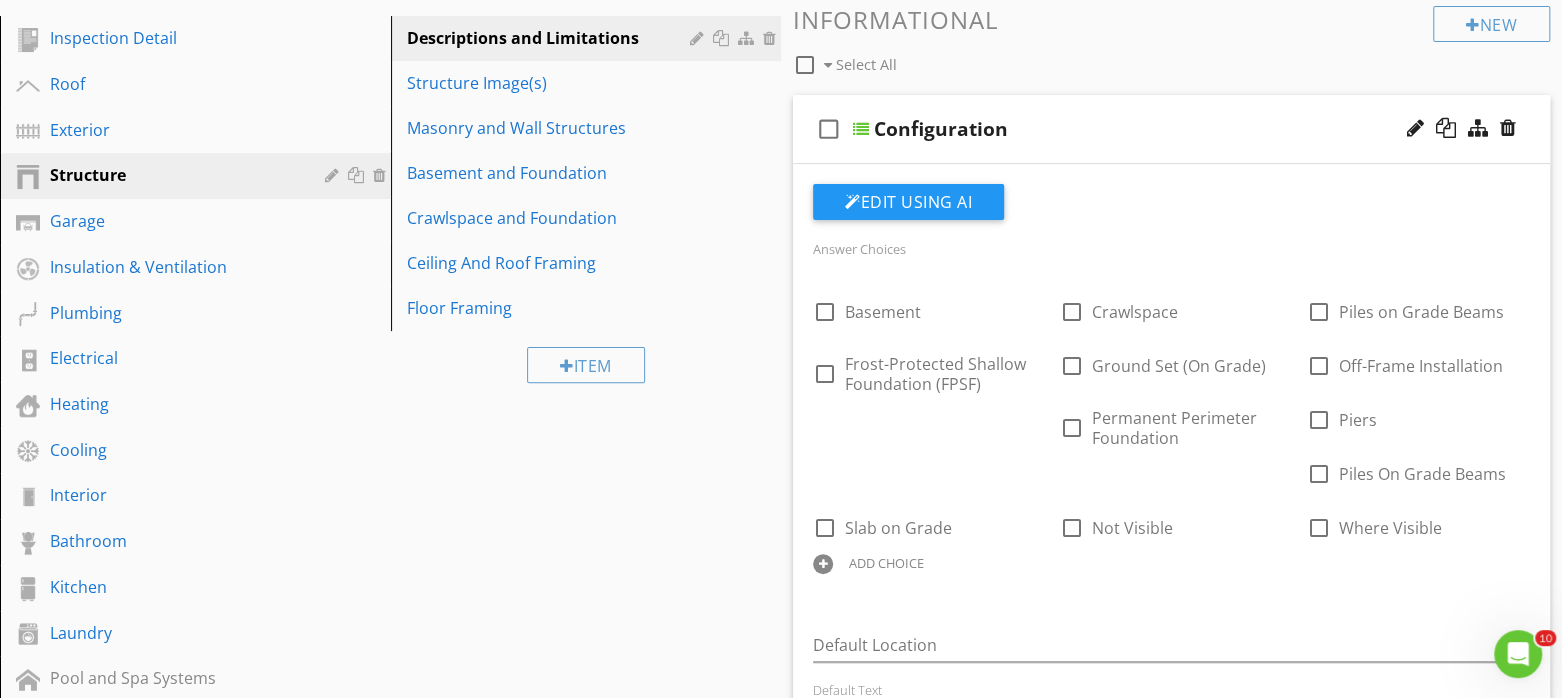 click on "ADD CHOICE" at bounding box center [886, 563] 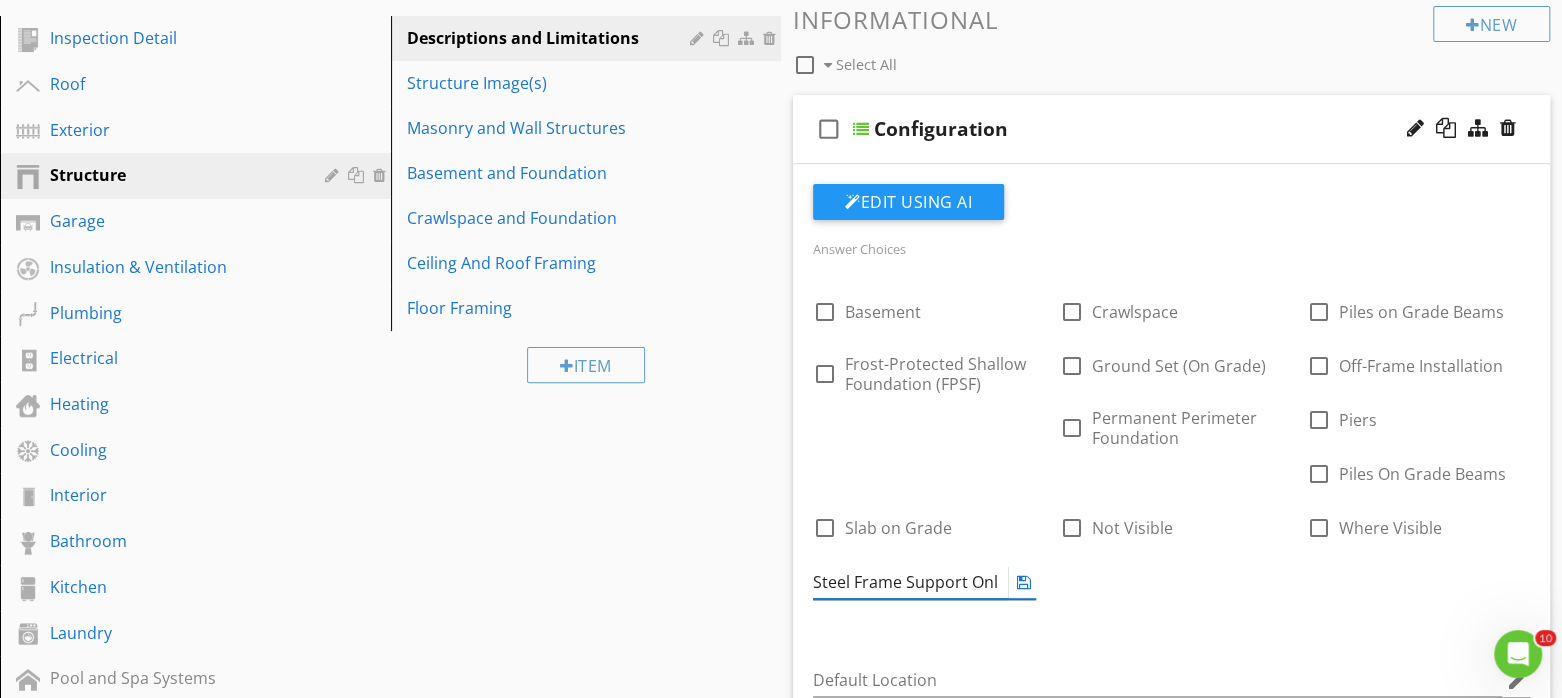 type on "Steel Frame Support Only" 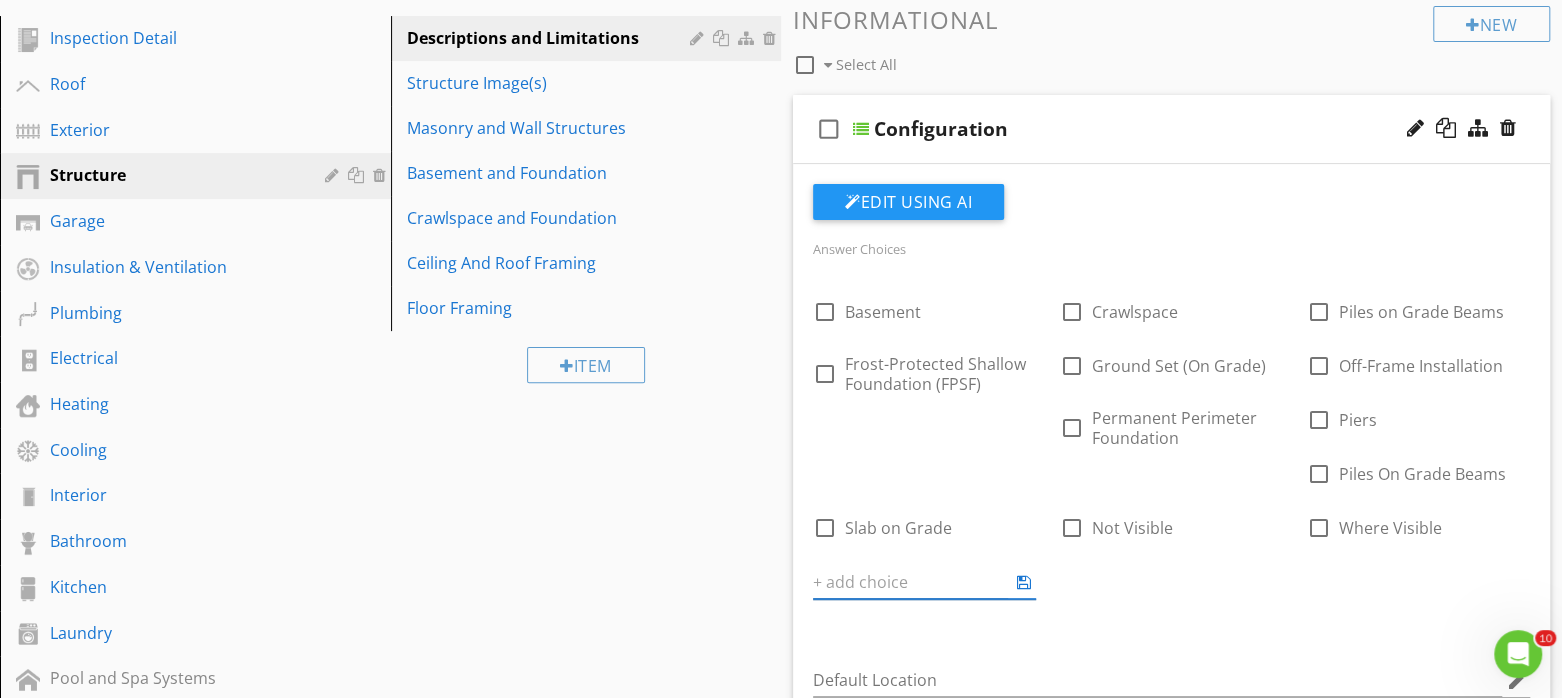 click on "Answer Choices   check_box_outline_blank Basement   check_box_outline_blank Crawlspace   check_box_outline_blank Piles on Grade Beams   check_box_outline_blank Frost-Protected Shallow Foundation (FPSF)   check_box_outline_blank Ground Set (On Grade)   check_box_outline_blank Off-Frame Installation   check_box_outline_blank Permanent Perimeter Foundation   check_box_outline_blank Piers   check_box_outline_blank Piles On Grade Beams   check_box_outline_blank Slab on Grade   check_box_outline_blank Not Visible   check_box_outline_blank Where Visible         ADD CHOICE" at bounding box center (1171, 437) 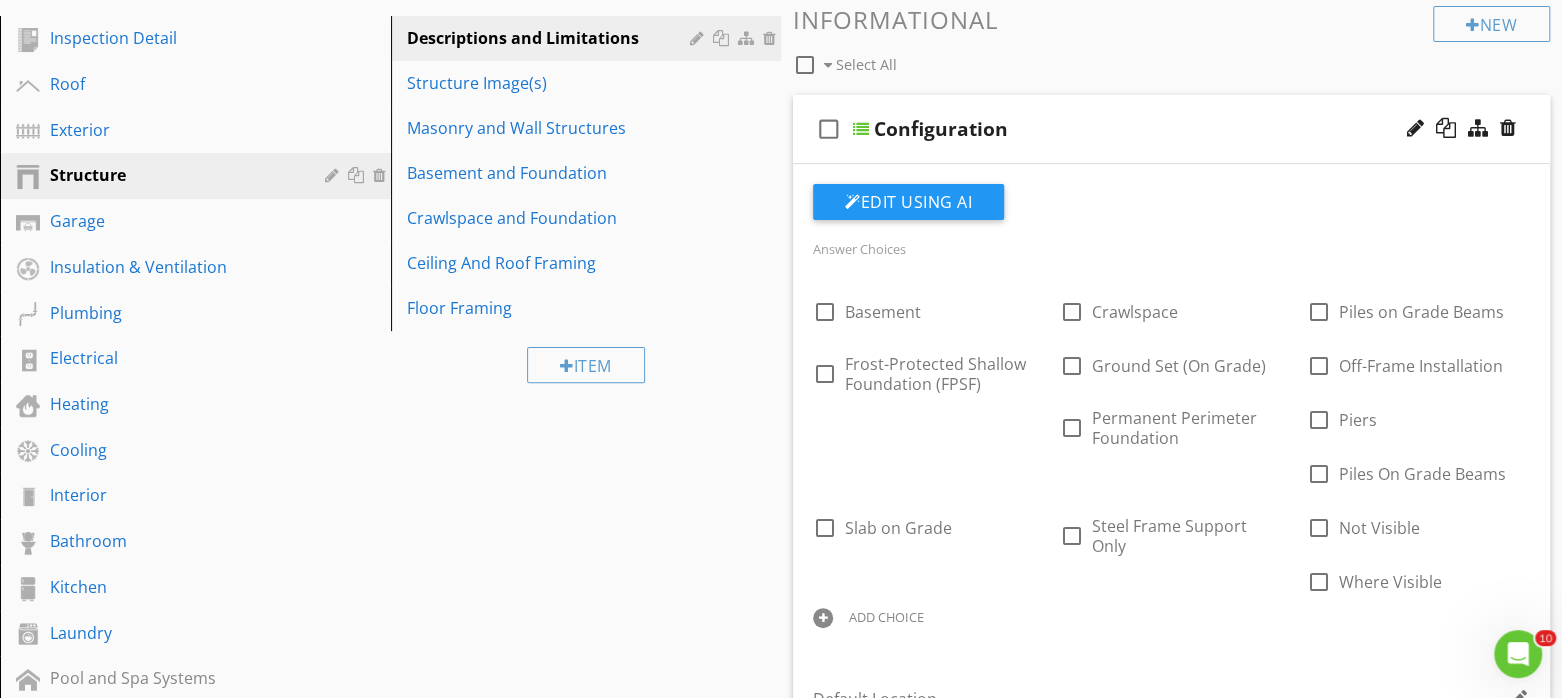 click on "check_box_outline_blank
Configuration" at bounding box center [1171, 129] 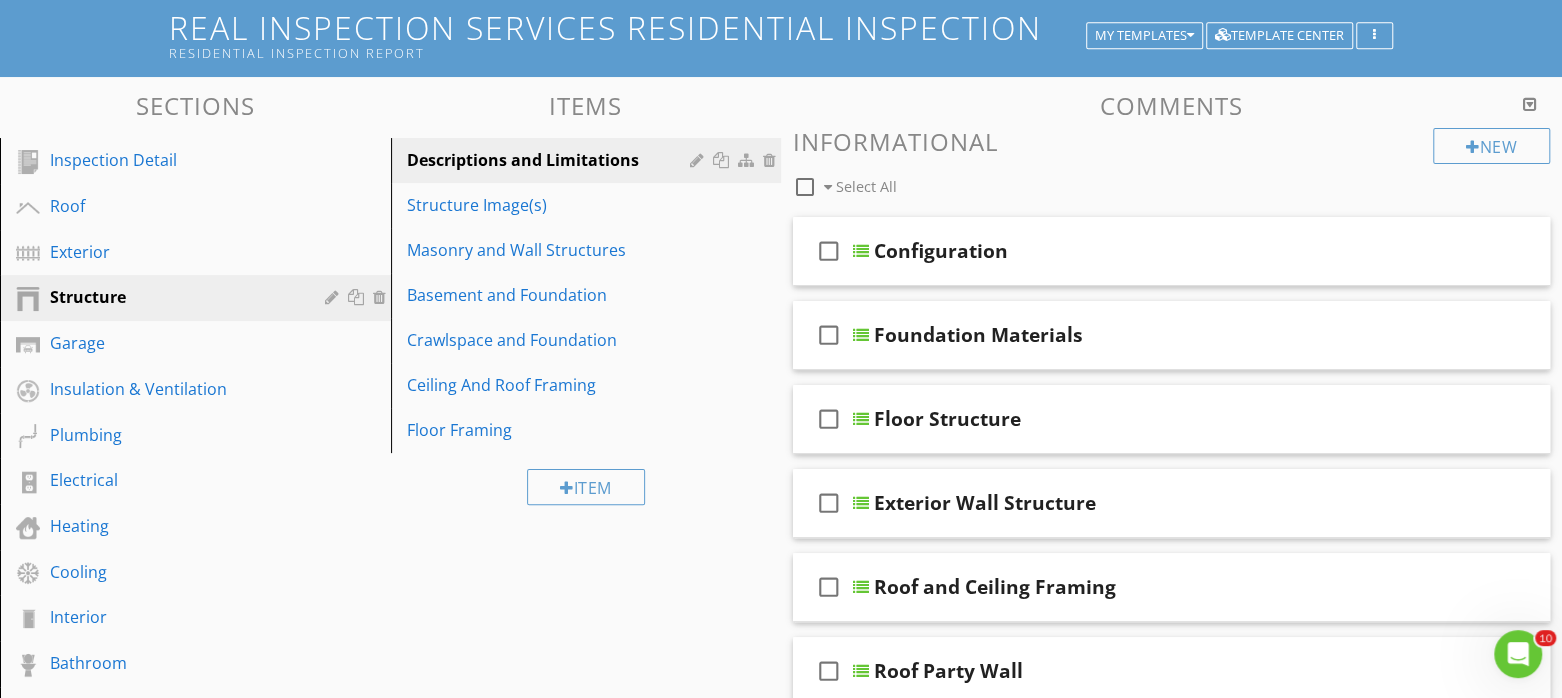 scroll, scrollTop: 120, scrollLeft: 0, axis: vertical 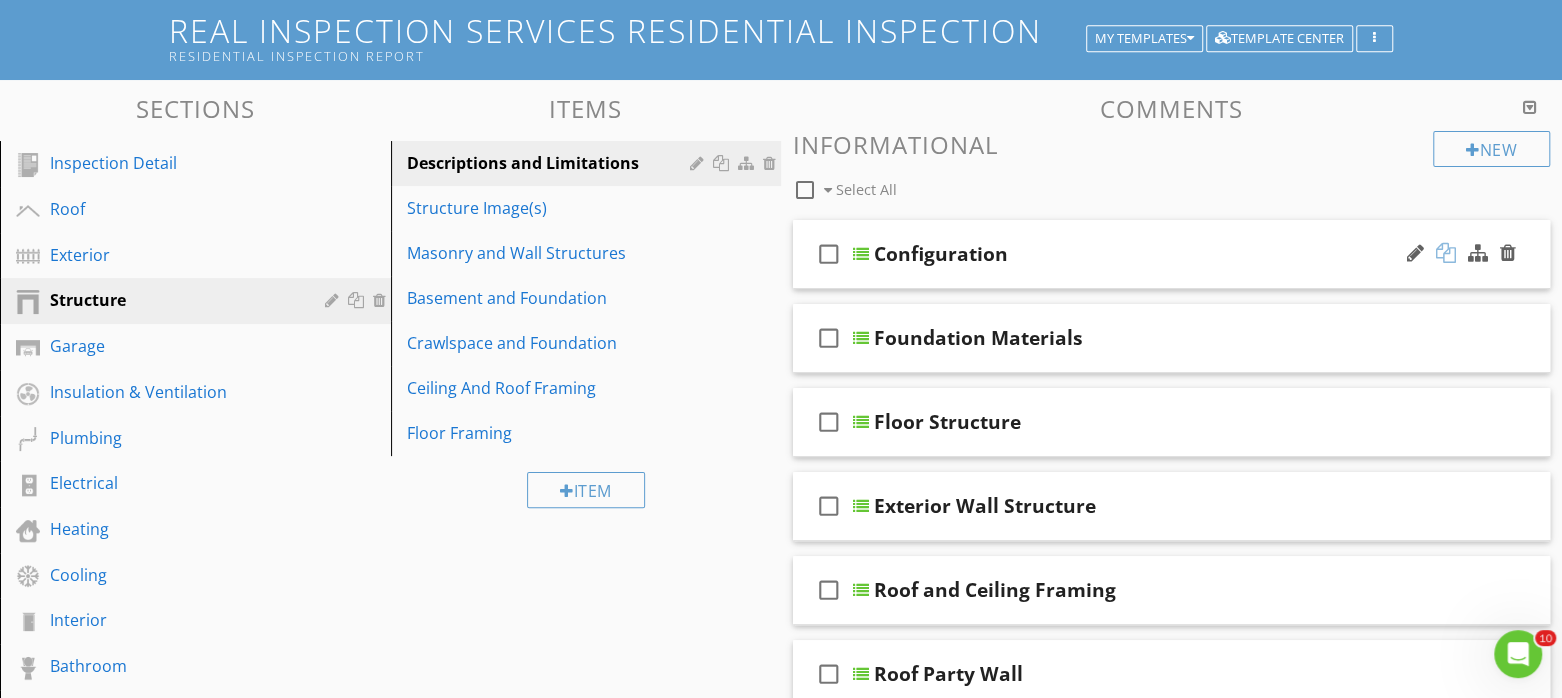 click at bounding box center (1446, 253) 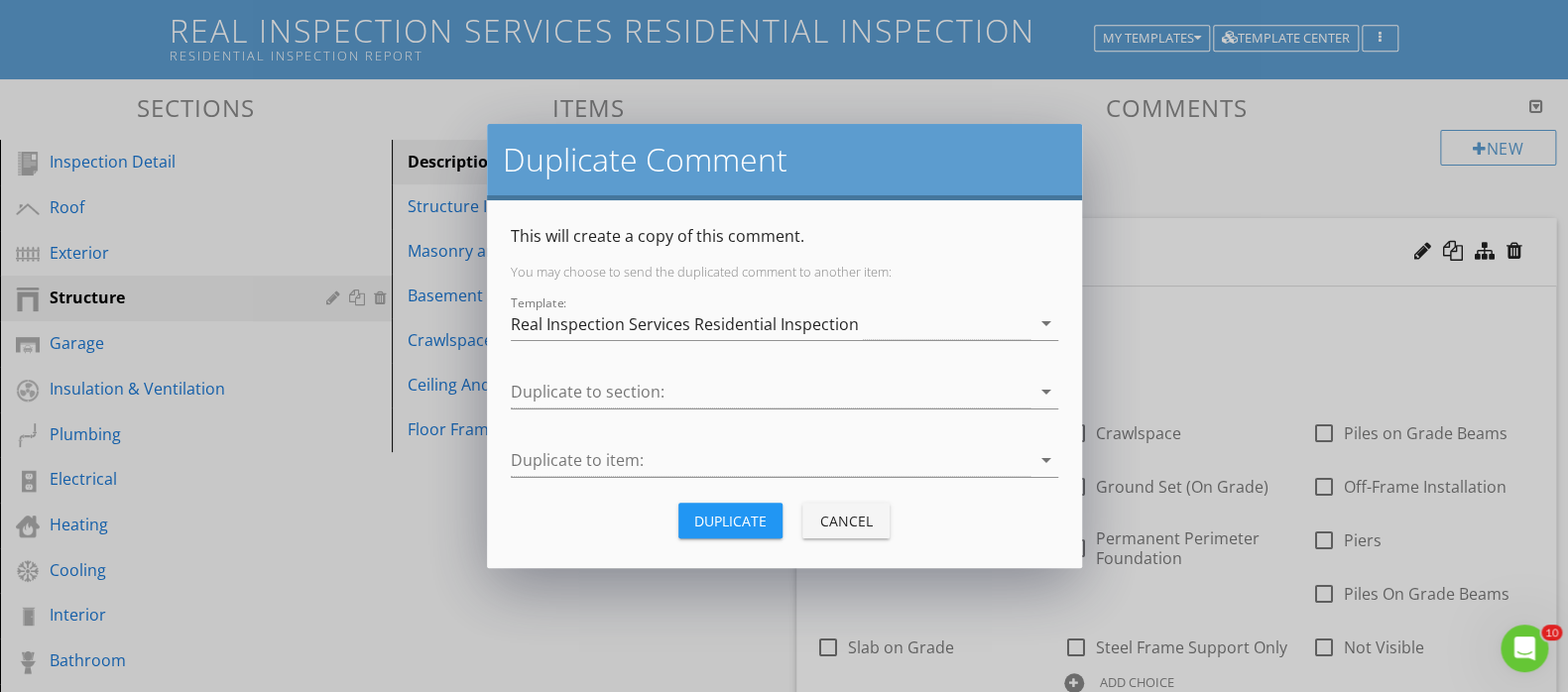 click on "Duplicate   Cancel" at bounding box center [784, 520] 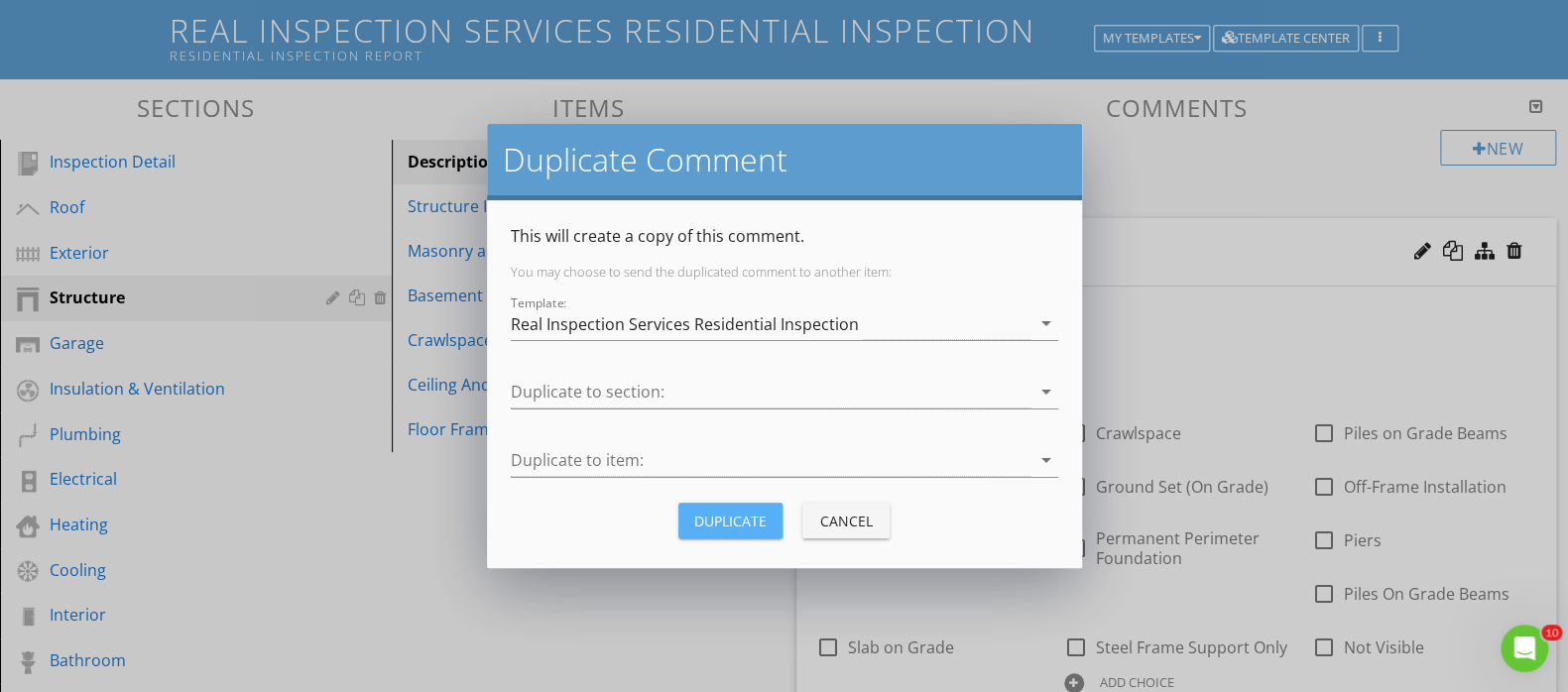 click on "Duplicate" at bounding box center (730, 520) 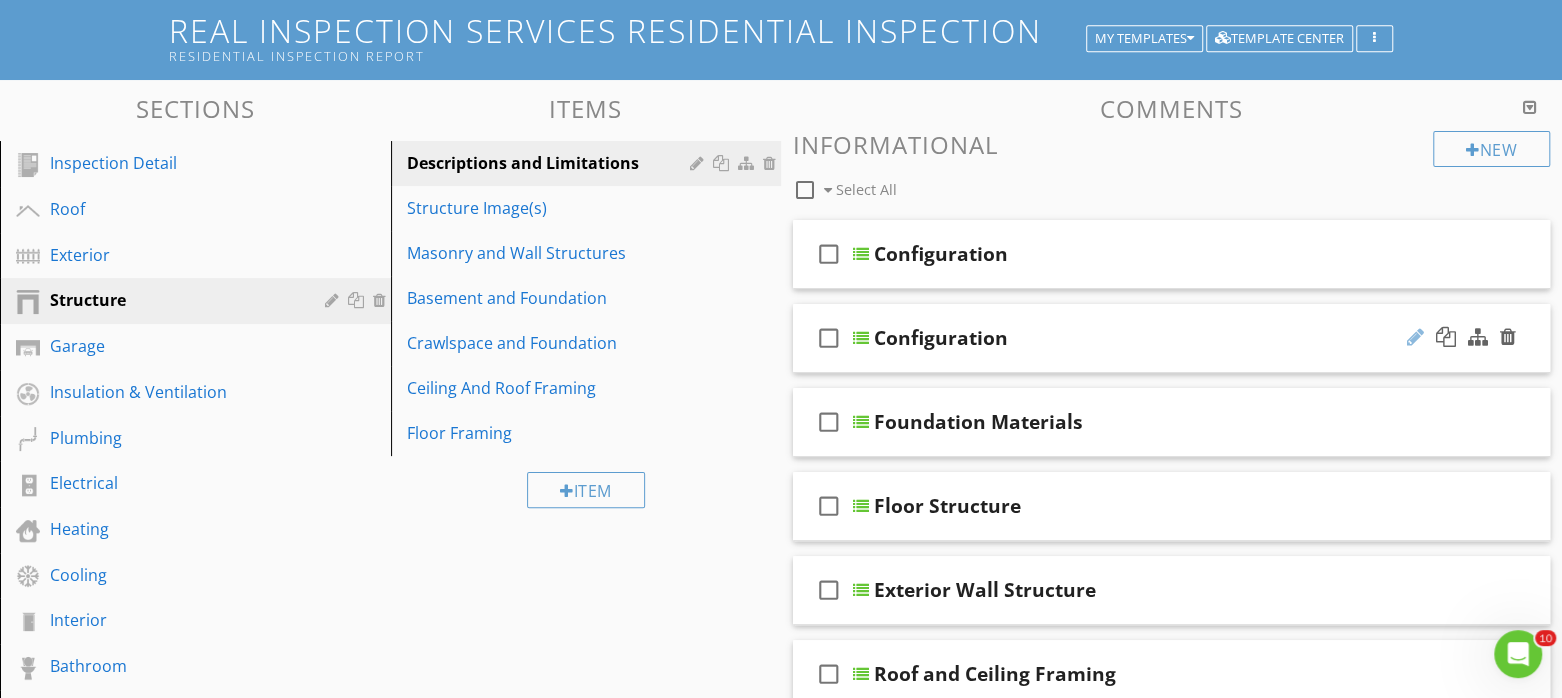 click at bounding box center [1415, 337] 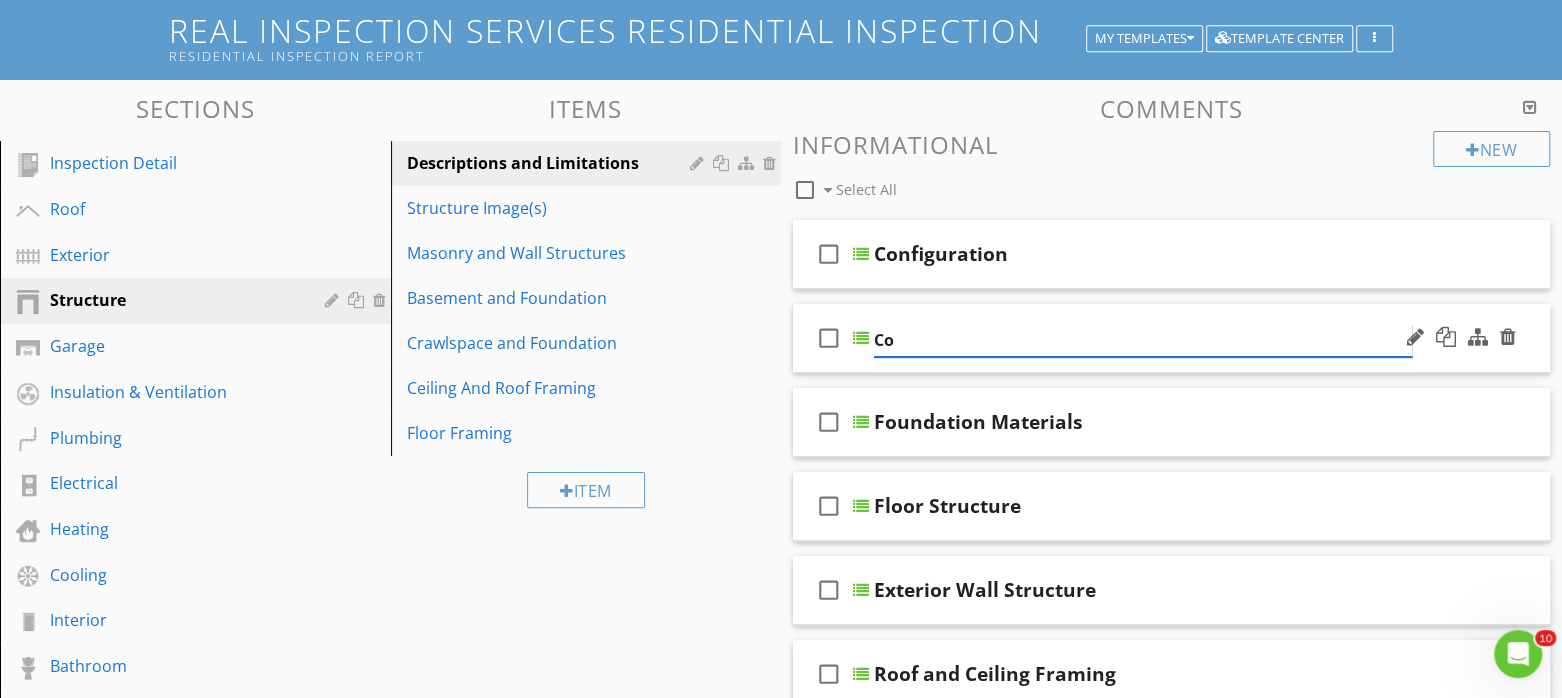 type on "C" 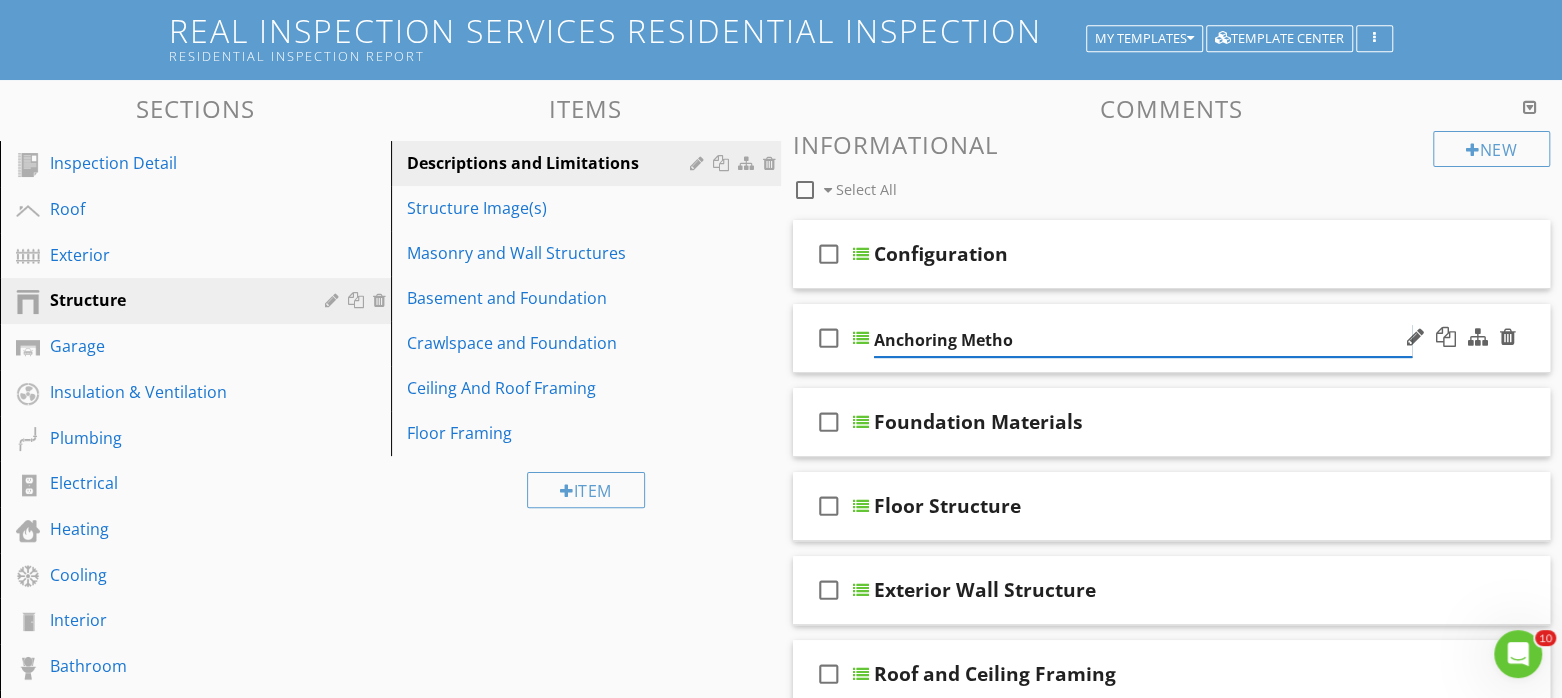 type on "Anchoring Method" 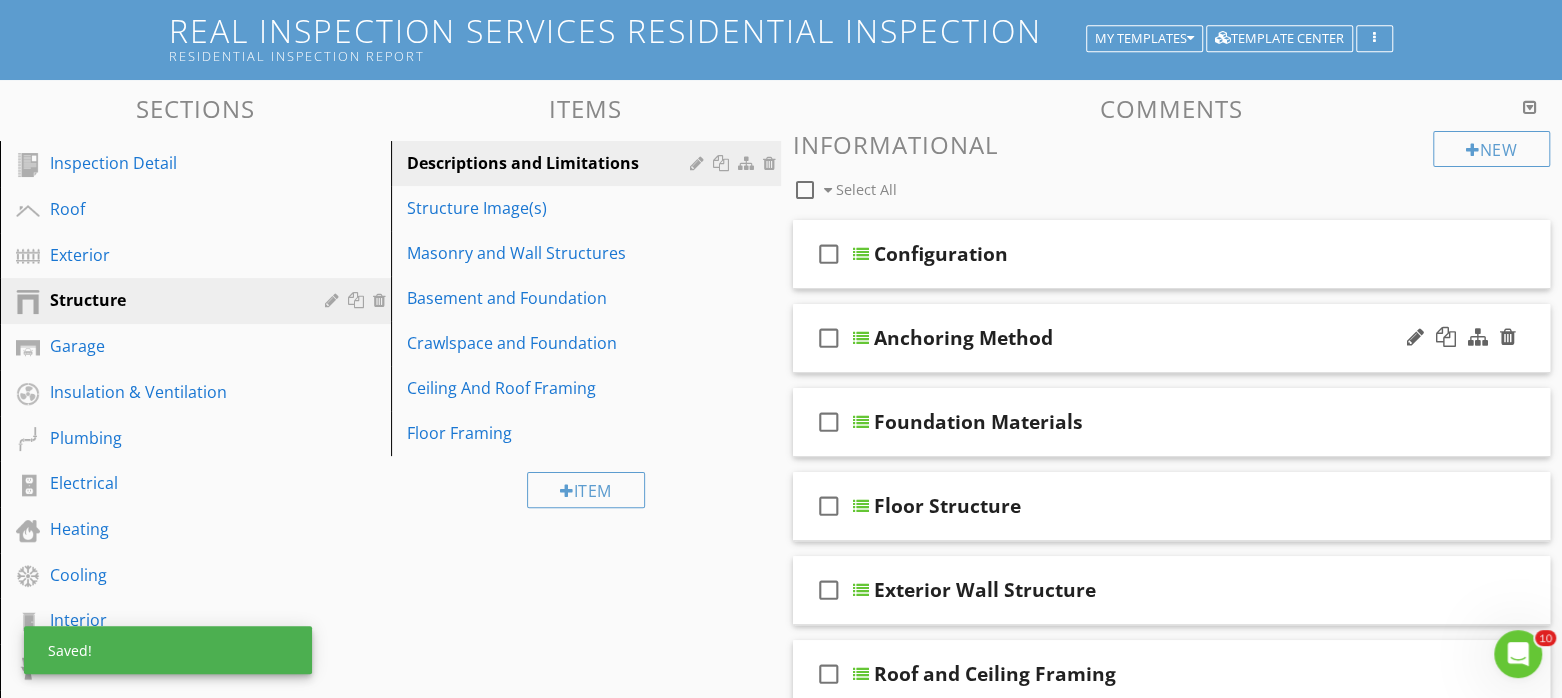 click on "check_box_outline_blank
Anchoring Method" at bounding box center (1171, 338) 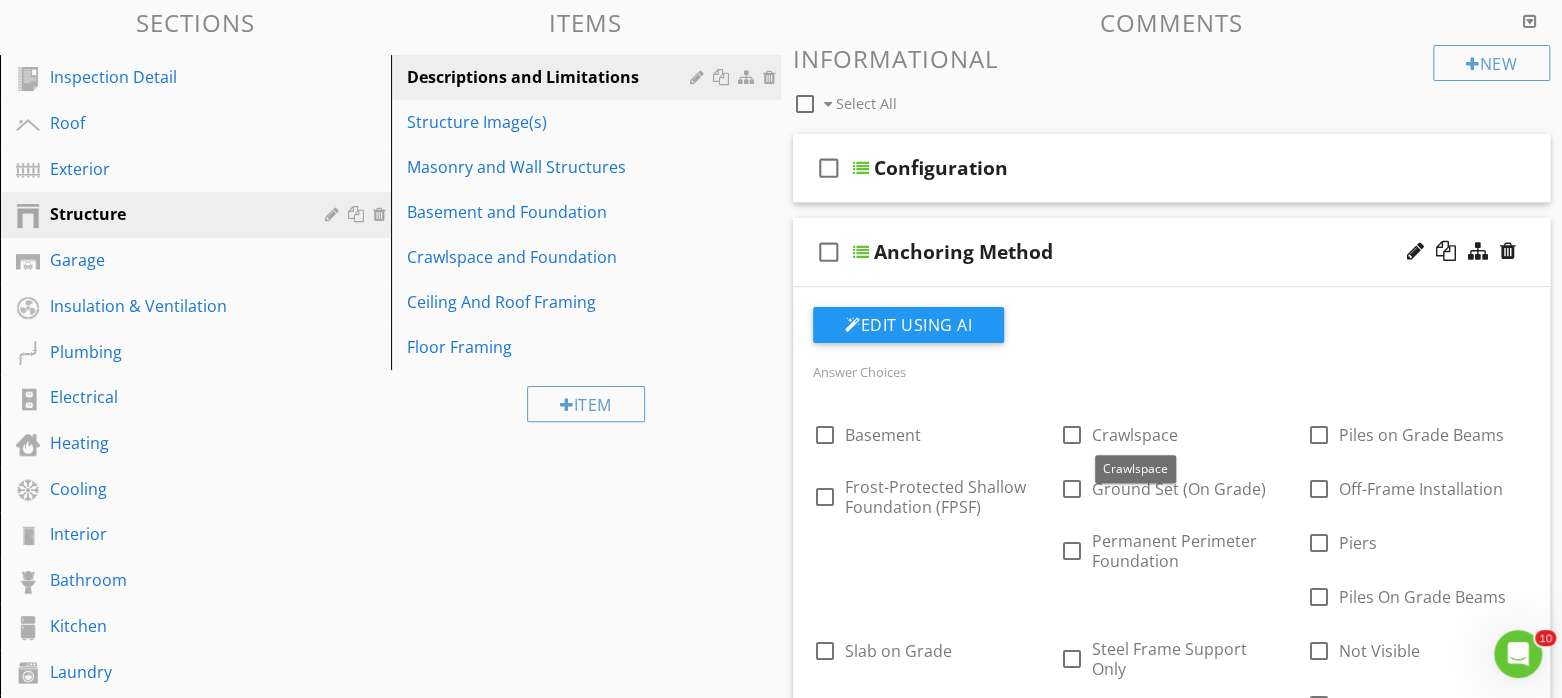 scroll, scrollTop: 245, scrollLeft: 0, axis: vertical 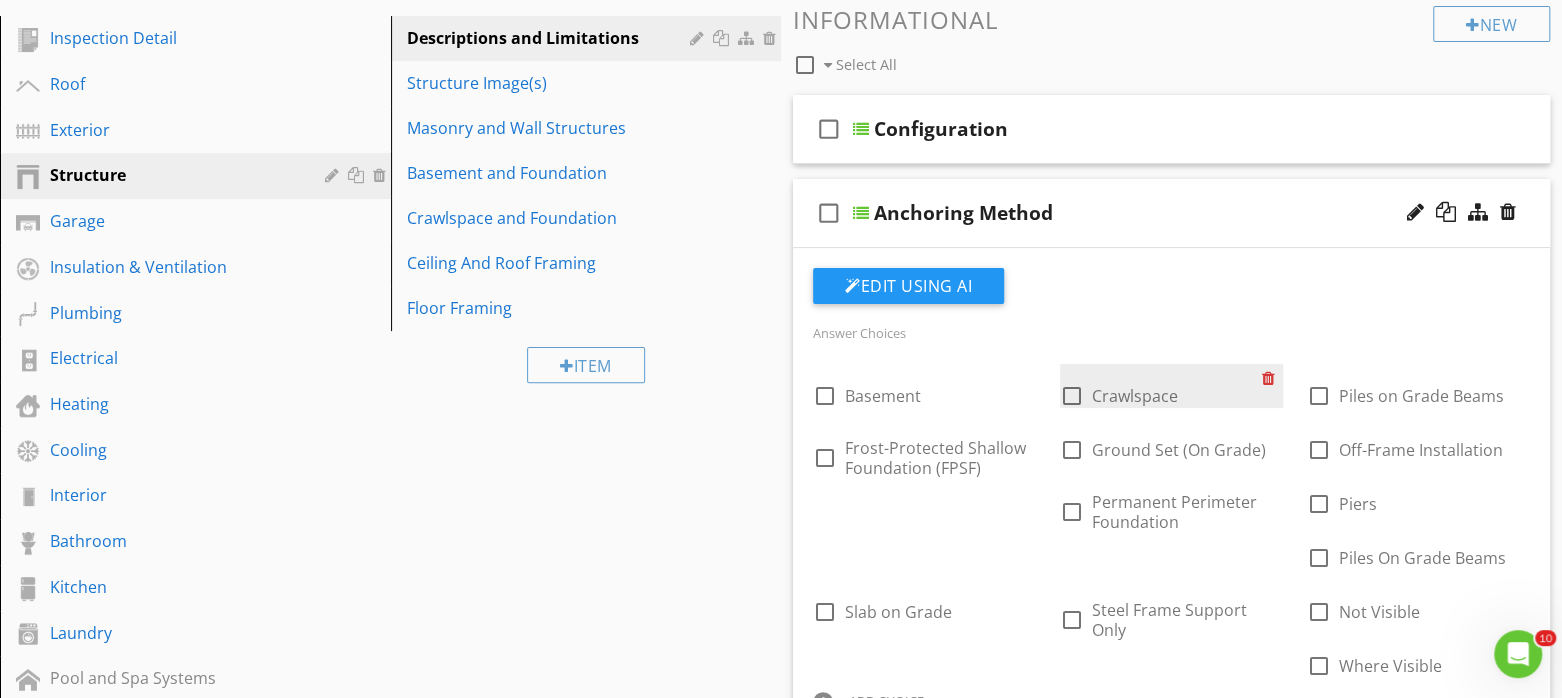 click at bounding box center (1272, 378) 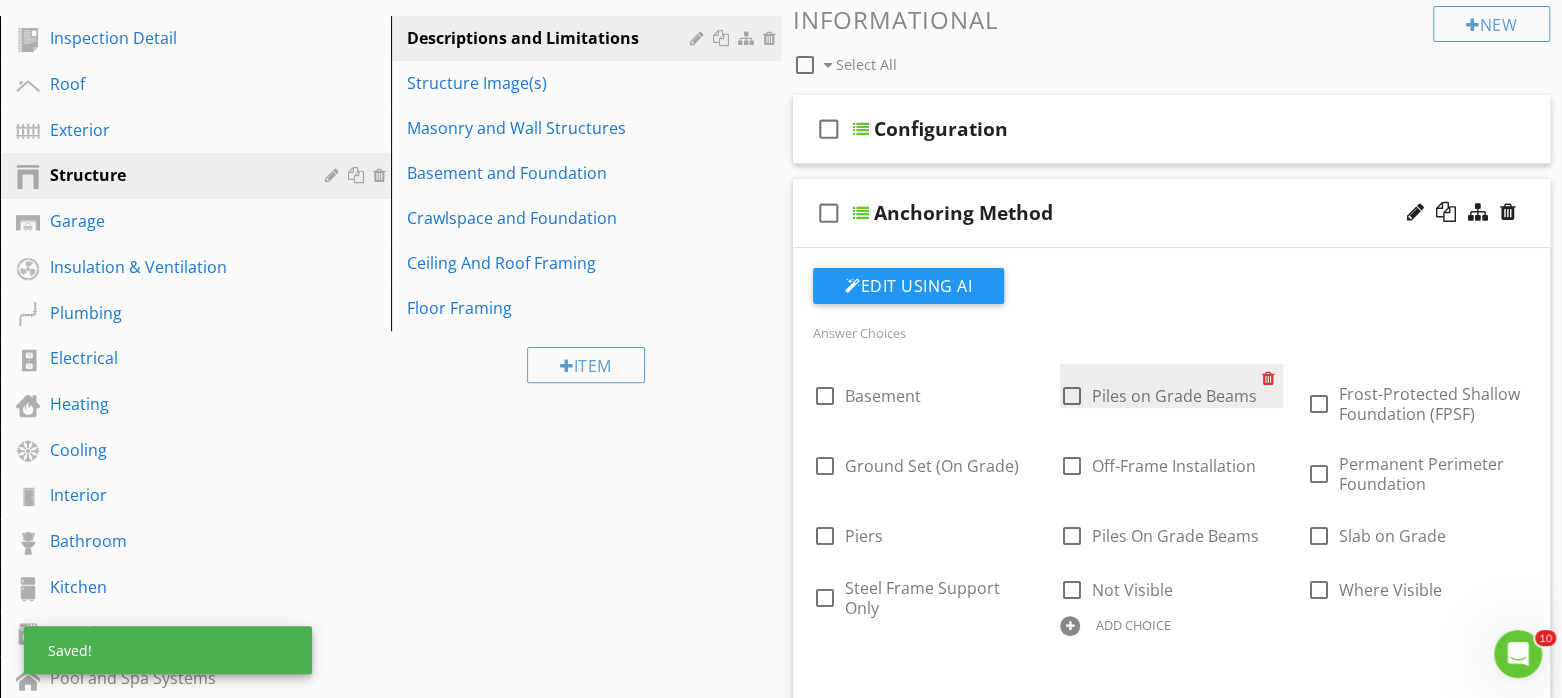 click at bounding box center [1272, 378] 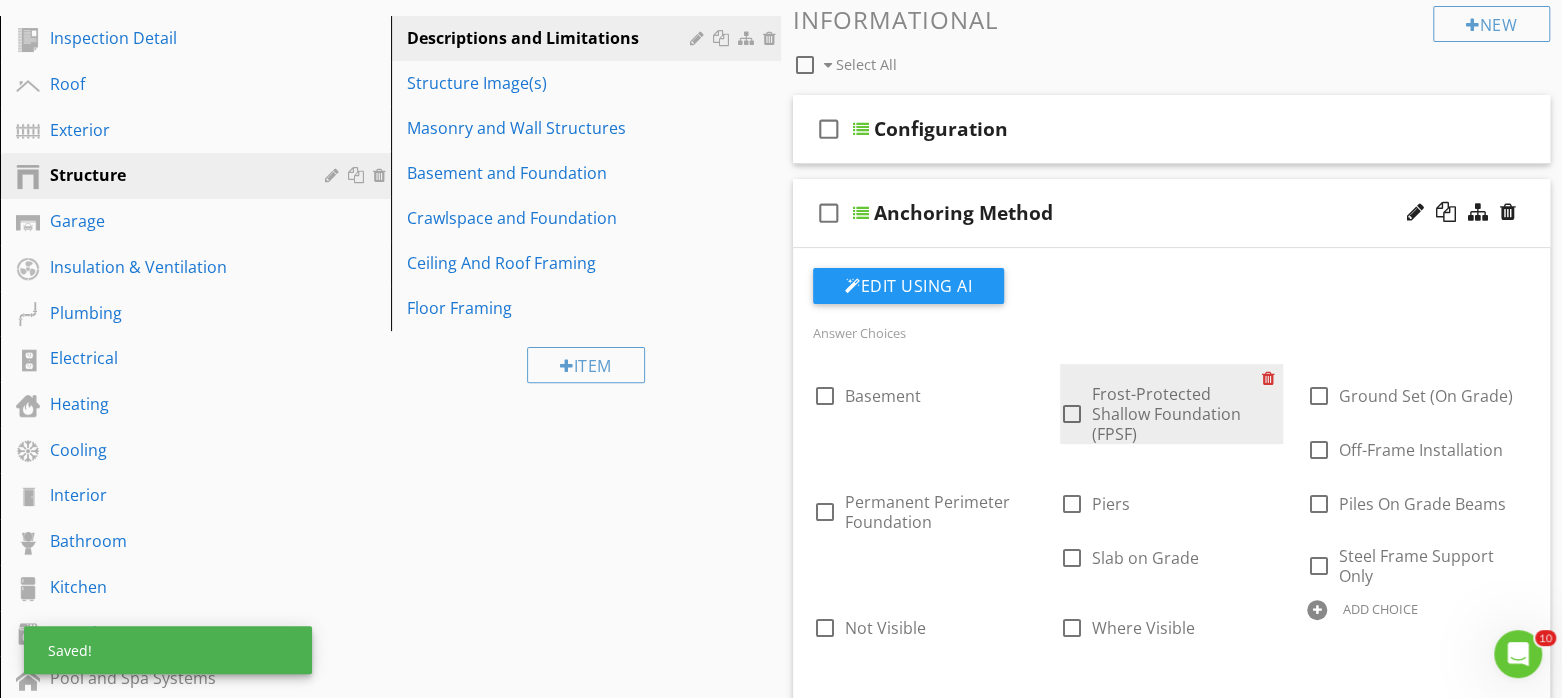 click at bounding box center [1272, 378] 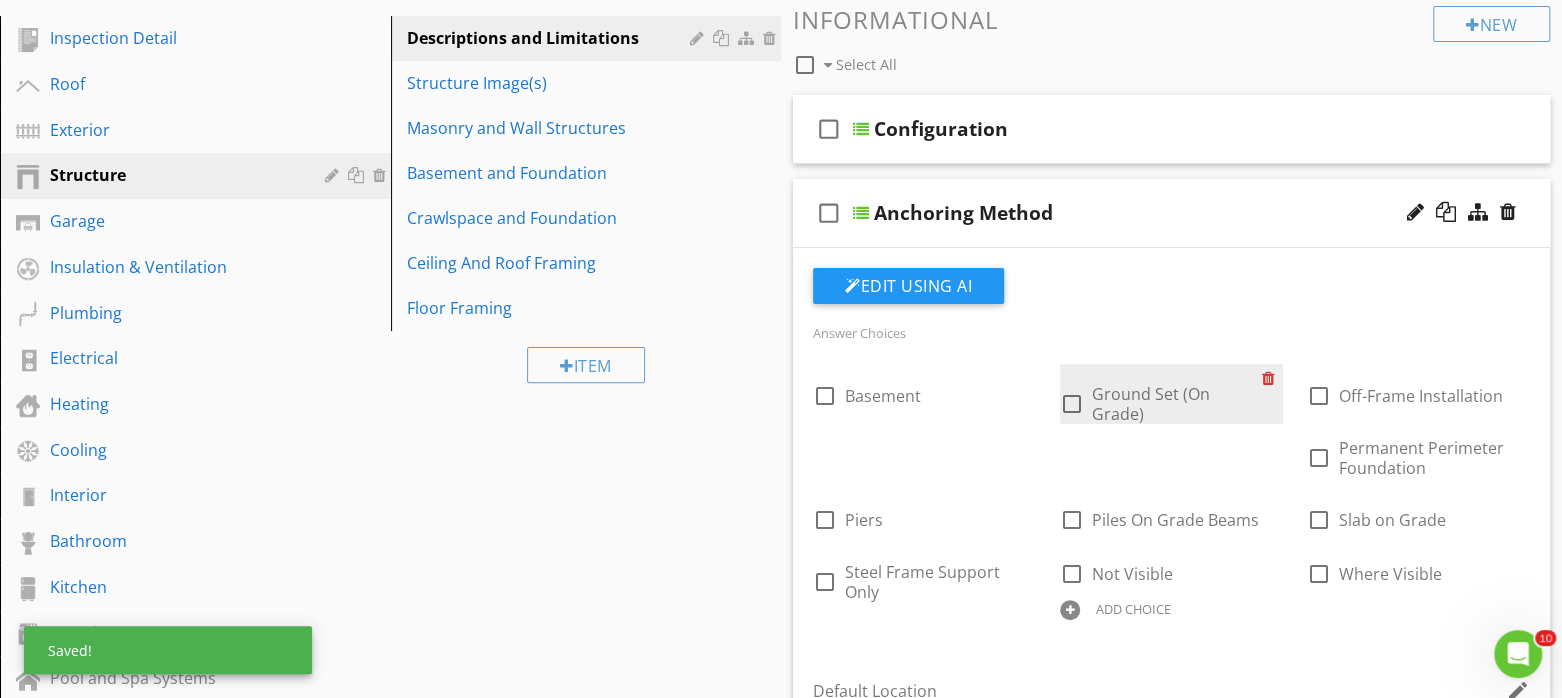 click at bounding box center (1272, 378) 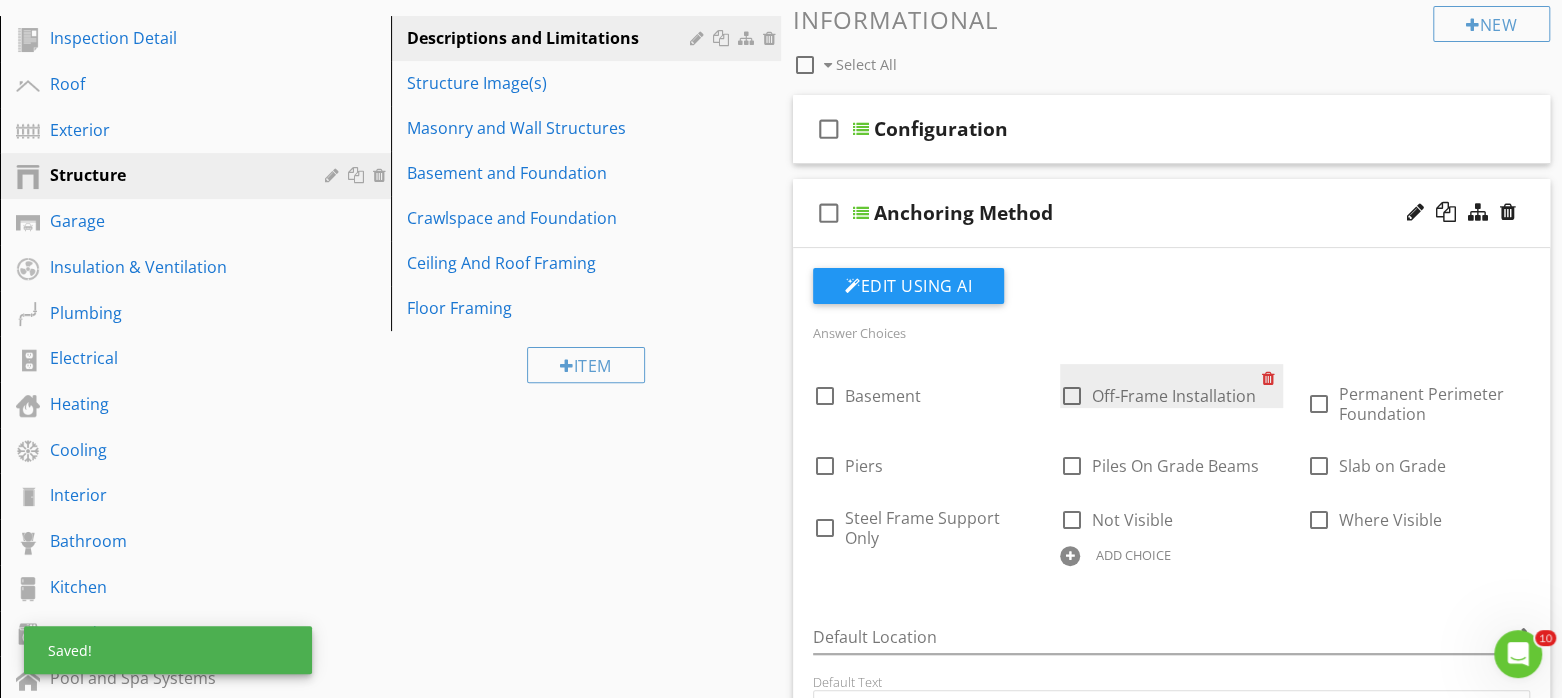 click at bounding box center [1272, 378] 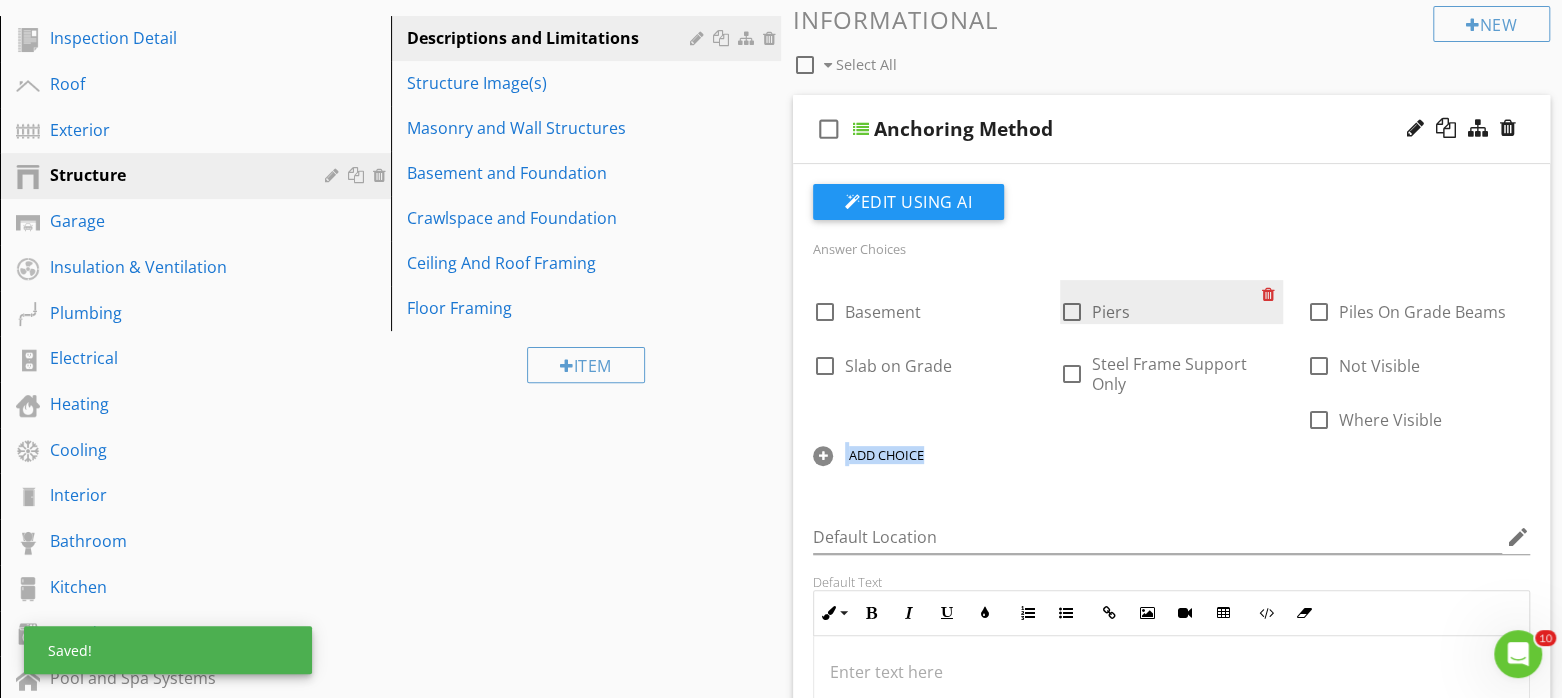 click on "check_box_outline_blank Basement   check_box_outline_blank Piers   check_box_outline_blank Piles On Grade Beams   check_box_outline_blank Slab on Grade   check_box_outline_blank Steel Frame Support Only   check_box_outline_blank Not Visible   check_box_outline_blank Where Visible         ADD CHOICE" at bounding box center [1171, 378] 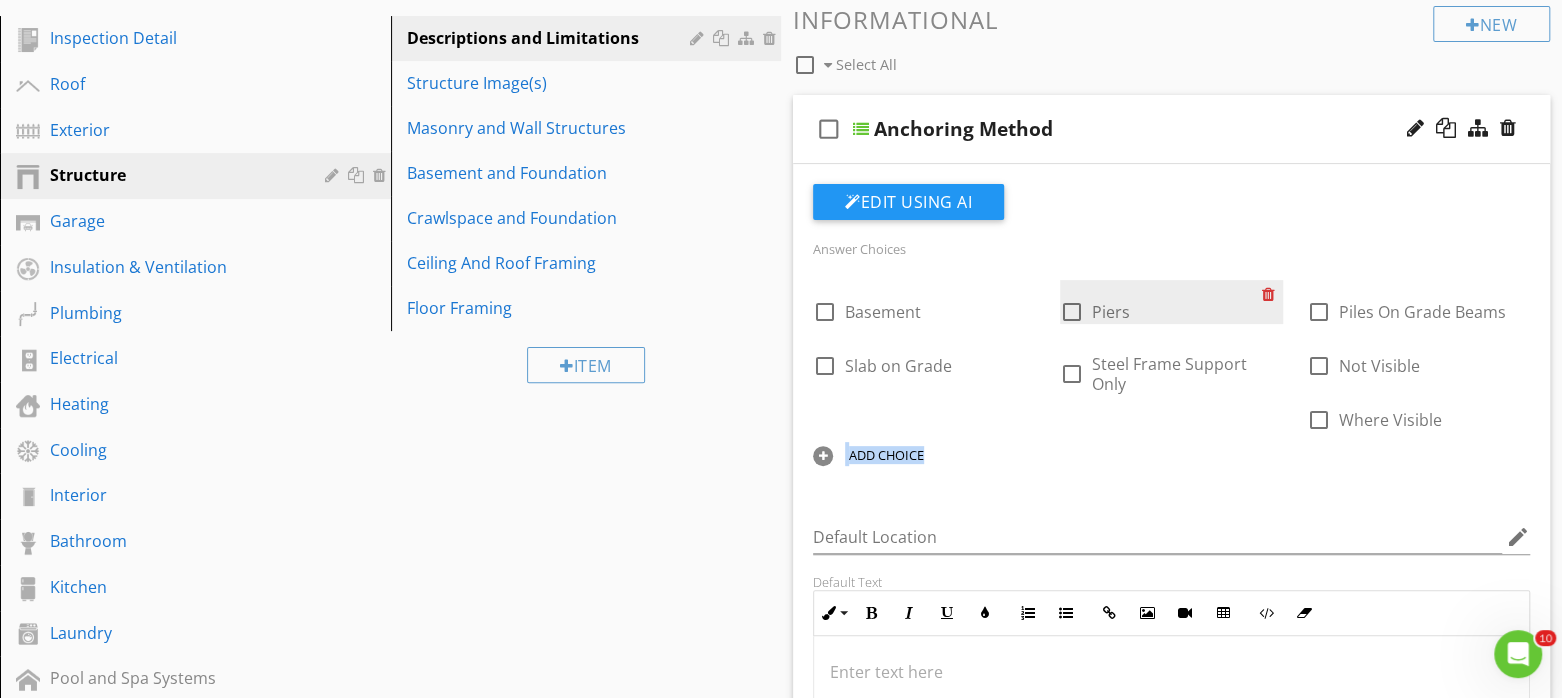 click at bounding box center [1272, 294] 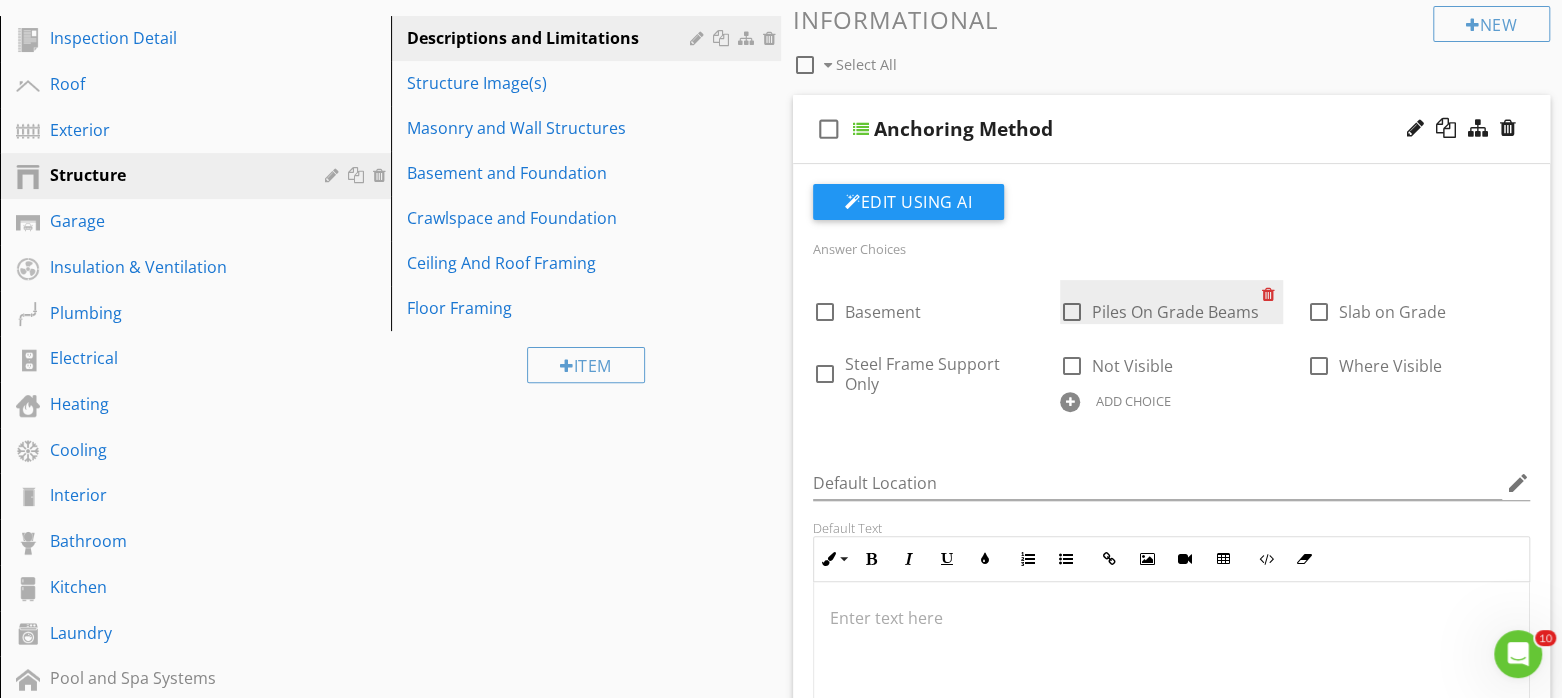 click at bounding box center [1272, 294] 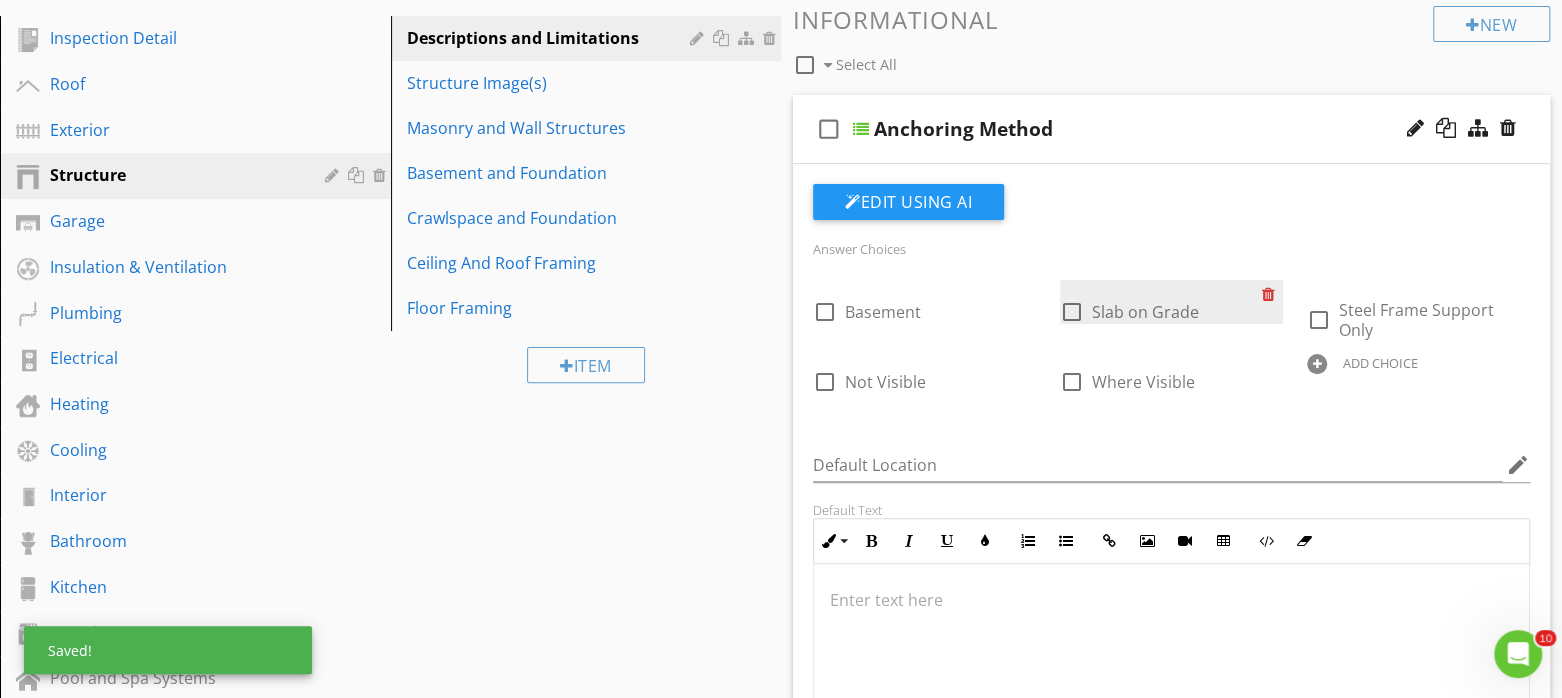 click at bounding box center [1272, 294] 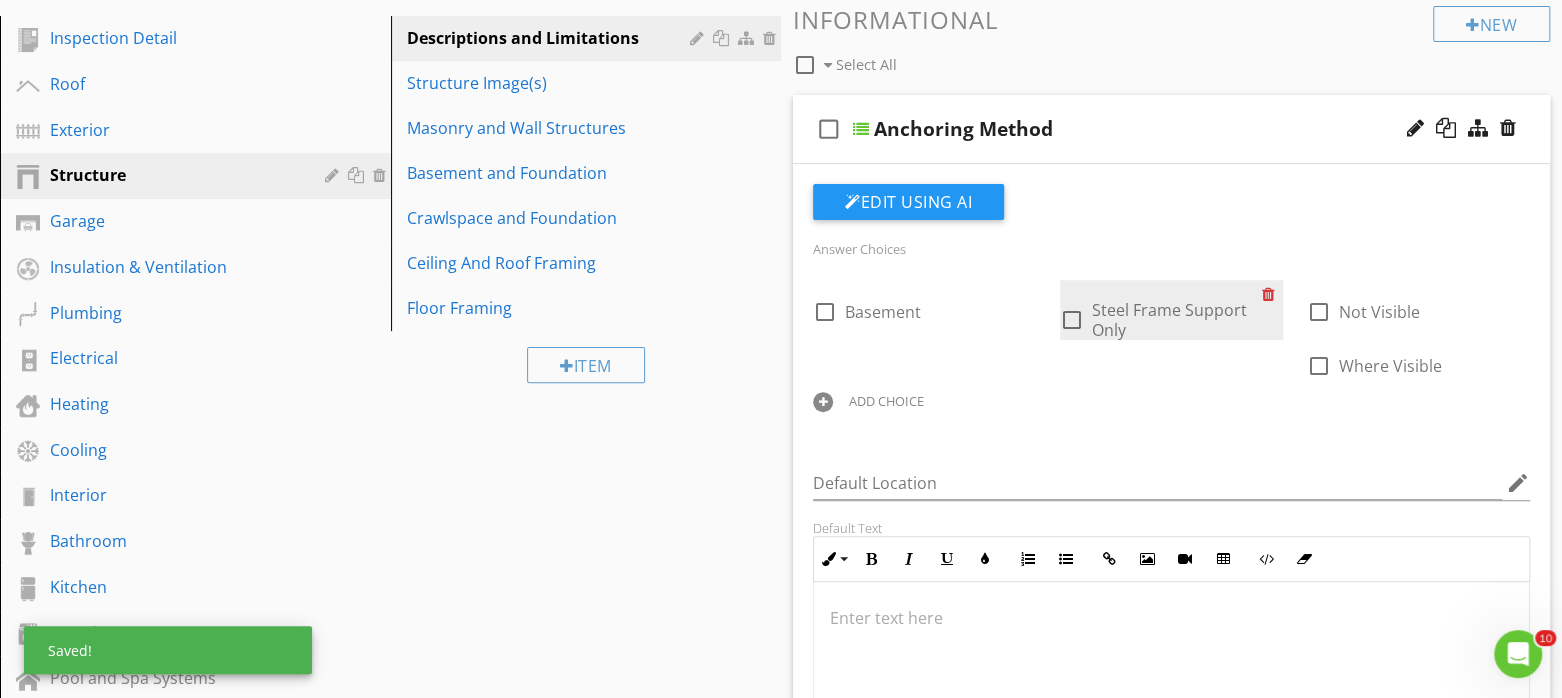 click at bounding box center (1272, 294) 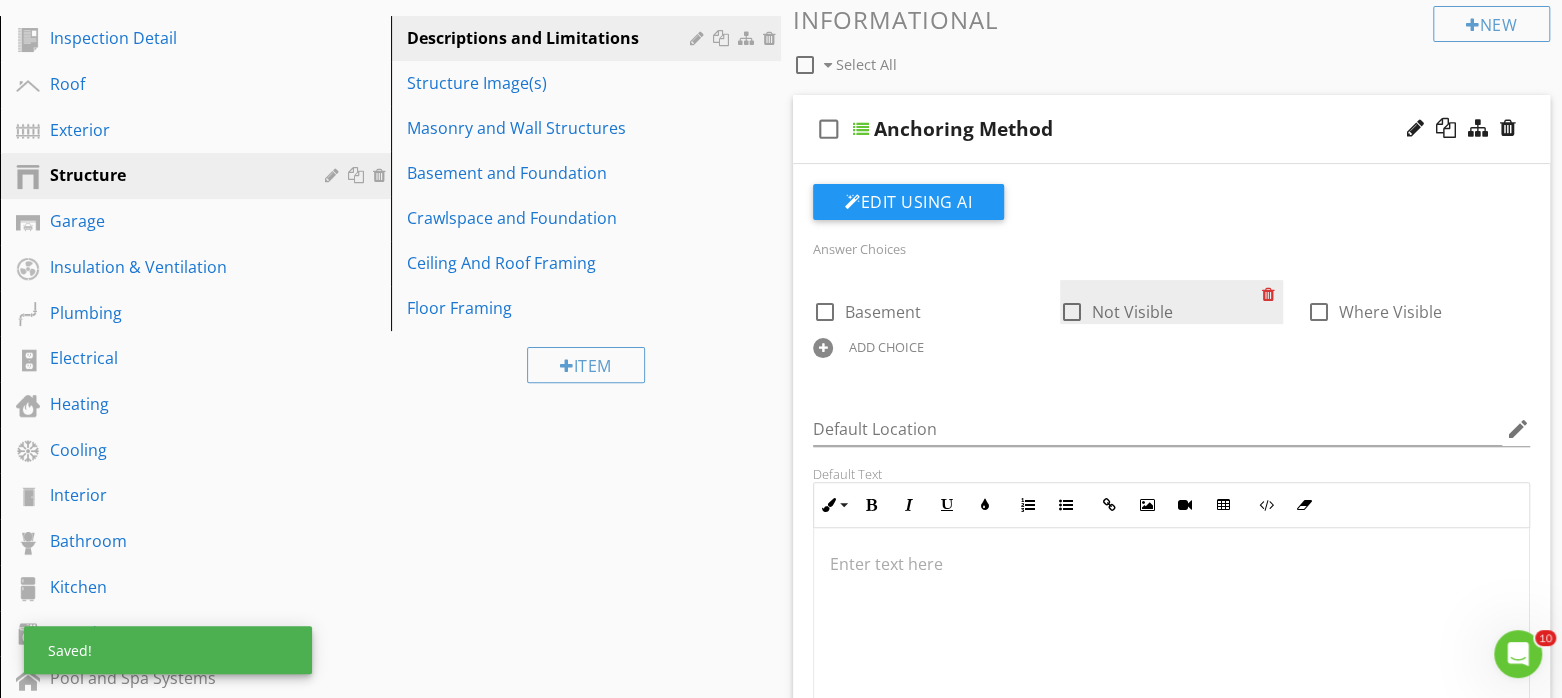 click at bounding box center [1272, 294] 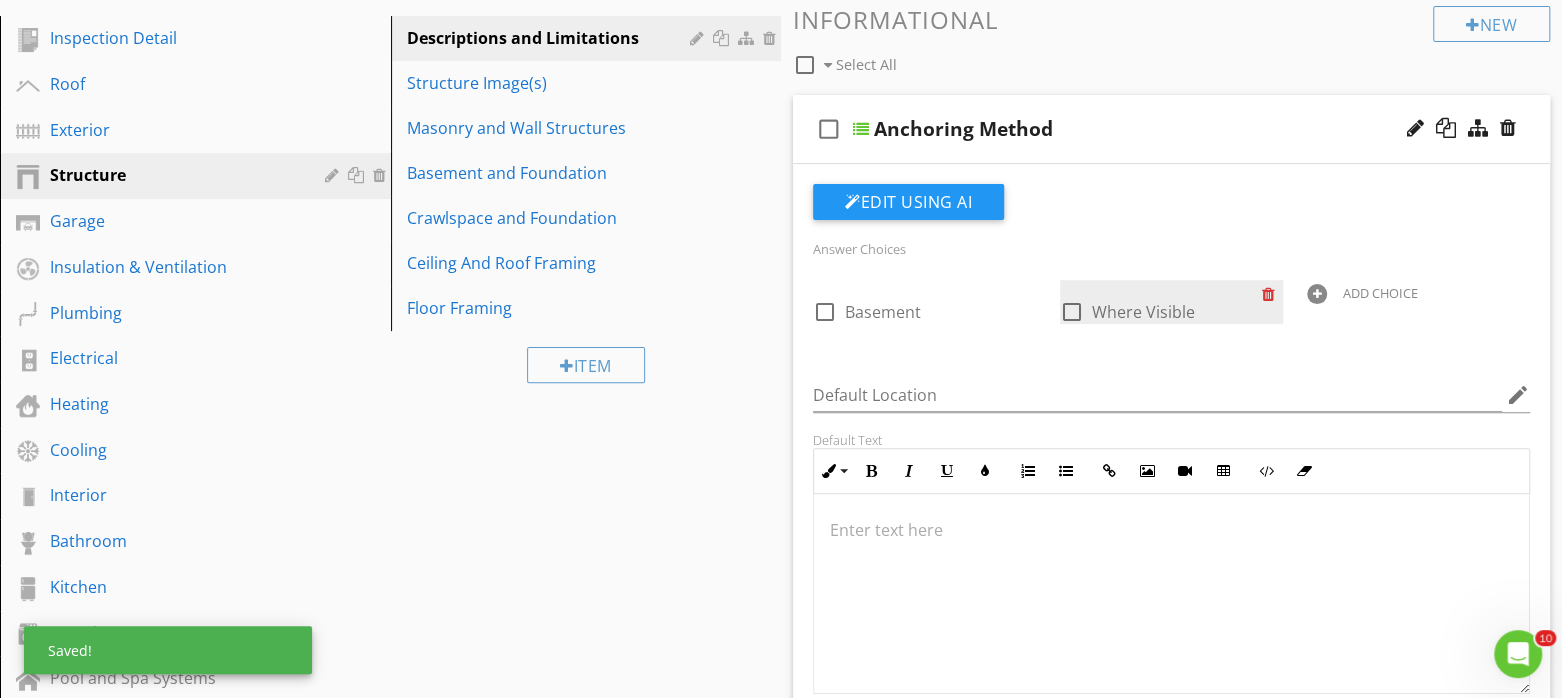 click at bounding box center [1272, 294] 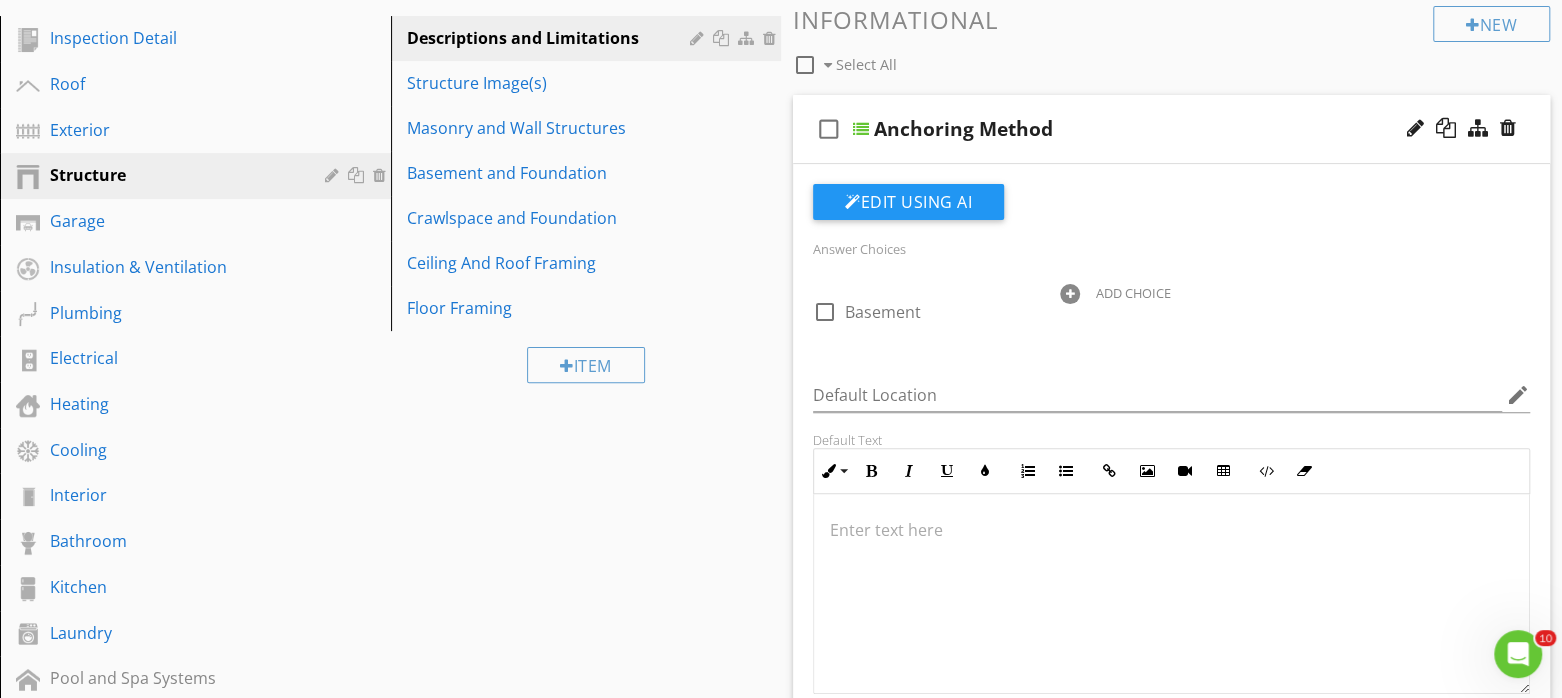 click at bounding box center [1070, 294] 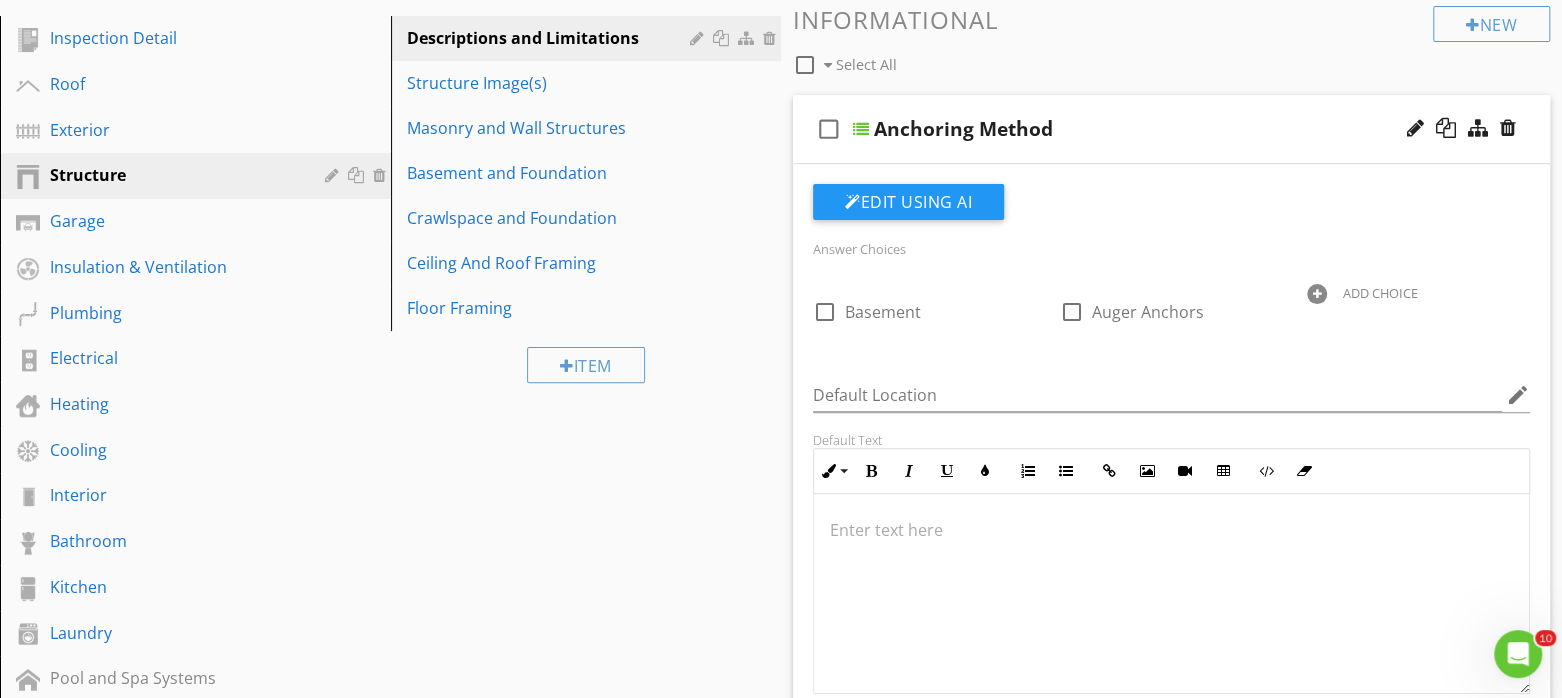 click on "ADD CHOICE" at bounding box center (1380, 293) 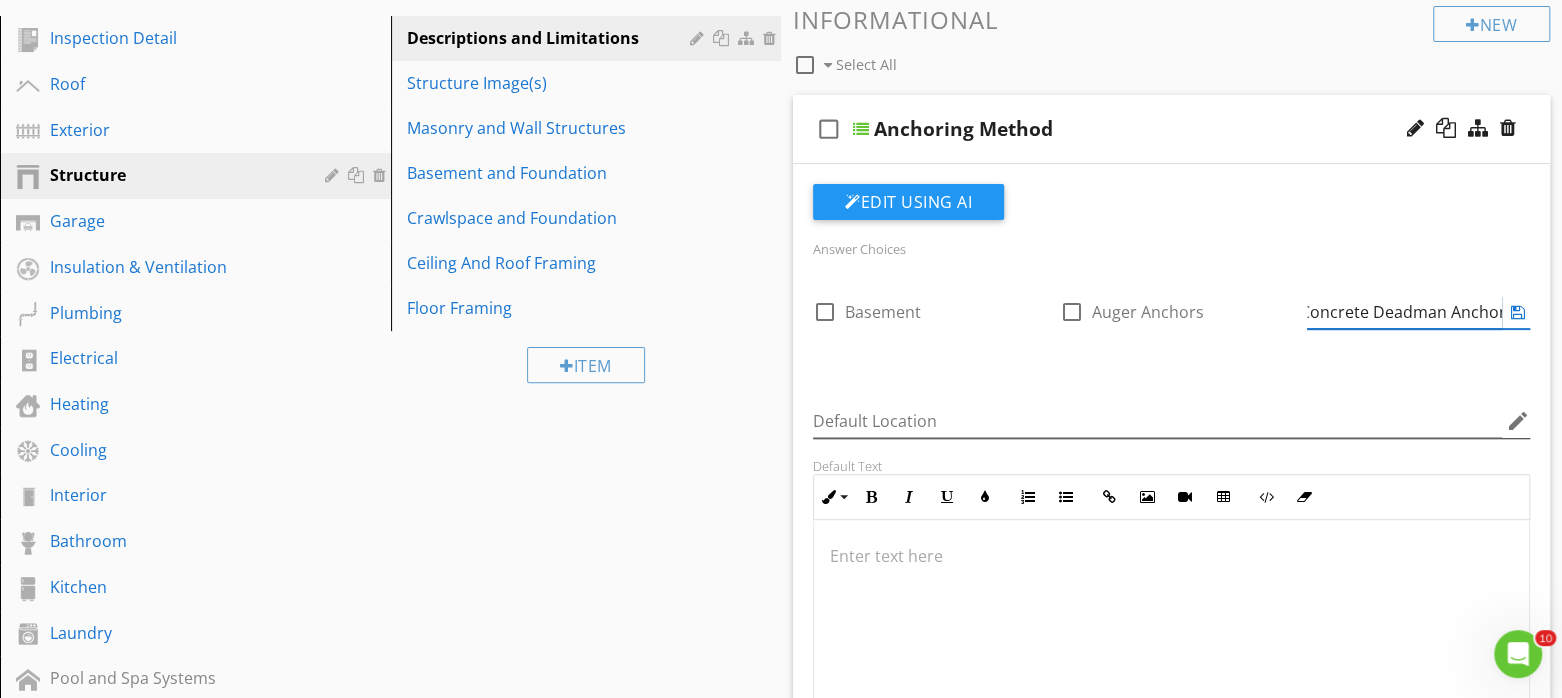 scroll, scrollTop: 0, scrollLeft: 14, axis: horizontal 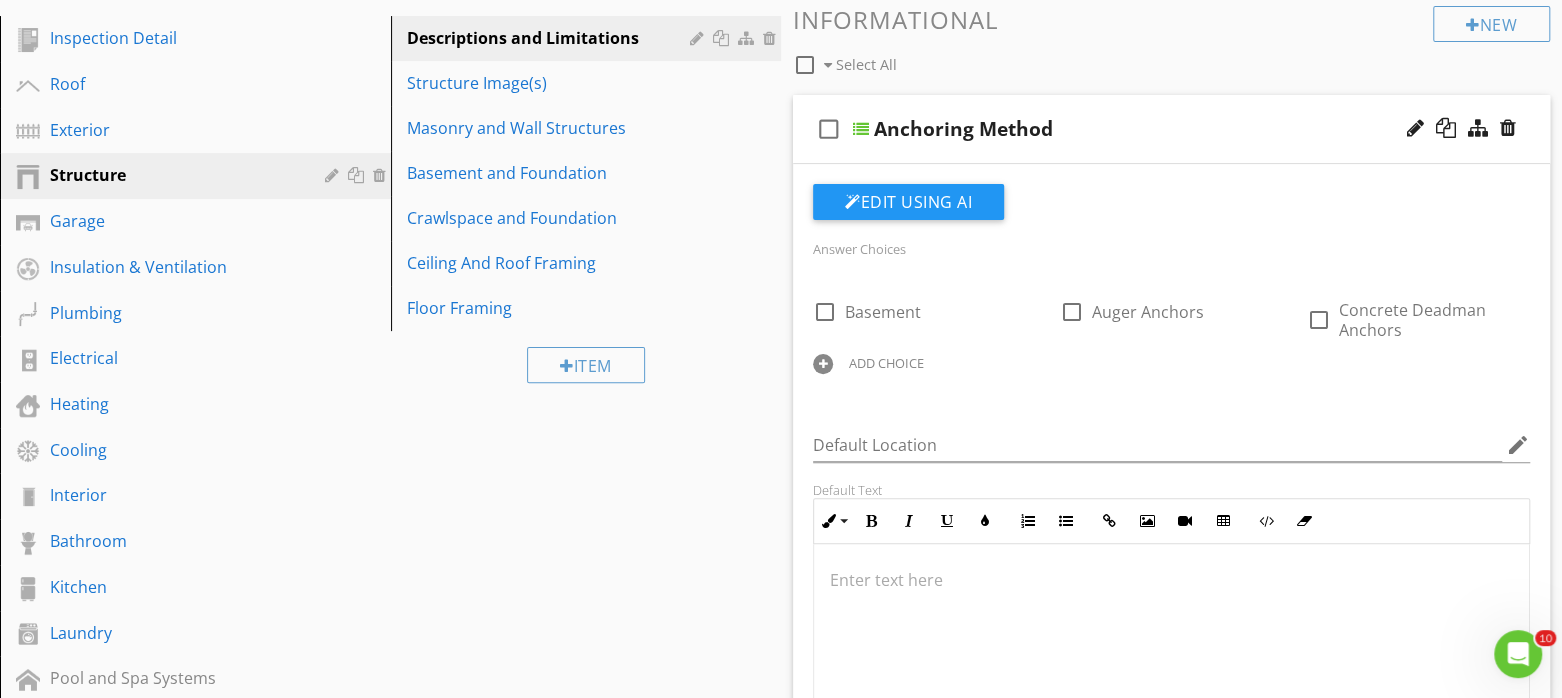 click on "ADD CHOICE" at bounding box center [886, 363] 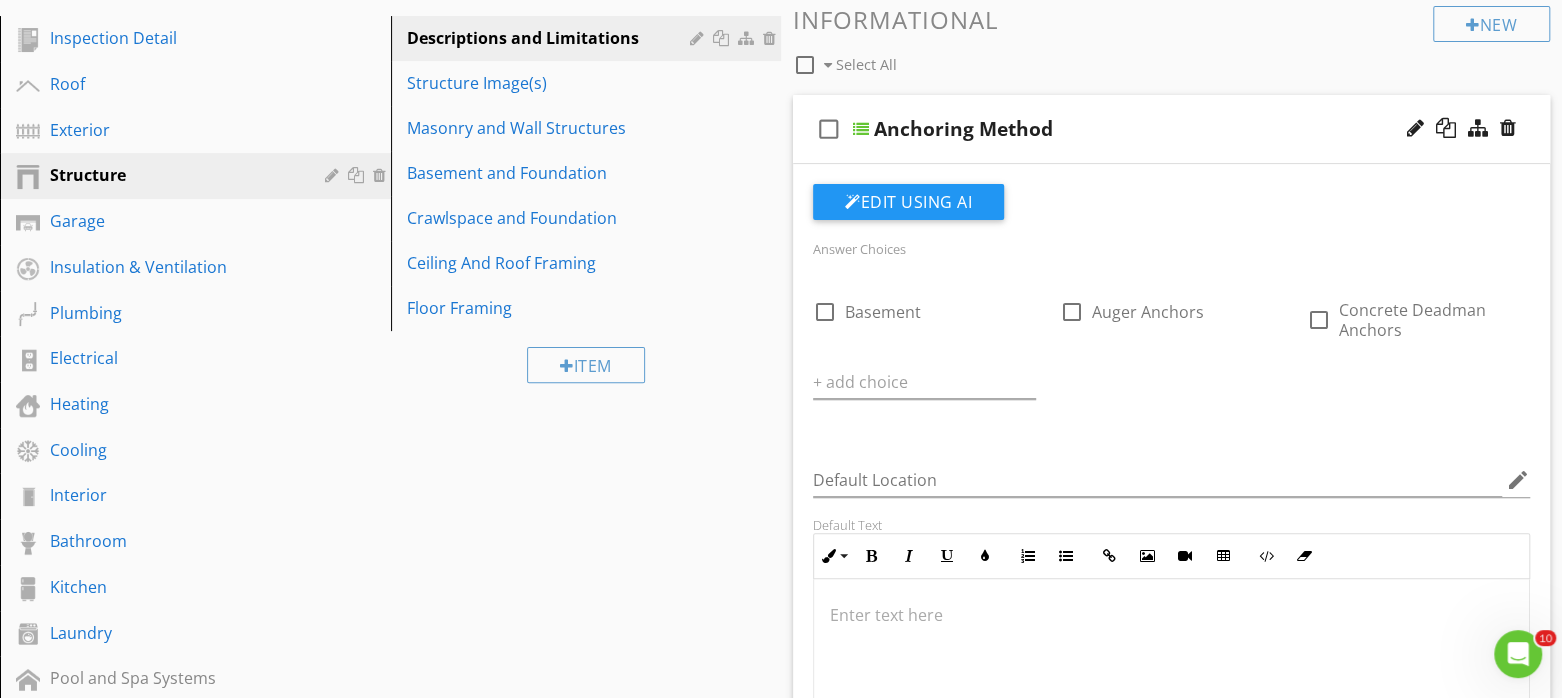 scroll, scrollTop: 0, scrollLeft: 0, axis: both 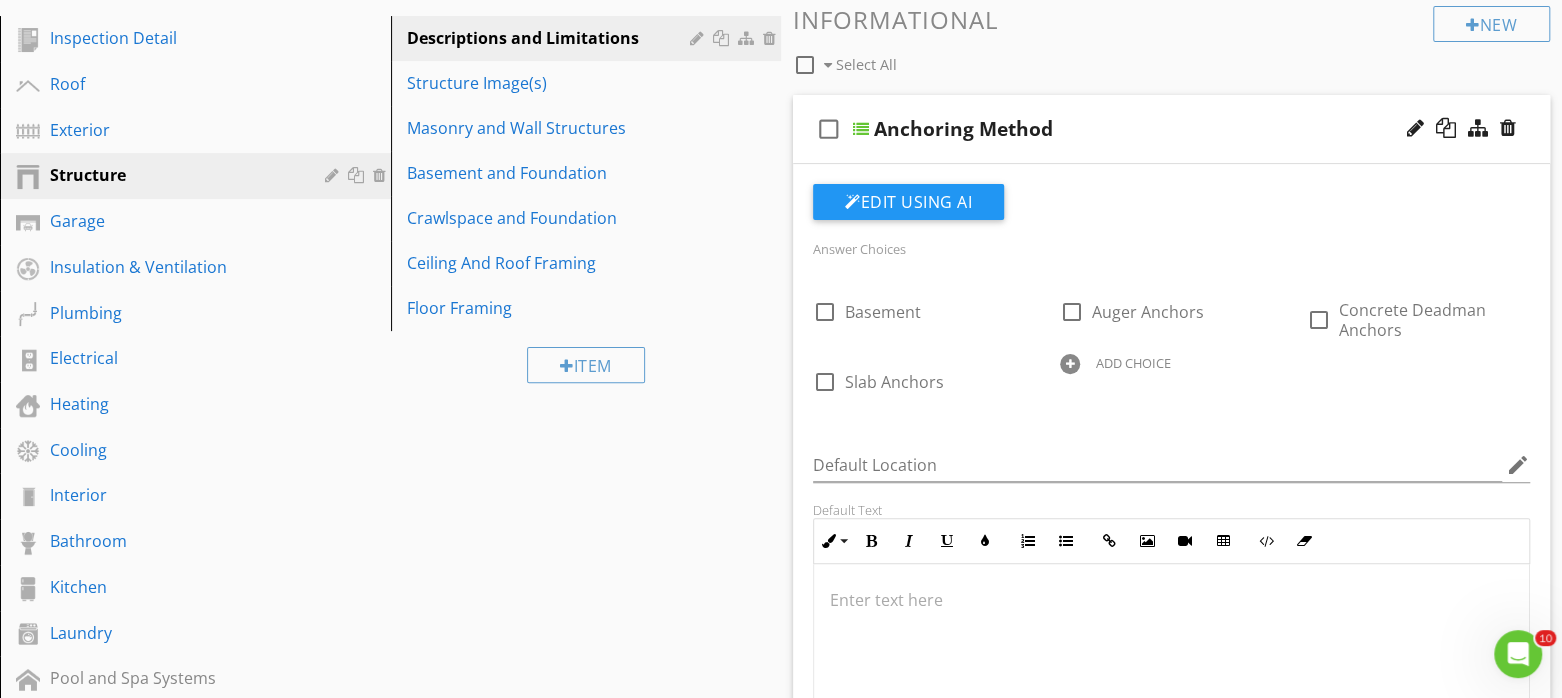 click on "ADD CHOICE" at bounding box center [1133, 363] 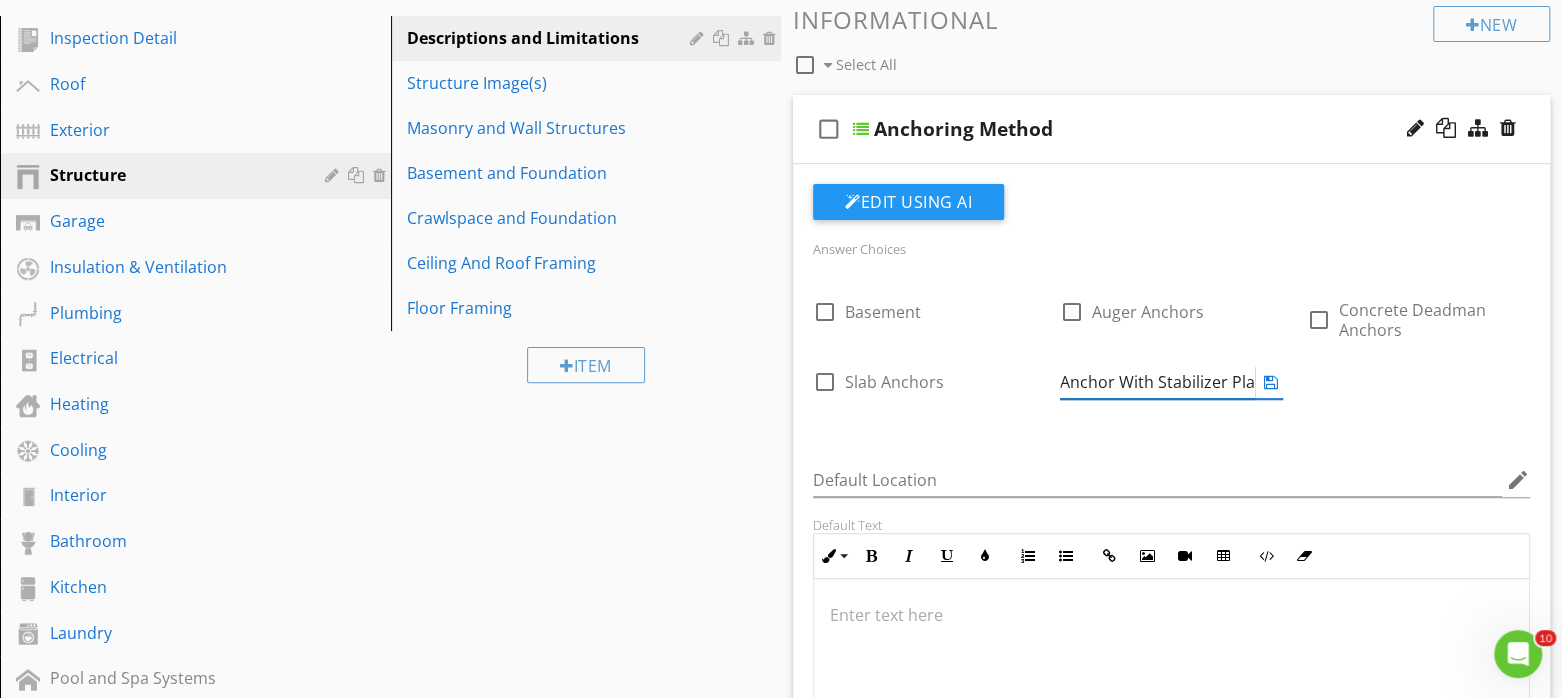 scroll, scrollTop: 0, scrollLeft: 72, axis: horizontal 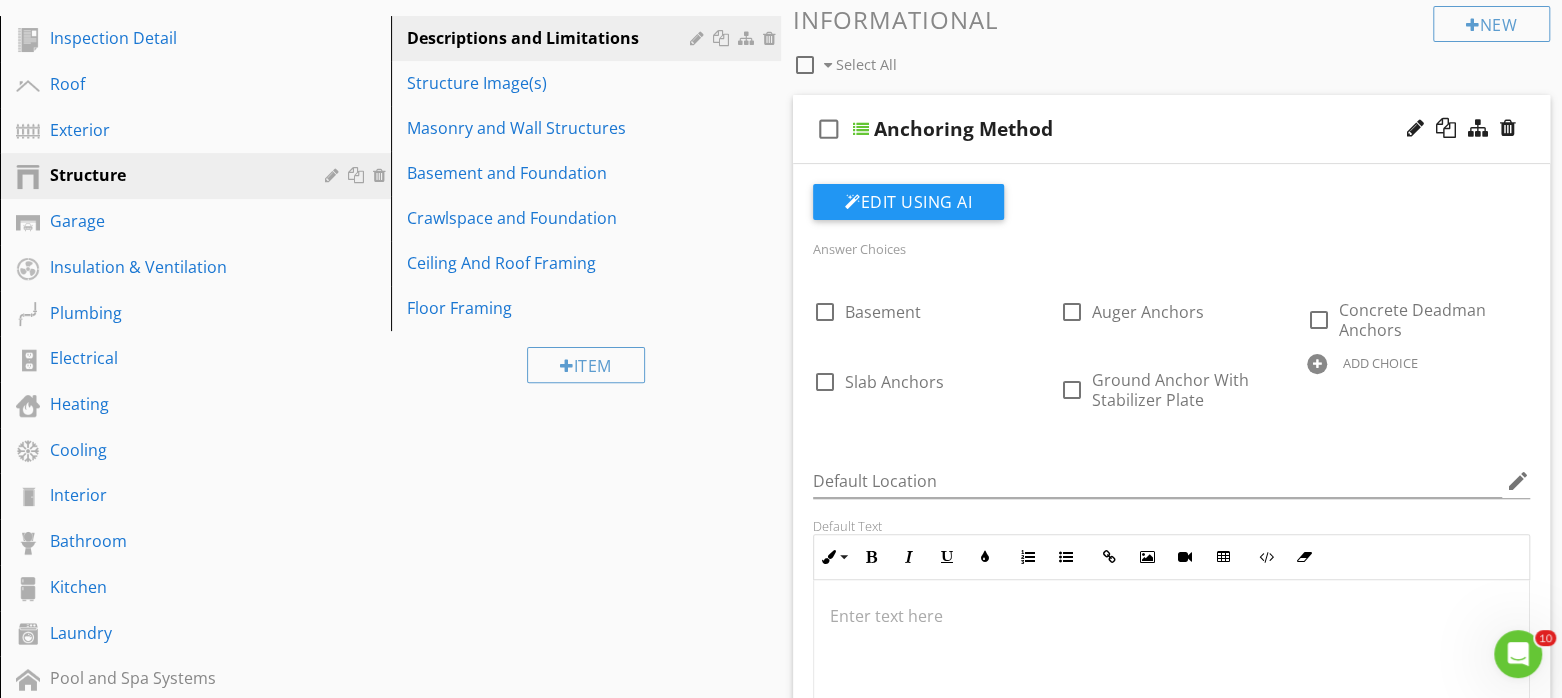 click on "check_box_outline_blank Basement   check_box_outline_blank Auger Anchors   check_box_outline_blank Concrete Deadman Anchors   check_box_outline_blank Slab Anchors   check_box_outline_blank Ground Anchor With Stabilizer Plate         ADD CHOICE" at bounding box center [1171, 350] 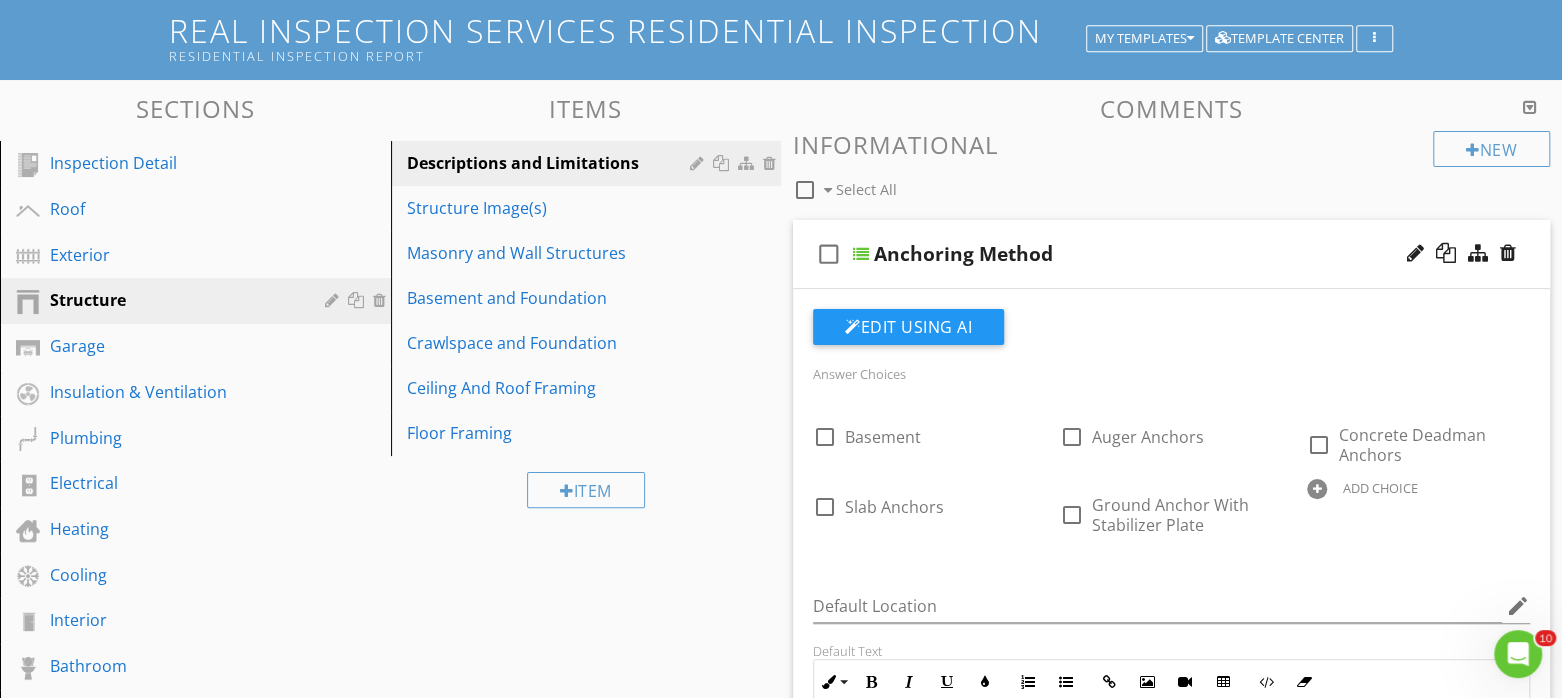 scroll, scrollTop: 245, scrollLeft: 0, axis: vertical 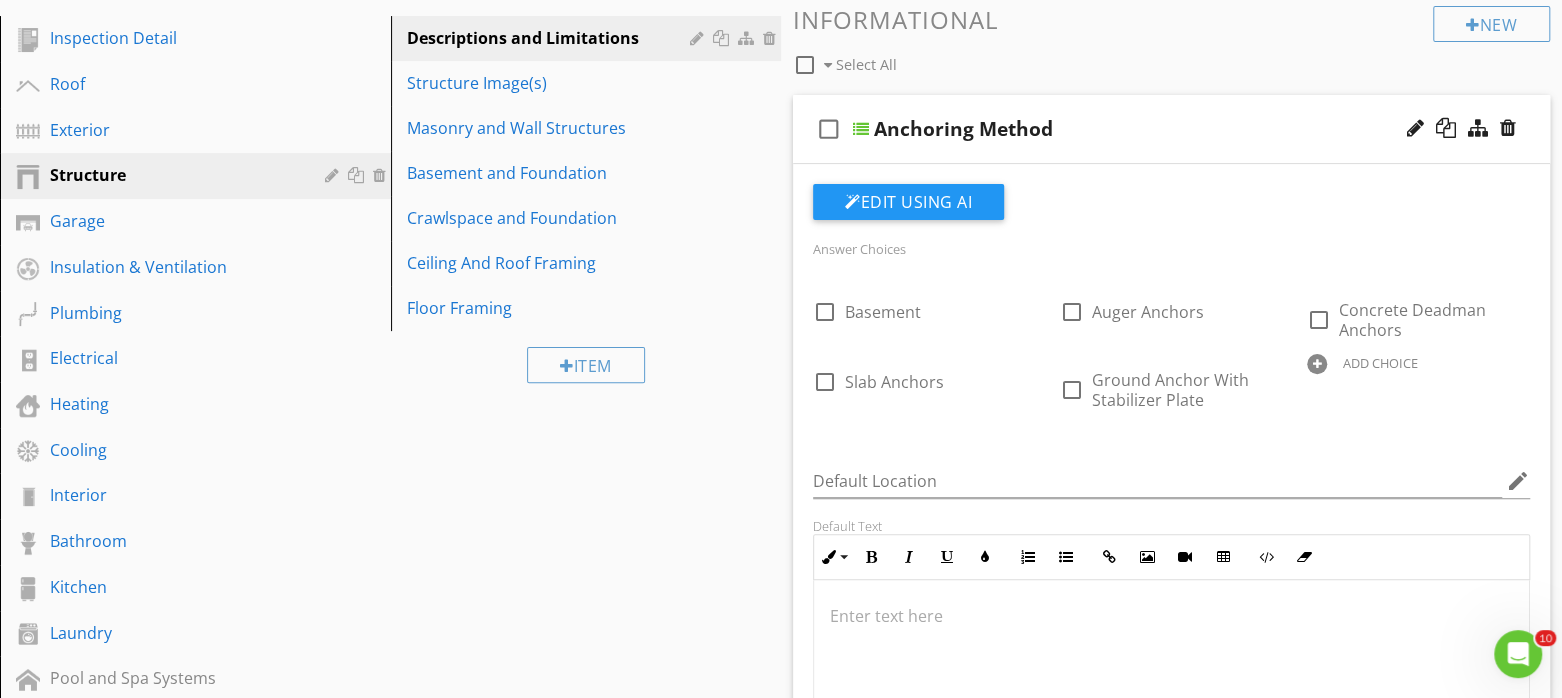 click on "ADD CHOICE" at bounding box center [1380, 363] 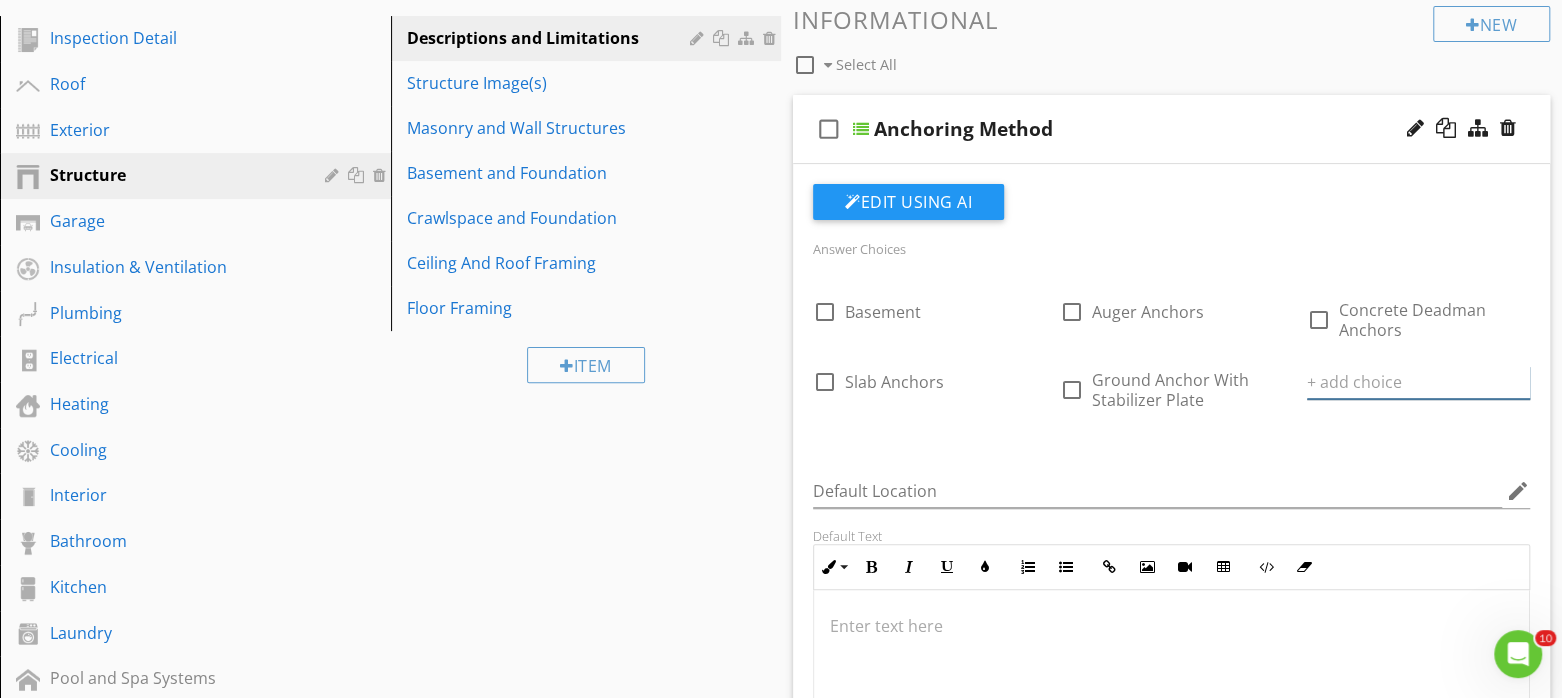 scroll, scrollTop: 0, scrollLeft: 0, axis: both 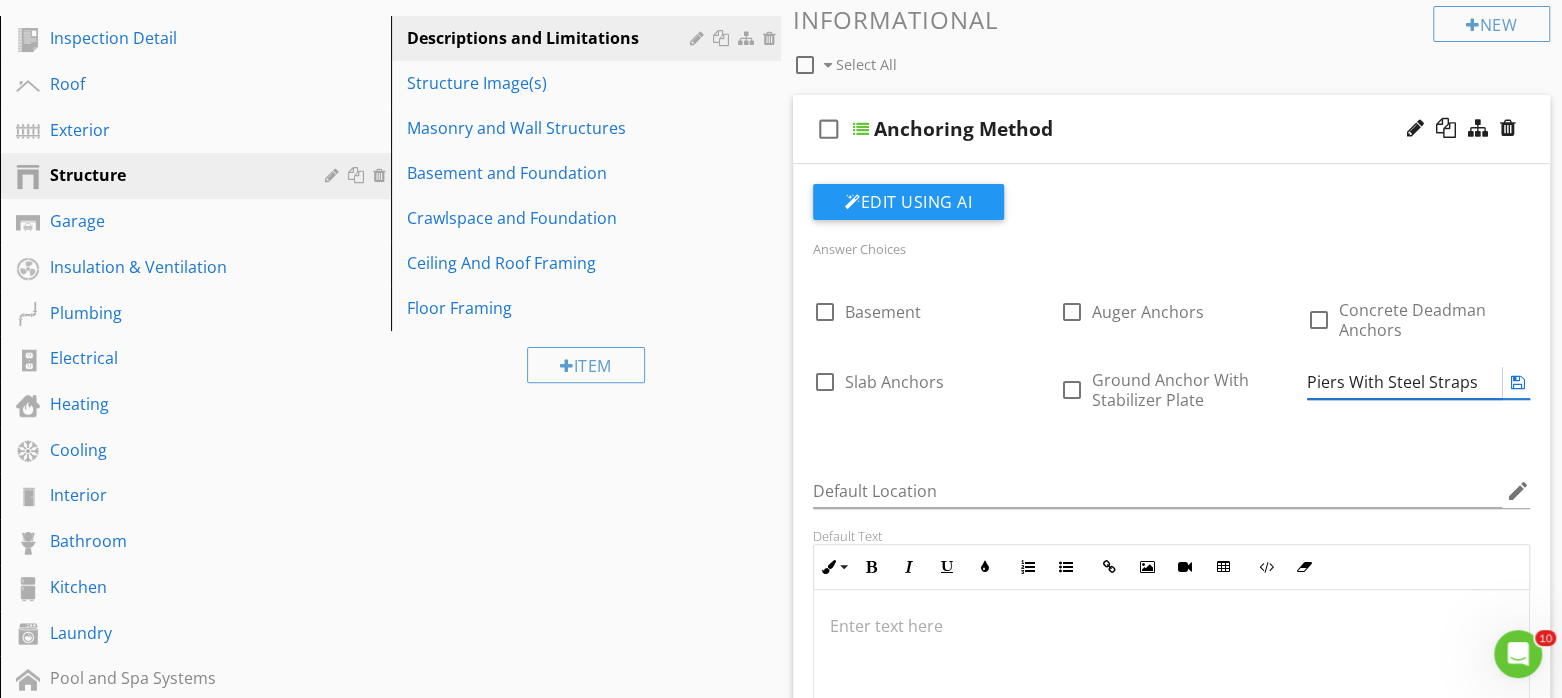 type on "Piers With Steel Straps" 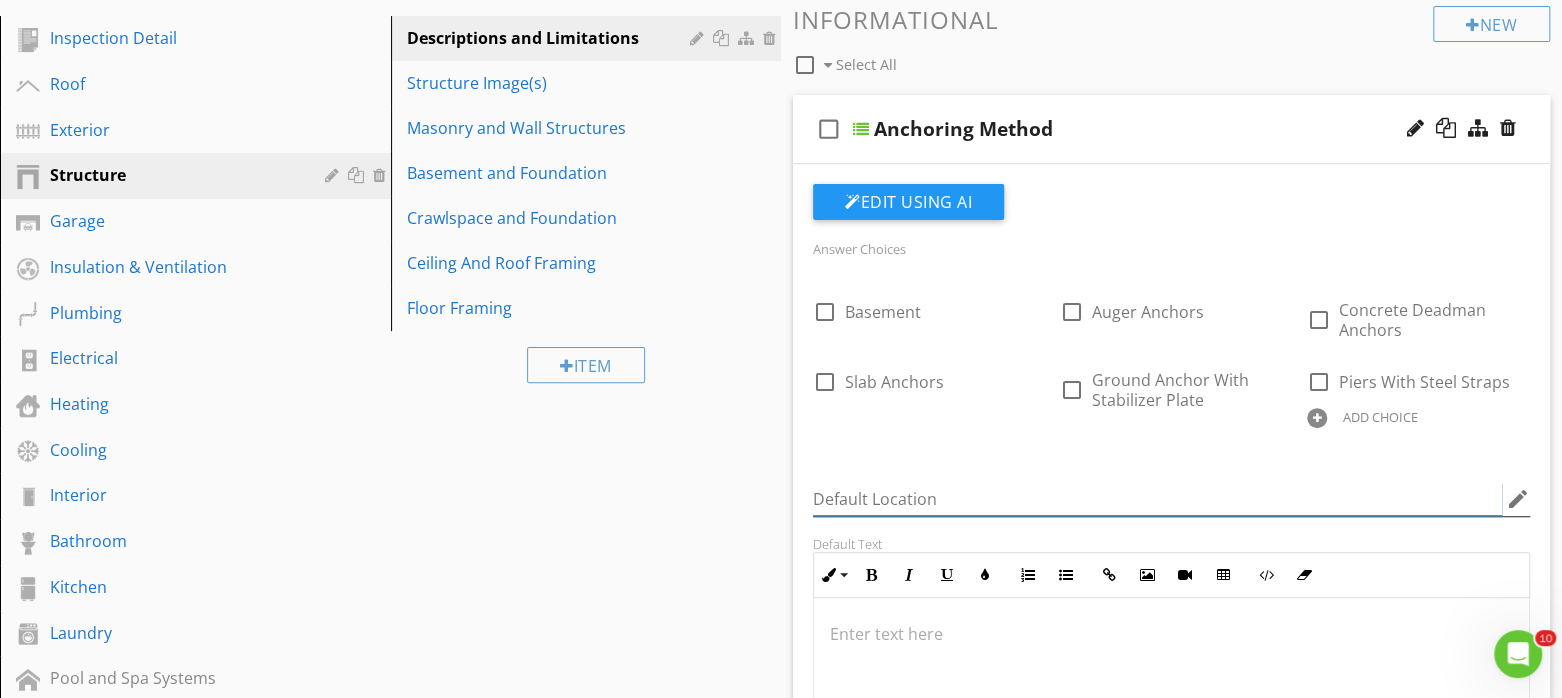 click at bounding box center (1157, 499) 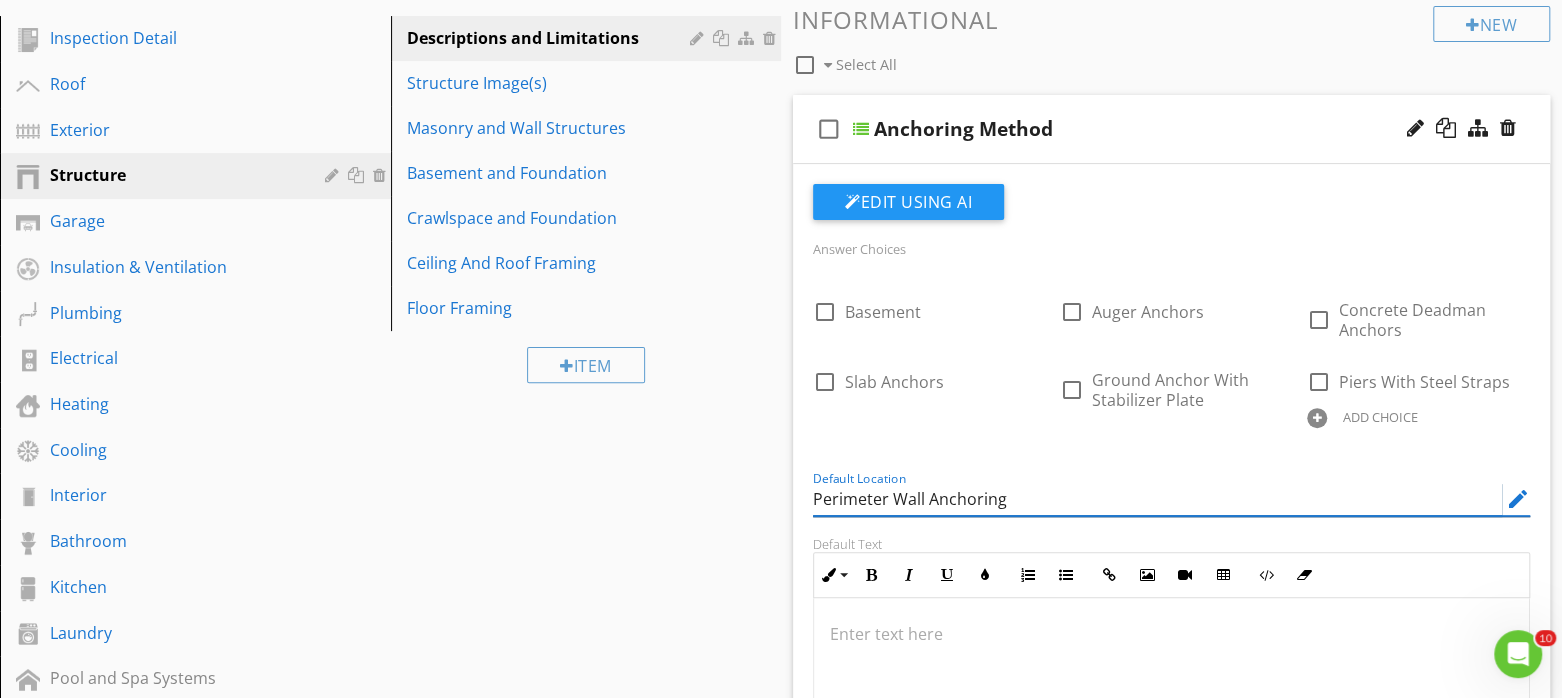 click on "Perimeter Wall Anchoring" at bounding box center [1157, 499] 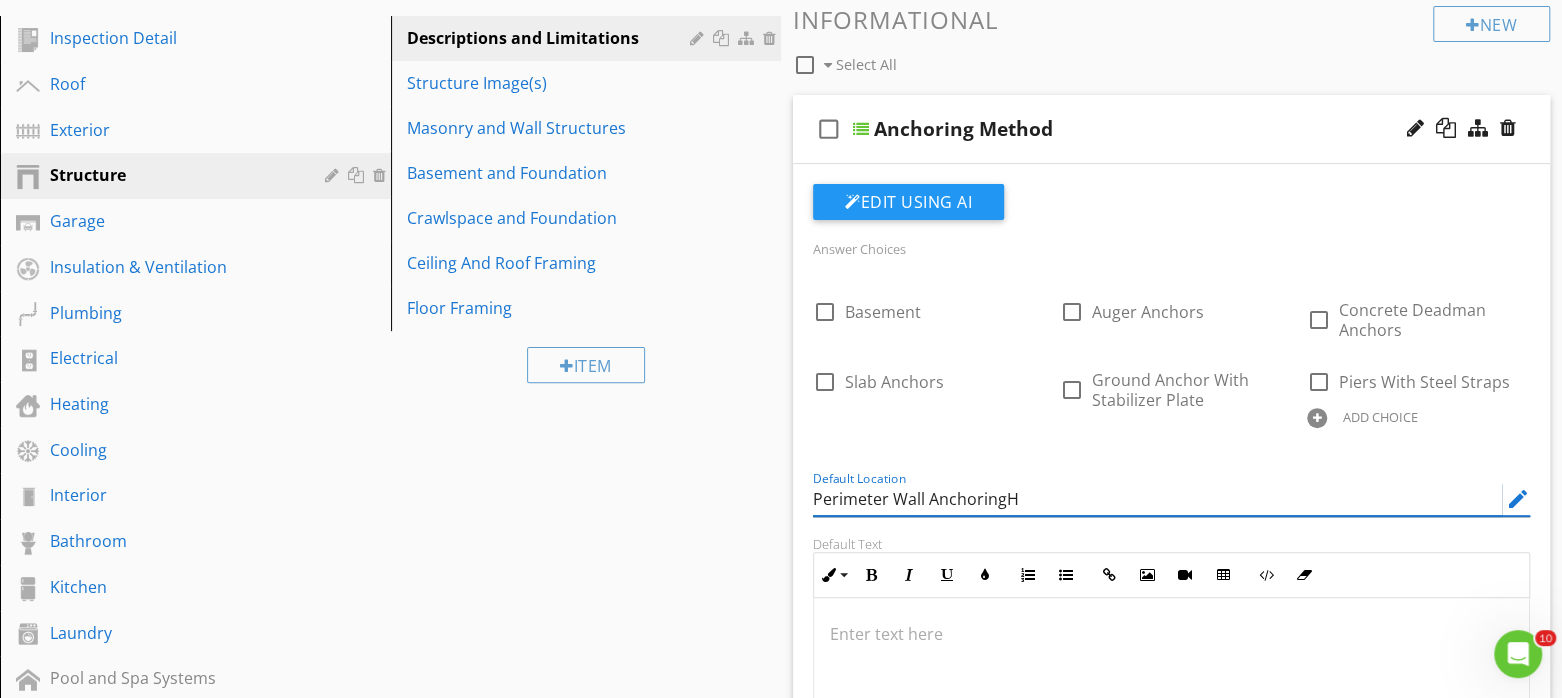 type on "Perimeter Wall Anchoring" 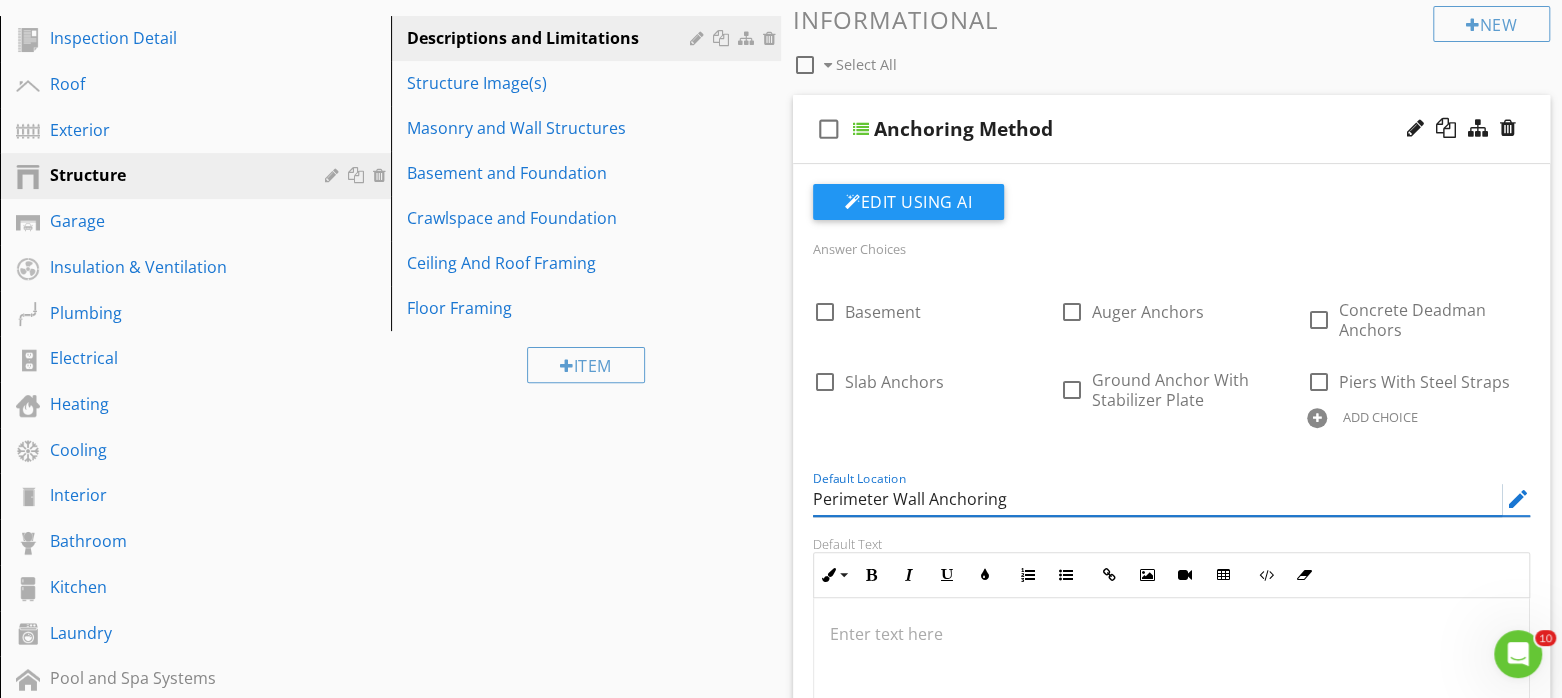 drag, startPoint x: 1050, startPoint y: 493, endPoint x: 756, endPoint y: 513, distance: 294.67947 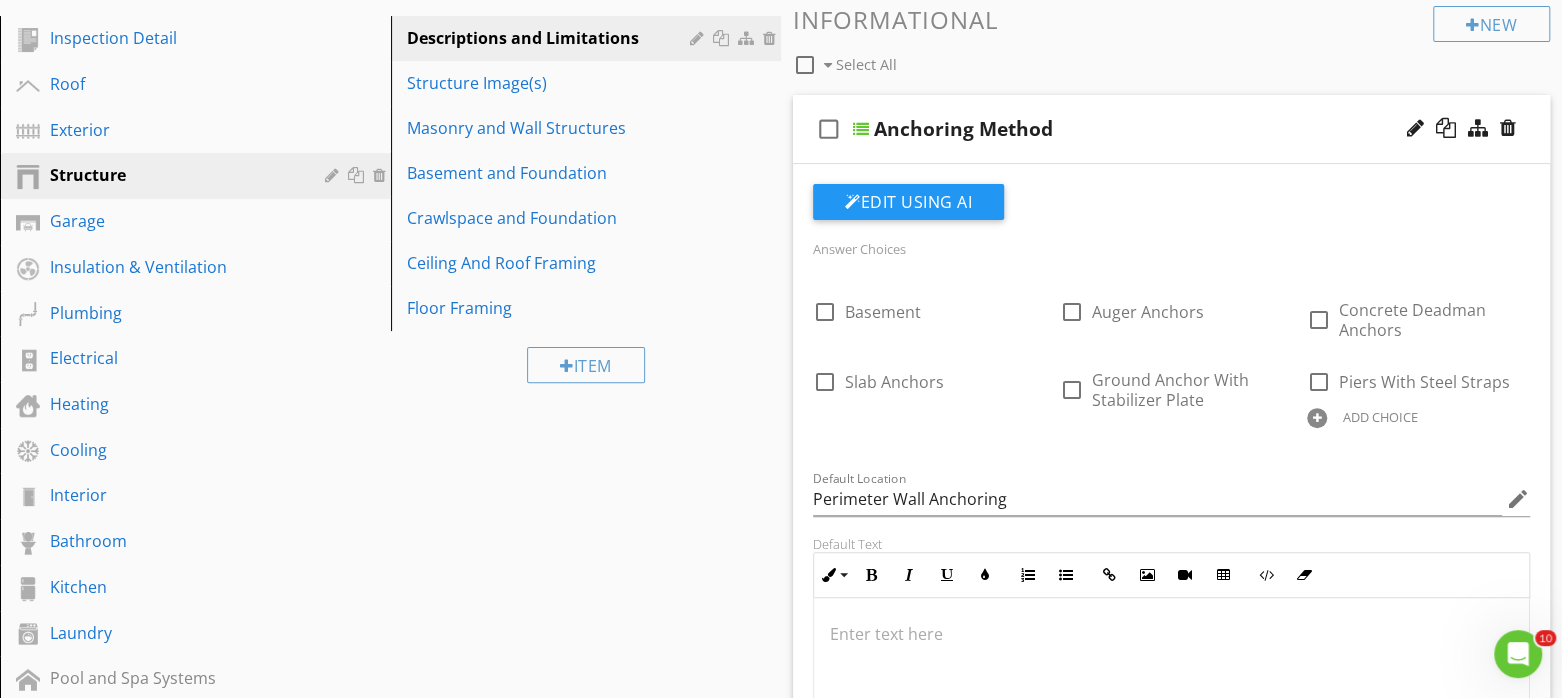 click on "ADD CHOICE" at bounding box center [1380, 417] 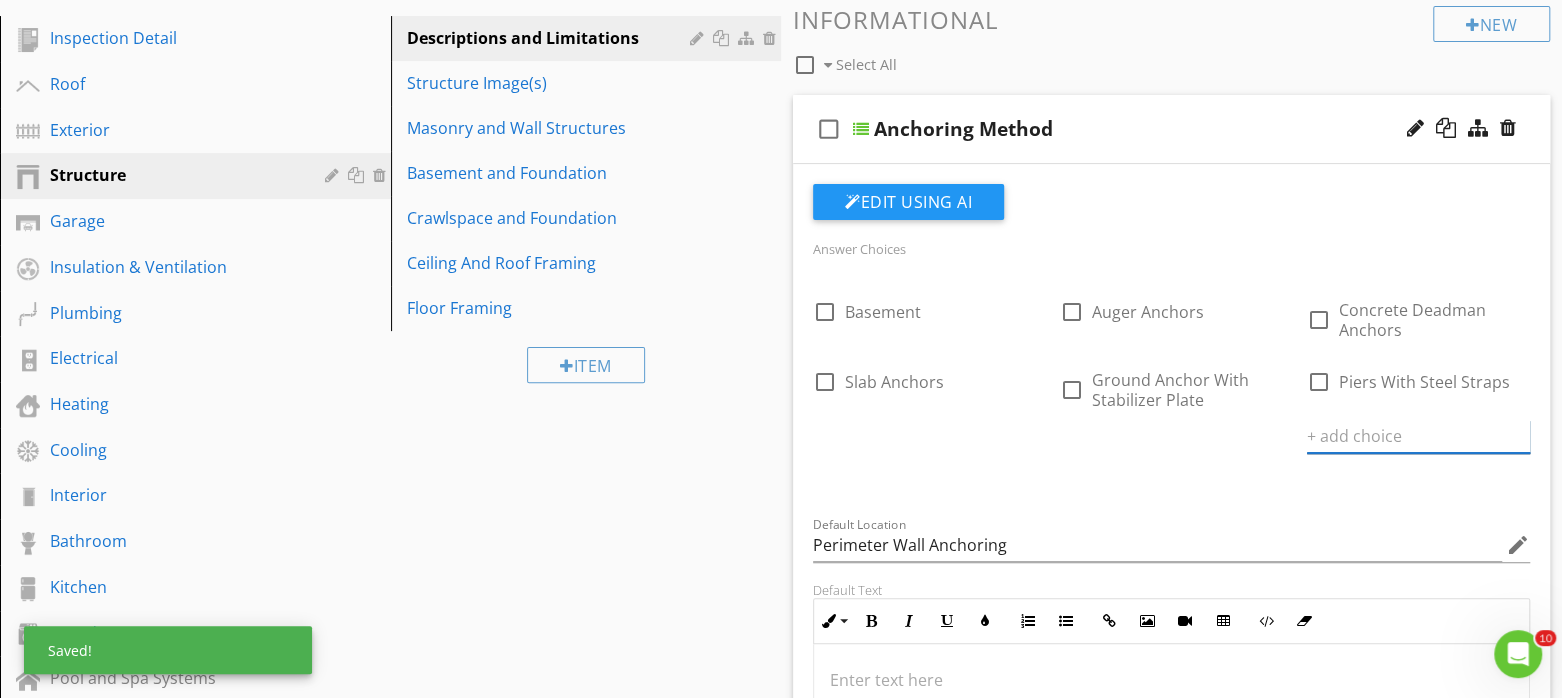 click at bounding box center (1418, 436) 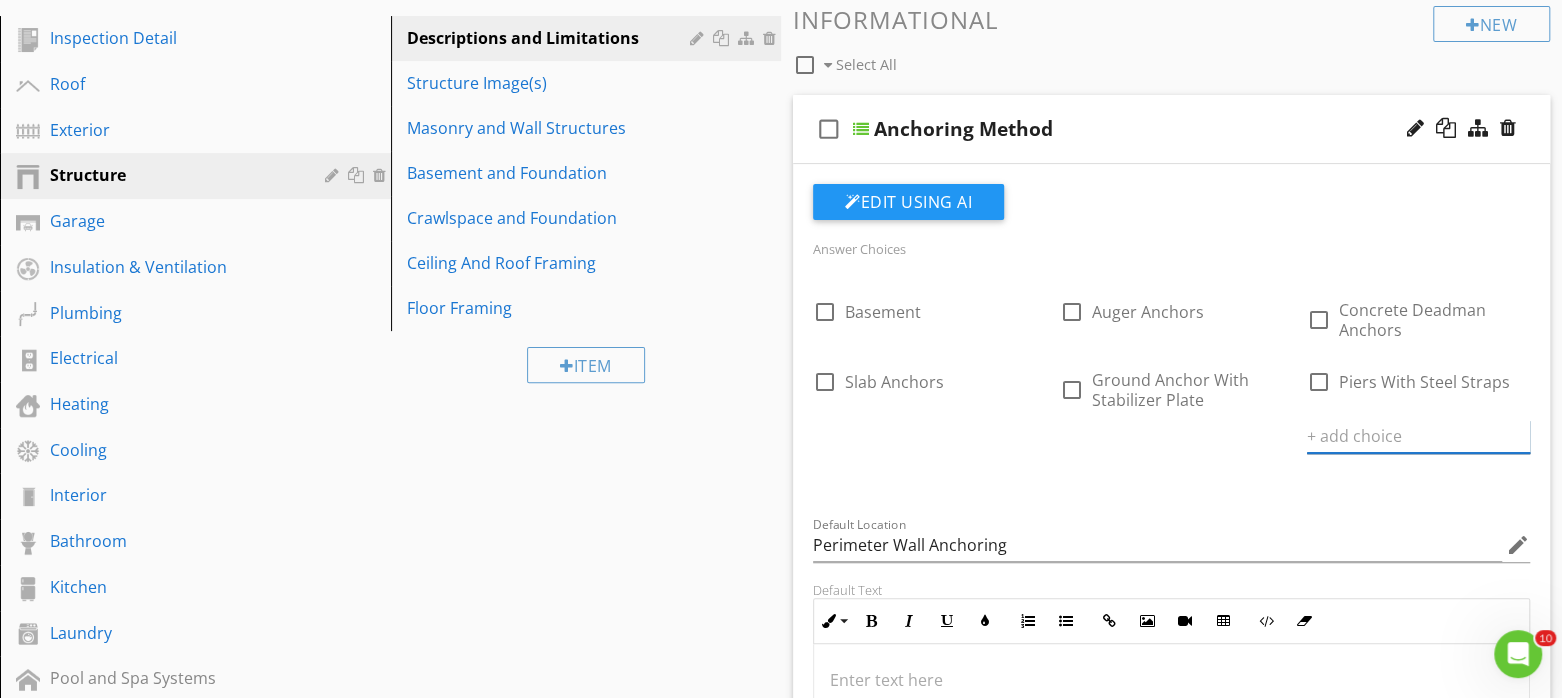 paste on "Perimeter Wall Anchoring" 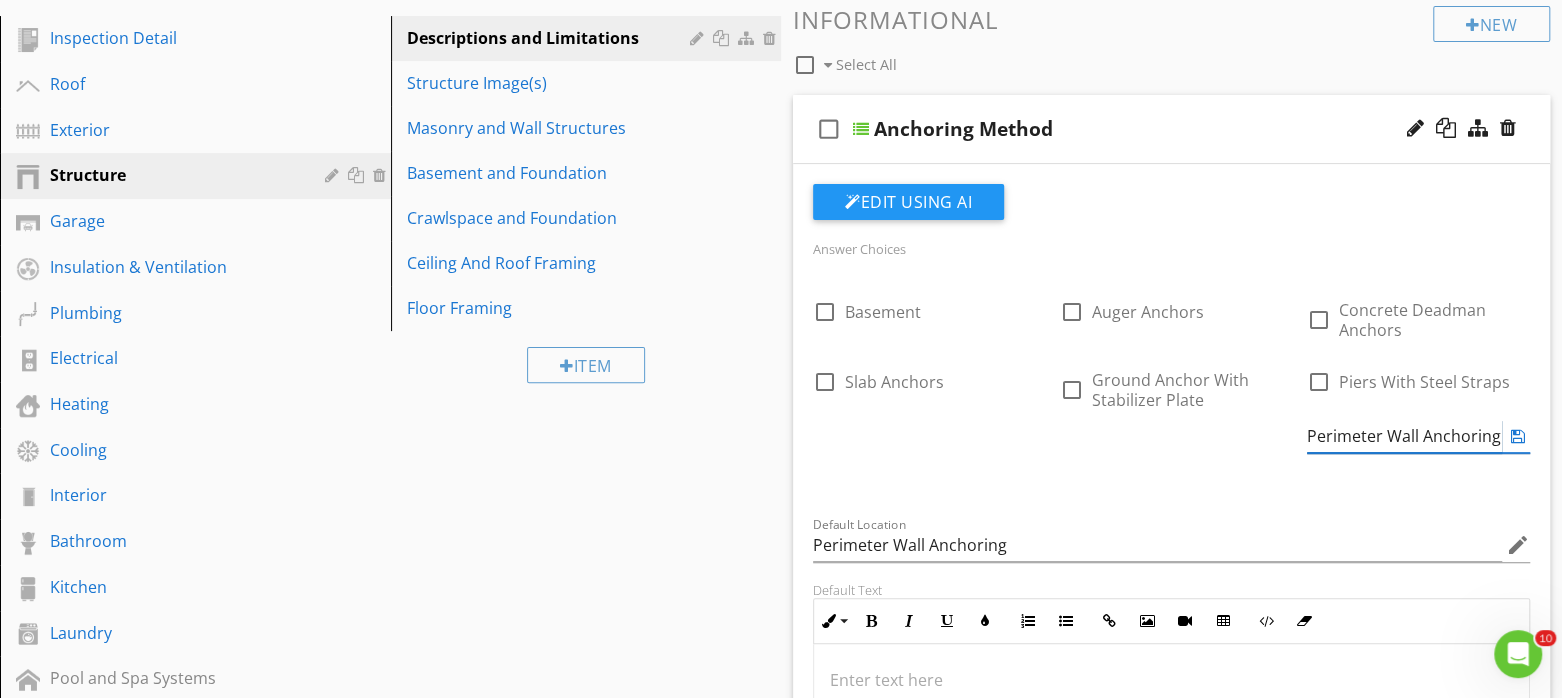 type on "Perimeter Wall Anchoring" 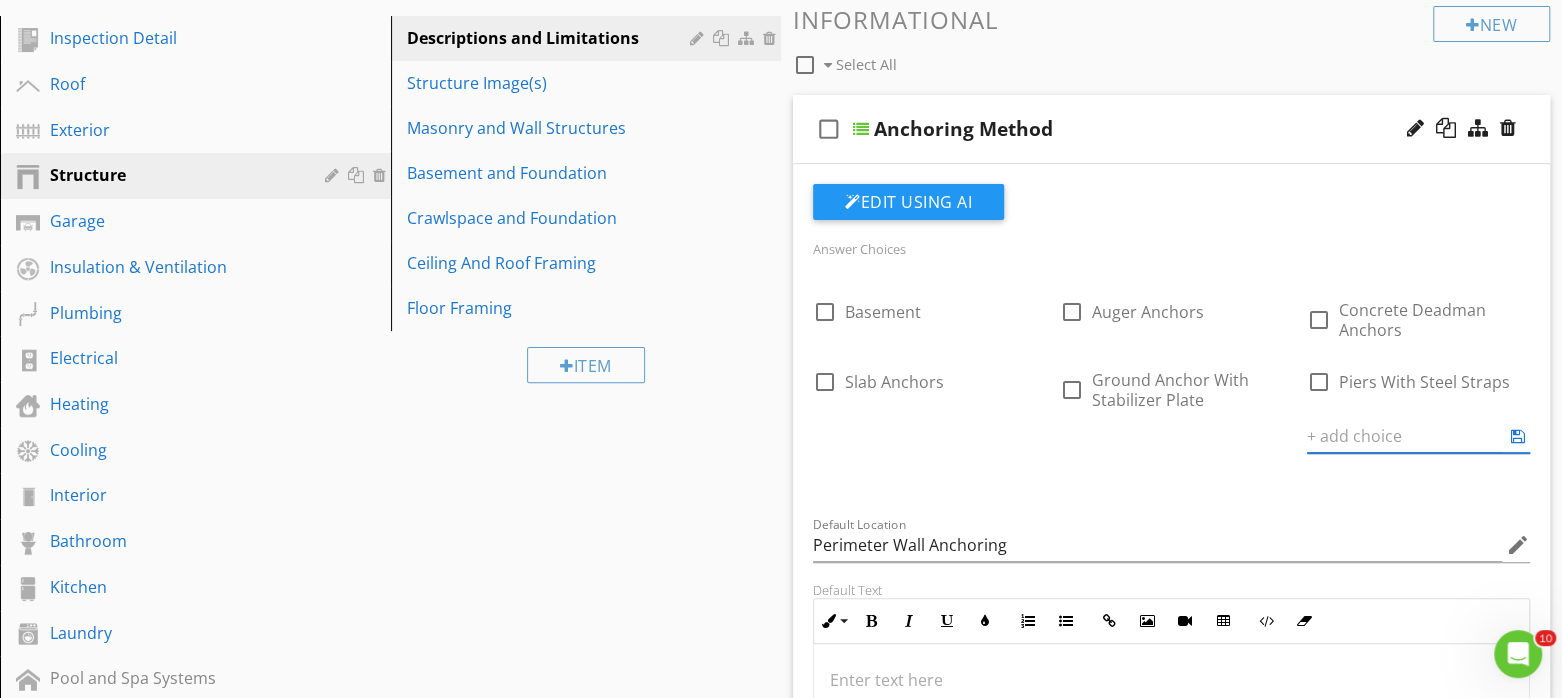 click on "Answer Choices   check_box_outline_blank Basement   check_box_outline_blank Auger Anchors   check_box_outline_blank Concrete Deadman Anchors   check_box_outline_blank Slab Anchors   check_box_outline_blank Ground Anchor With Stabilizer Plate   check_box_outline_blank Piers With Steel Straps         ADD CHOICE" at bounding box center (1171, 370) 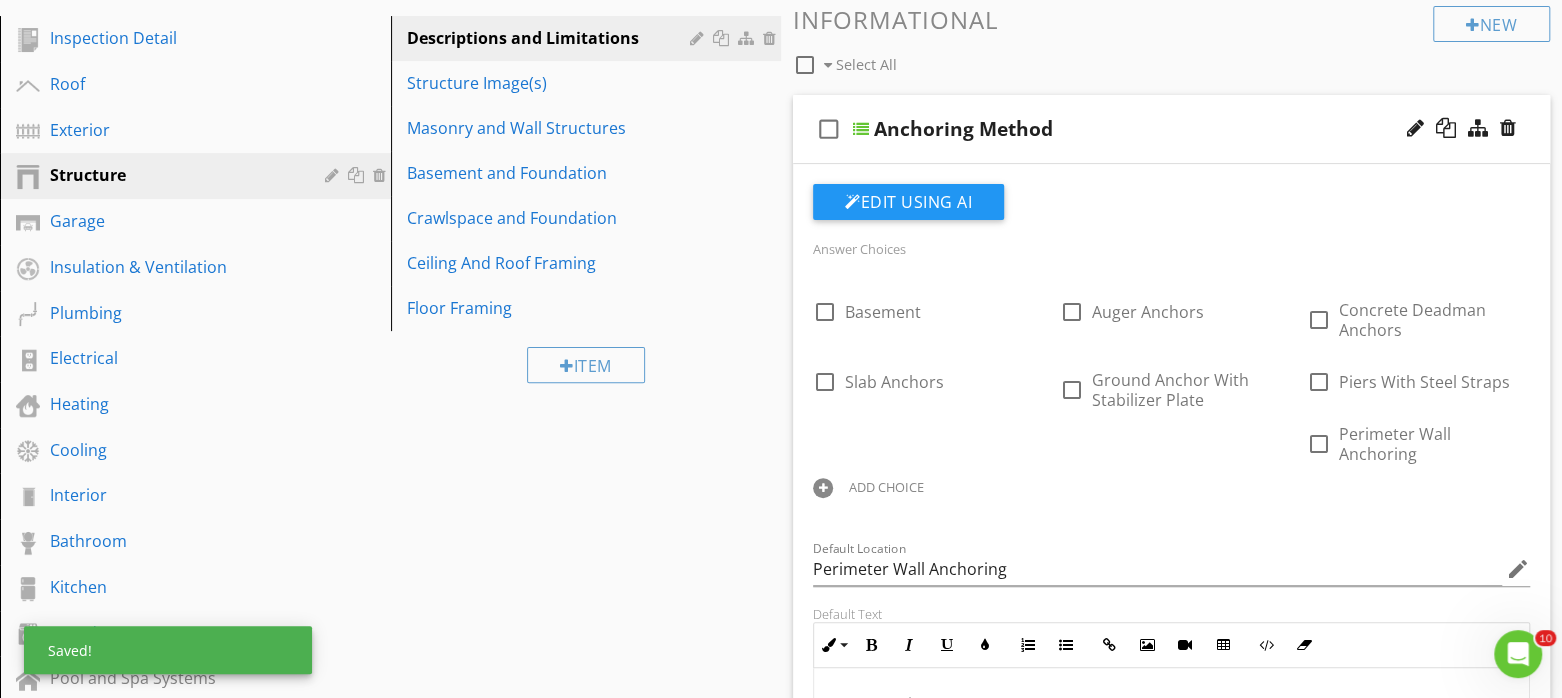 click on "ADD CHOICE" at bounding box center [886, 487] 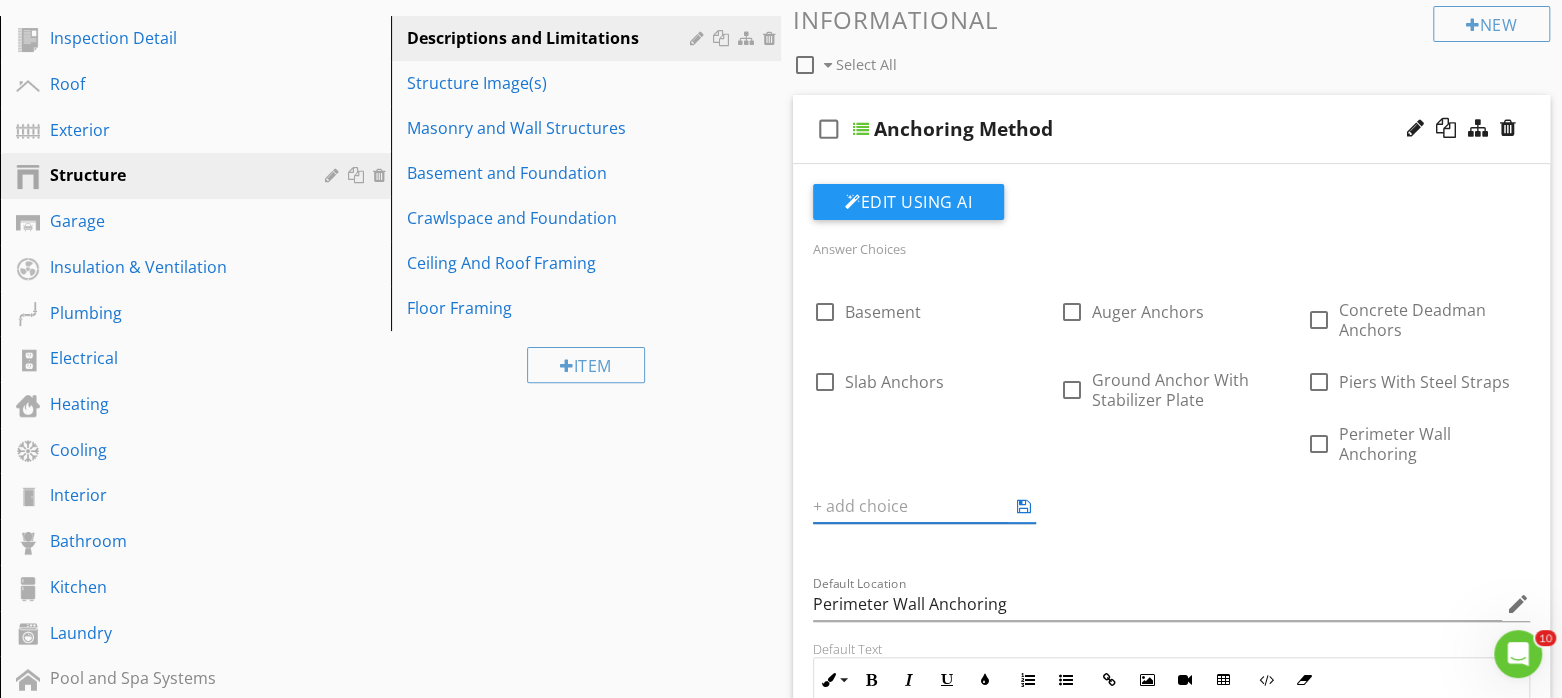 click on "Answer Choices   check_box_outline_blank Basement   check_box_outline_blank Auger Anchors   check_box_outline_blank Concrete Deadman Anchors   check_box_outline_blank Slab Anchors   check_box_outline_blank Ground Anchor With Stabilizer Plate   check_box_outline_blank Piers With Steel Straps   check_box_outline_blank Perimeter Wall Anchoring         ADD CHOICE" at bounding box center [1171, 399] 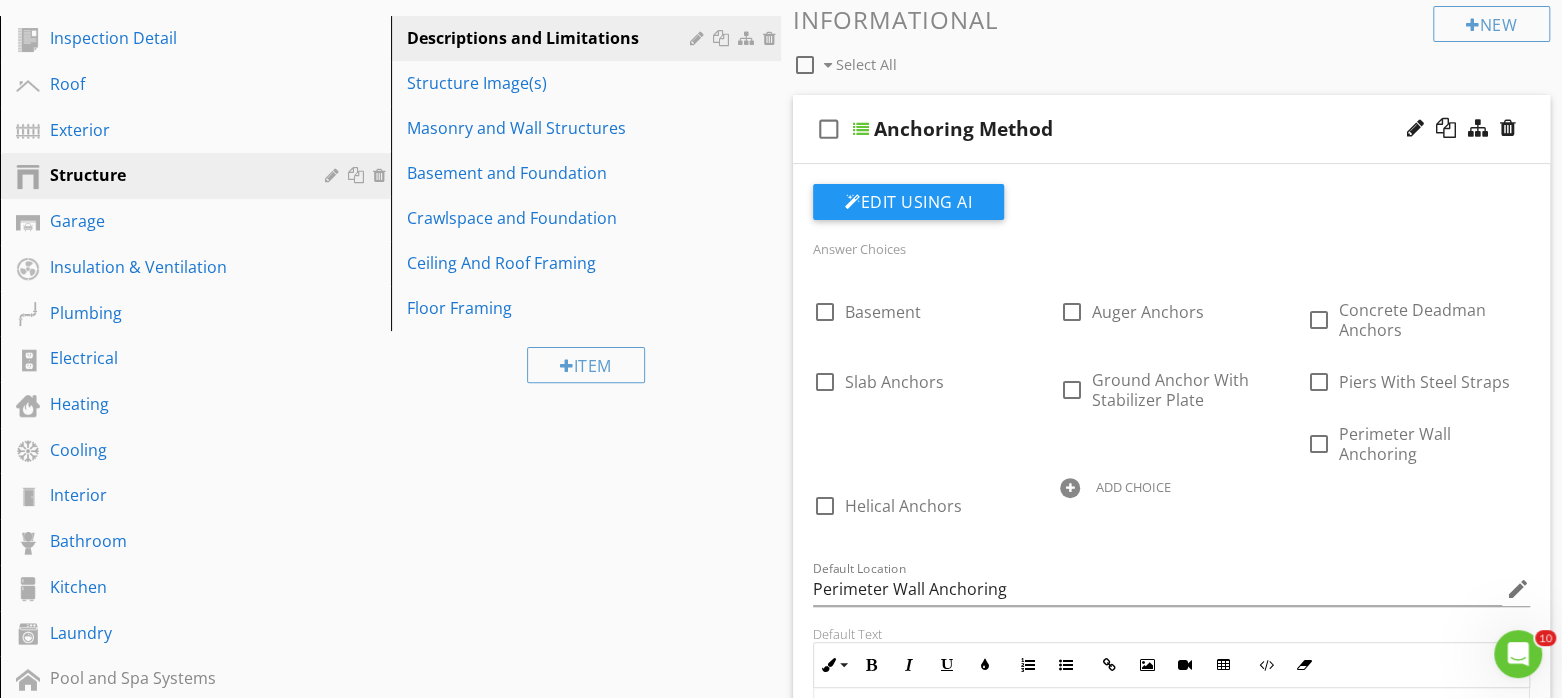 click on "ADD CHOICE" at bounding box center (1133, 487) 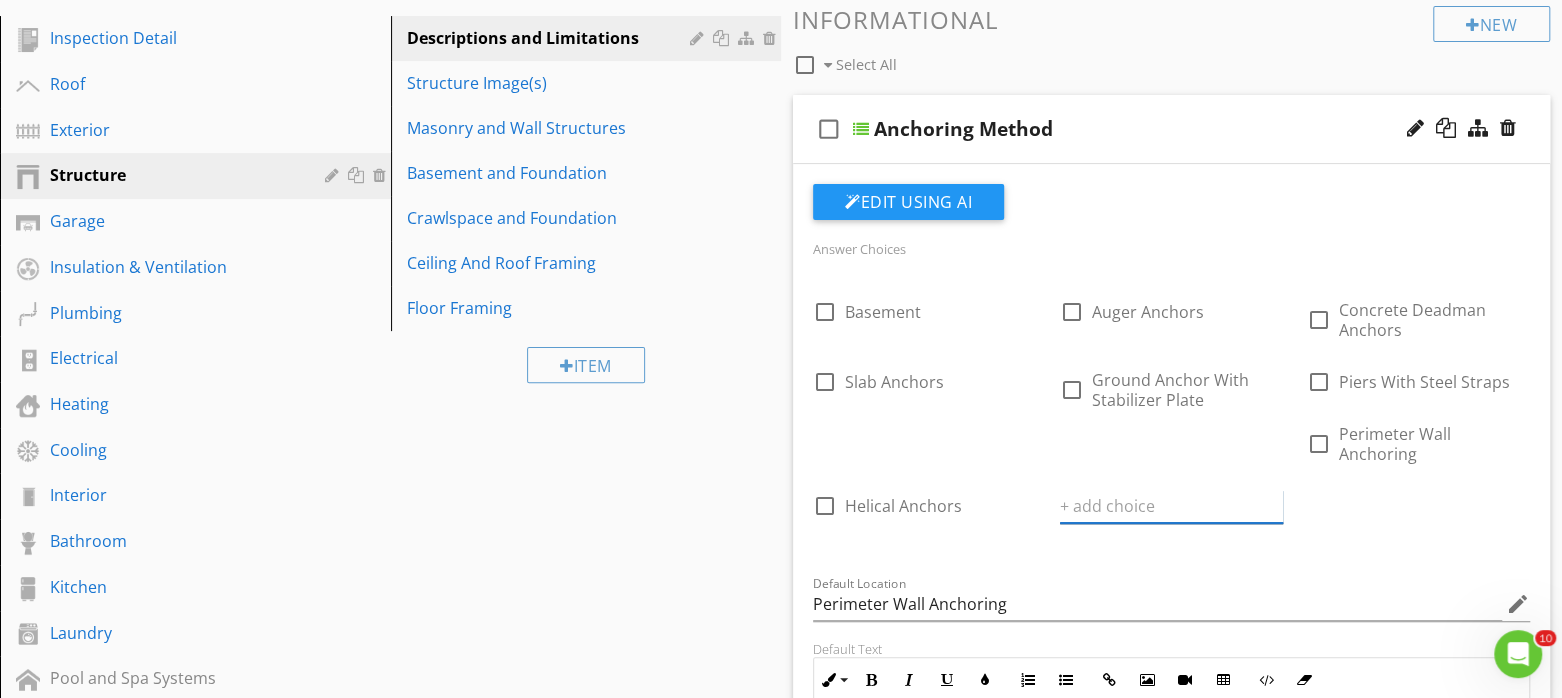 click at bounding box center [1171, 506] 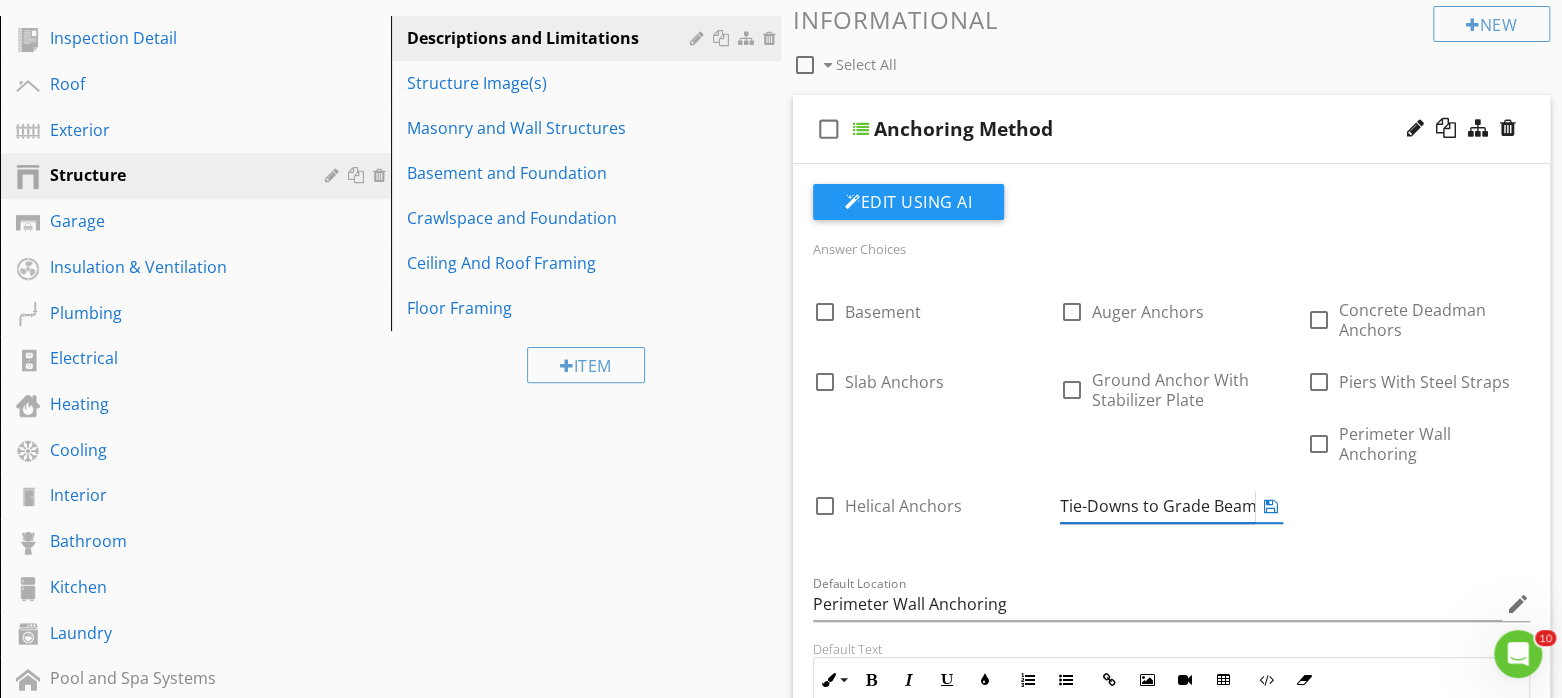 scroll, scrollTop: 0, scrollLeft: 95, axis: horizontal 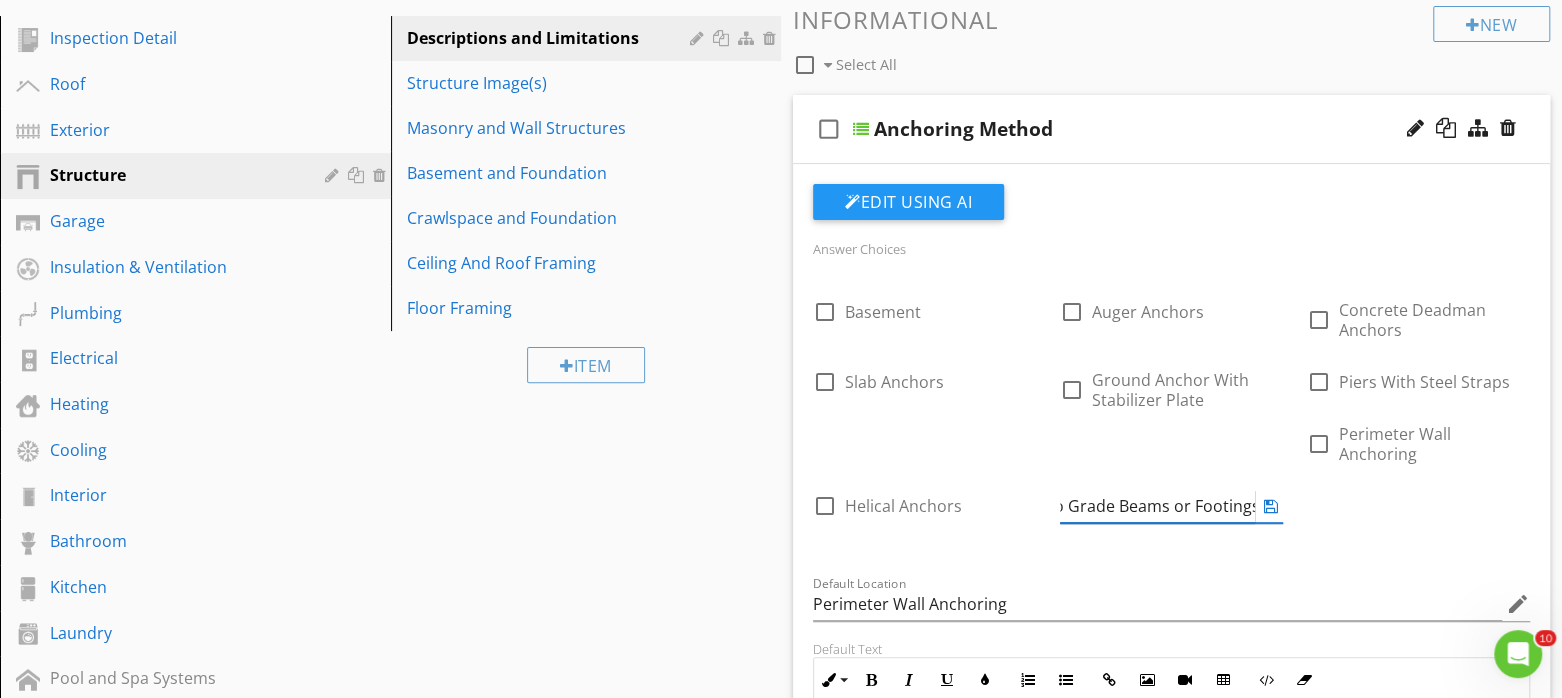 type on "Tie-Downs to Grade Beams or Footings" 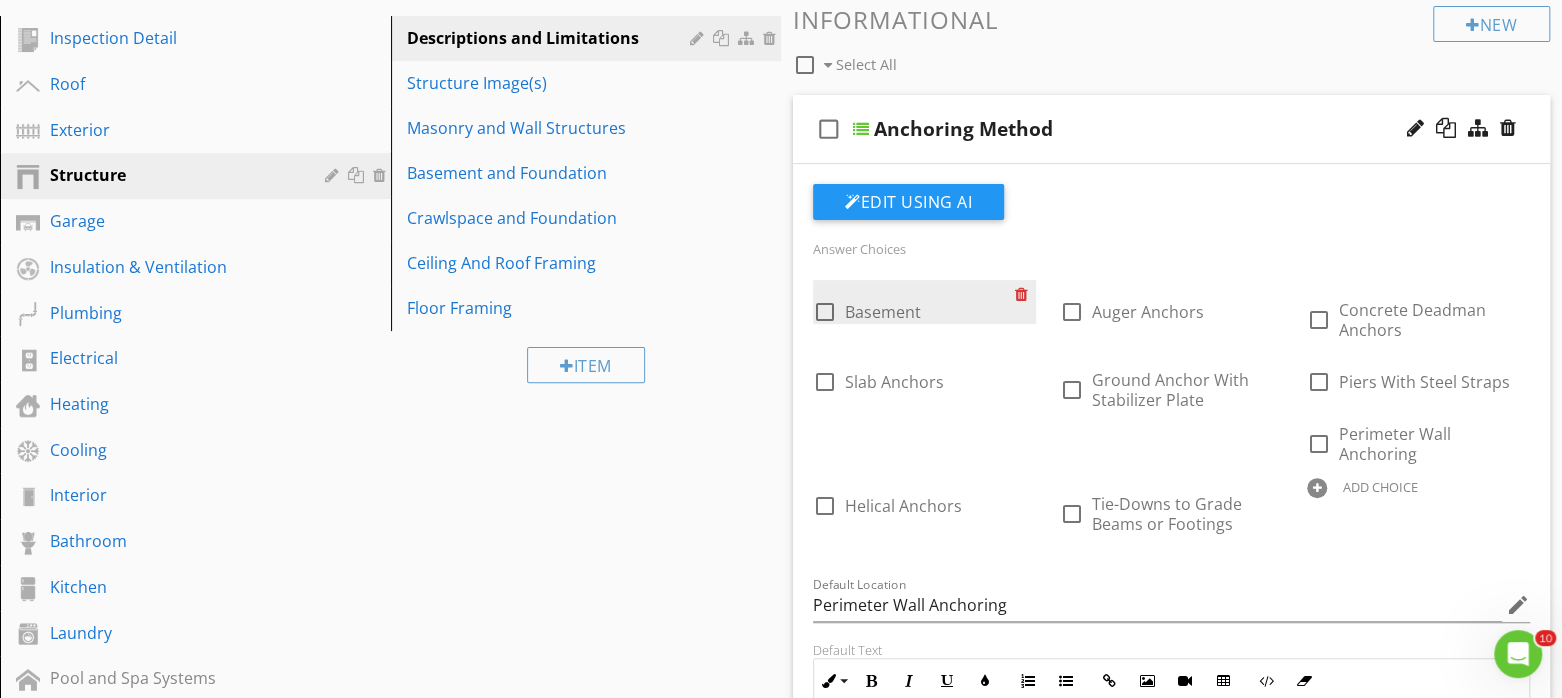 click at bounding box center (1025, 294) 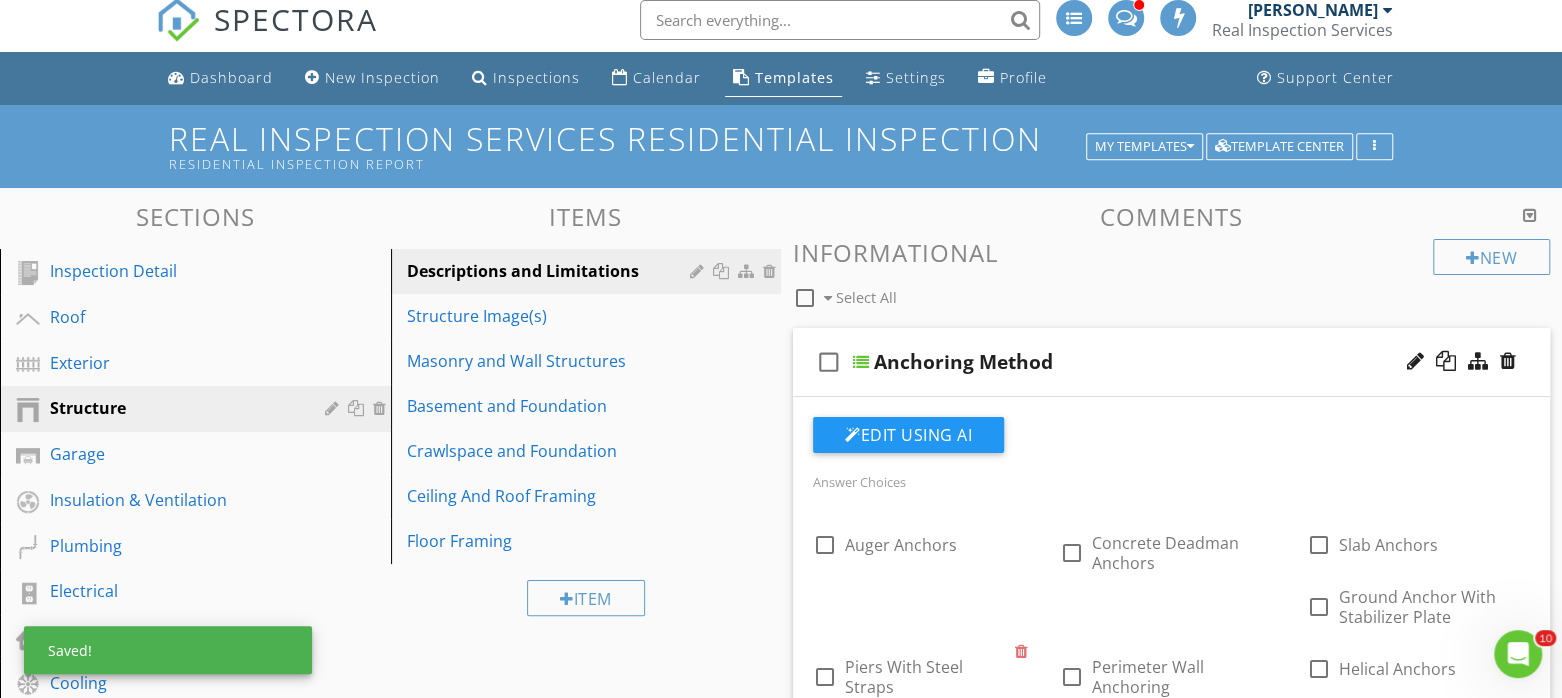 scroll, scrollTop: 0, scrollLeft: 0, axis: both 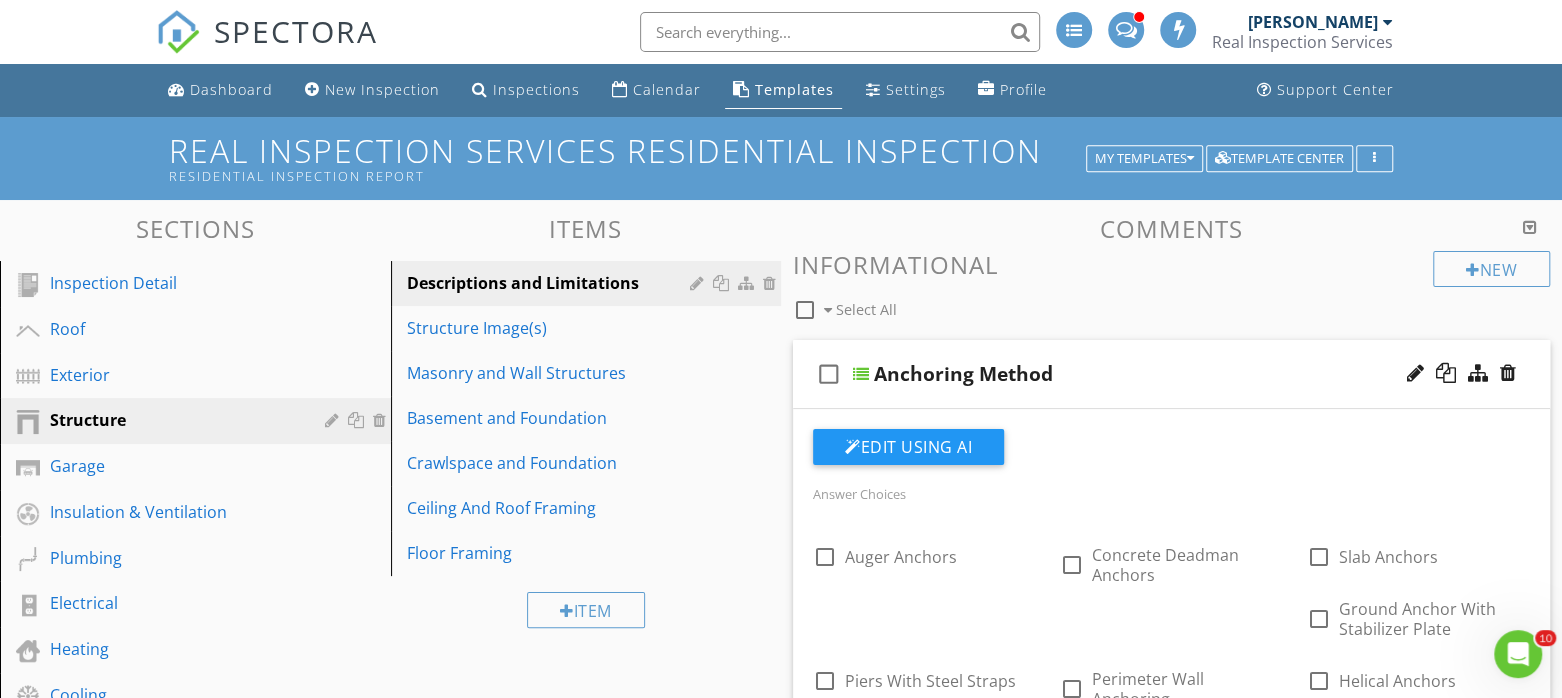 click on "check_box_outline_blank
Anchoring Method" at bounding box center (1171, 374) 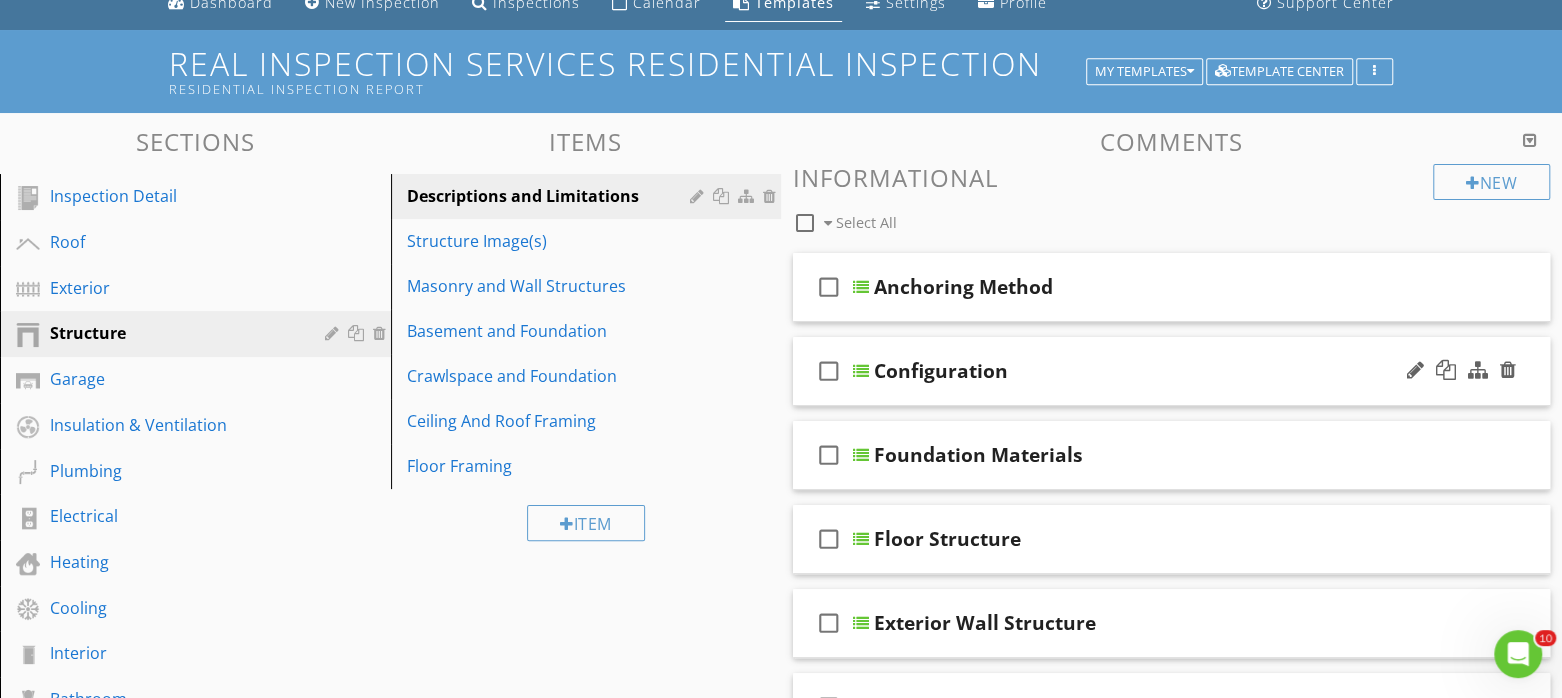 scroll, scrollTop: 125, scrollLeft: 0, axis: vertical 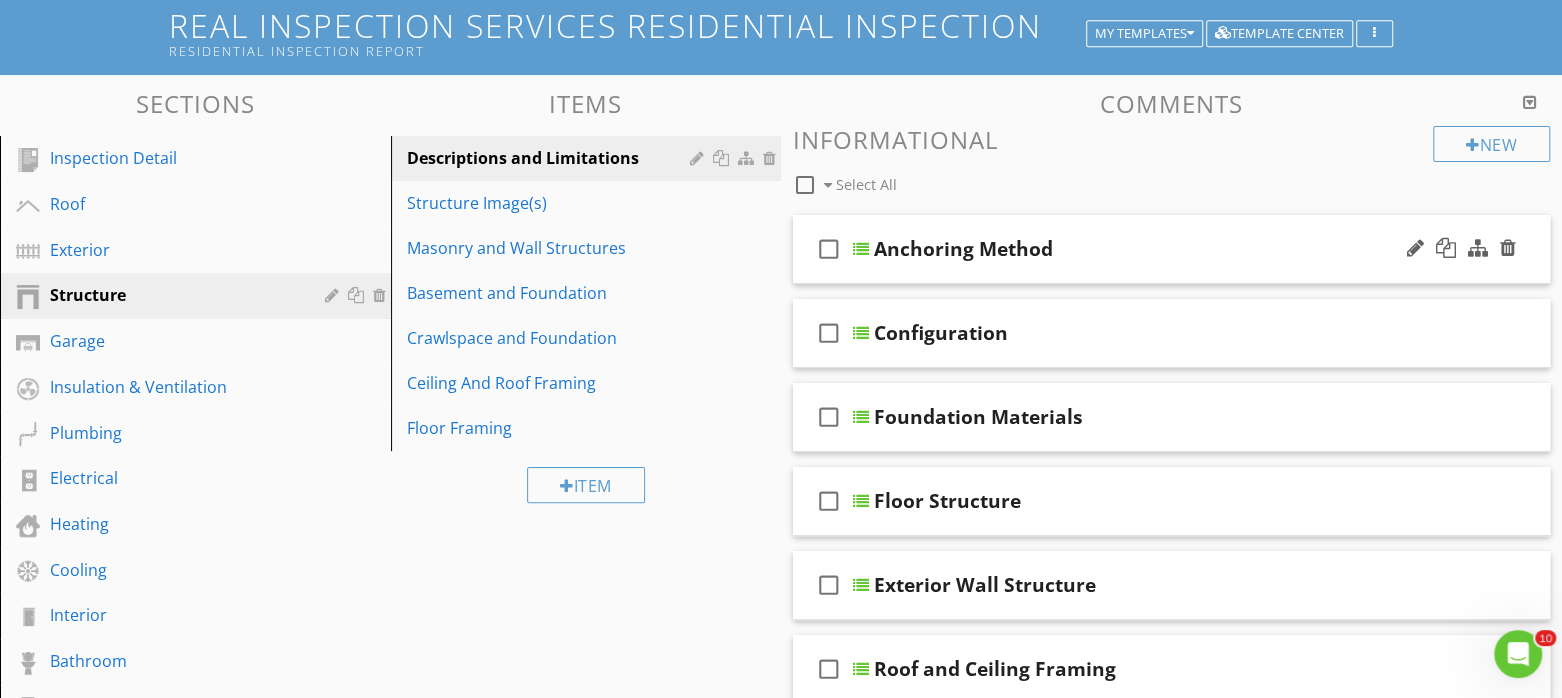 type 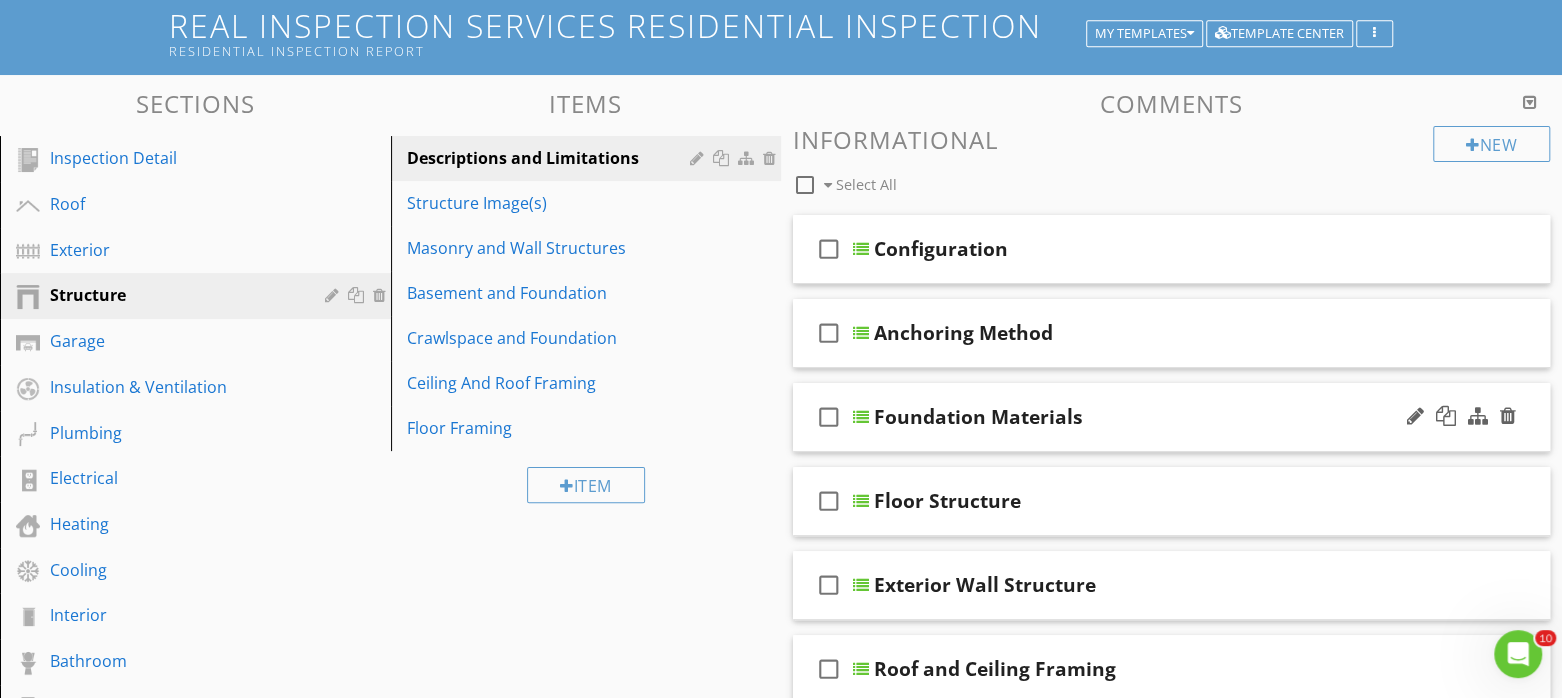click on "check_box_outline_blank
Foundation Materials" at bounding box center (1171, 417) 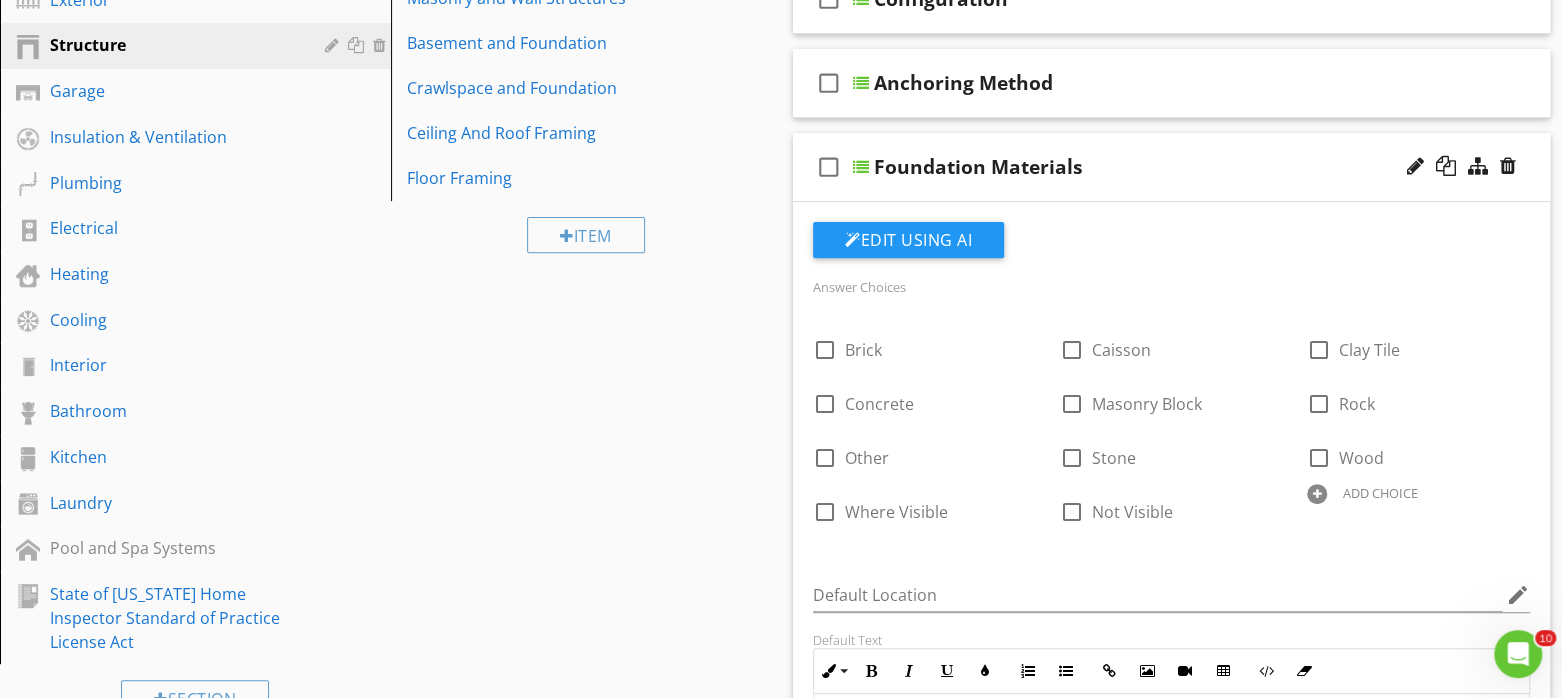 scroll, scrollTop: 125, scrollLeft: 0, axis: vertical 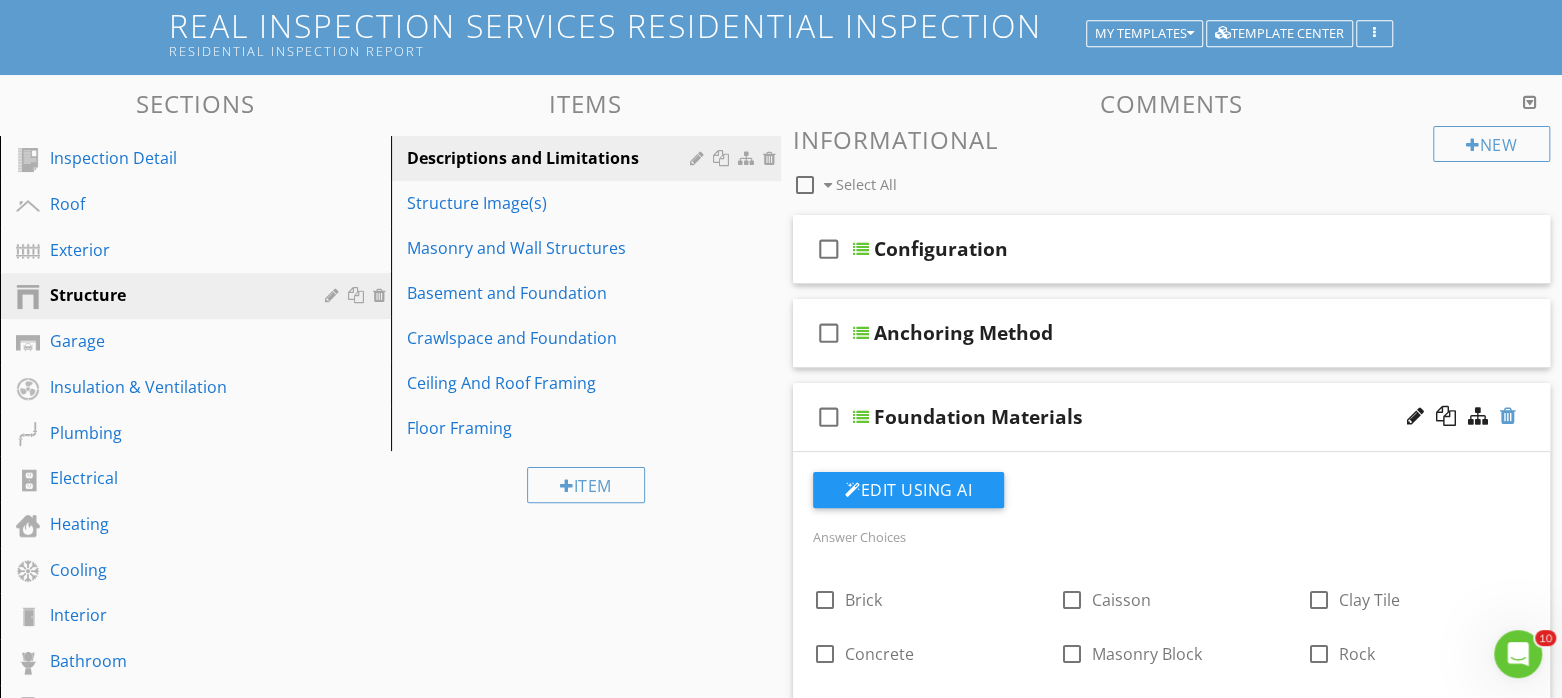 click at bounding box center [1508, 416] 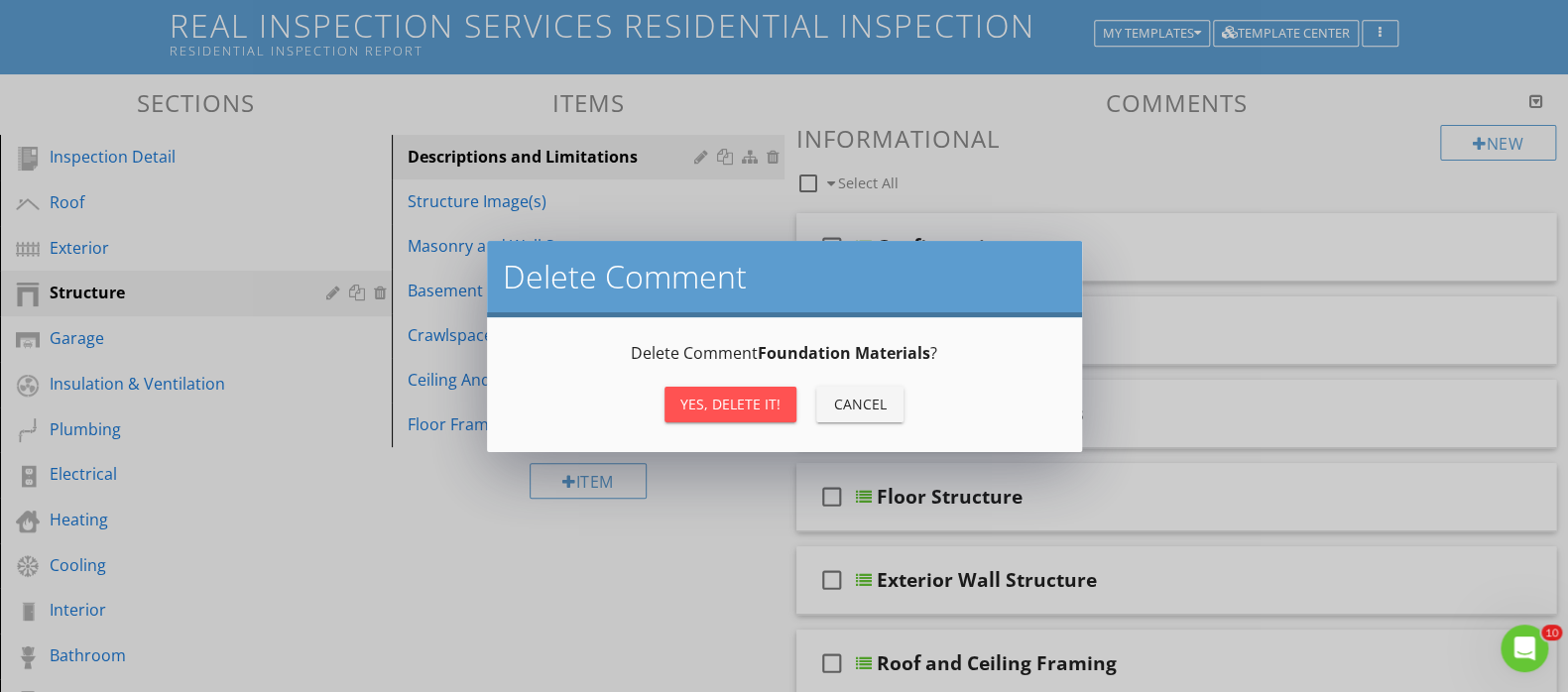 click on "Yes, Delete it!" at bounding box center (730, 404) 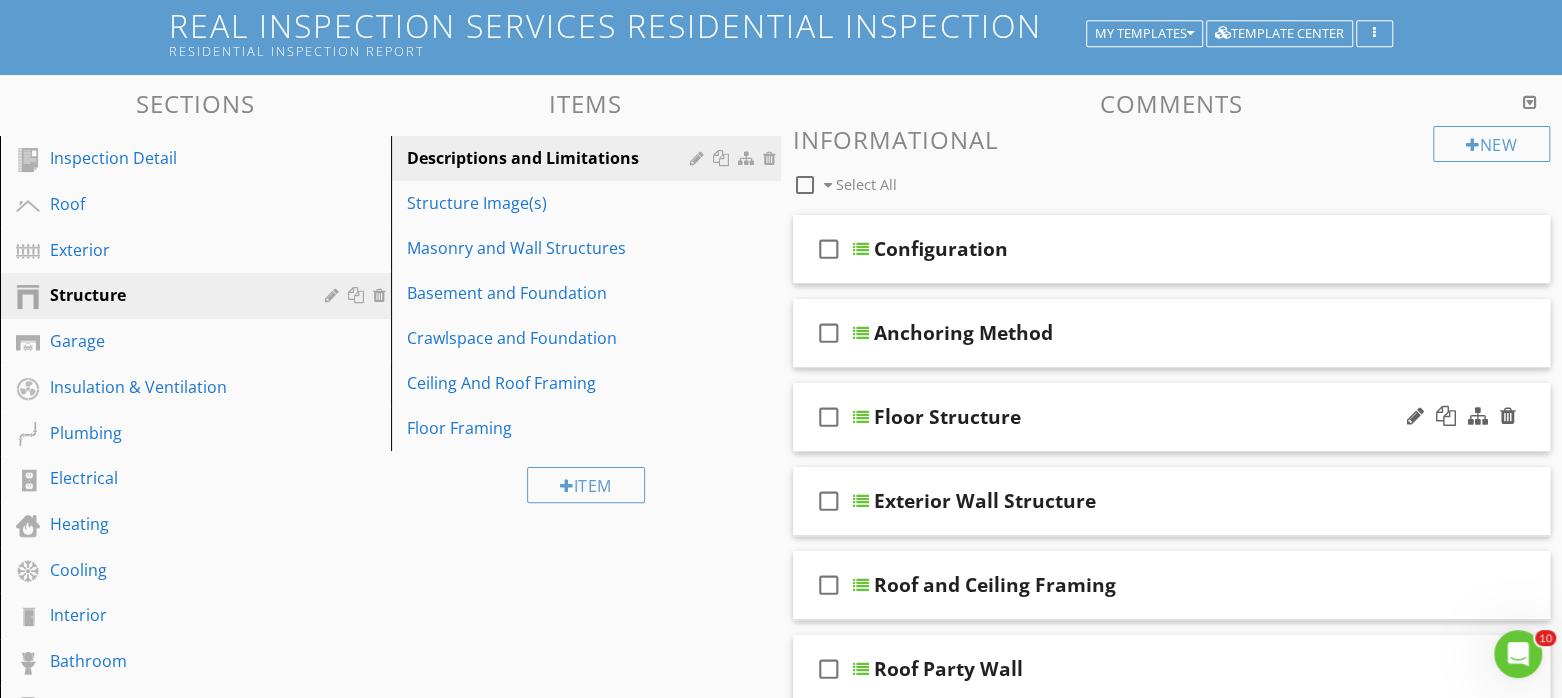 click on "Floor Structure" at bounding box center [1143, 417] 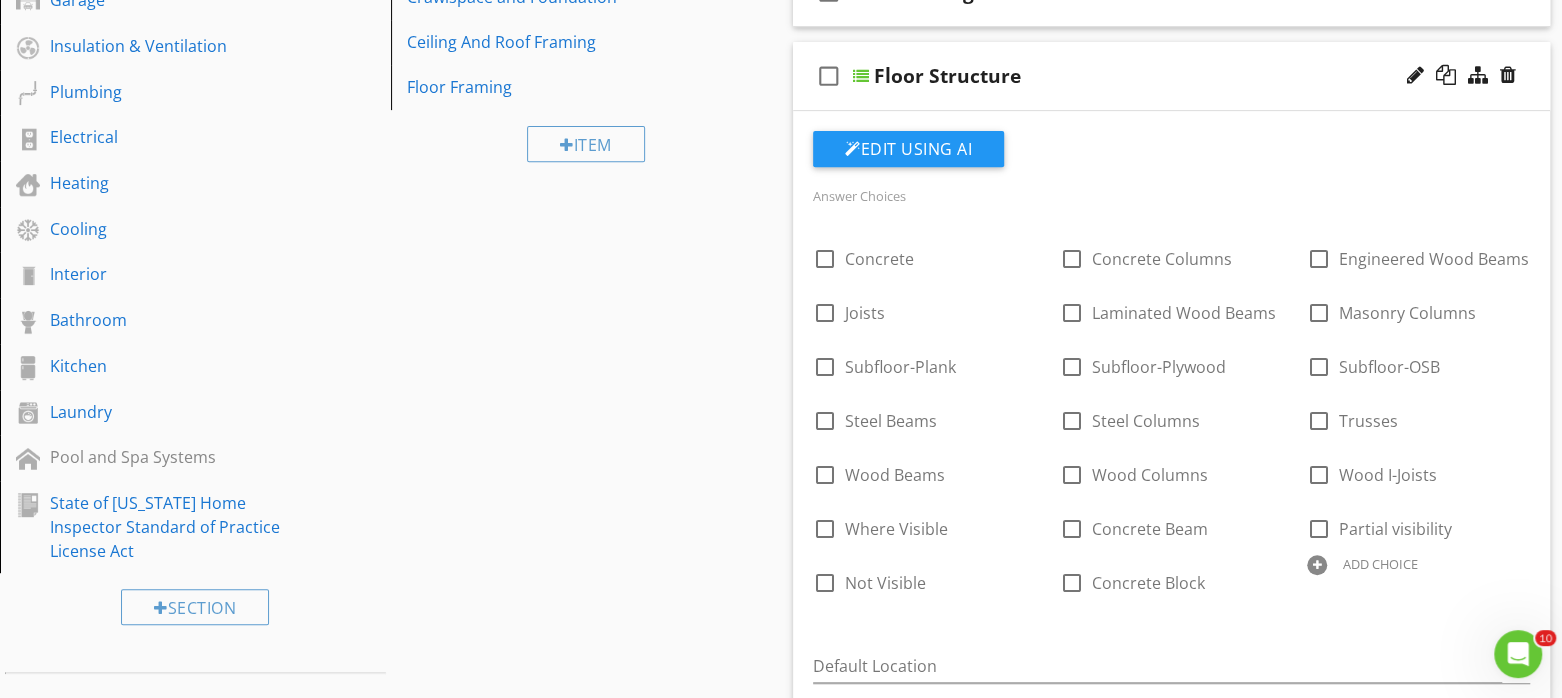 scroll, scrollTop: 500, scrollLeft: 0, axis: vertical 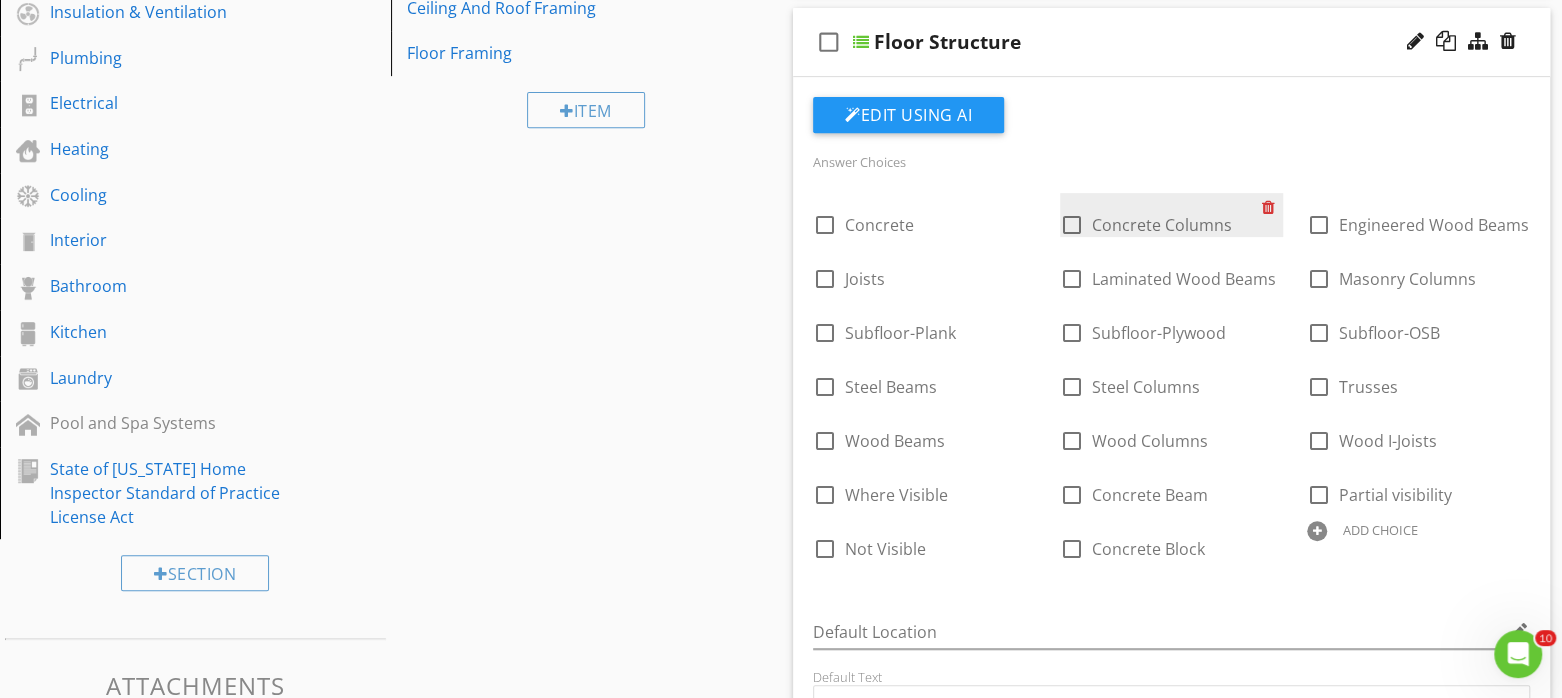 click at bounding box center (1272, 207) 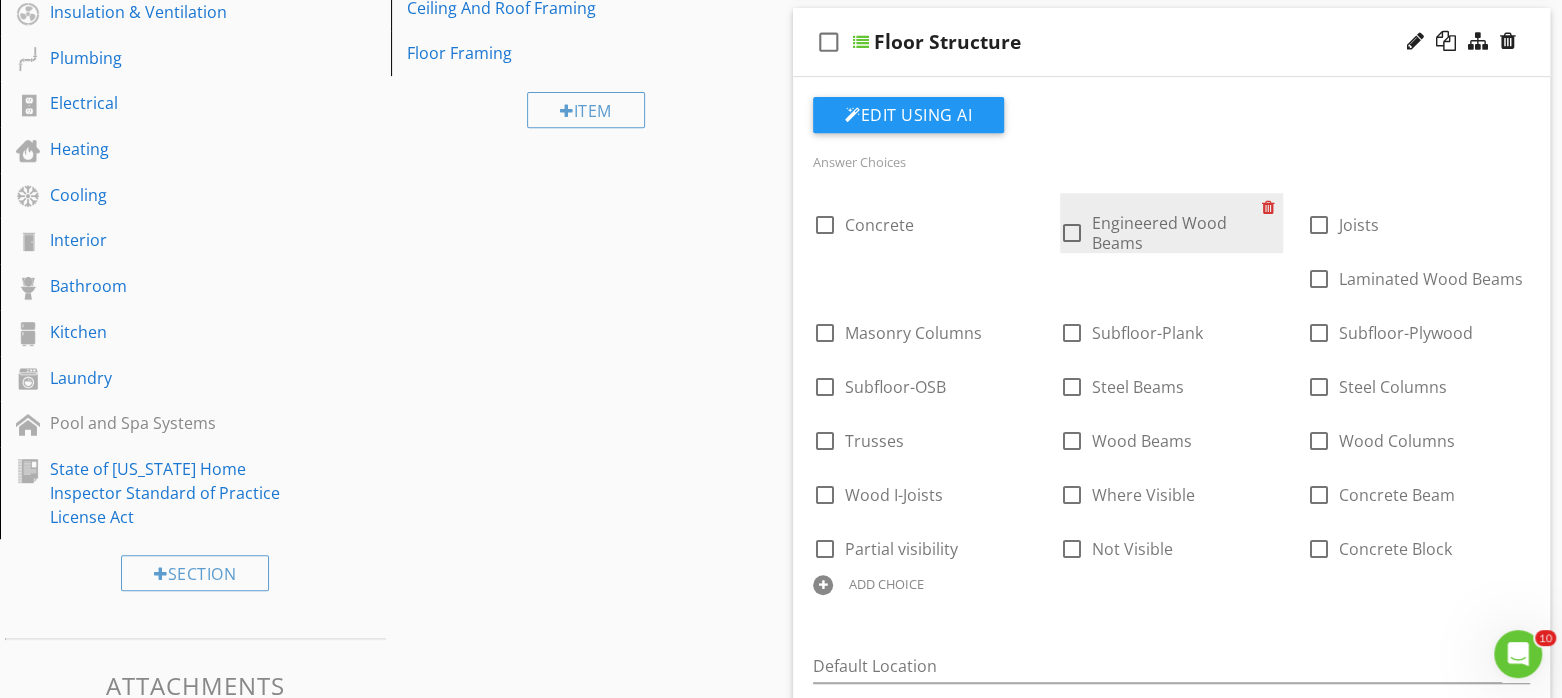 click at bounding box center (1272, 207) 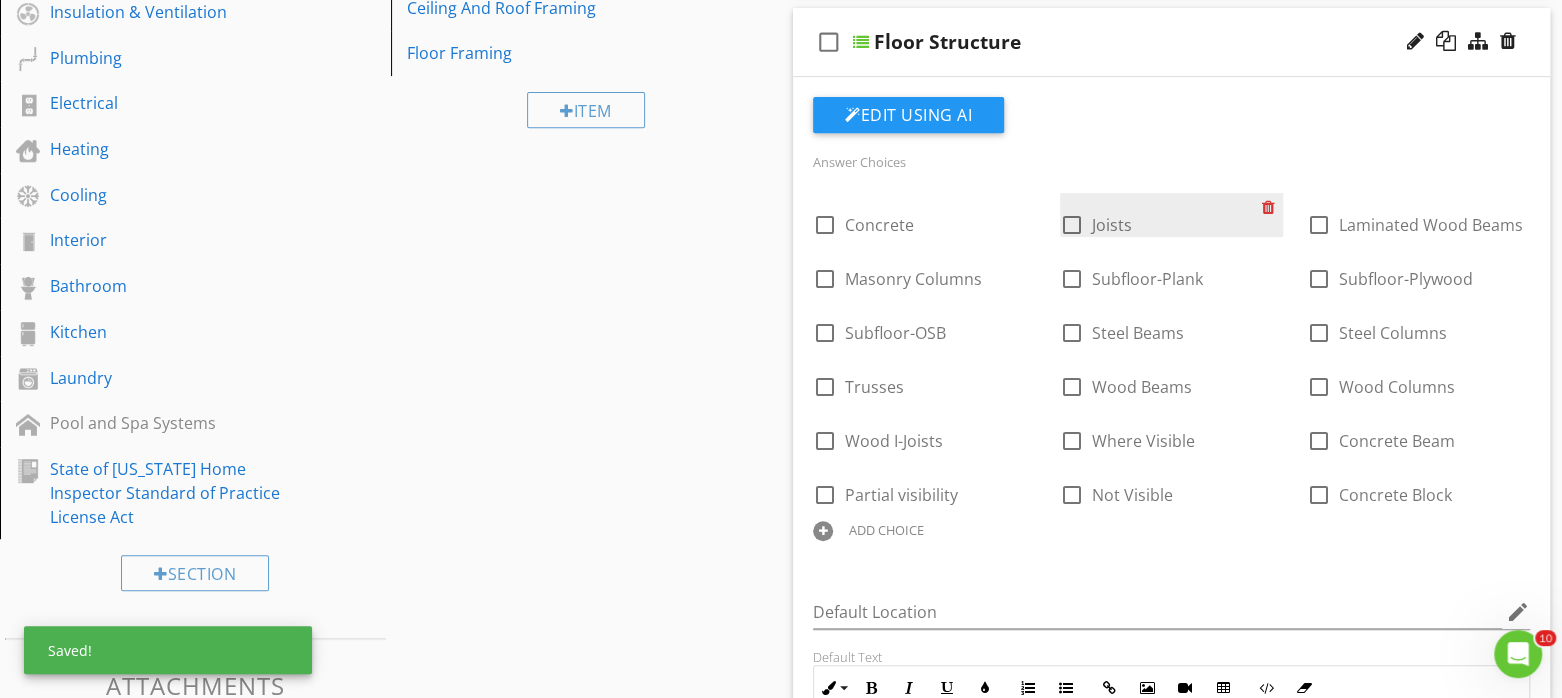 click at bounding box center (1272, 207) 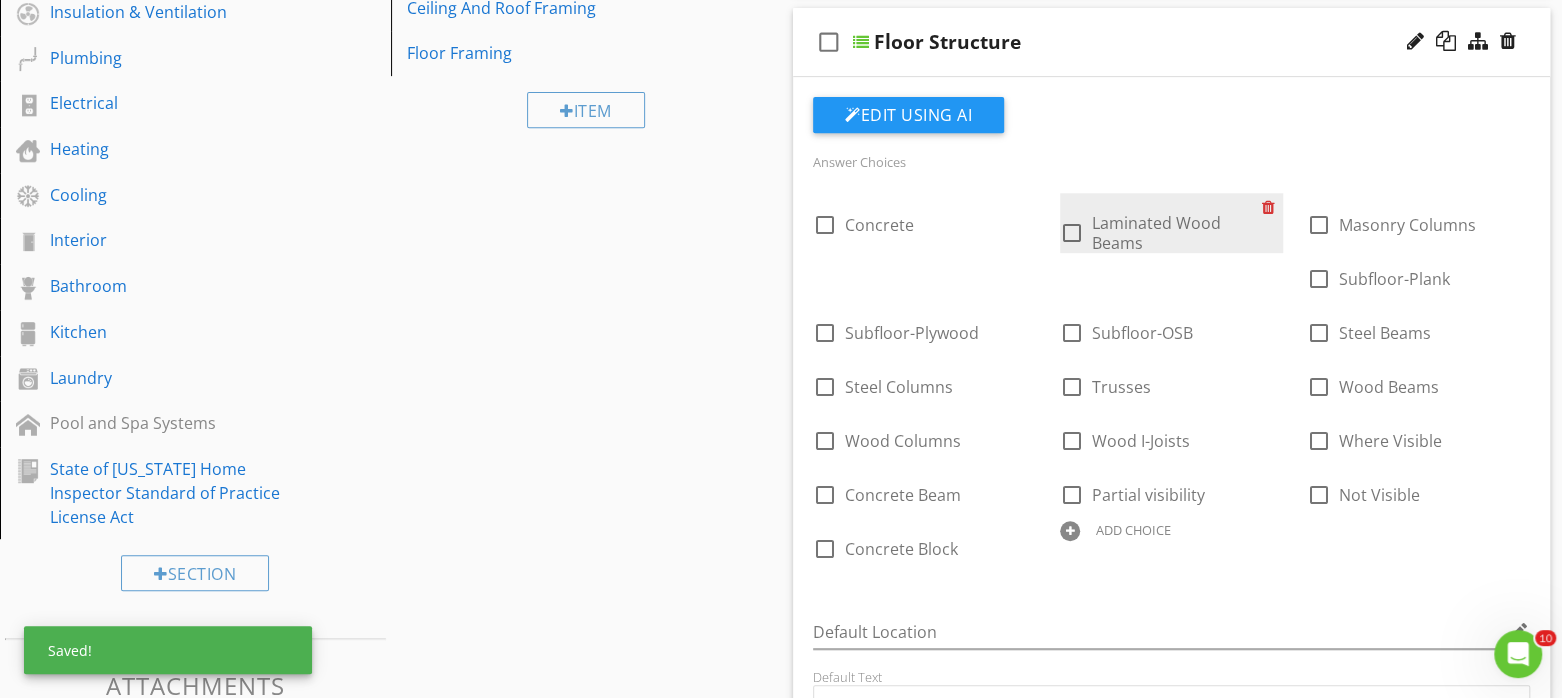 click at bounding box center [1272, 207] 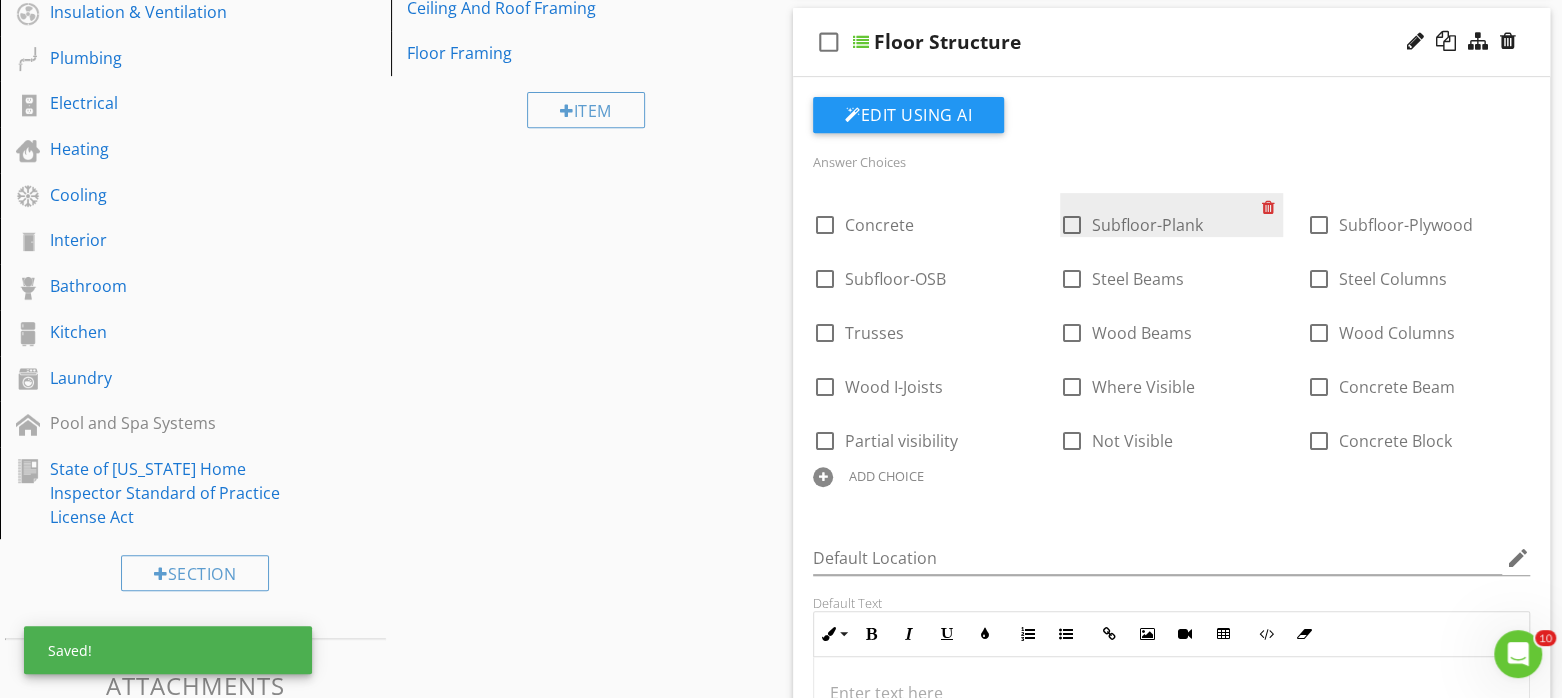 click at bounding box center (1272, 207) 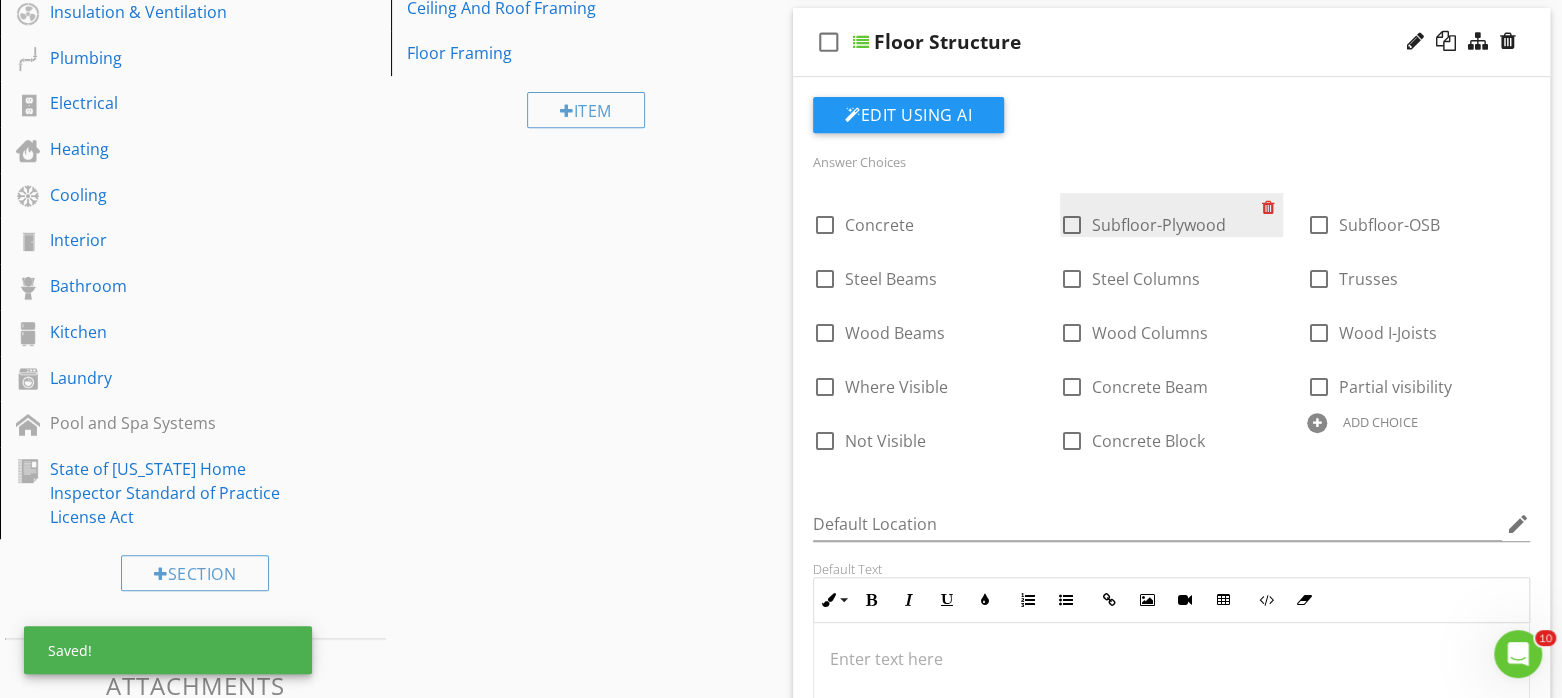 click at bounding box center [1272, 207] 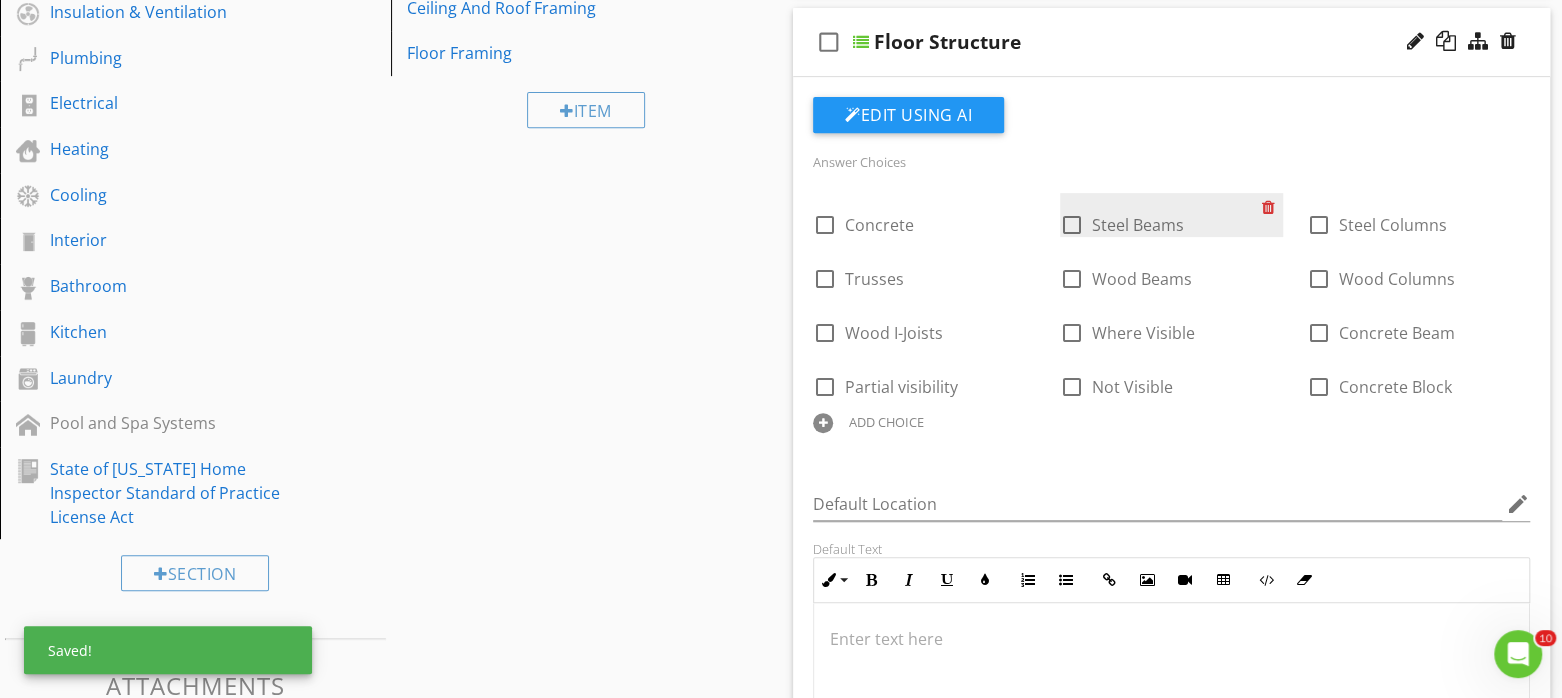 click at bounding box center (1272, 207) 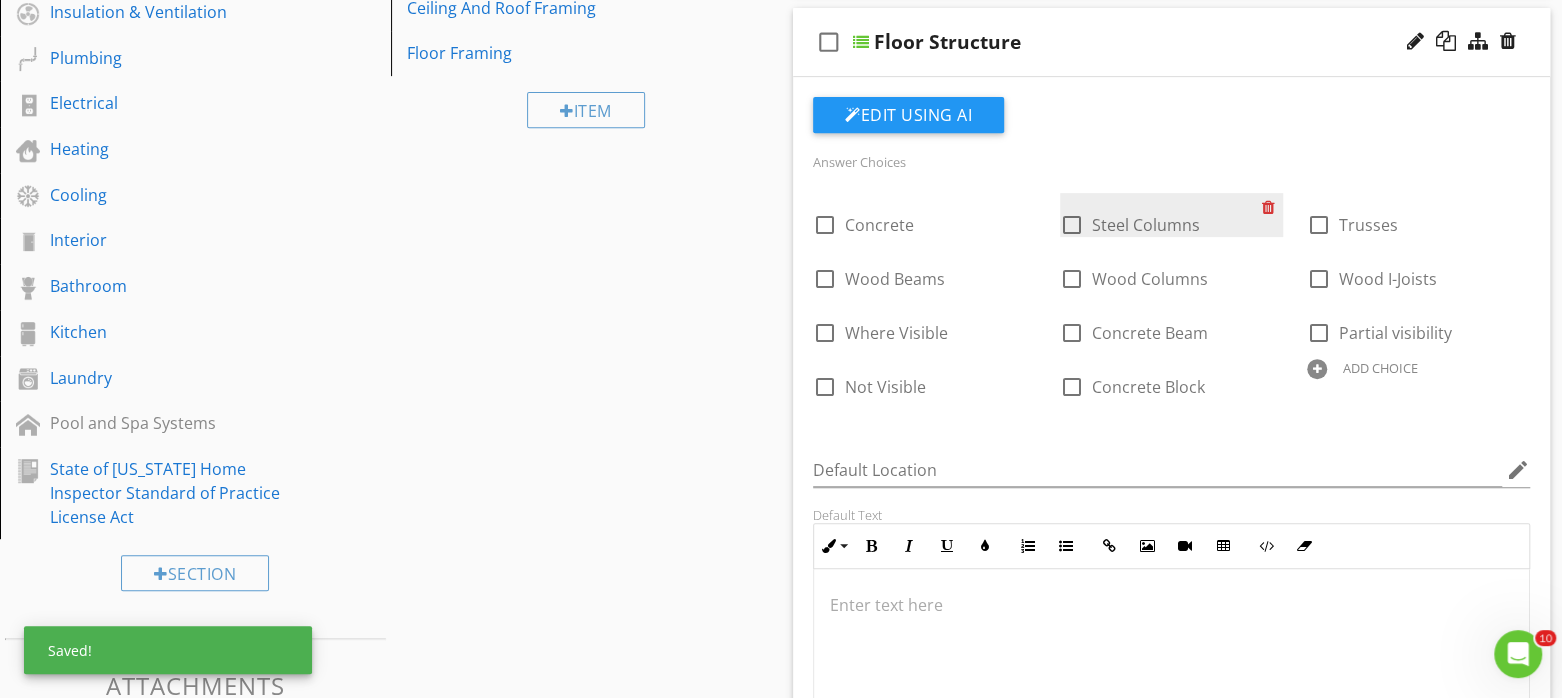 click at bounding box center (1272, 207) 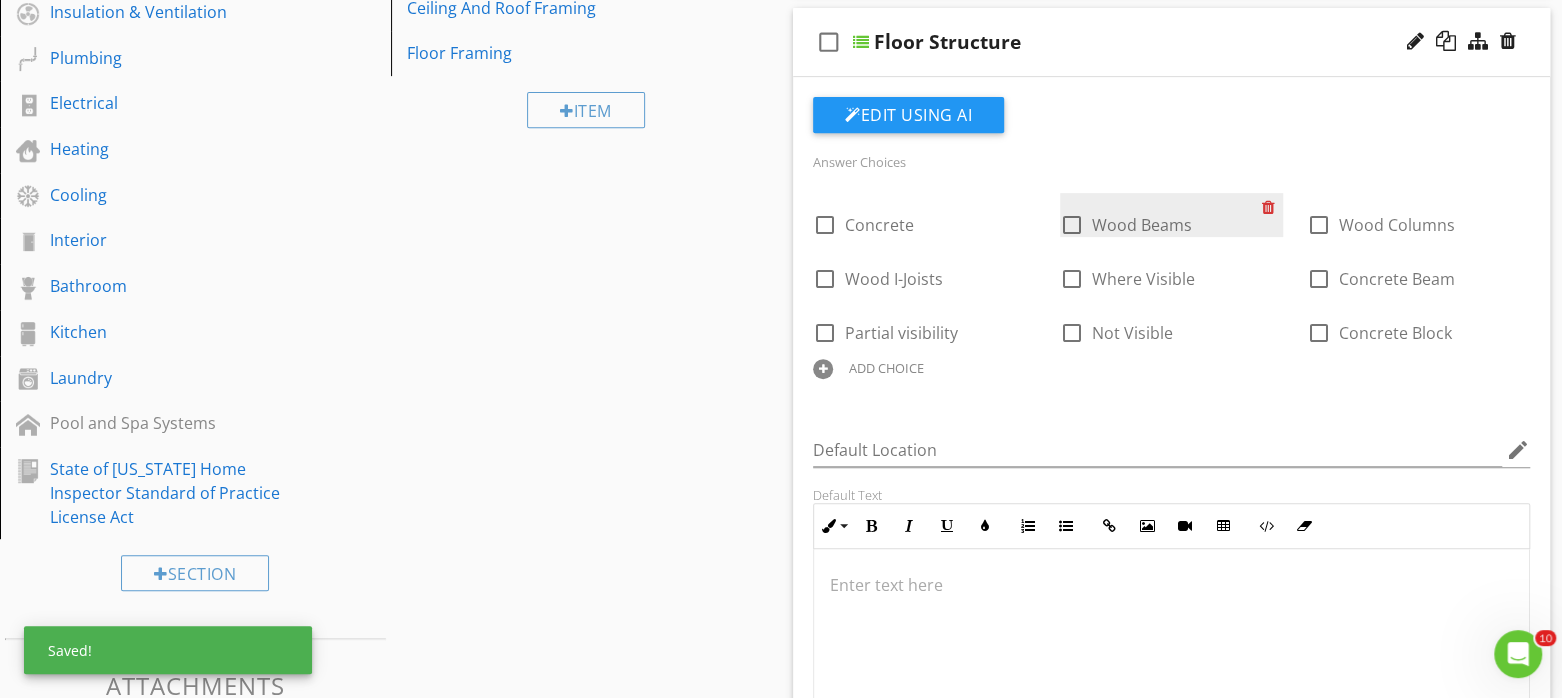 click at bounding box center (1272, 207) 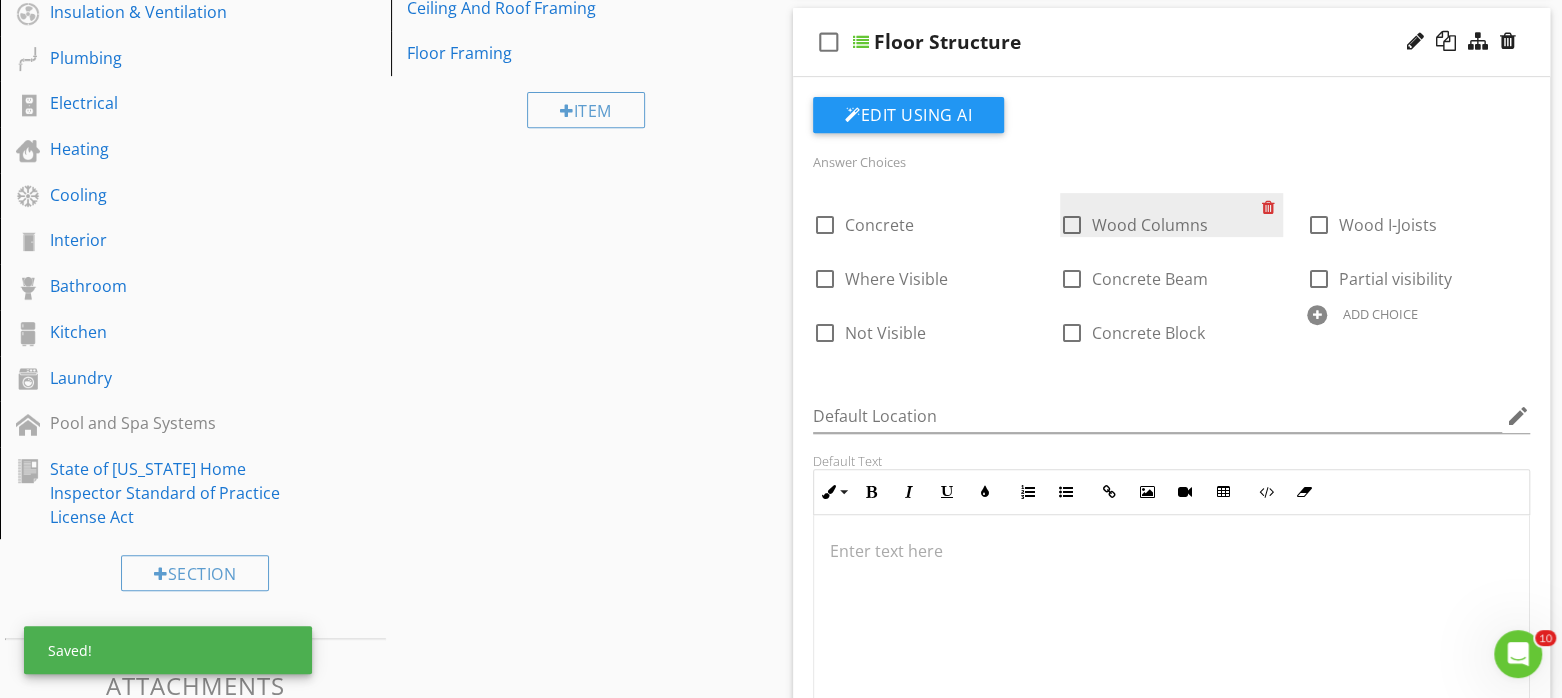 click at bounding box center [1272, 207] 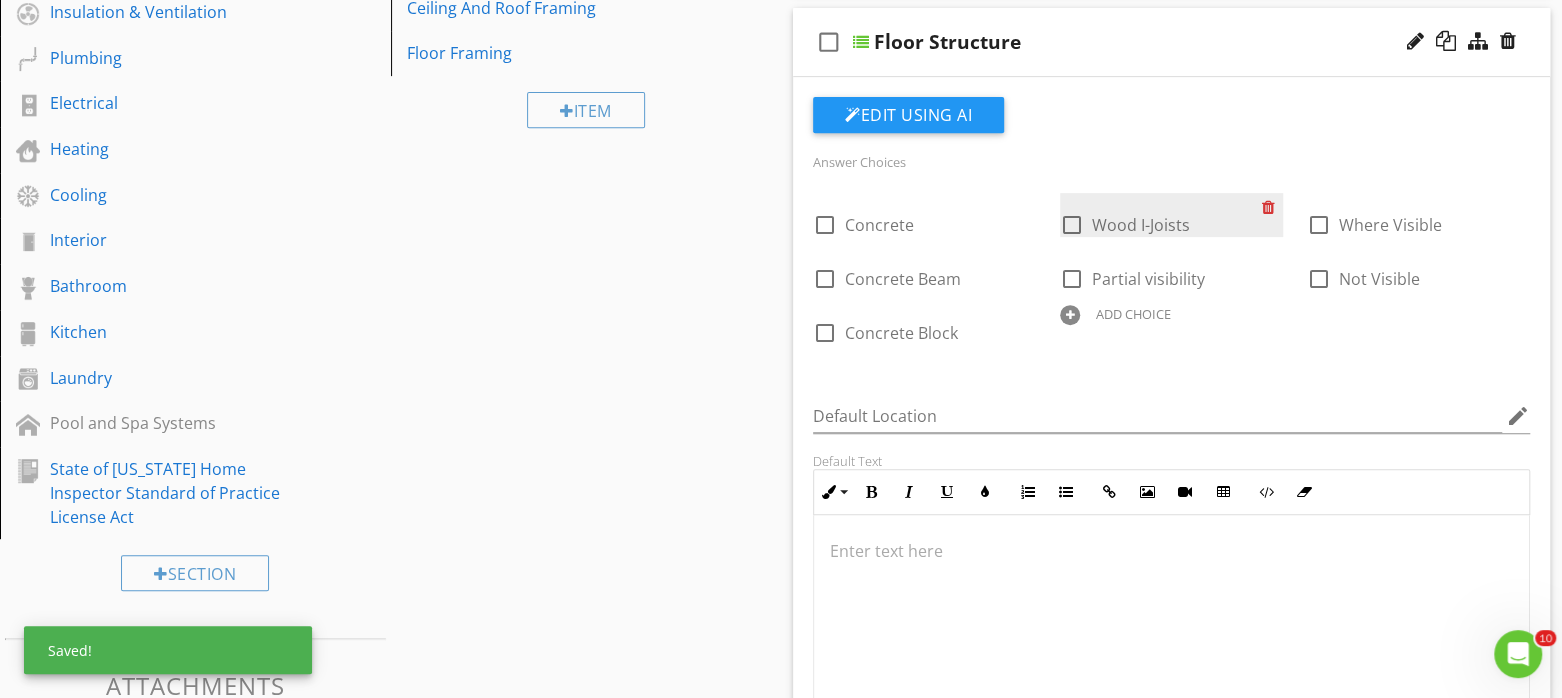 click at bounding box center (1272, 207) 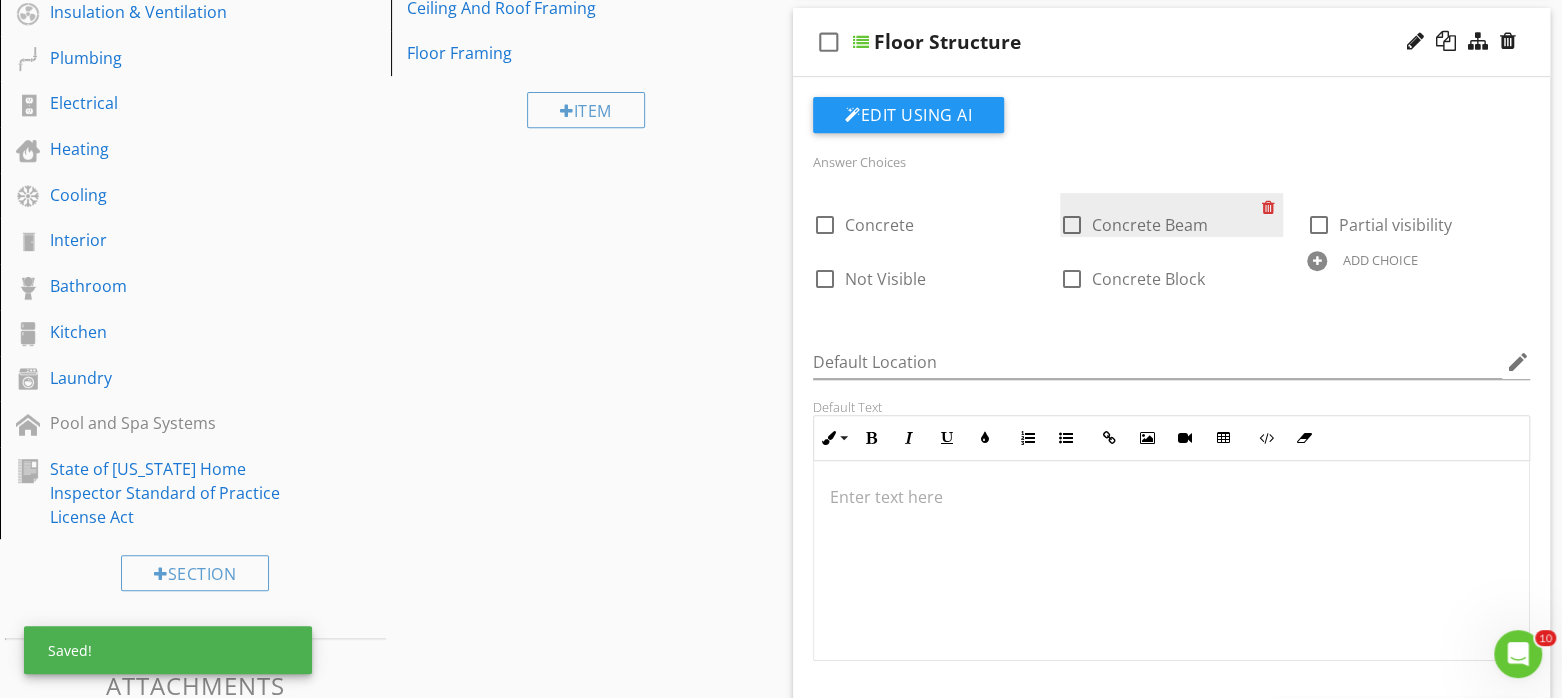 click at bounding box center [1272, 207] 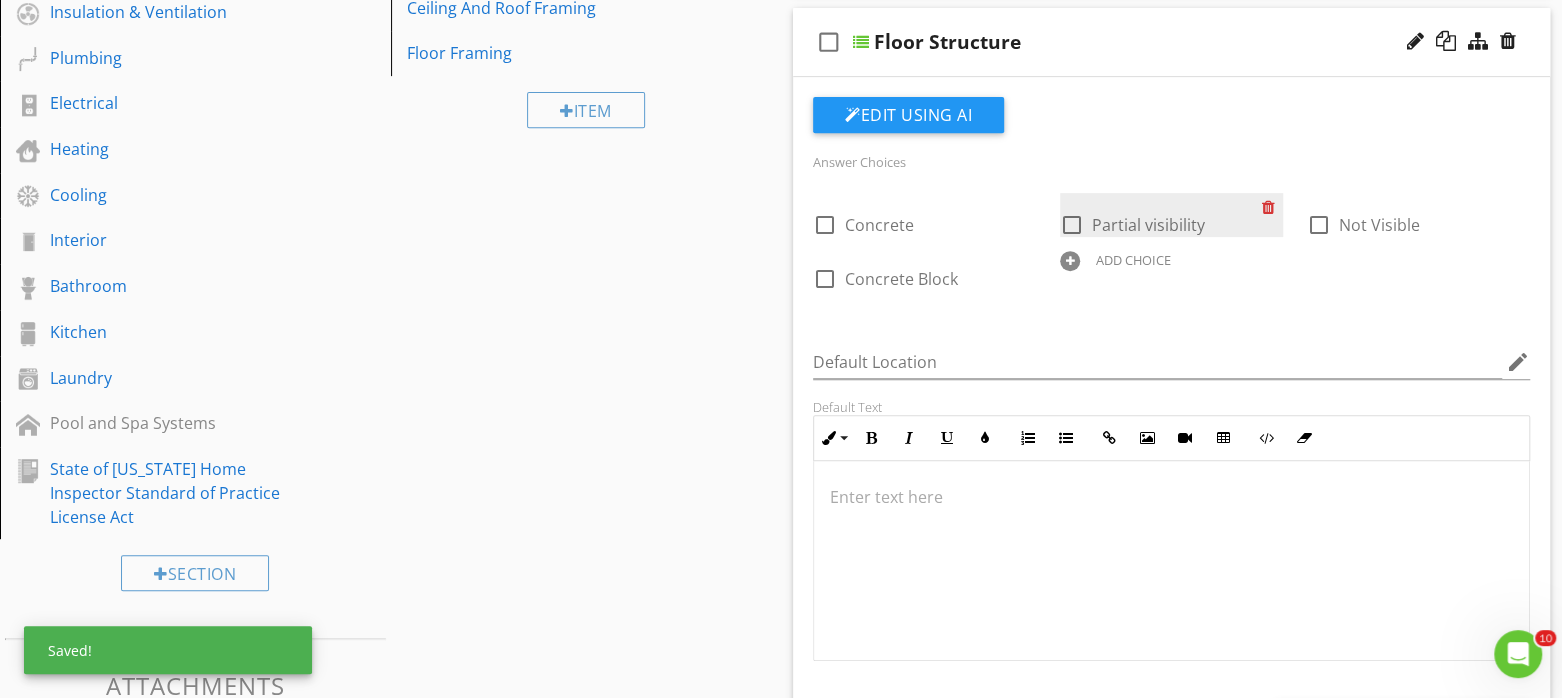 click at bounding box center [1272, 207] 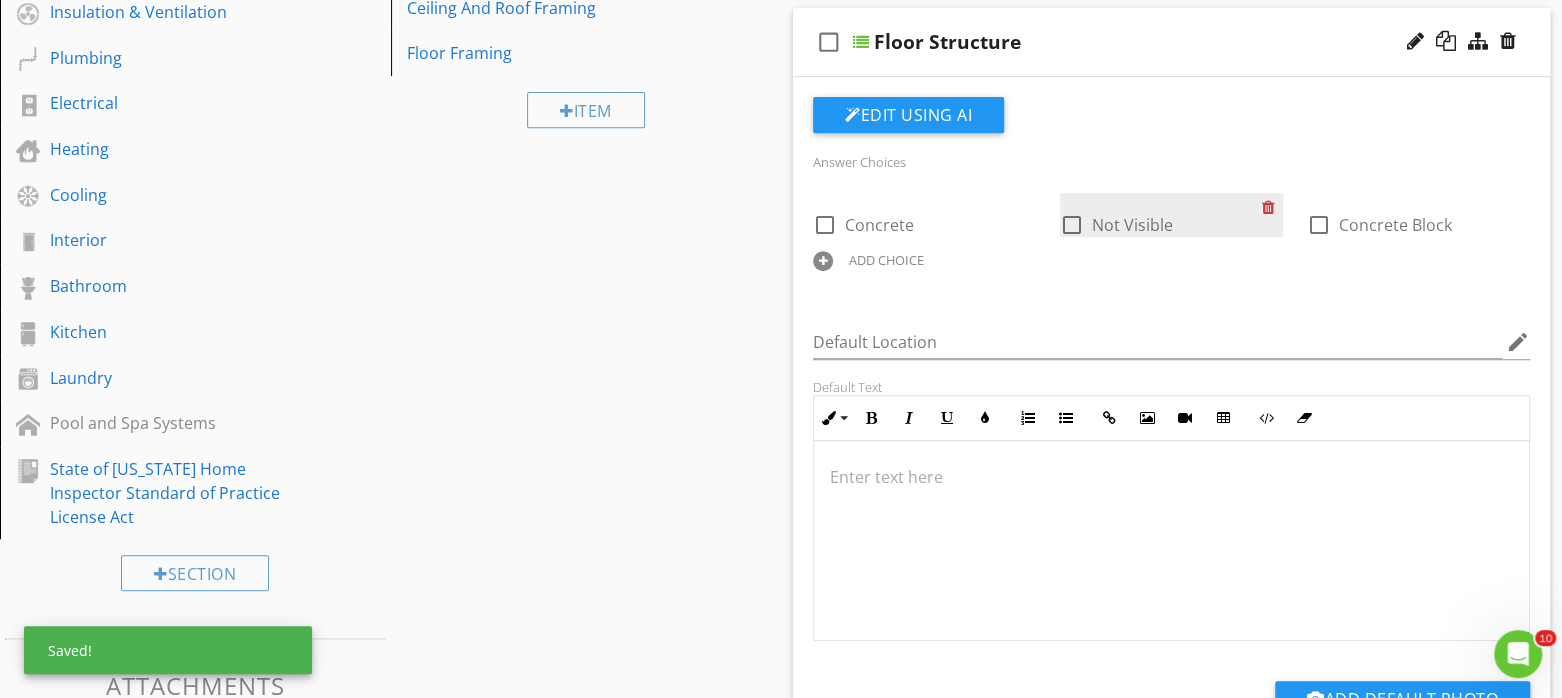 click at bounding box center (1272, 207) 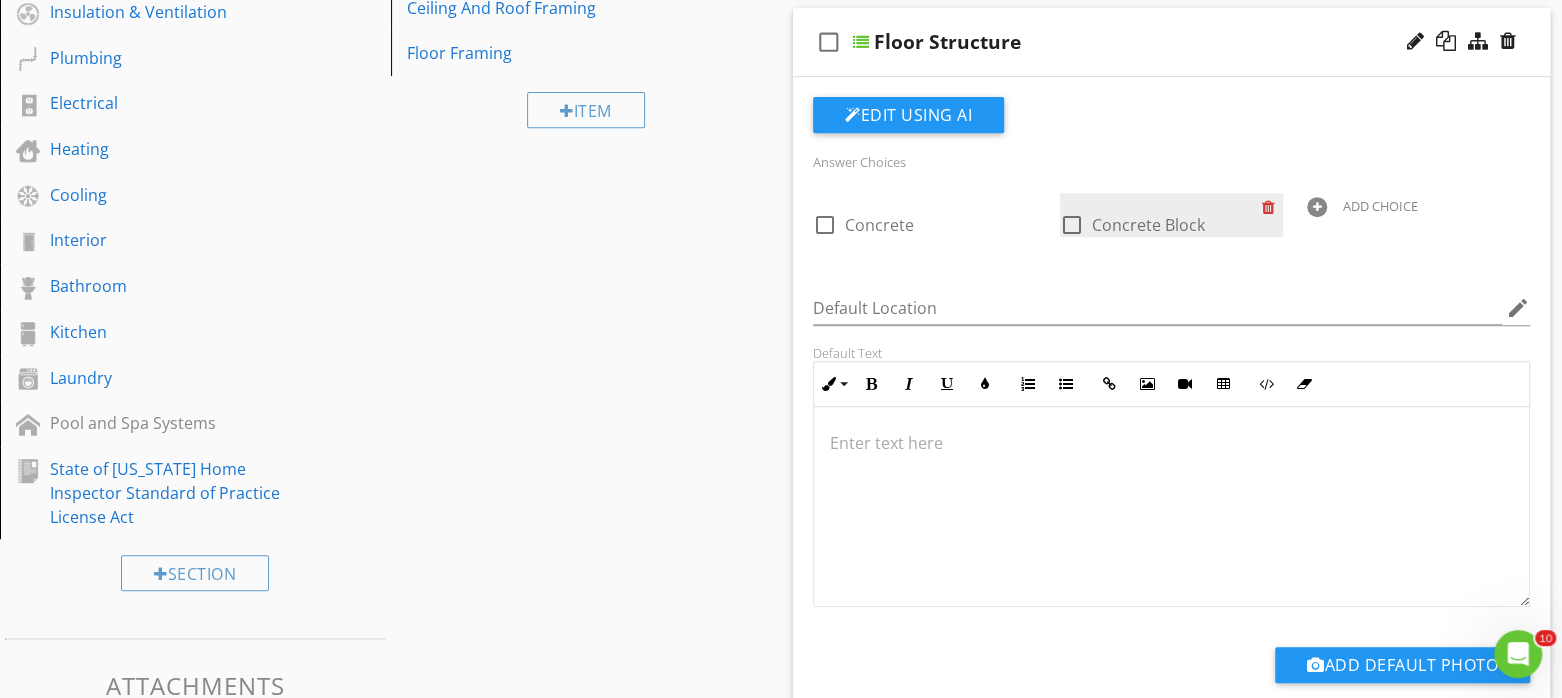 click at bounding box center (1272, 207) 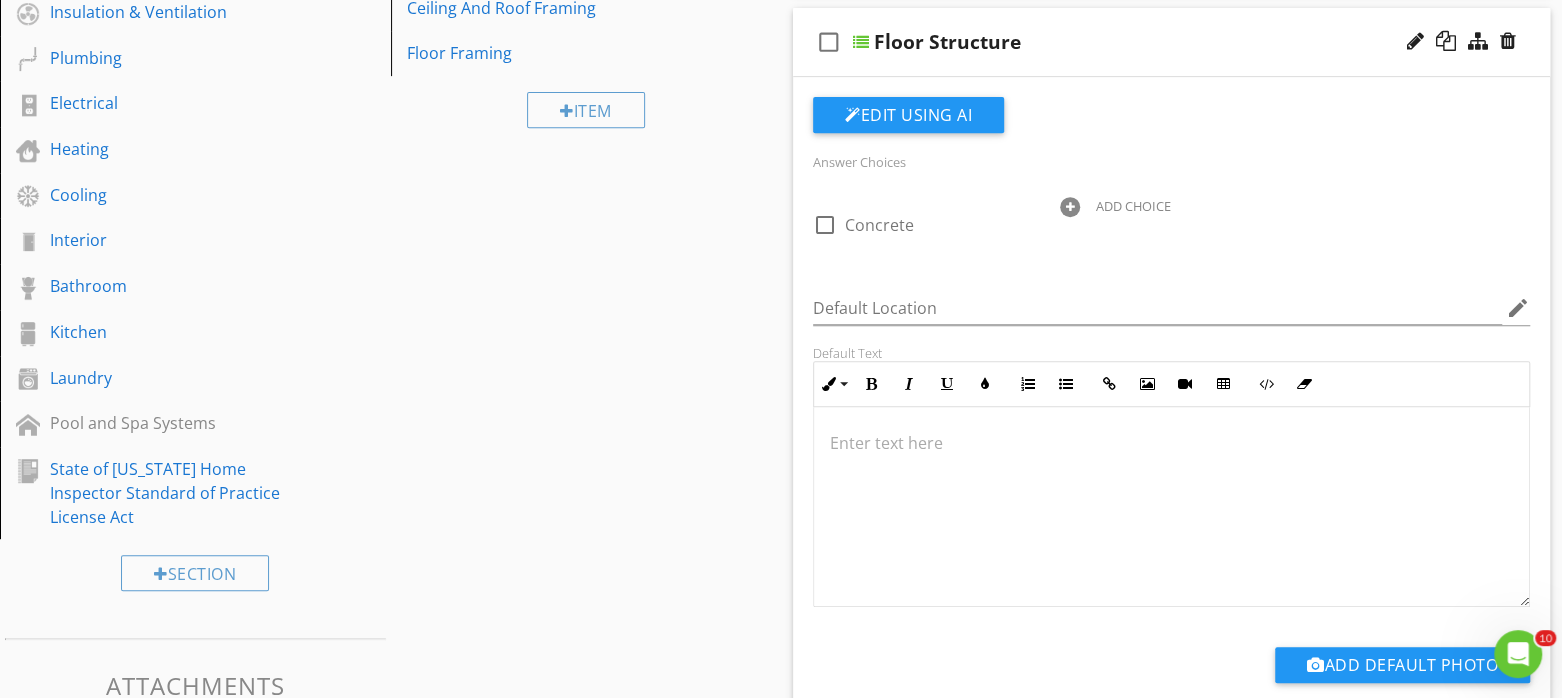 click on "ADD CHOICE" at bounding box center (1133, 206) 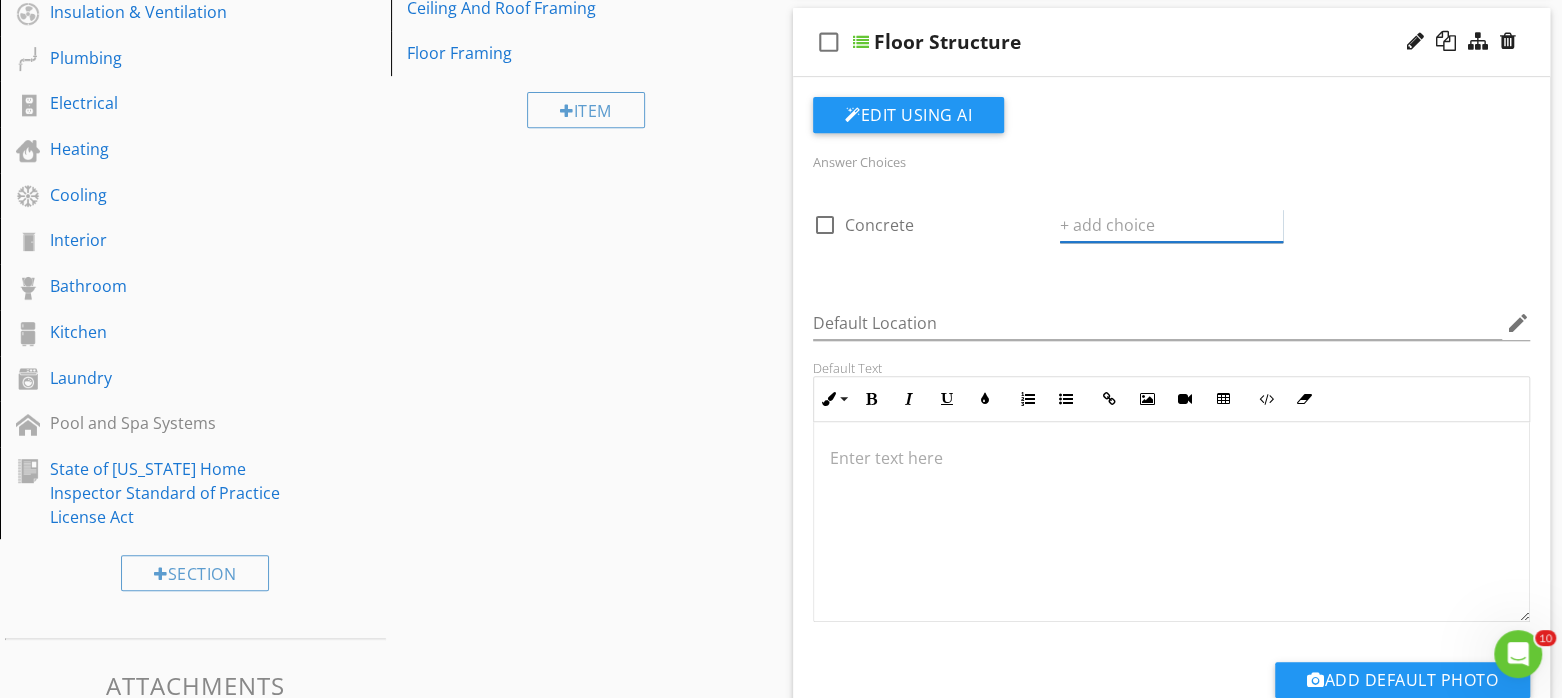 click at bounding box center [1171, 225] 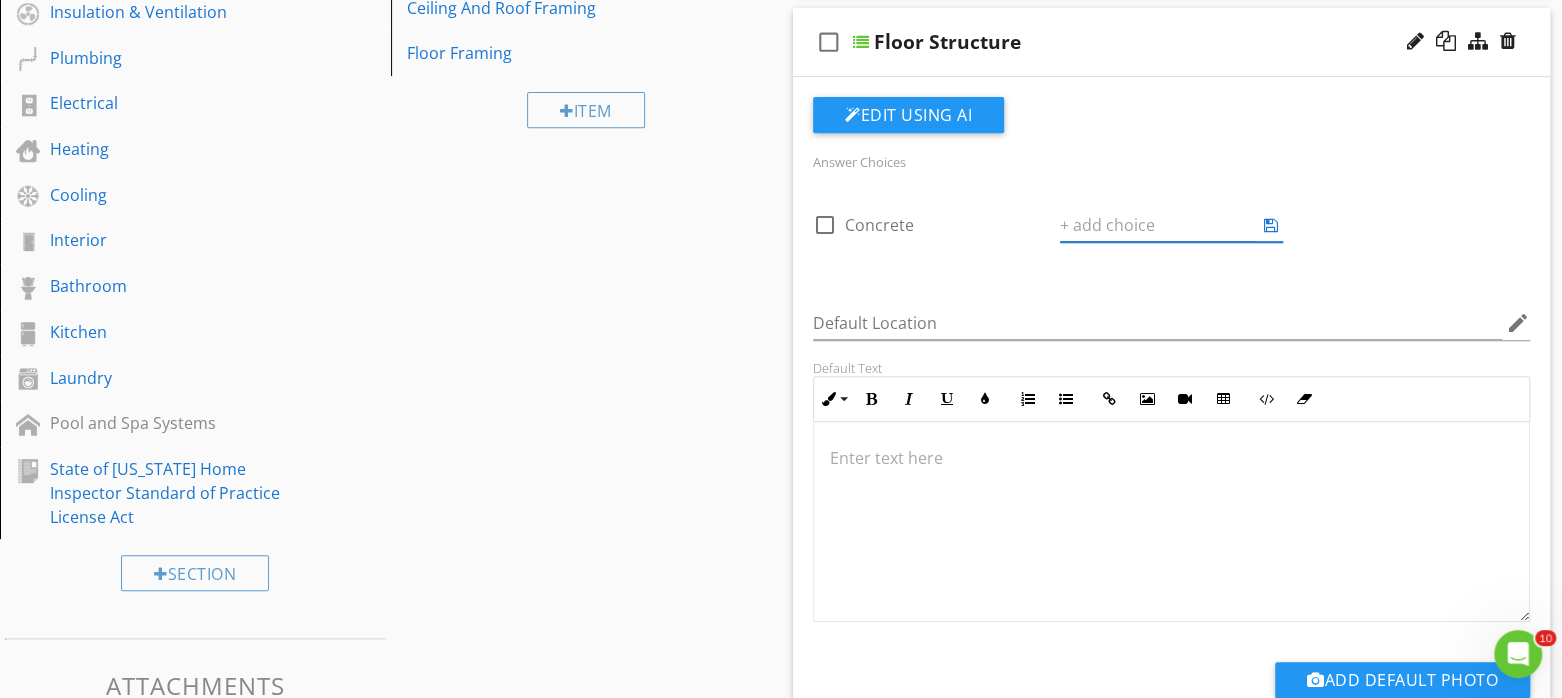 click on "Answer Choices   check_box_outline_blank Concrete         ADD CHOICE     Default Location edit       Default Text   Inline Style XLarge Large Normal Small Light Small/Light Bold Italic Underline Colors Ordered List Unordered List Insert Link Insert Image Insert Video Insert Table Code View Clear Formatting Enter text here
Add Default Photo" at bounding box center (1171, 415) 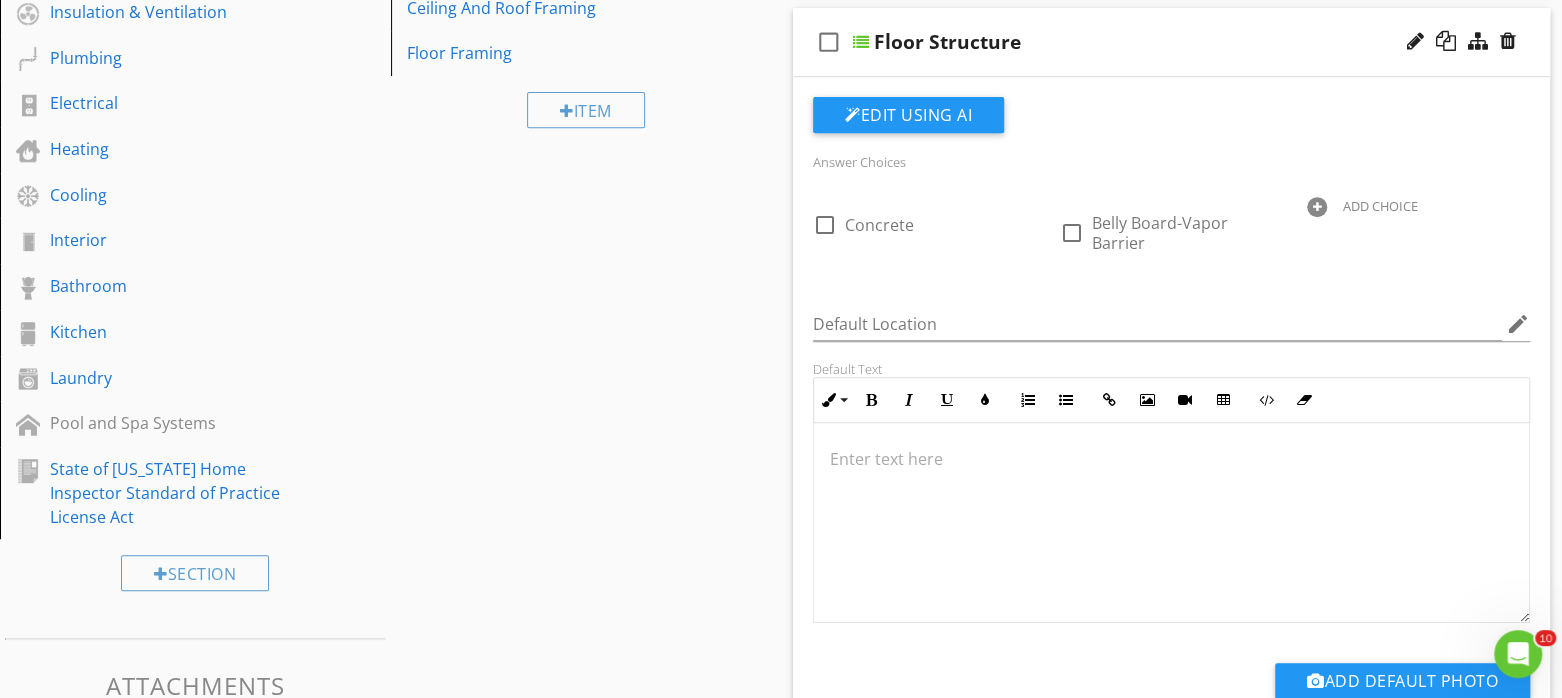 click on "ADD CHOICE" at bounding box center [1380, 206] 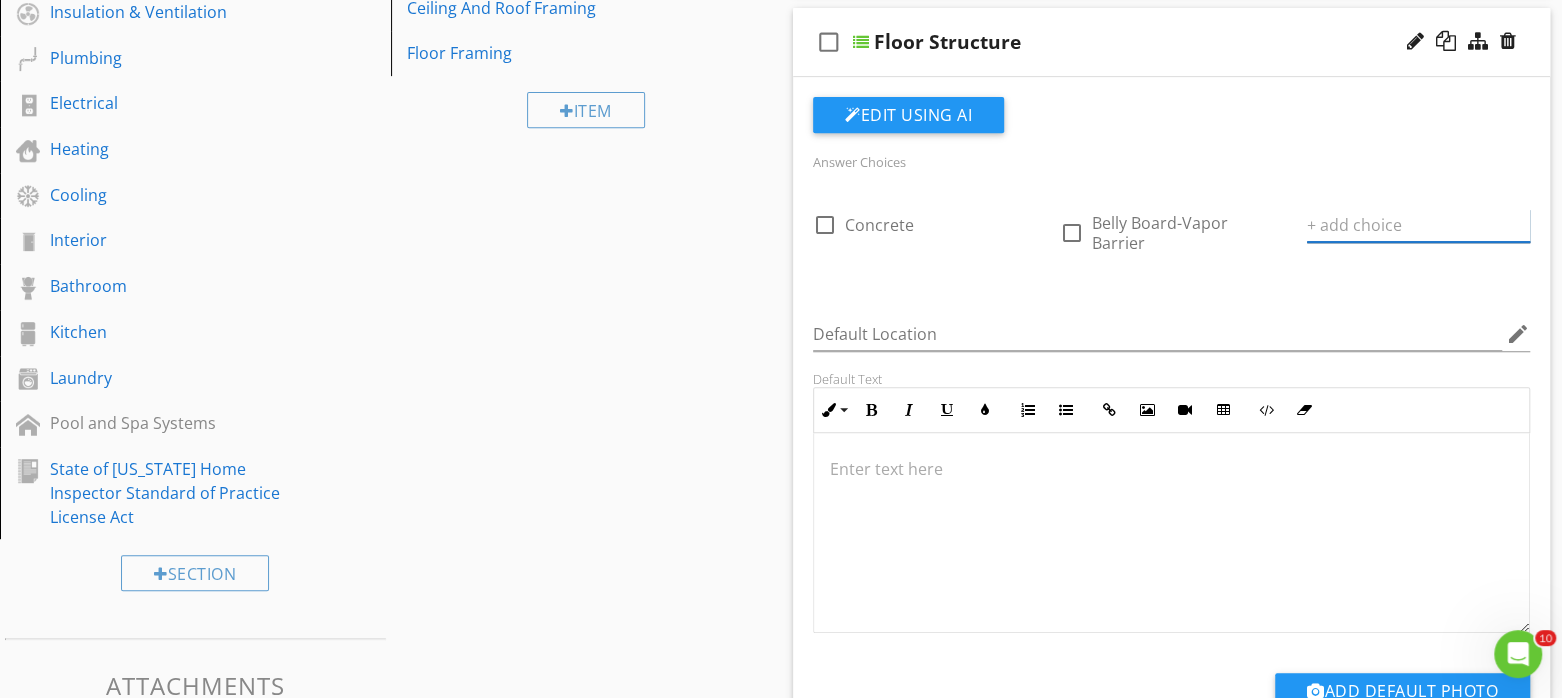 paste on "Marriage Line Floor Support" 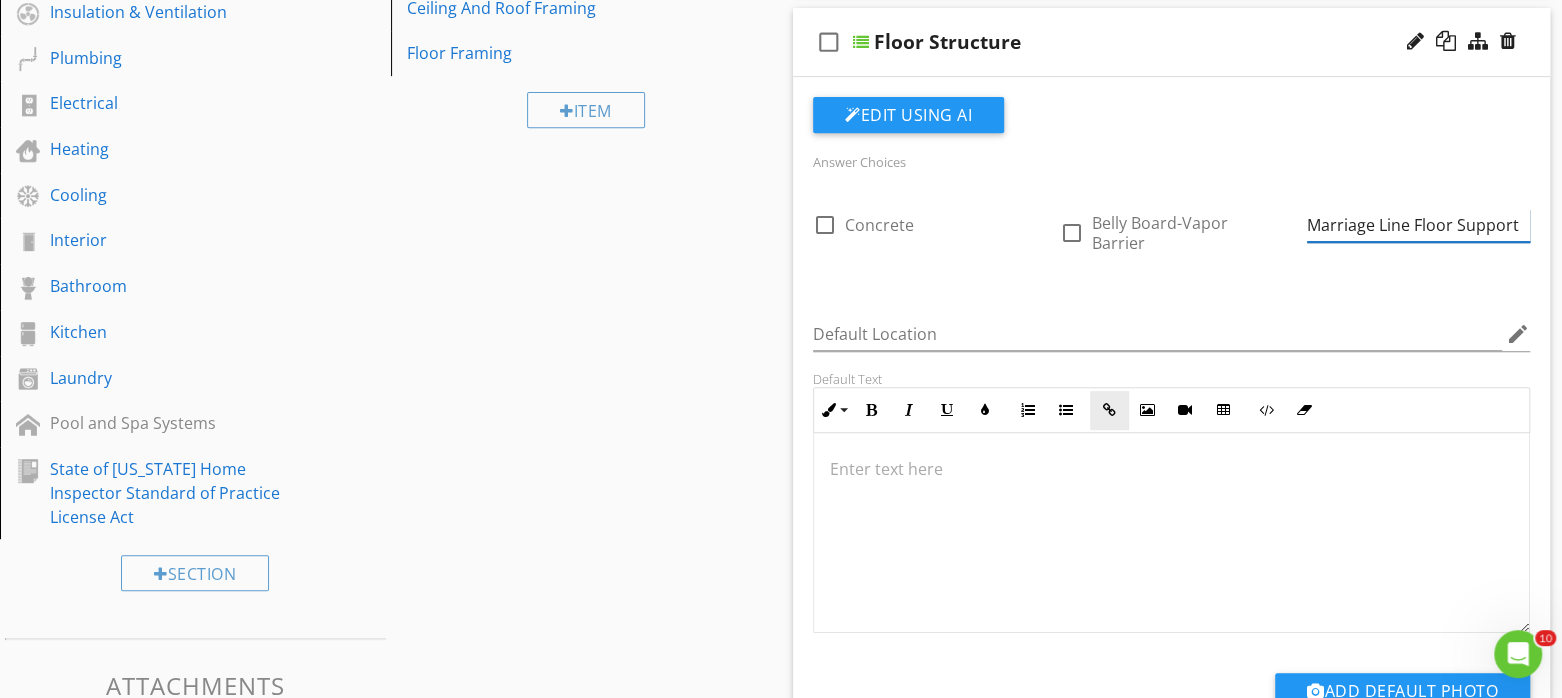 scroll, scrollTop: 0, scrollLeft: 13, axis: horizontal 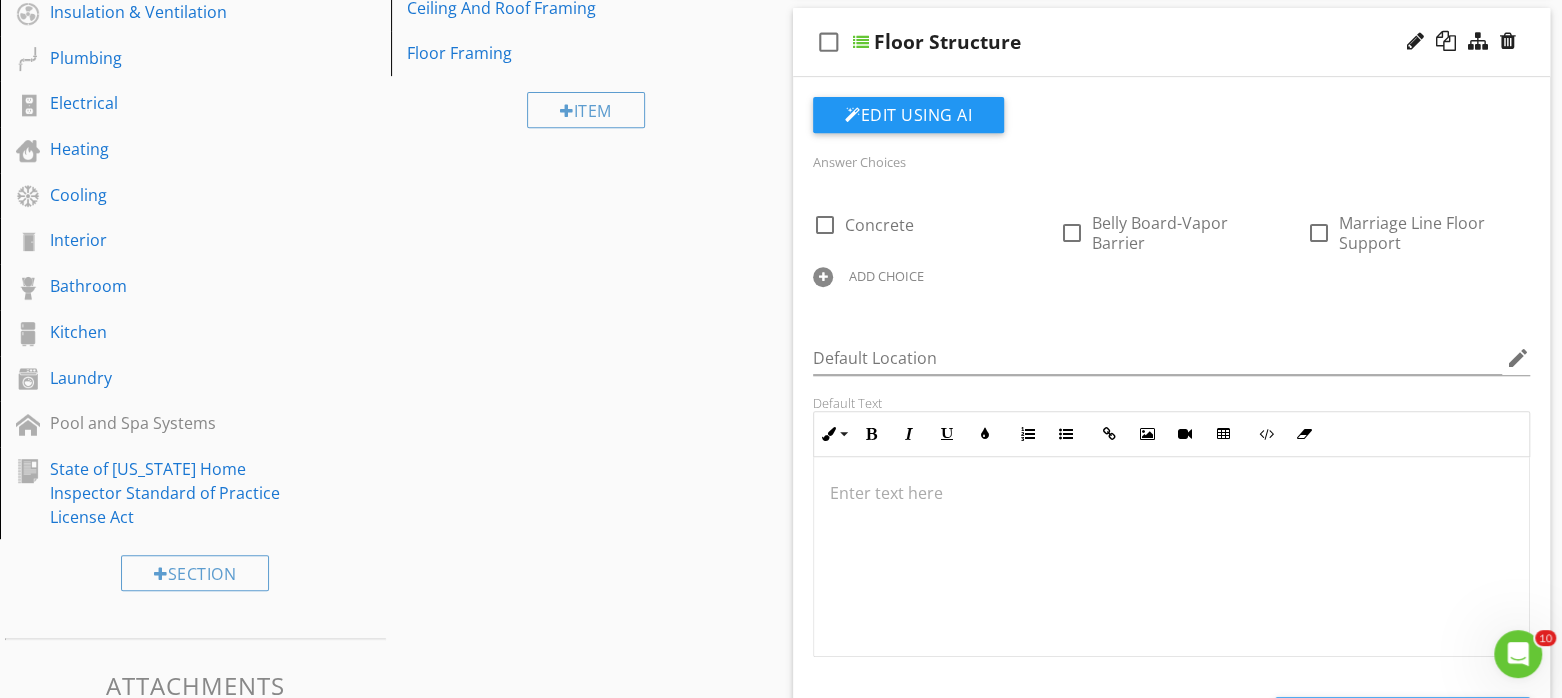 click on "ADD CHOICE" at bounding box center (886, 276) 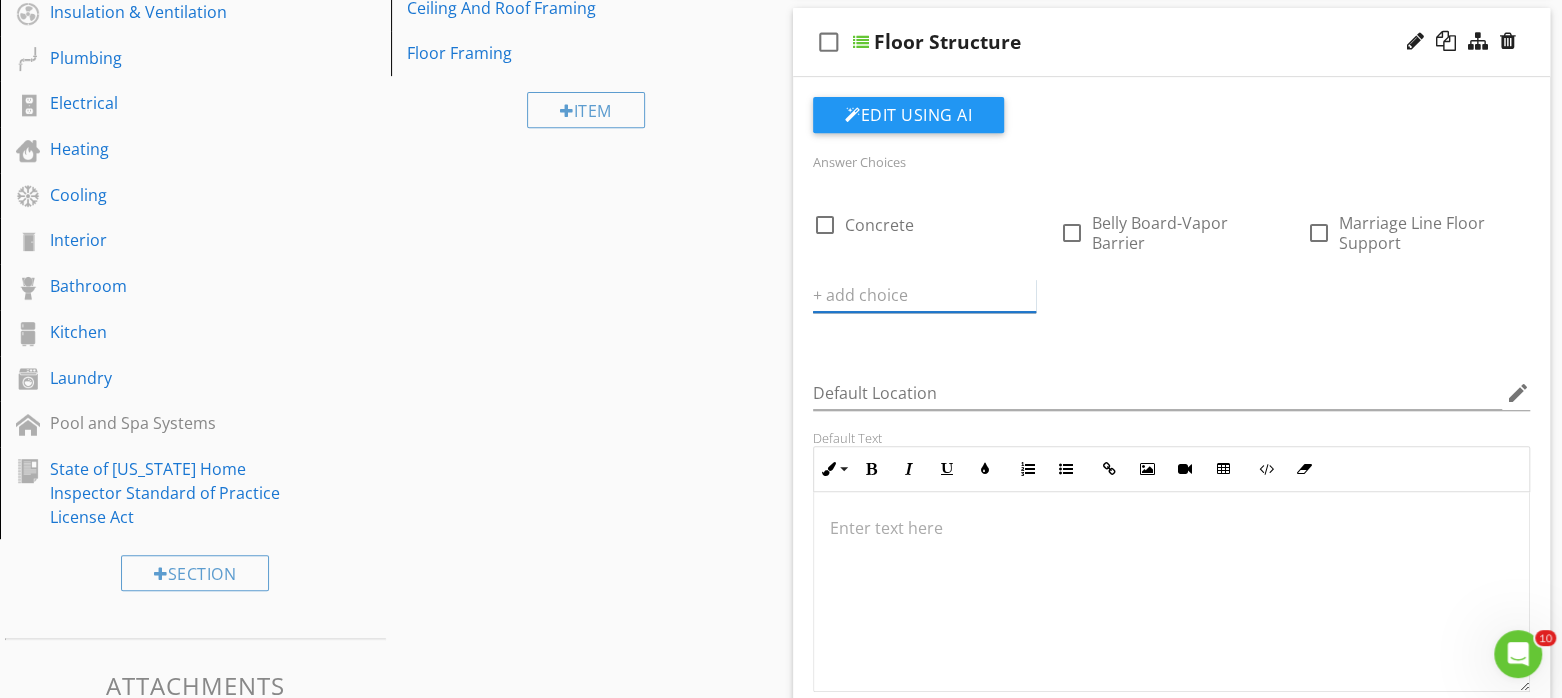paste on "Perimeter / Rim Joists" 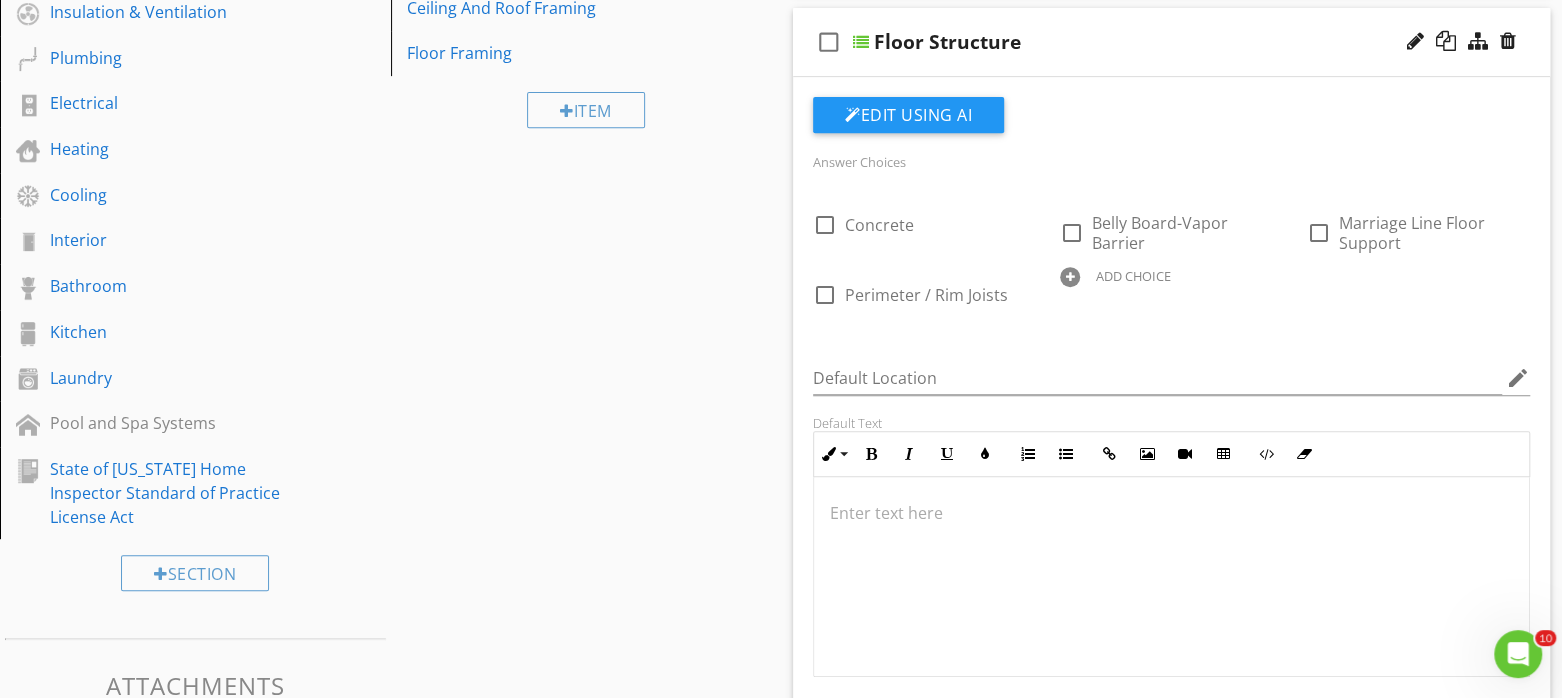 click on "ADD CHOICE" at bounding box center (1133, 276) 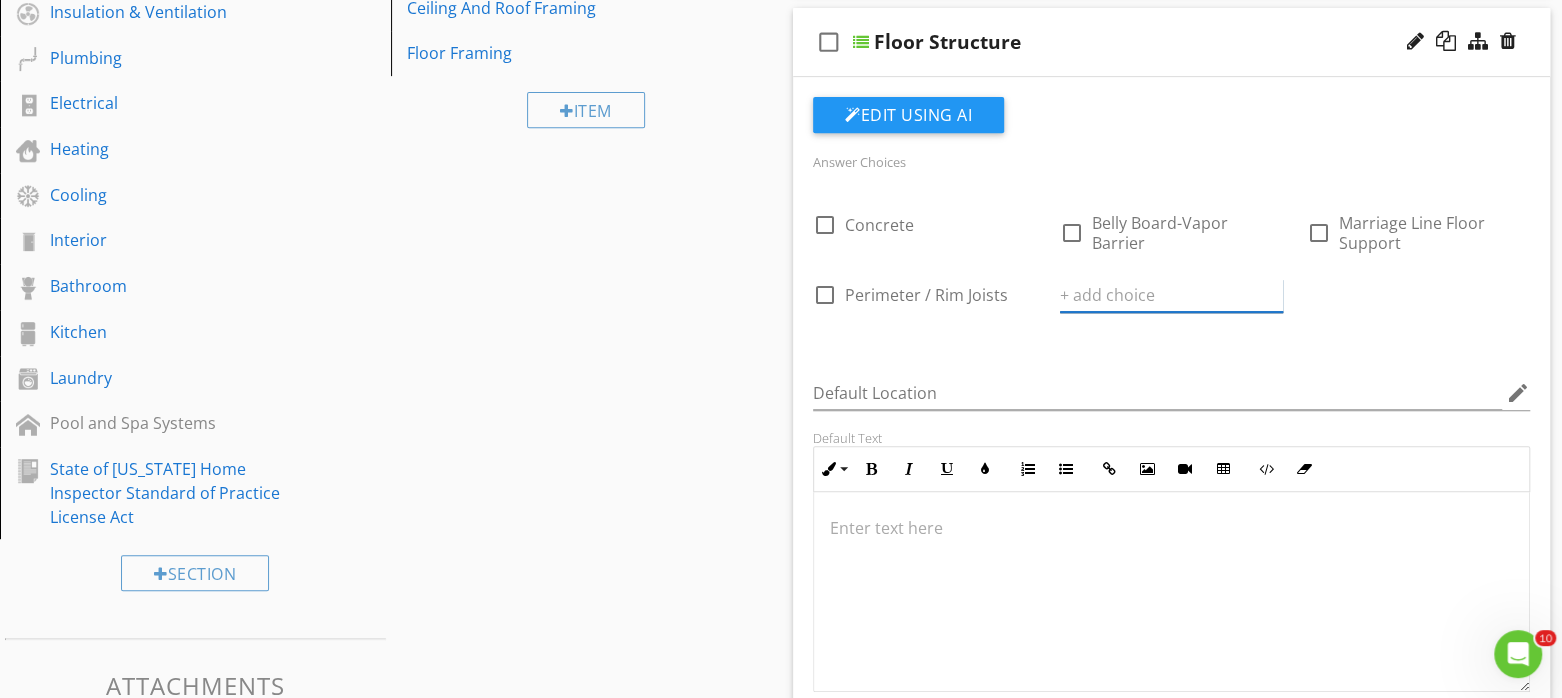 click at bounding box center [1171, 295] 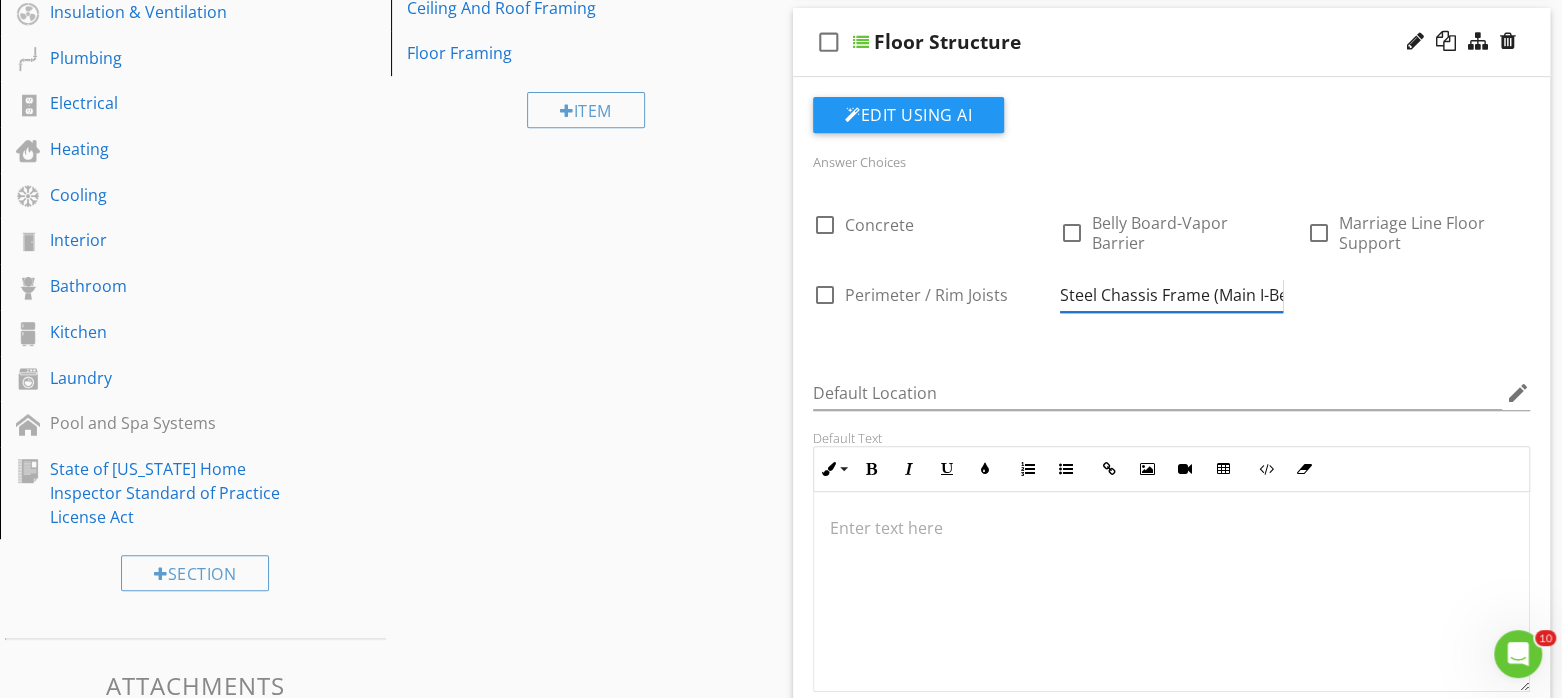 scroll, scrollTop: 0, scrollLeft: 68, axis: horizontal 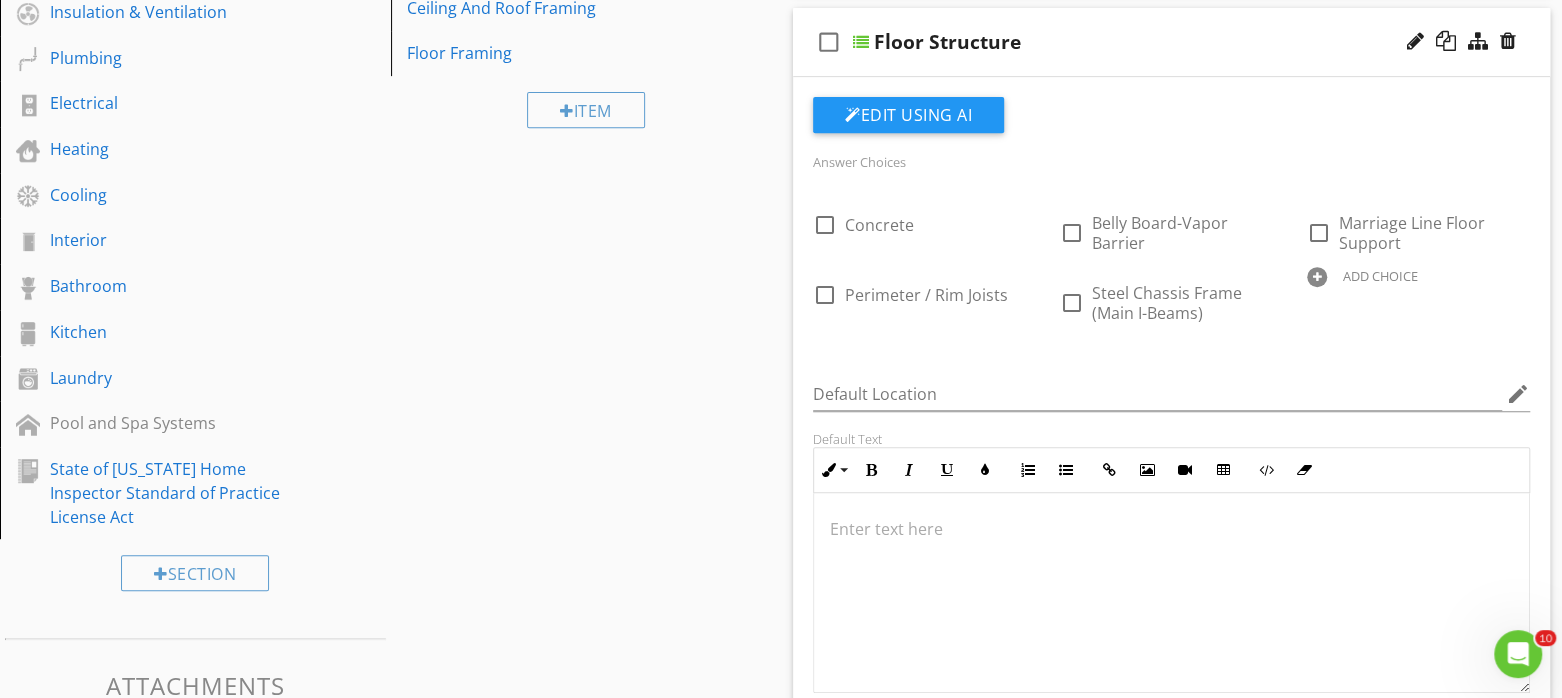 click on "ADD CHOICE" at bounding box center (1380, 276) 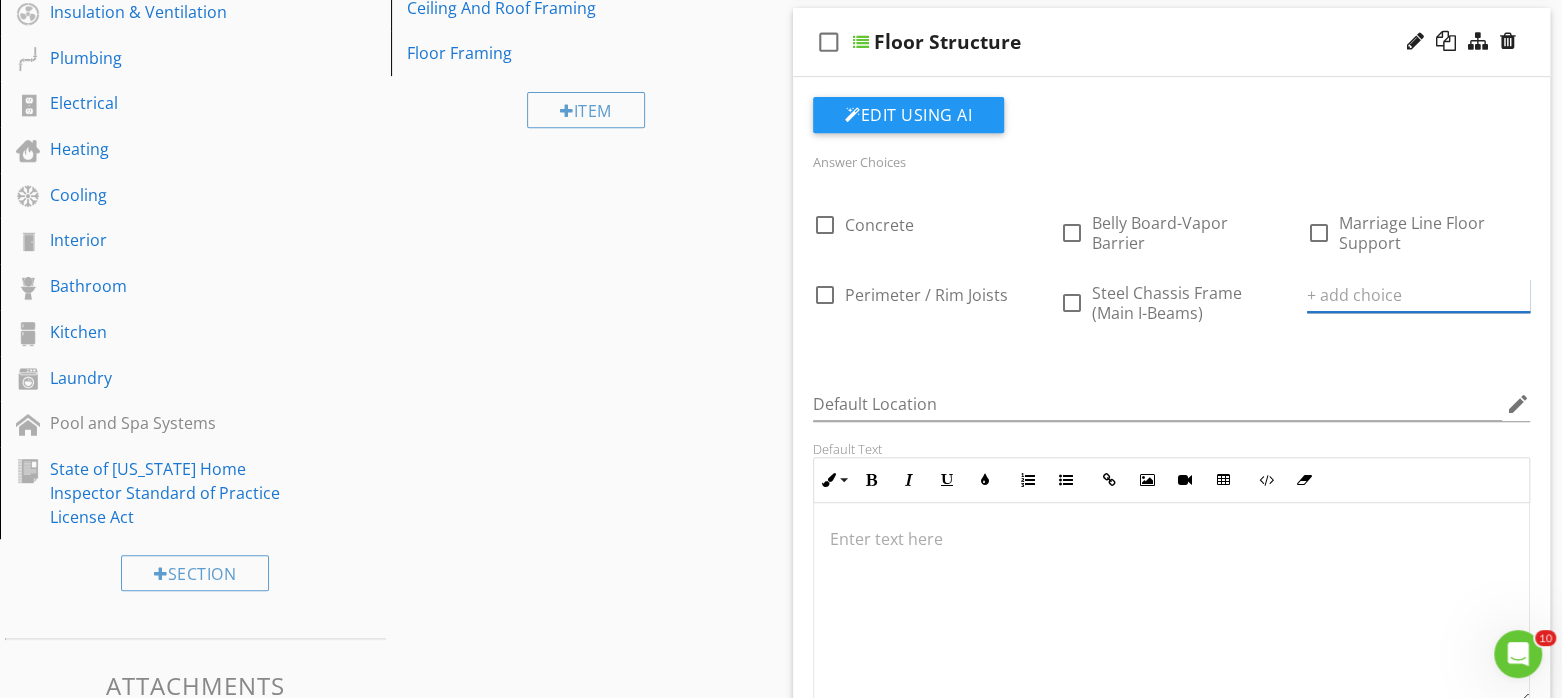 paste on "Steel Cross Members" 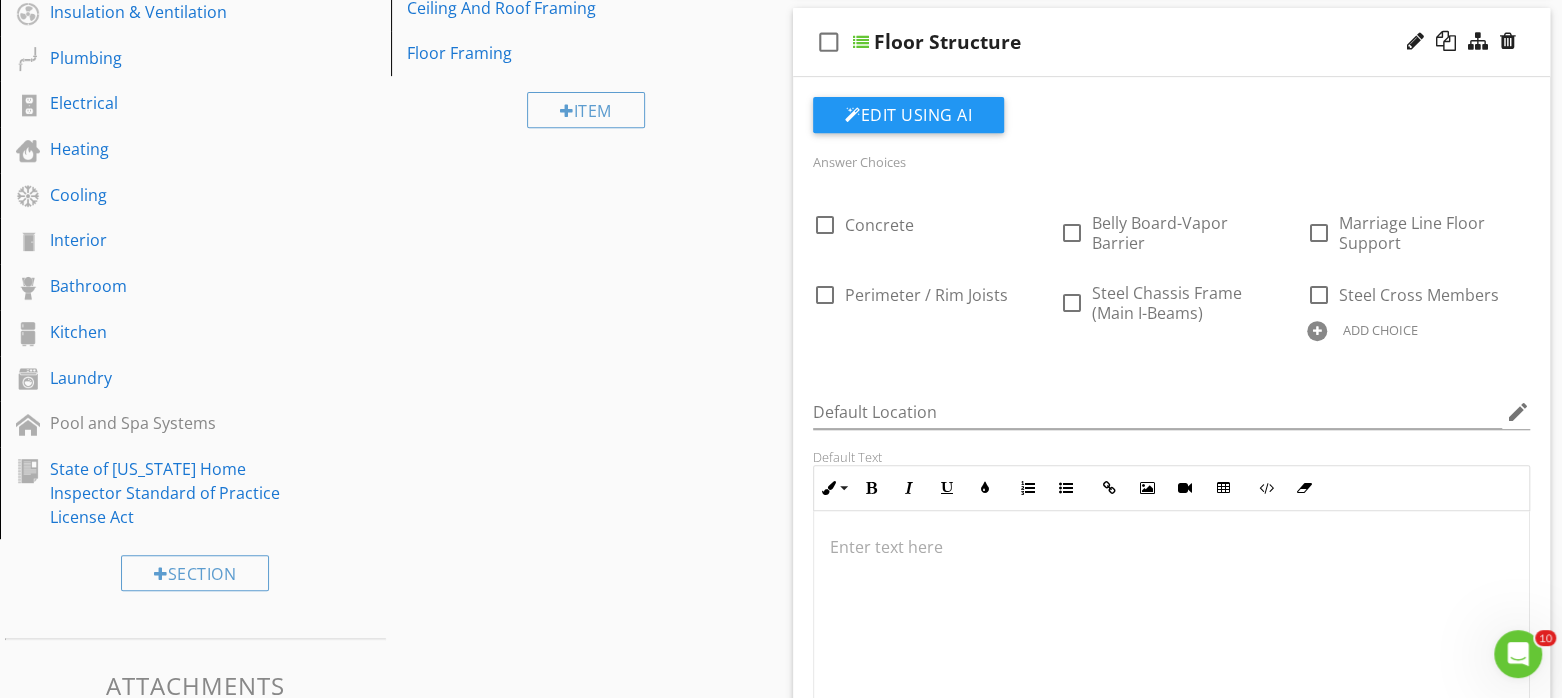 click on "ADD CHOICE" at bounding box center [1380, 330] 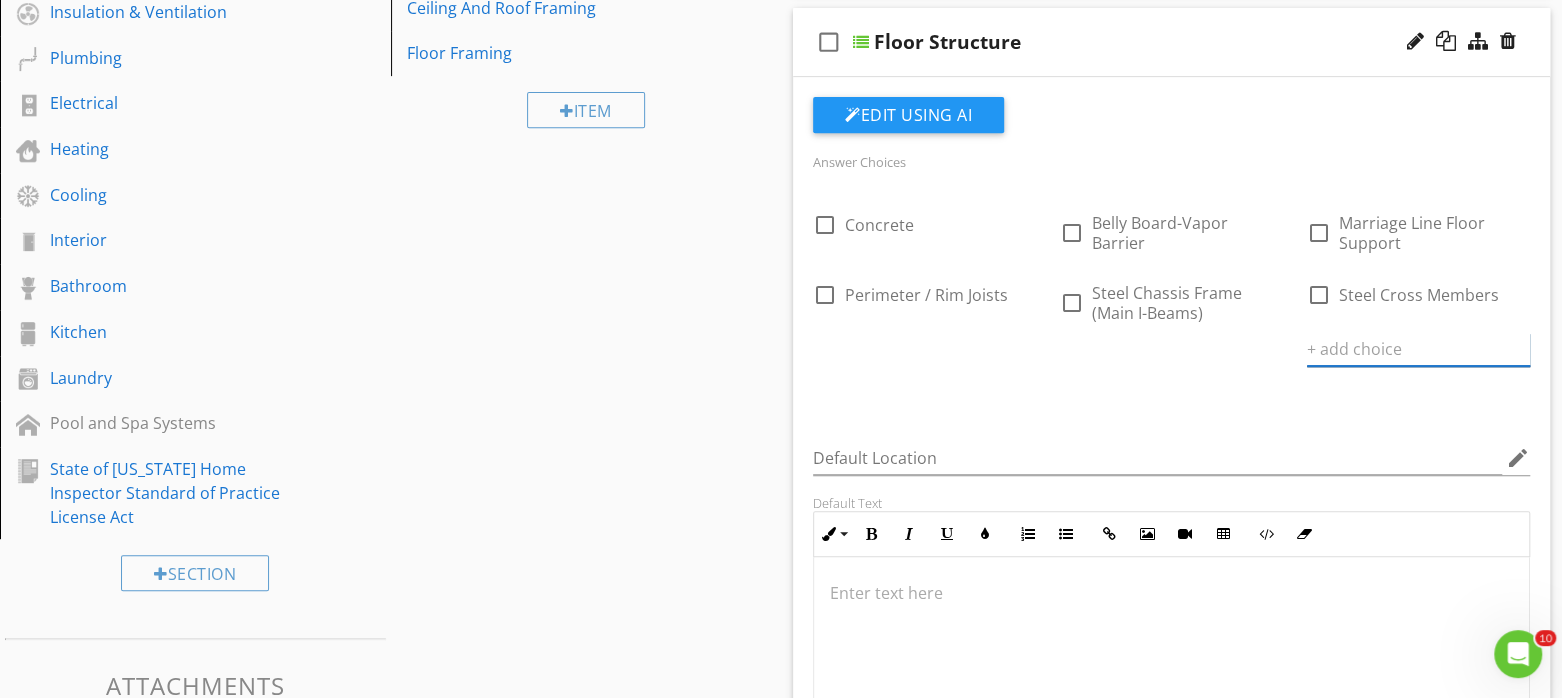 paste on "Subfloor Sheathing" 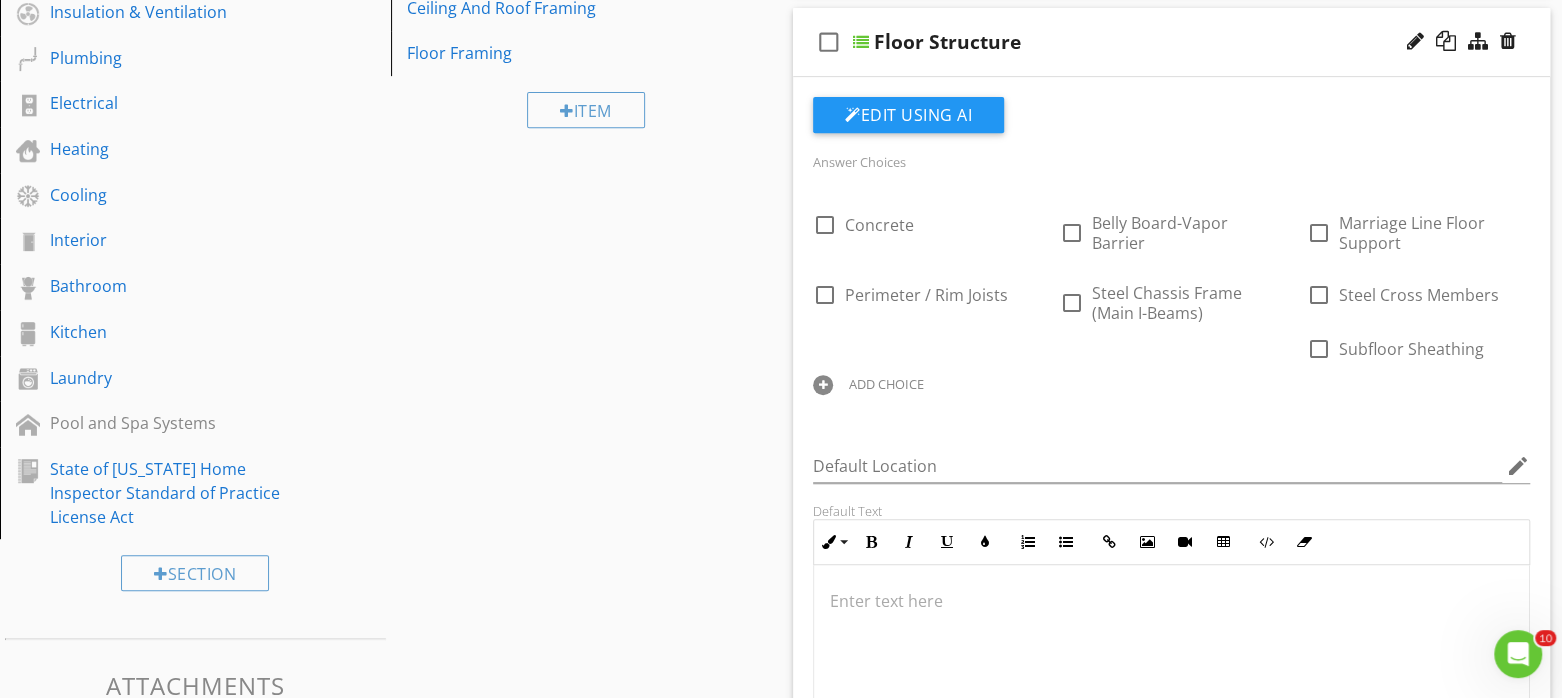 click on "ADD CHOICE" at bounding box center [886, 384] 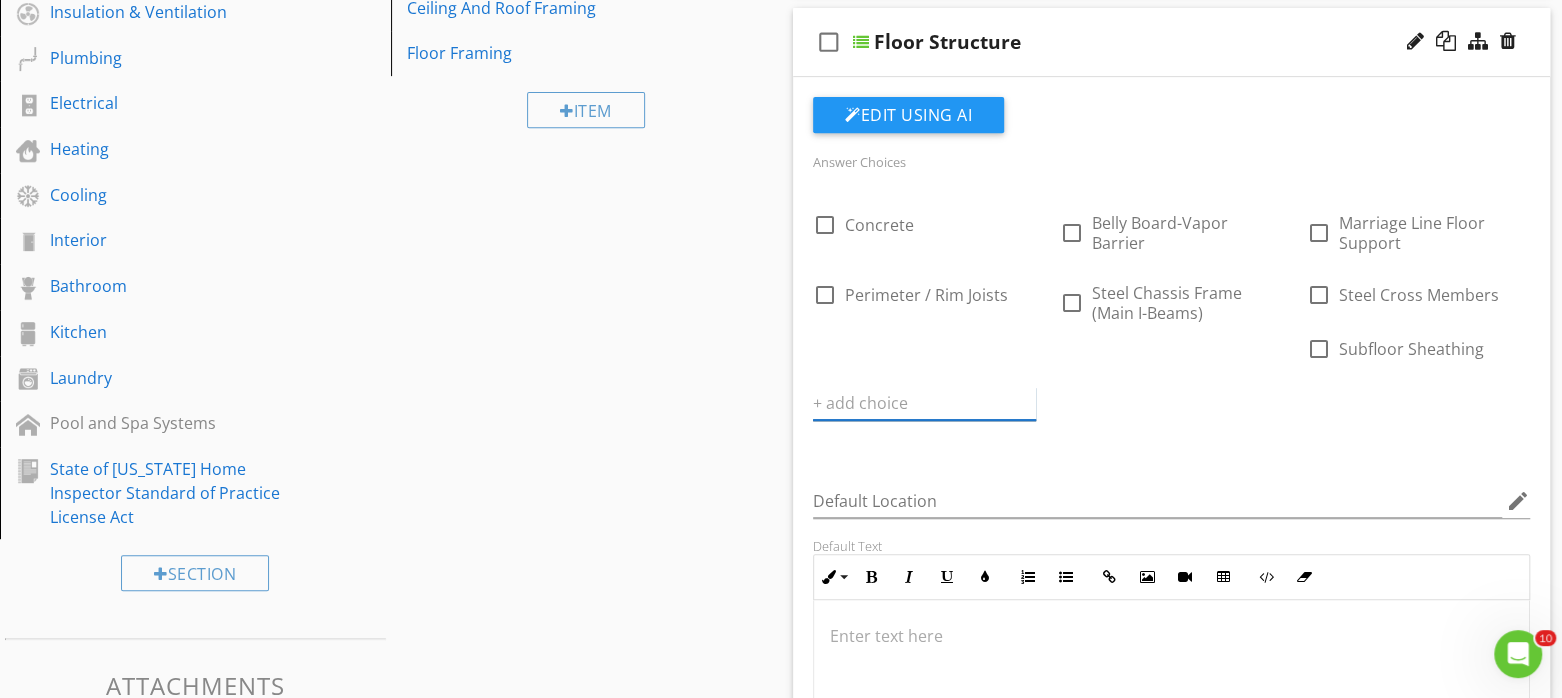 paste on "Wood Floor Joists" 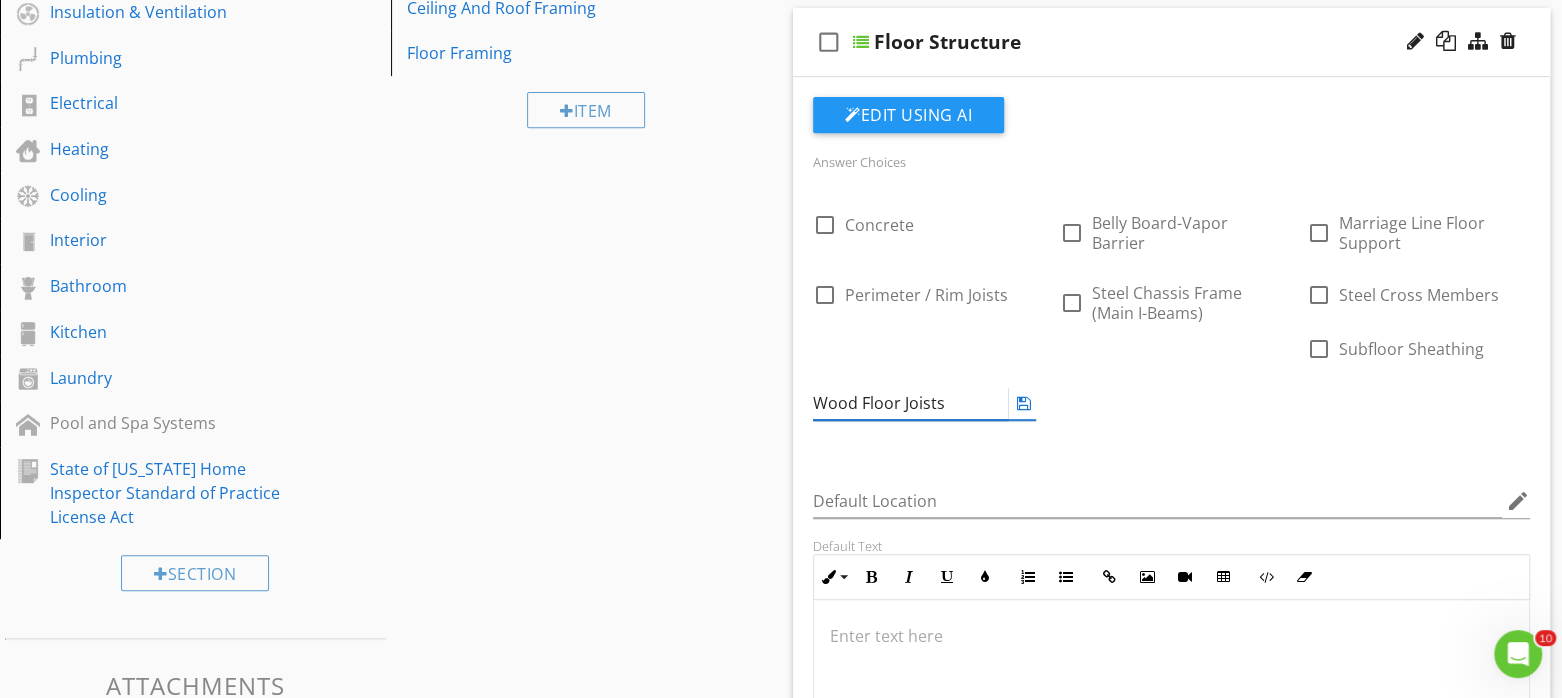 type on "Wood Floor Joists" 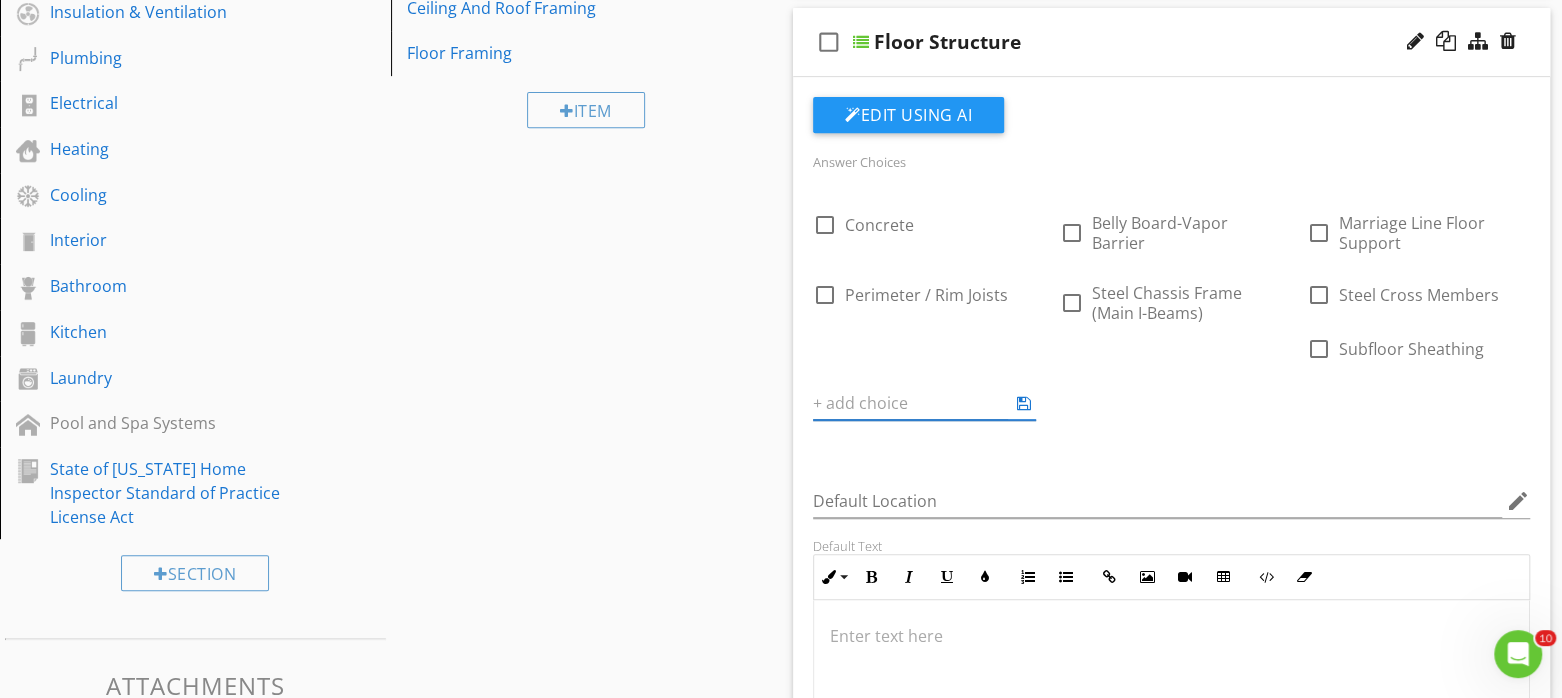 click on "check_box_outline_blank Concrete   check_box_outline_blank Belly Board-Vapor Barrier   check_box_outline_blank Marriage Line Floor Support   check_box_outline_blank Perimeter / Rim Joists   check_box_outline_blank Steel Chassis Frame (Main I-Beams)   check_box_outline_blank Steel Cross Members   check_box_outline_blank Subfloor Sheathing         ADD CHOICE" at bounding box center (1171, 316) 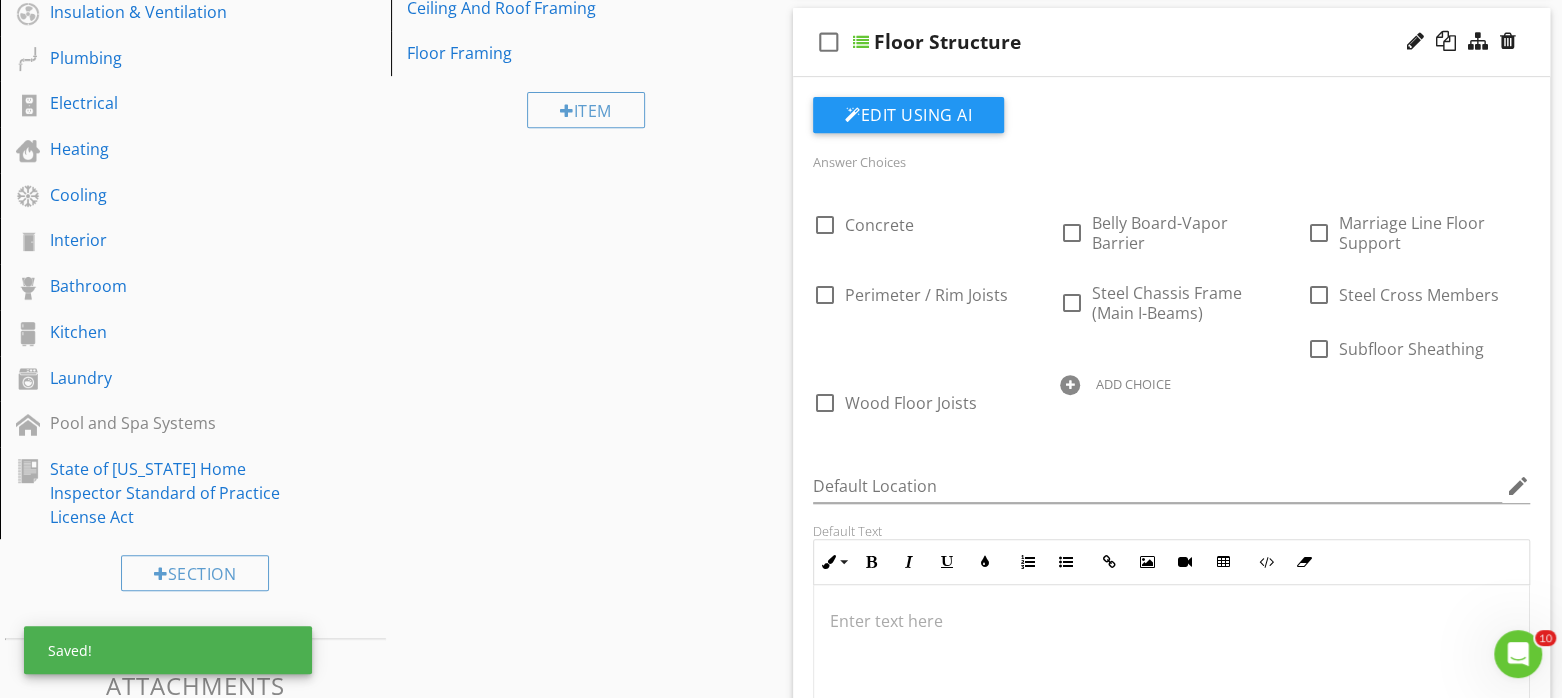click on "ADD CHOICE" at bounding box center (1133, 384) 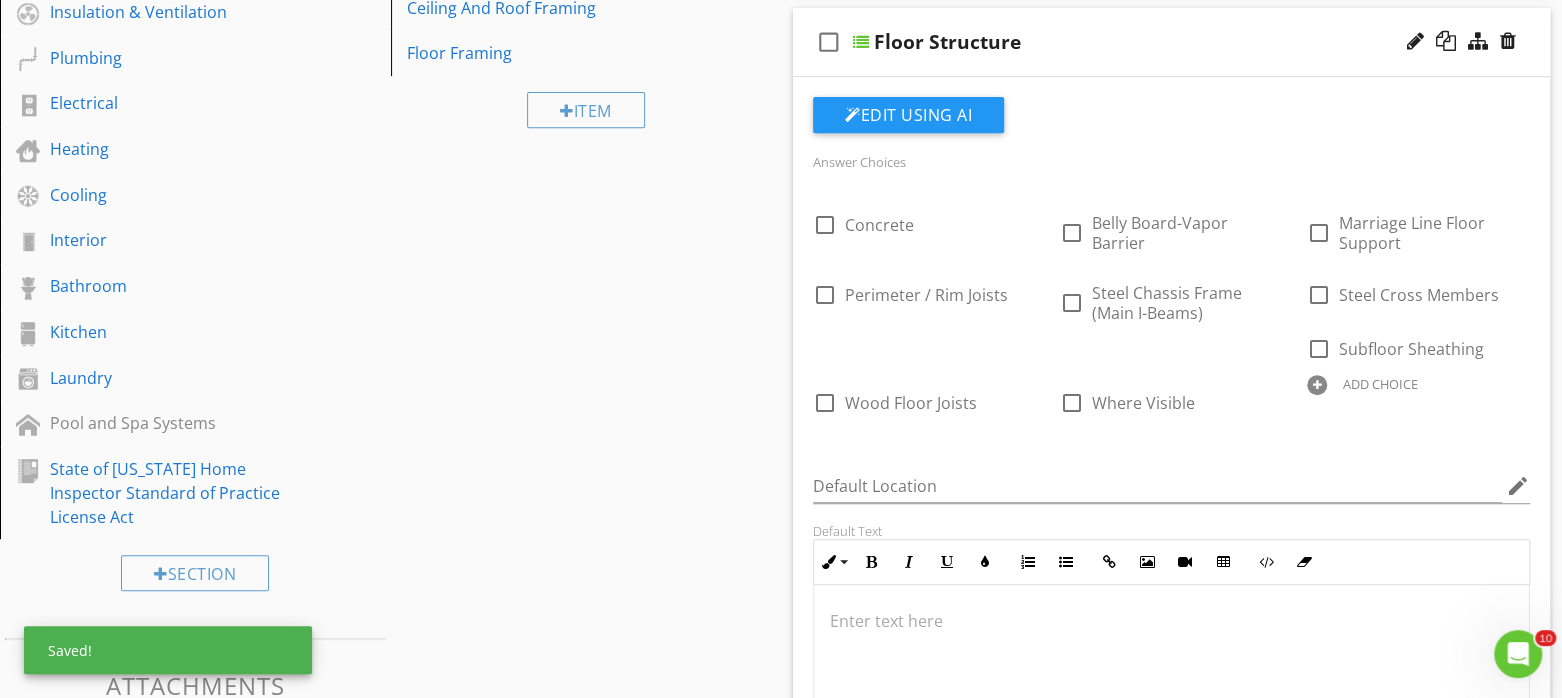 click on "ADD CHOICE" at bounding box center (1380, 384) 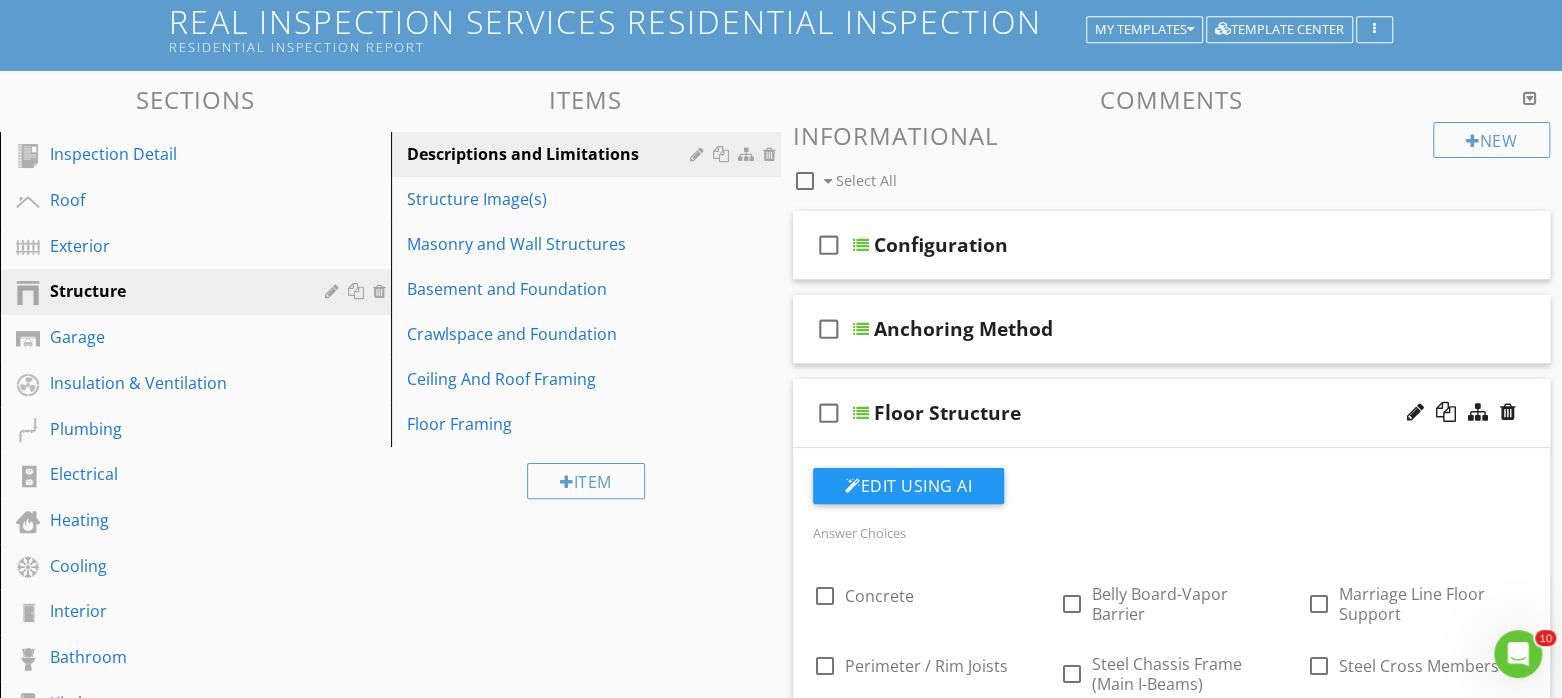 scroll, scrollTop: 125, scrollLeft: 0, axis: vertical 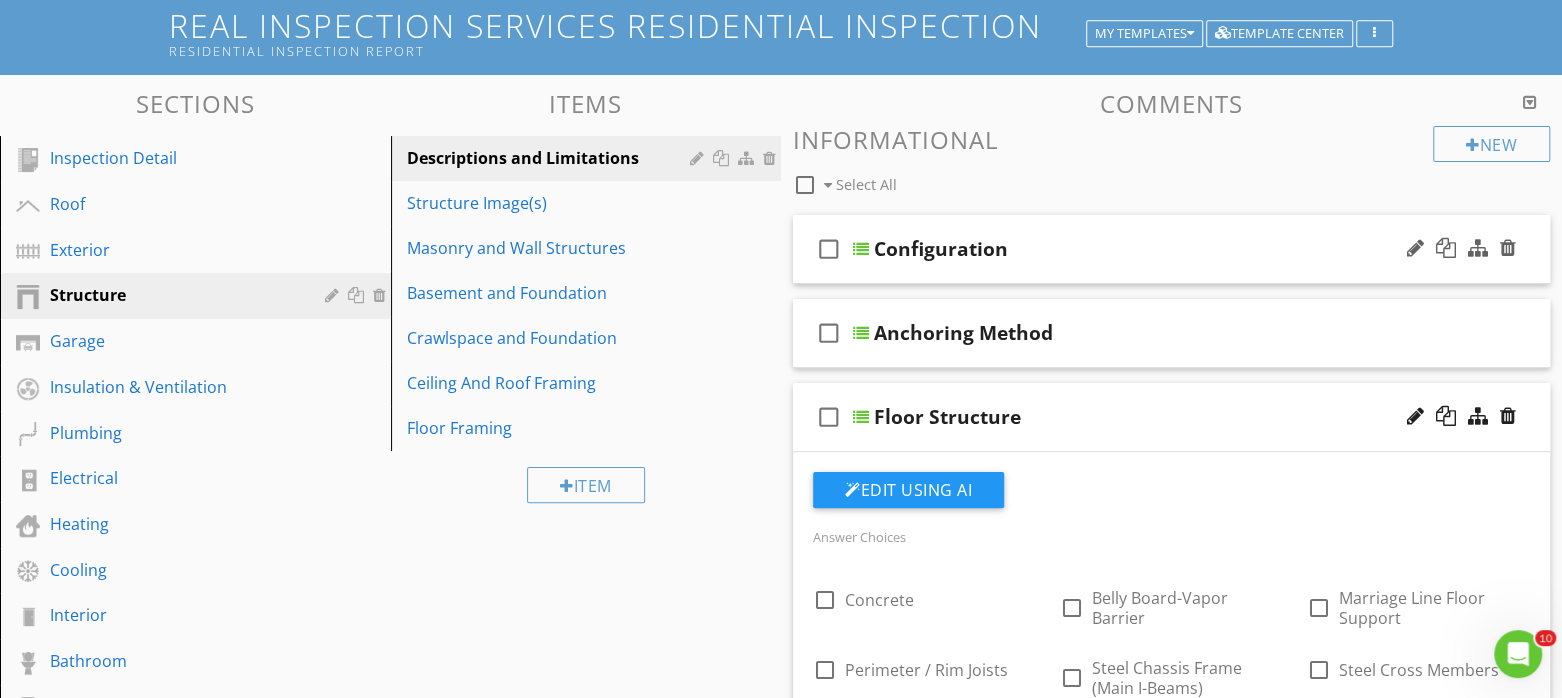 click on "check_box_outline_blank
Configuration" at bounding box center [1171, 249] 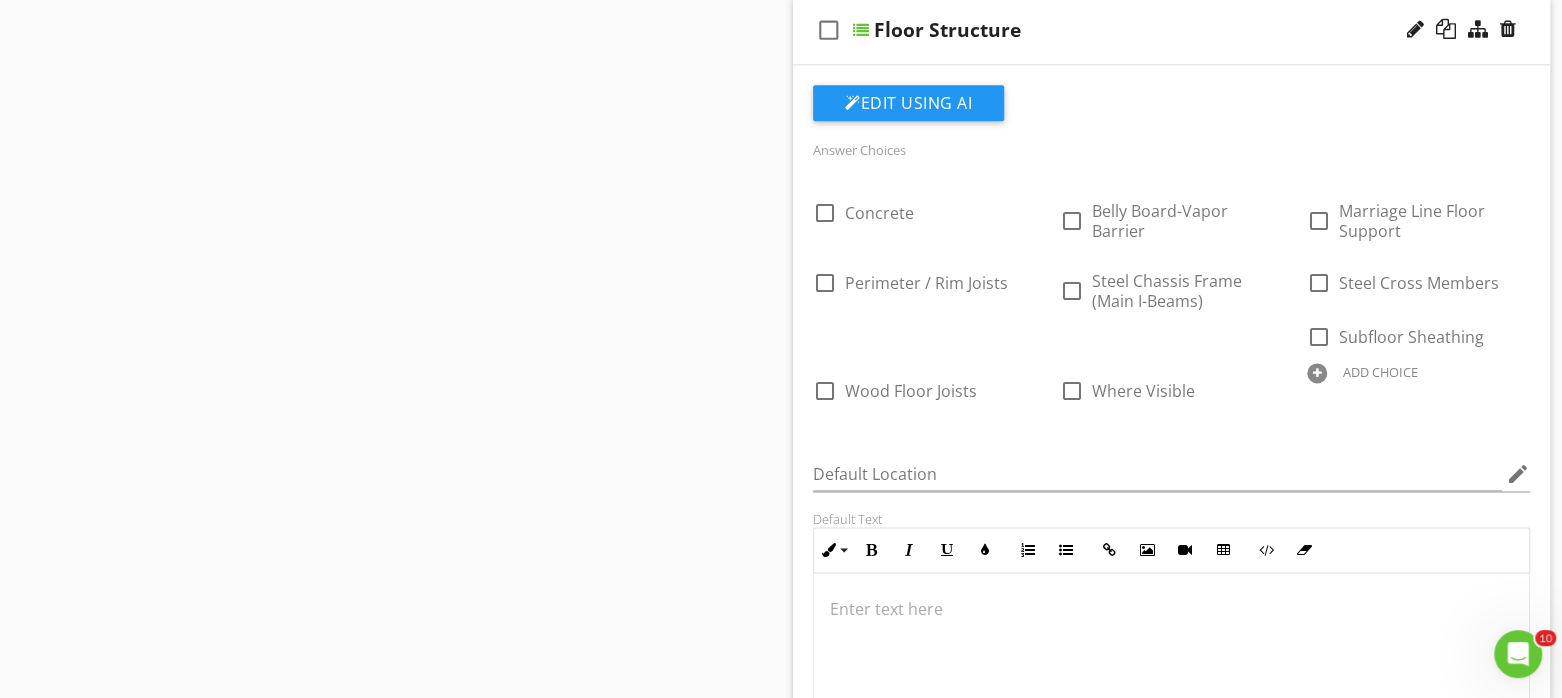 scroll, scrollTop: 1500, scrollLeft: 0, axis: vertical 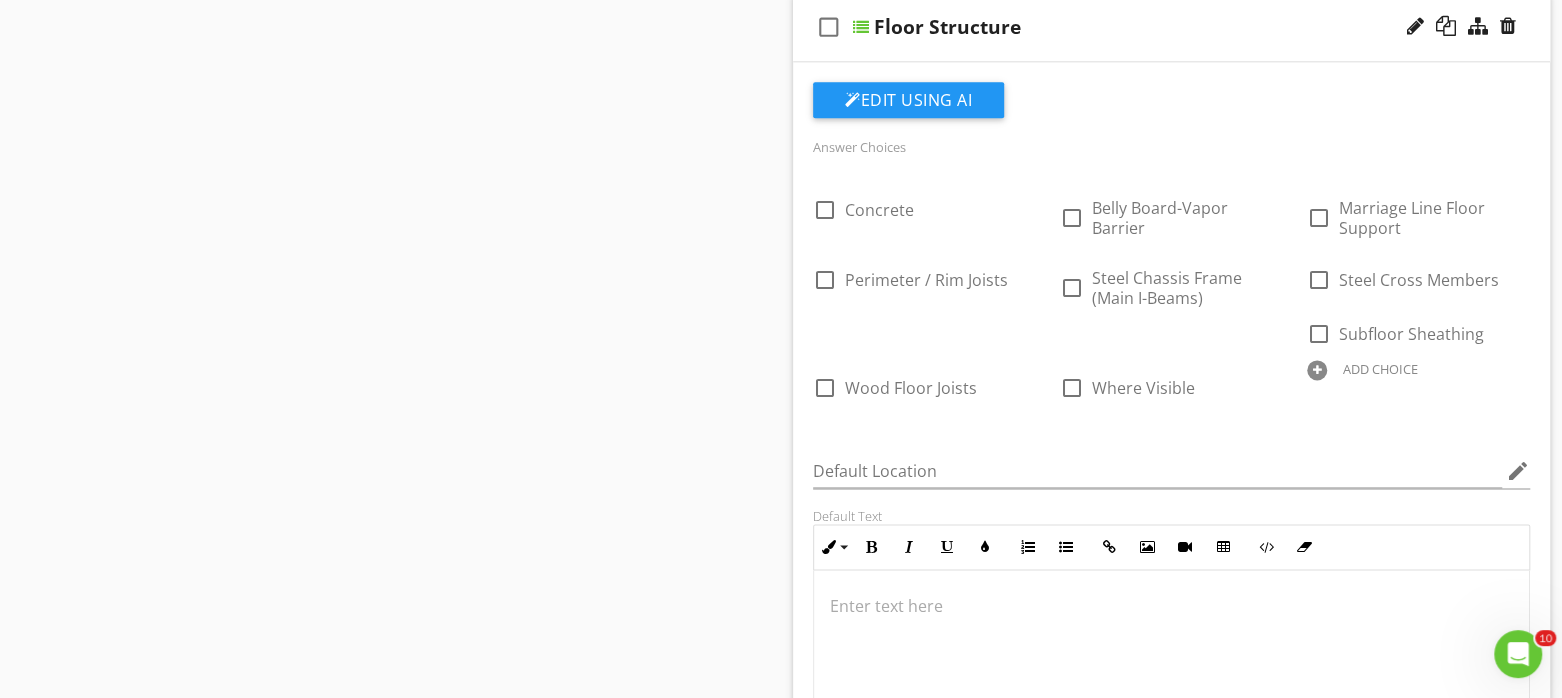 click on "ADD CHOICE" at bounding box center [1380, 369] 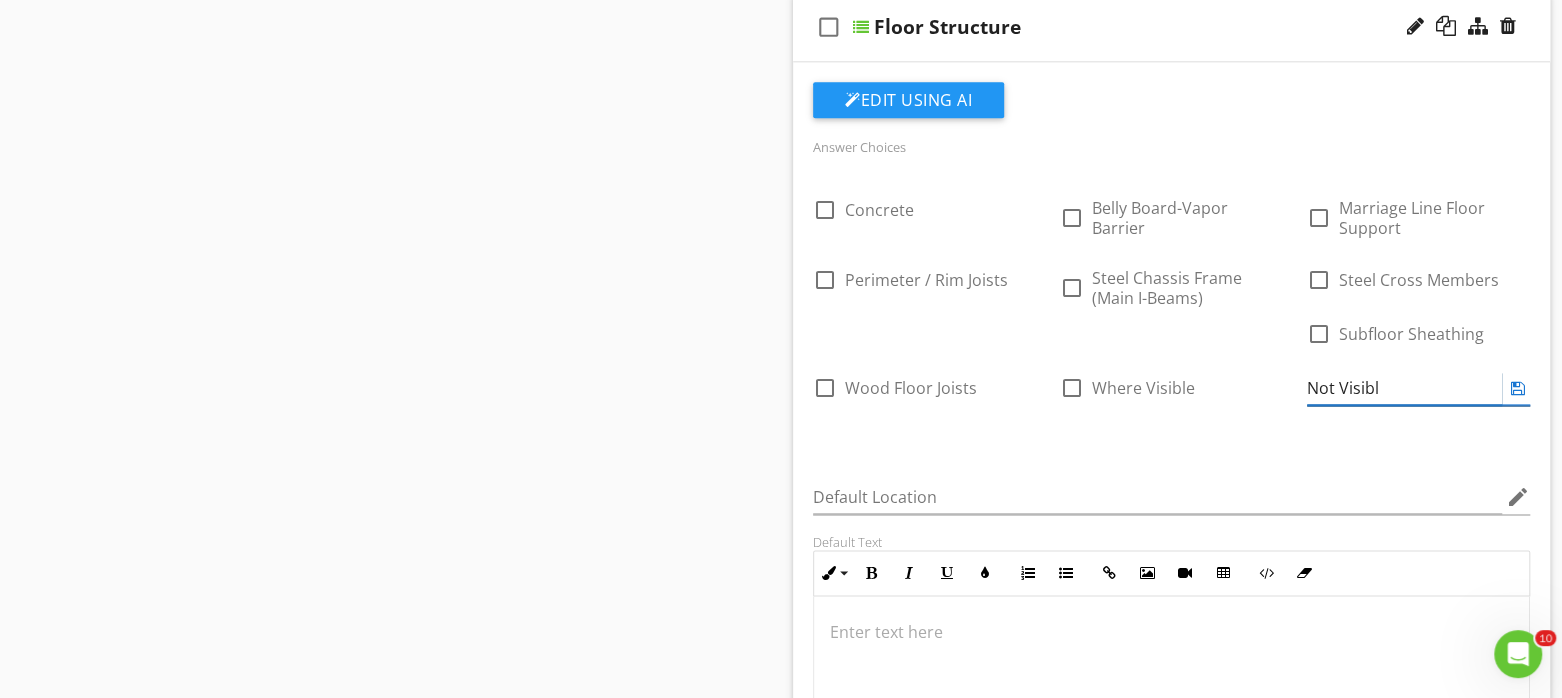 type on "Not Visible" 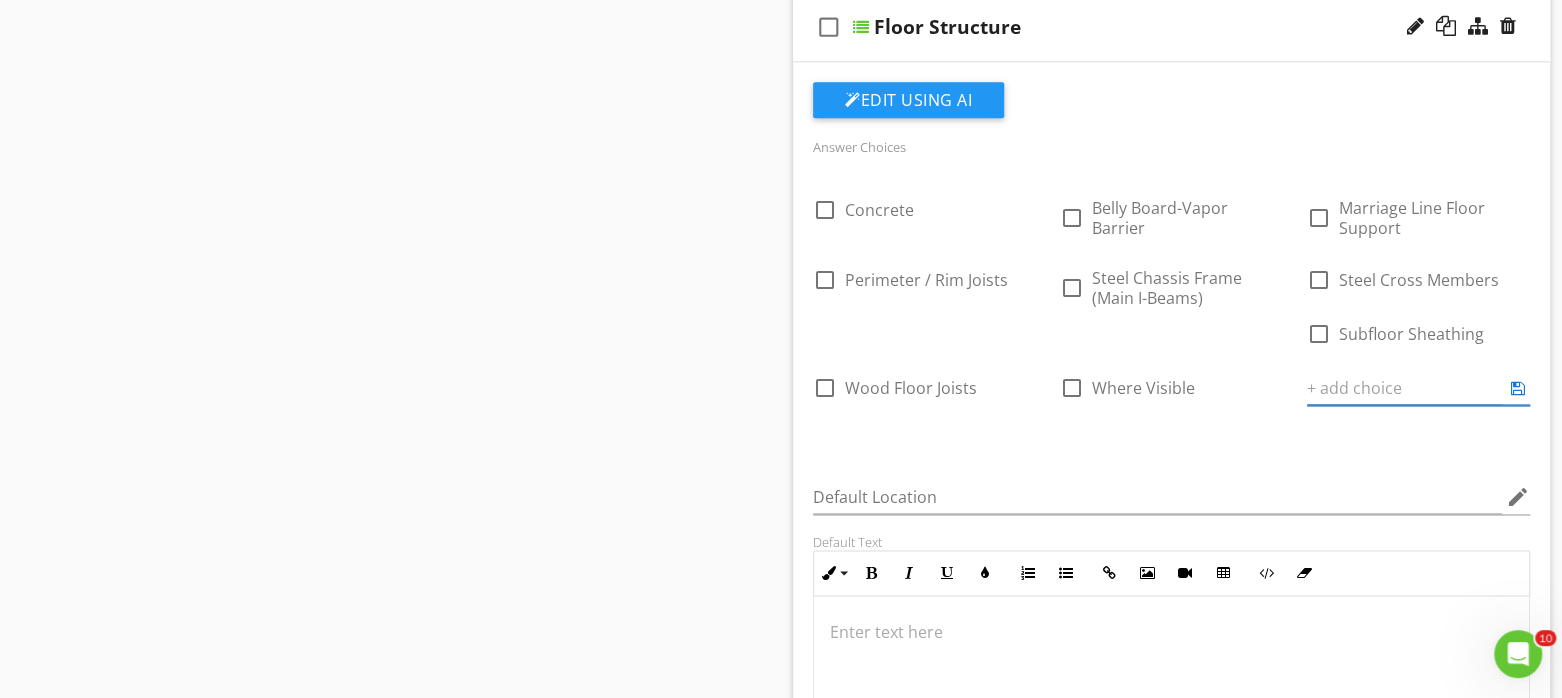 click on "check_box_outline_blank Concrete   check_box_outline_blank Belly Board-Vapor Barrier   check_box_outline_blank Marriage Line Floor Support   check_box_outline_blank Perimeter / Rim Joists   check_box_outline_blank Steel Chassis Frame (Main I-Beams)   check_box_outline_blank Steel Cross Members   check_box_outline_blank Subfloor Sheathing   check_box_outline_blank Wood Floor Joists   check_box_outline_blank Where Visible         ADD CHOICE" at bounding box center [1171, 307] 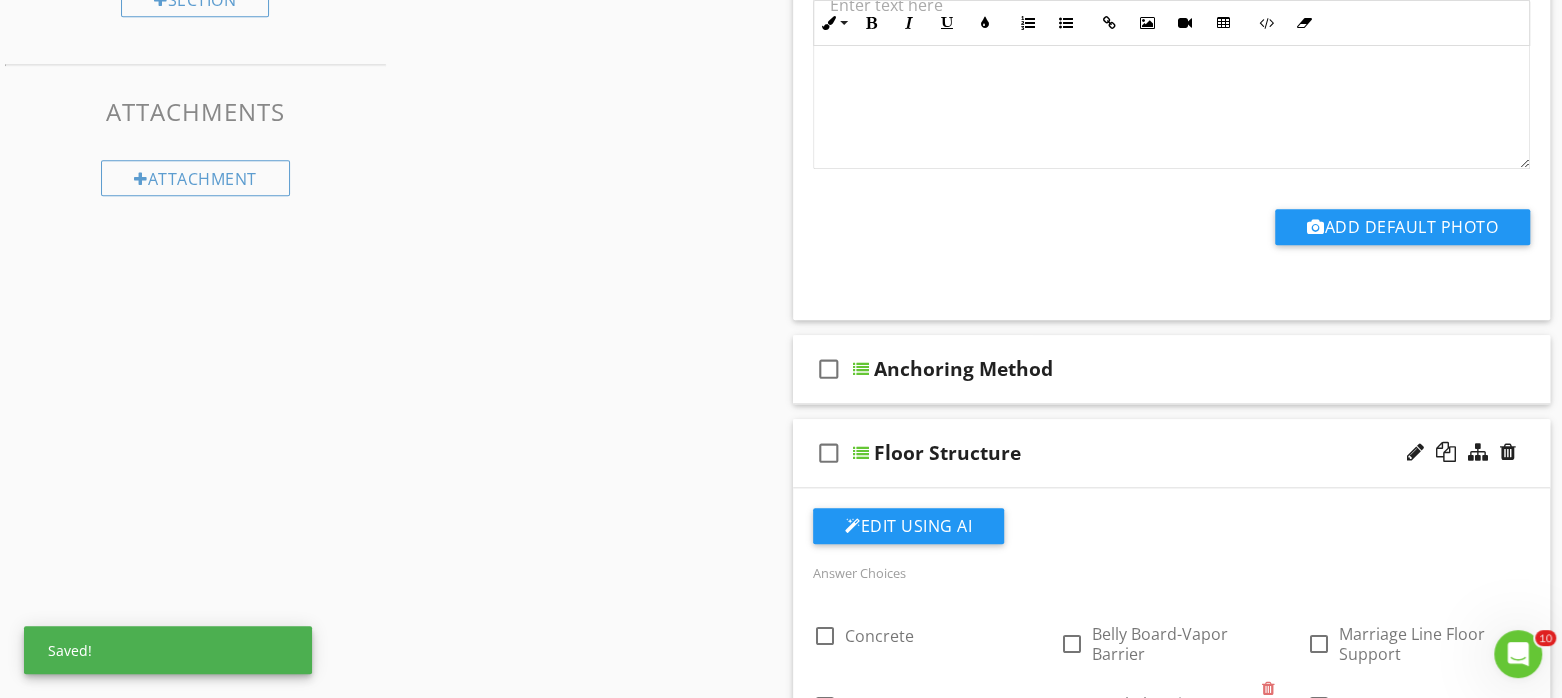 scroll, scrollTop: 1000, scrollLeft: 0, axis: vertical 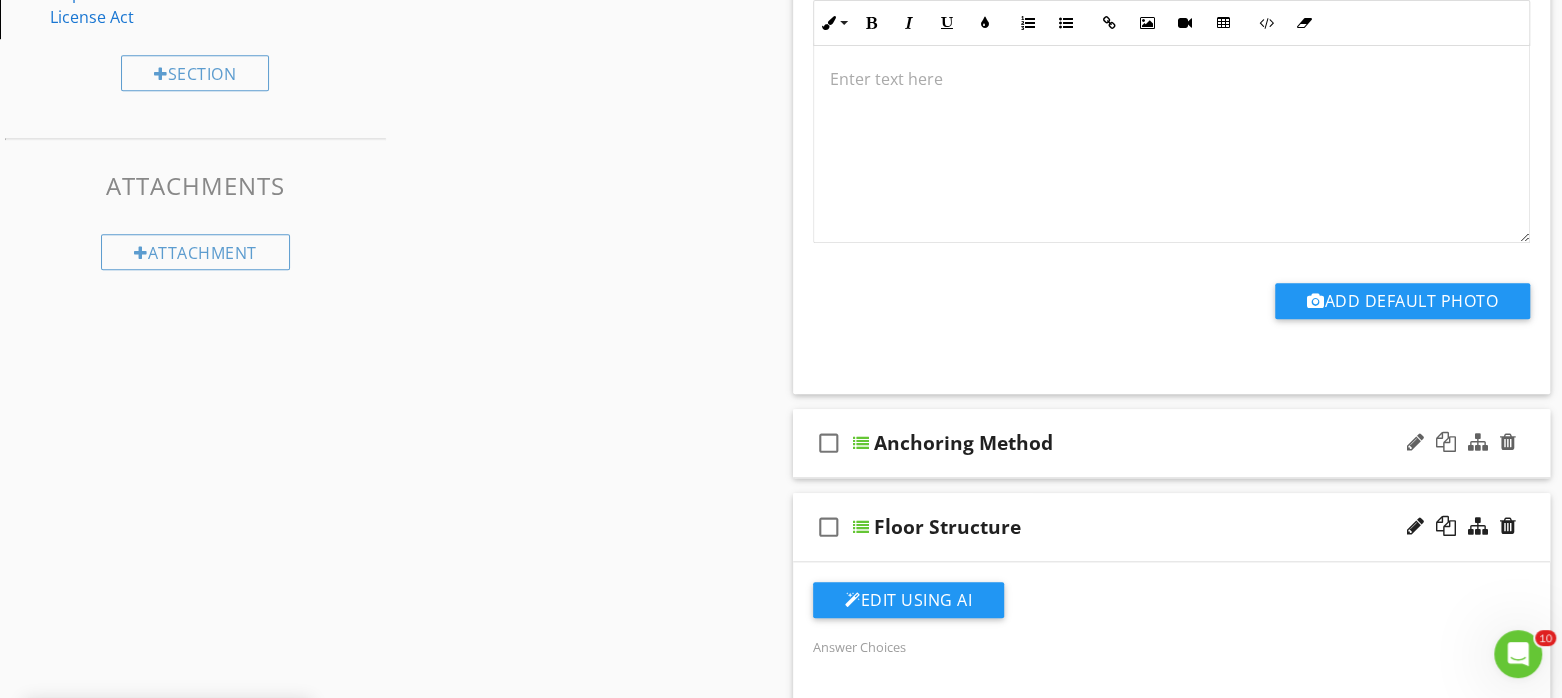 click on "Anchoring Method" at bounding box center (1143, 443) 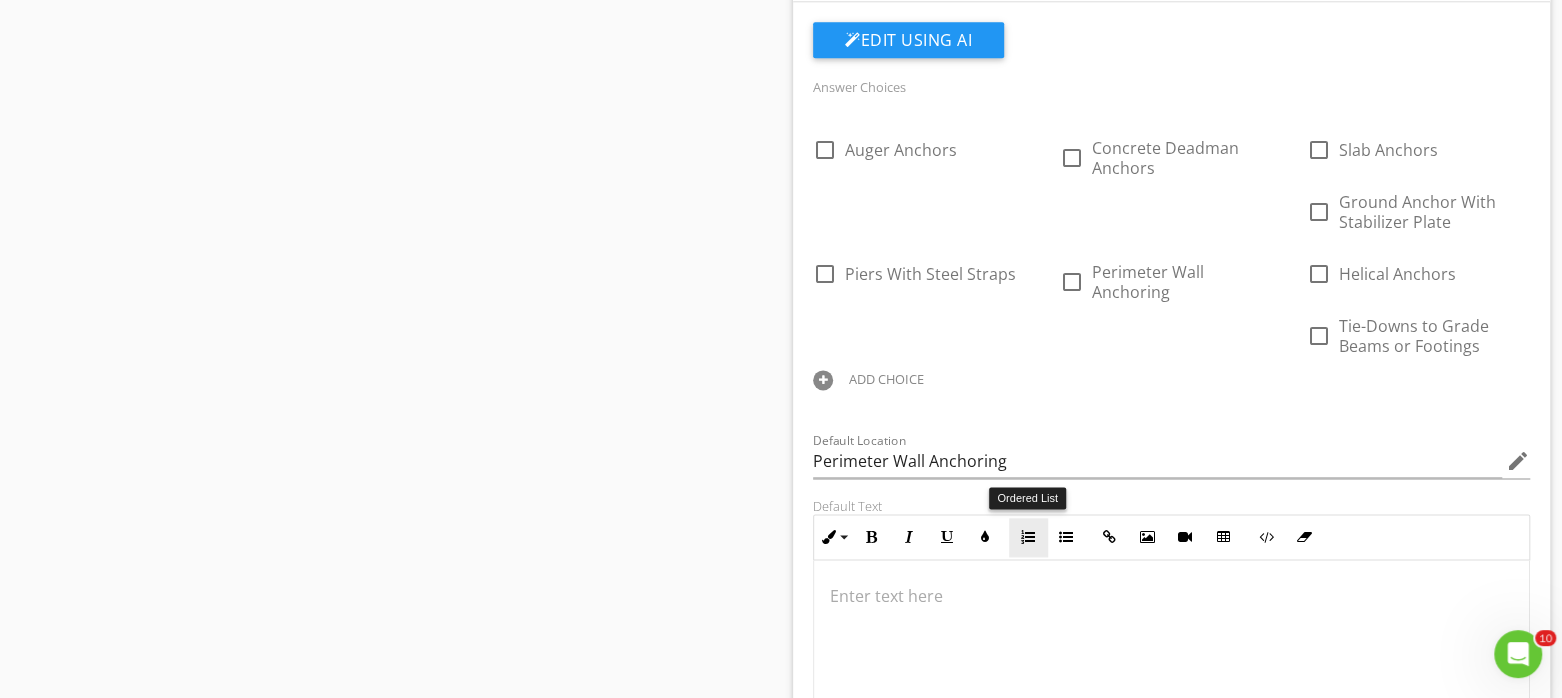 scroll, scrollTop: 1500, scrollLeft: 0, axis: vertical 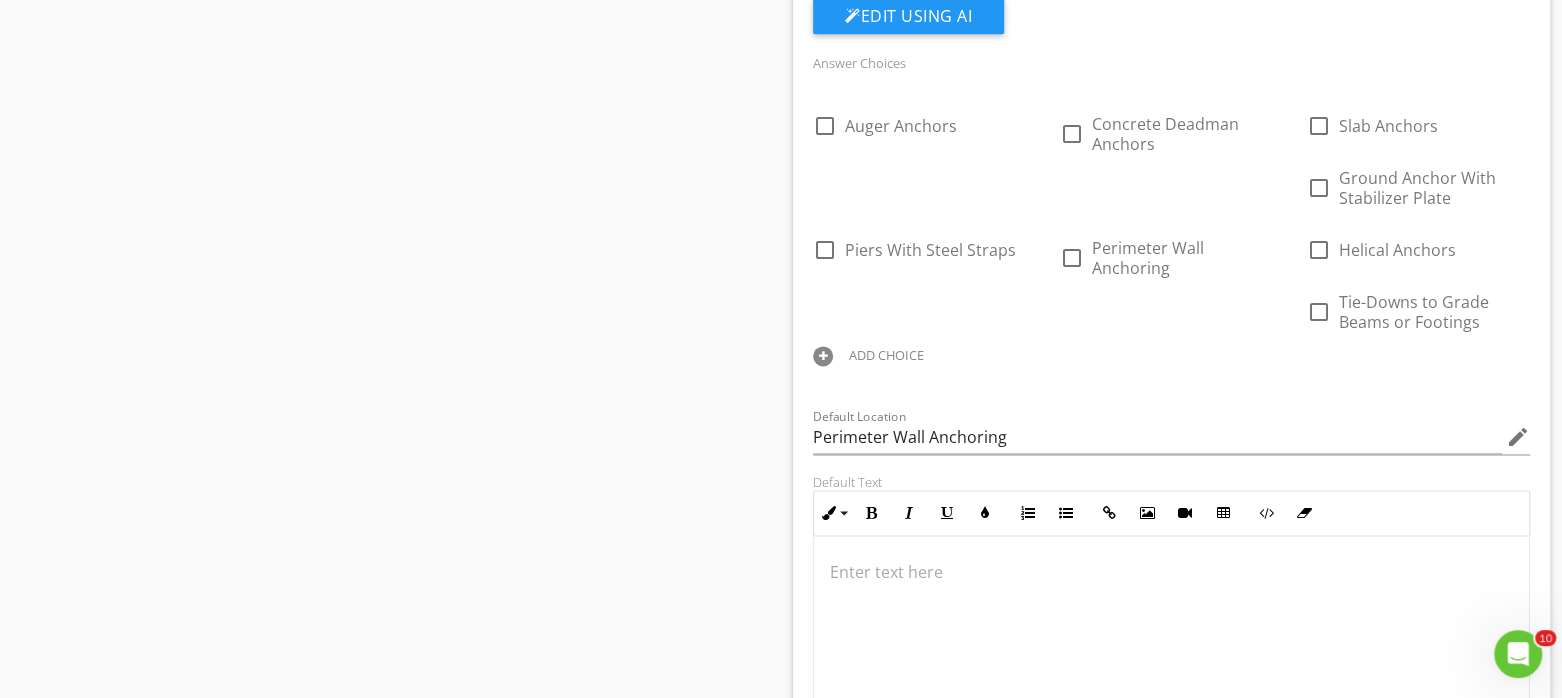 click on "ADD CHOICE" at bounding box center (886, 355) 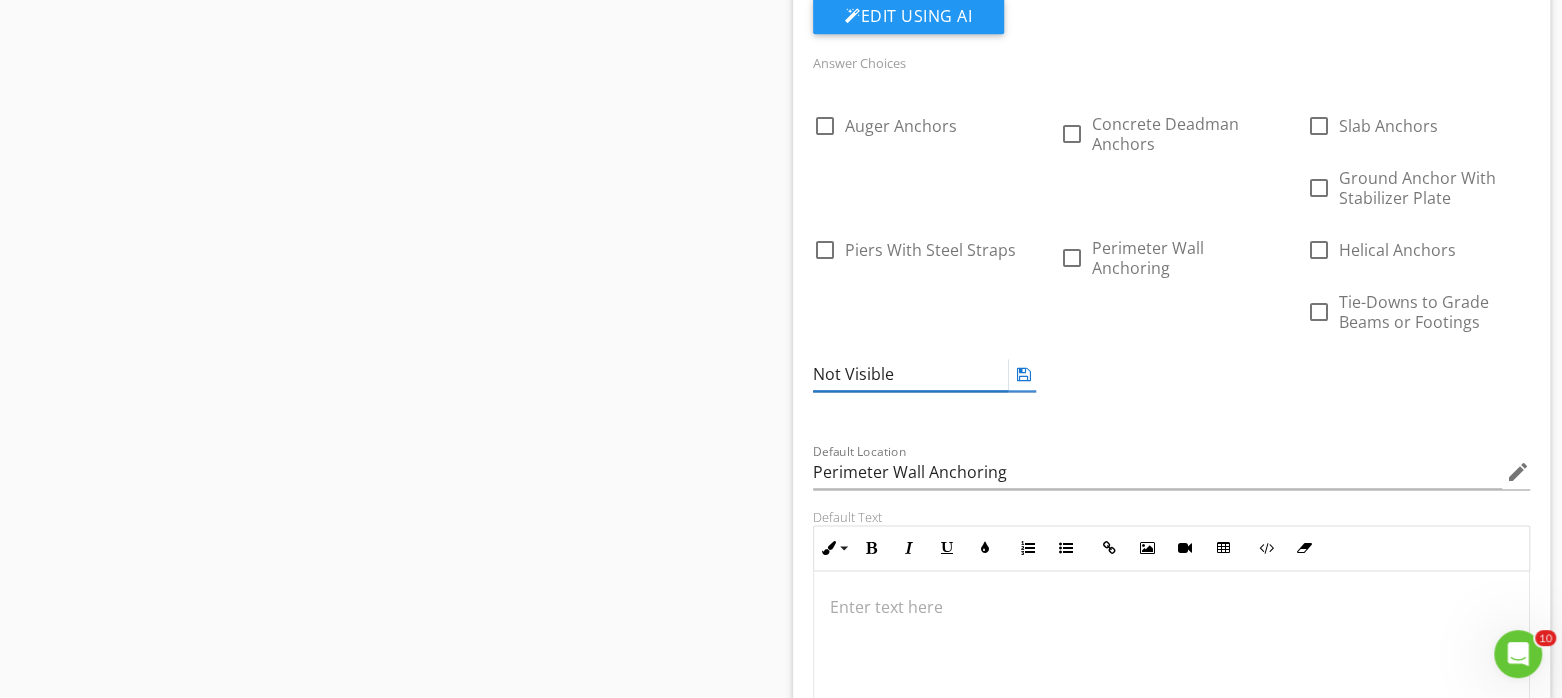type on "Not Visible" 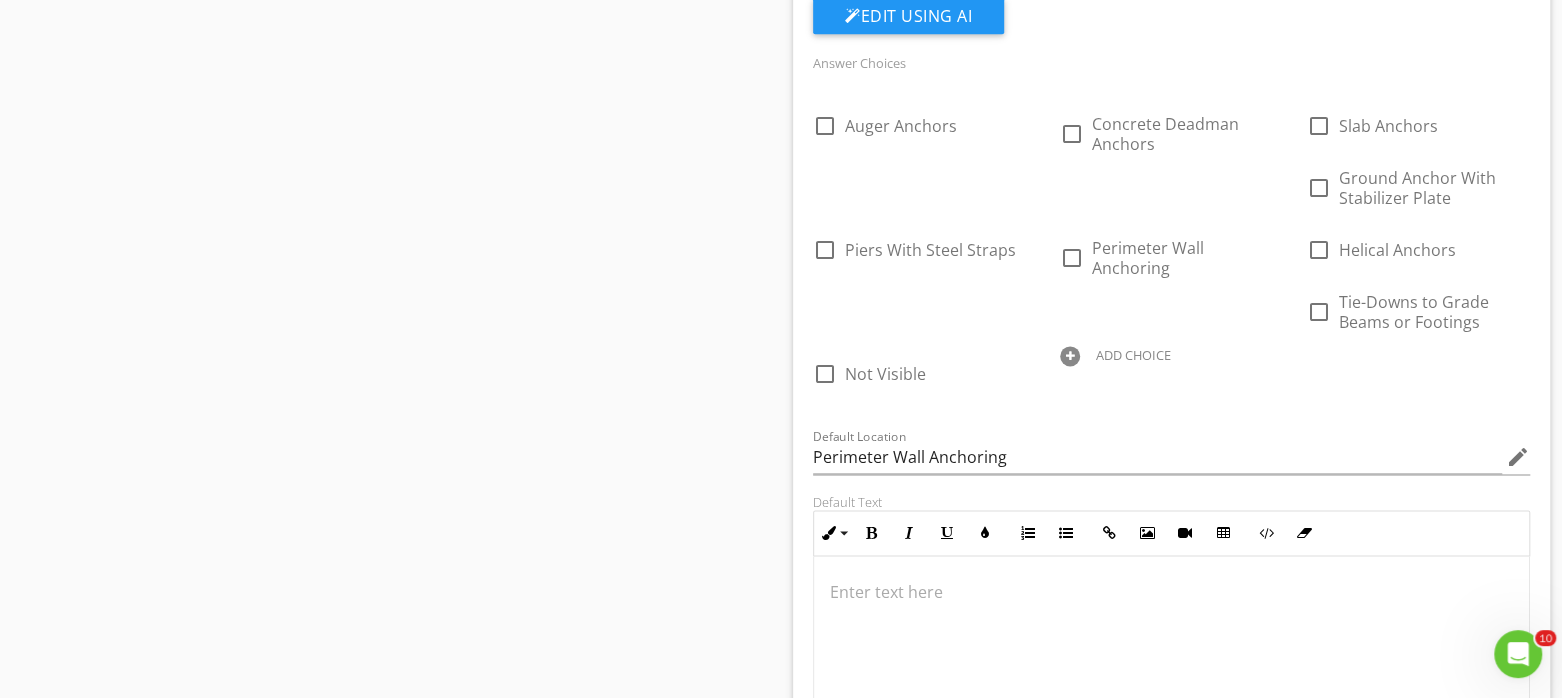 click on "ADD CHOICE" at bounding box center (1133, 355) 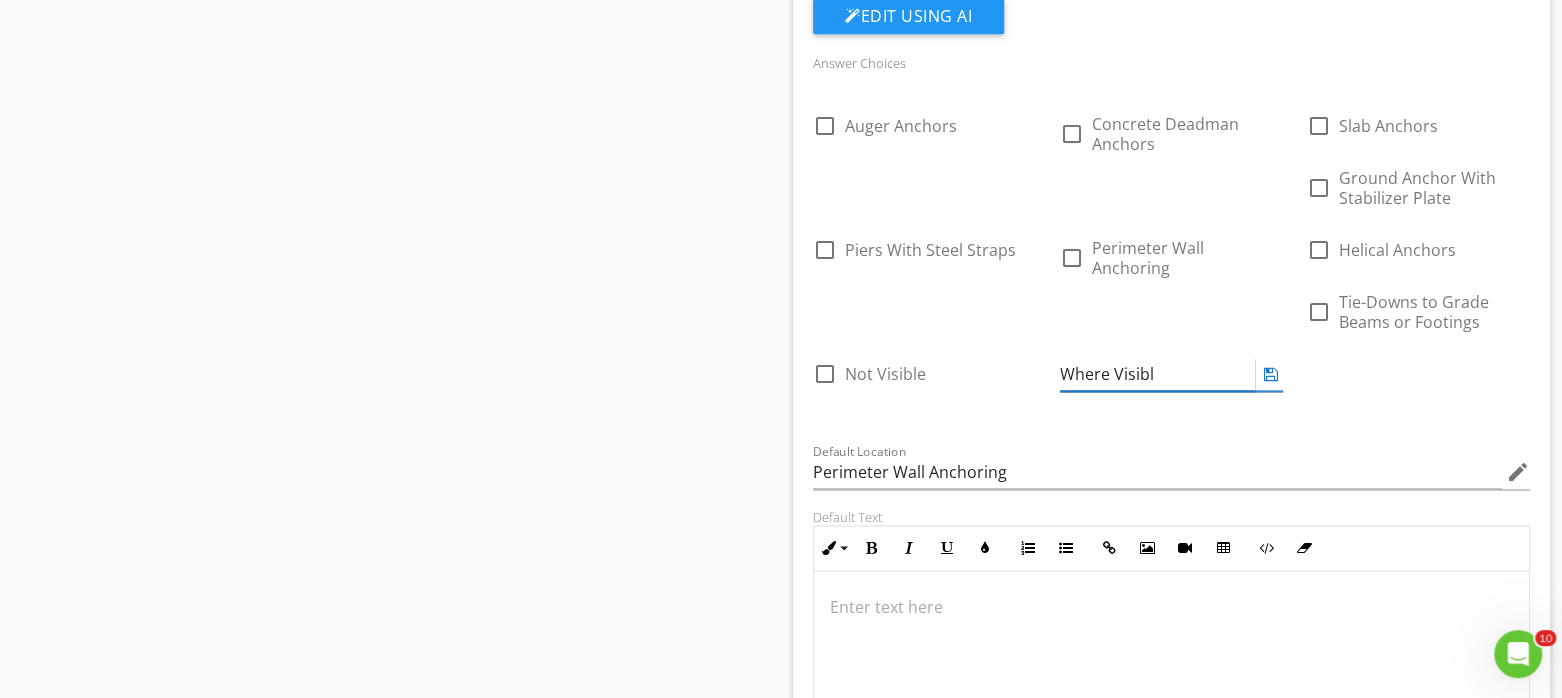 type on "Where Visible" 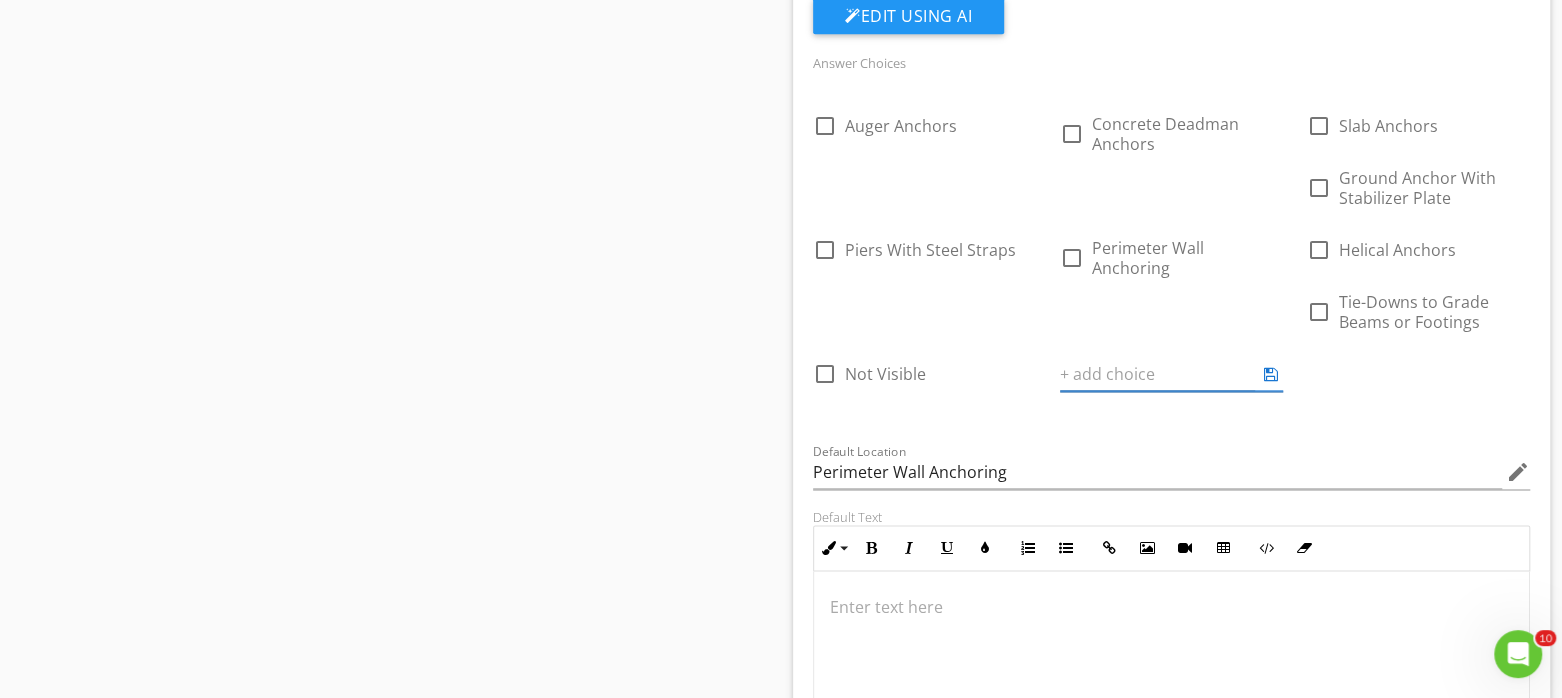 click on "check_box_outline_blank Auger Anchors   check_box_outline_blank Concrete Deadman Anchors   check_box_outline_blank Slab Anchors   check_box_outline_blank Ground Anchor With Stabilizer Plate   check_box_outline_blank Piers With Steel Straps   check_box_outline_blank Perimeter Wall Anchoring   check_box_outline_blank Helical Anchors   check_box_outline_blank Tie-Downs to Grade Beams or Footings   check_box_outline_blank Not Visible         ADD CHOICE" at bounding box center [1171, 252] 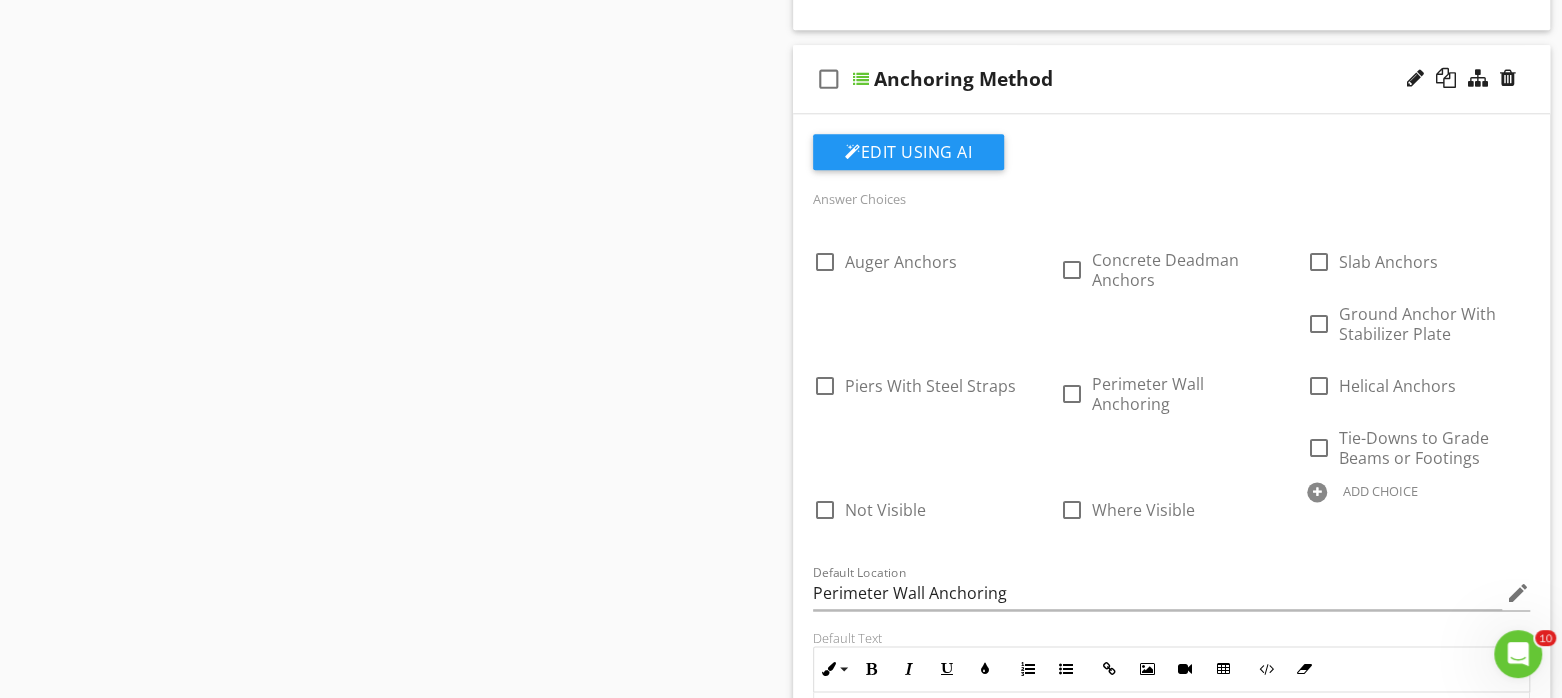 scroll, scrollTop: 1250, scrollLeft: 0, axis: vertical 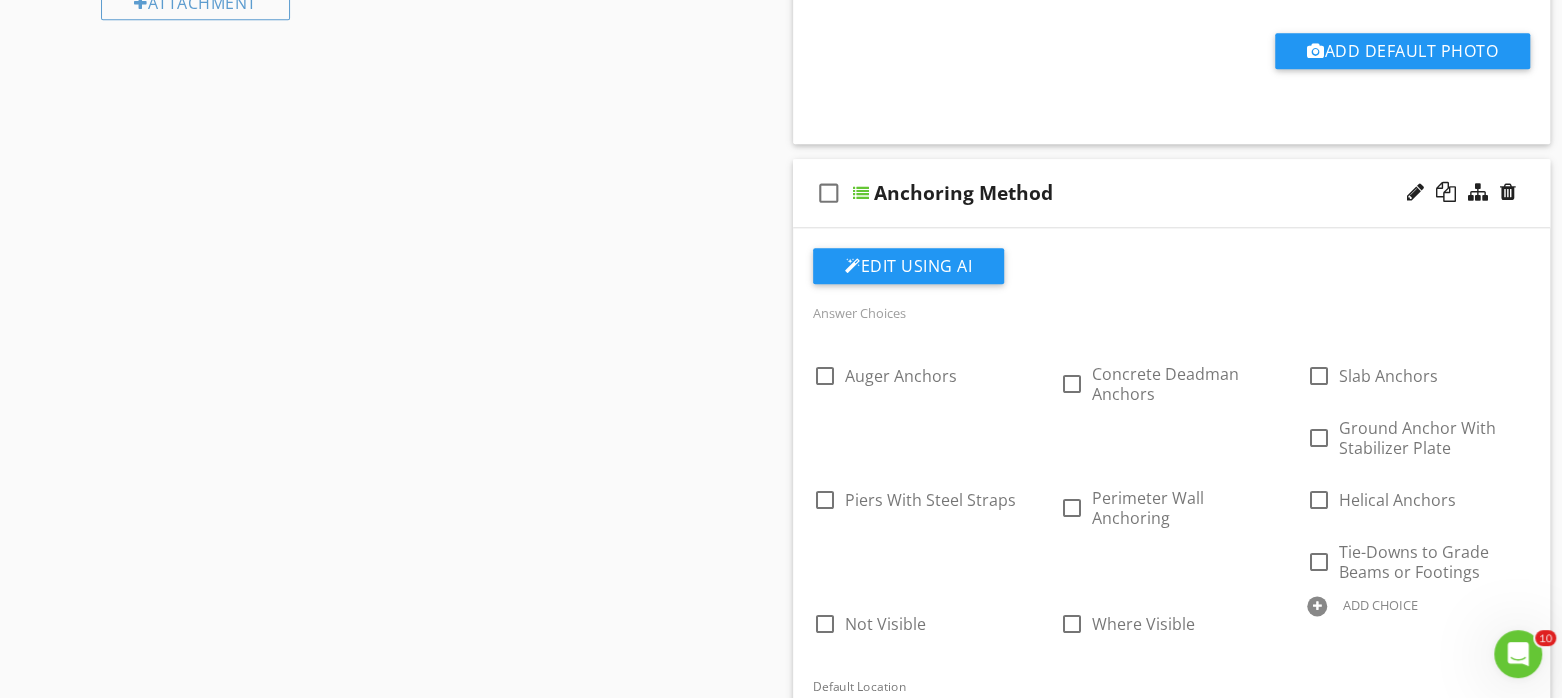 click on "check_box_outline_blank
Anchoring Method" at bounding box center [1171, 193] 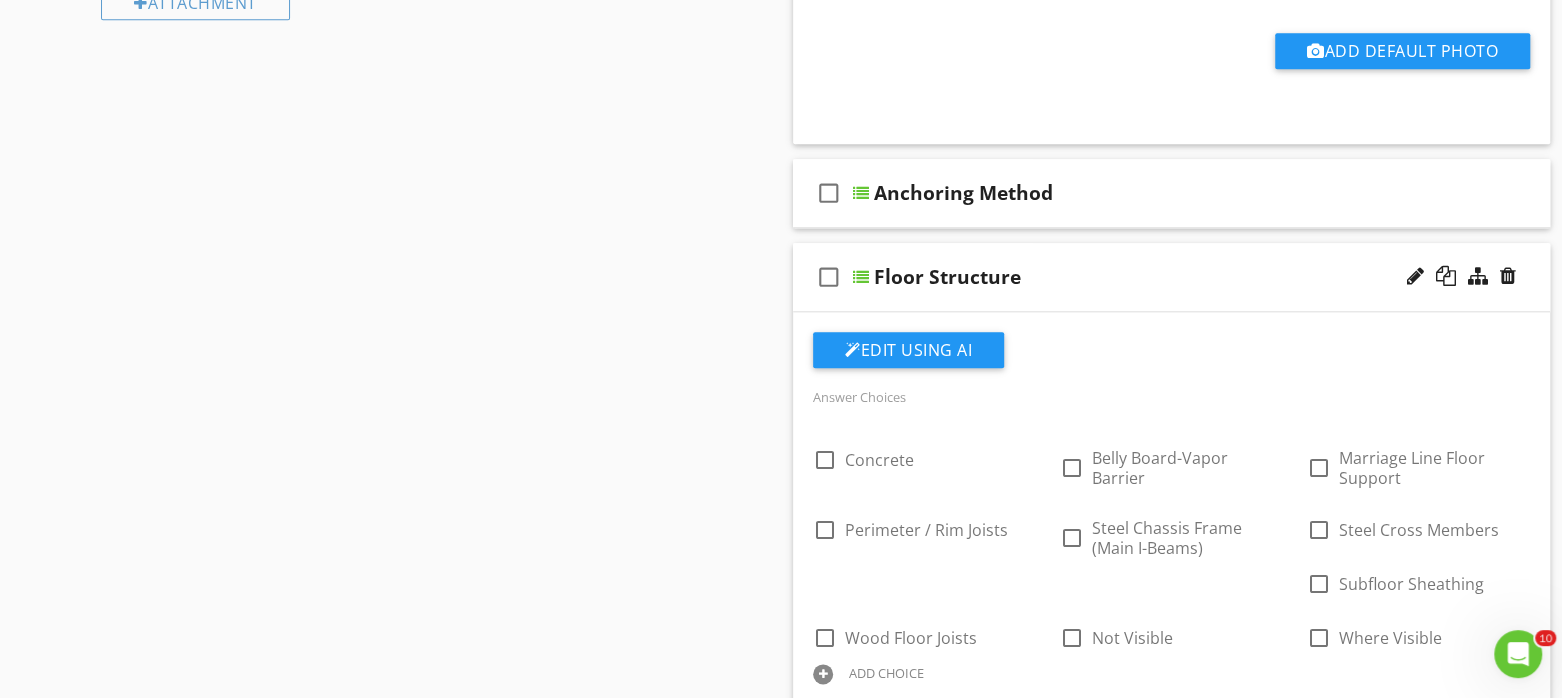 click on "check_box_outline_blank
Floor Structure" at bounding box center [1171, 277] 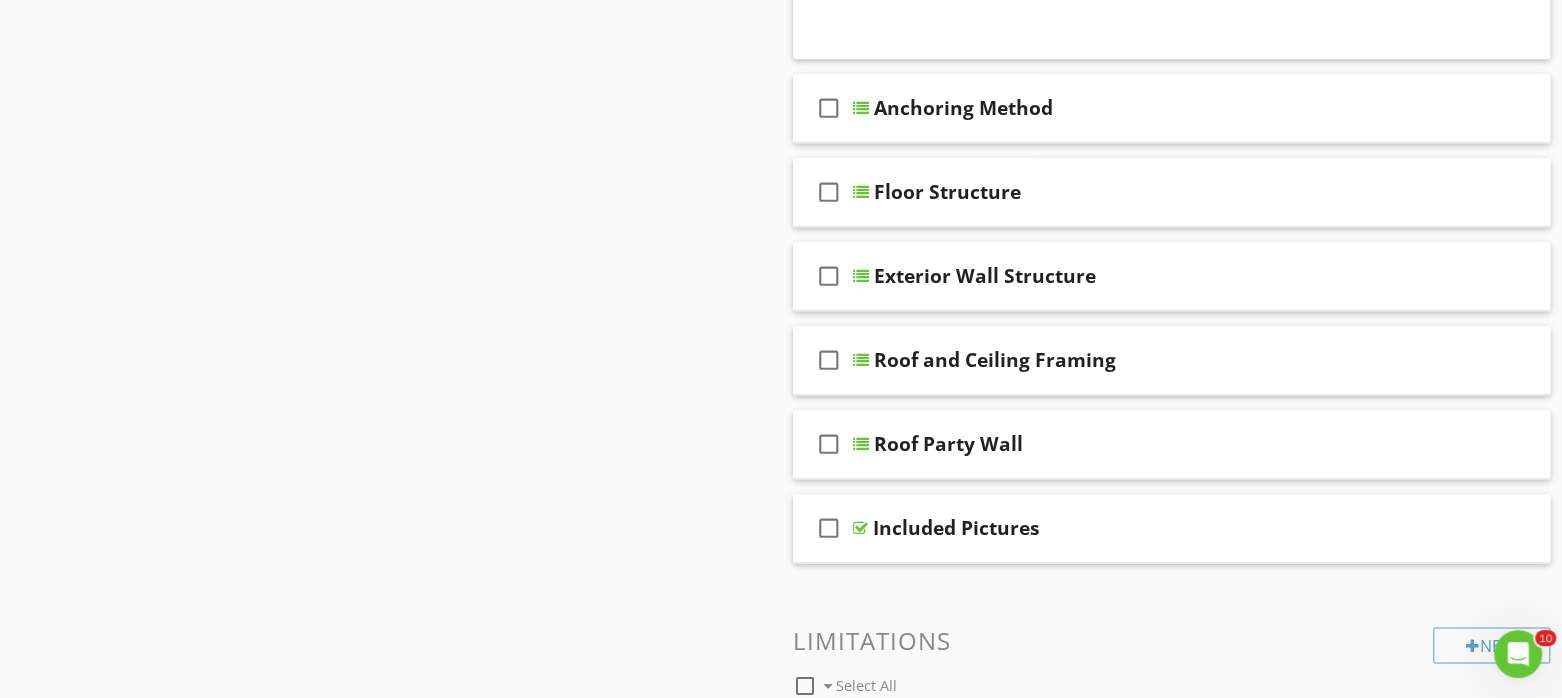 scroll, scrollTop: 1375, scrollLeft: 0, axis: vertical 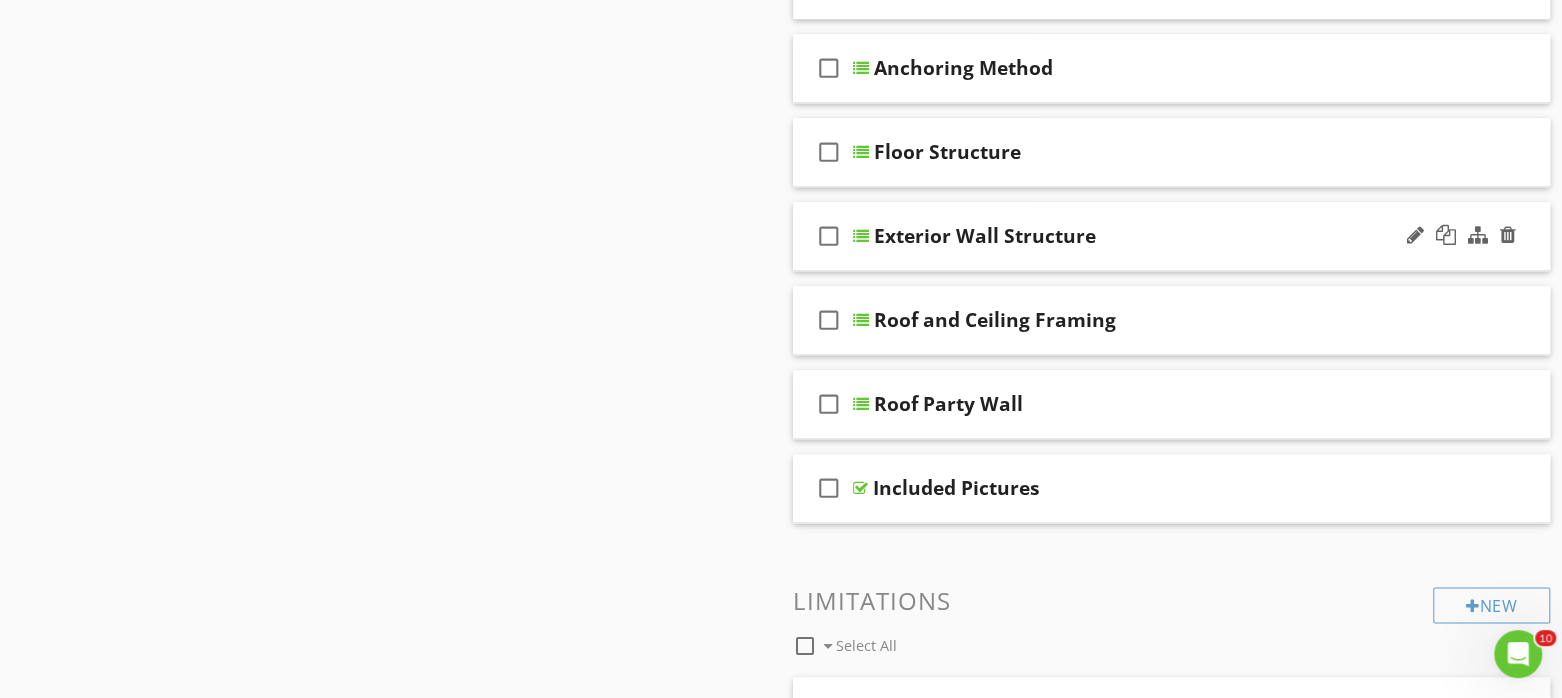 click on "check_box_outline_blank
Exterior Wall Structure" at bounding box center [1171, 236] 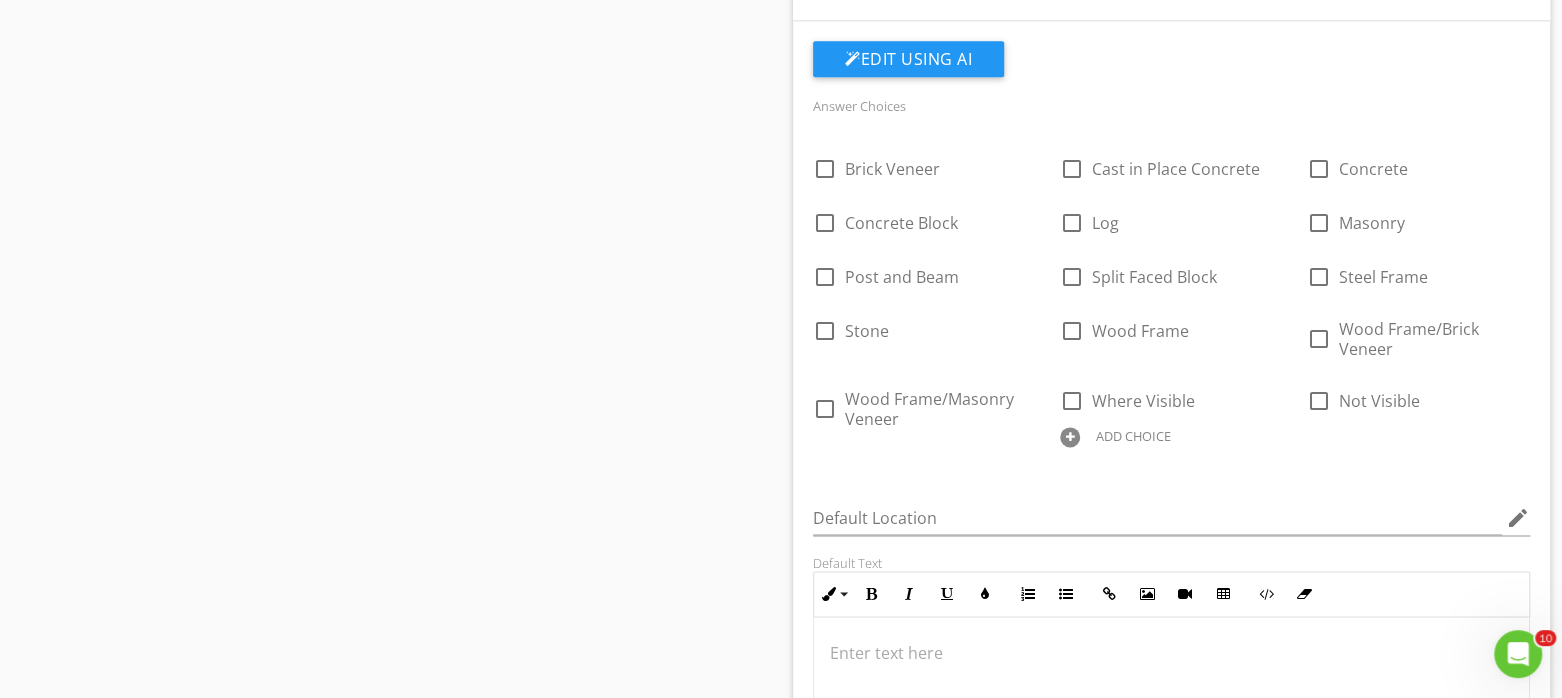scroll, scrollTop: 1500, scrollLeft: 0, axis: vertical 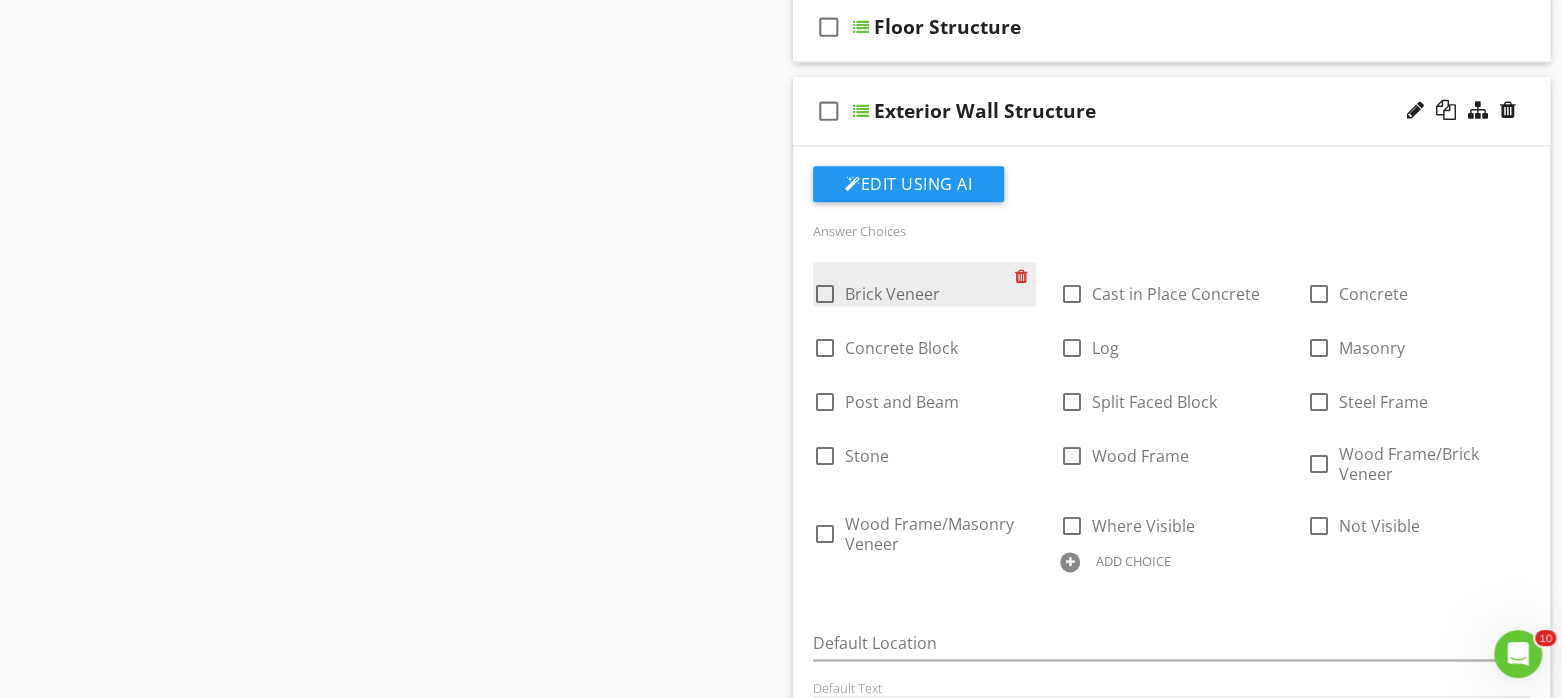 click at bounding box center (1025, 276) 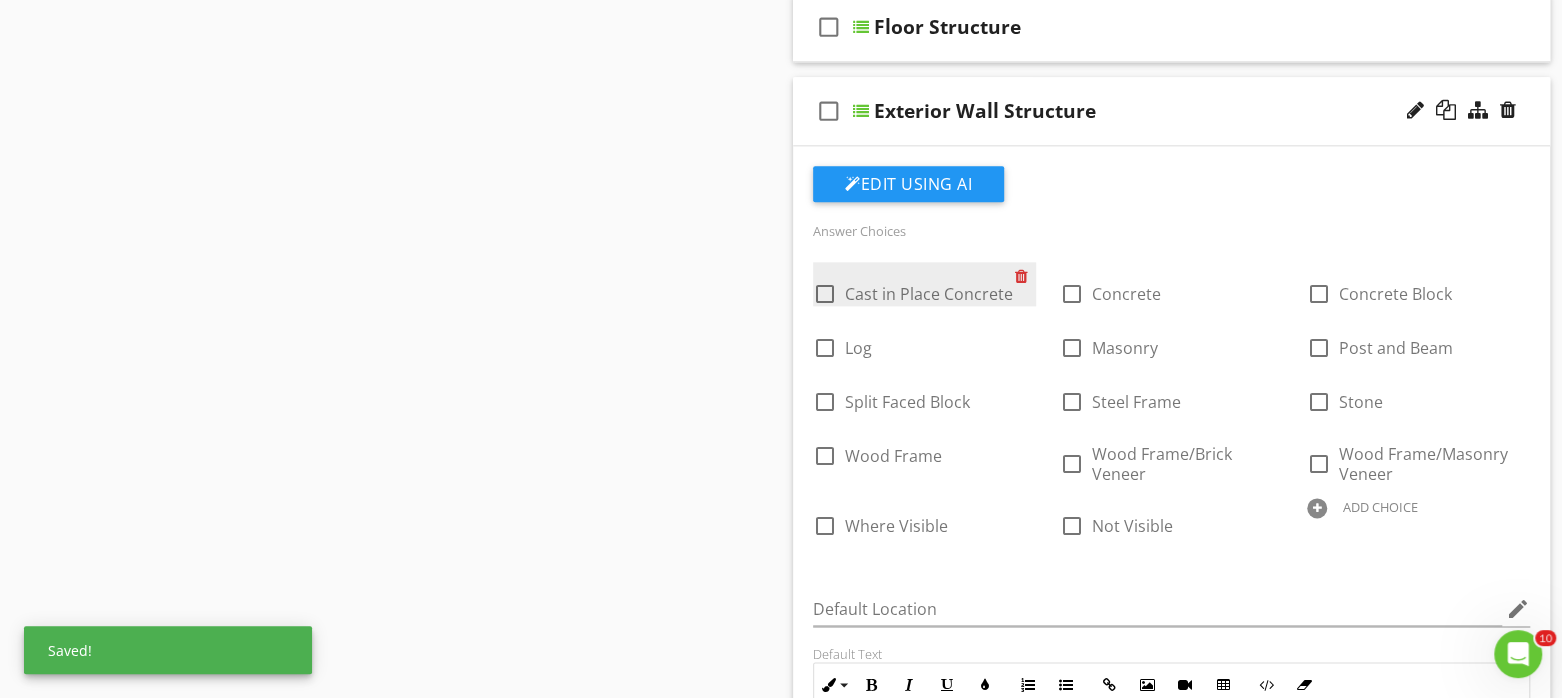click at bounding box center [1025, 276] 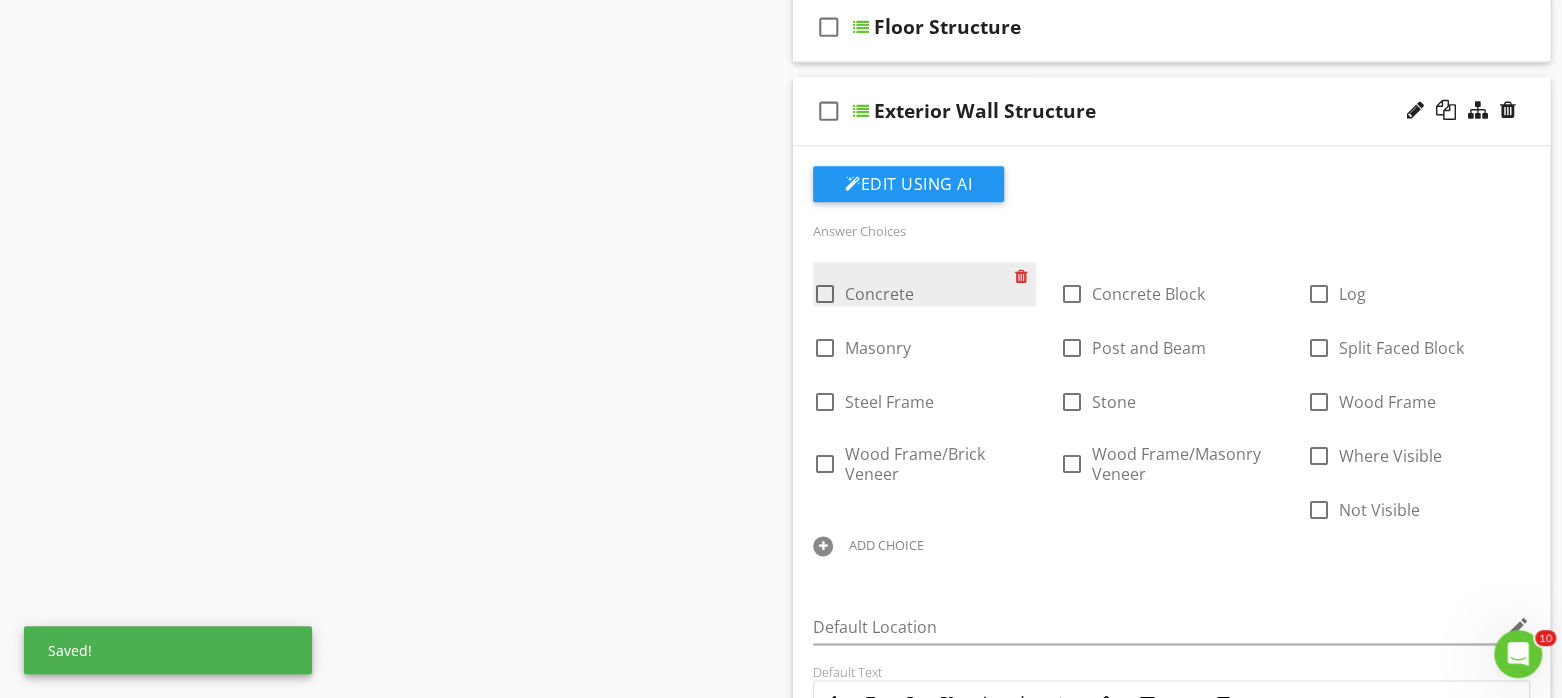 click at bounding box center [1025, 276] 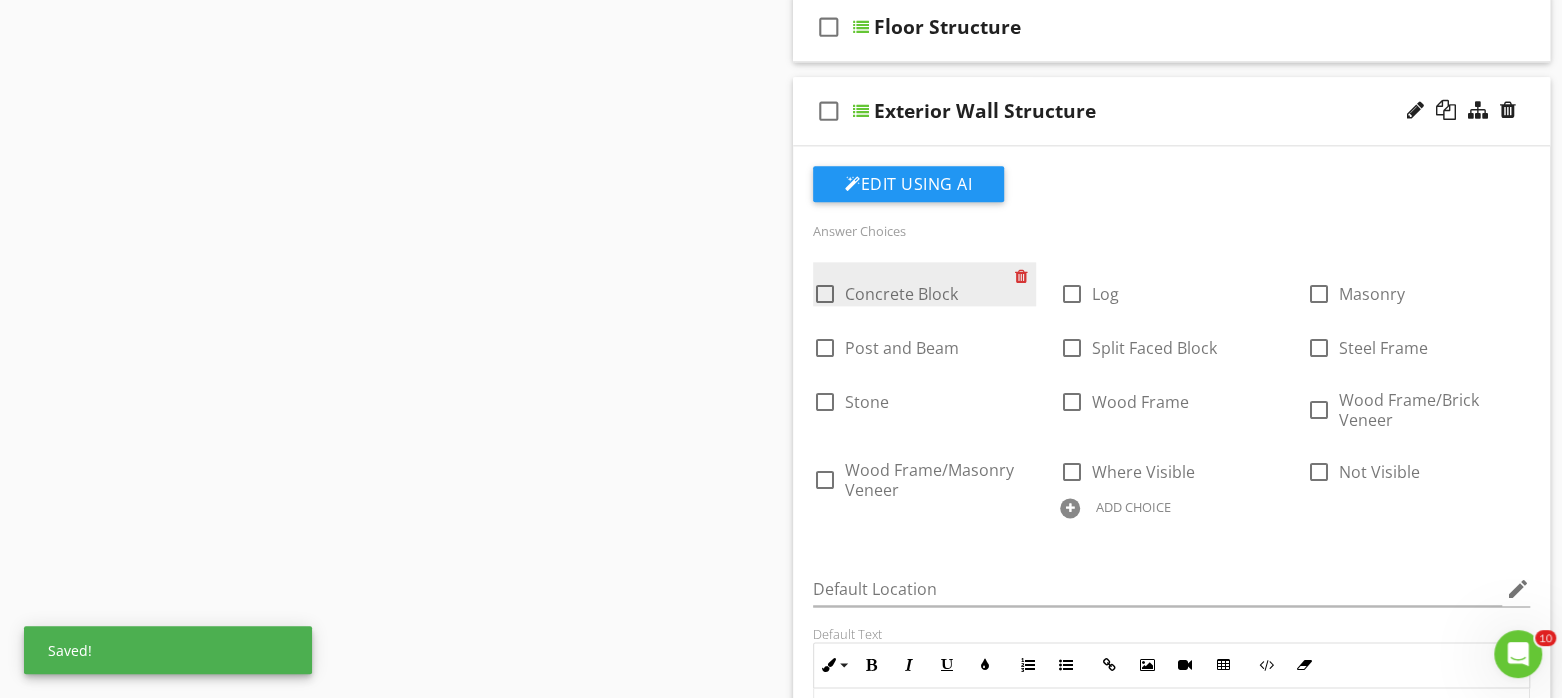 click at bounding box center [1025, 276] 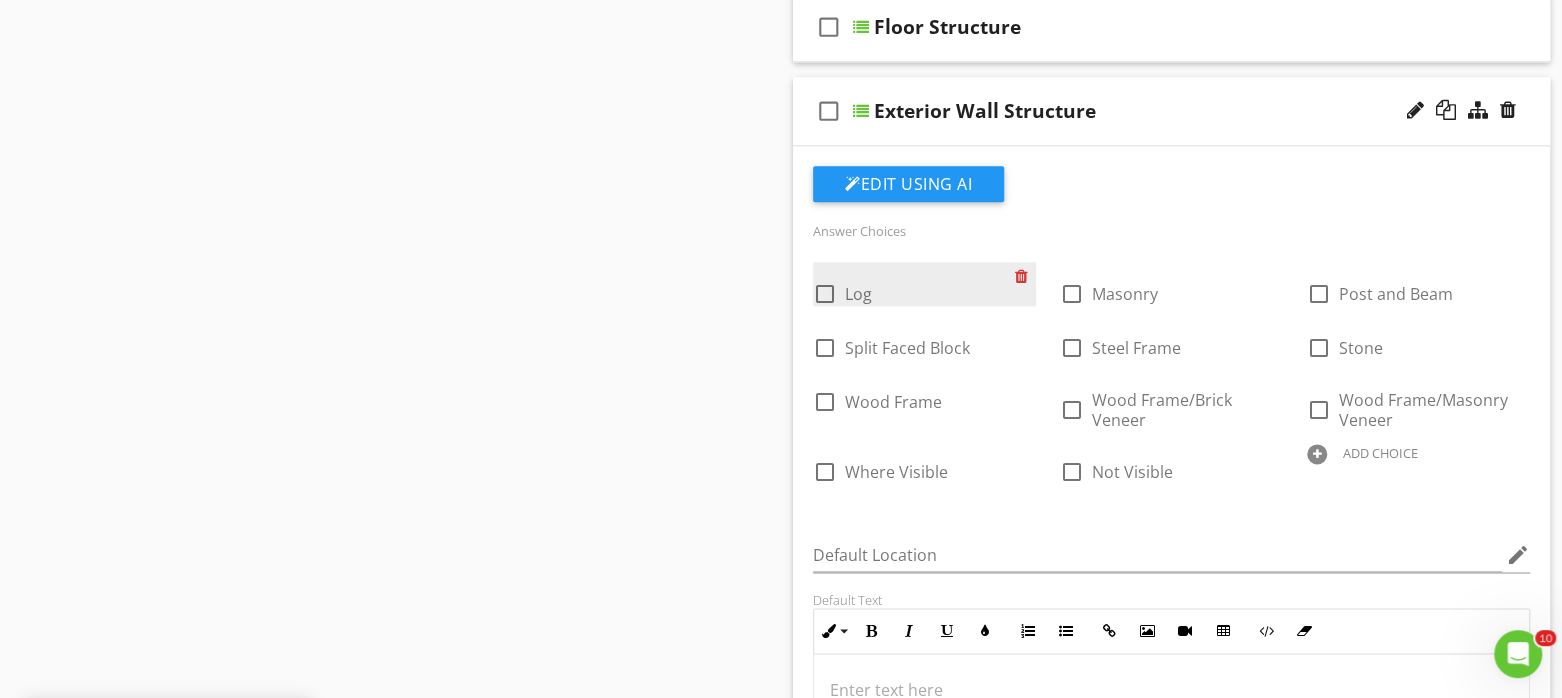 click at bounding box center (1025, 276) 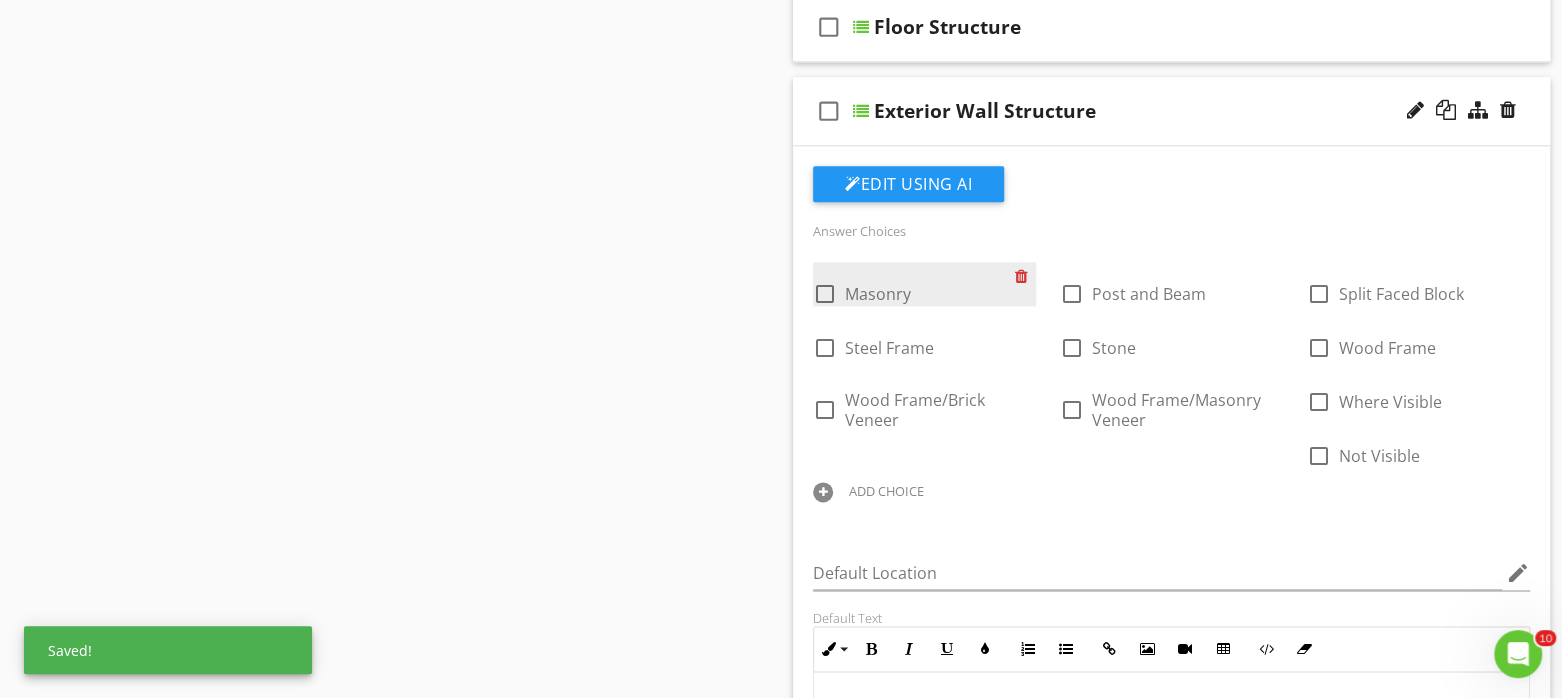 click at bounding box center (1025, 276) 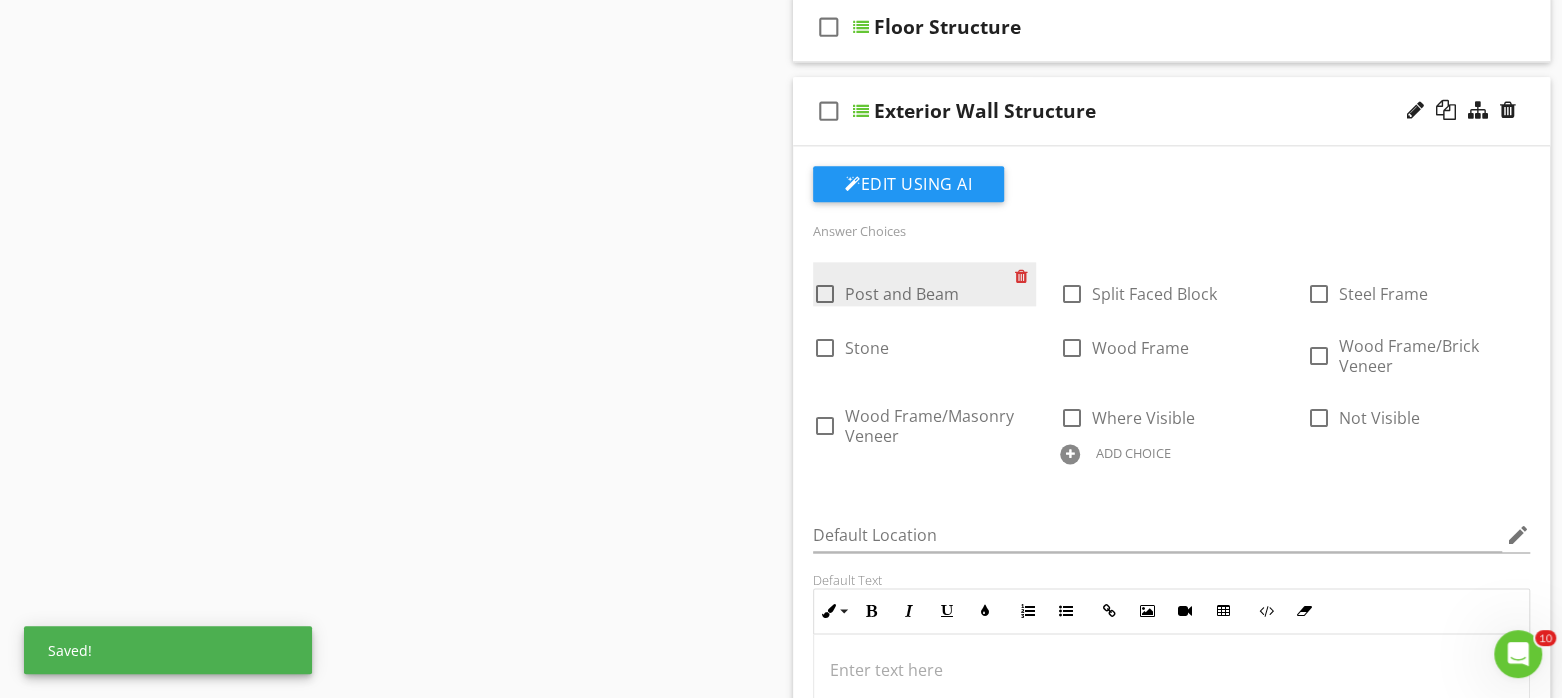 click at bounding box center [1025, 276] 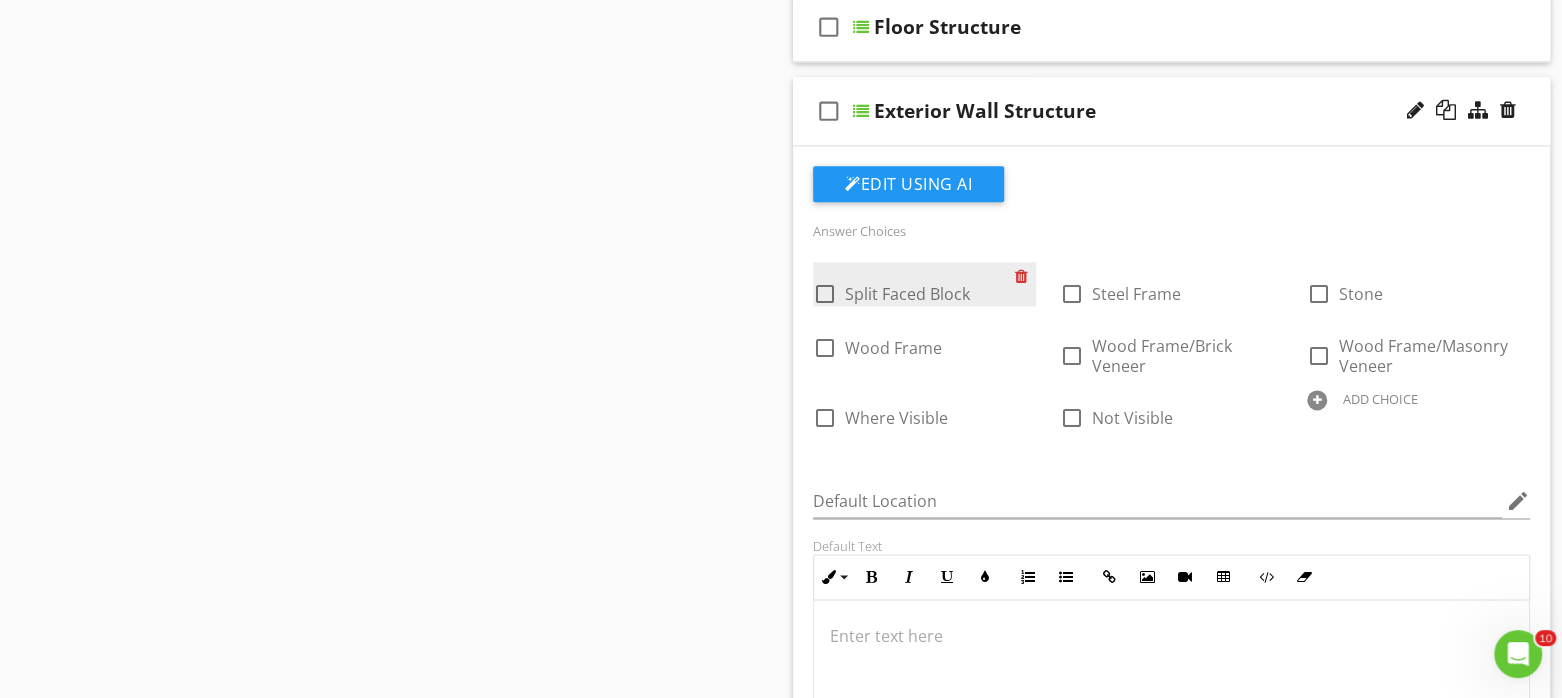 click at bounding box center [1025, 276] 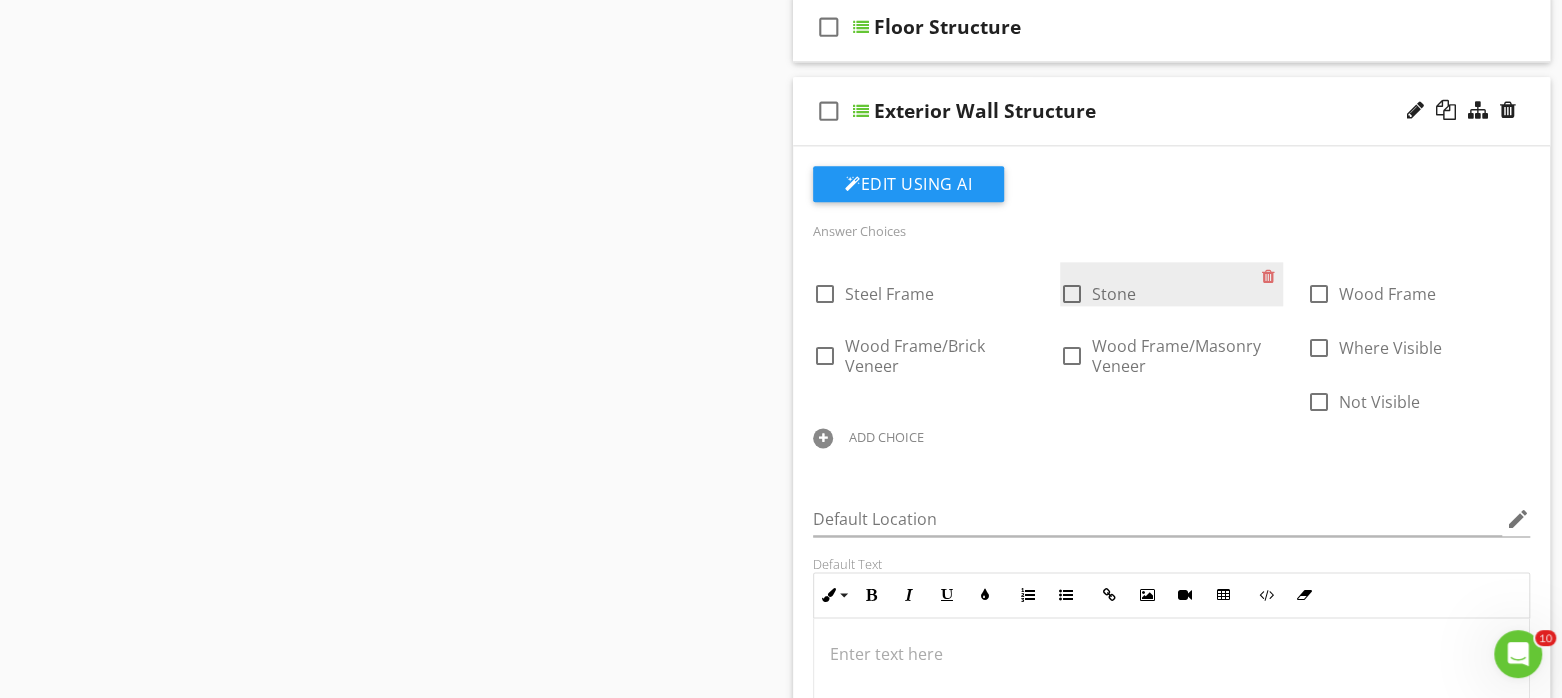 click on "check_box_outline_blank Stone" at bounding box center (1171, 284) 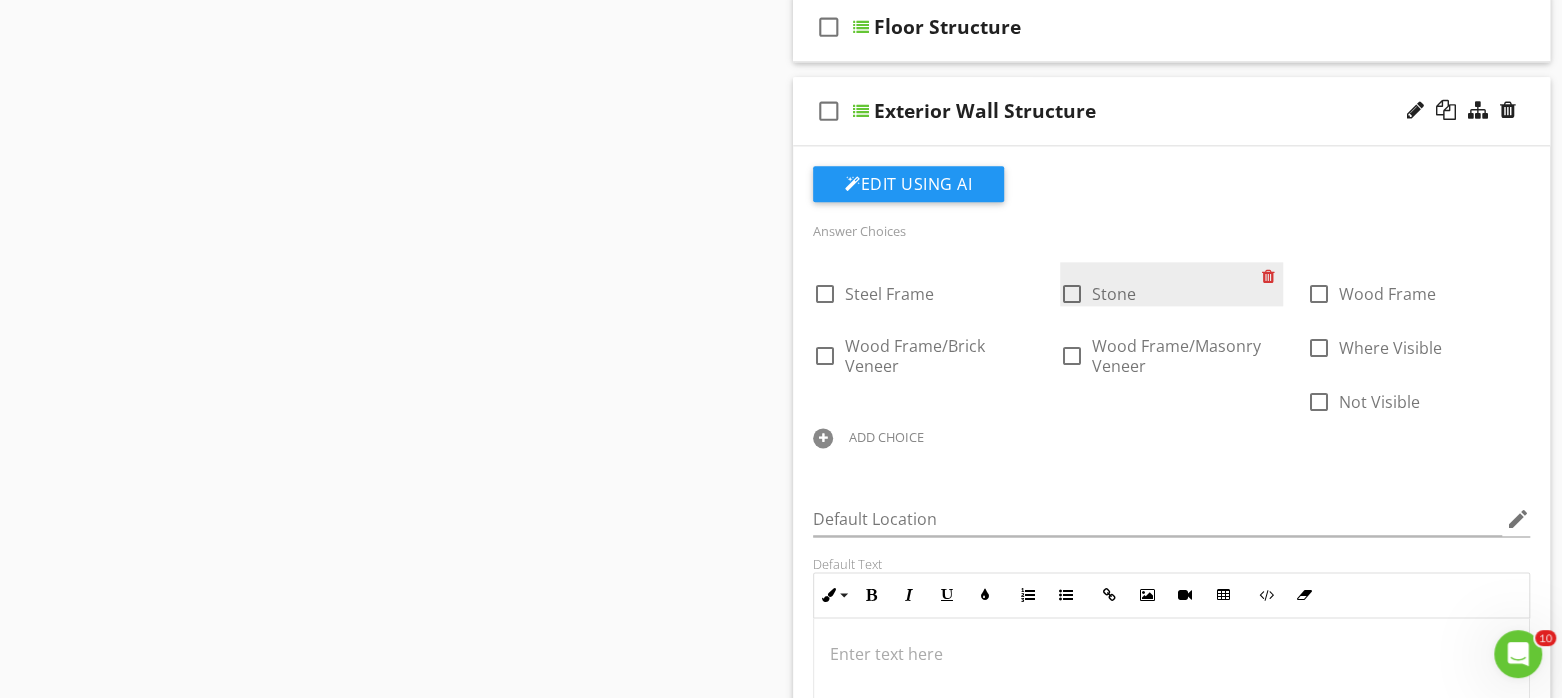 click at bounding box center (1272, 276) 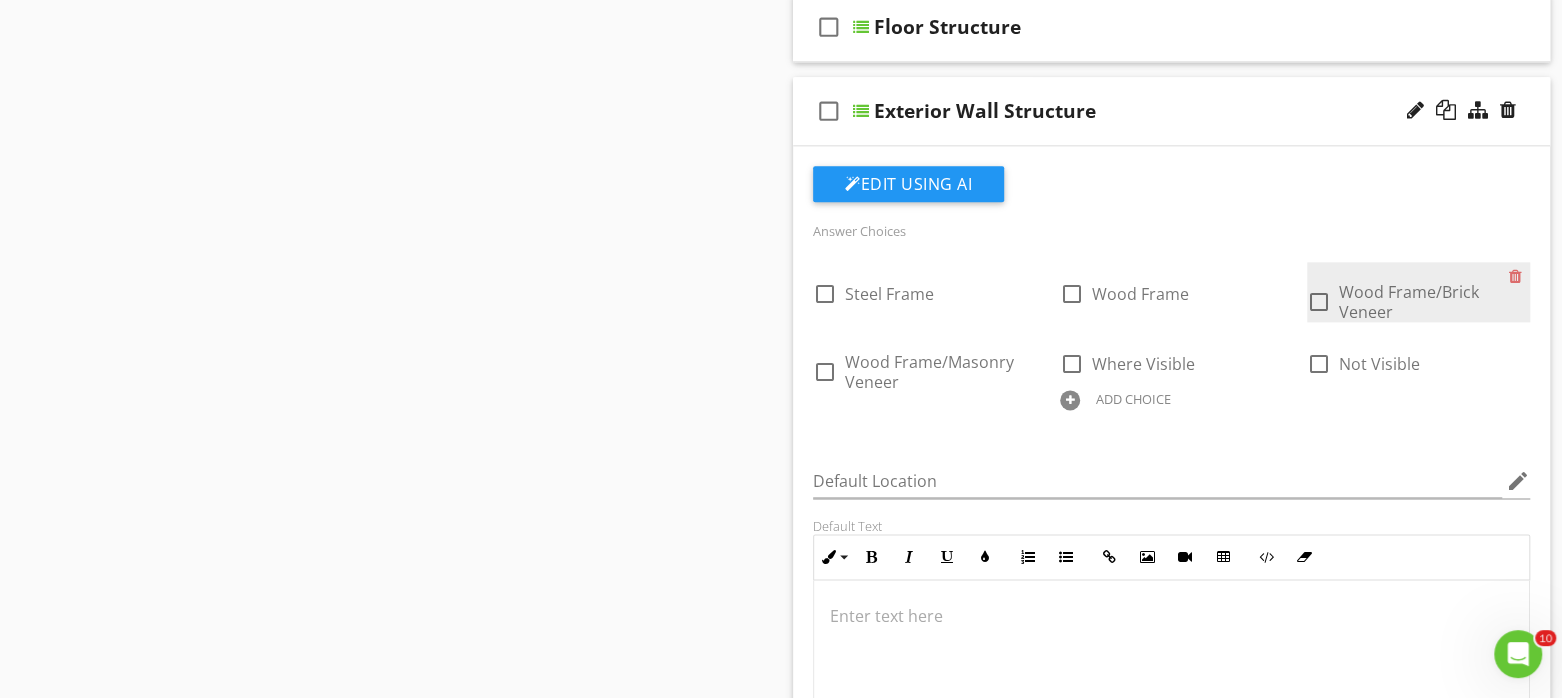 click on "check_box_outline_blank Wood Frame/Brick Veneer" at bounding box center [1418, 292] 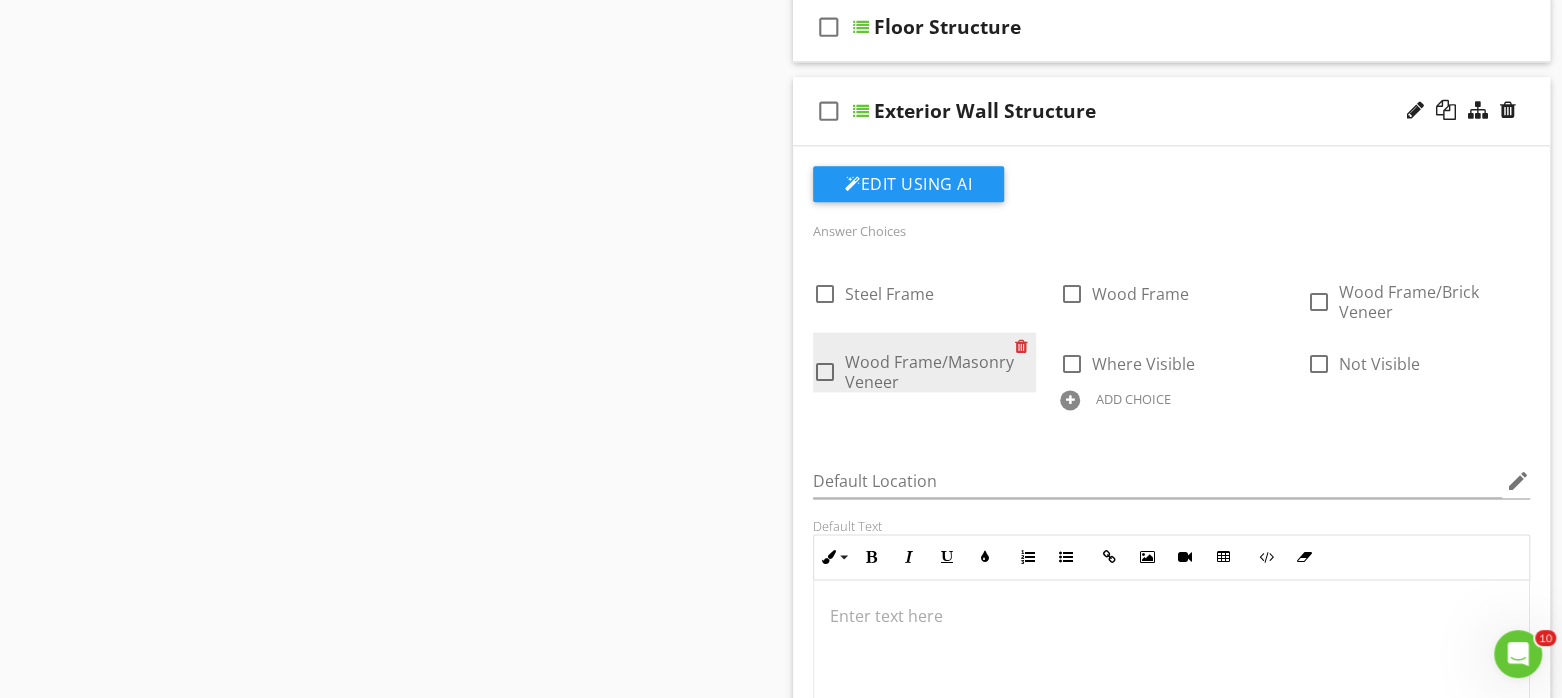 click at bounding box center (1025, 346) 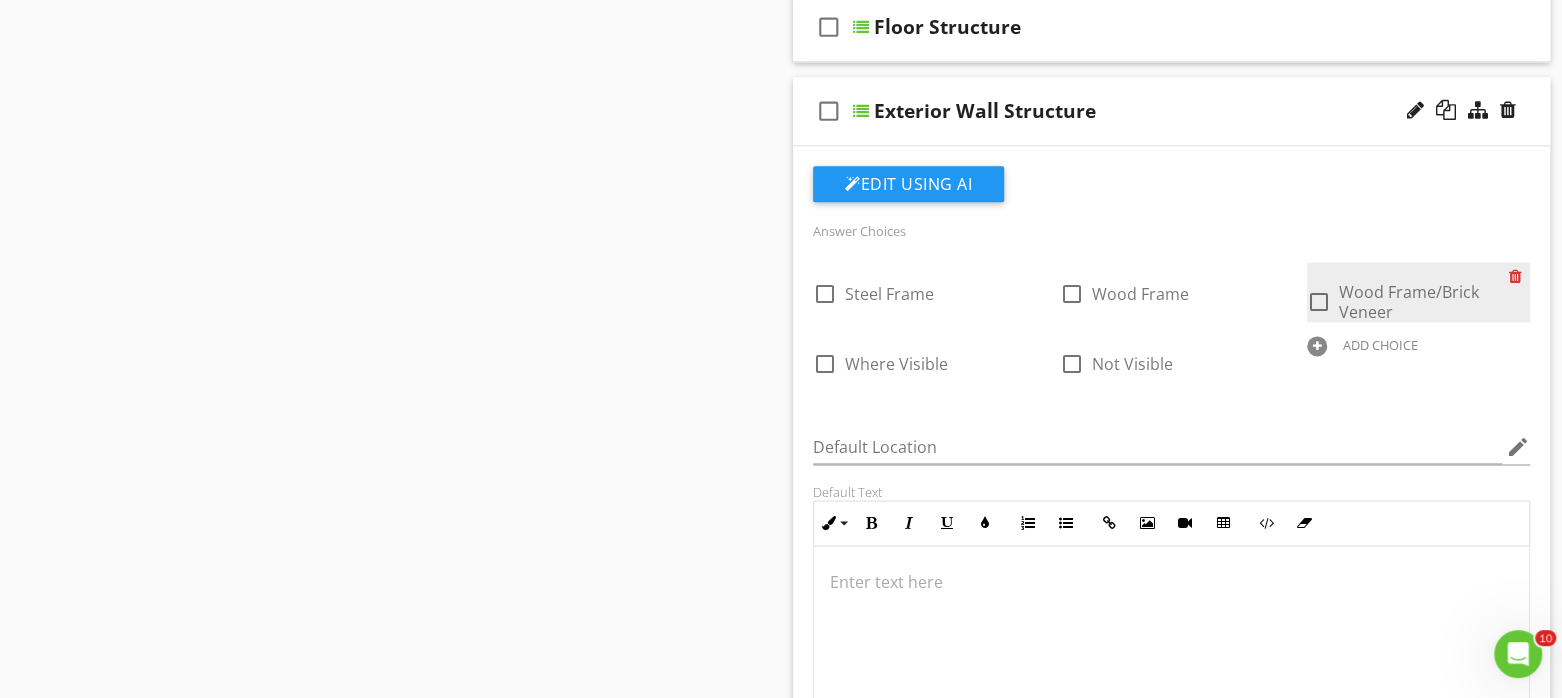 click at bounding box center [1519, 276] 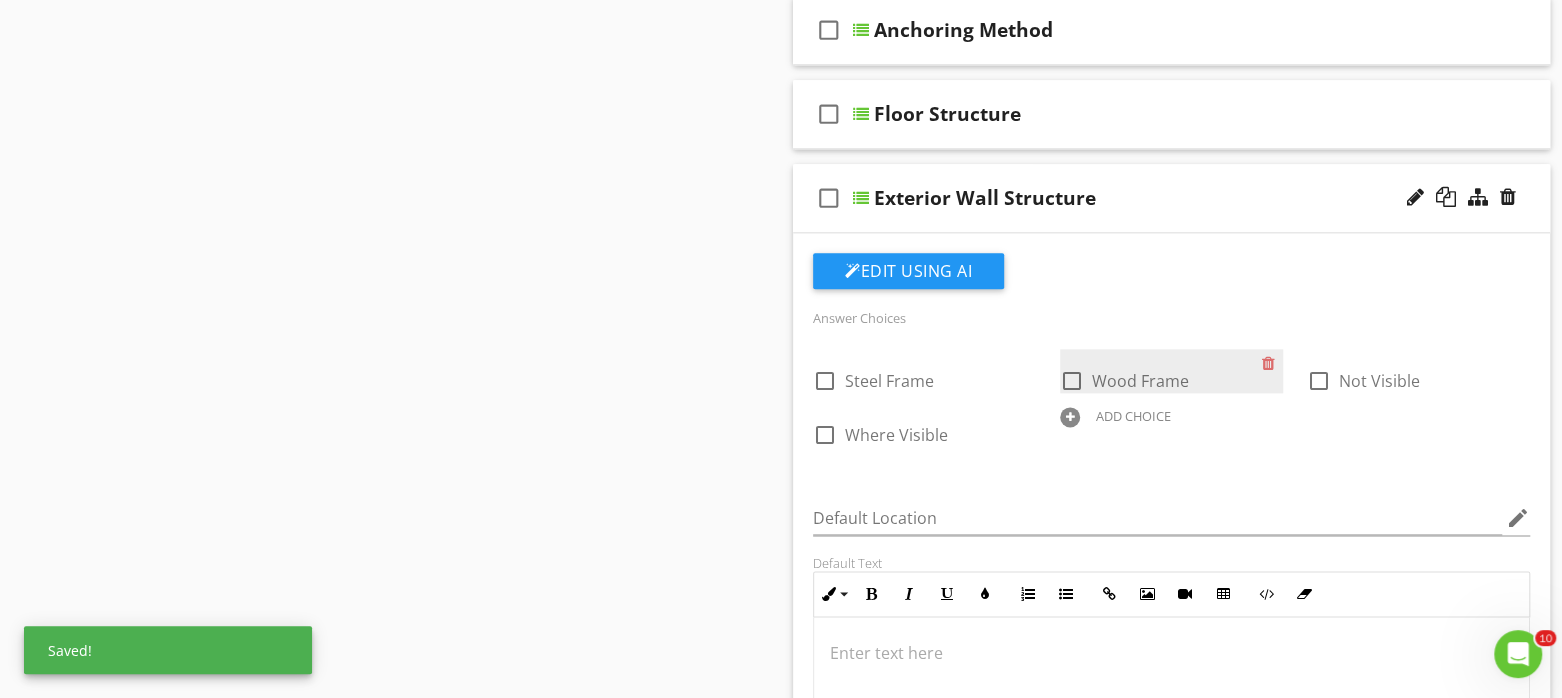 scroll, scrollTop: 1375, scrollLeft: 0, axis: vertical 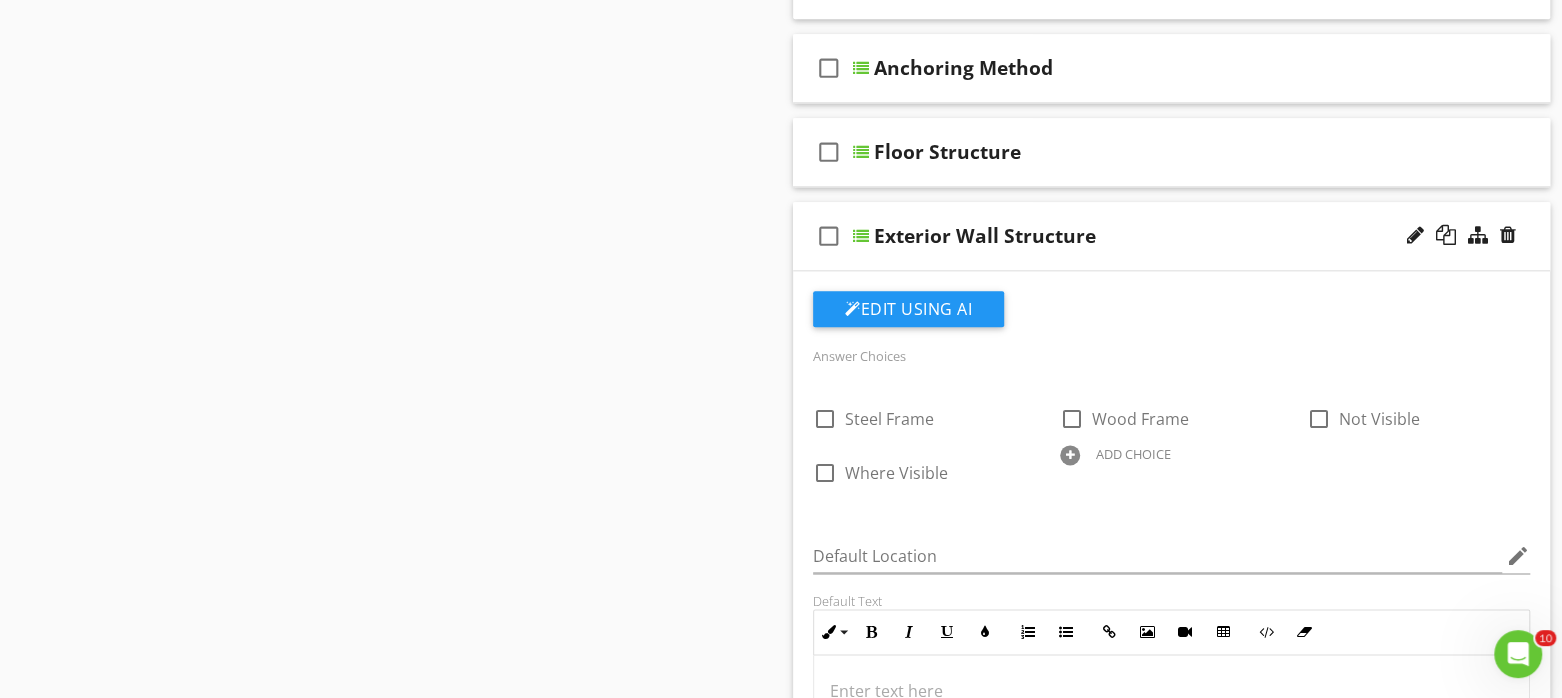 click on "check_box_outline_blank
Exterior Wall Structure" at bounding box center [1171, 236] 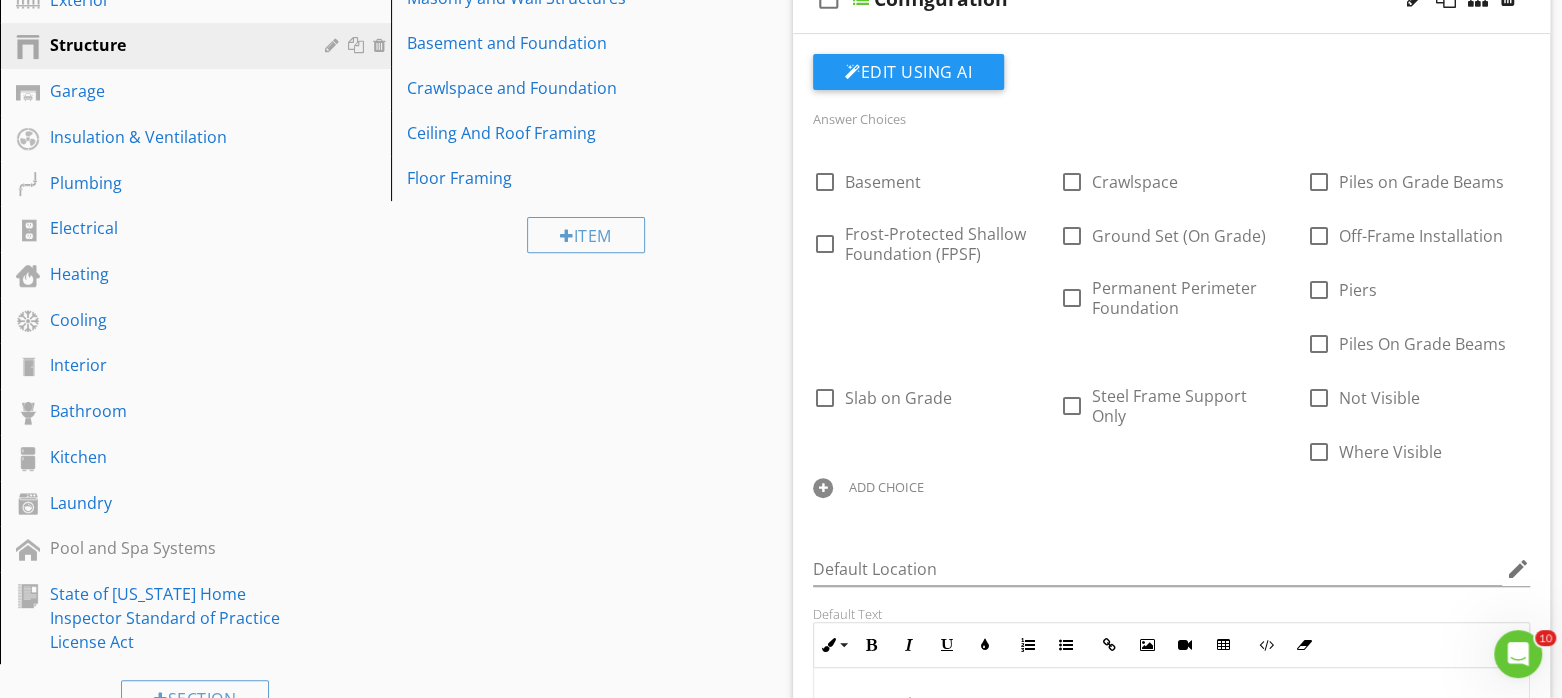 scroll, scrollTop: 250, scrollLeft: 0, axis: vertical 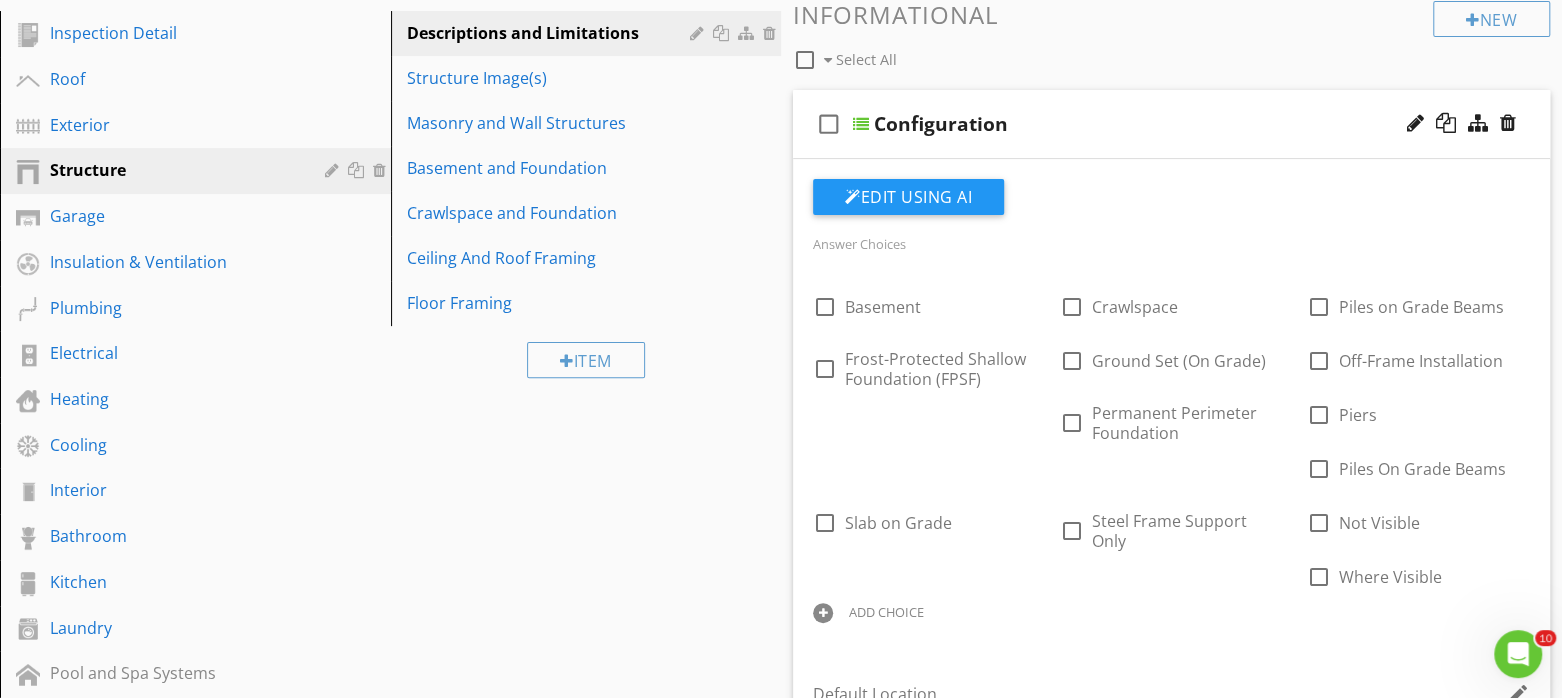 click on "check_box_outline_blank
Configuration" at bounding box center [1171, 124] 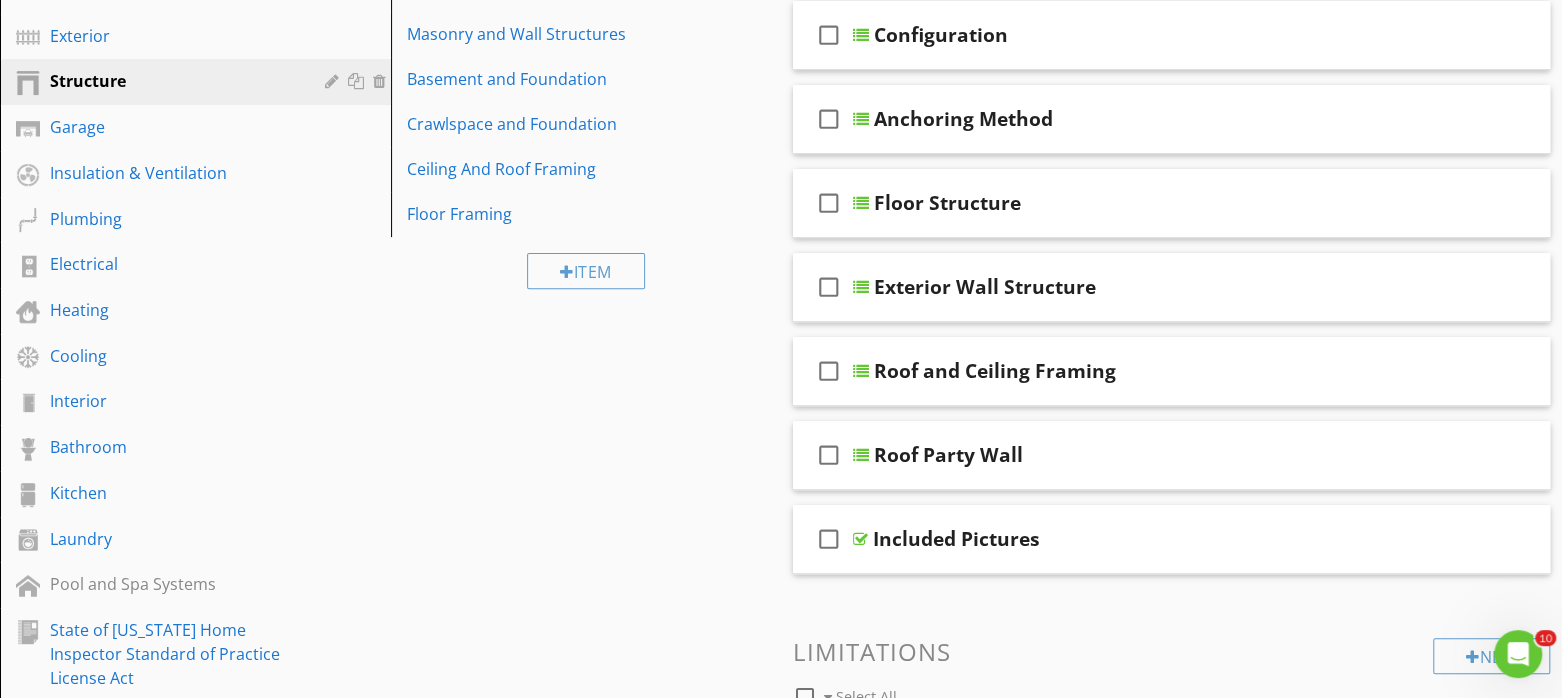 scroll, scrollTop: 375, scrollLeft: 0, axis: vertical 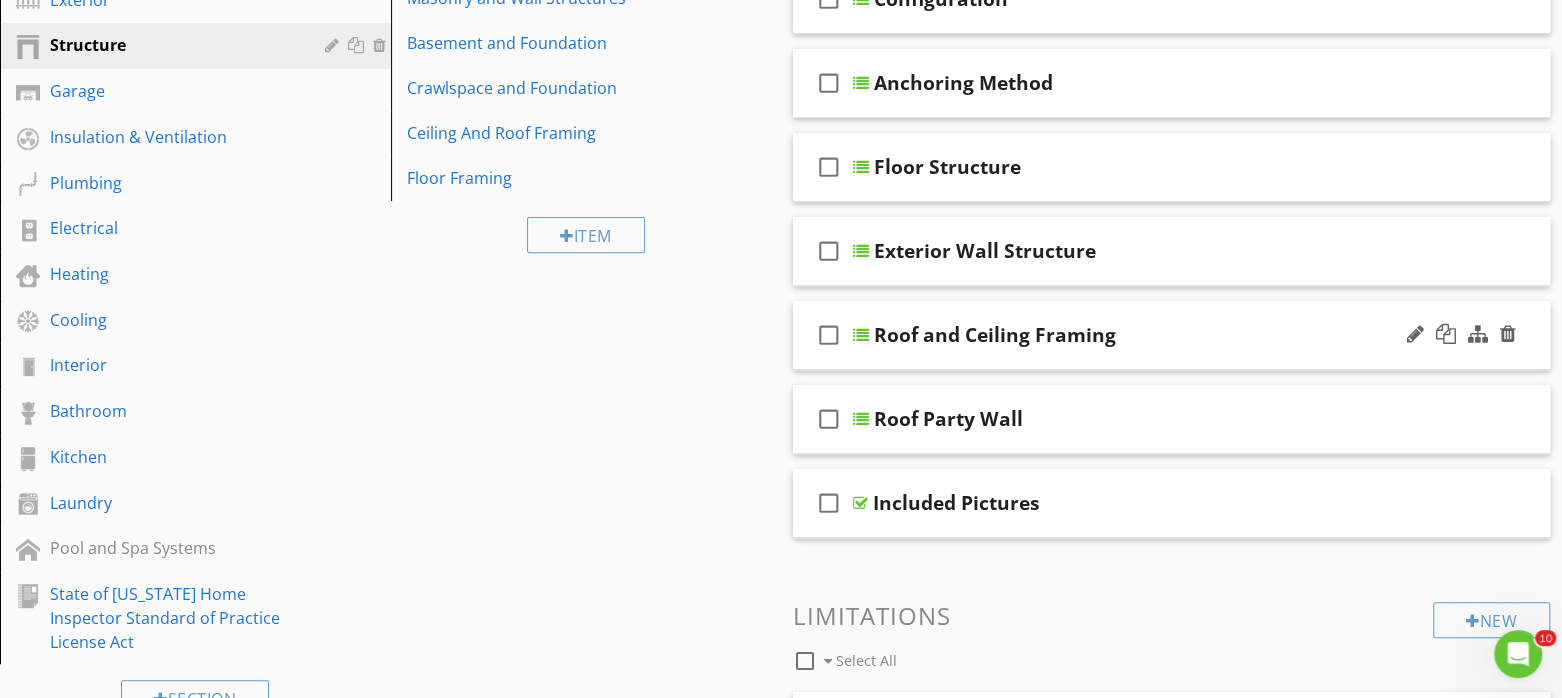 click on "Roof and Ceiling Framing" at bounding box center [1143, 335] 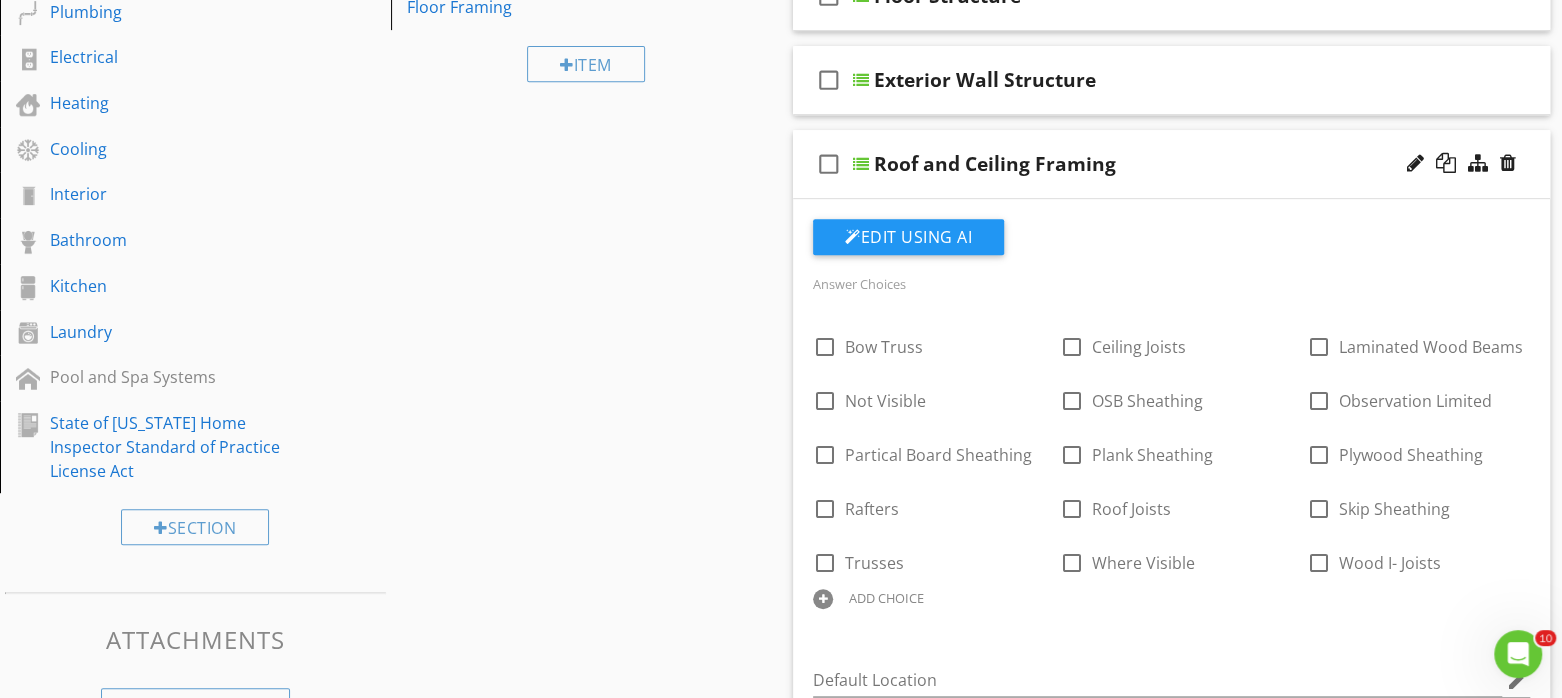 scroll, scrollTop: 625, scrollLeft: 0, axis: vertical 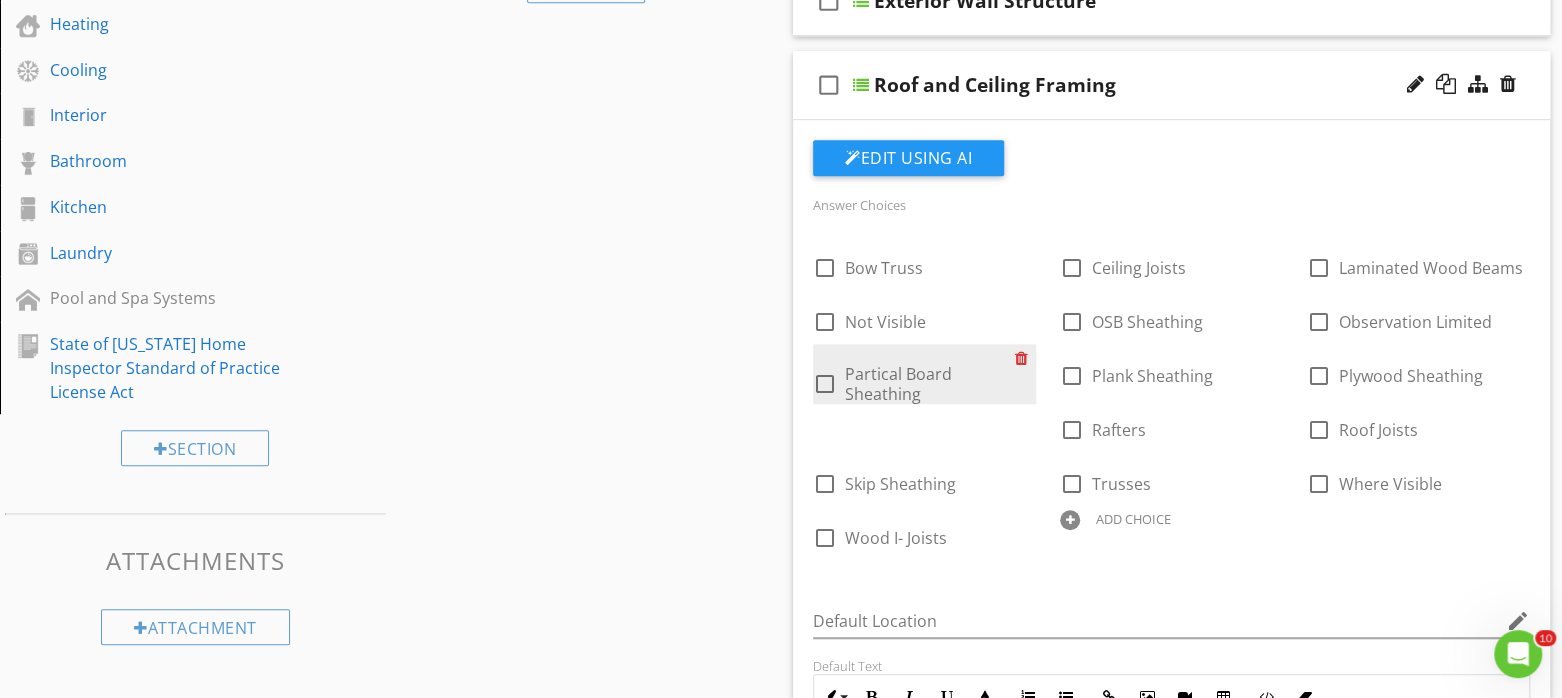 click at bounding box center [1025, 358] 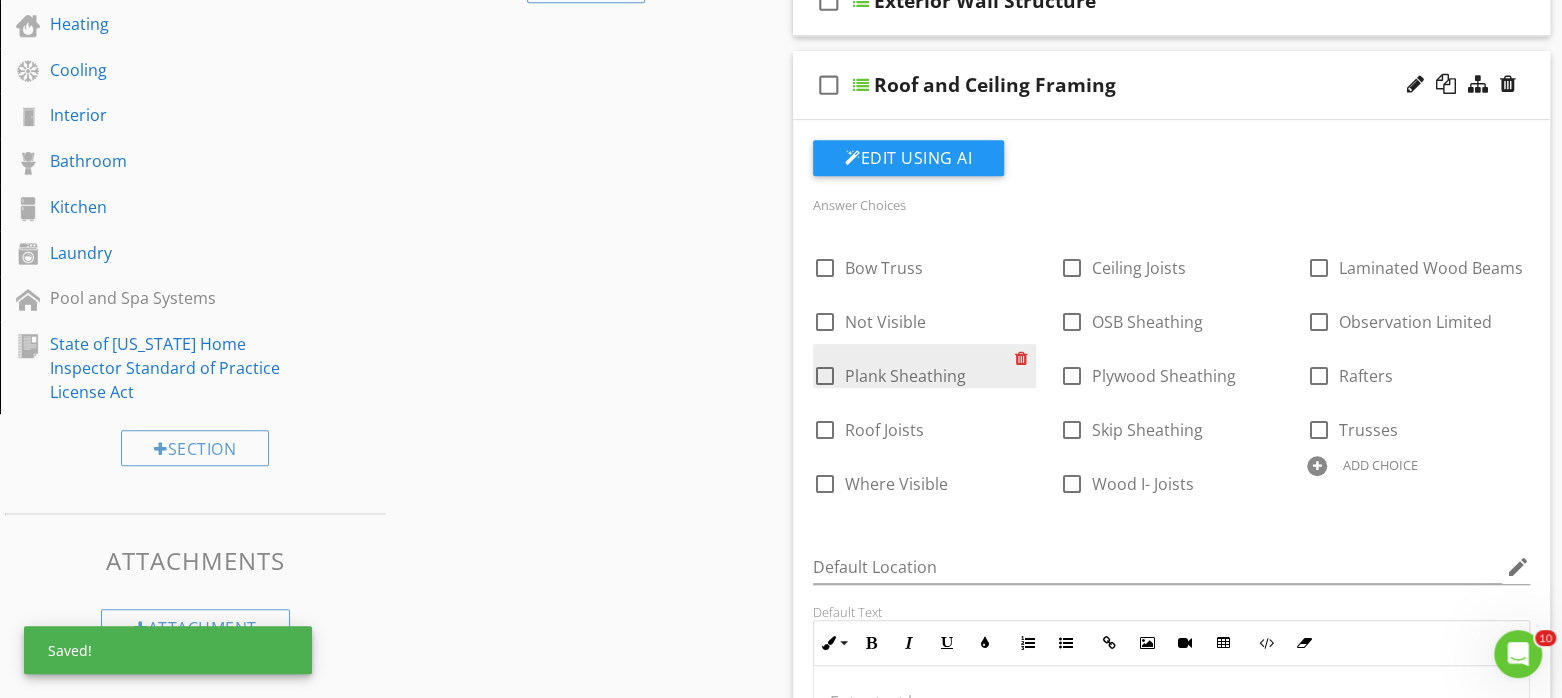 click at bounding box center (1025, 358) 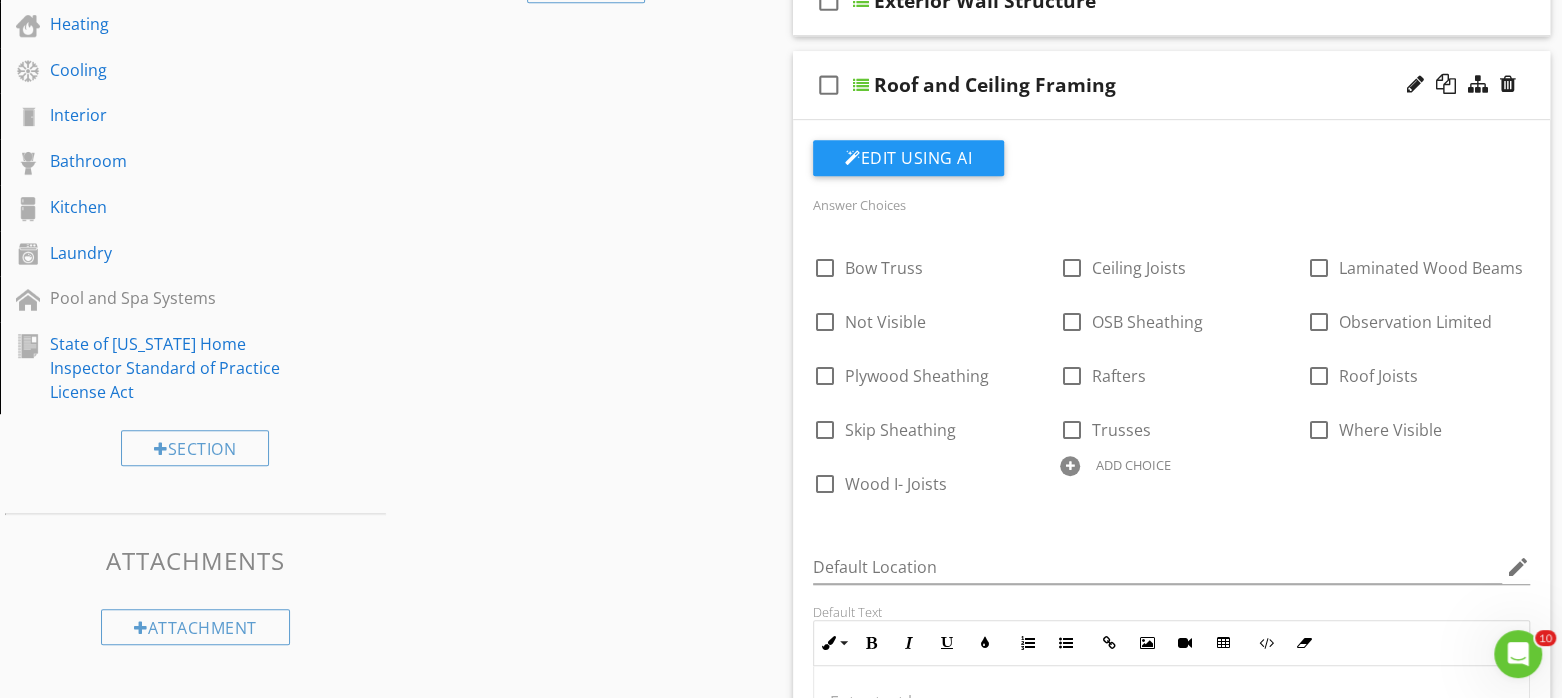 click on "ADD CHOICE" at bounding box center (1171, 464) 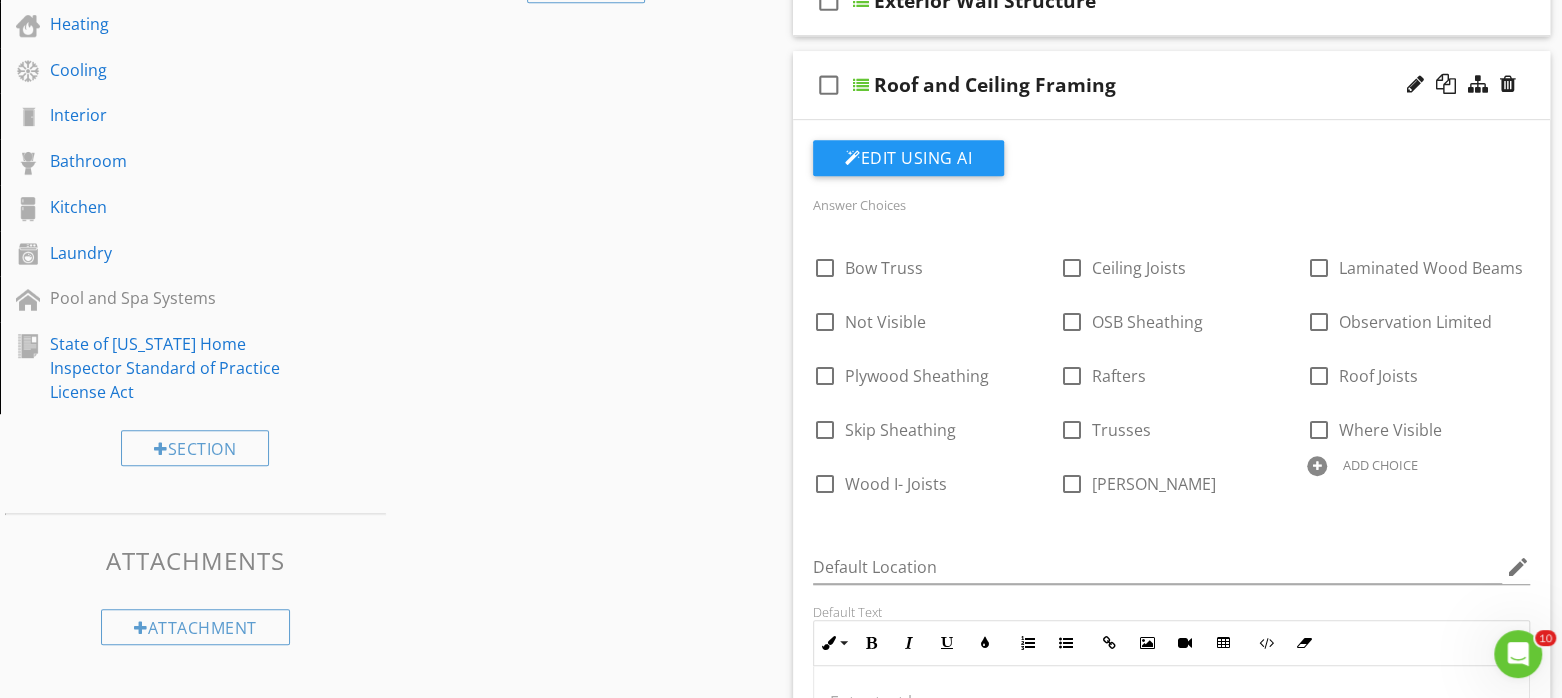 drag, startPoint x: 1352, startPoint y: 487, endPoint x: 1358, endPoint y: 500, distance: 14.3178215 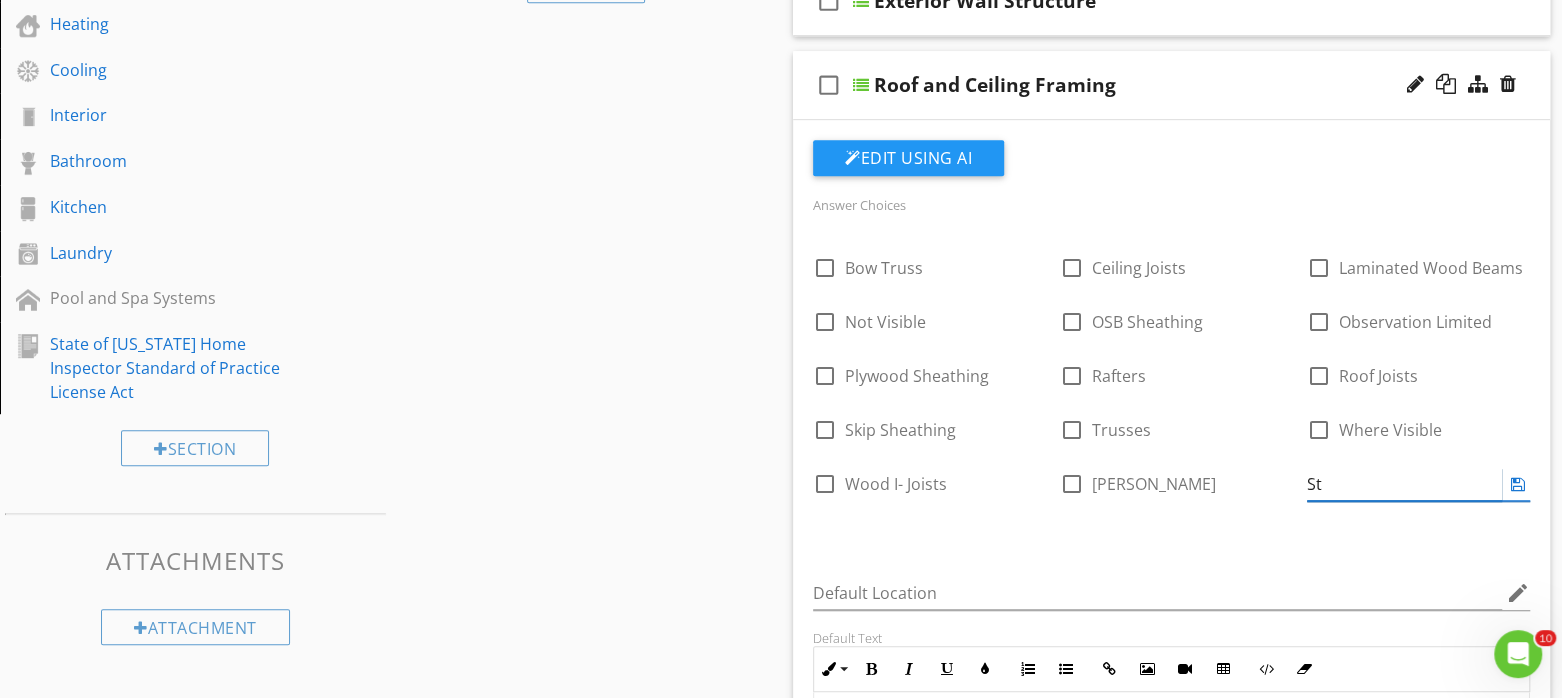 type on "S" 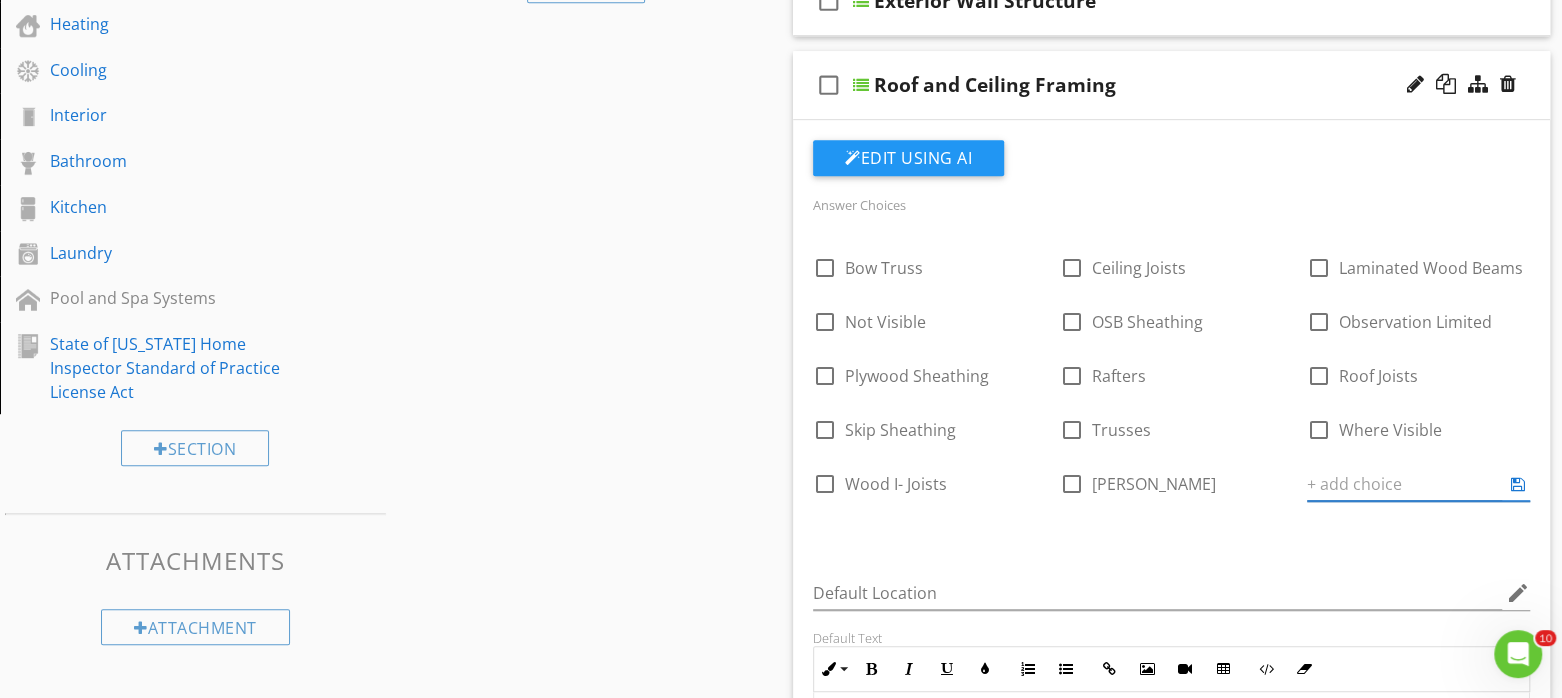 click on "check_box_outline_blank Bow Truss   check_box_outline_blank Ceiling Joists   check_box_outline_blank Laminated Wood Beams   check_box_outline_blank Not Visible   check_box_outline_blank OSB Sheathing   check_box_outline_blank Observation Limited   check_box_outline_blank Plywood Sheathing   check_box_outline_blank Rafters   check_box_outline_blank Roof Joists   check_box_outline_blank Skip Sheathing   check_box_outline_blank Trusses   check_box_outline_blank Where Visible   check_box_outline_blank Wood I- Joists   check_box_outline_blank Rood Trusses         ADD CHOICE" at bounding box center [1171, 384] 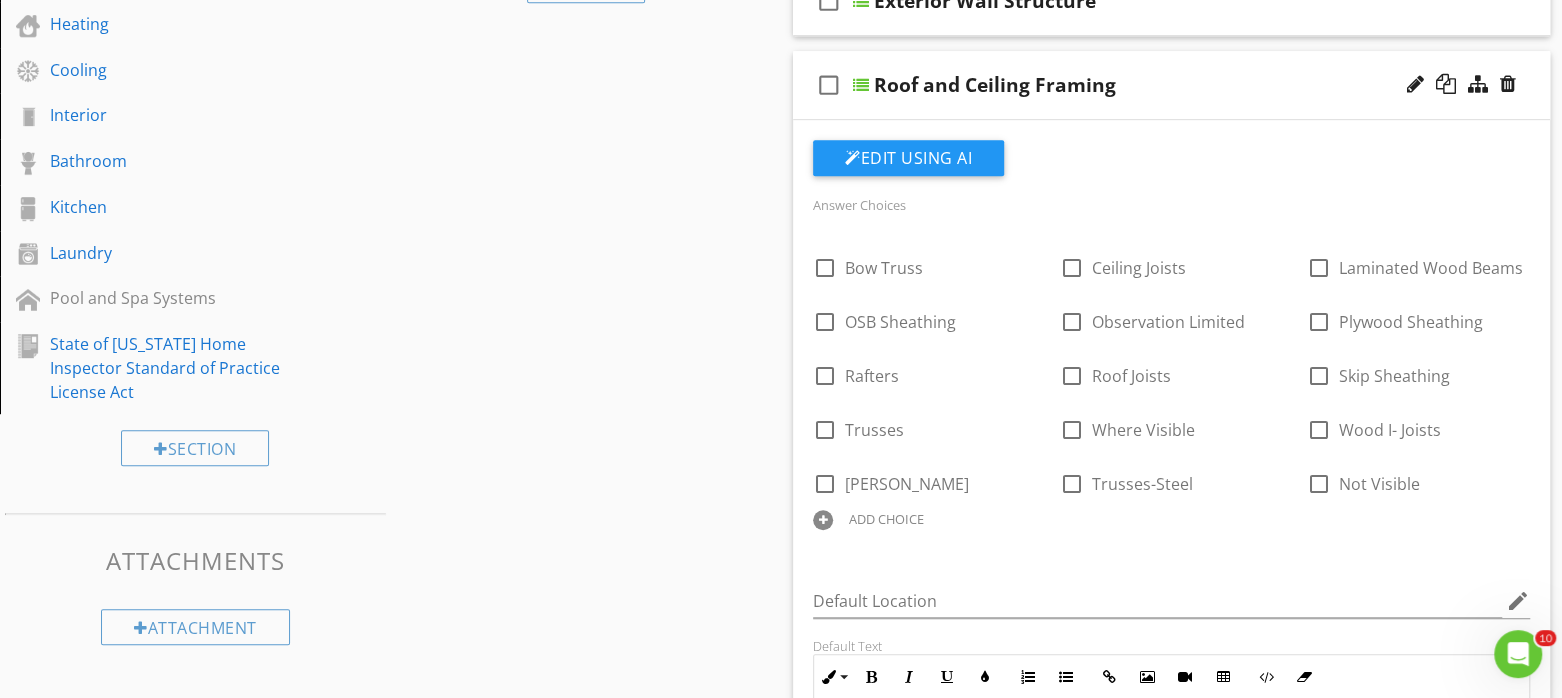 click on "ADD CHOICE" at bounding box center [886, 519] 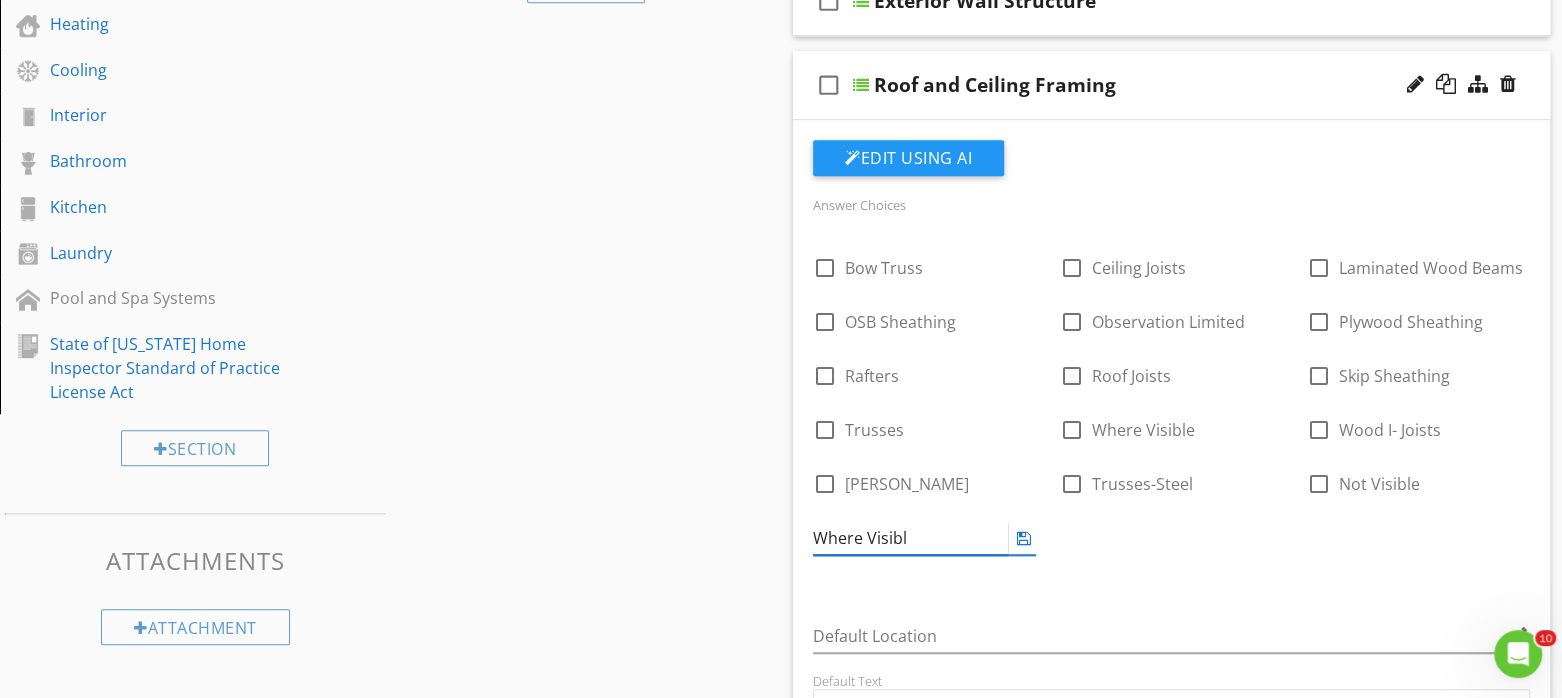 type on "Where Visible" 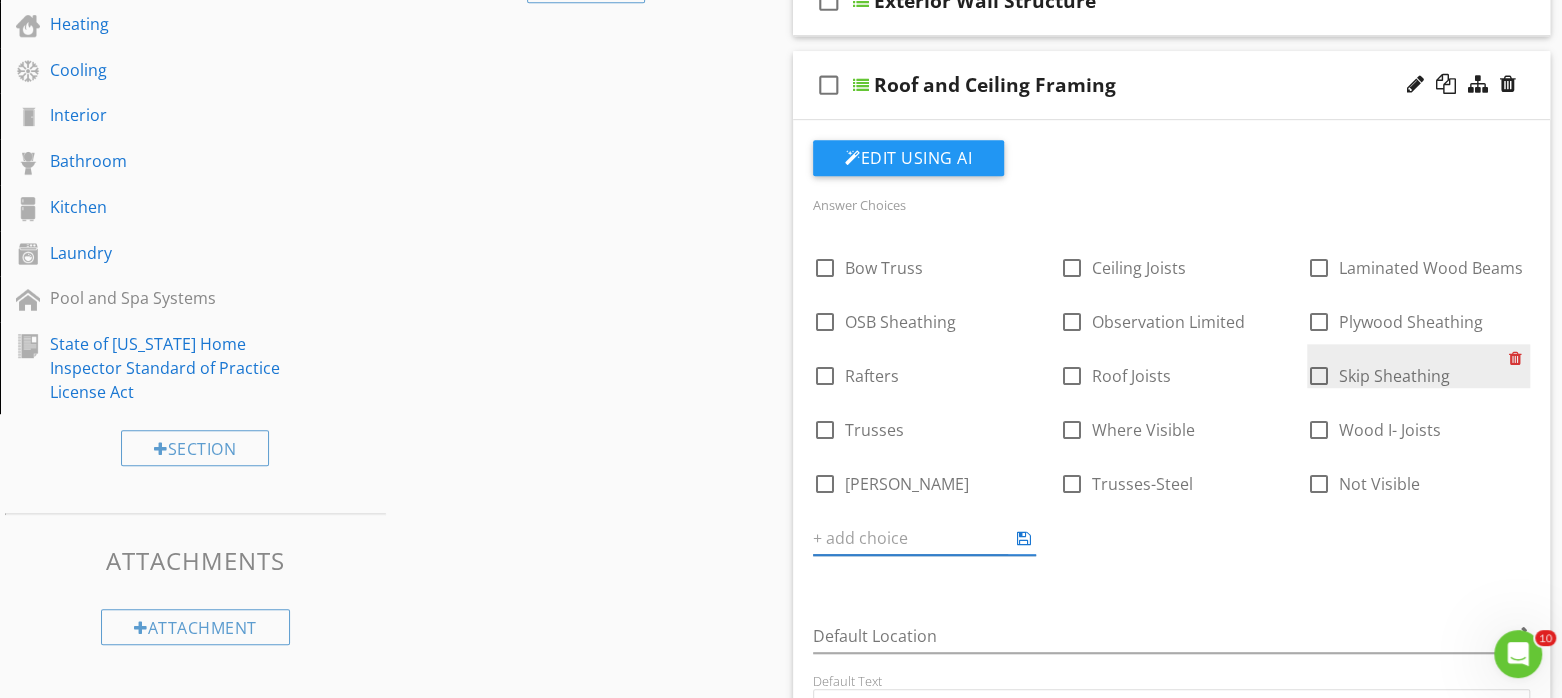 click at bounding box center [1519, 358] 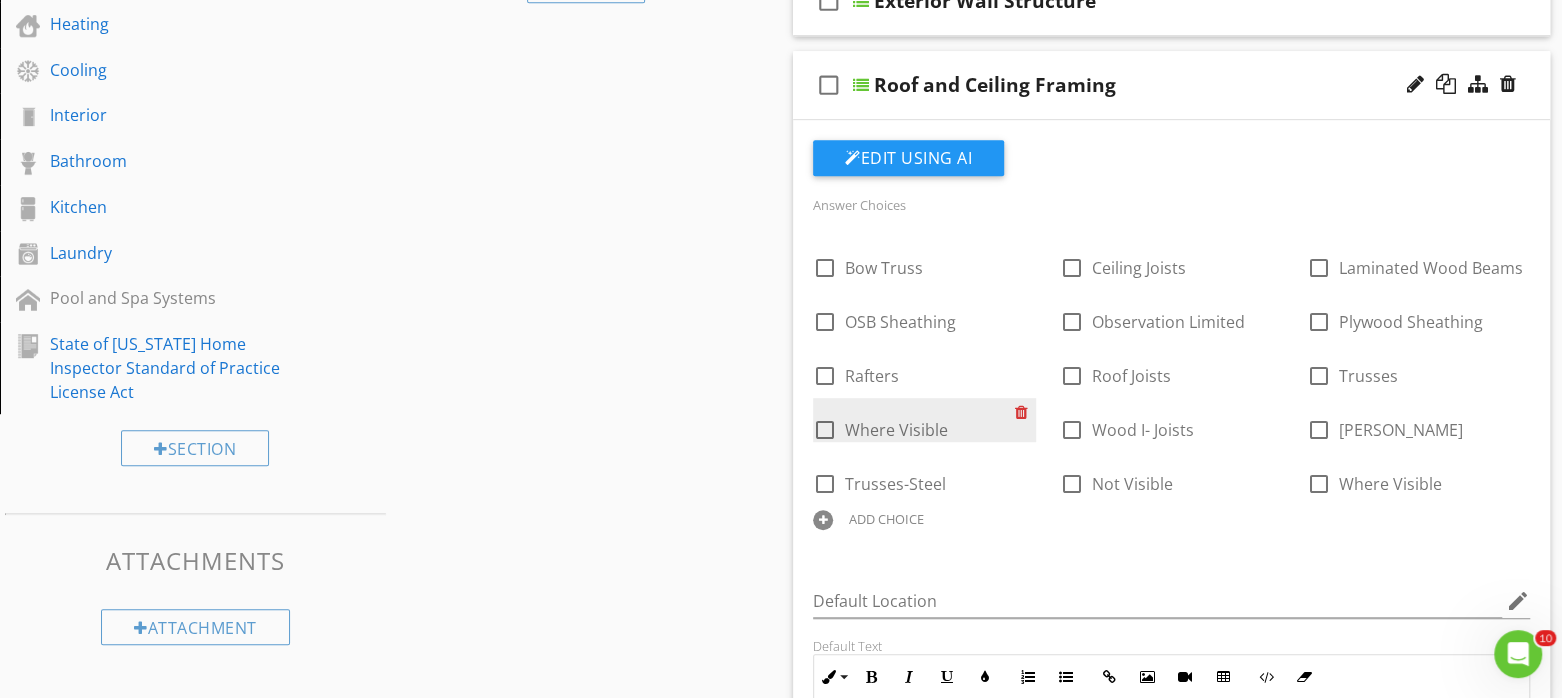 click at bounding box center (1025, 412) 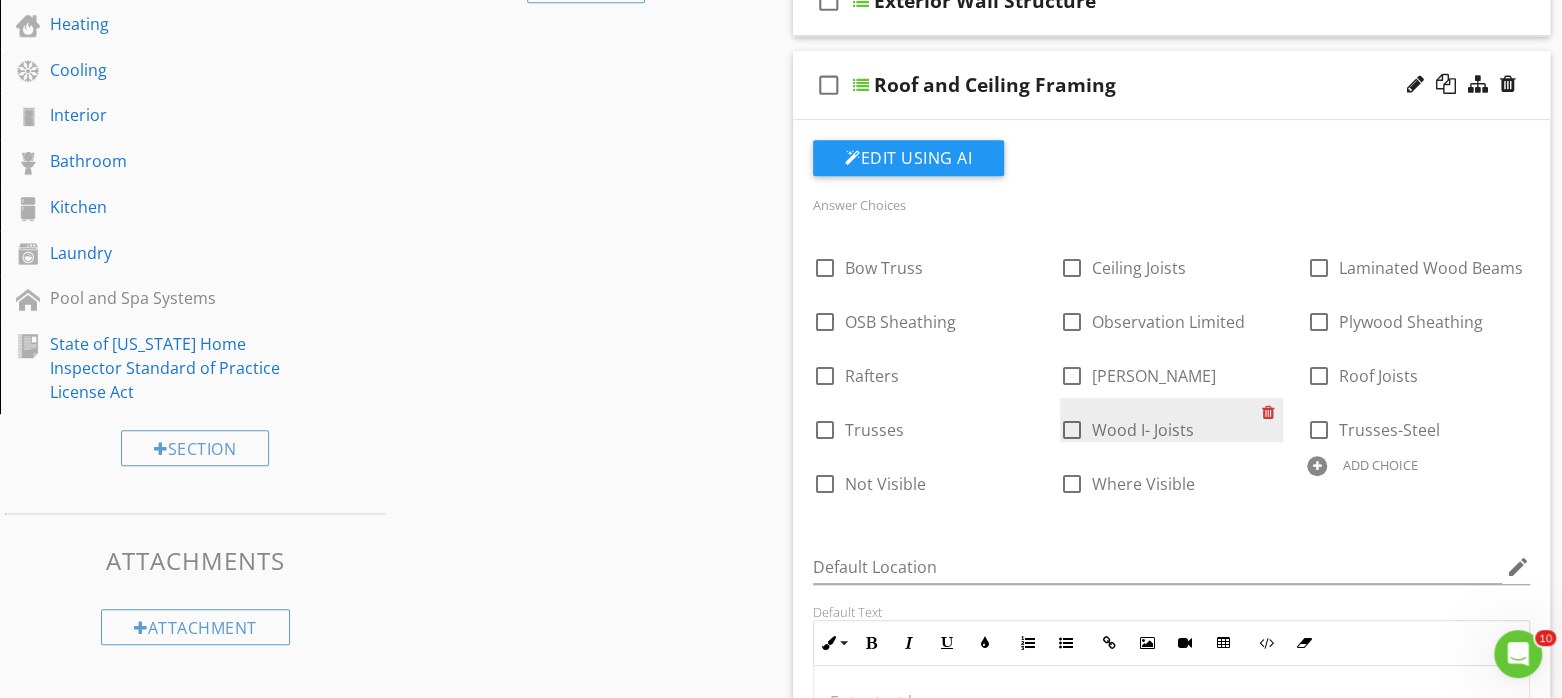 click at bounding box center (1272, 412) 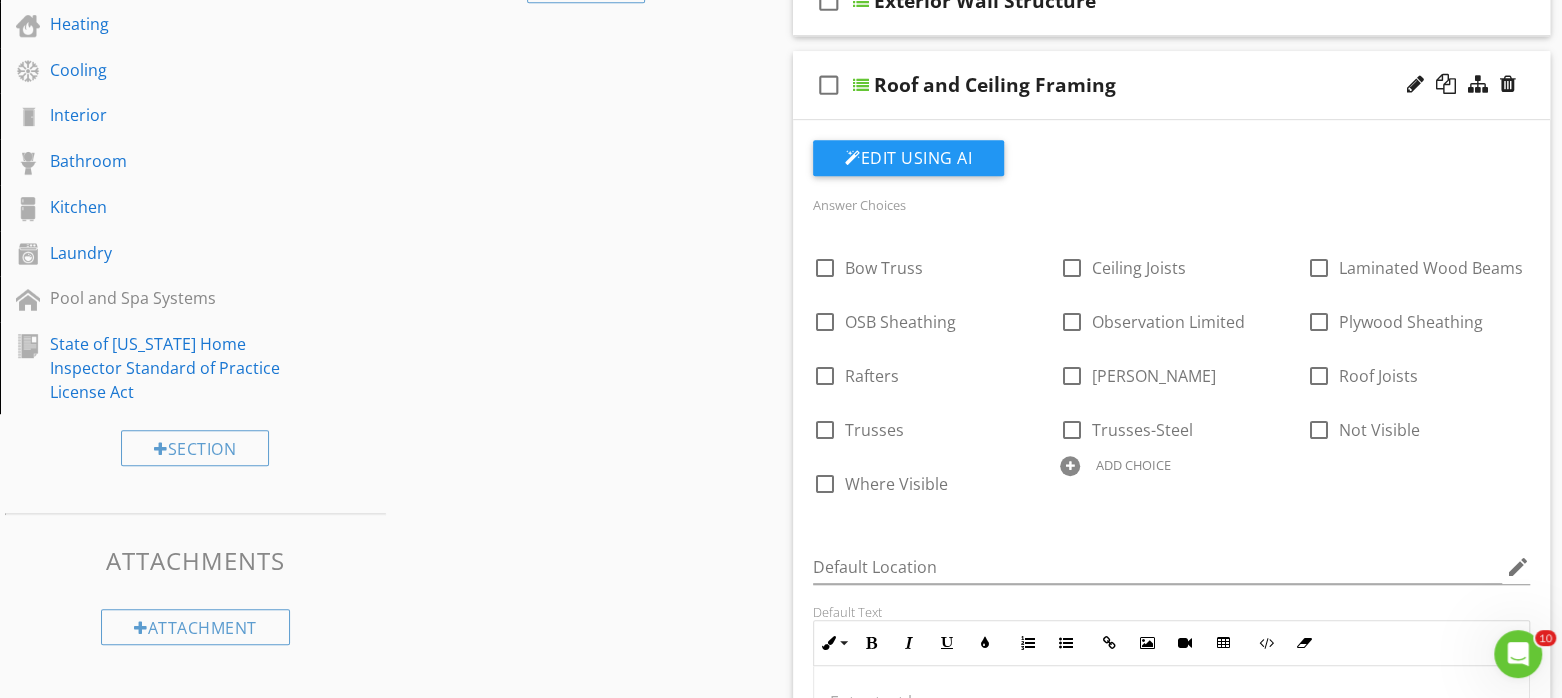 scroll, scrollTop: 500, scrollLeft: 0, axis: vertical 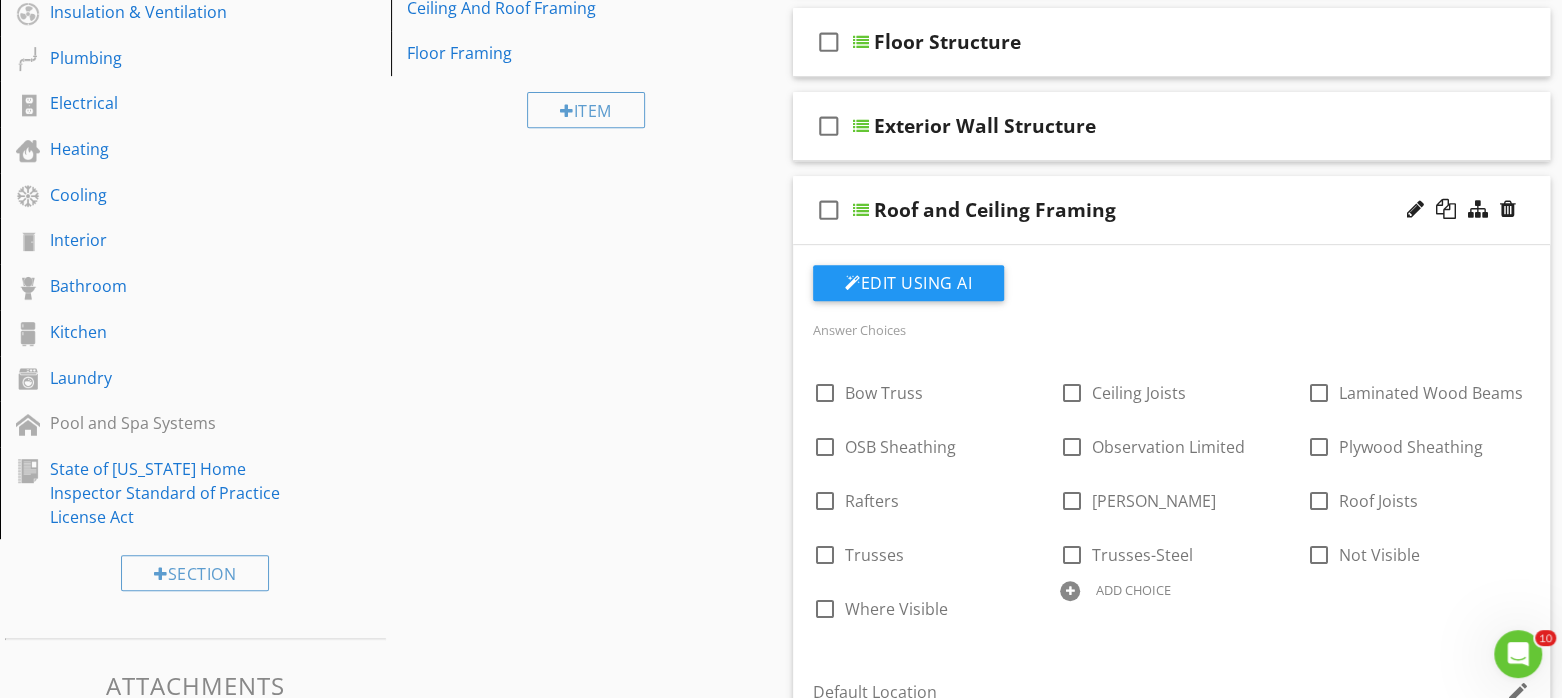 click on "check_box_outline_blank
Roof and Ceiling Framing" at bounding box center (1171, 210) 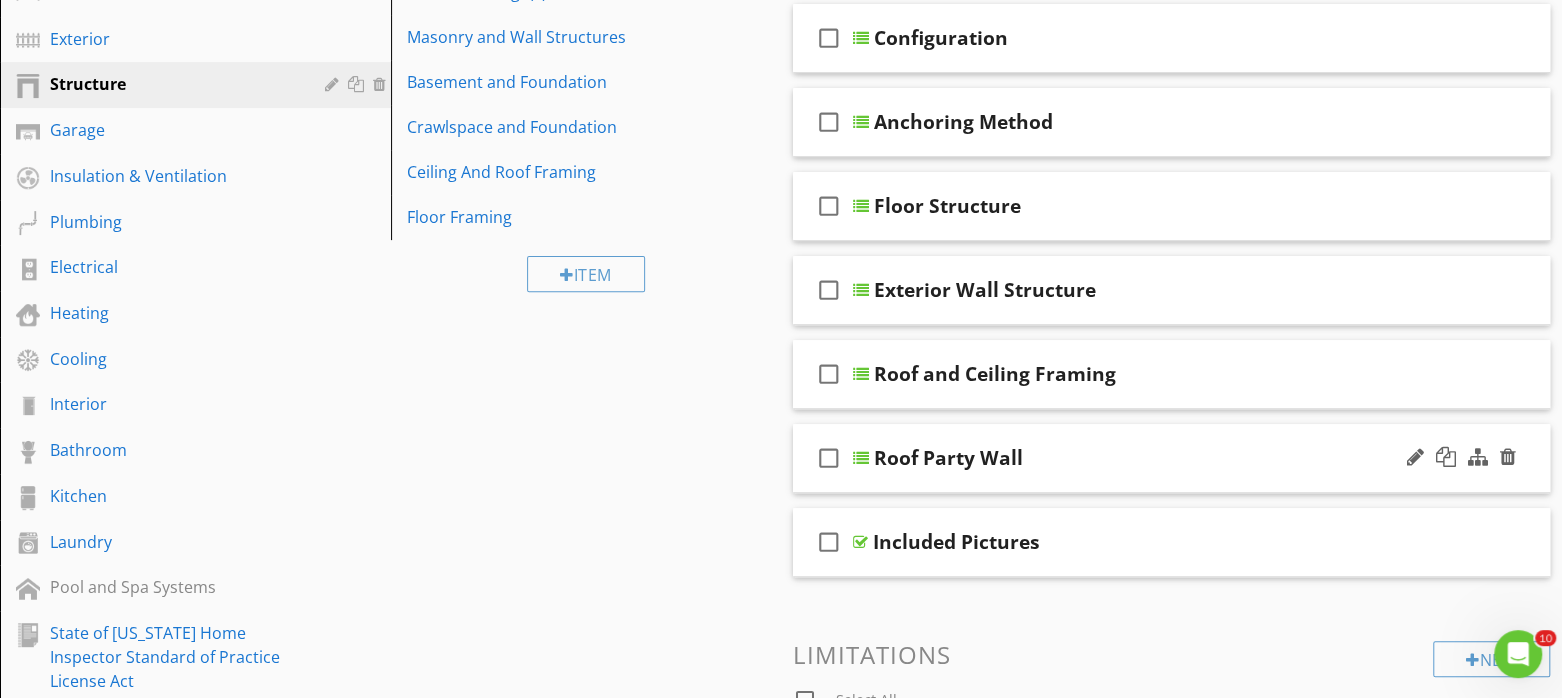 scroll, scrollTop: 375, scrollLeft: 0, axis: vertical 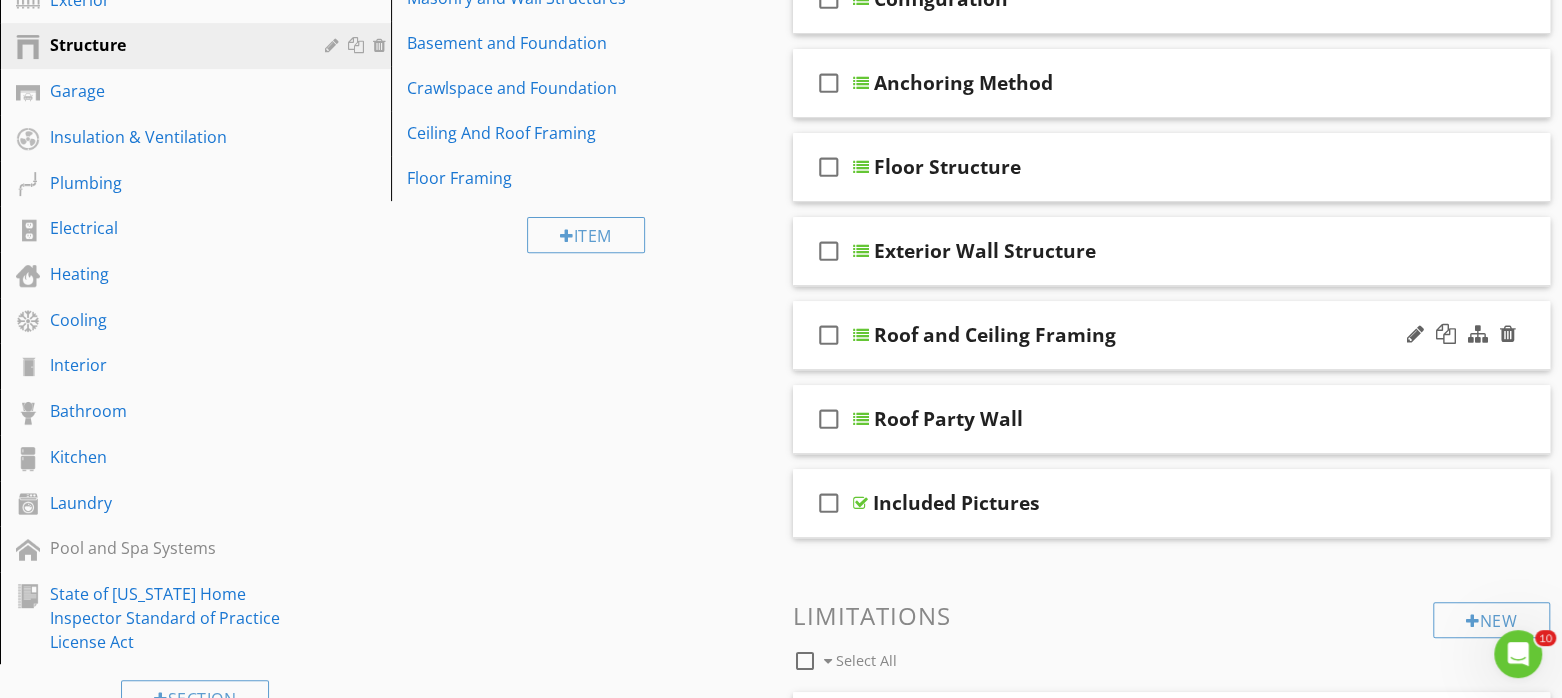 click on "Roof and Ceiling Framing" at bounding box center [1143, 335] 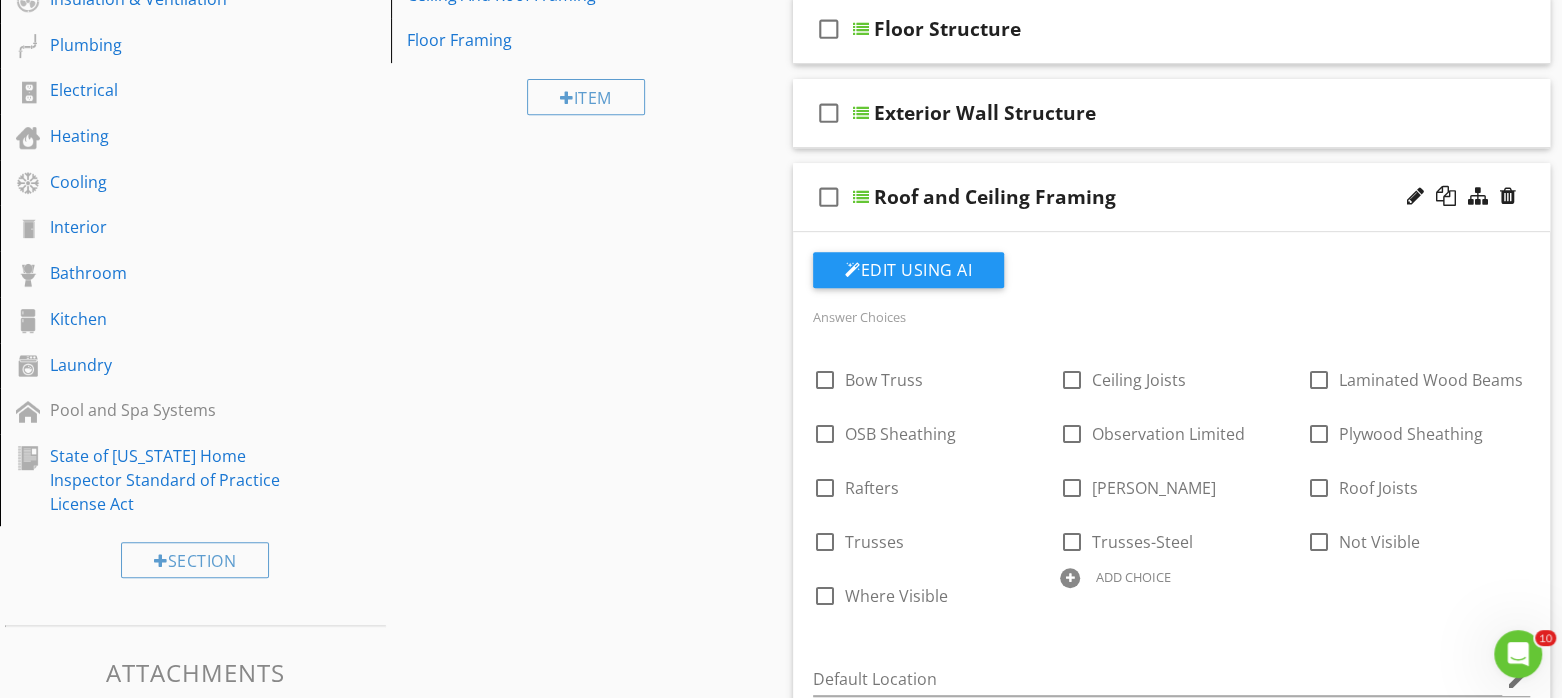 scroll, scrollTop: 500, scrollLeft: 0, axis: vertical 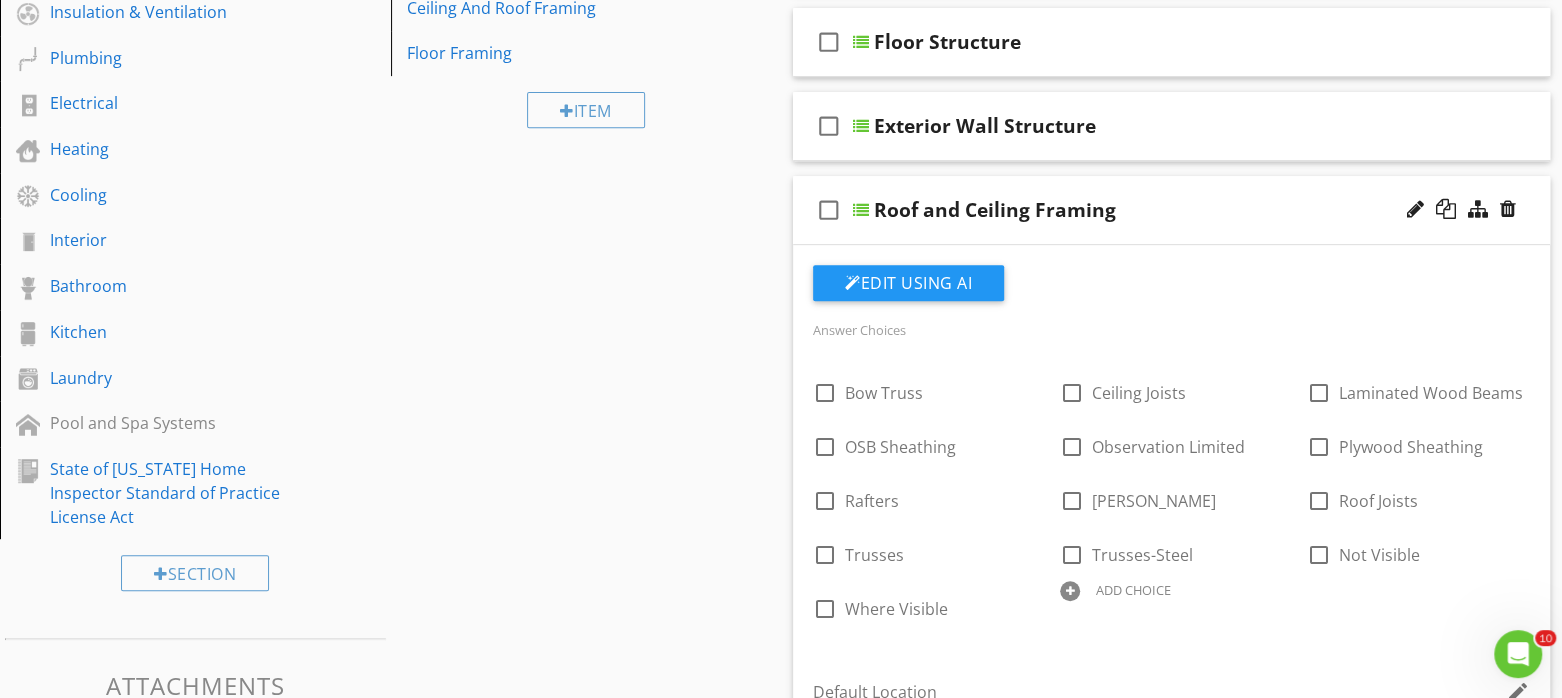 click on "check_box_outline_blank
Roof and Ceiling Framing" at bounding box center (1171, 210) 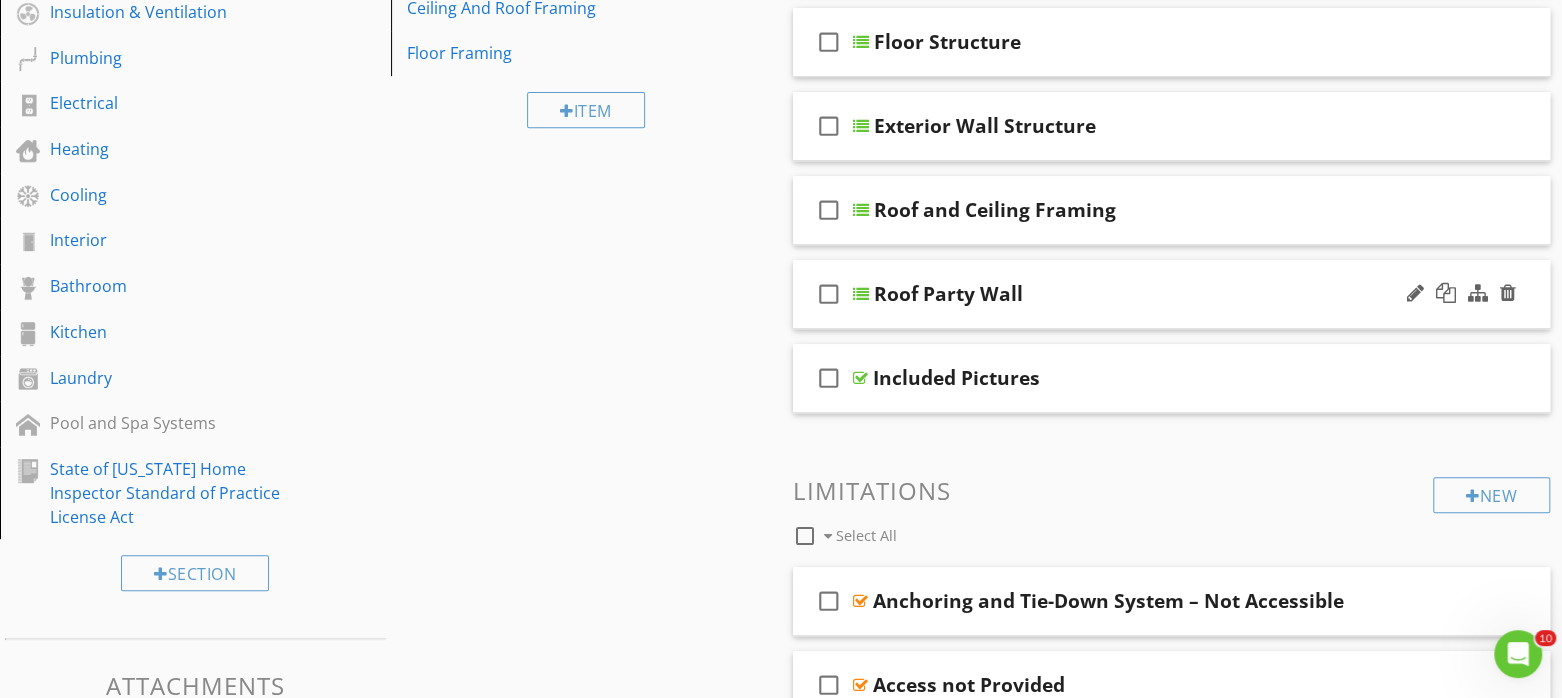 click on "Roof Party Wall" at bounding box center [1143, 294] 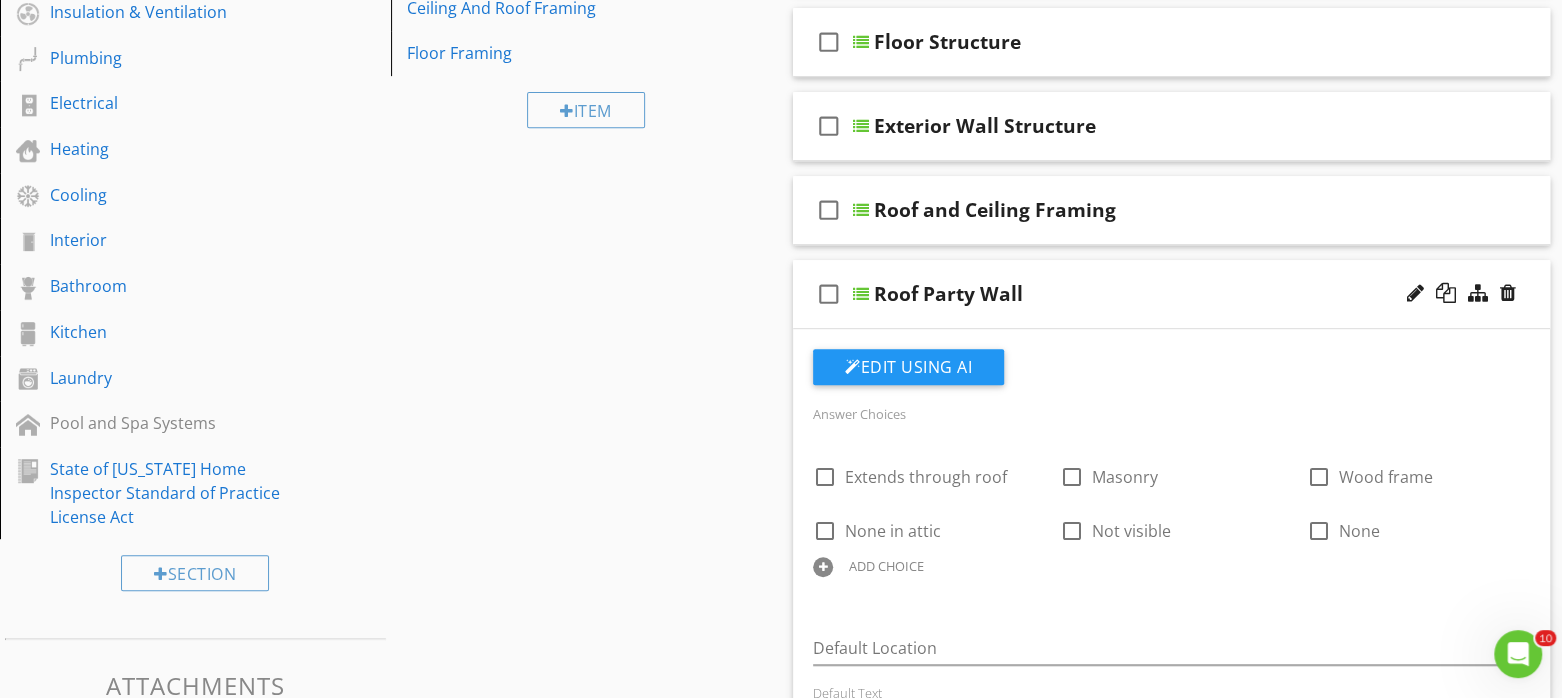 click on "check_box_outline_blank
Roof Party Wall" at bounding box center (1171, 294) 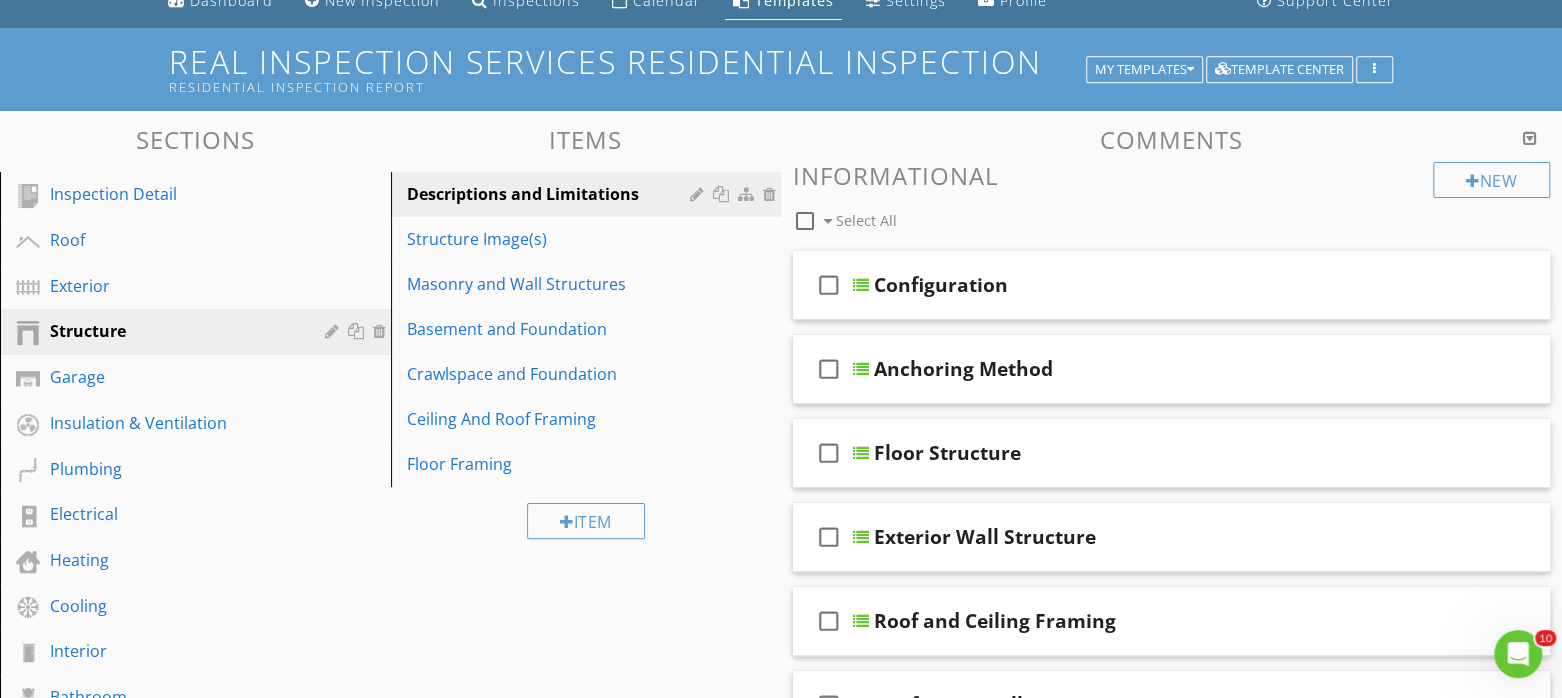 scroll, scrollTop: 125, scrollLeft: 0, axis: vertical 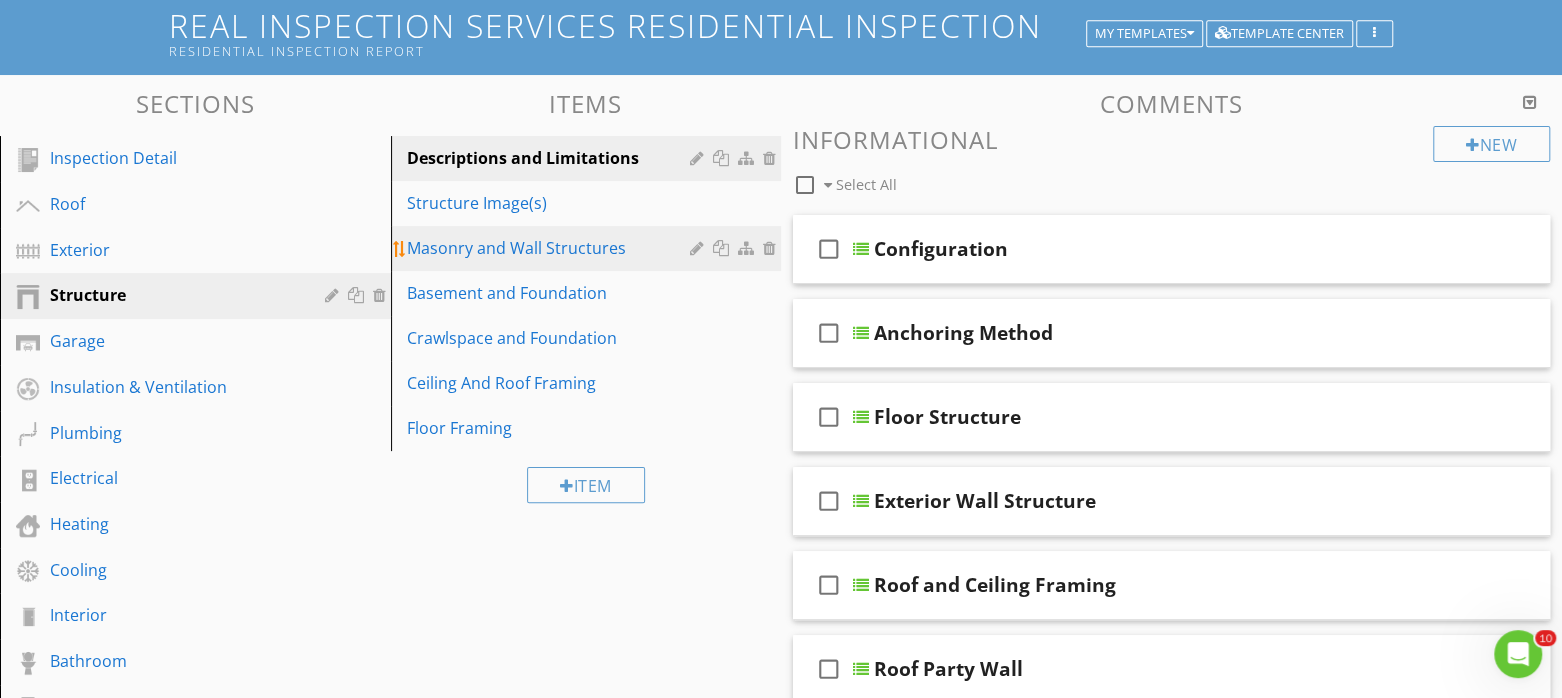 click on "Masonry and Wall Structures" at bounding box center [552, 248] 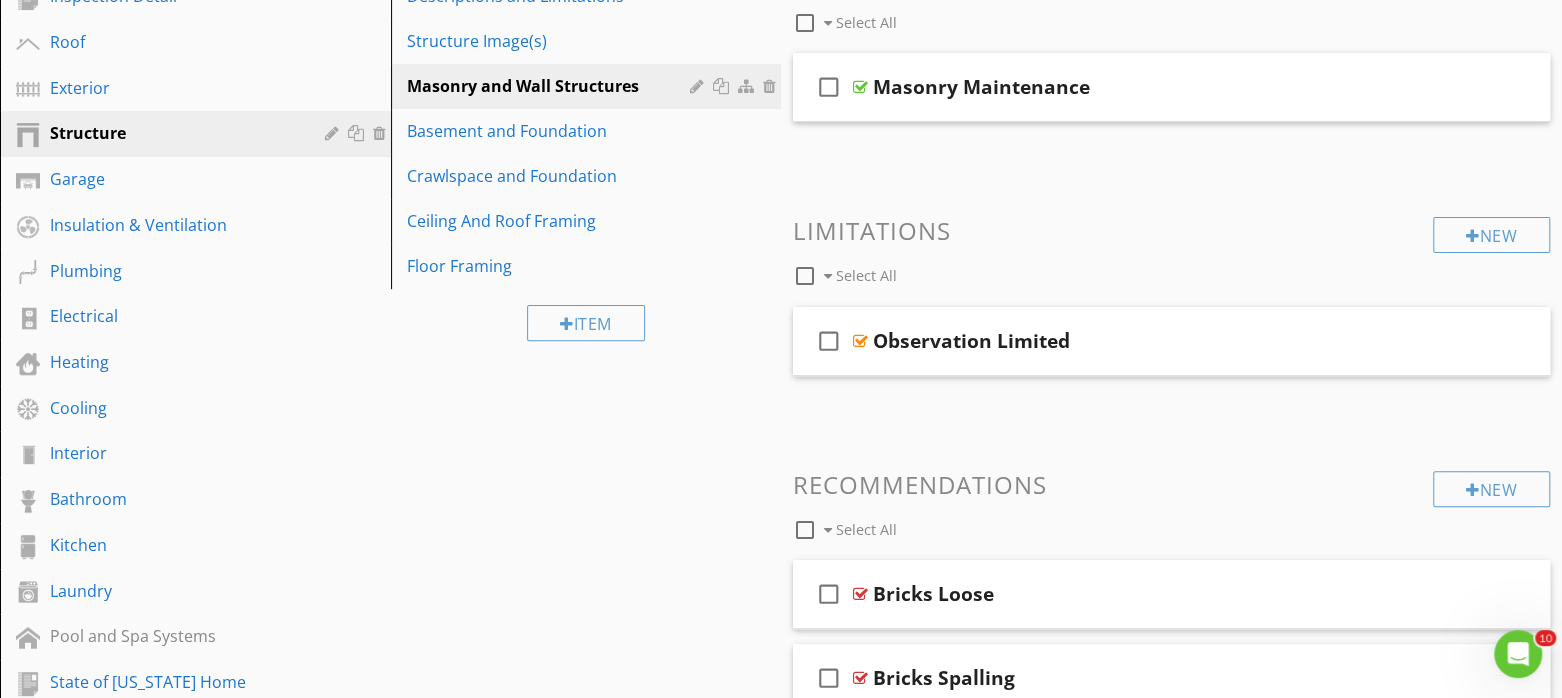 scroll, scrollTop: 162, scrollLeft: 0, axis: vertical 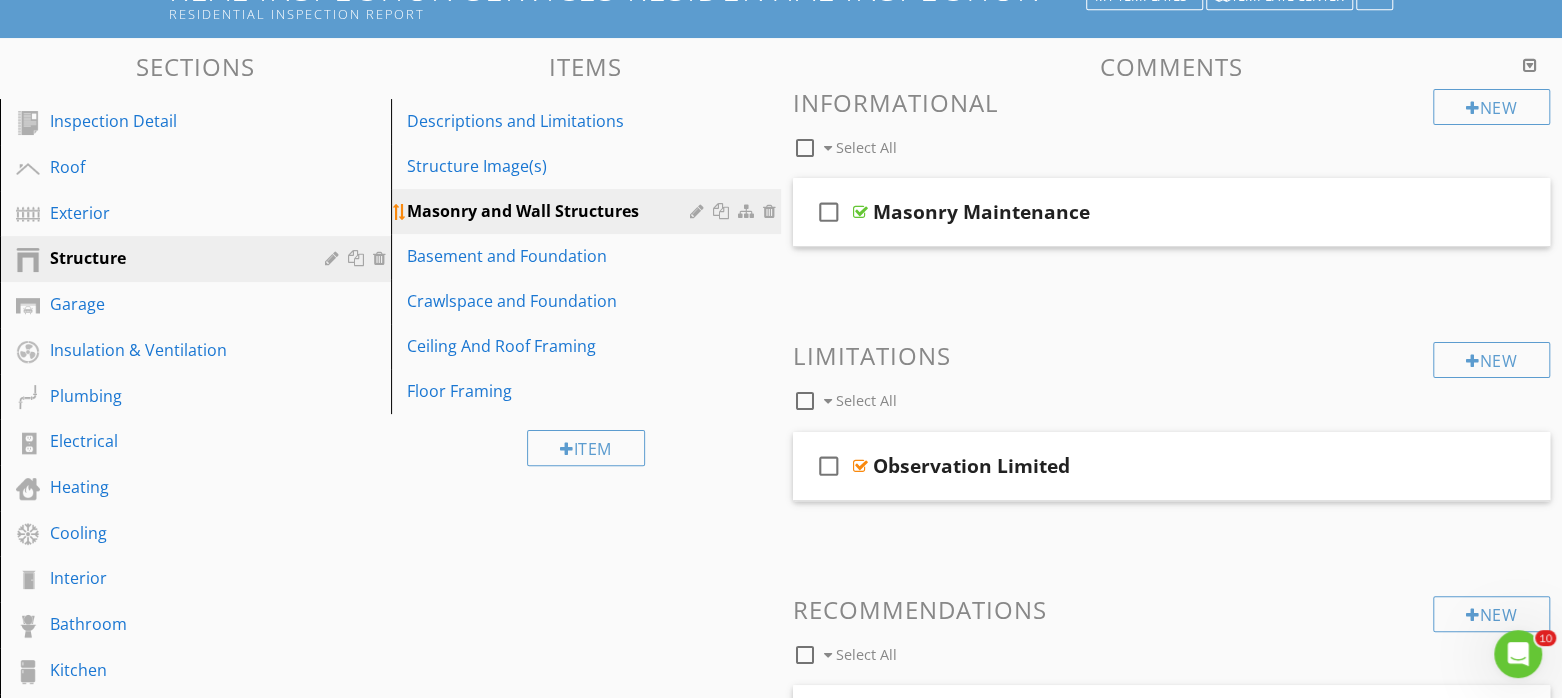 click at bounding box center [772, 211] 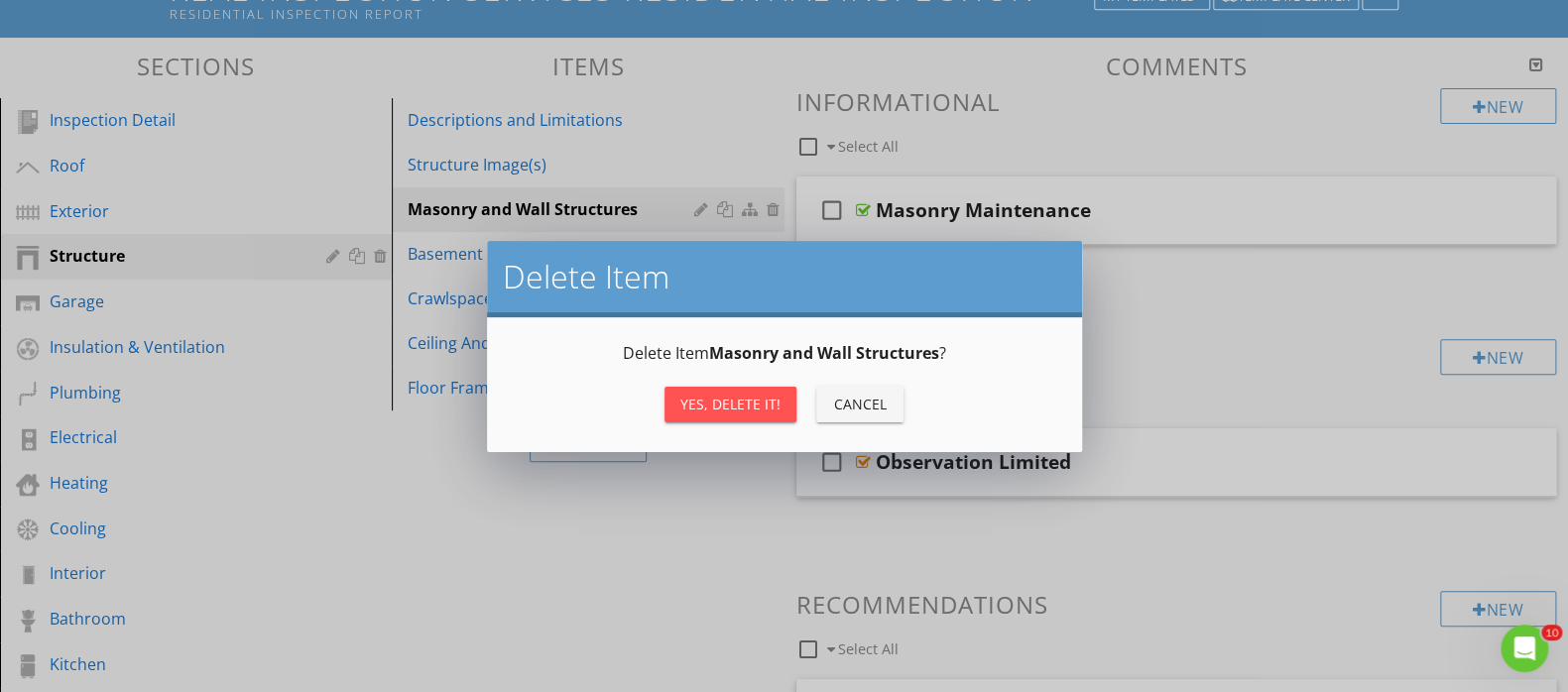 click on "Yes, Delete it!" at bounding box center [730, 404] 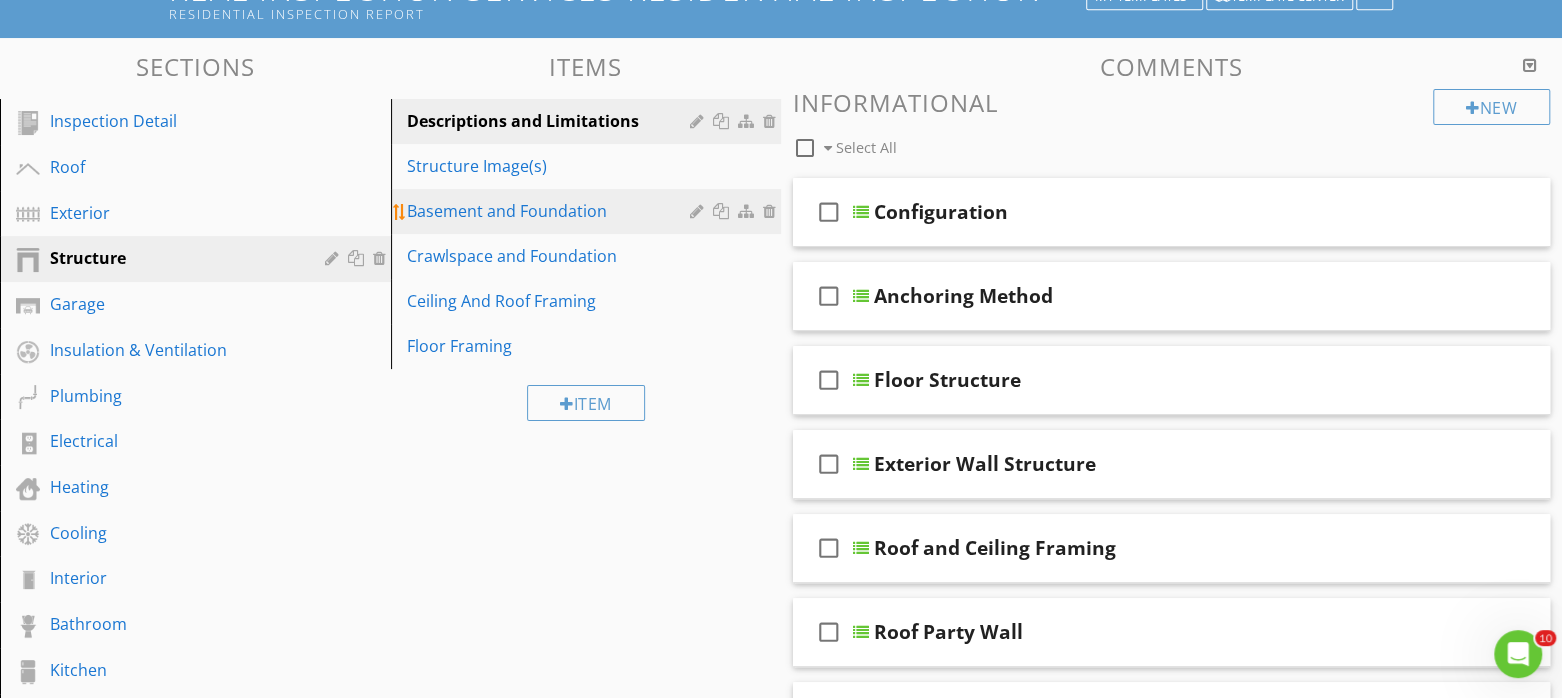click on "Basement and Foundation" at bounding box center (552, 211) 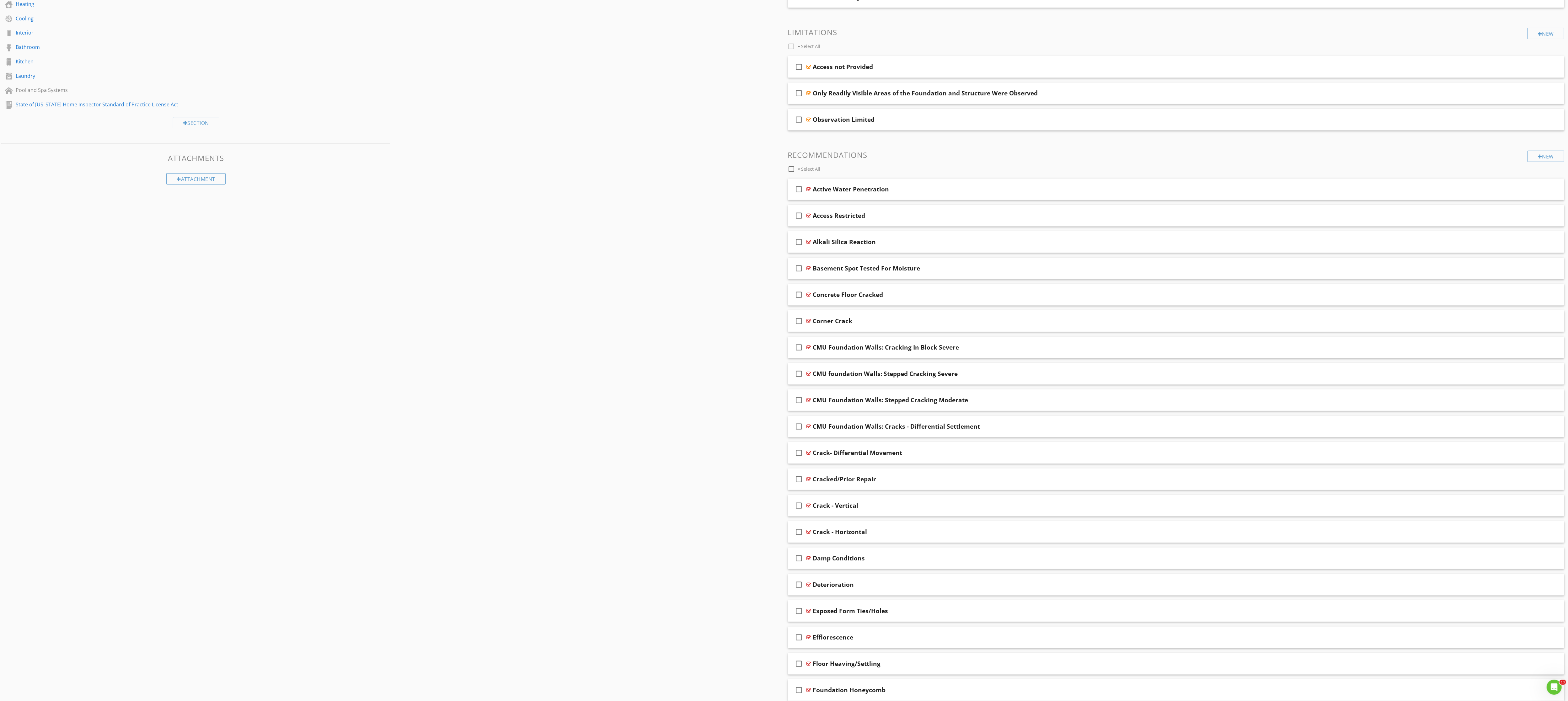 scroll, scrollTop: 251, scrollLeft: 0, axis: vertical 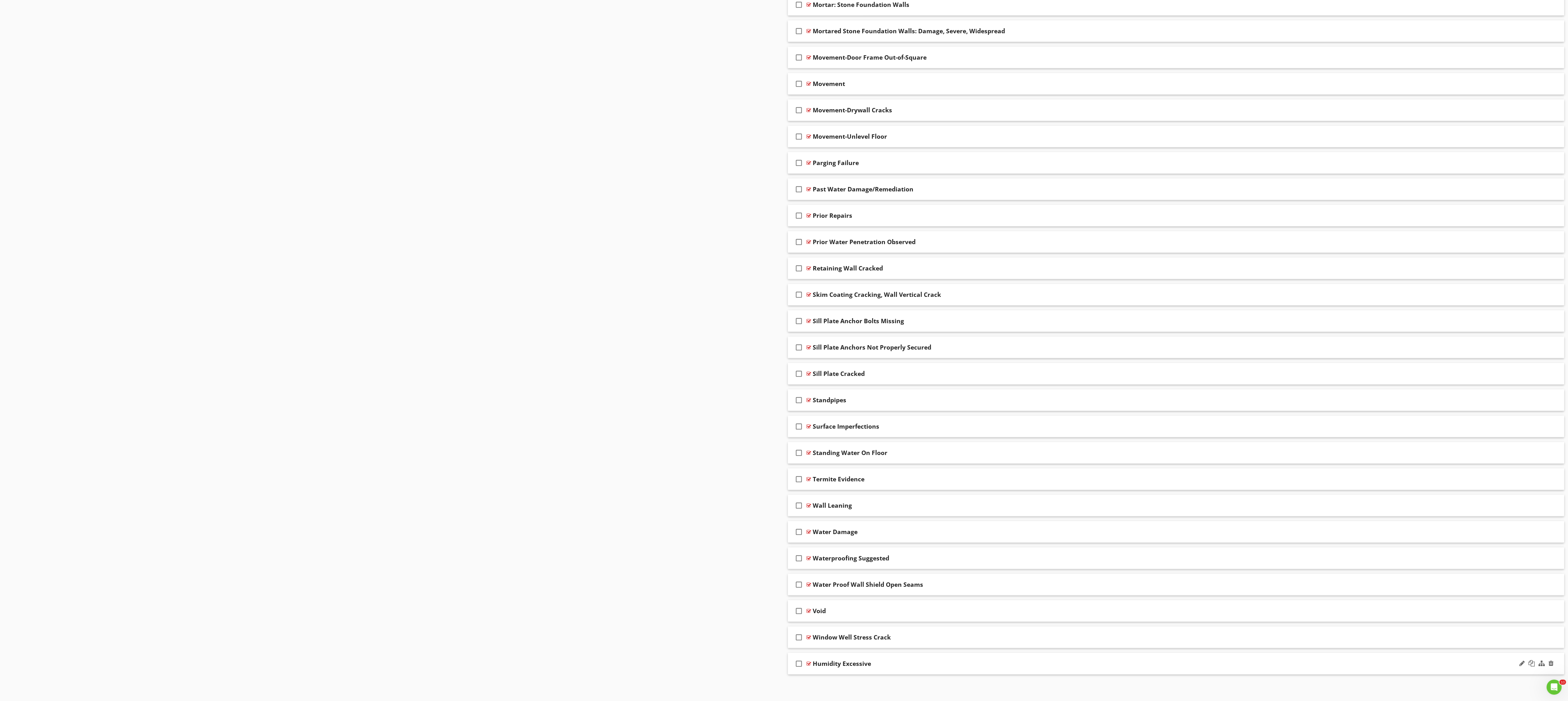 drag, startPoint x: 781, startPoint y: 92, endPoint x: 973, endPoint y: 675, distance: 613.8021 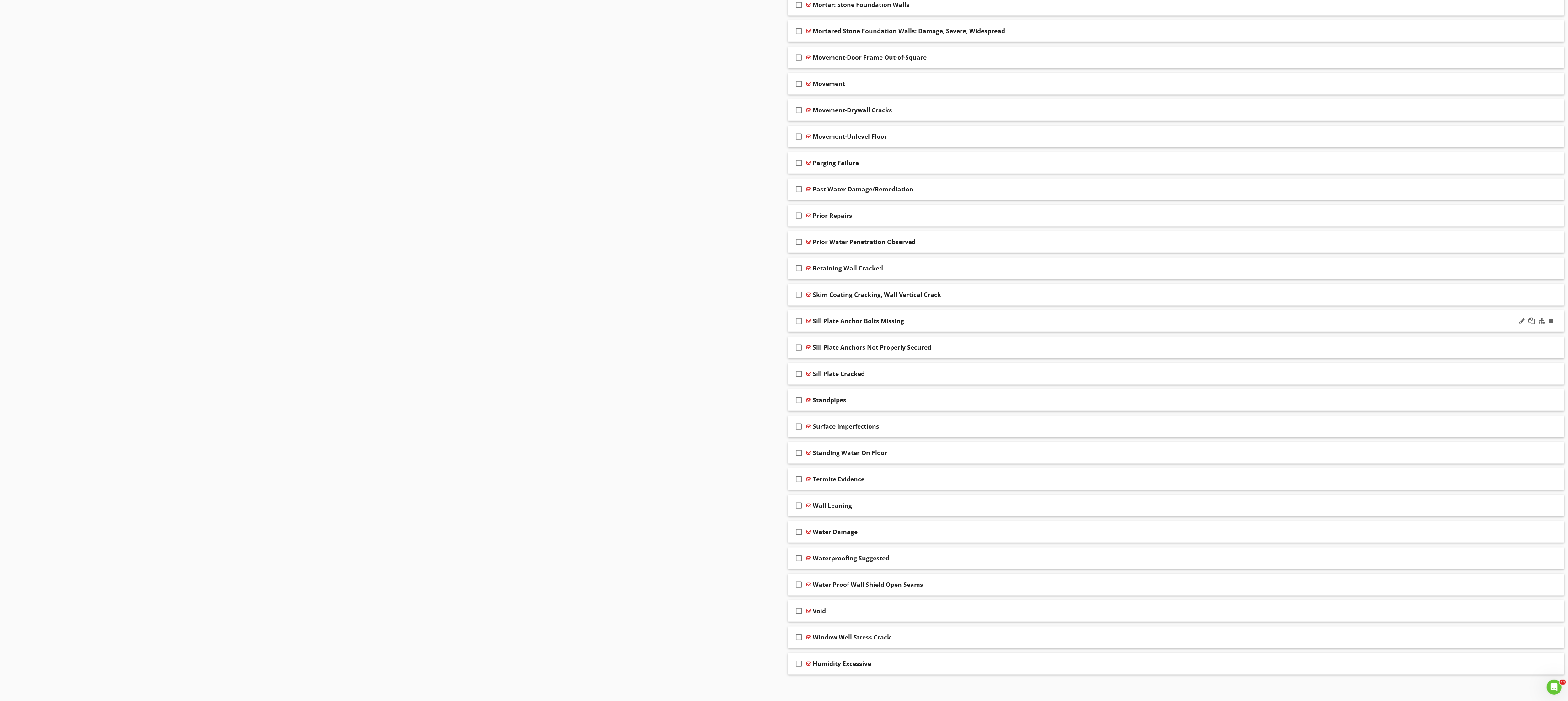 copy on "Recommendations    check_box_outline_blank     Select All     check_box_outline_blank
Active Water Penetration
check_box_outline_blank
Access Restricted
check_box_outline_blank
Alkali Silica Reaction
check_box_outline_blank
Basement Spot Tested For Moisture
check_box_outline_blank
Concrete Floor Cracked
check_box_outline_blank
Corner Crack
check_box_outline_blank
CMU Foundation Walls: Cracking In Block Severe
check_box_outline_blank
CMU foundation Walls: Stepped Cracking Severe
check_box_outline_blank
CMU Foundation Walls: Stepped Cracking Moderate
check_box_outline_blank
CMU Foundation Walls: Cracks - Differe..." 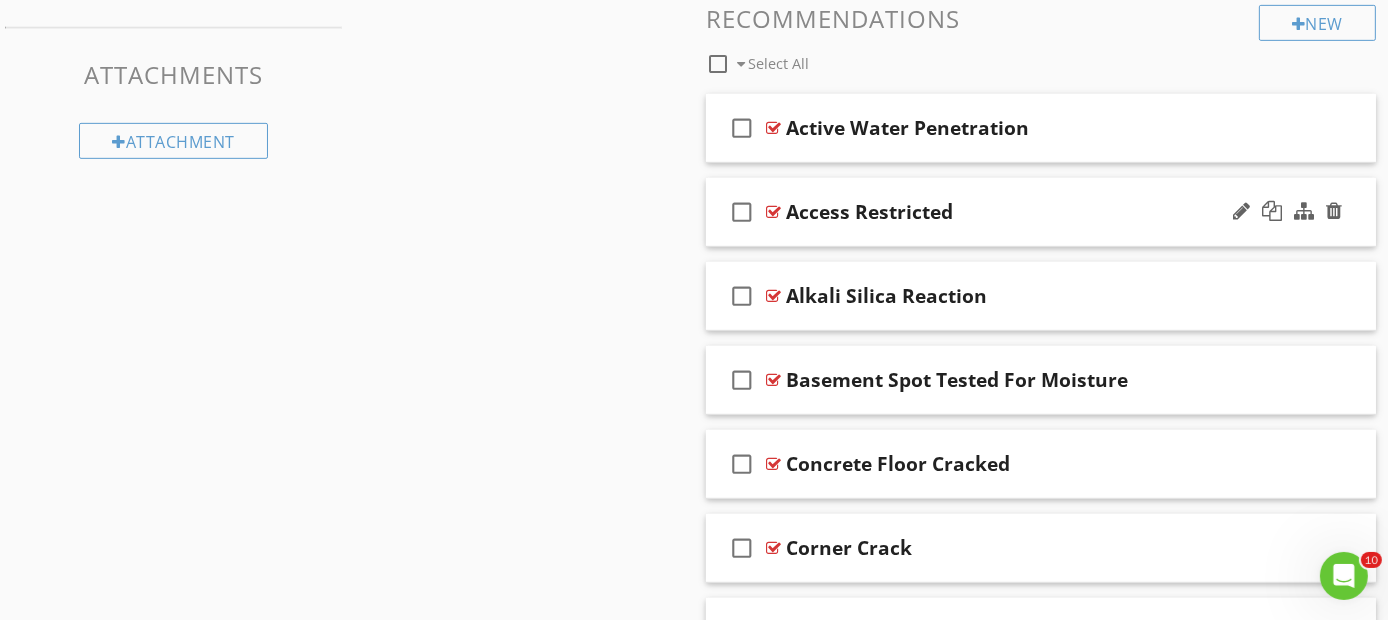 scroll, scrollTop: 1000, scrollLeft: 0, axis: vertical 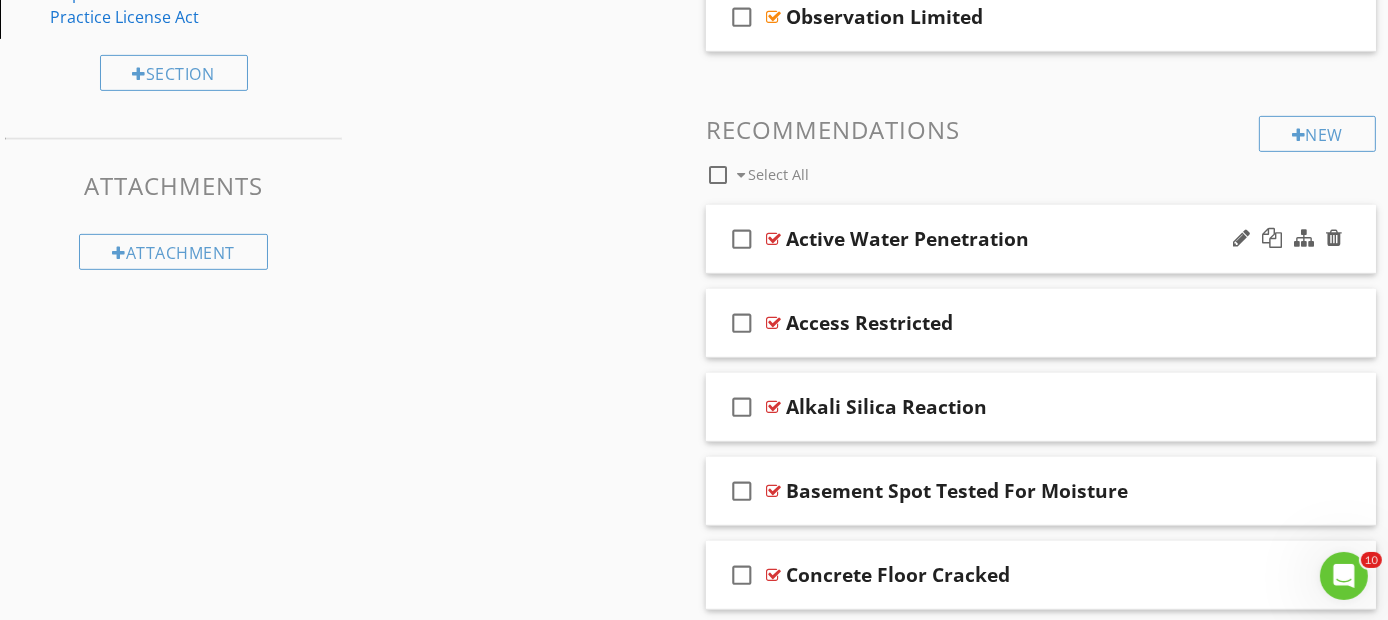 click on "check_box_outline_blank
Active Water Penetration" at bounding box center [1041, 239] 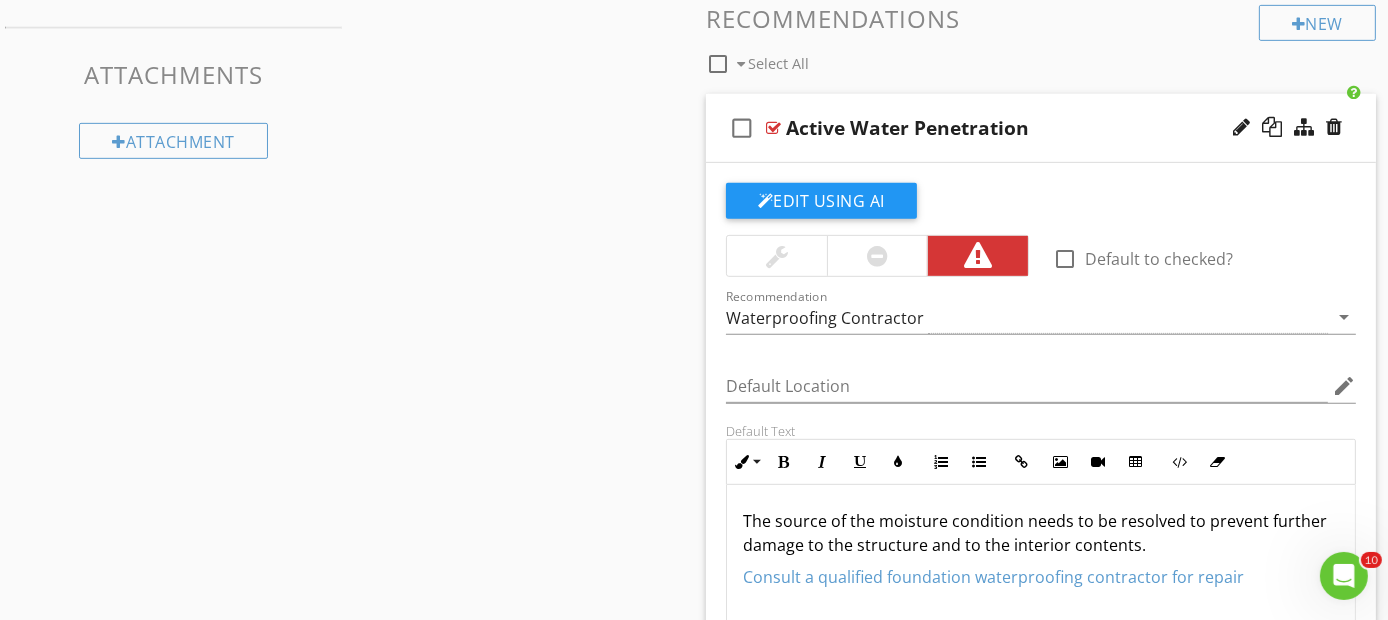 scroll, scrollTop: 1000, scrollLeft: 0, axis: vertical 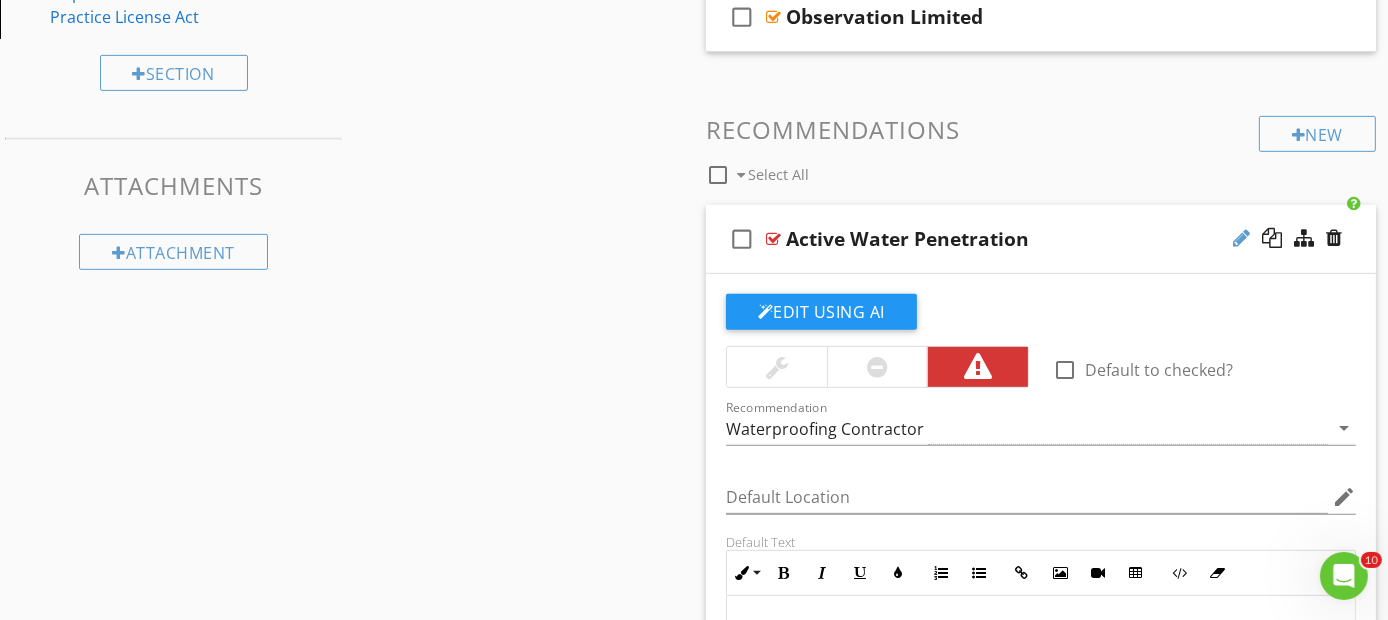 click at bounding box center (1241, 238) 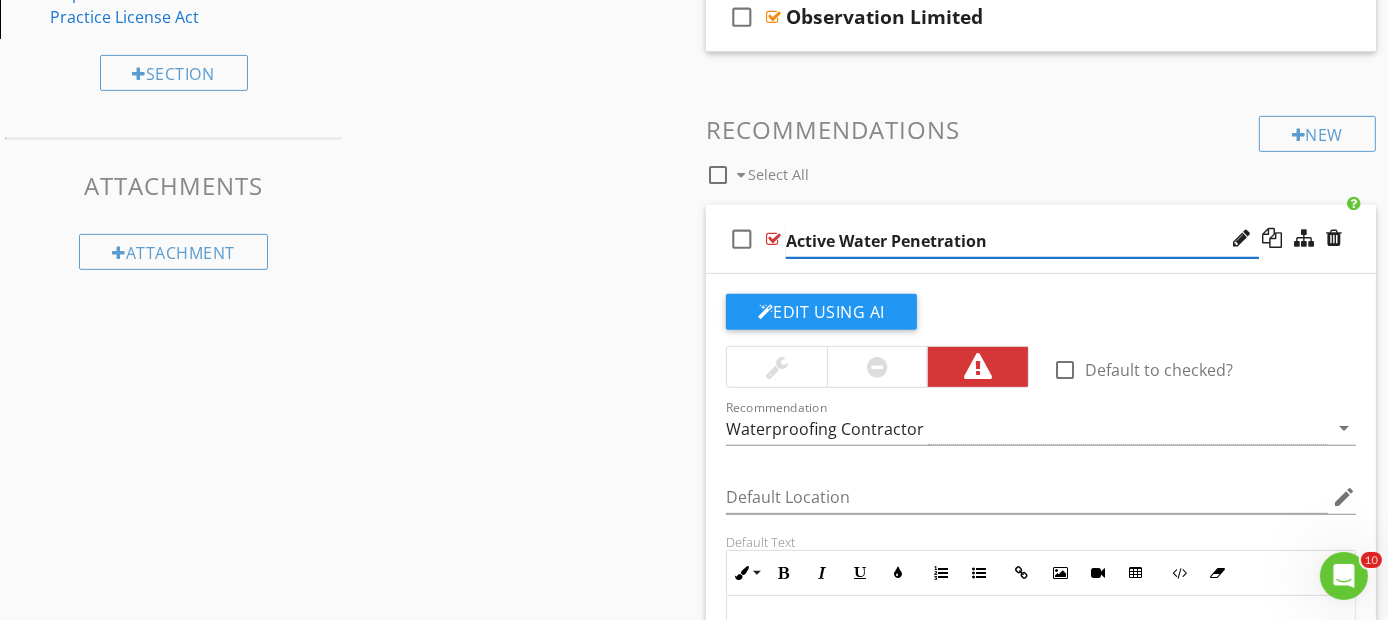 click on "Active Water Penetration" at bounding box center (1022, 241) 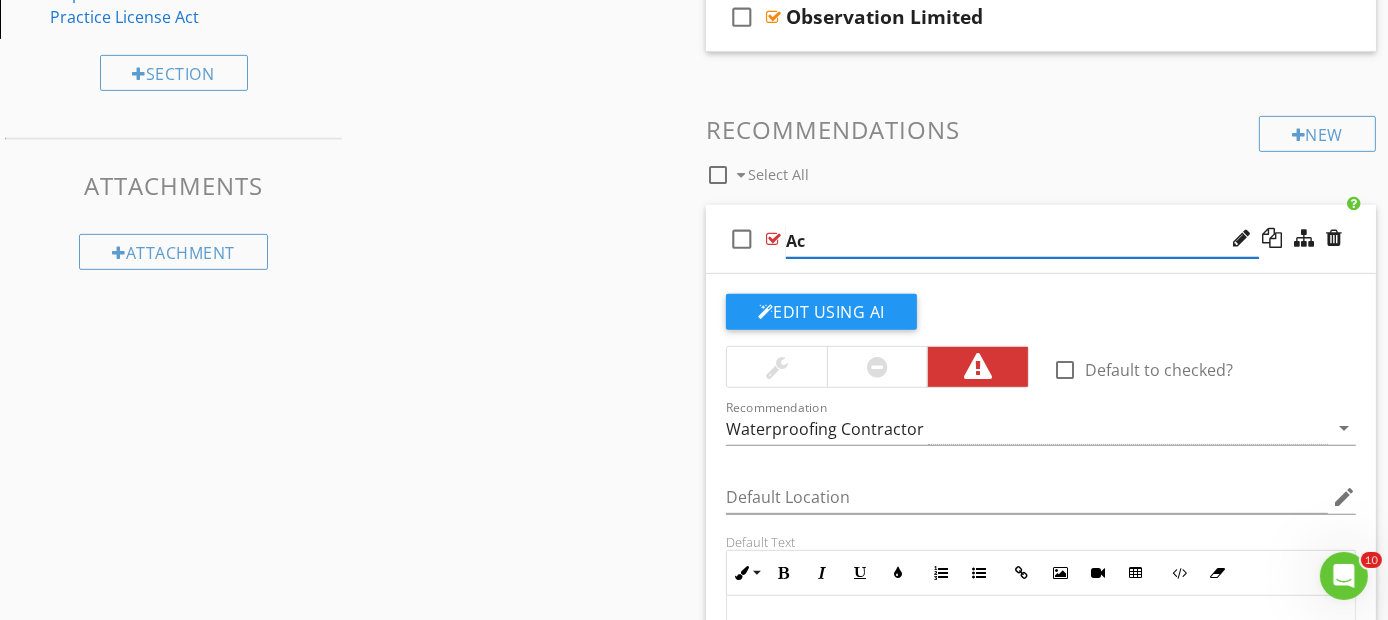 type on "A" 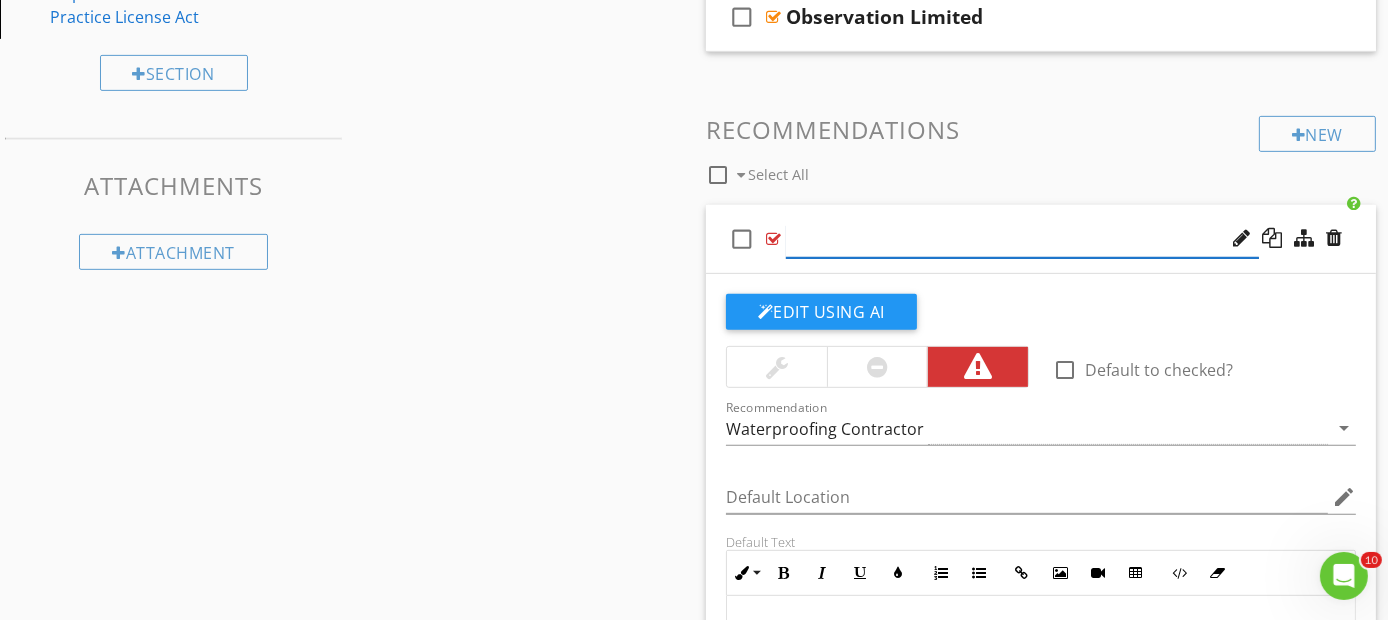 paste on "Anchoring Straps Loose, Corroded, or Missing" 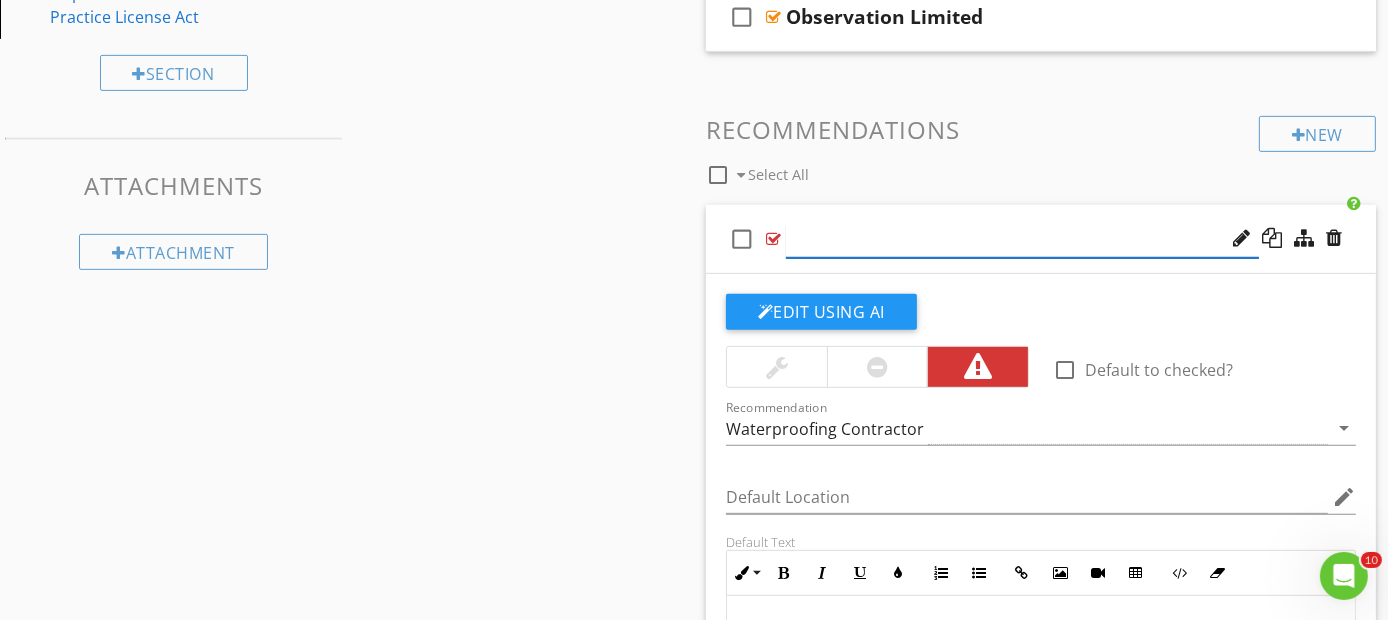 type on "Anchoring Straps Loose, Corroded, or Missing" 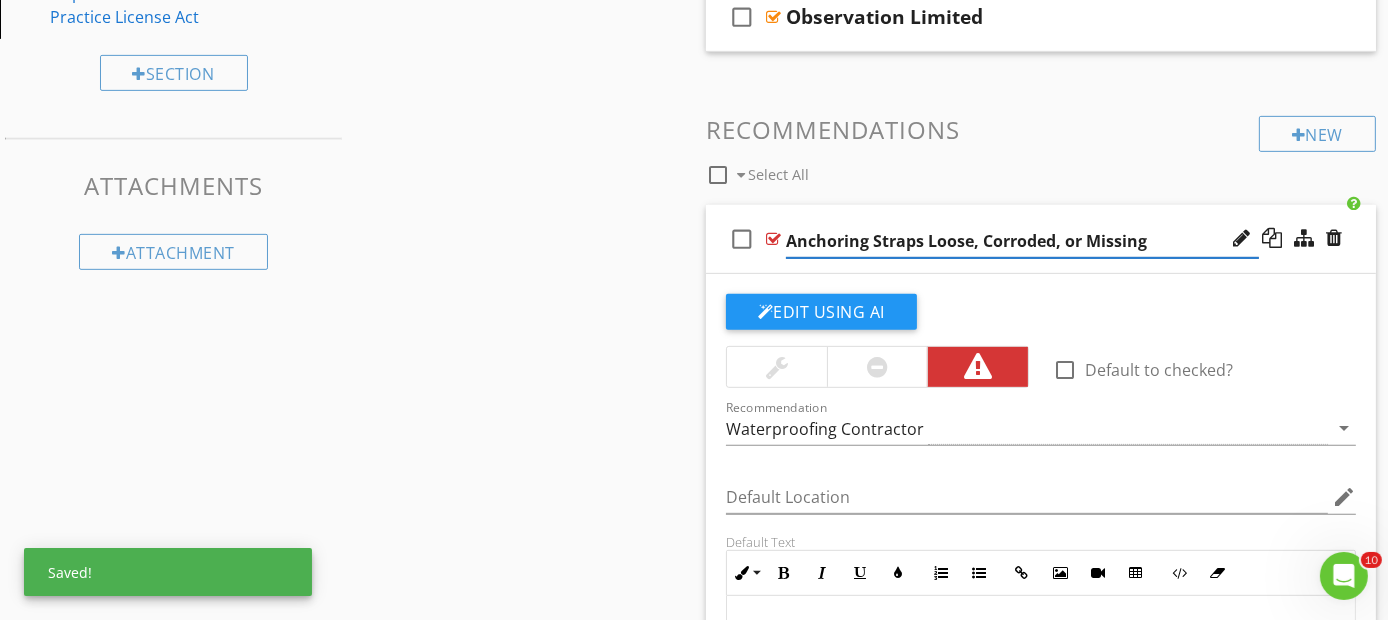 click on "check_box_outline_blank         Anchoring Straps Loose, Corroded, or Missing" at bounding box center [1041, 239] 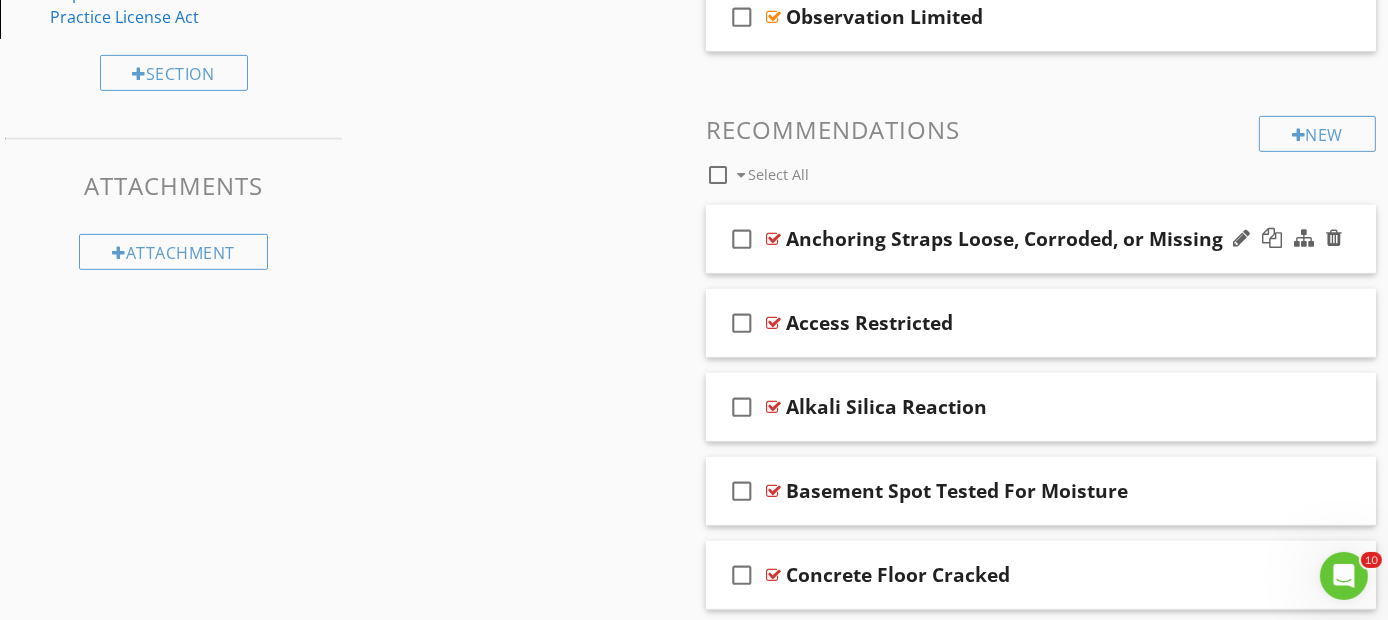 click on "check_box_outline_blank
Anchoring Straps Loose, Corroded, or Missing" at bounding box center [1041, 239] 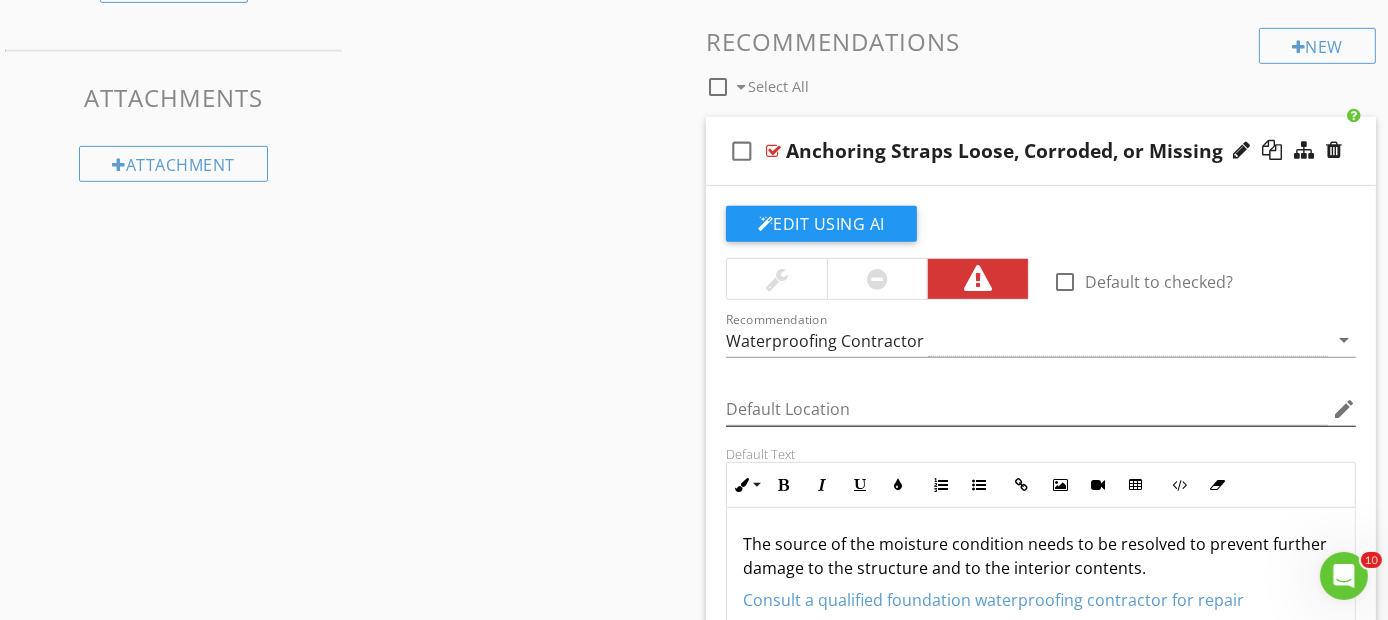 scroll, scrollTop: 1222, scrollLeft: 0, axis: vertical 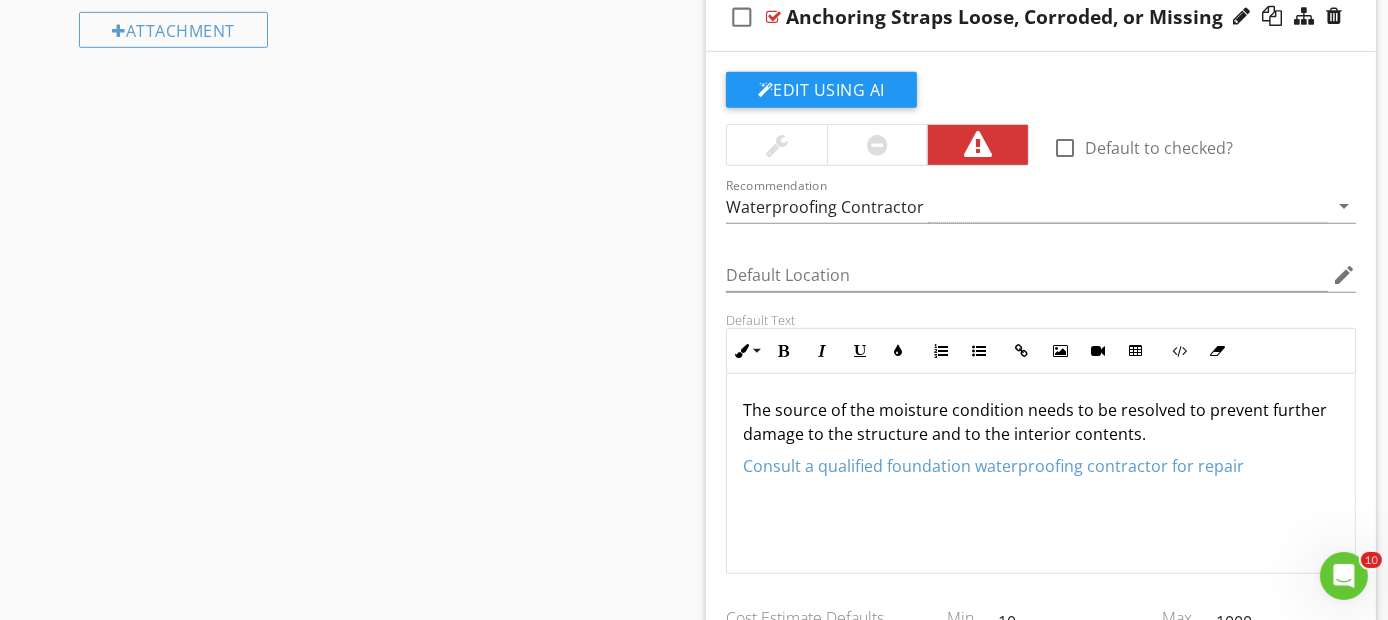 drag, startPoint x: 1147, startPoint y: 426, endPoint x: 745, endPoint y: 406, distance: 402.4972 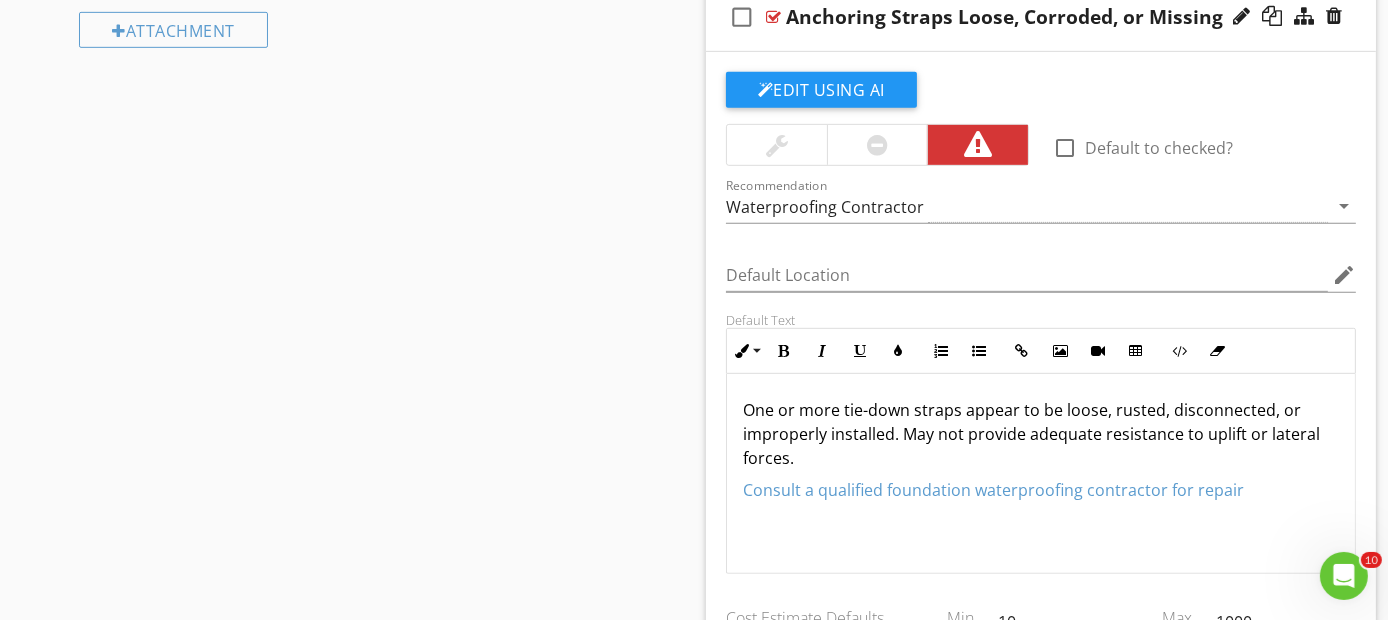 click on "Consult a qualified foundation waterproofing contractor for repair" at bounding box center [993, 490] 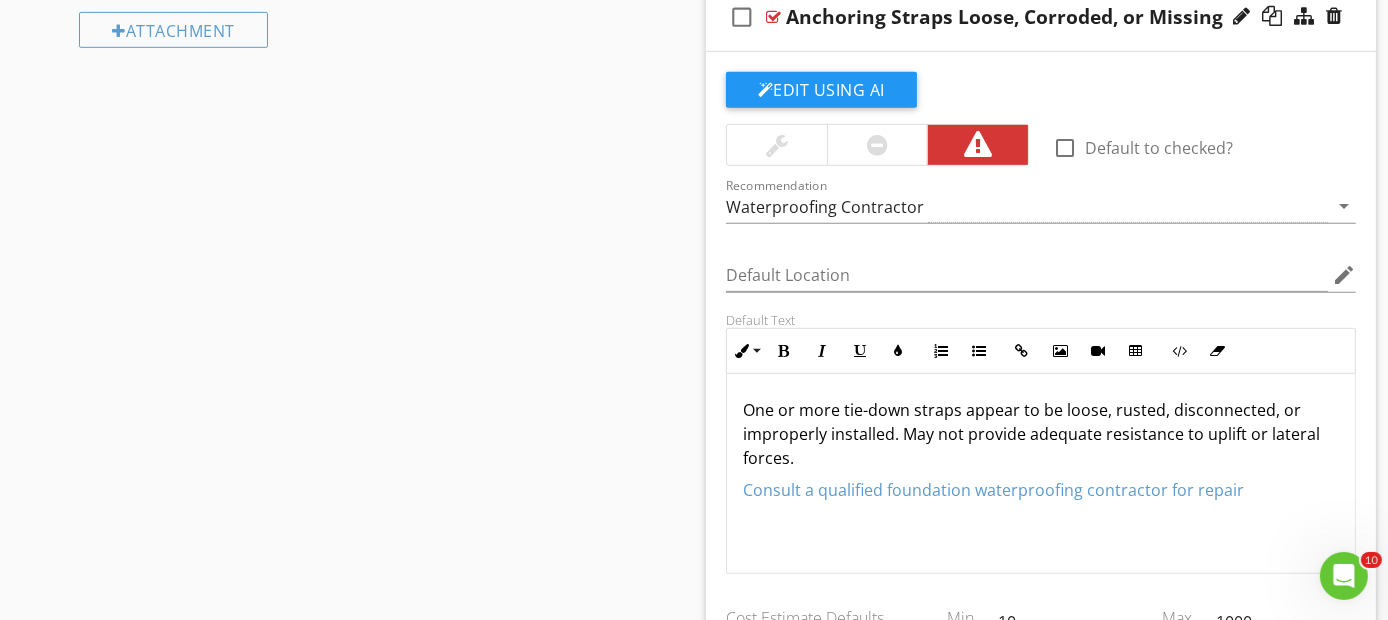 drag, startPoint x: 741, startPoint y: 482, endPoint x: 1250, endPoint y: 492, distance: 509.09824 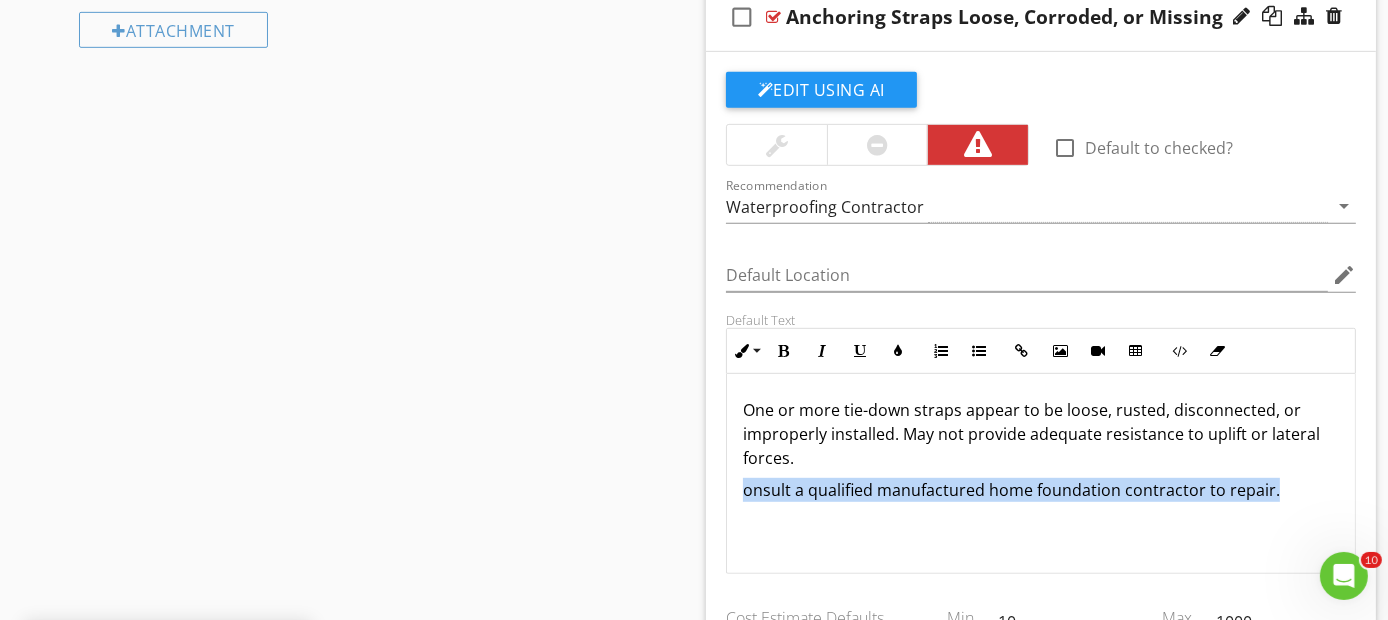 drag, startPoint x: 1293, startPoint y: 480, endPoint x: 664, endPoint y: 482, distance: 629.0032 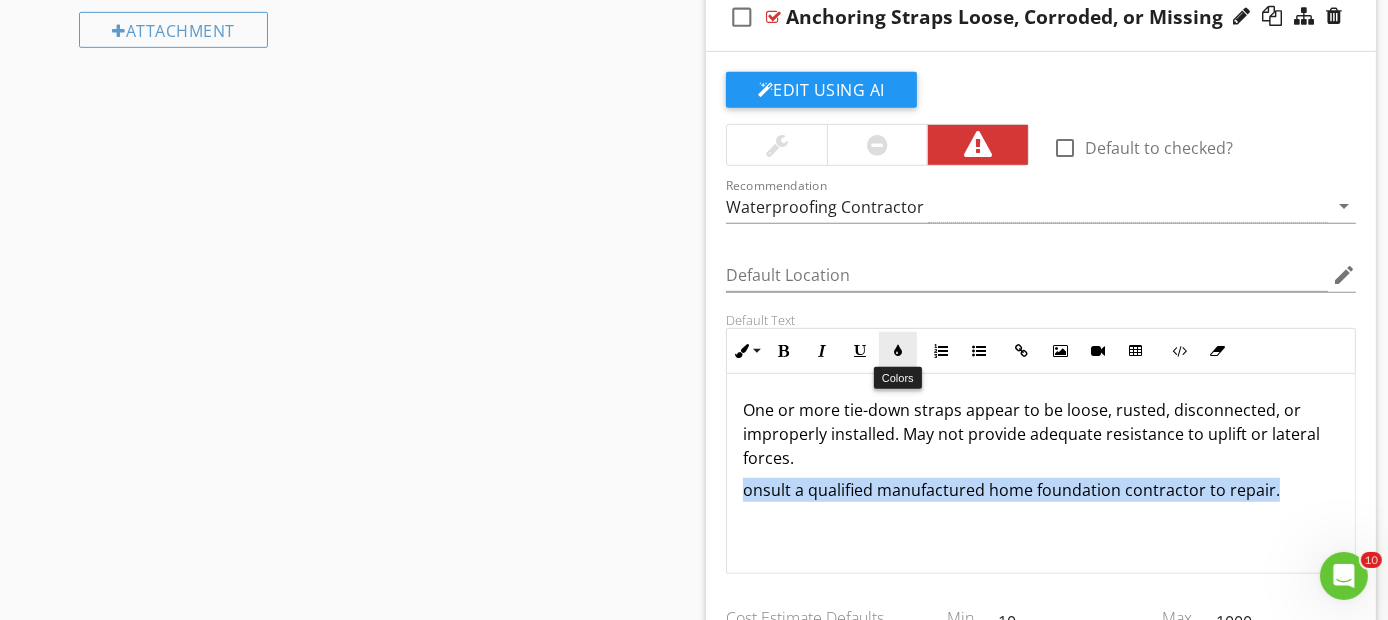 click at bounding box center [898, 351] 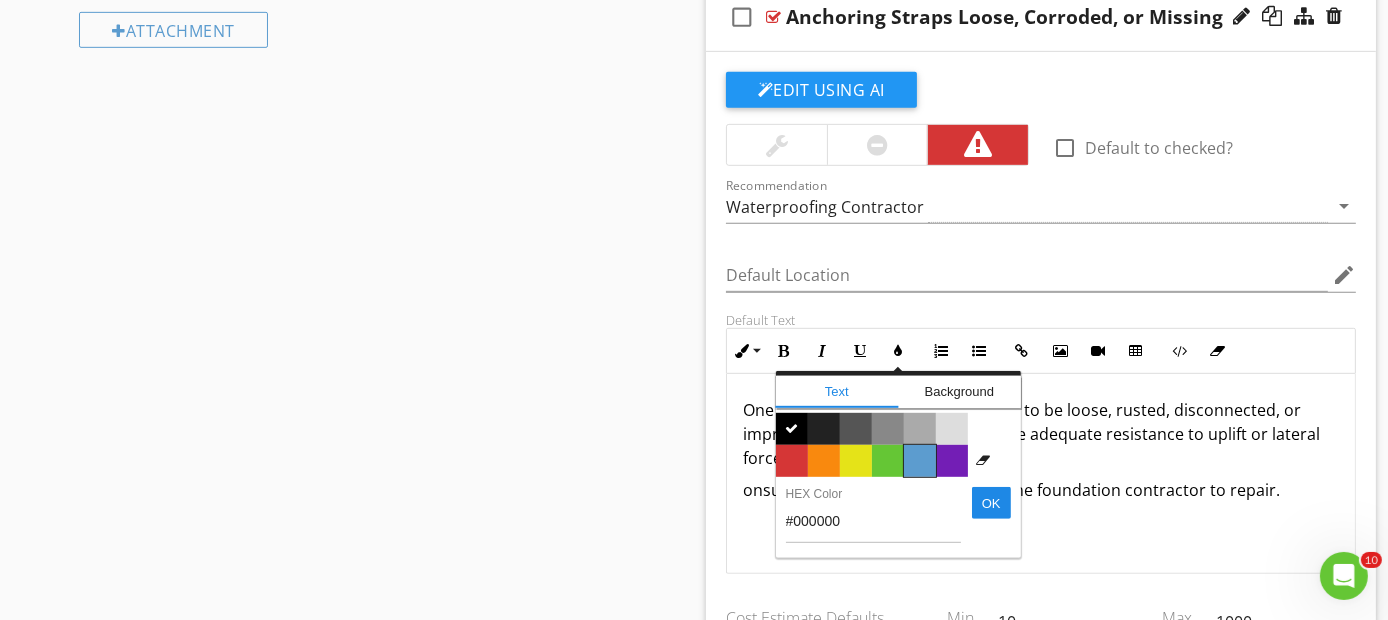 click on "Color #5c9ccf" at bounding box center [920, 461] 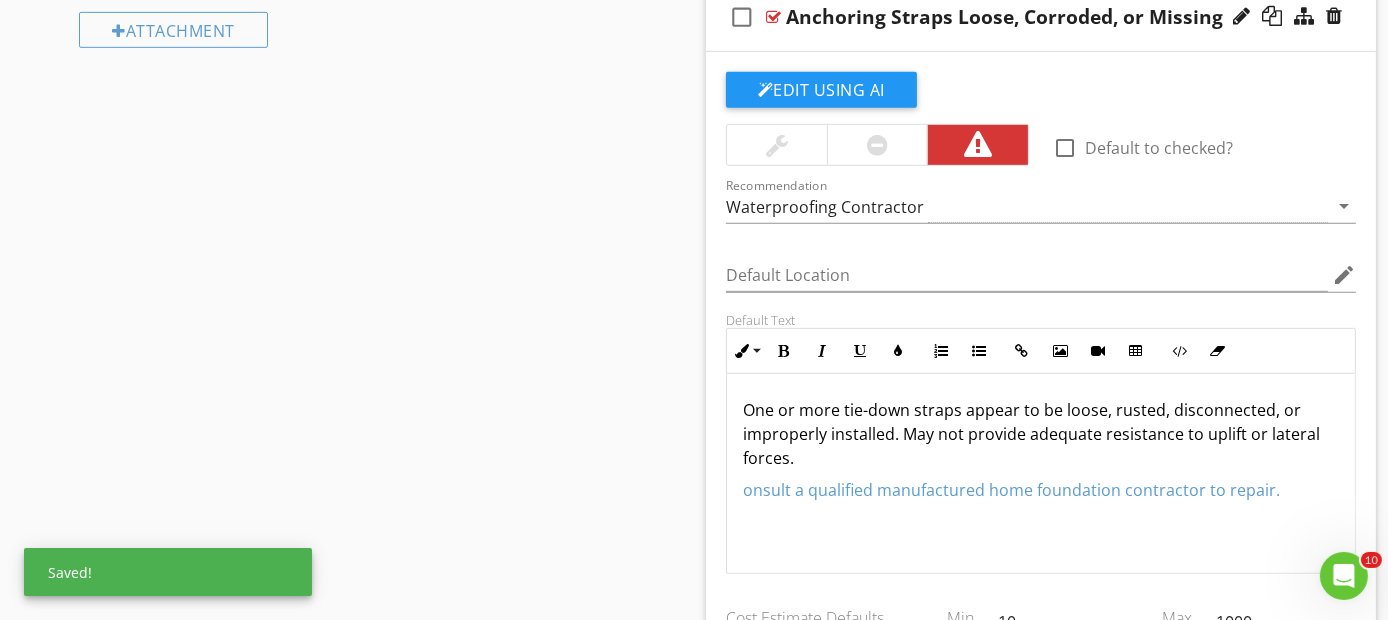 click on "One or more tie-down straps appear to be loose, rusted, disconnected, or improperly installed. May not provide adequate resistance to uplift or lateral forces. onsult a qualified manufactured home foundation contractor to repair." at bounding box center (1041, 474) 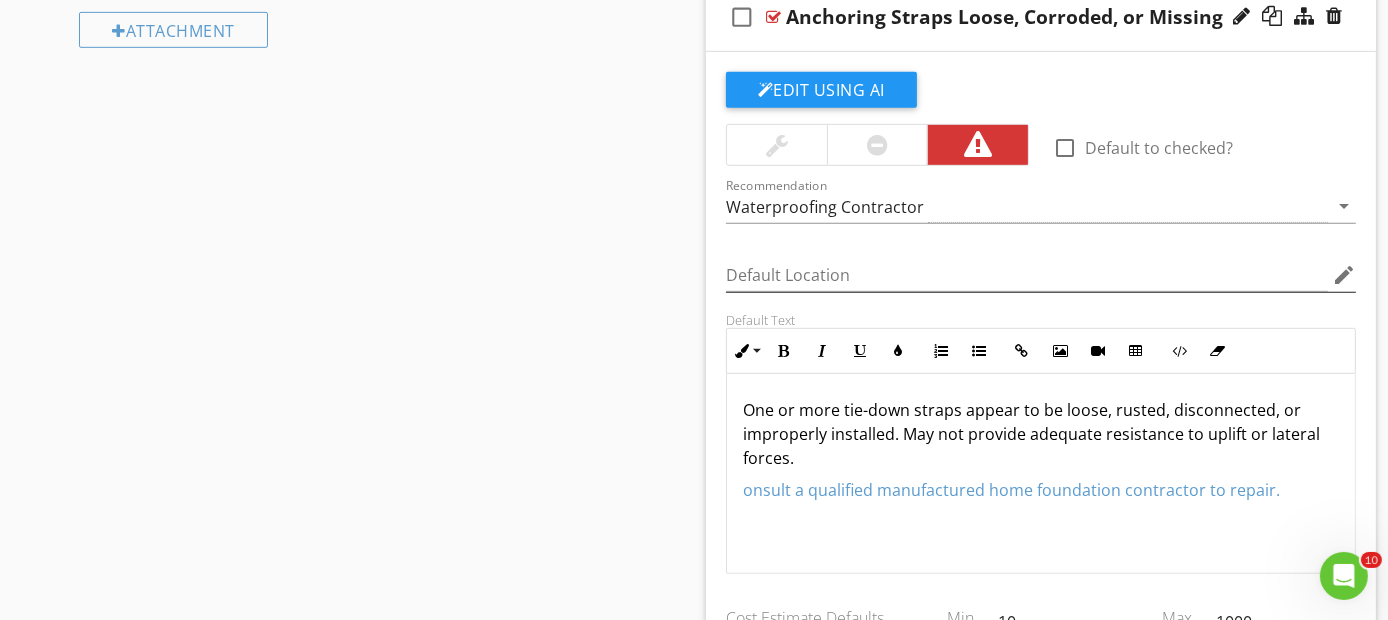 scroll, scrollTop: 1111, scrollLeft: 0, axis: vertical 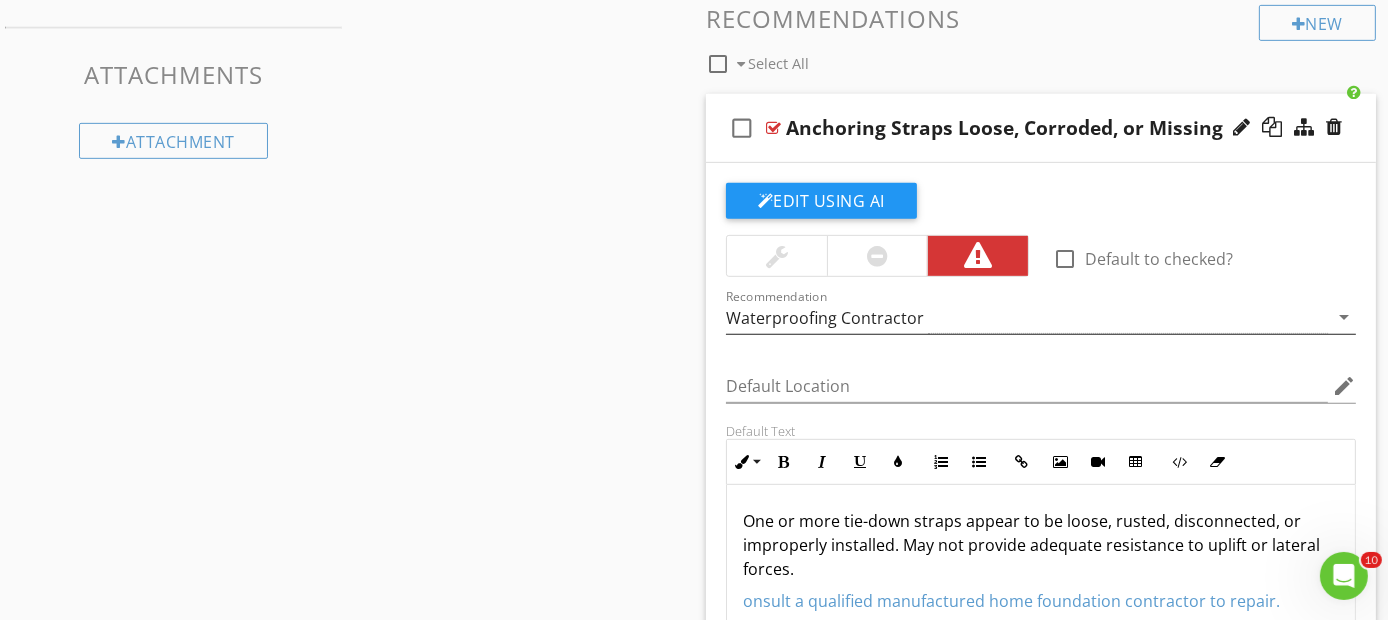 click on "Waterproofing Contractor" at bounding box center [1027, 317] 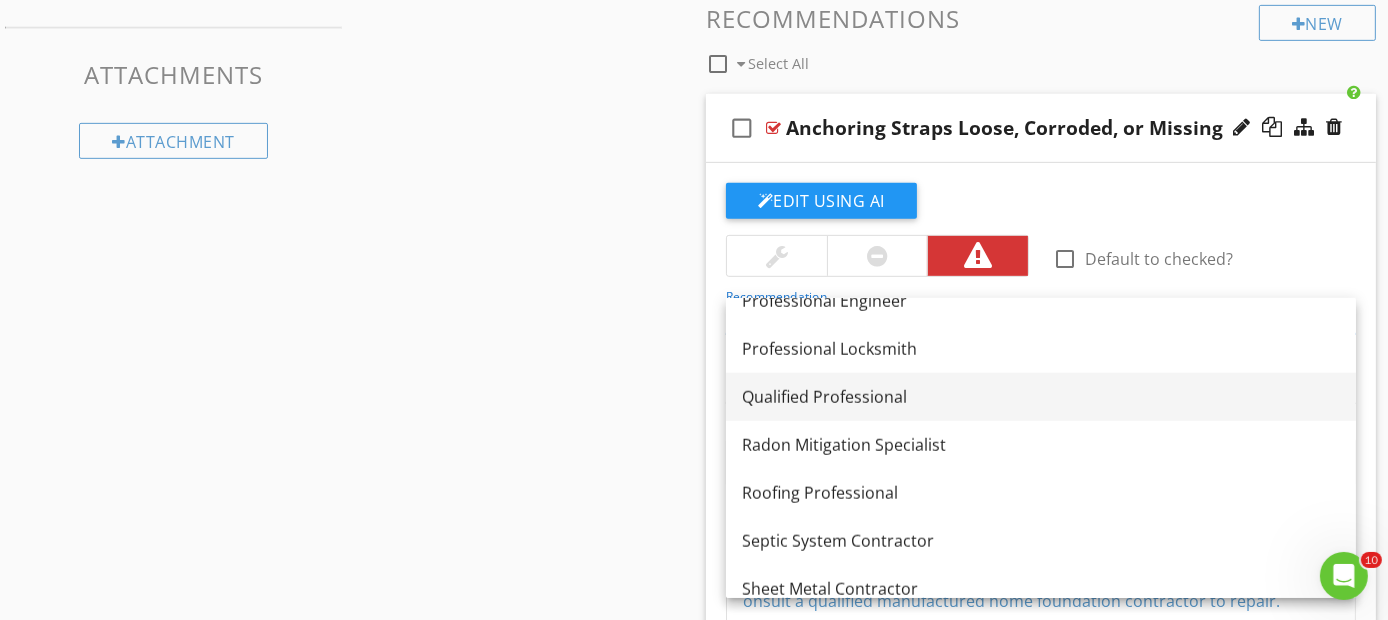 scroll, scrollTop: 2548, scrollLeft: 0, axis: vertical 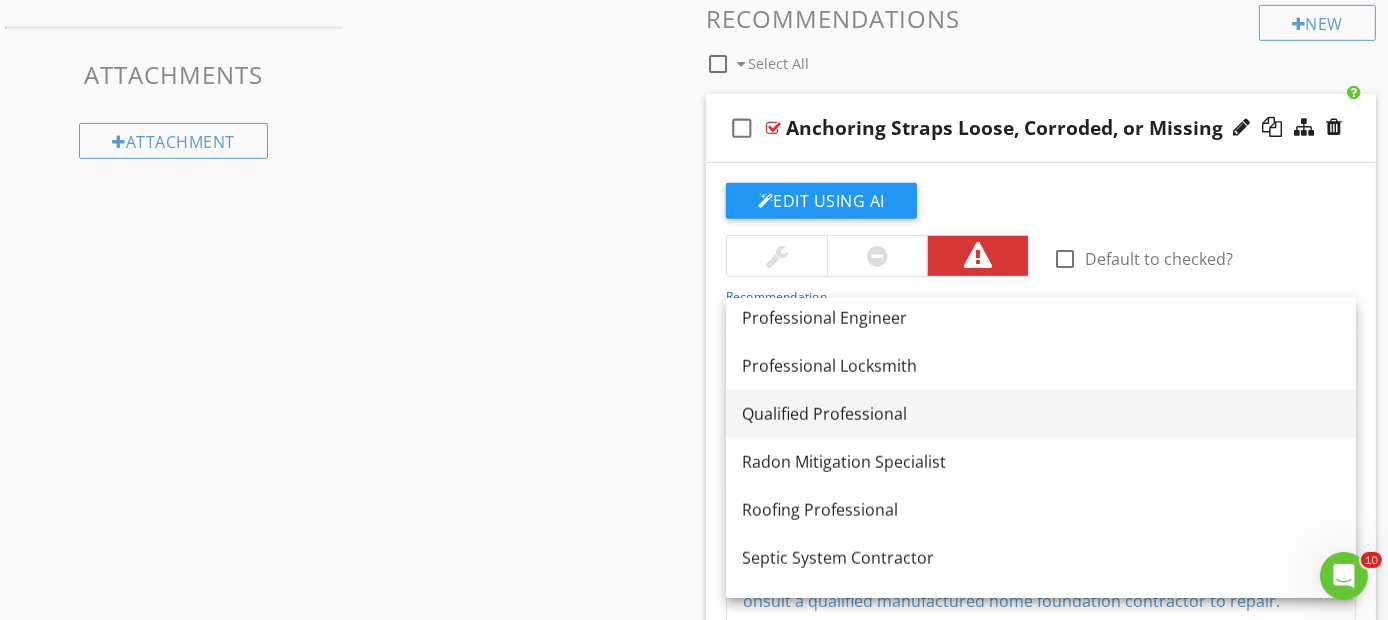 click on "Qualified Professional" at bounding box center (1041, 414) 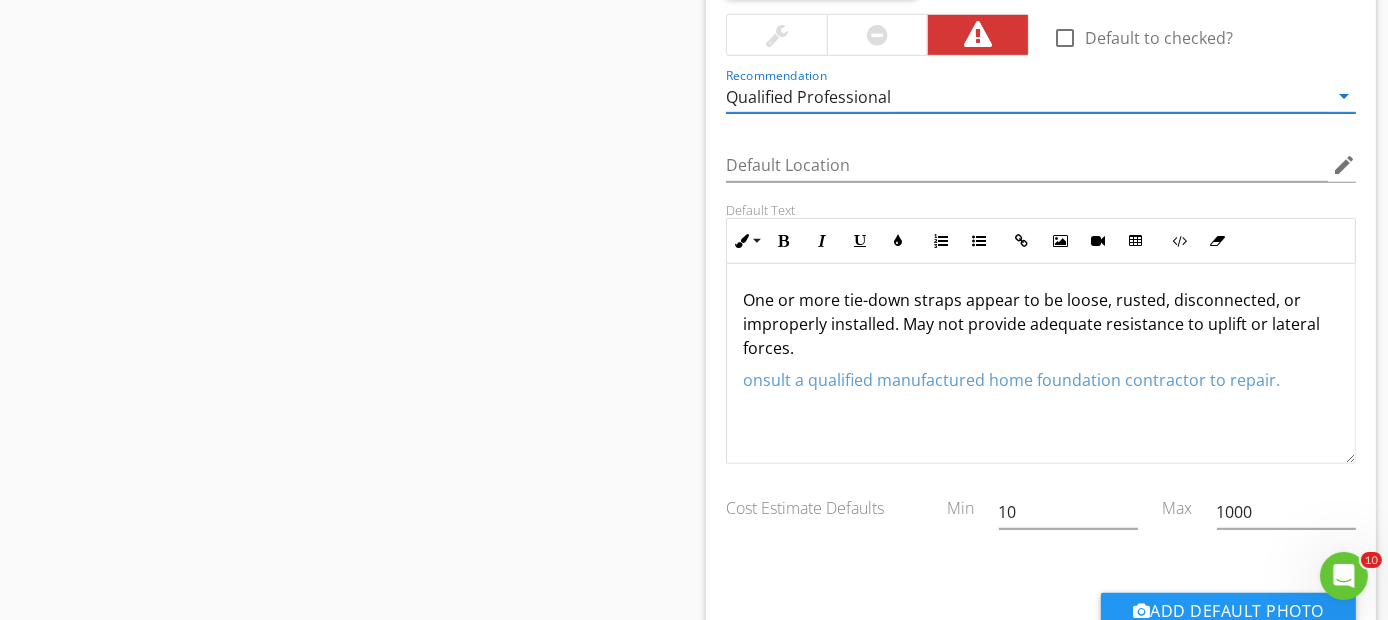 scroll, scrollTop: 1333, scrollLeft: 0, axis: vertical 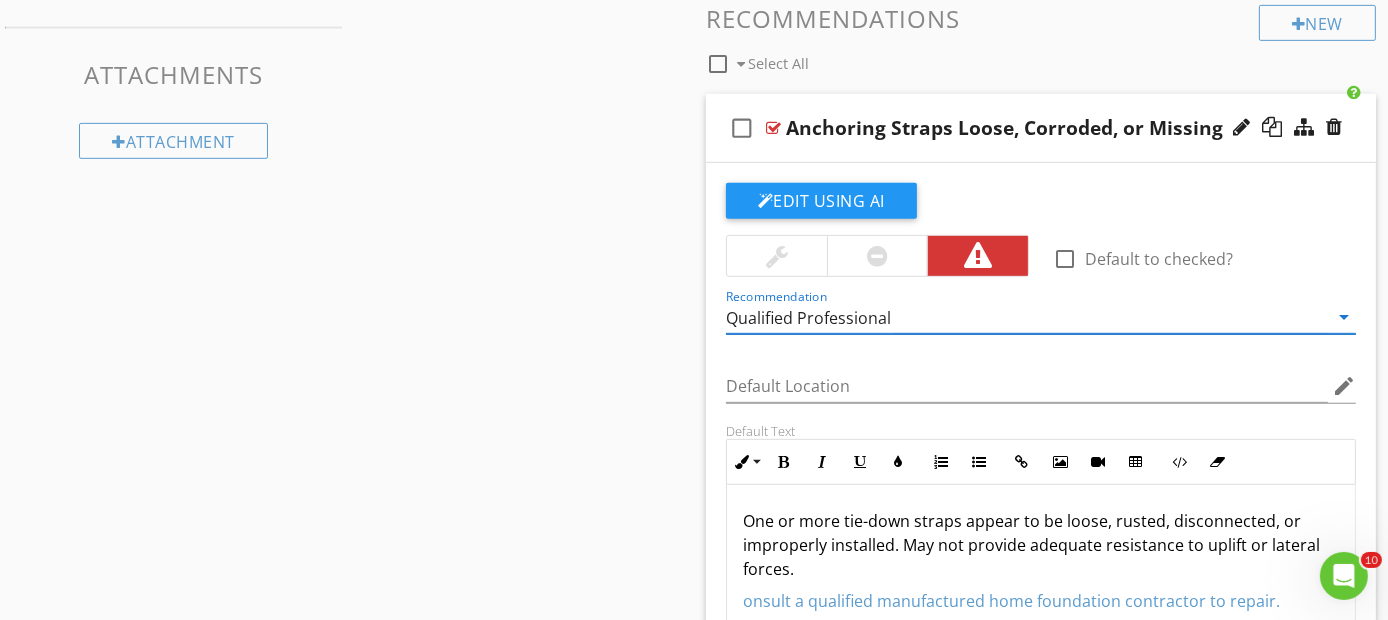 click on "check_box_outline_blank
Anchoring Straps Loose, Corroded, or Missing" at bounding box center [1041, 128] 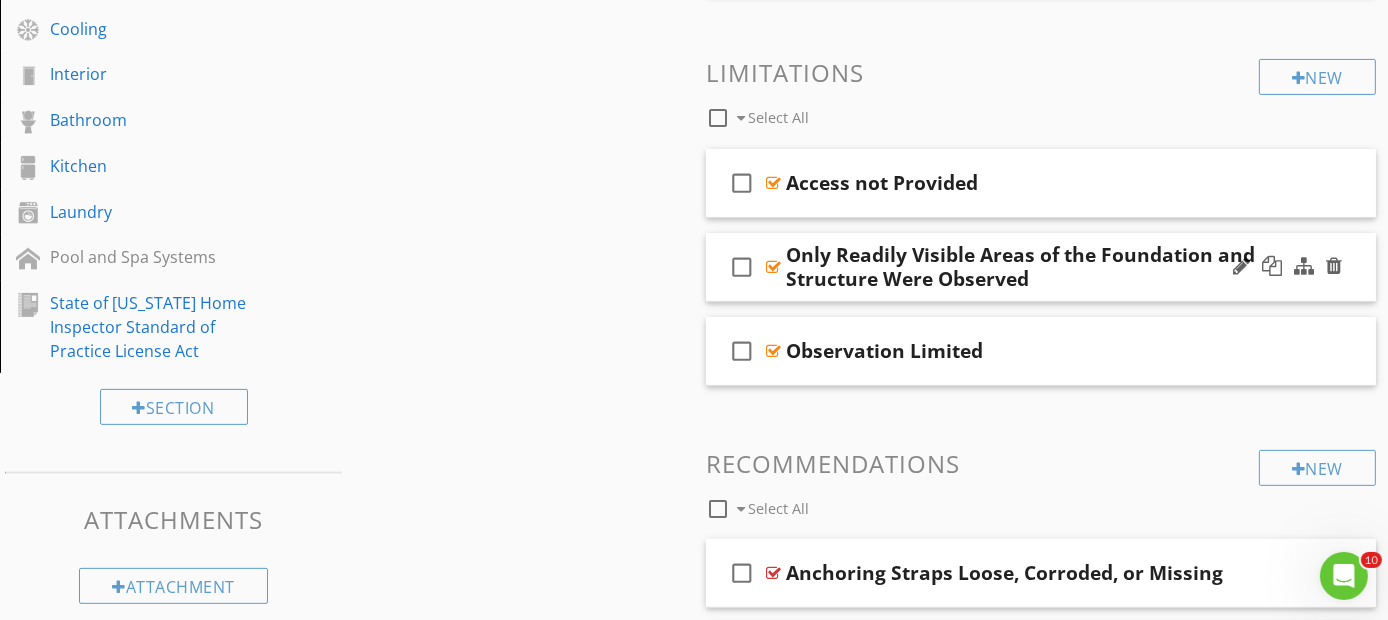 scroll, scrollTop: 777, scrollLeft: 0, axis: vertical 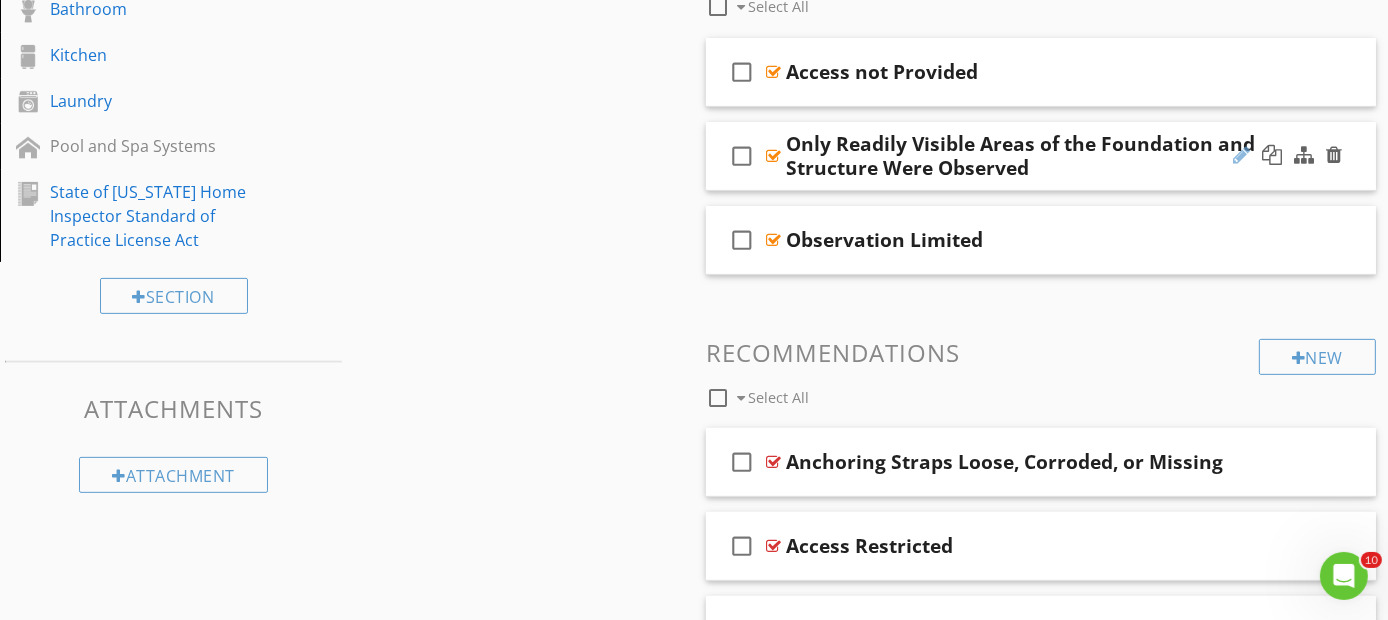 click at bounding box center (1241, 155) 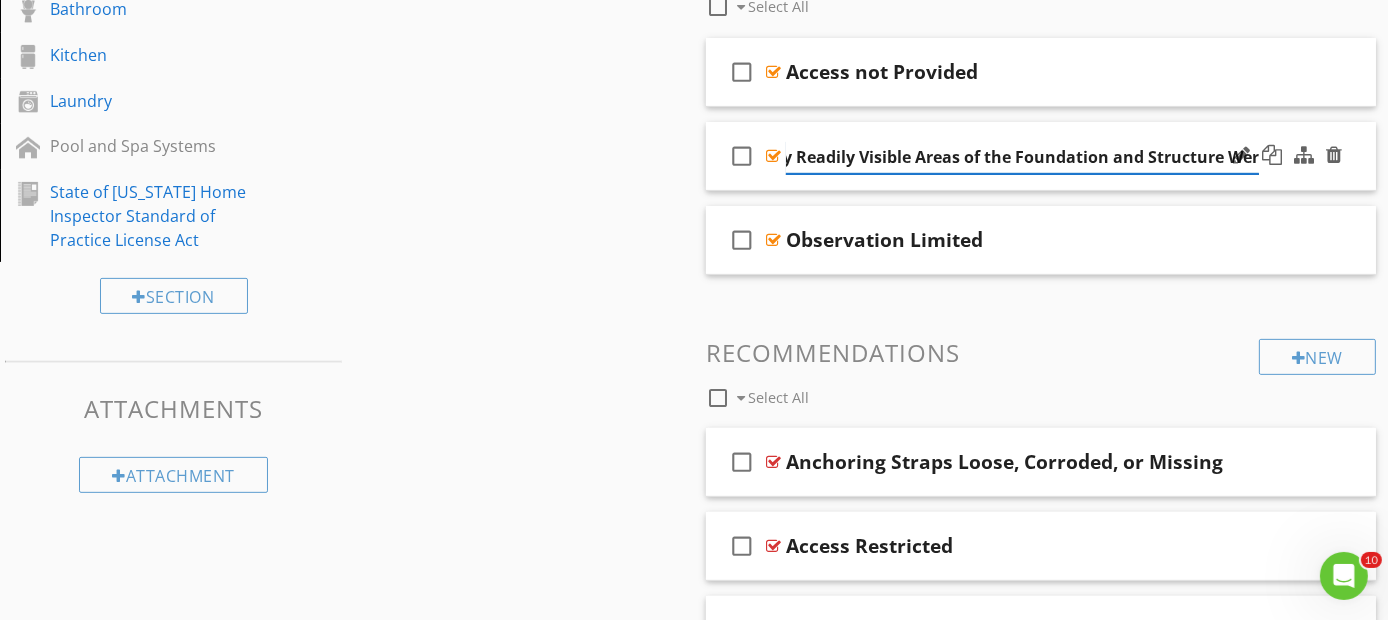 scroll, scrollTop: 0, scrollLeft: 0, axis: both 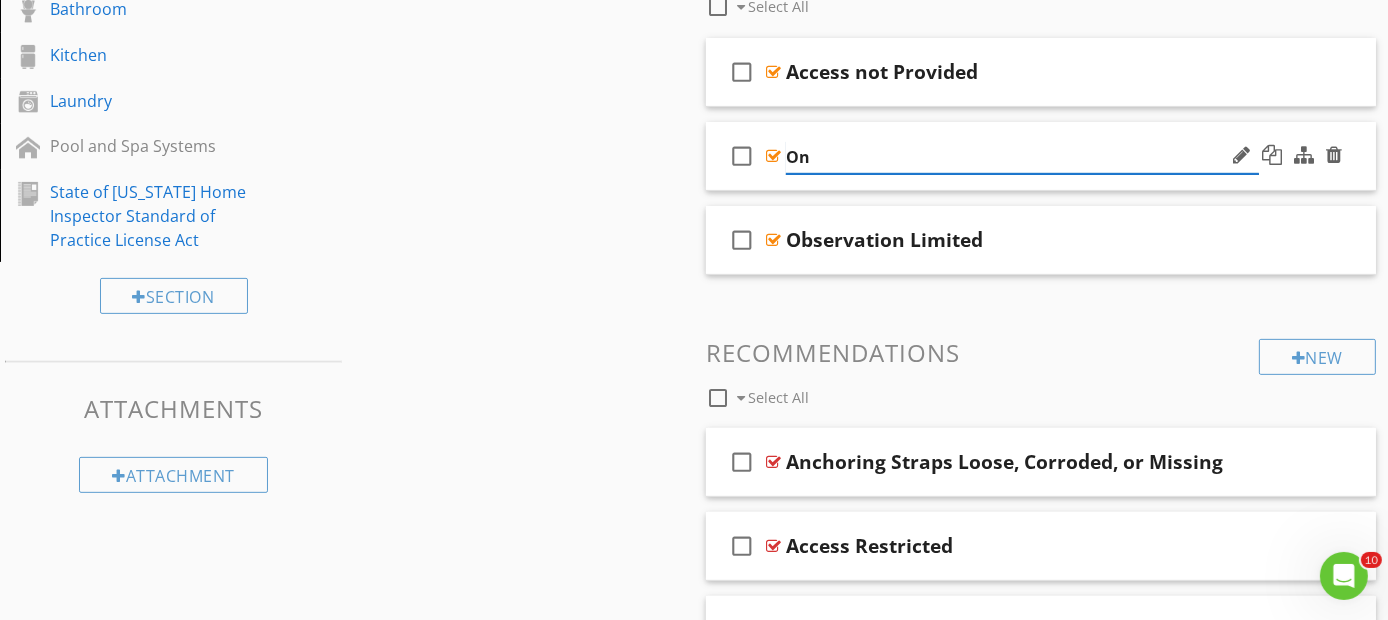 type on "O" 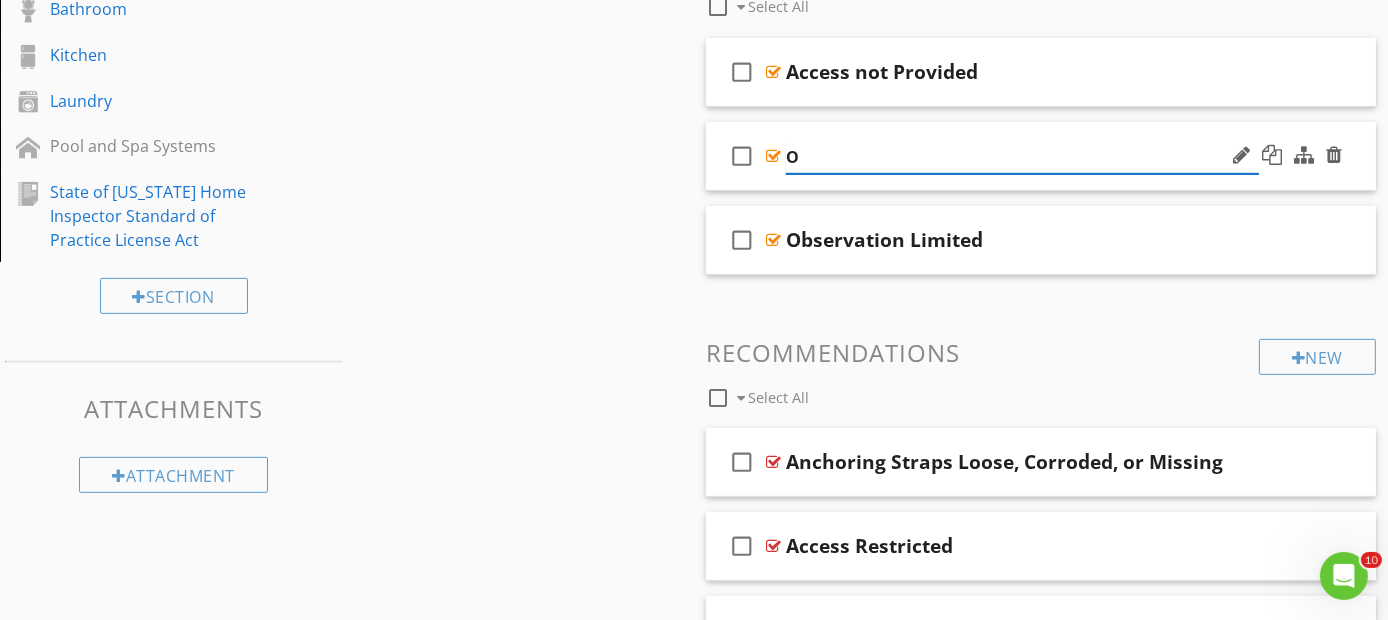 type 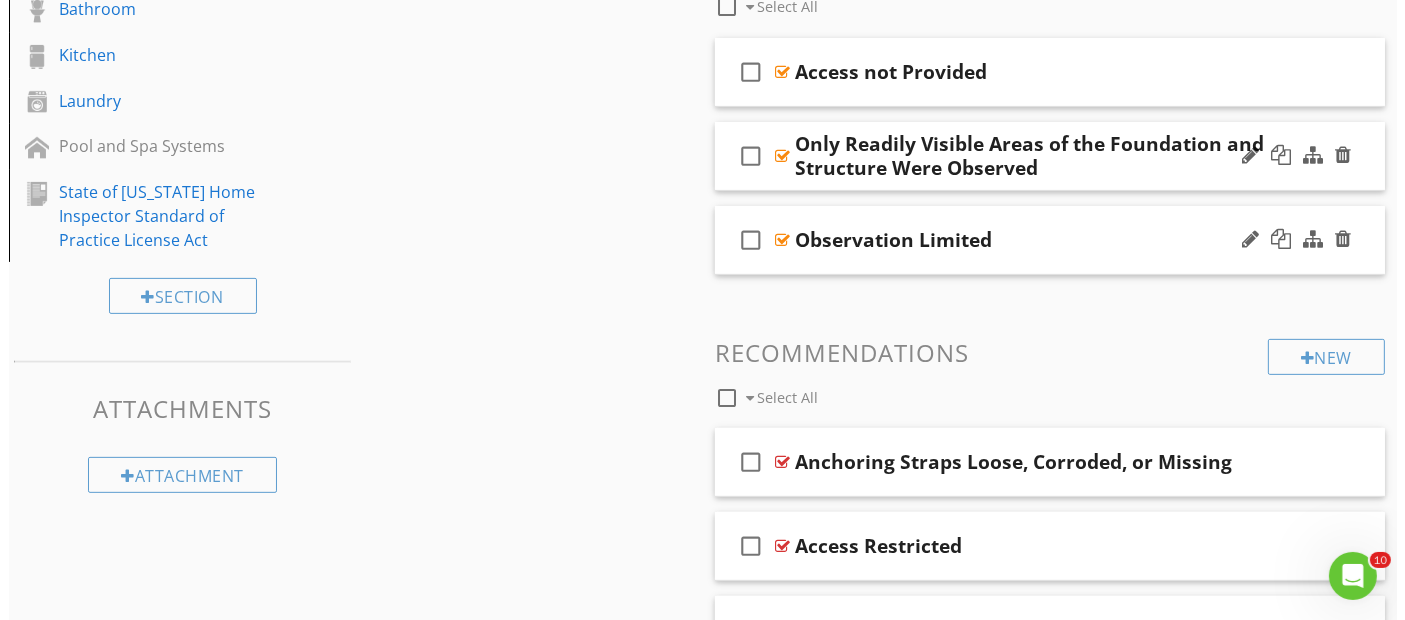 scroll, scrollTop: 666, scrollLeft: 0, axis: vertical 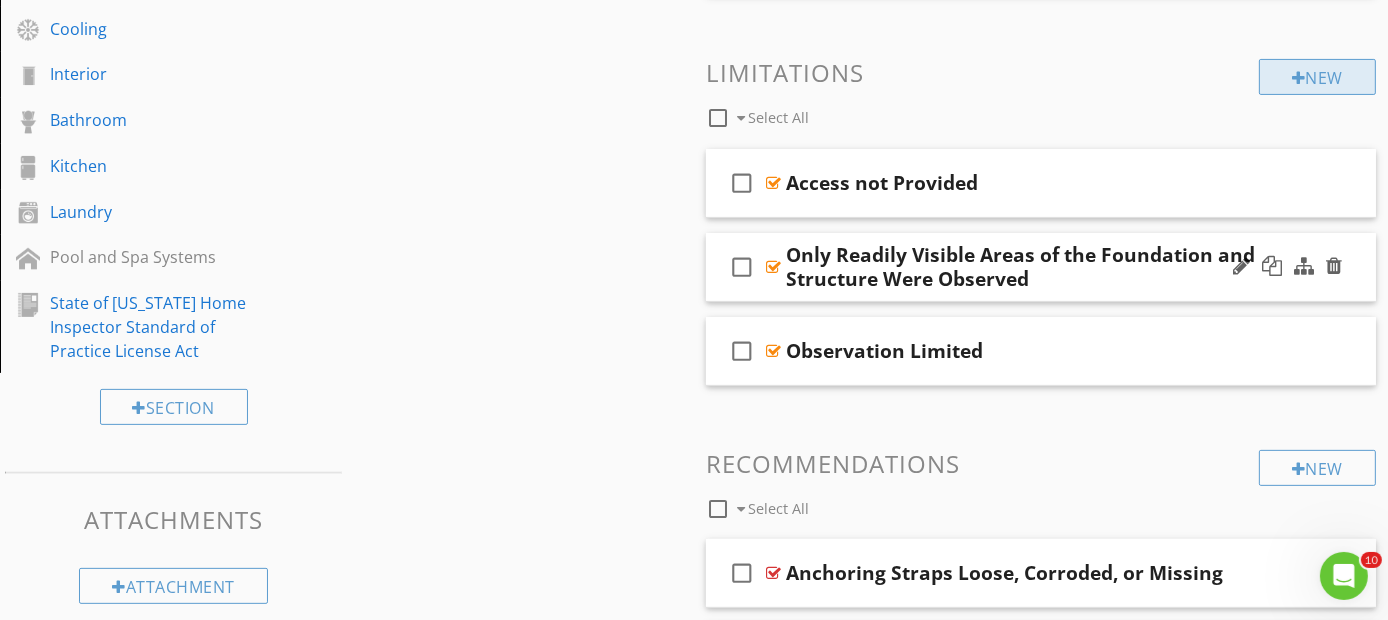 click on "New" at bounding box center (1317, 77) 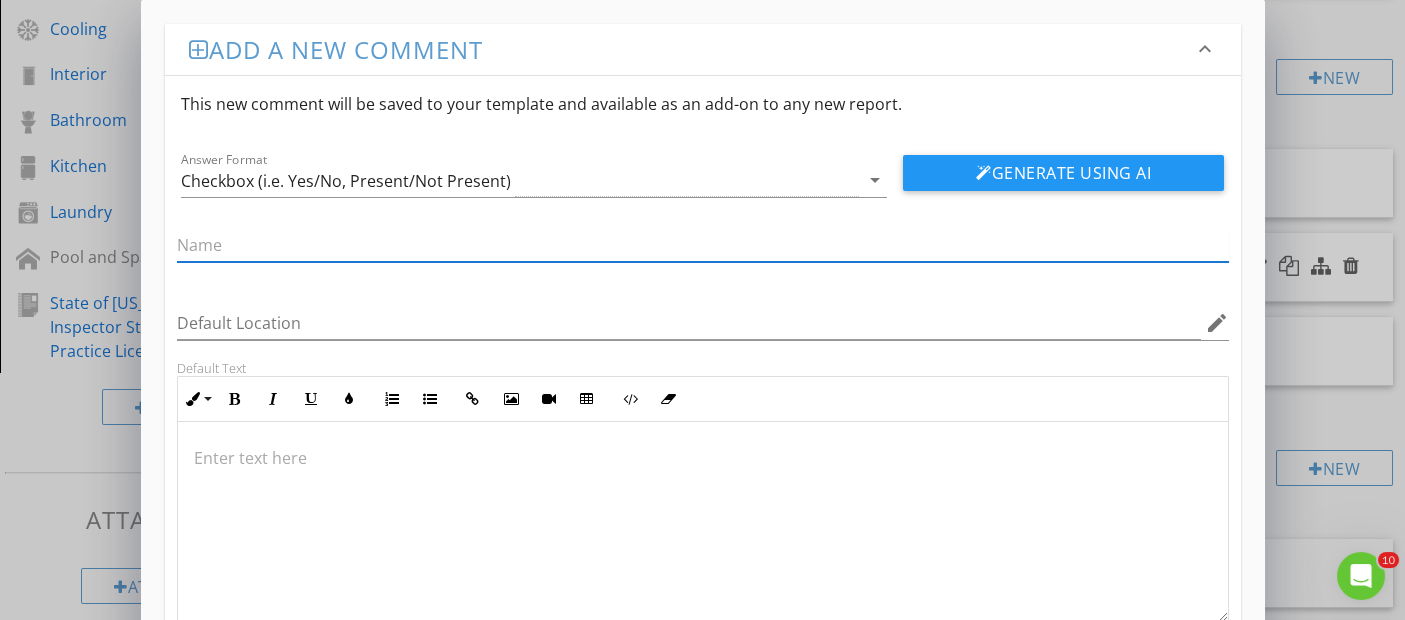click at bounding box center (703, 245) 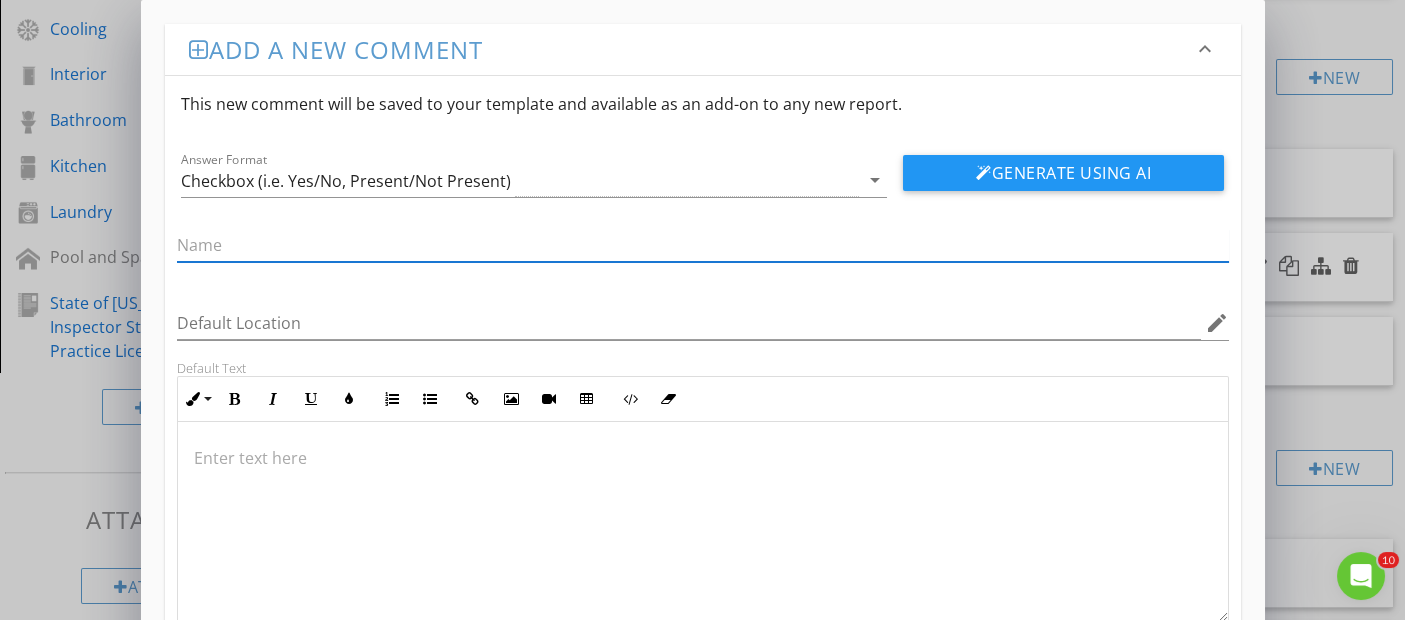 paste on "Anchoring System – Not Visible" 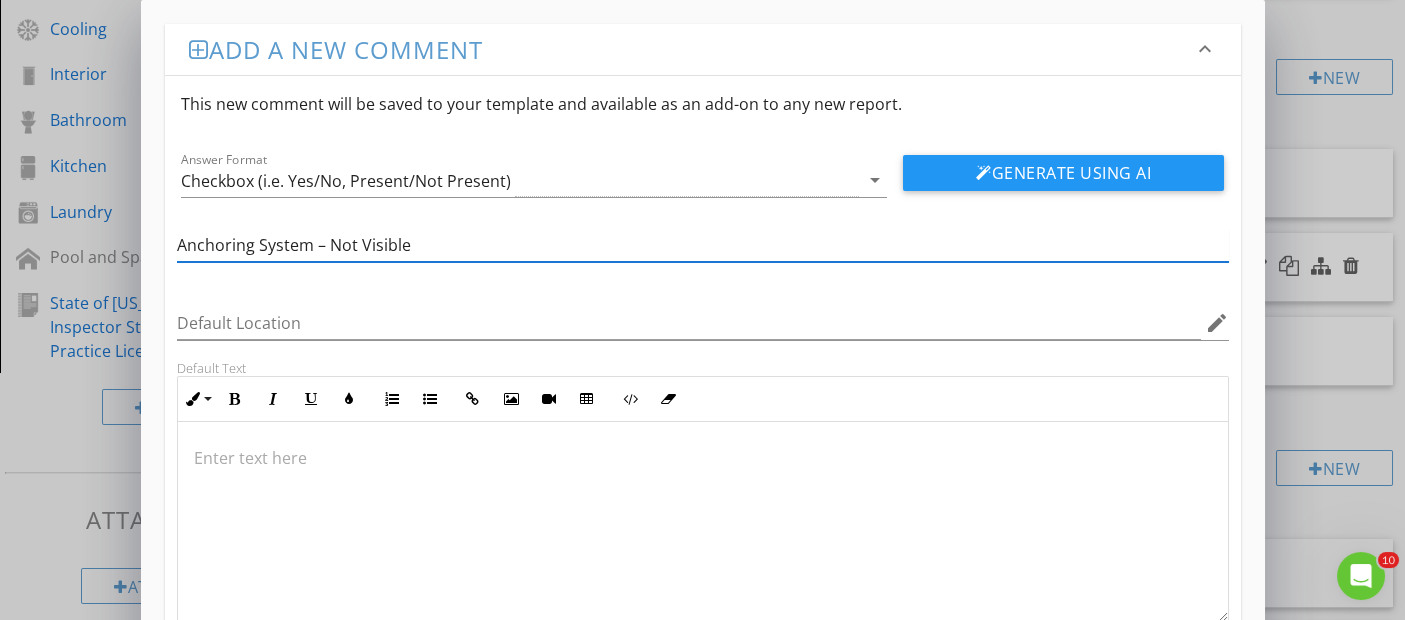 type on "Anchoring System – Not Visible" 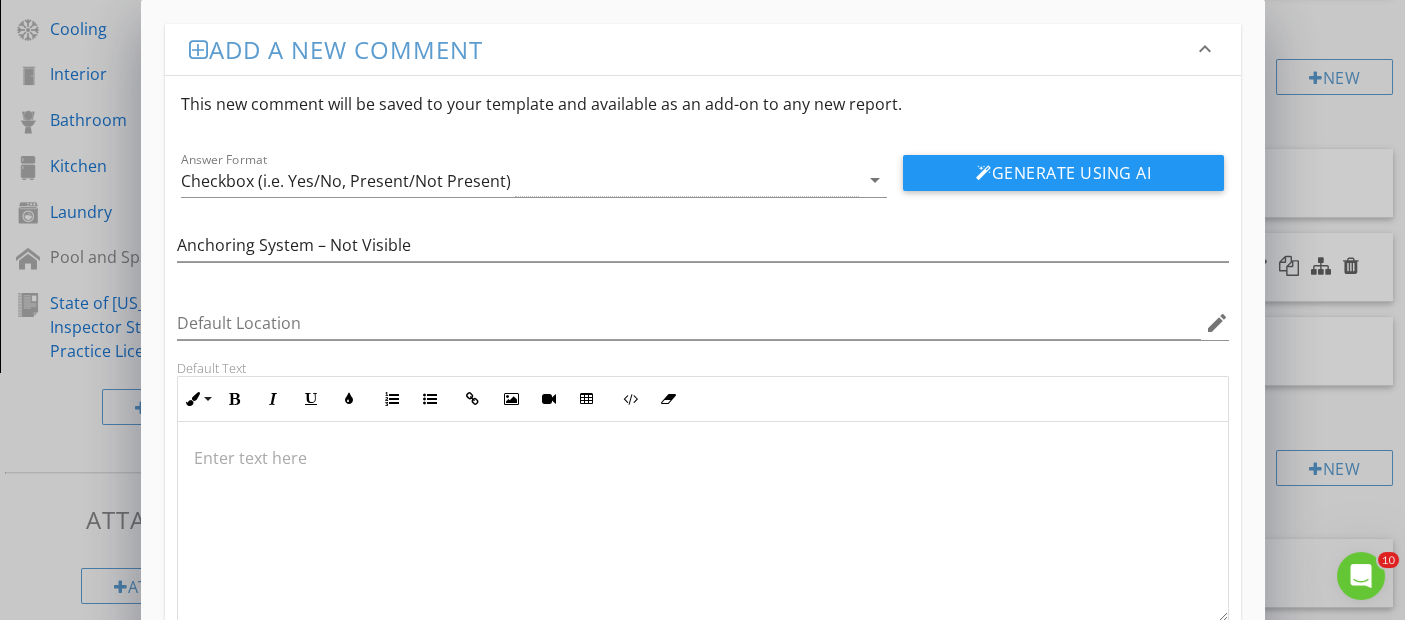 click at bounding box center (703, 458) 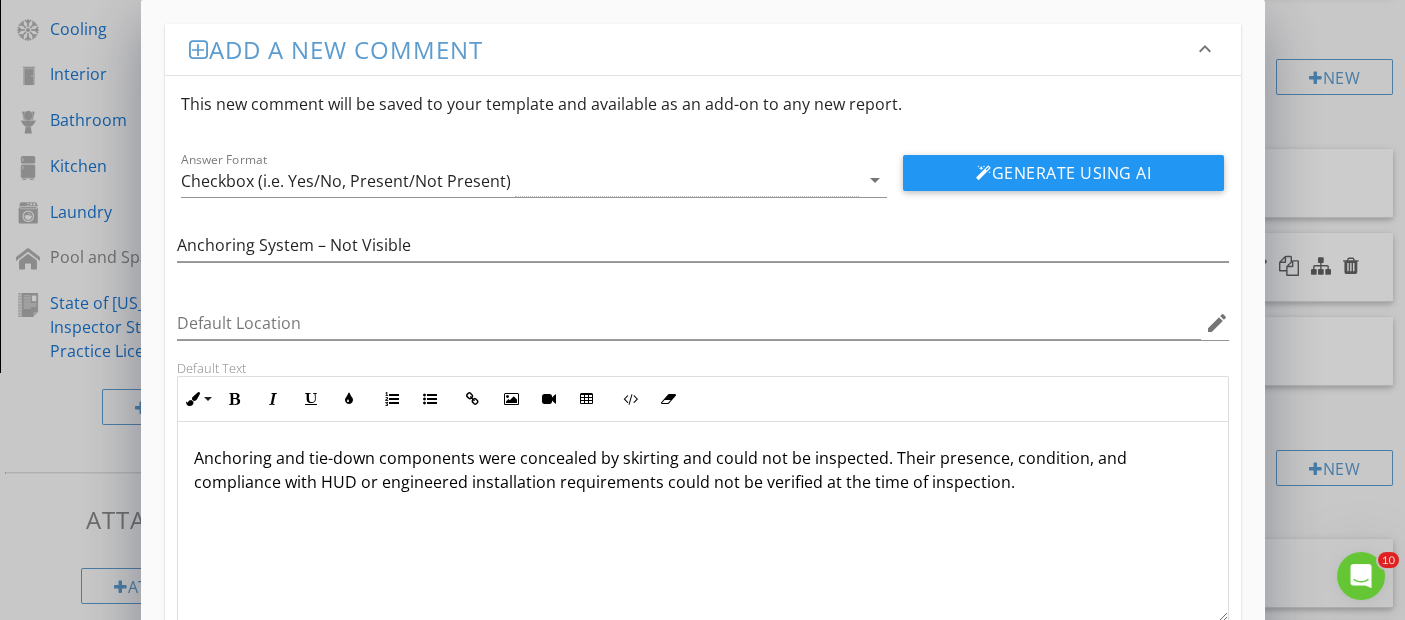 scroll, scrollTop: 0, scrollLeft: 0, axis: both 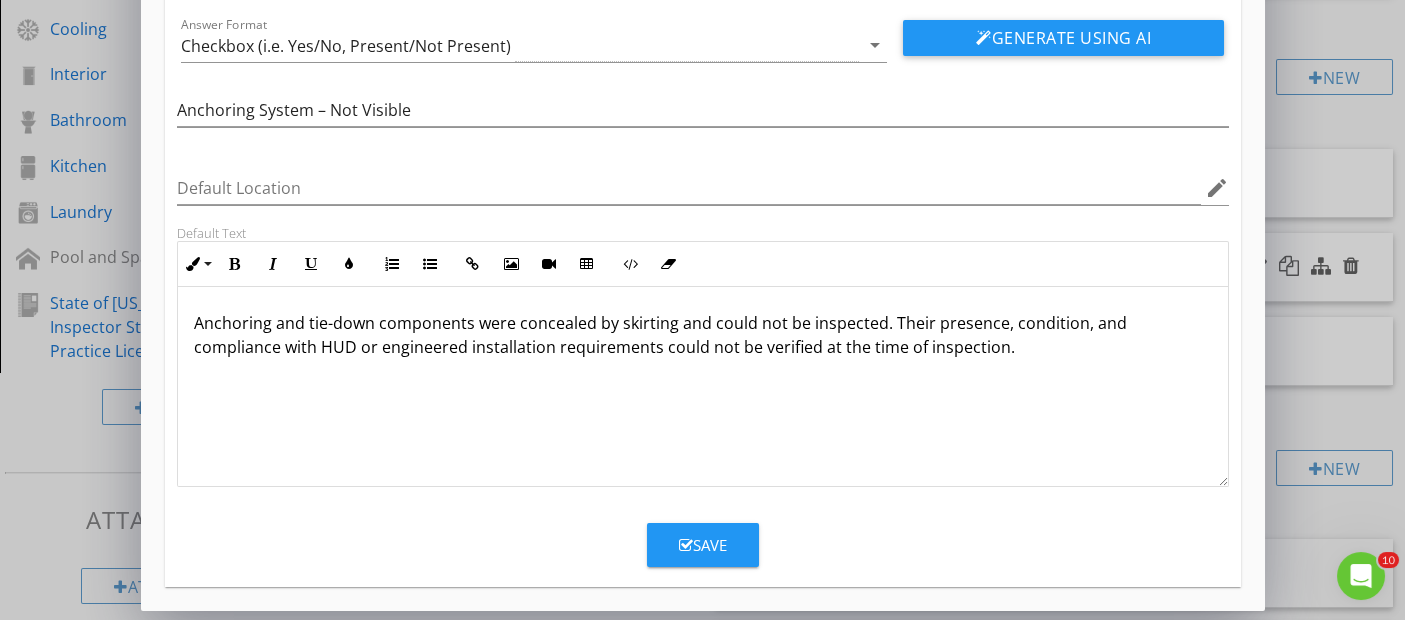 click on "Save" at bounding box center (703, 545) 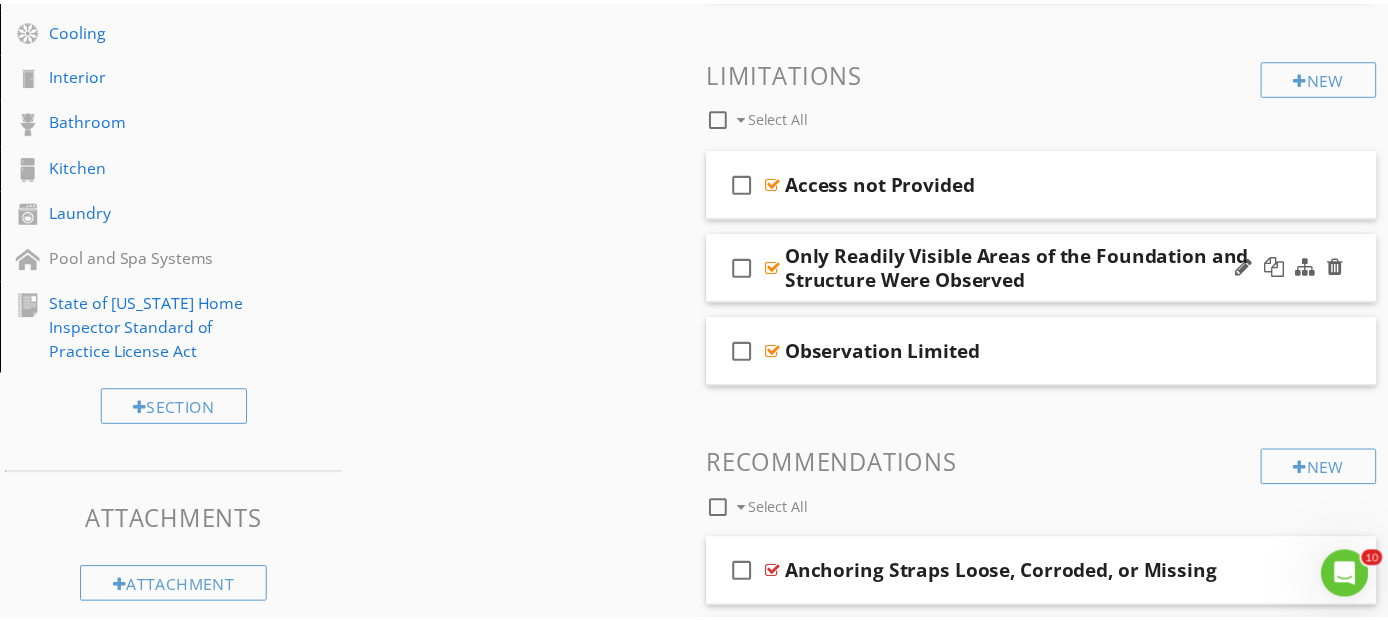 scroll, scrollTop: 39, scrollLeft: 0, axis: vertical 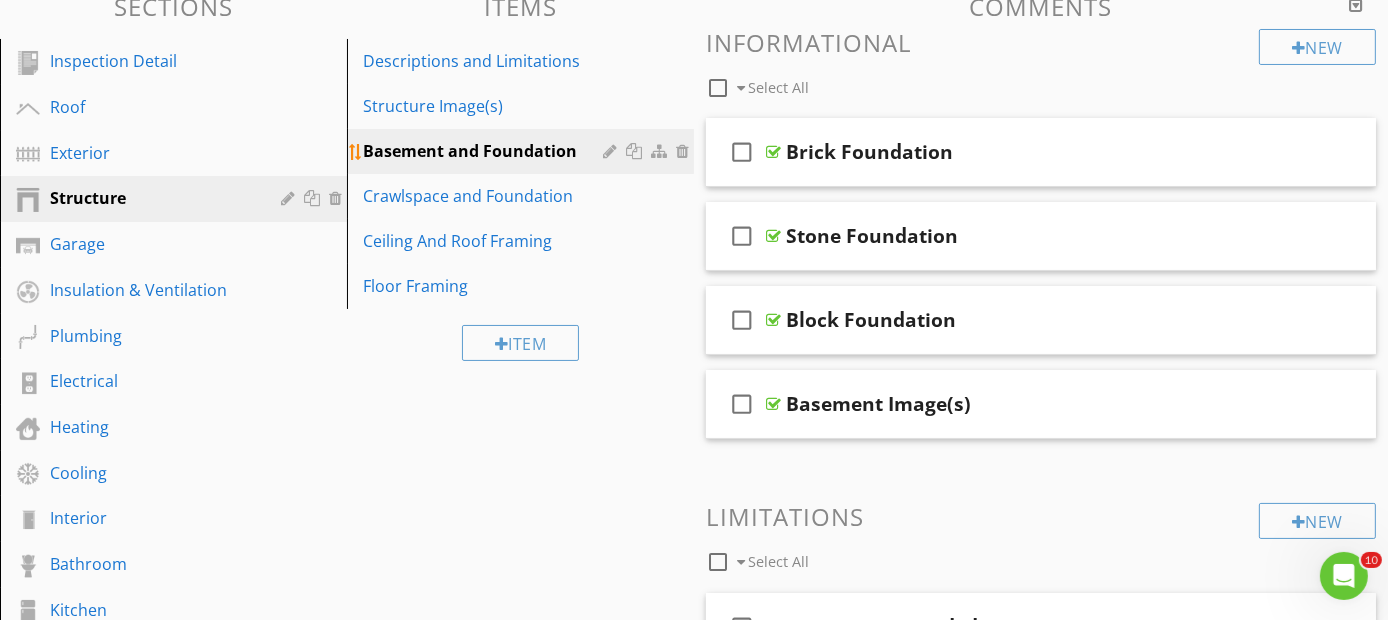 click at bounding box center (612, 151) 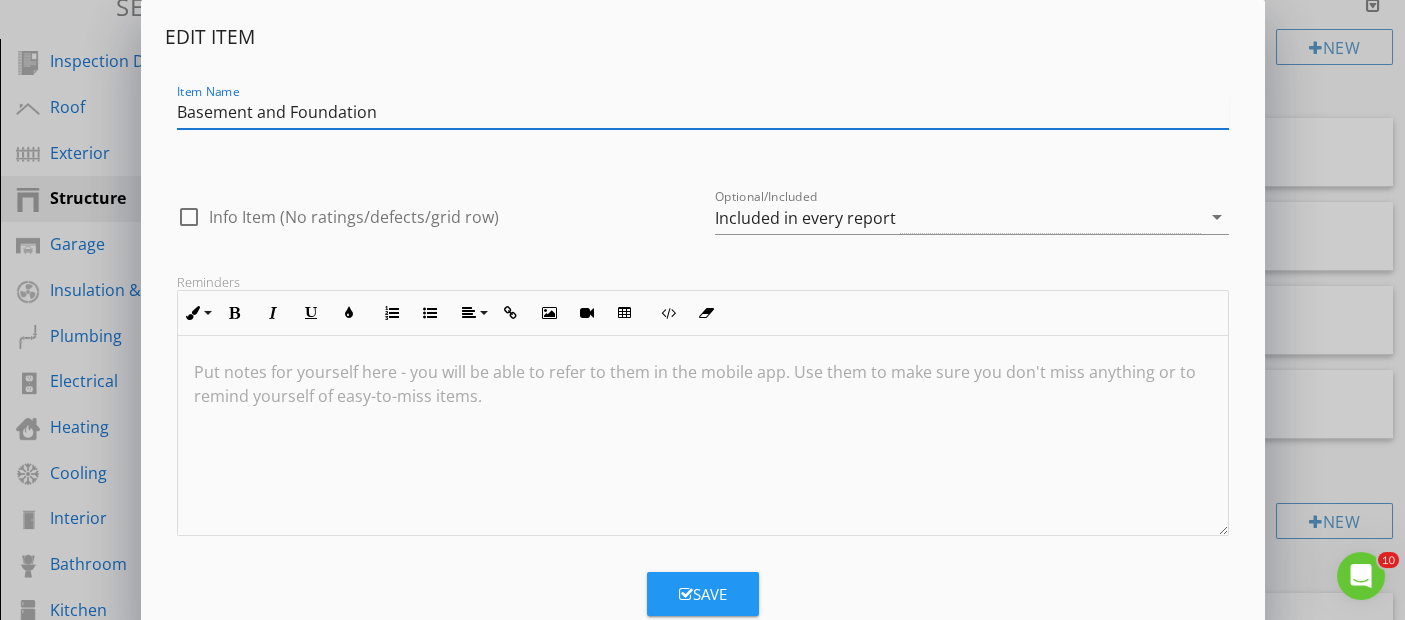 click on "Basement and Foundation" at bounding box center [703, 112] 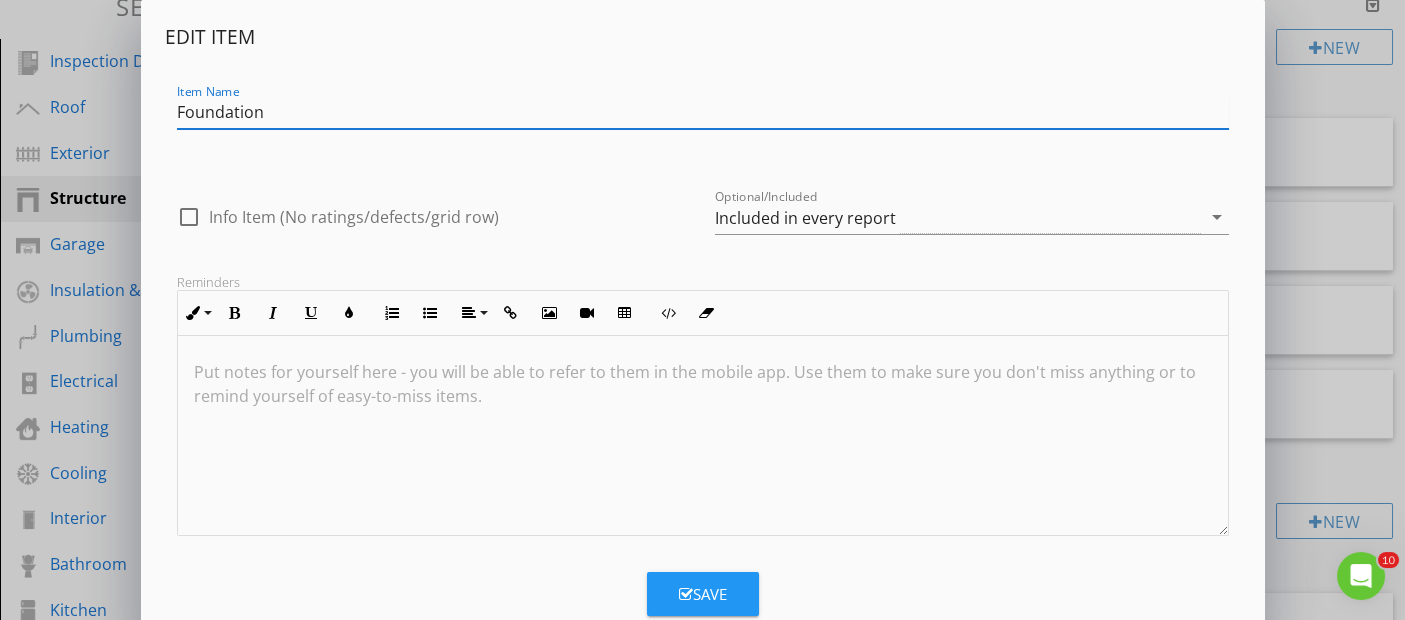 scroll, scrollTop: 50, scrollLeft: 0, axis: vertical 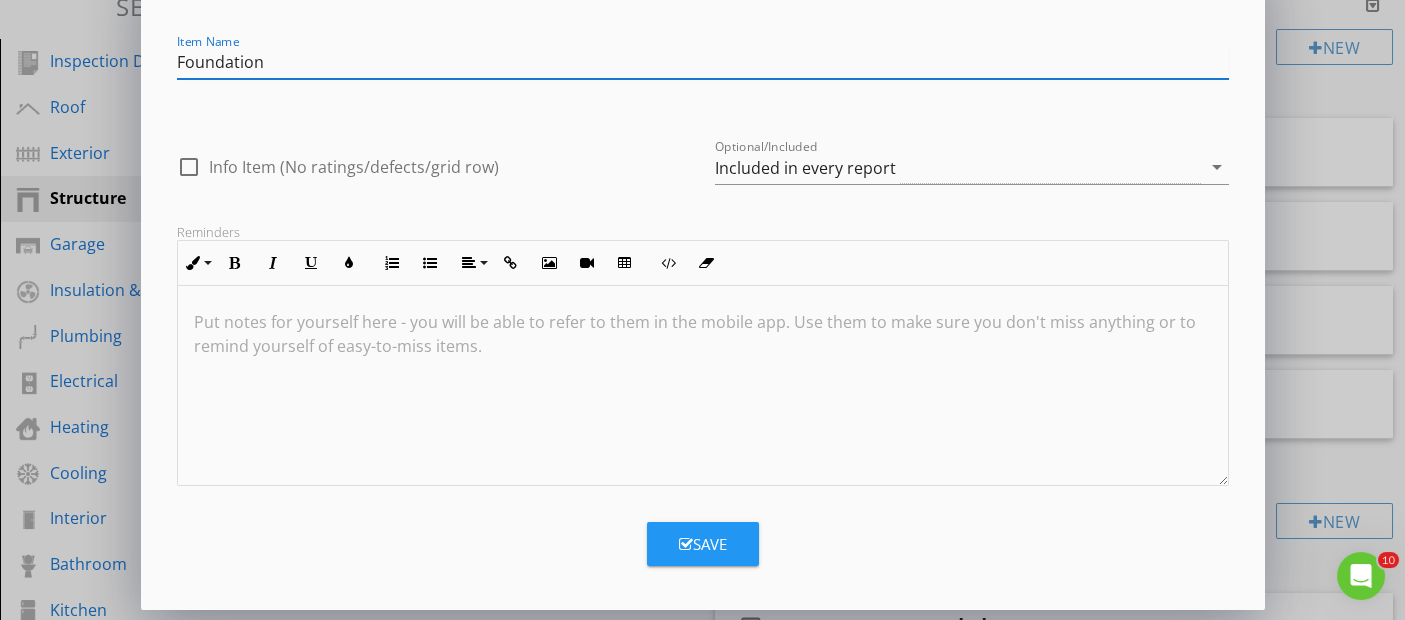 type on "Foundation" 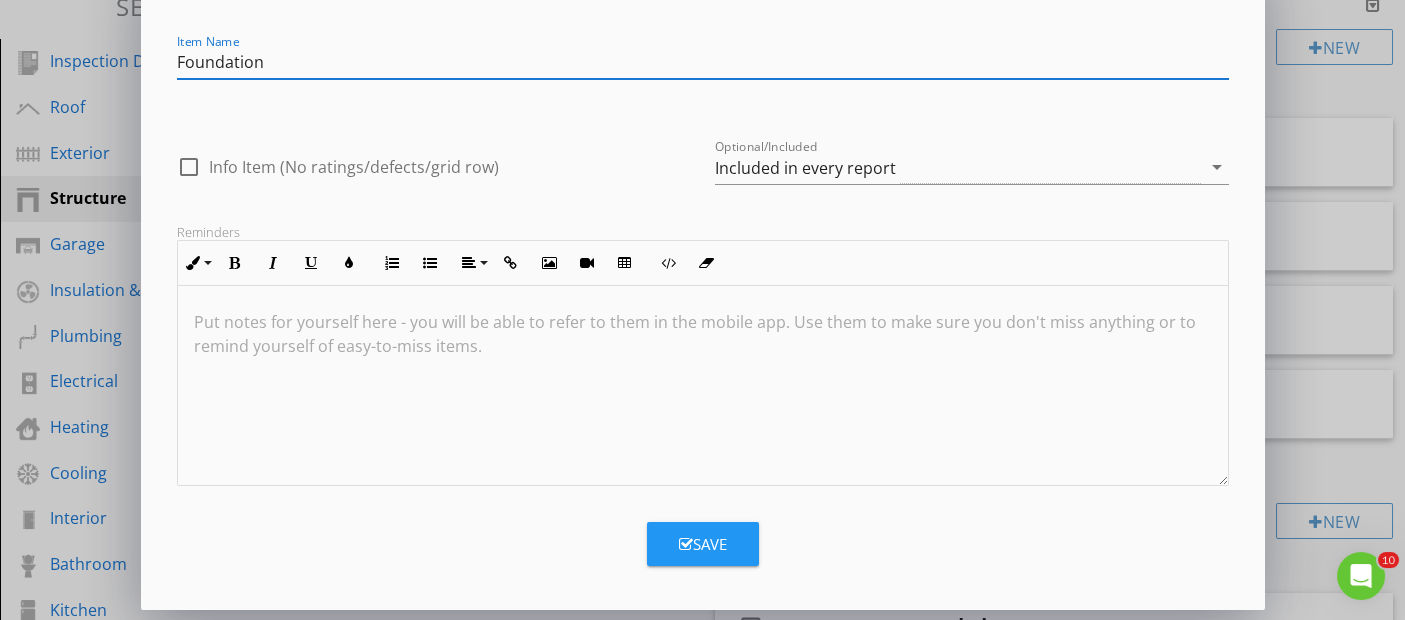 click on "Save" at bounding box center (703, 544) 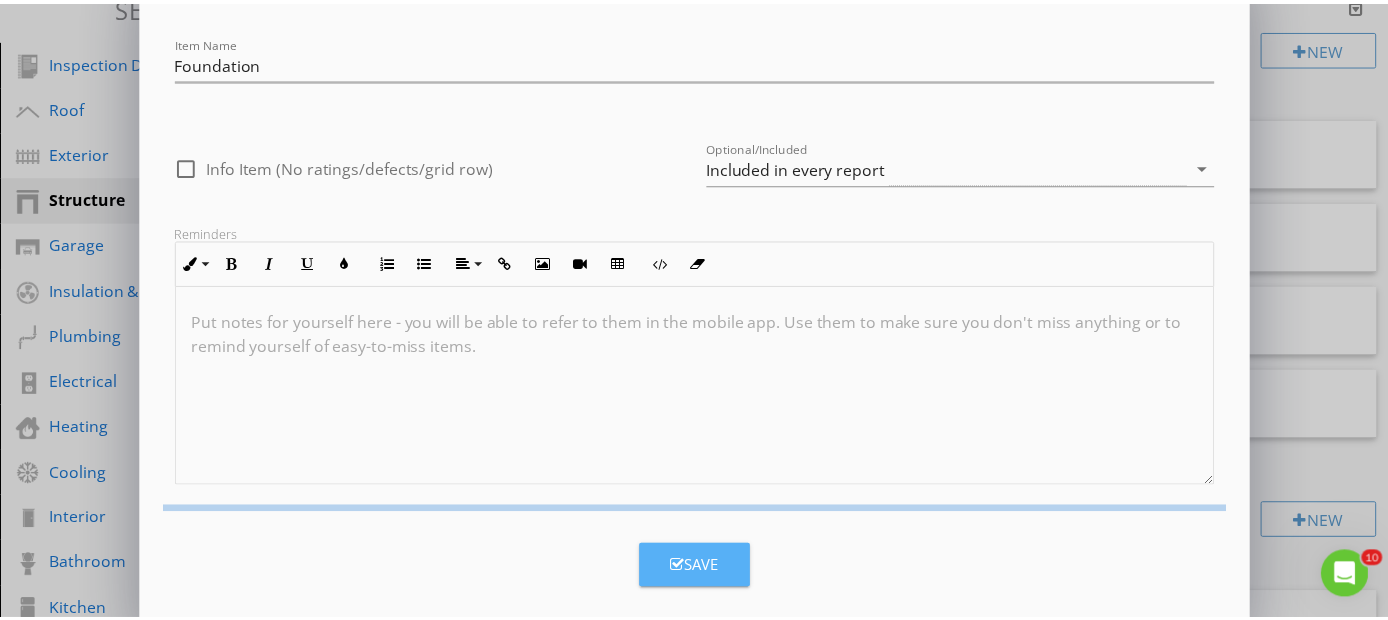 scroll, scrollTop: 0, scrollLeft: 0, axis: both 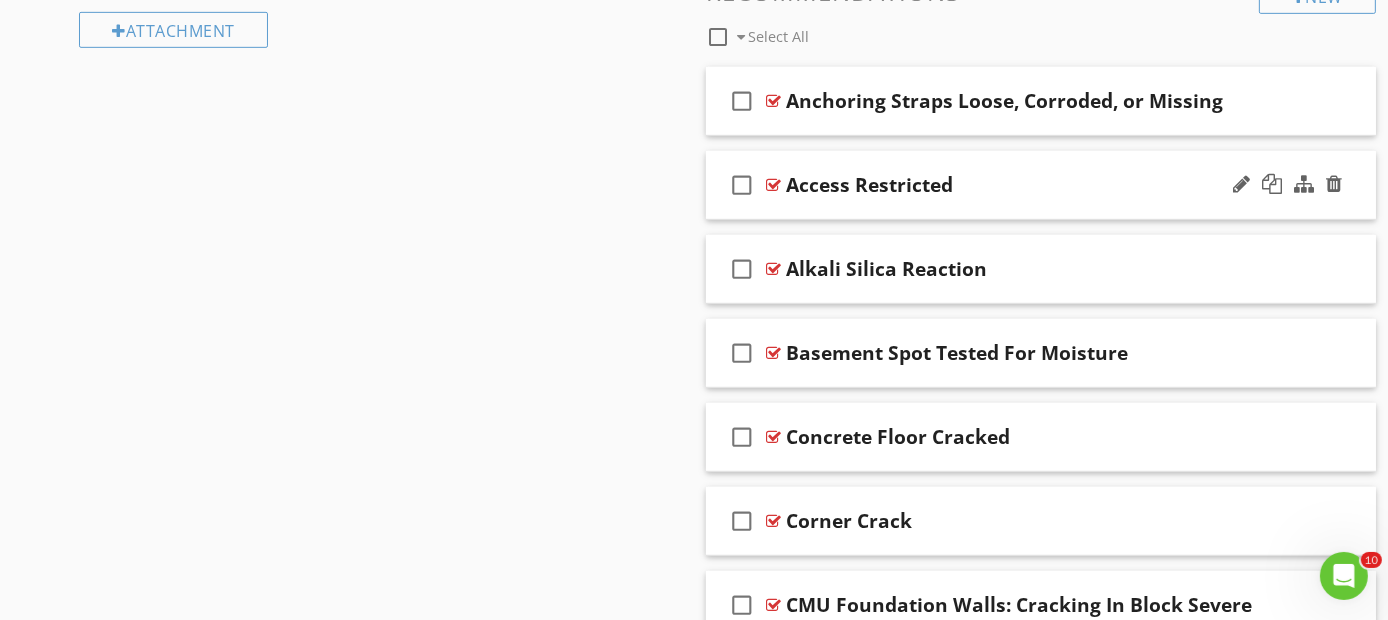 click on "check_box_outline_blank
Access Restricted" at bounding box center [1041, 185] 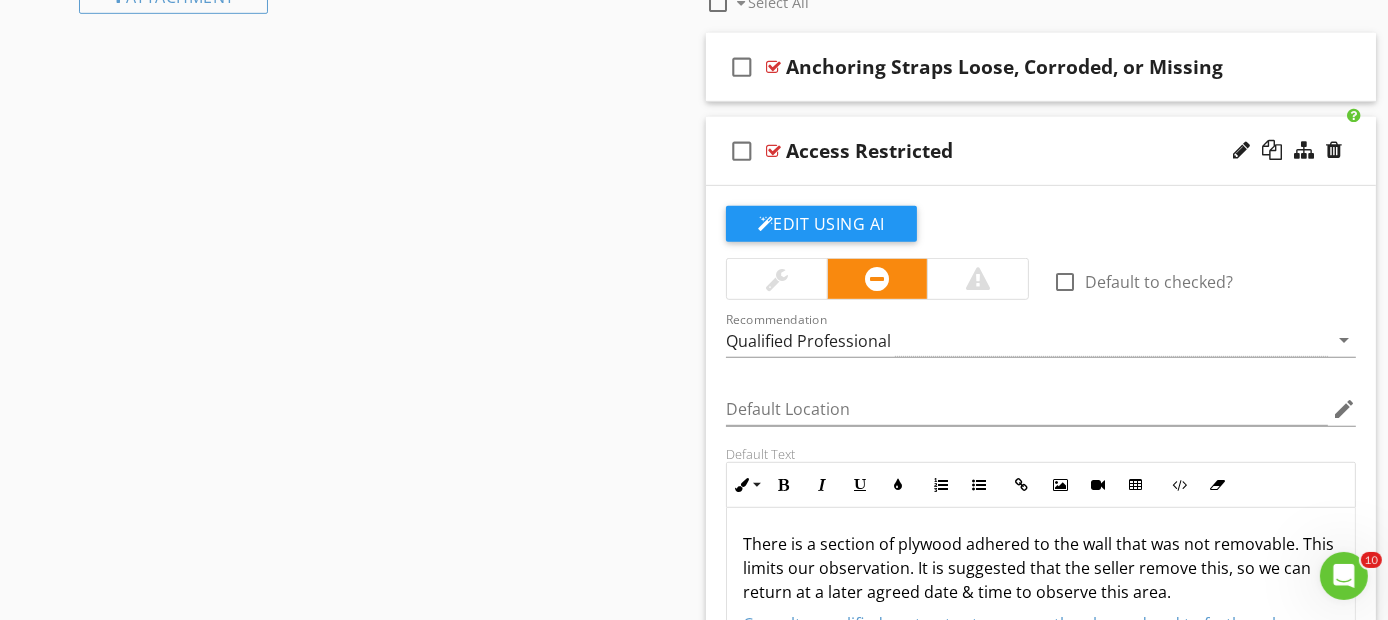 scroll, scrollTop: 1222, scrollLeft: 0, axis: vertical 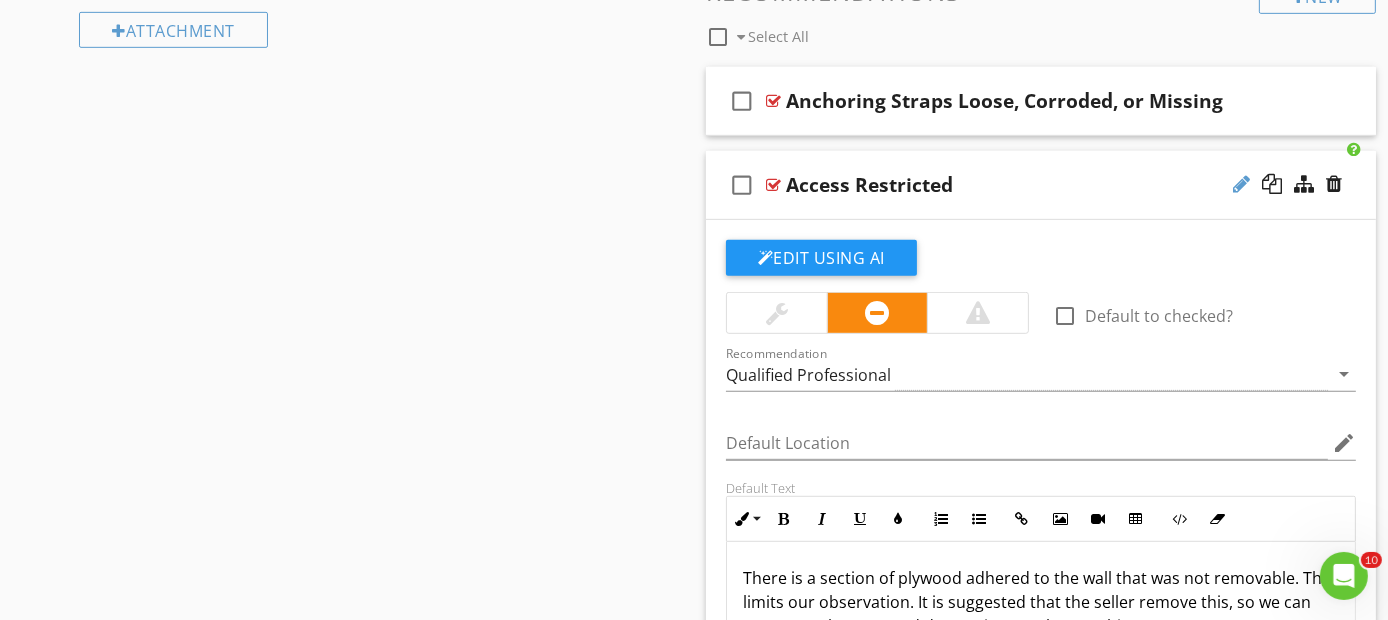 click at bounding box center (1241, 184) 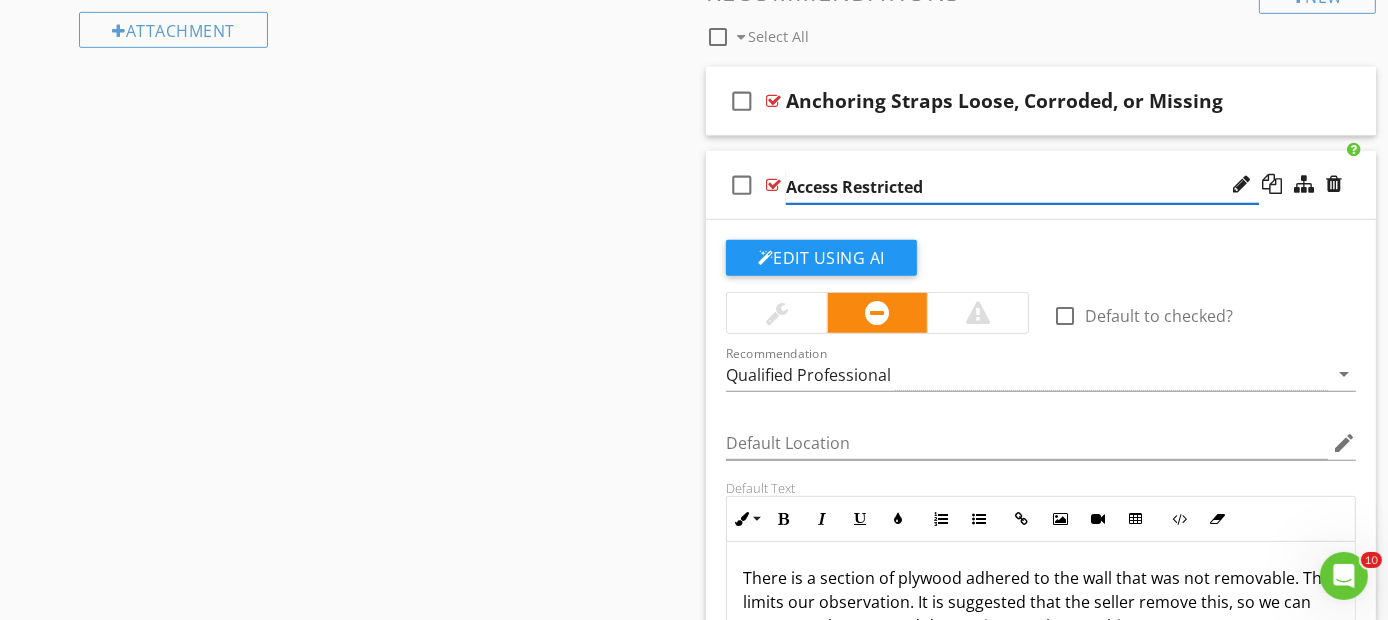click on "Access Restricted" at bounding box center (1022, 187) 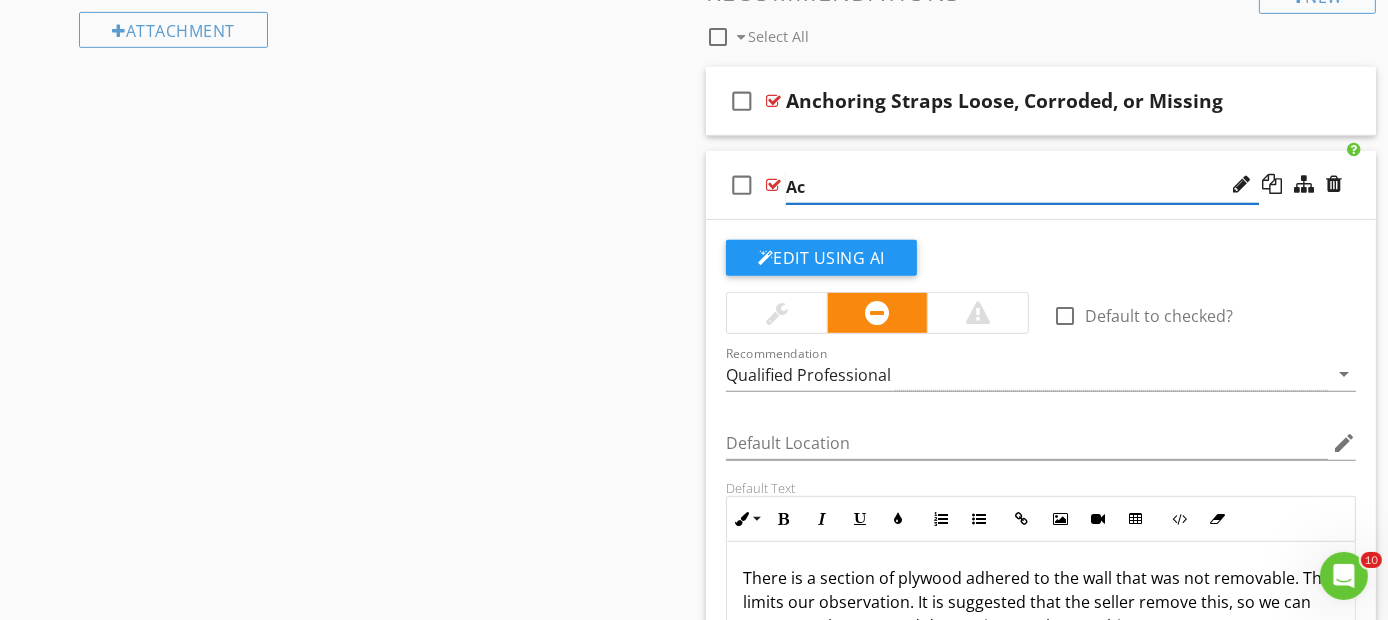 type on "A" 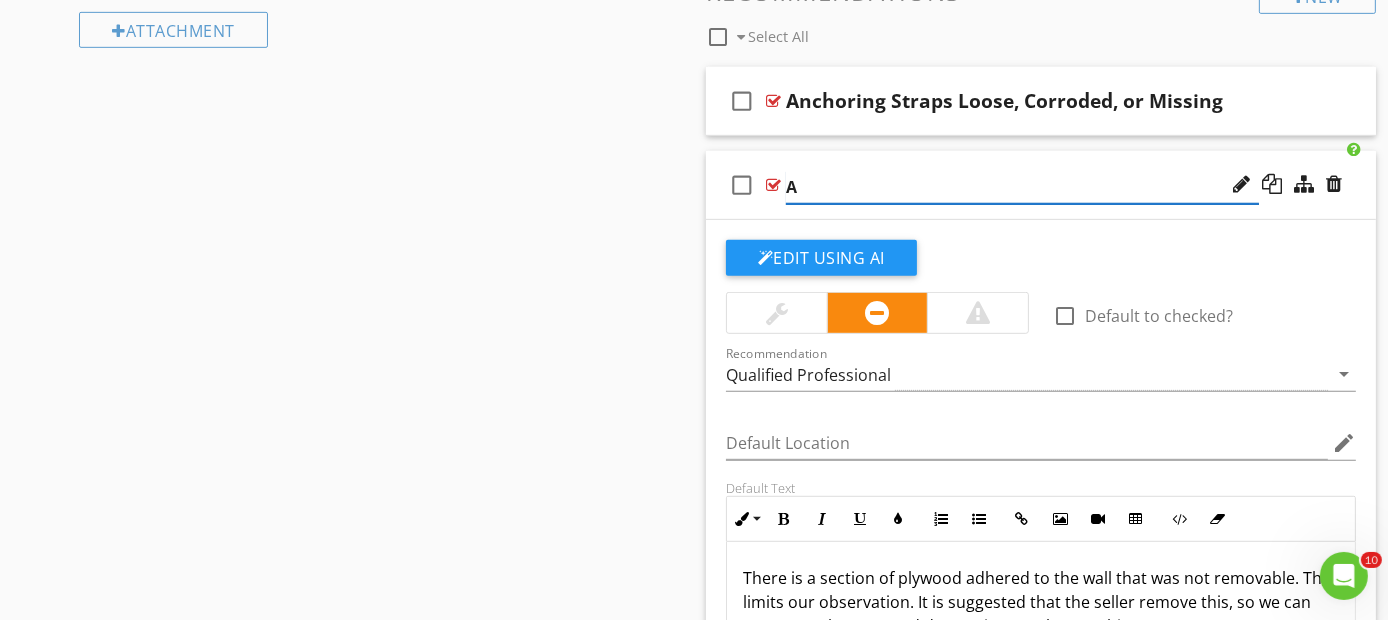 type 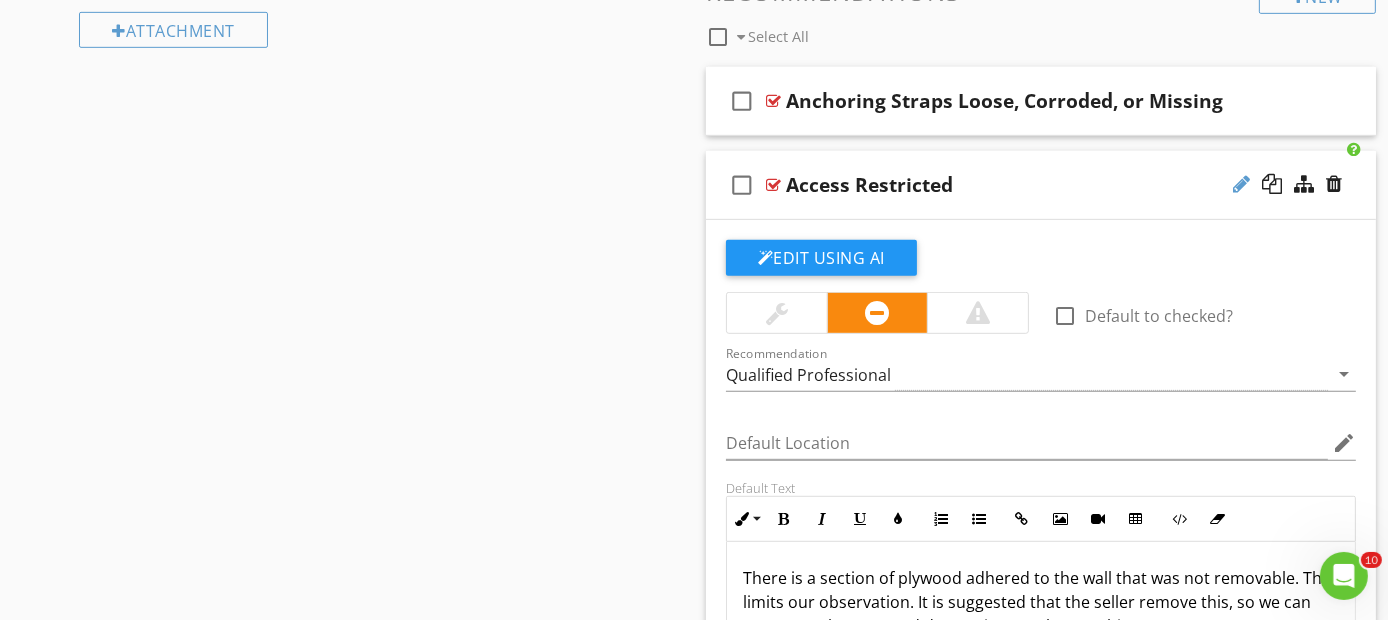 click at bounding box center (1241, 184) 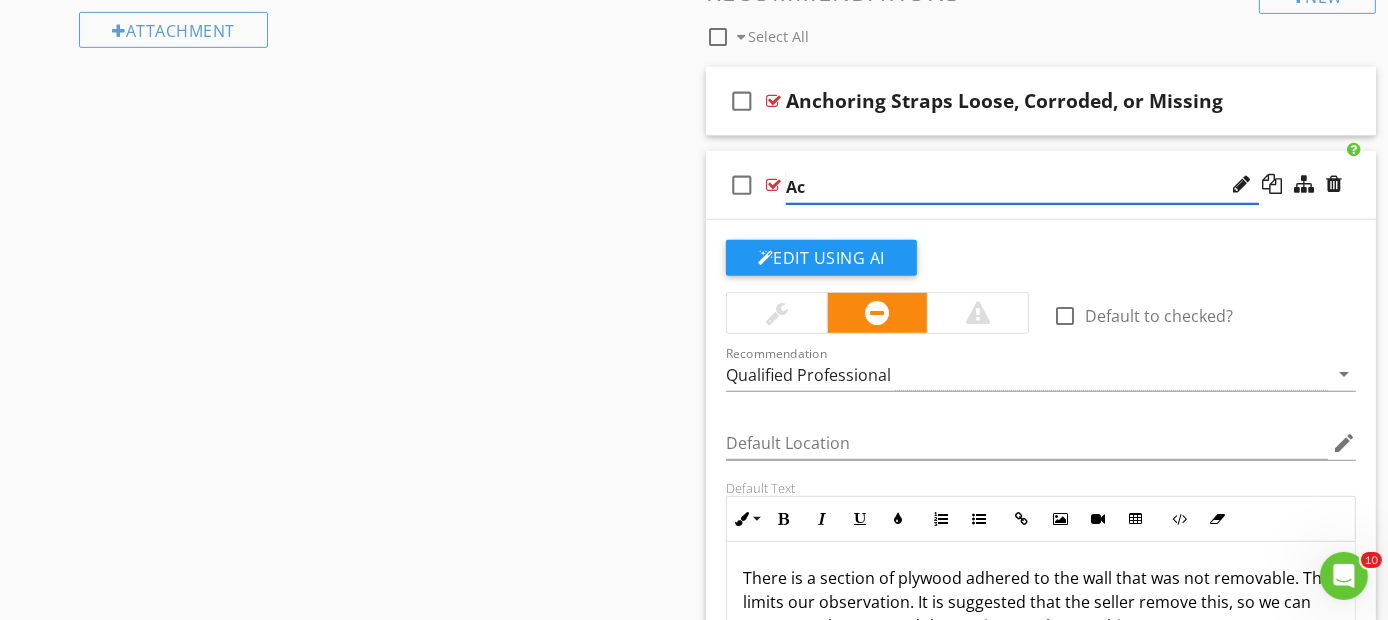 type on "A" 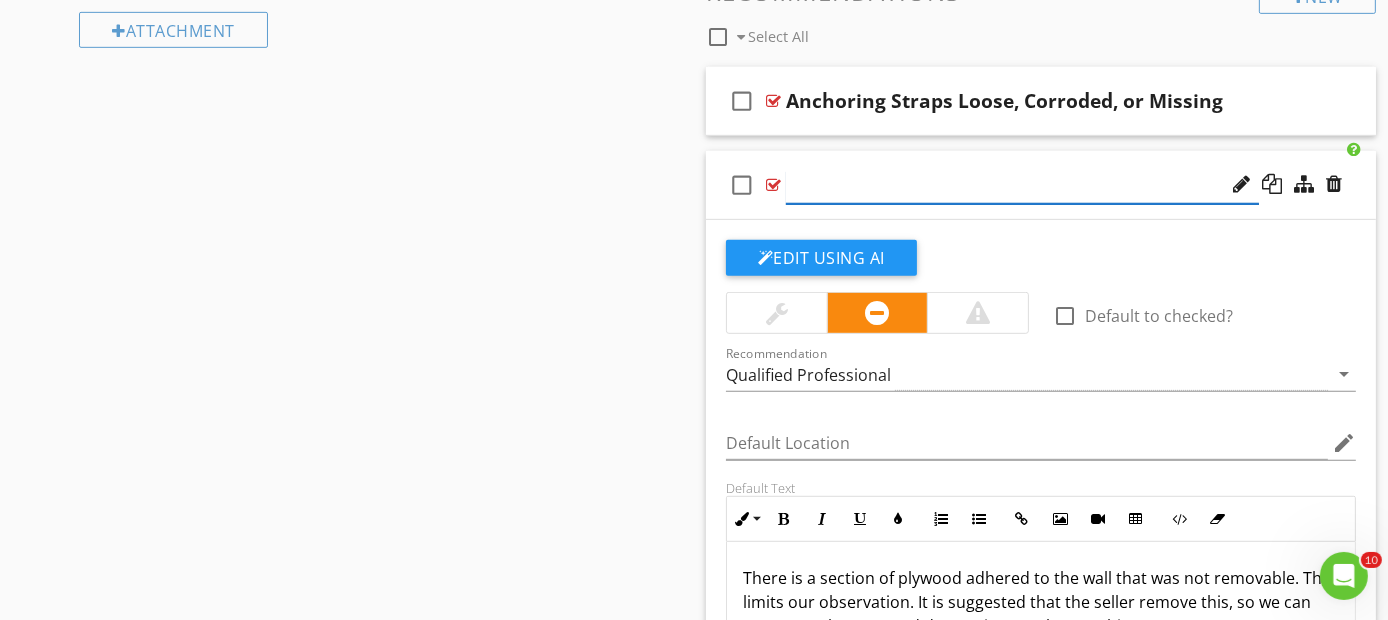 paste on "Anchoring System Not Visible or Not Verified" 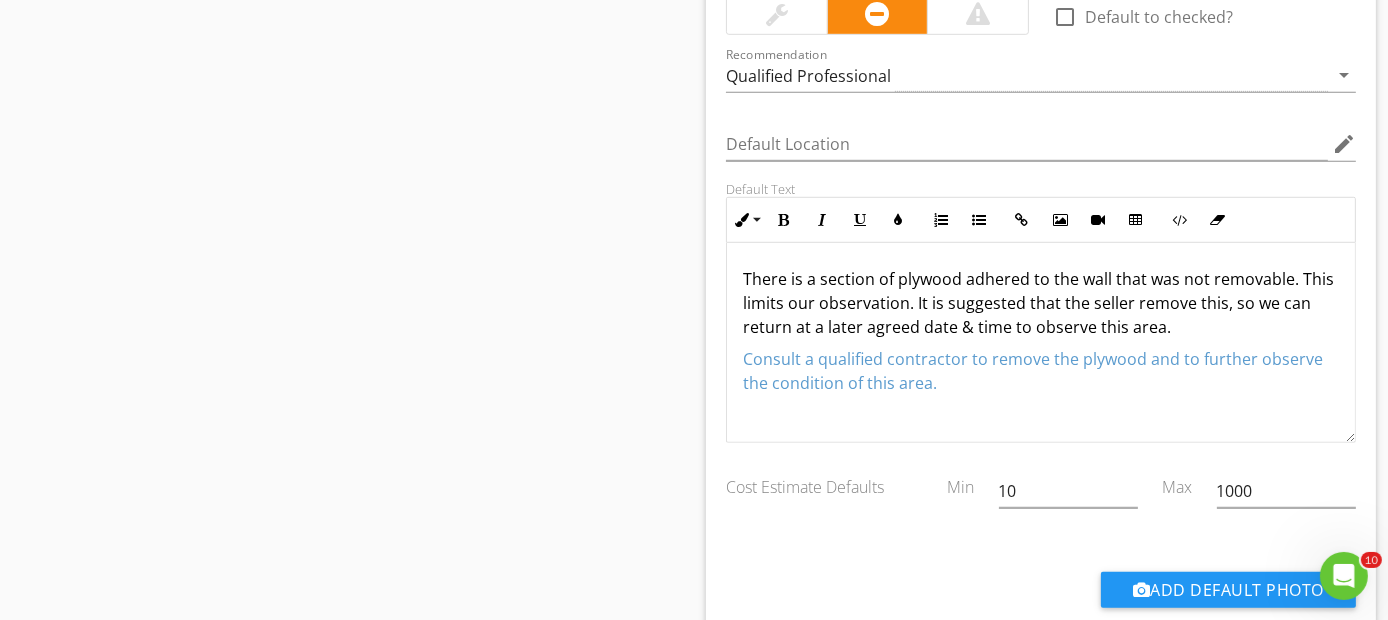scroll, scrollTop: 1555, scrollLeft: 0, axis: vertical 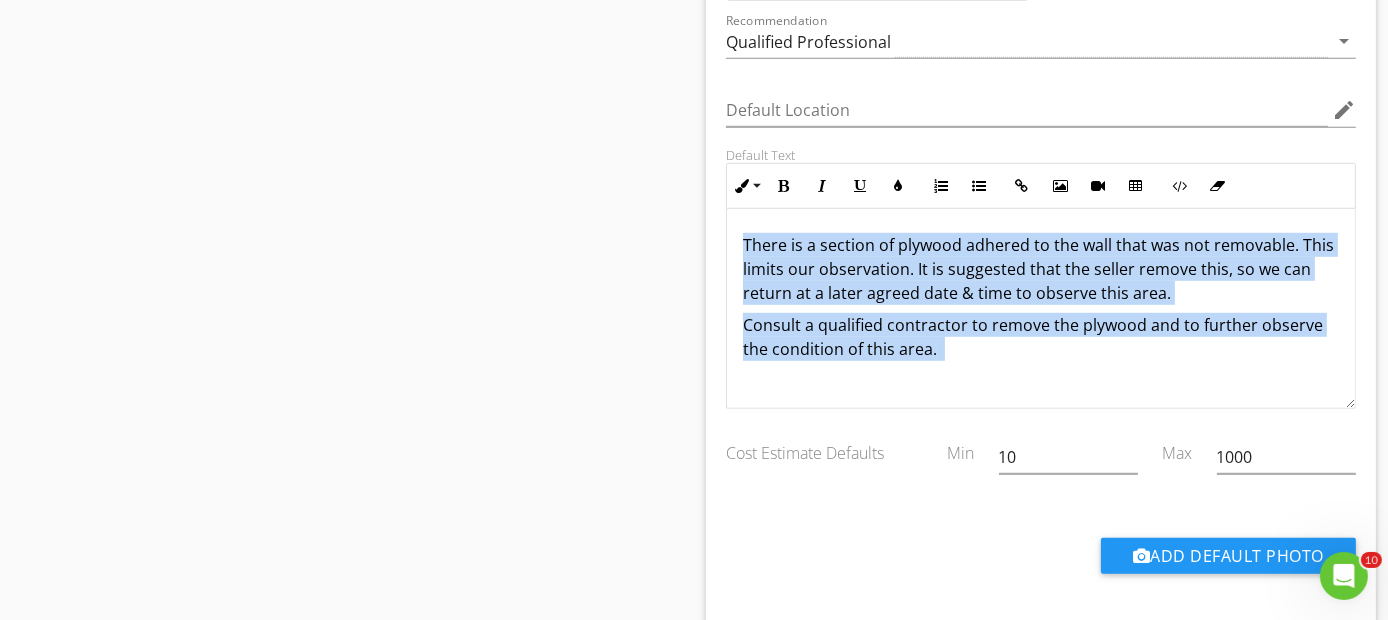 drag, startPoint x: 988, startPoint y: 356, endPoint x: 722, endPoint y: 247, distance: 287.46652 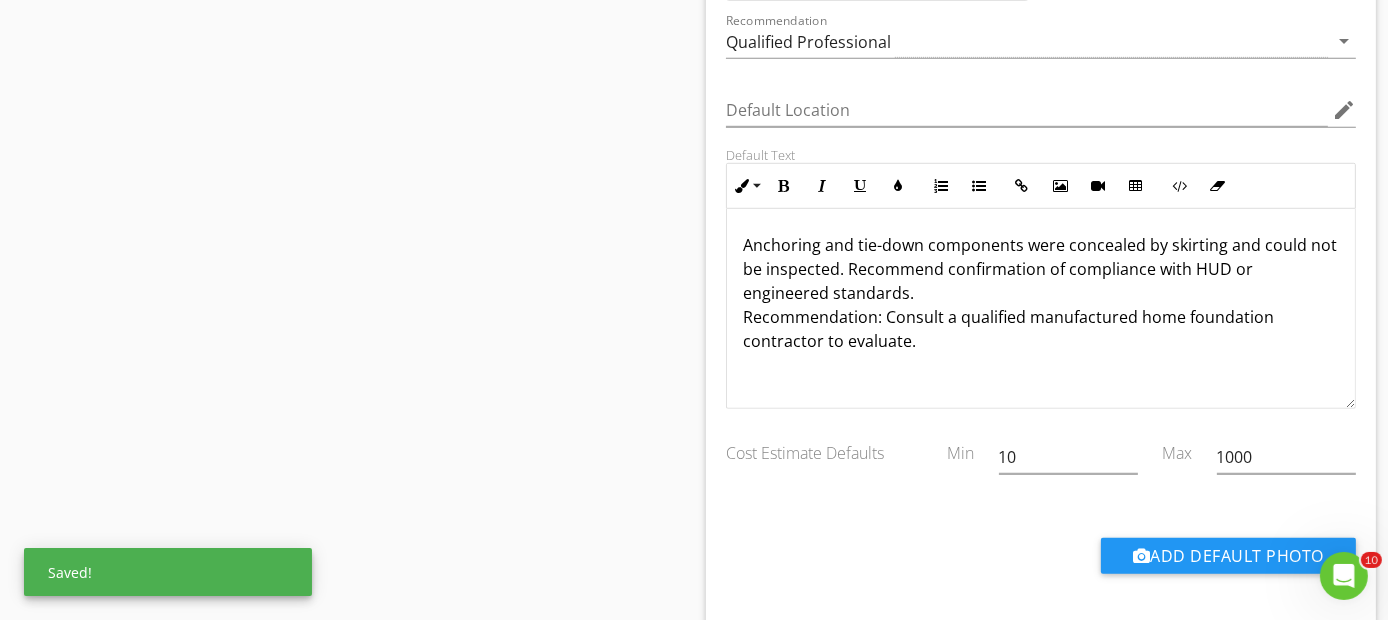 click on "Anchoring and tie-down components were concealed by skirting and could not be inspected. Recommend confirmation of compliance with HUD or engineered standards. Recommendation: Consult a qualified manufactured home foundation contractor to evaluate." at bounding box center (1041, 293) 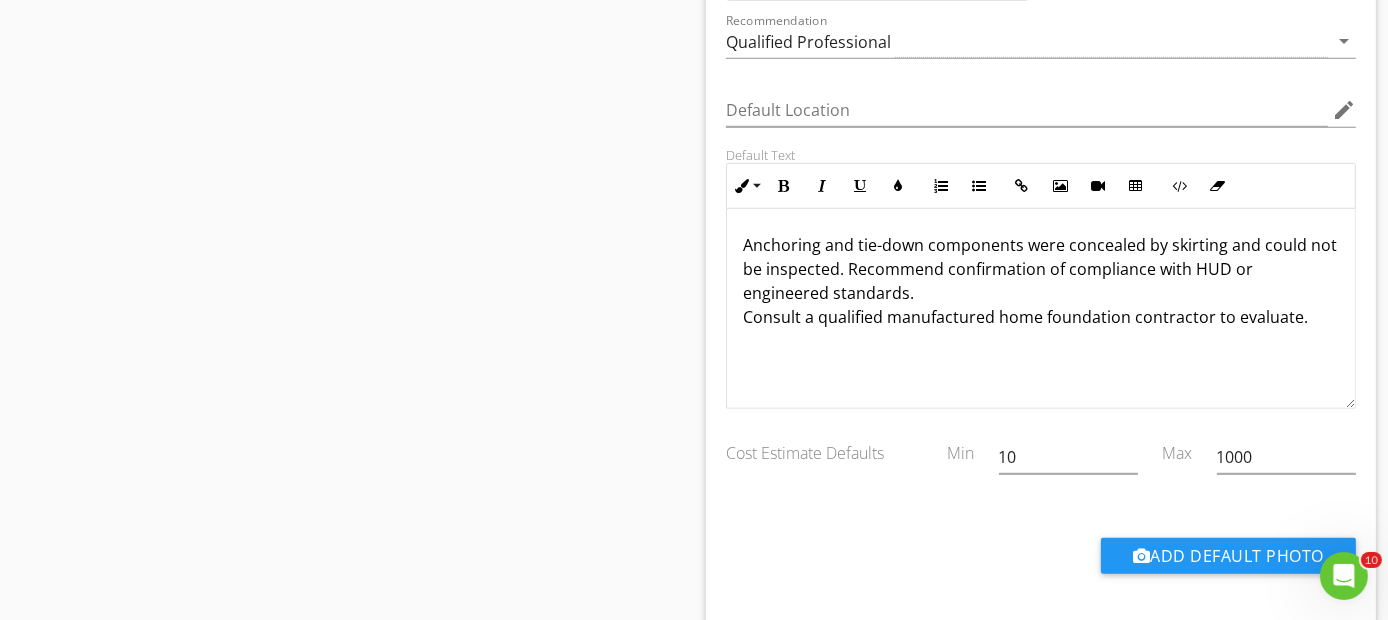 click on "Anchoring and tie-down components were concealed by skirting and could not be inspected. Recommend confirmation of compliance with HUD or engineered standards. Consult a qualified manufactured home foundation contractor to evaluate." at bounding box center [1041, 281] 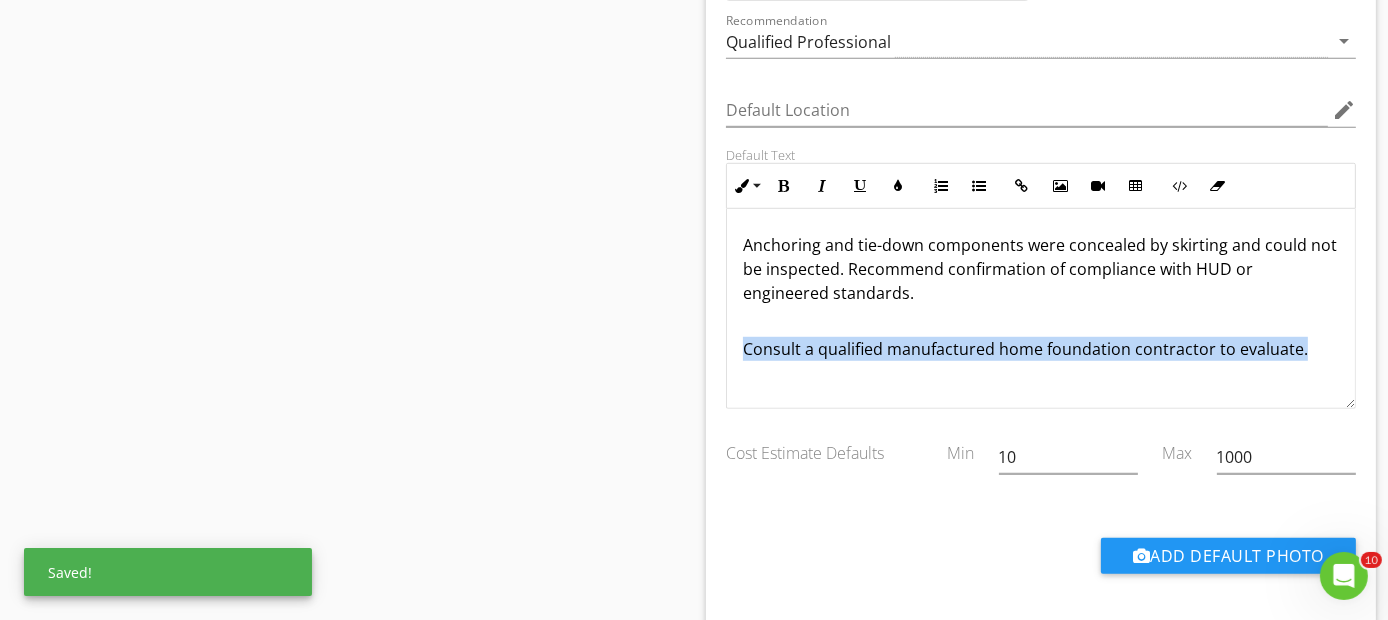 drag, startPoint x: 1279, startPoint y: 344, endPoint x: 741, endPoint y: 345, distance: 538.0009 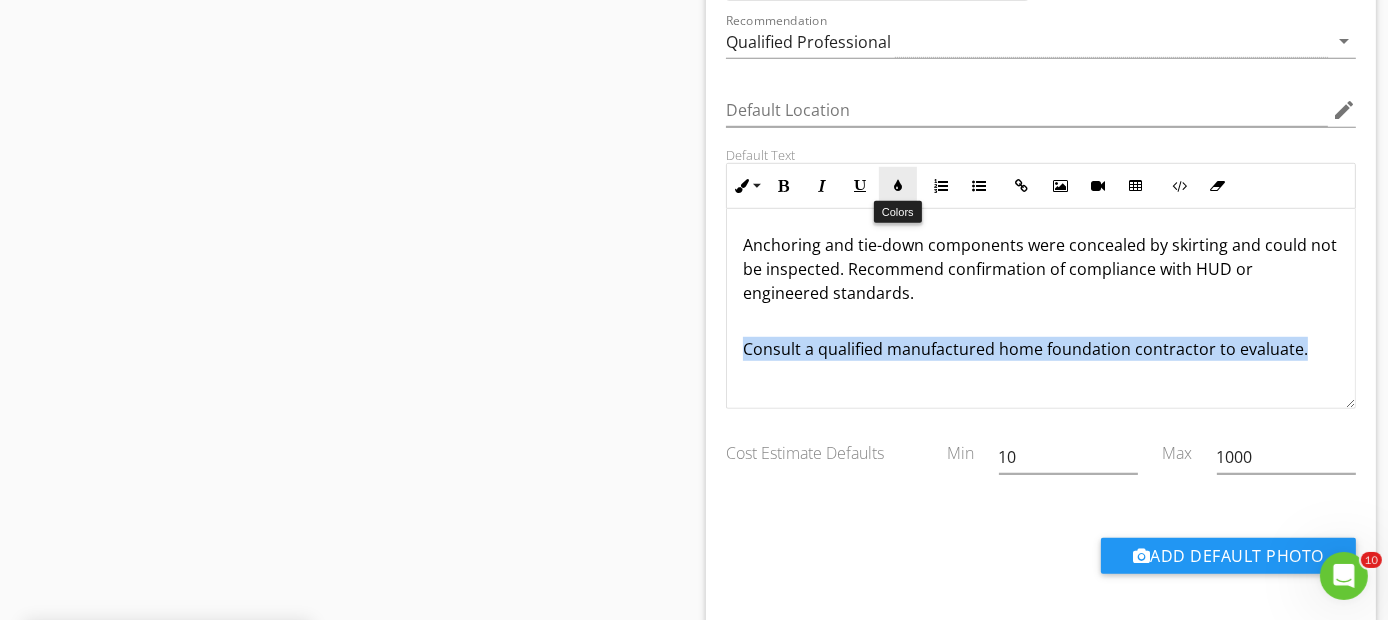 click on "Colors" at bounding box center (898, 186) 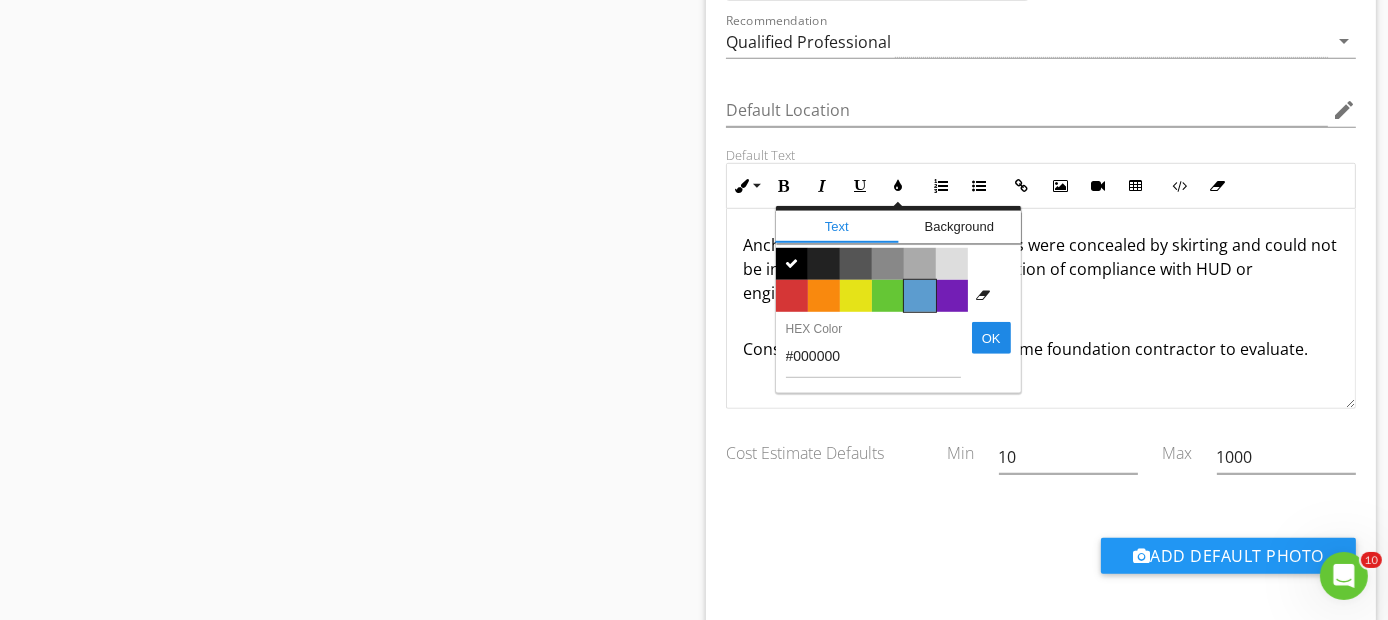 click on "Color #5c9ccf" at bounding box center (920, 296) 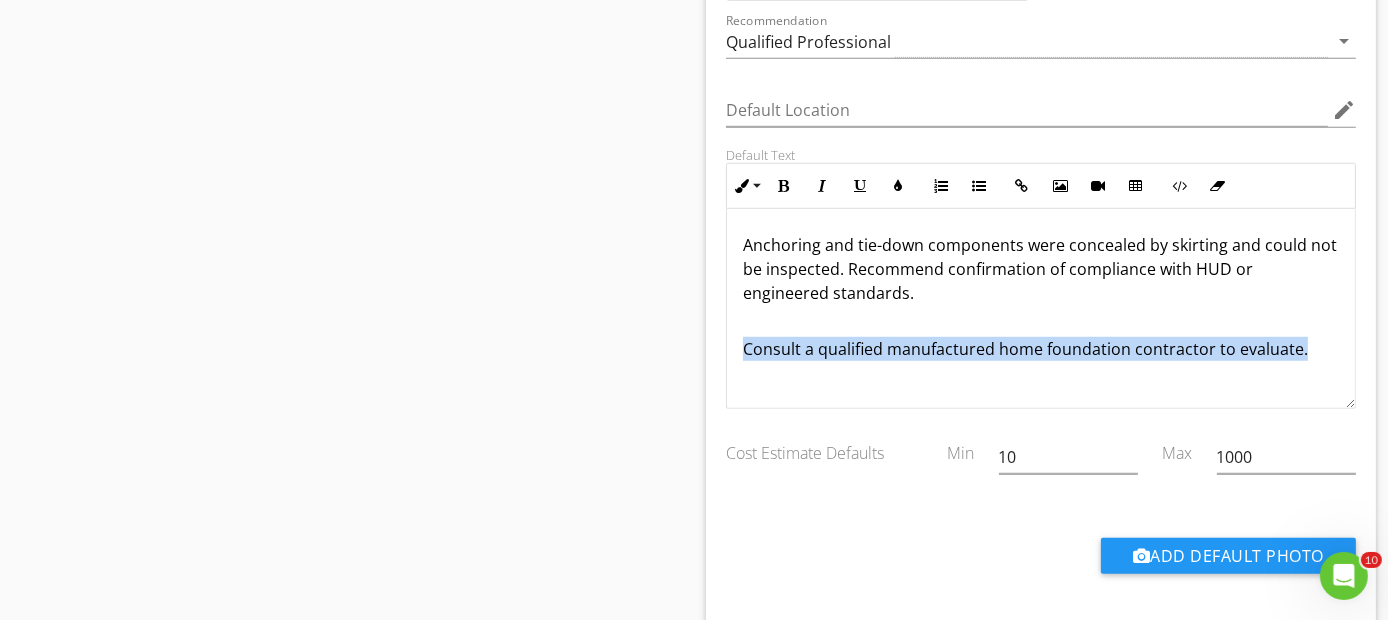 click on "Anchoring and tie-down components were concealed by skirting and could not be inspected. Recommend confirmation of compliance with HUD or engineered standards. Consult a qualified manufactured home foundation contractor to evaluate." at bounding box center (1041, 309) 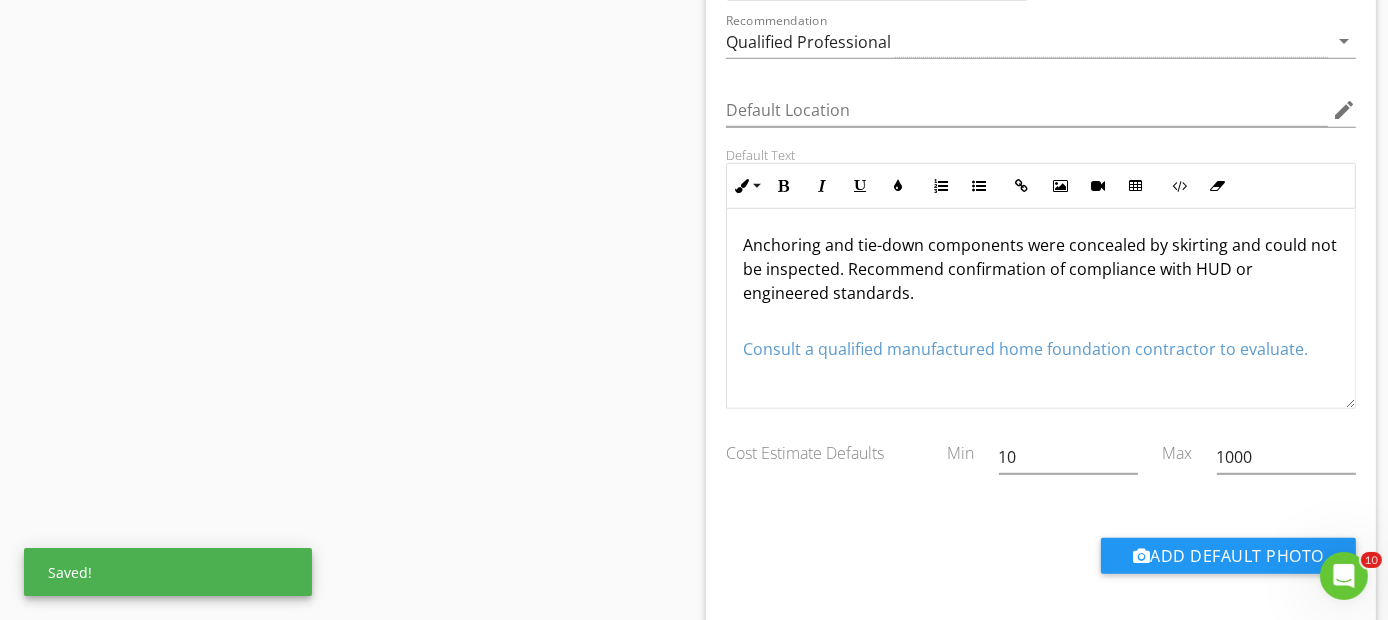 scroll, scrollTop: 0, scrollLeft: 0, axis: both 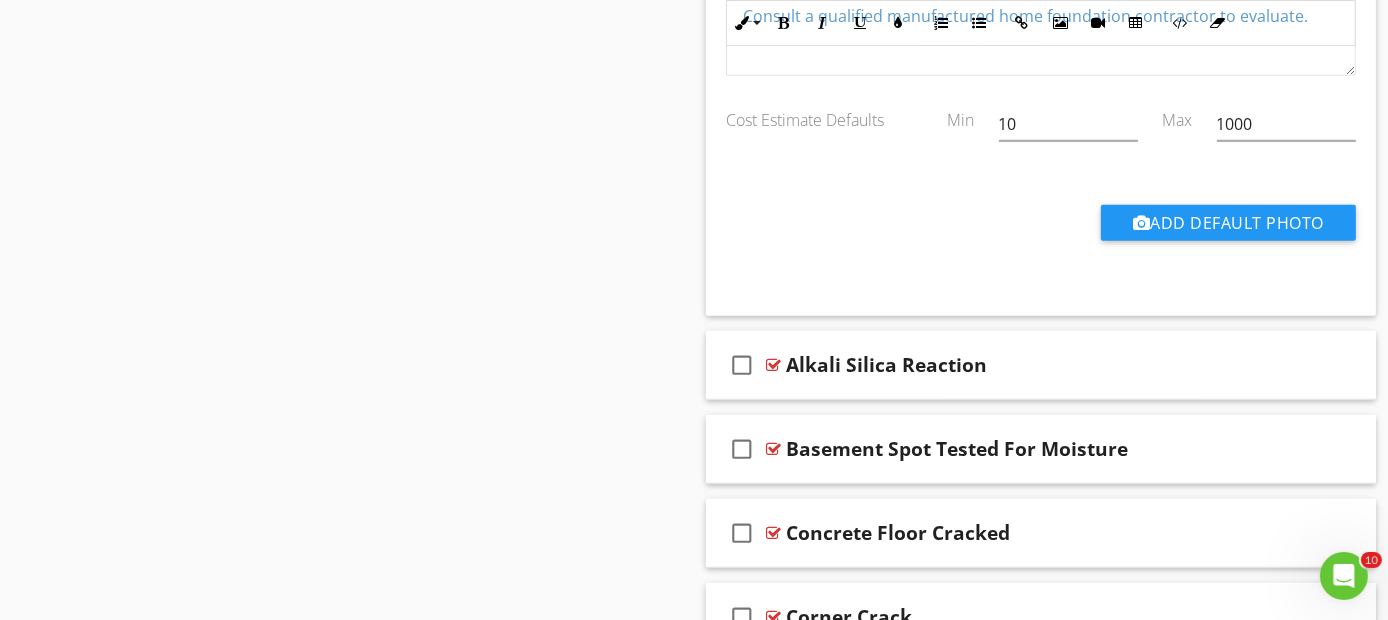 click on "Edit Using AI
check_box_outline_blank Default to checked?           Recommendation Qualified Professional arrow_drop_down   Default Location edit       Default Text   Inline Style XLarge Large Normal Small Light Small/Light Bold Italic Underline Colors Ordered List Unordered List Insert Link Insert Image Insert Video Insert Table Code View Clear Formatting Text Background Color #000000     Color #222222    Color #555555    Color #888888    Color #aaaaaa    Color #dddddd    Color #ffffff    Color #d53636    Color #f9890e    Color #e5e318    Color #65c635    Color #5c9ccf    Color #731eb5    Clear Formatting Color #000000    Color #222222    Color #555555    Color #888888    Color #aaaaaa    Color #dddddd    Color #ffffff    Color #d53636    Color #f9890e    Color #e5e318    Color #65c635    Color #5c9ccf    Color #731eb5    Clear Formatting #000000 HEX Color OK   Enter text here     Min   10" at bounding box center [1041, -66] 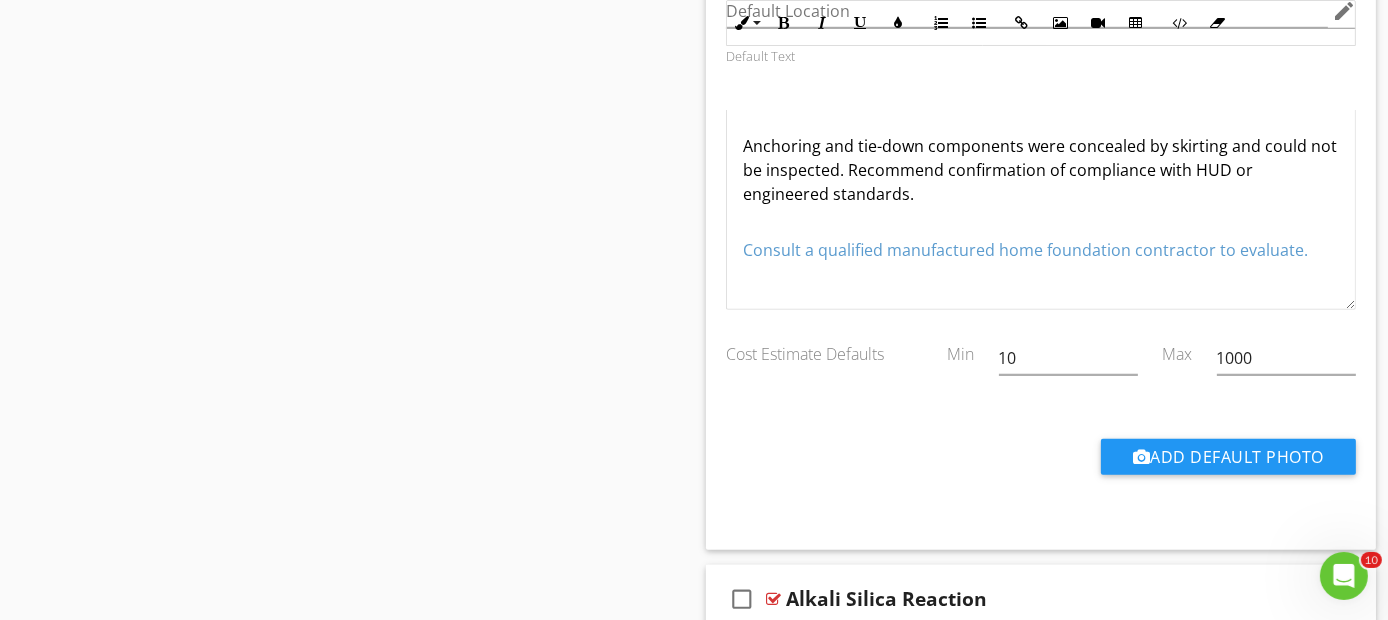 scroll, scrollTop: 1777, scrollLeft: 0, axis: vertical 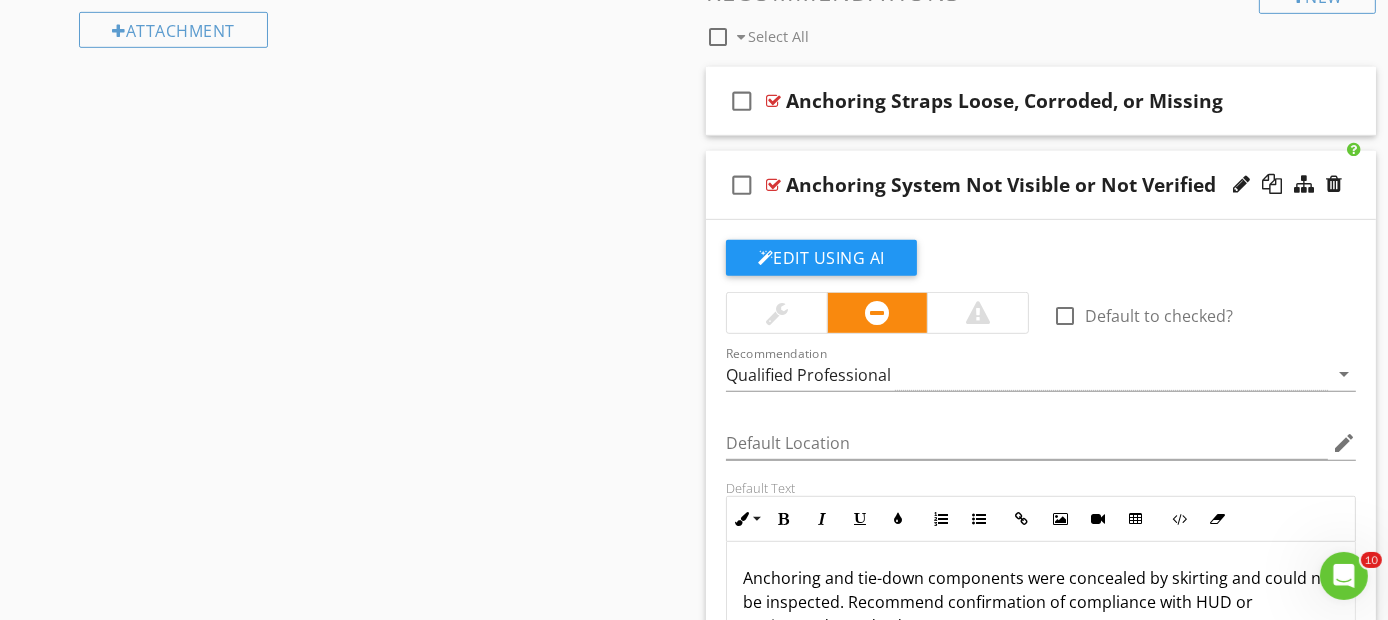 click on "check_box_outline_blank
Anchoring System Not Visible or Not Verified" at bounding box center (1041, 185) 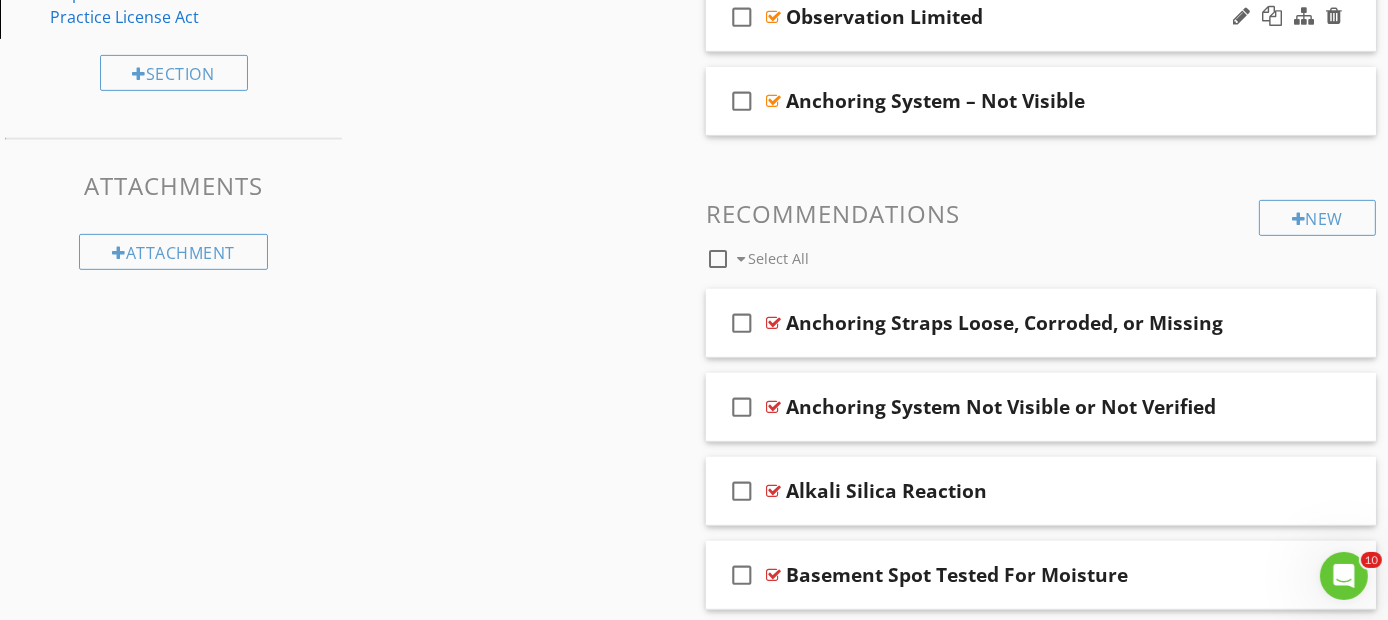 scroll, scrollTop: 1111, scrollLeft: 0, axis: vertical 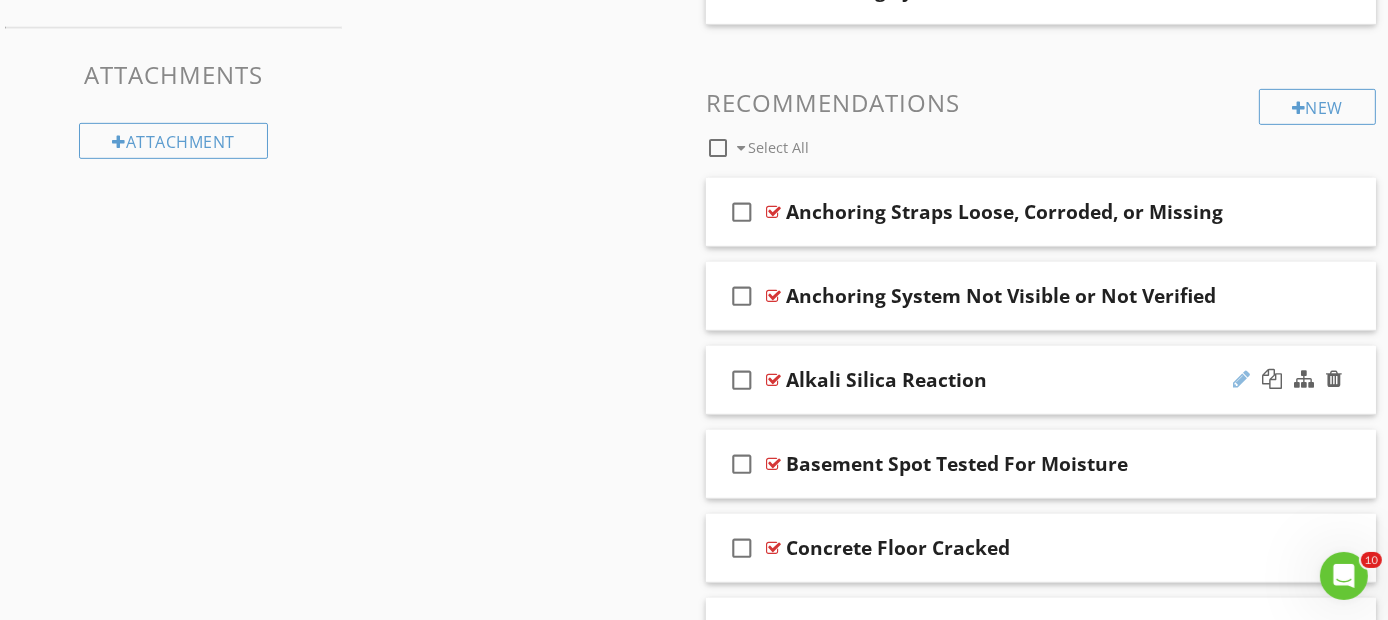 click at bounding box center (1241, 379) 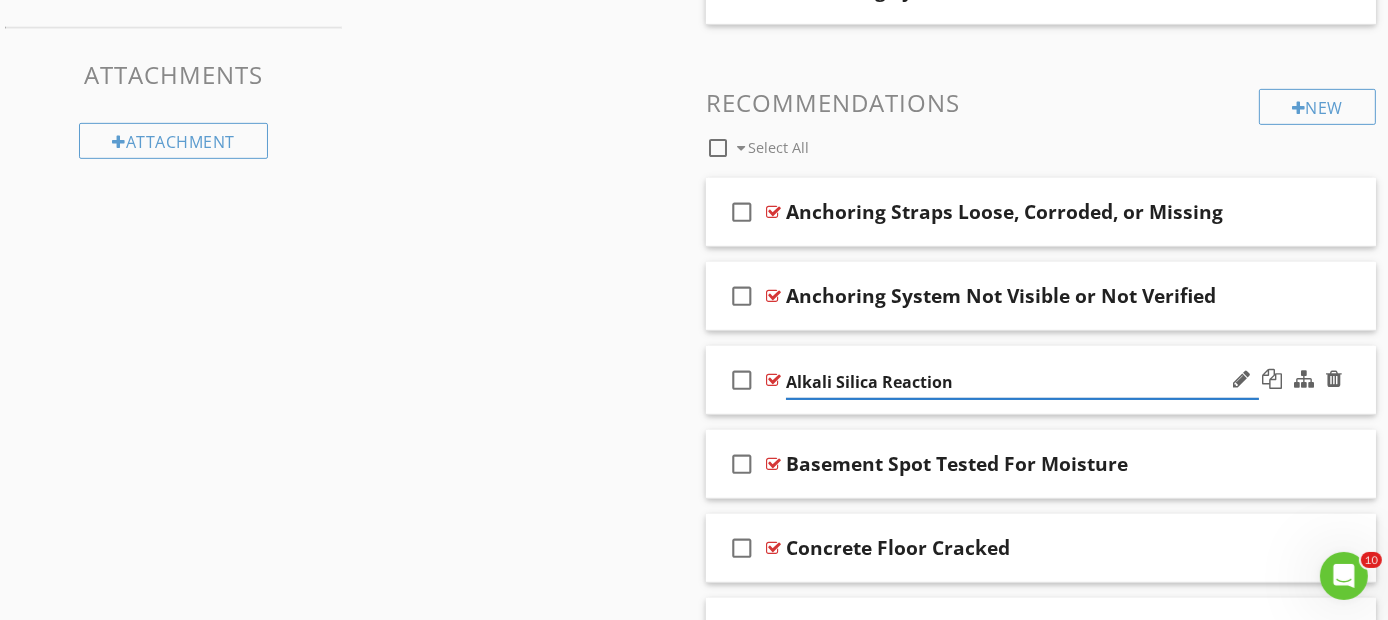drag, startPoint x: 972, startPoint y: 372, endPoint x: 730, endPoint y: 386, distance: 242.40462 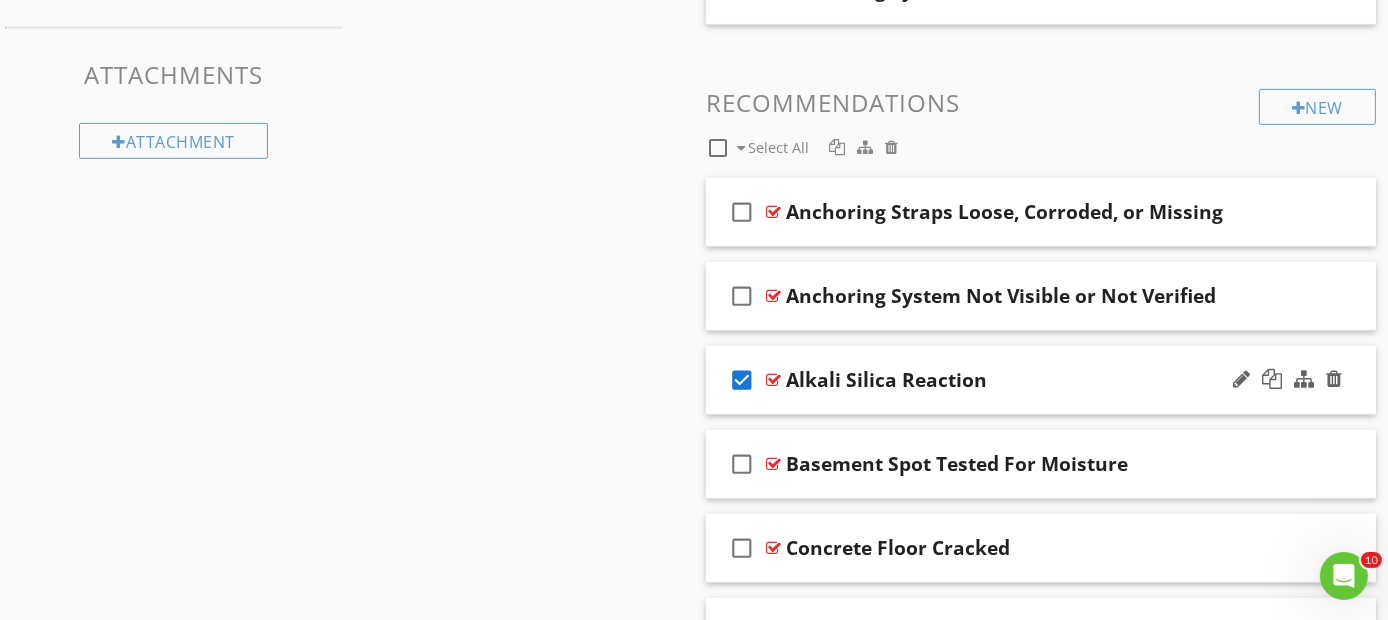 click at bounding box center [1287, 380] 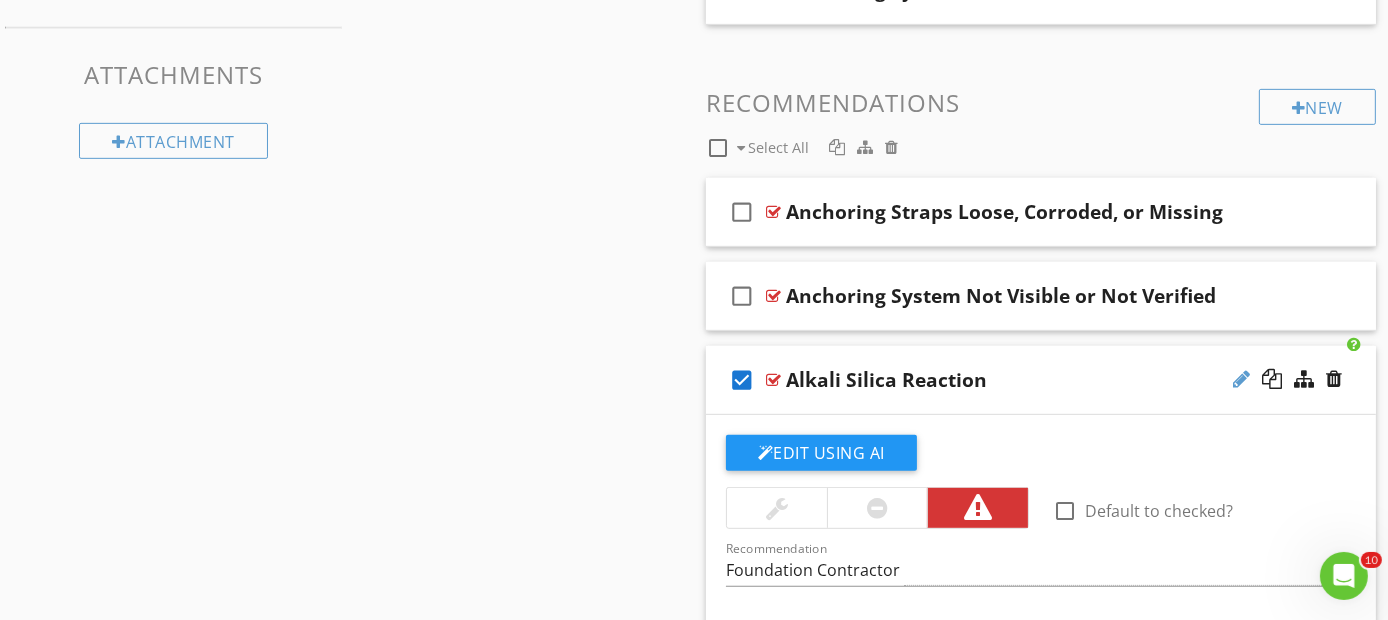 click at bounding box center (1241, 379) 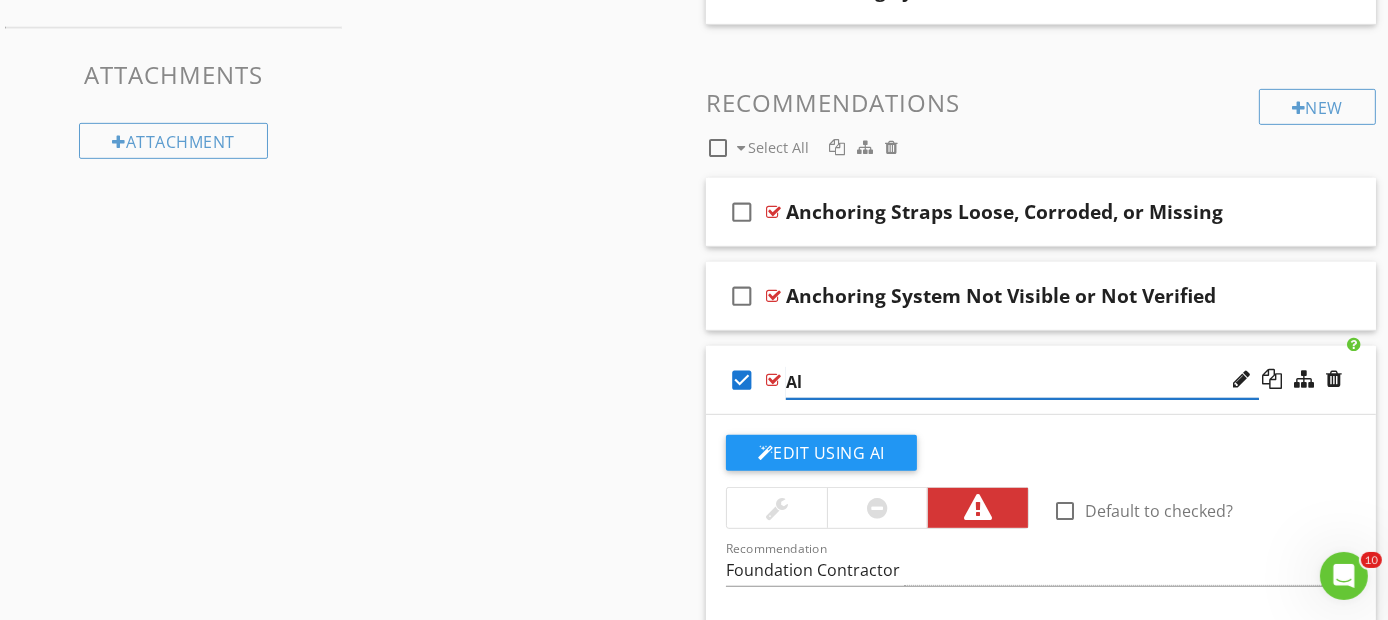 type on "A" 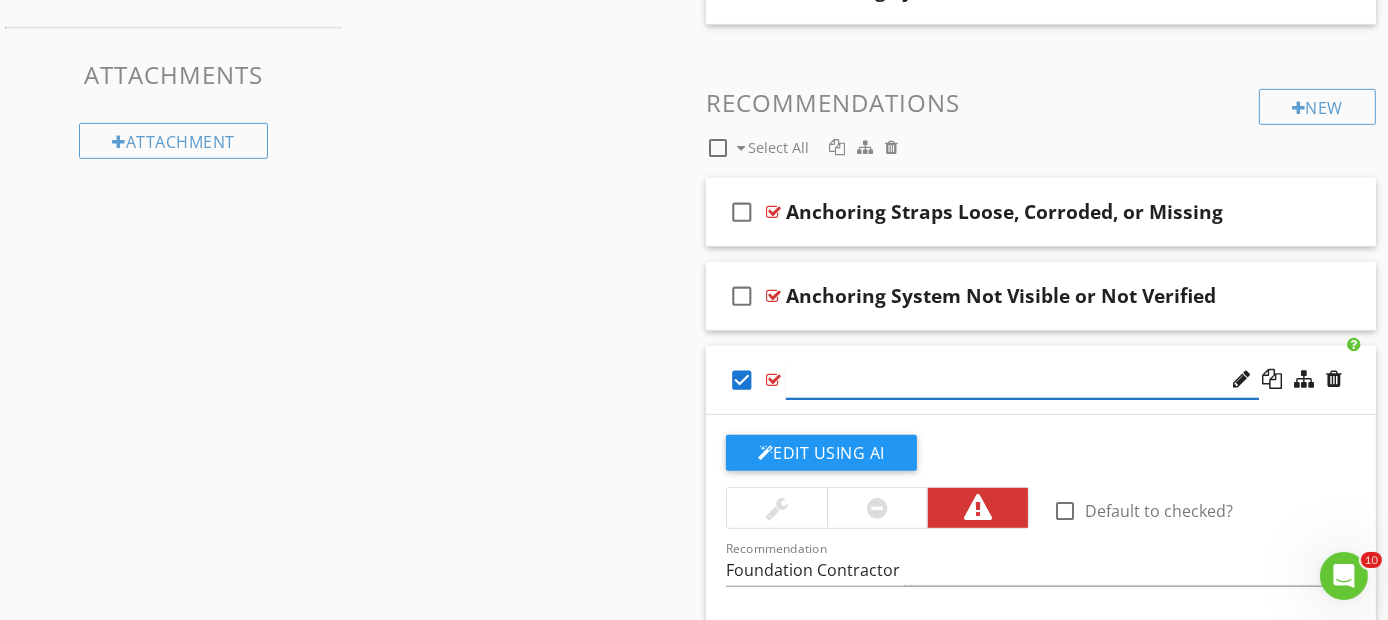 paste on "Cracked or Deteriorated Concrete Piers" 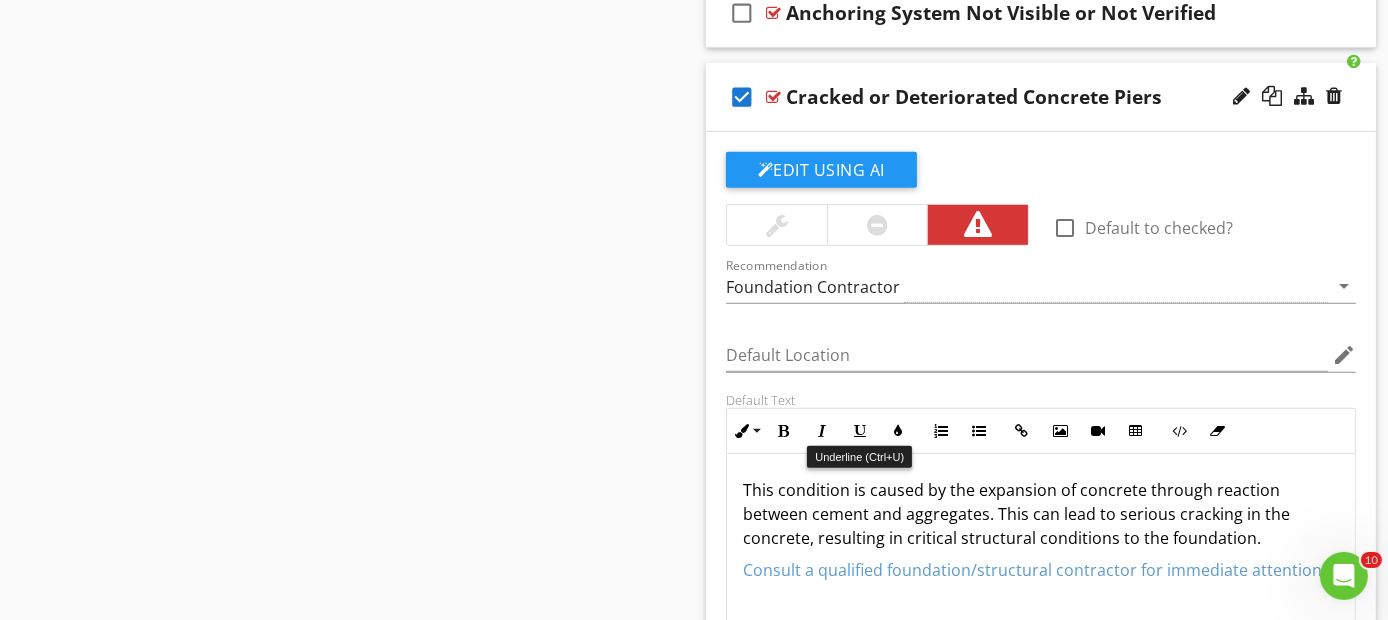 scroll, scrollTop: 1444, scrollLeft: 0, axis: vertical 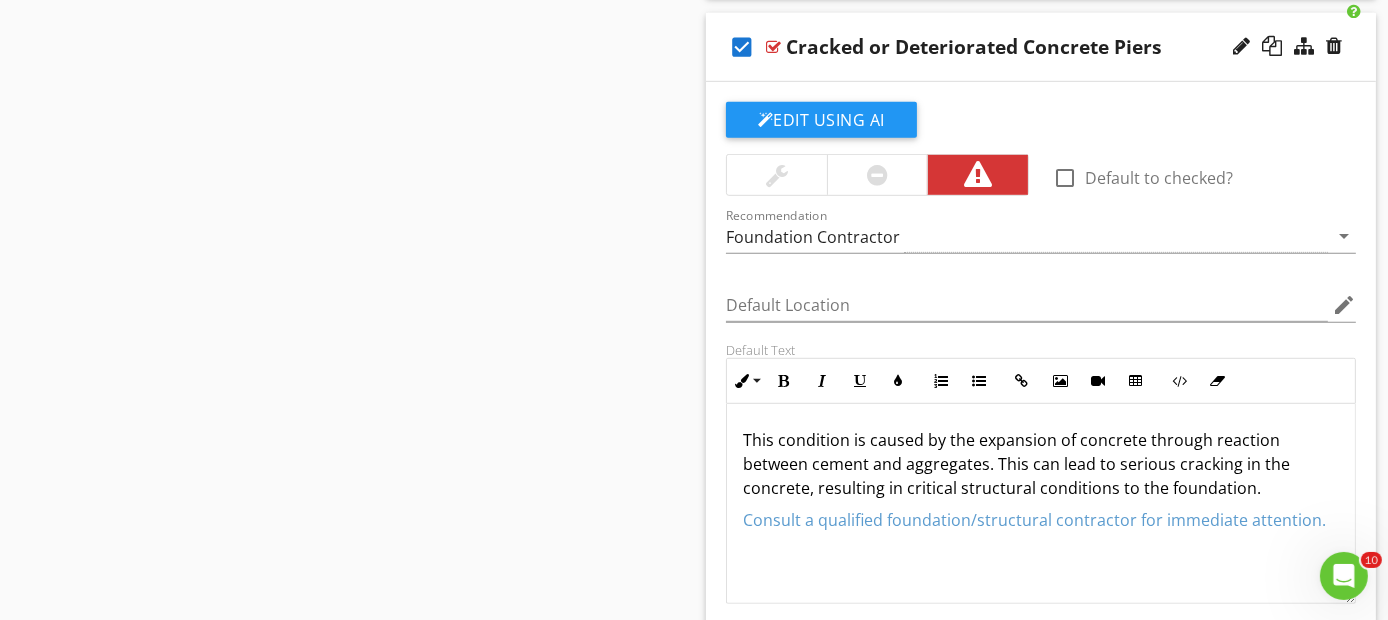 click on "This condition is caused by the expansion of concrete through reaction between cement and aggregates. This can lead to serious cracking in the concrete, resulting in critical structural conditions to the foundation." at bounding box center [1041, 464] 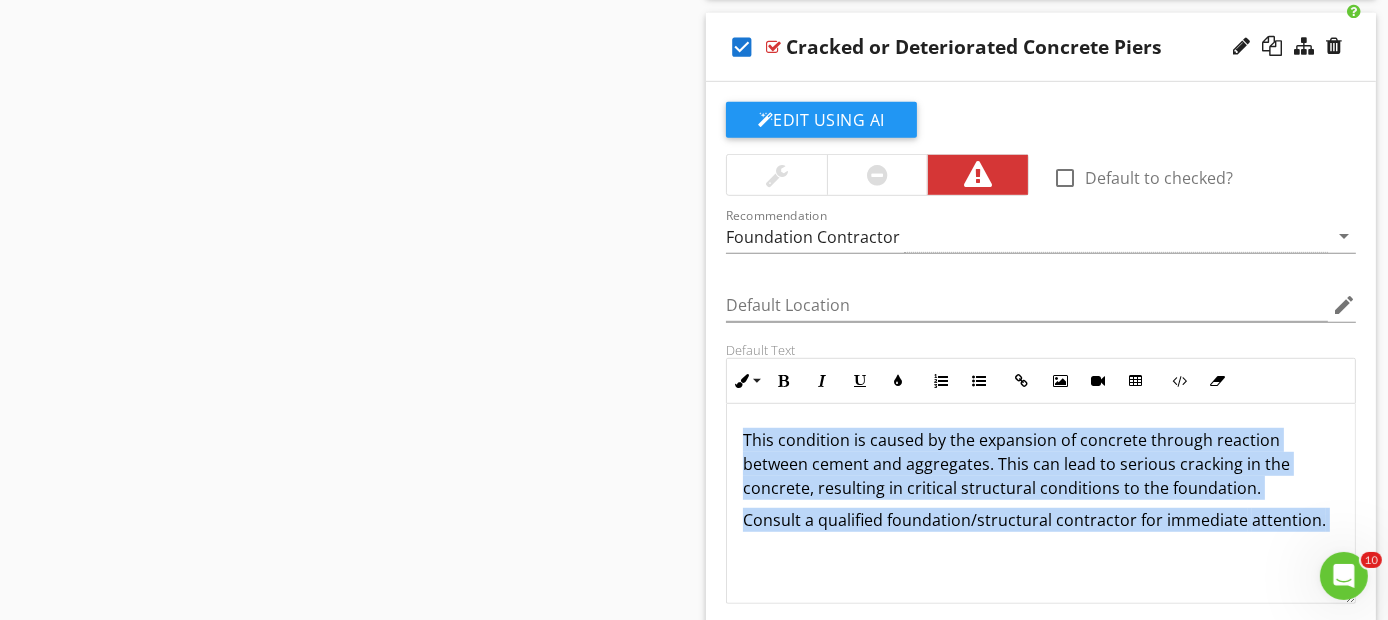 drag, startPoint x: 740, startPoint y: 430, endPoint x: 1328, endPoint y: 505, distance: 592.76385 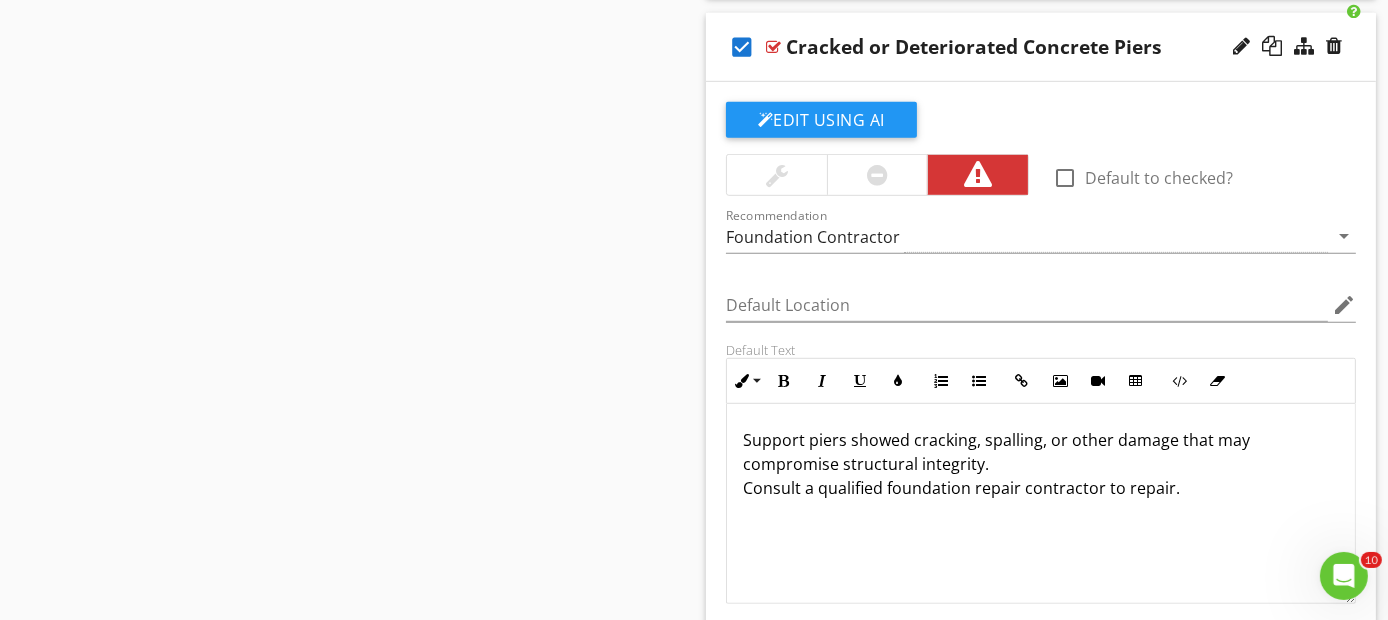click on "Support piers showed cracking, spalling, or other damage that may compromise structural integrity. Consult a qualified foundation repair contractor to repair." at bounding box center [1041, 464] 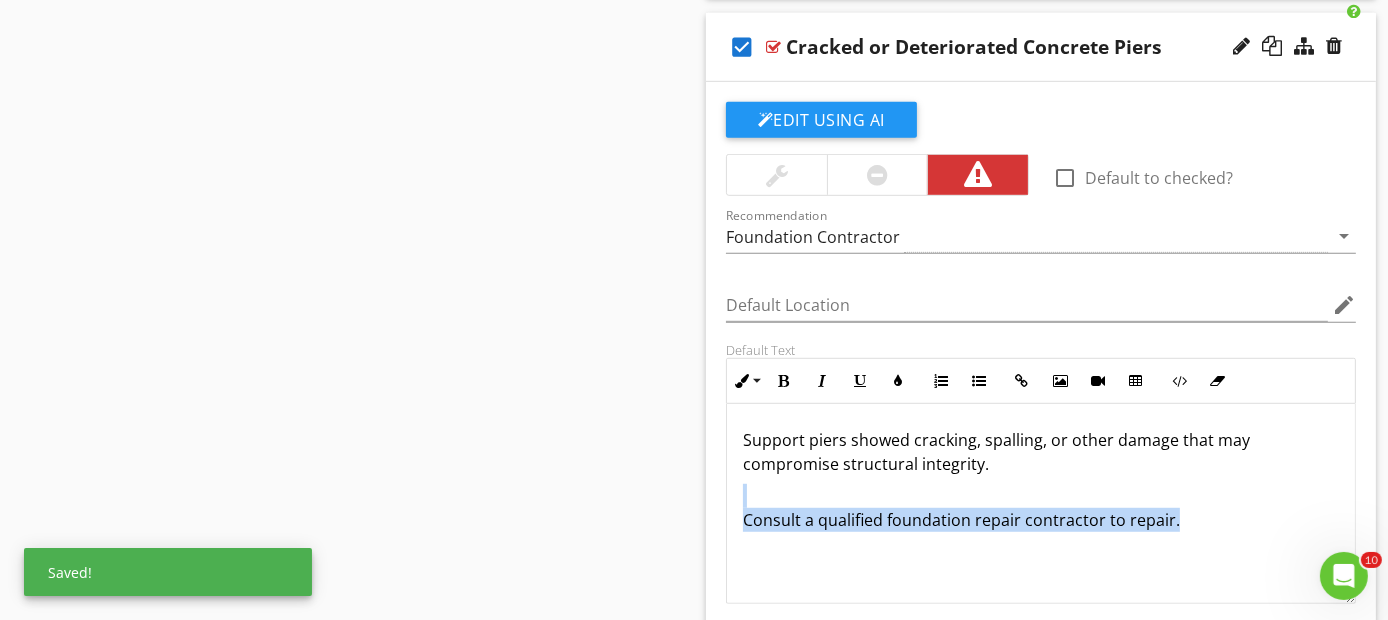 drag, startPoint x: 1220, startPoint y: 501, endPoint x: 1201, endPoint y: 513, distance: 22.472204 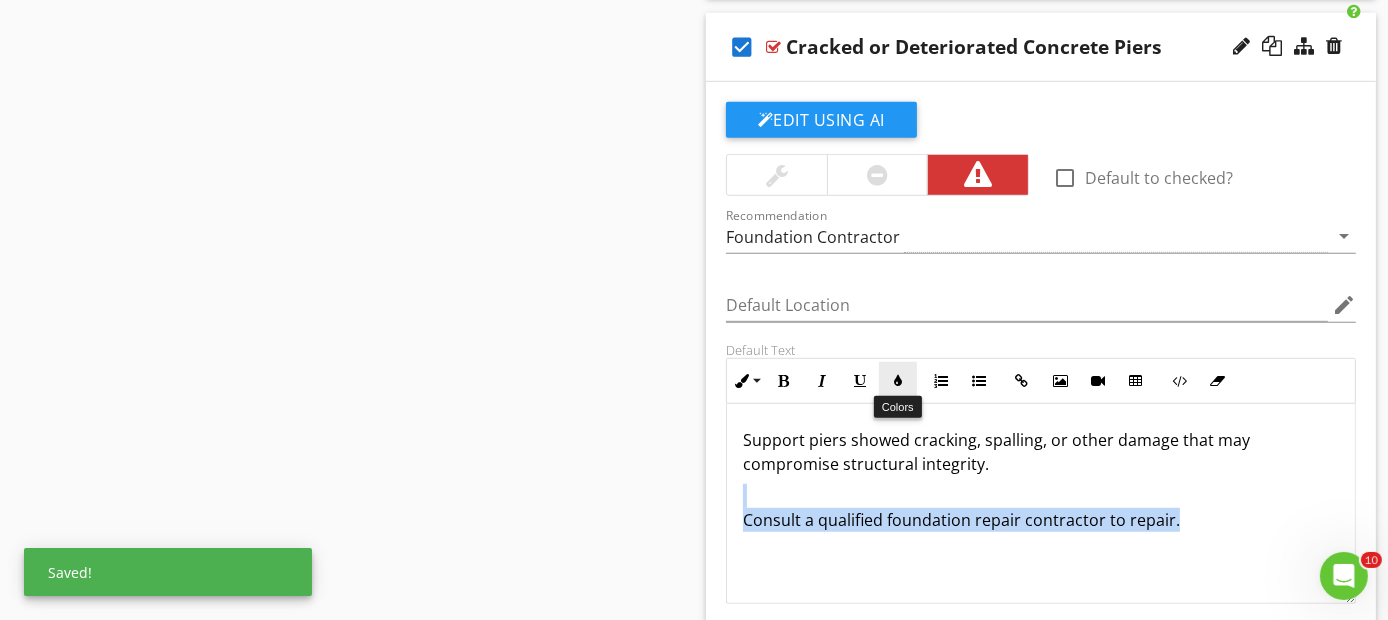 click at bounding box center [898, 381] 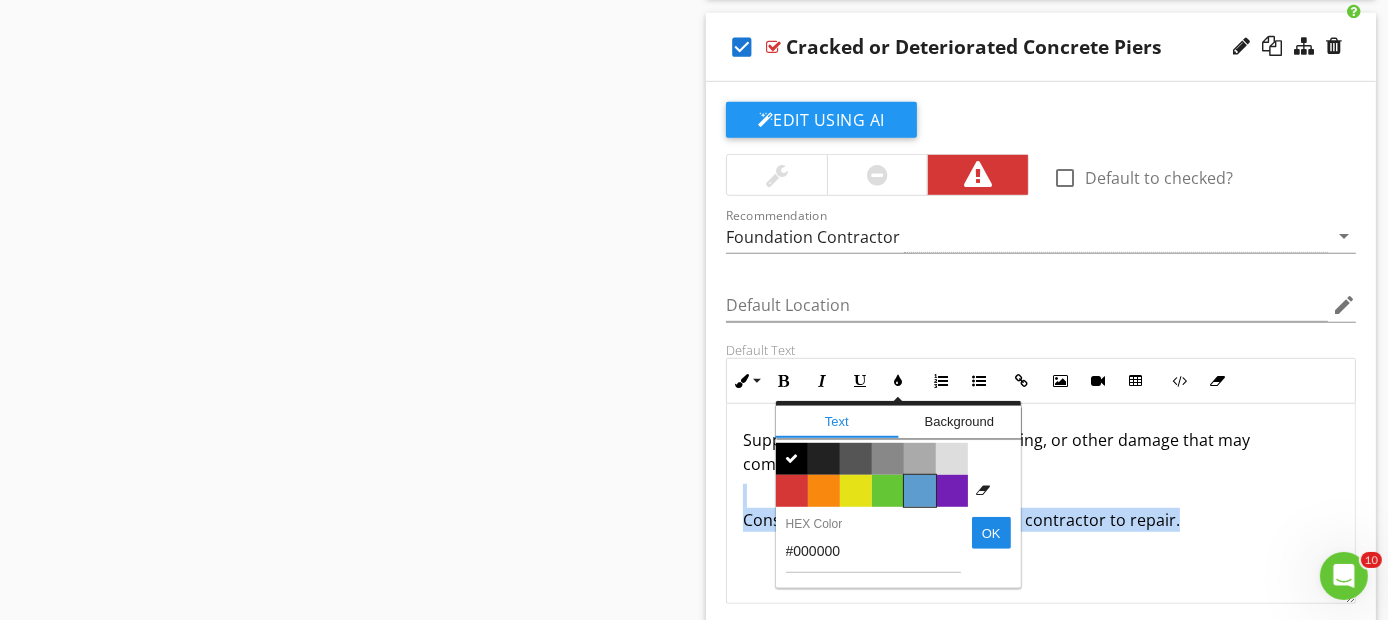 click on "Color #5c9ccf" at bounding box center (920, 491) 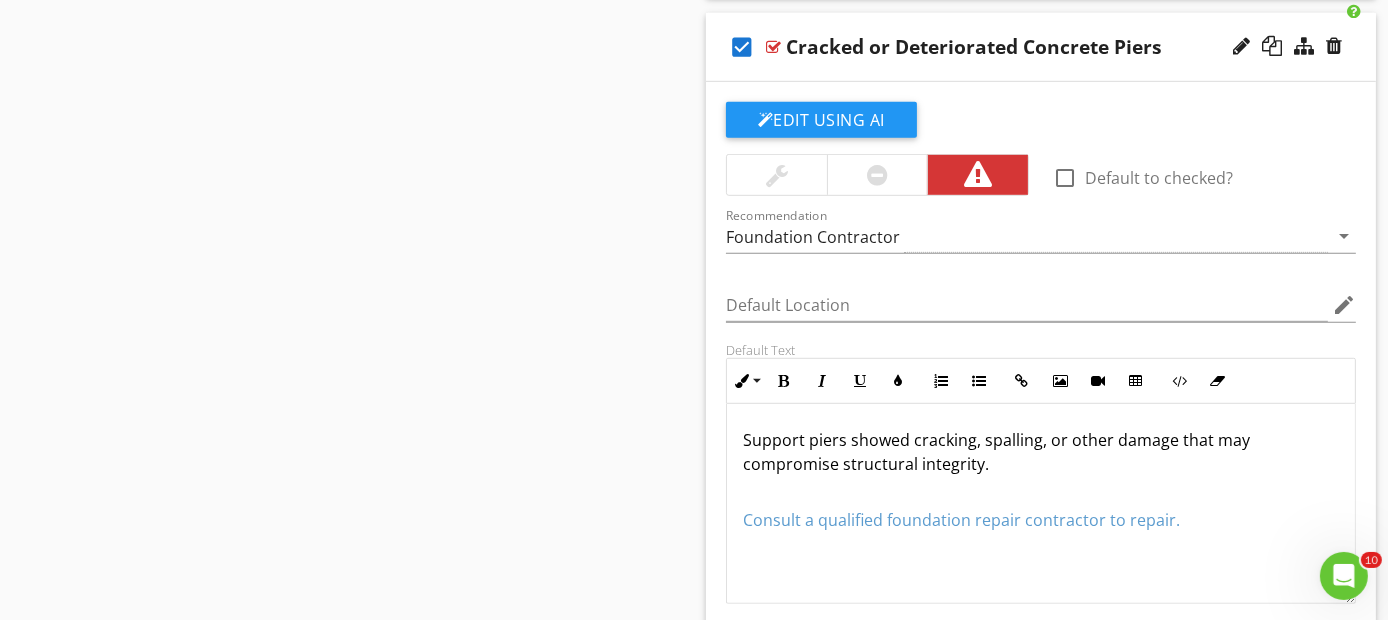 click on "Support piers showed cracking, spalling, or other damage that may compromise structural integrity." at bounding box center [1041, 452] 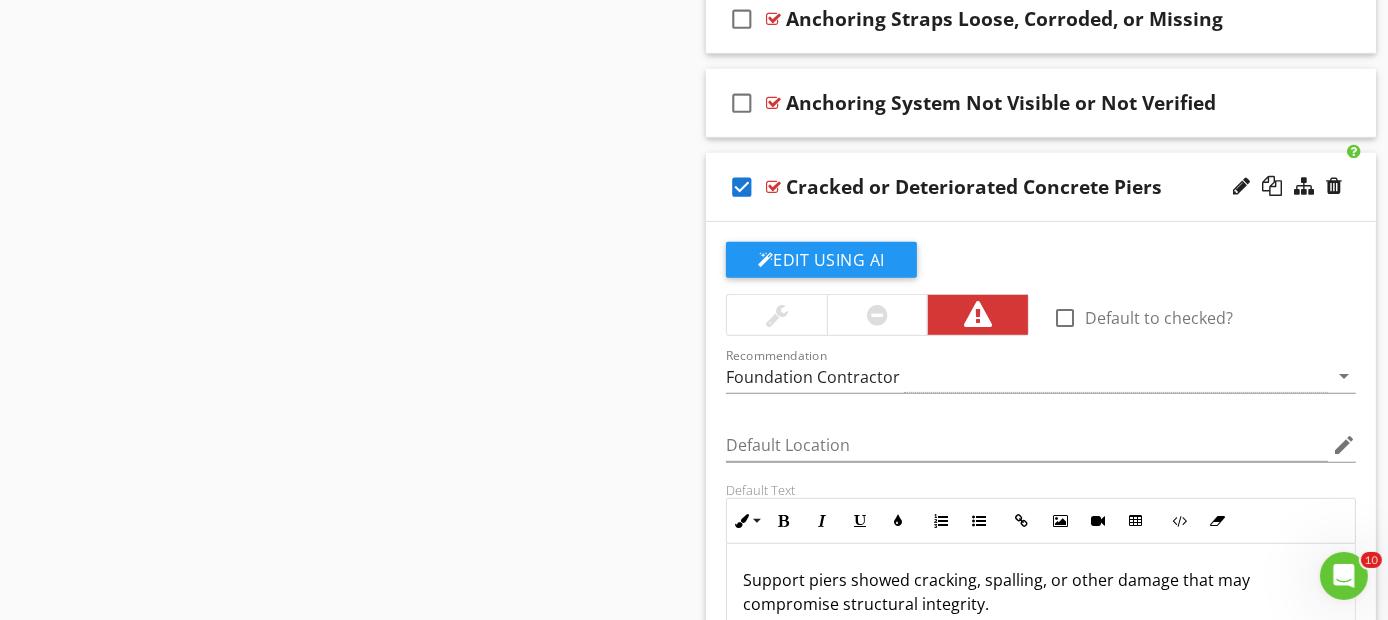 scroll, scrollTop: 1222, scrollLeft: 0, axis: vertical 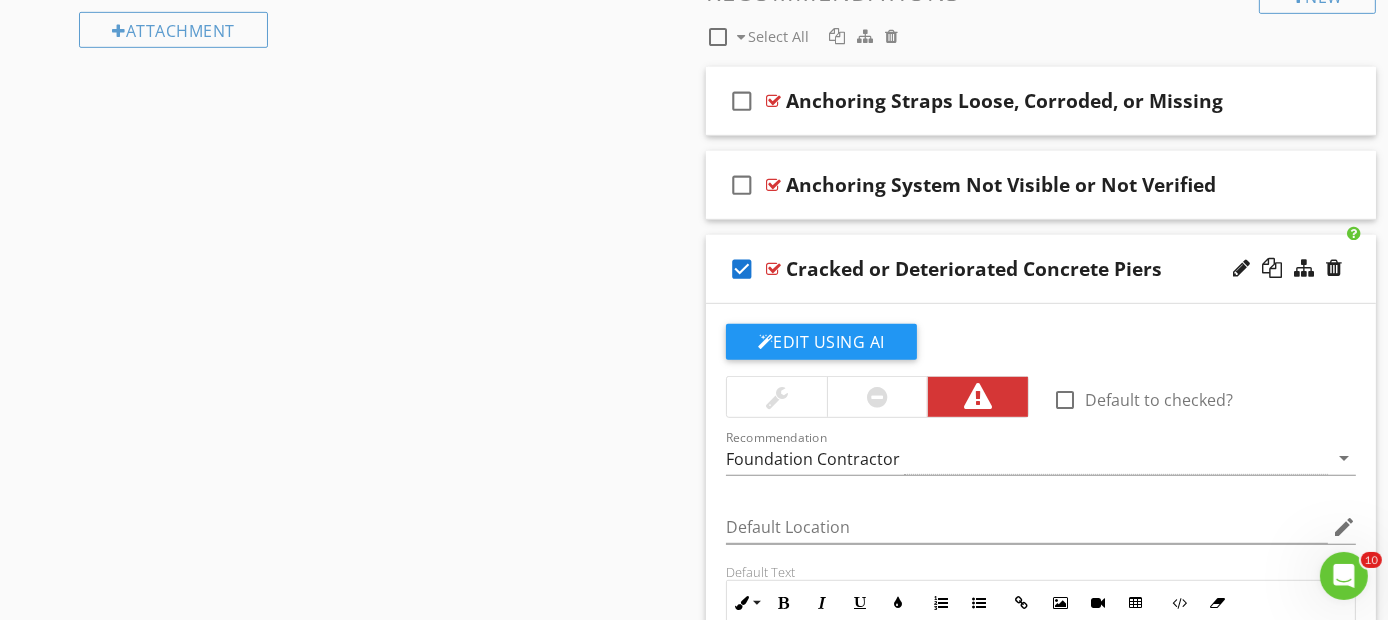 click on "check_box
Cracked or Deteriorated Concrete Piers" at bounding box center [1041, 269] 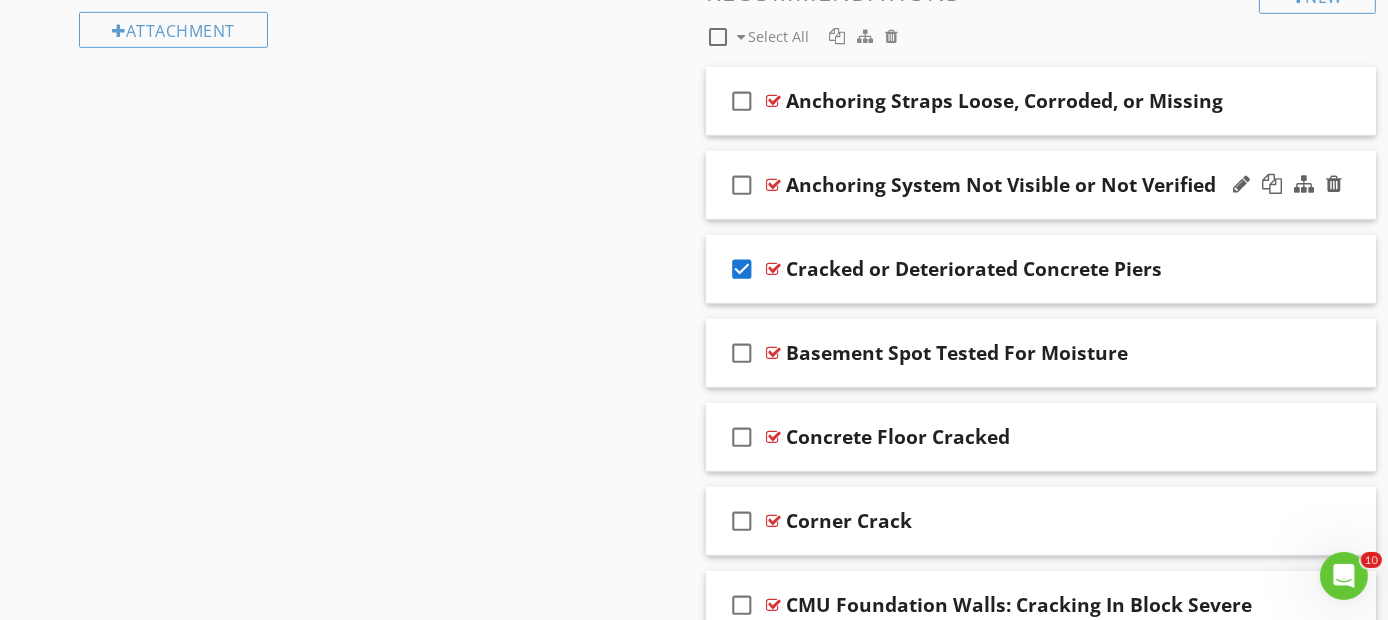 click on "check_box_outline_blank
Anchoring System Not Visible or Not Verified" at bounding box center (1041, 185) 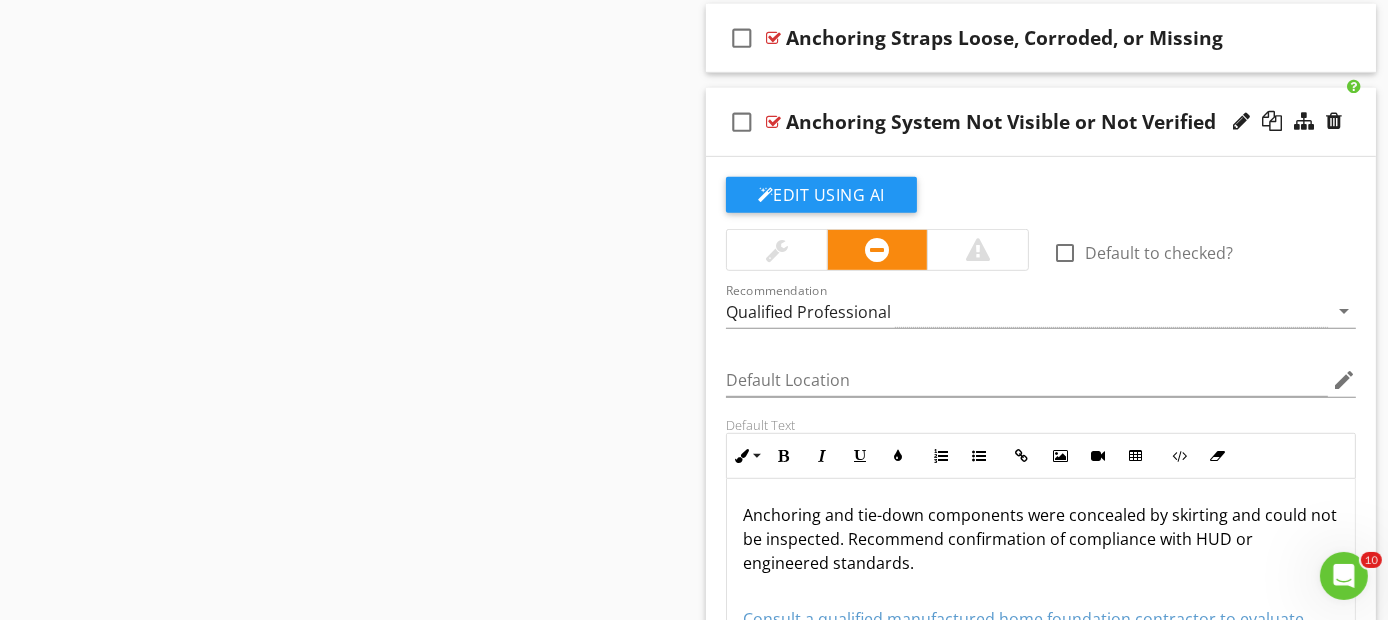 scroll, scrollTop: 1444, scrollLeft: 0, axis: vertical 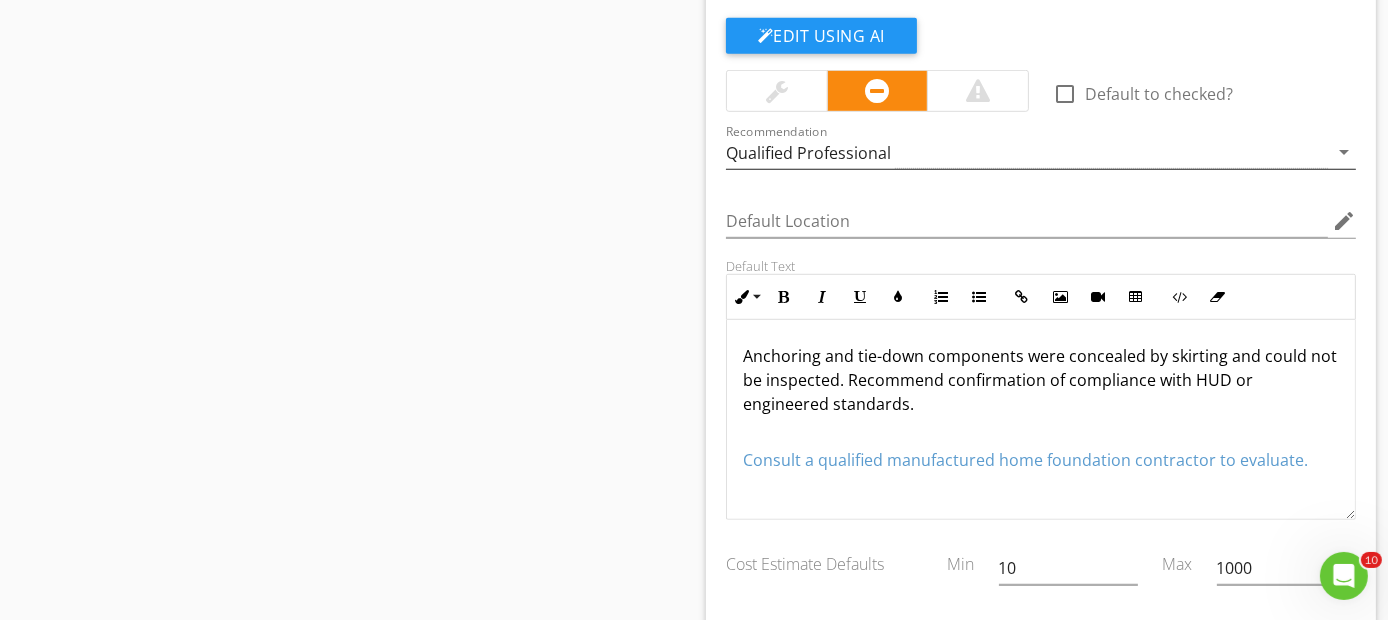 click on "Qualified Professional" at bounding box center [808, 153] 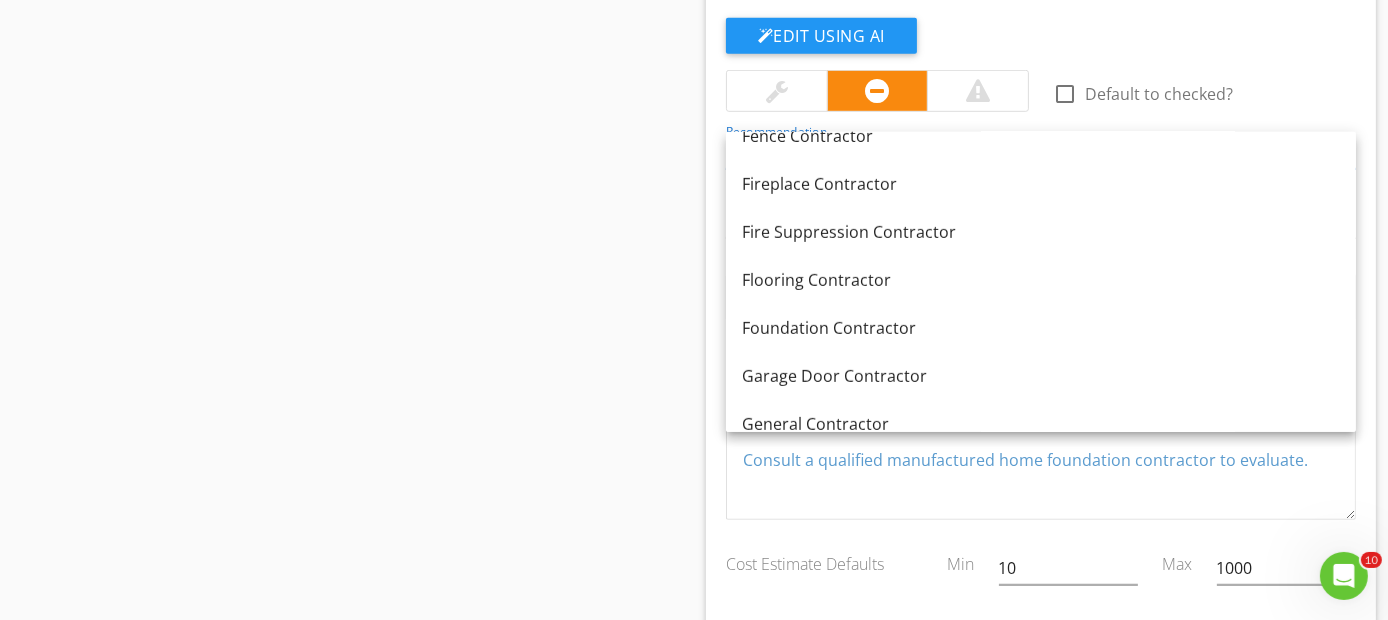 scroll, scrollTop: 1104, scrollLeft: 0, axis: vertical 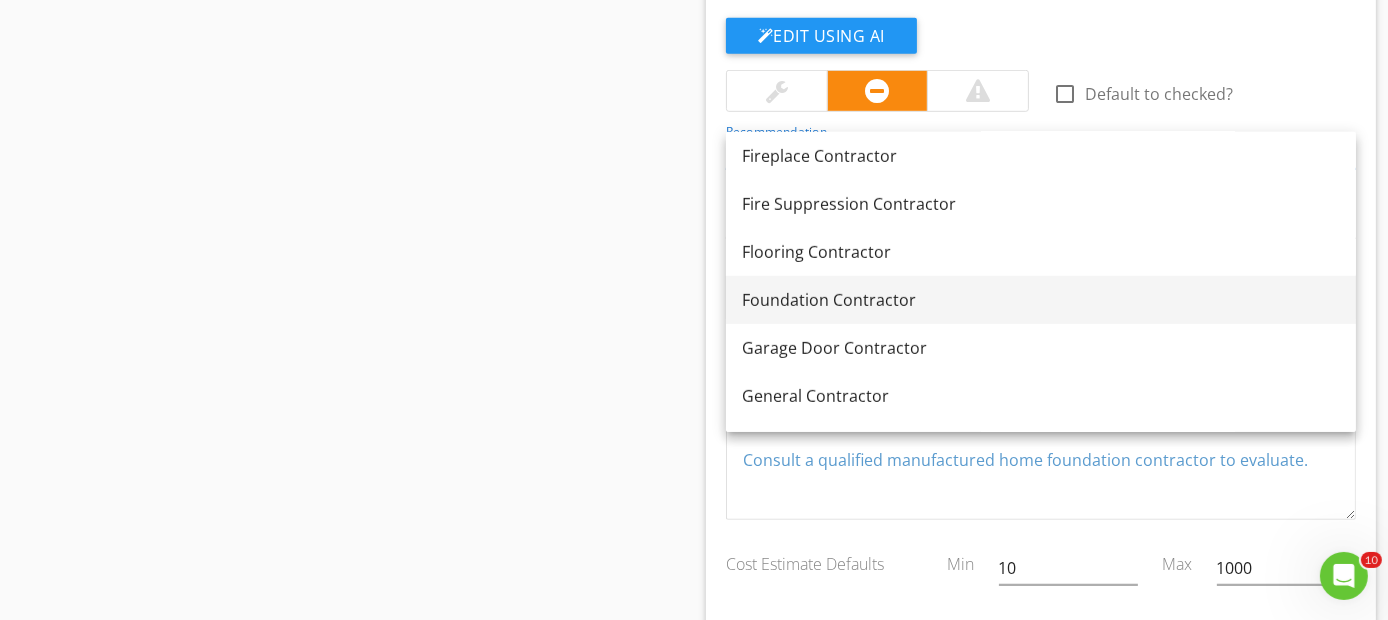 click on "Foundation Contractor" at bounding box center (1041, 300) 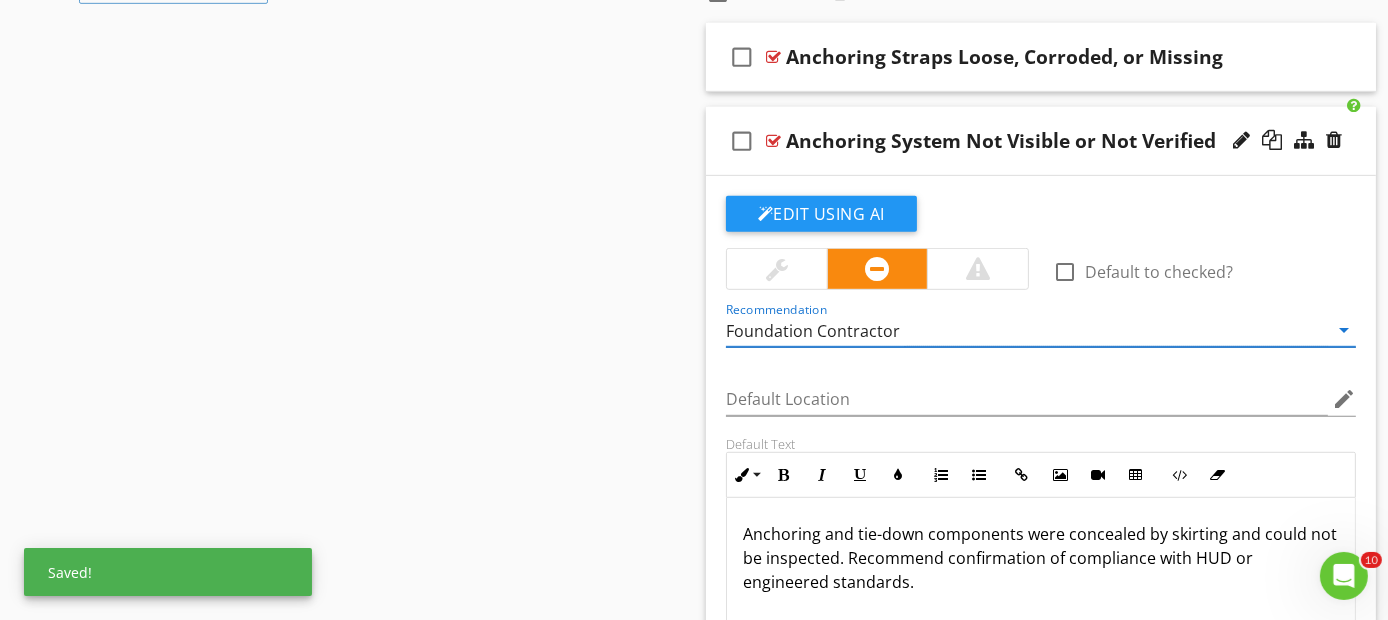 scroll, scrollTop: 1222, scrollLeft: 0, axis: vertical 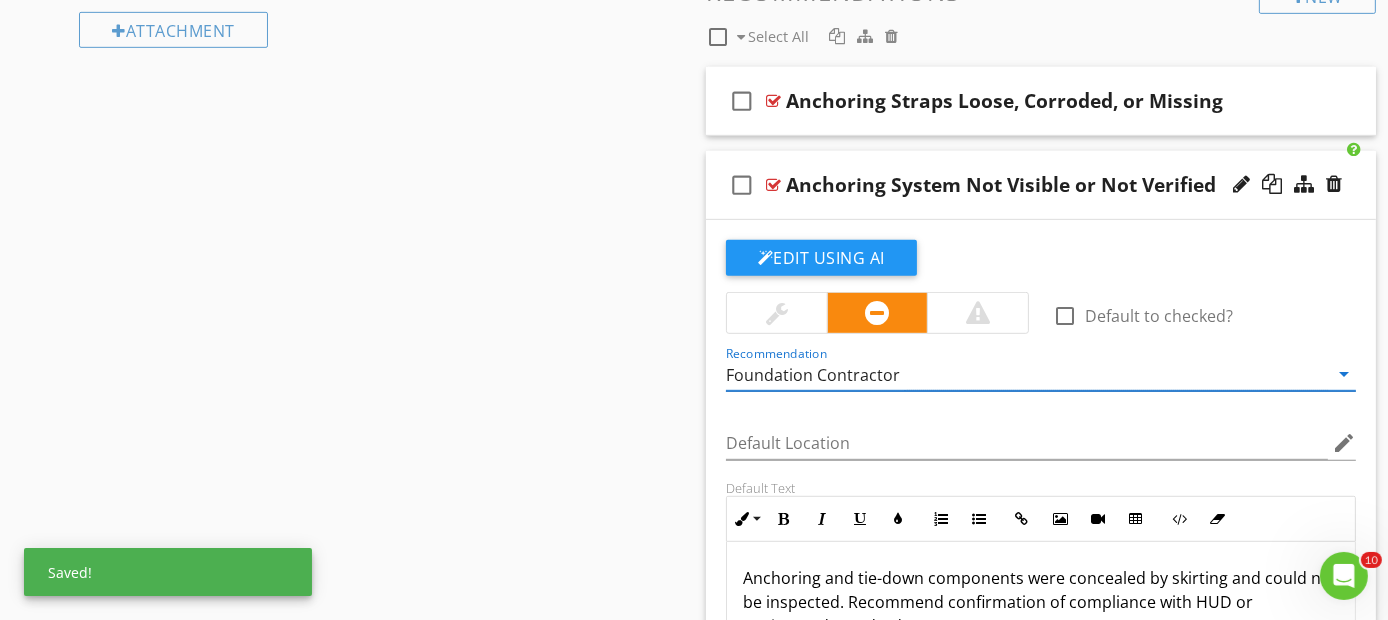 click on "check_box_outline_blank
Anchoring System Not Visible or Not Verified" at bounding box center [1041, 185] 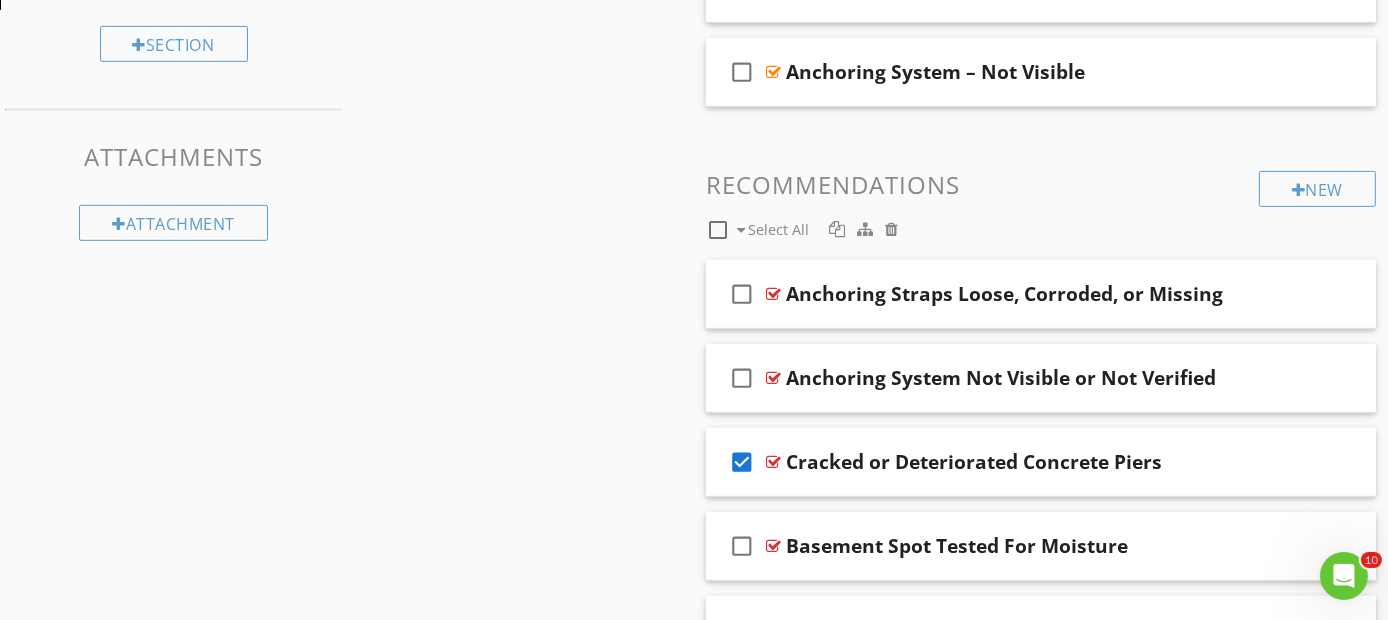 scroll, scrollTop: 1000, scrollLeft: 0, axis: vertical 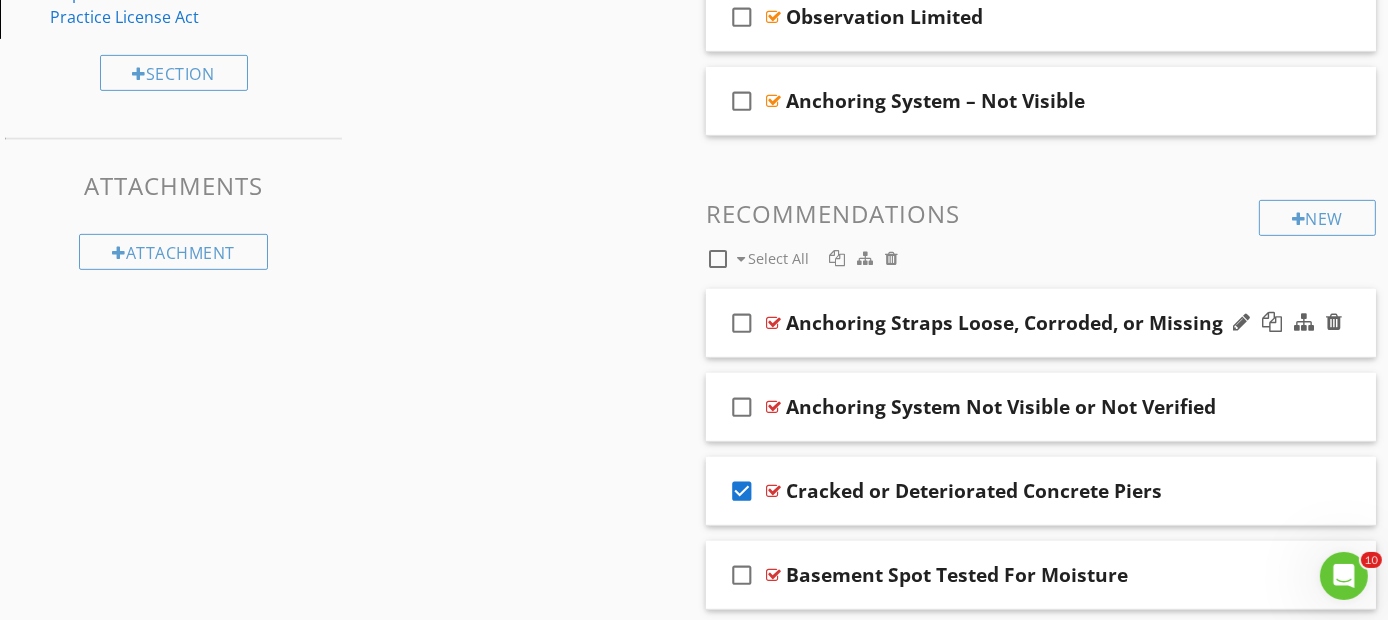 click on "check_box_outline_blank
Anchoring Straps Loose, Corroded, or Missing" at bounding box center [1041, 323] 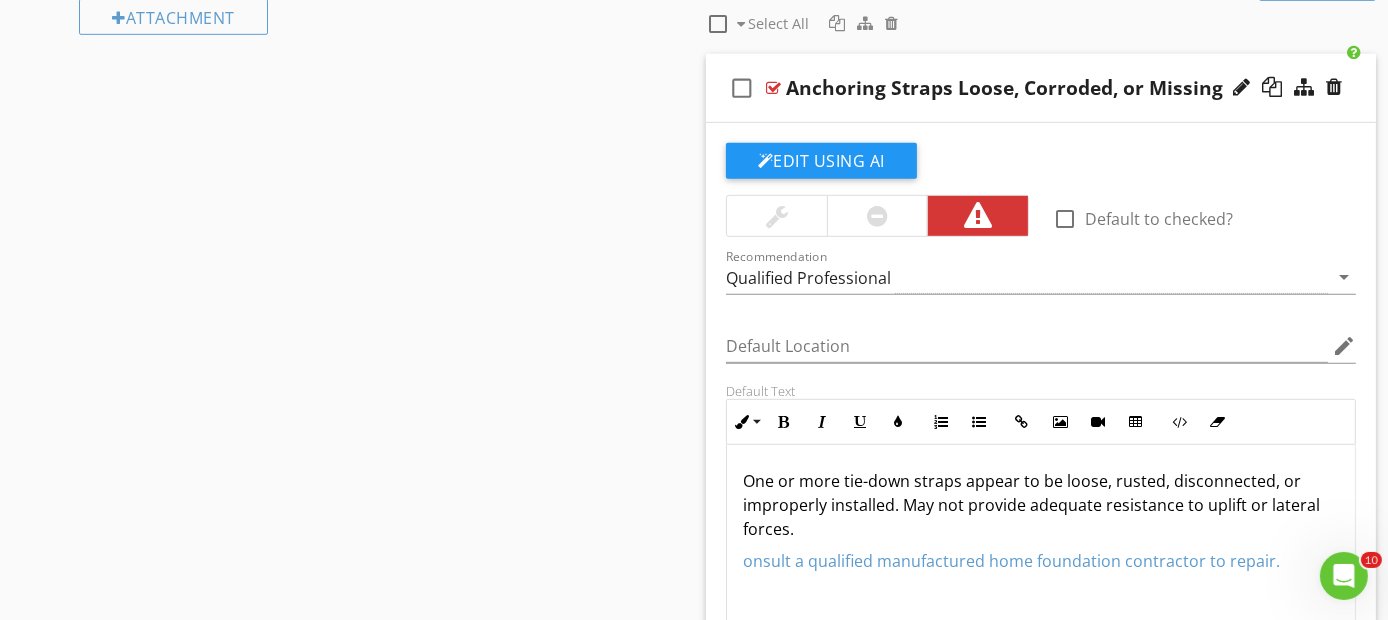 scroll, scrollTop: 1222, scrollLeft: 0, axis: vertical 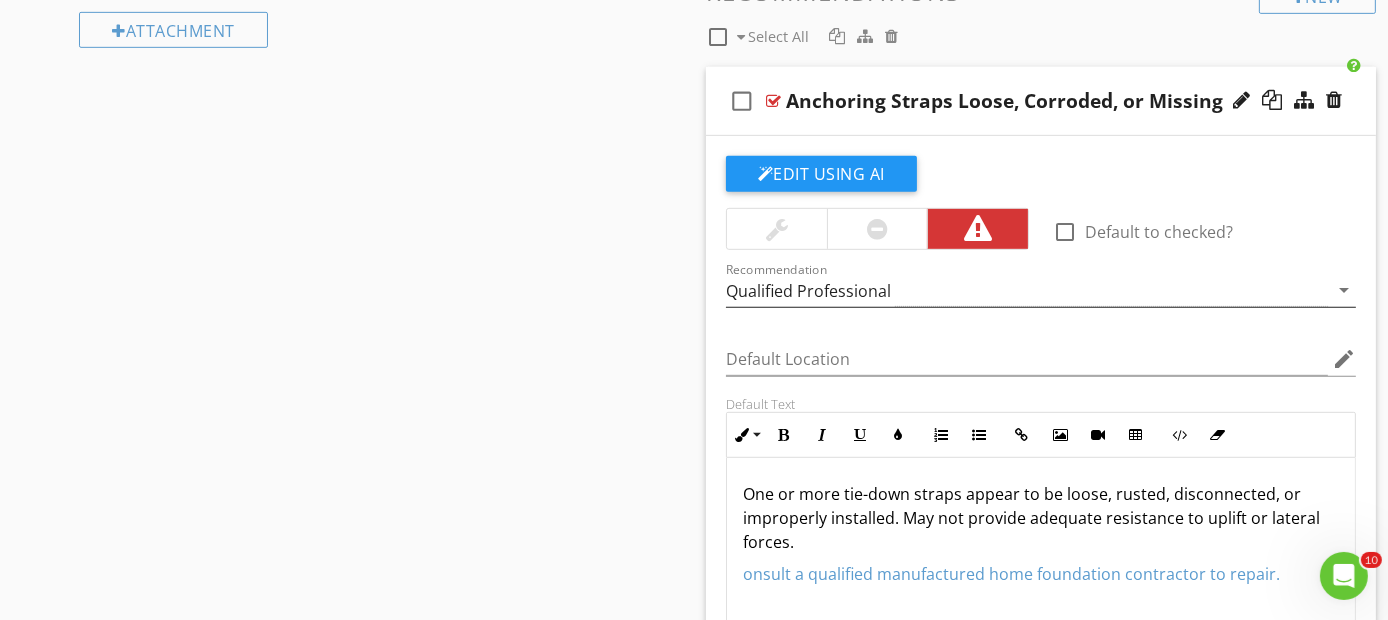 click on "Qualified Professional" at bounding box center (808, 291) 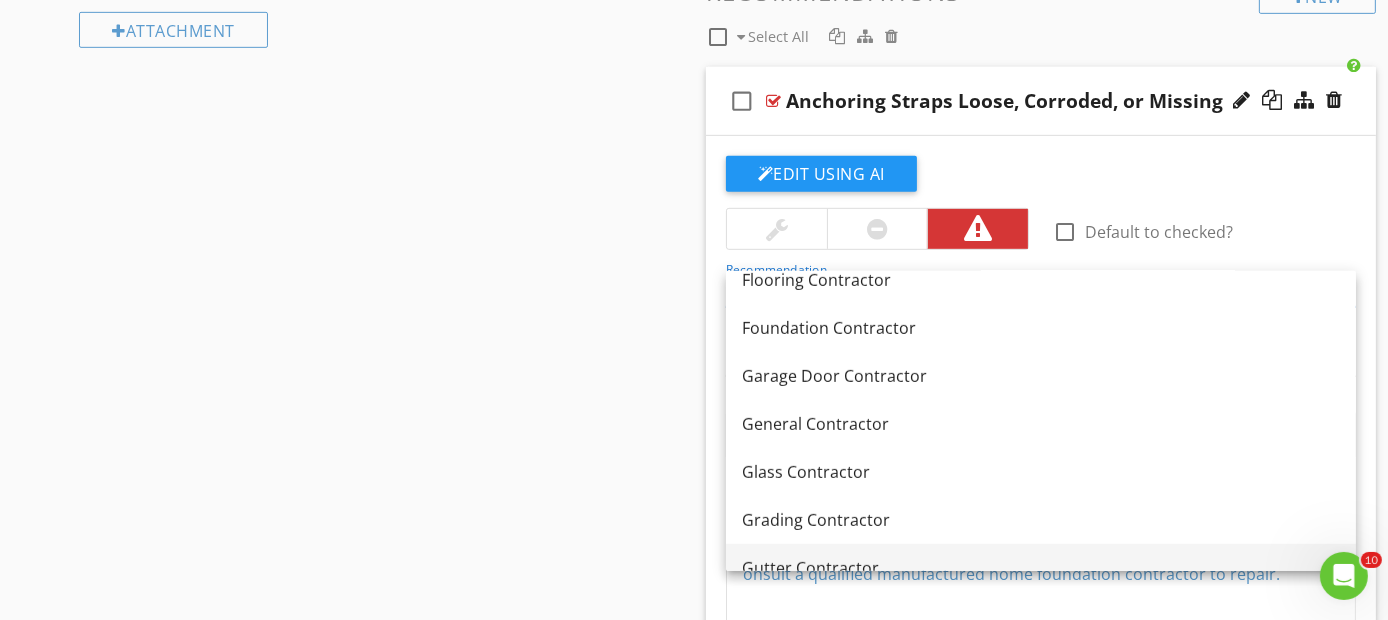 scroll, scrollTop: 1104, scrollLeft: 0, axis: vertical 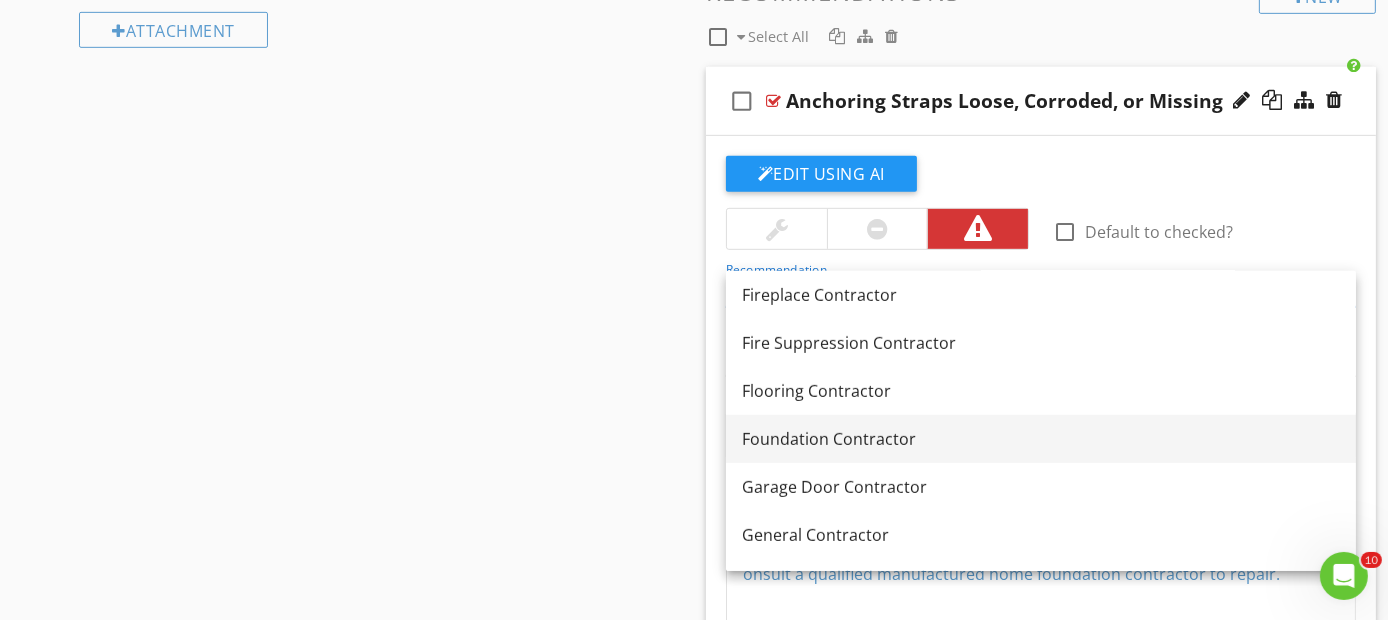 click on "Foundation Contractor" at bounding box center [1041, 439] 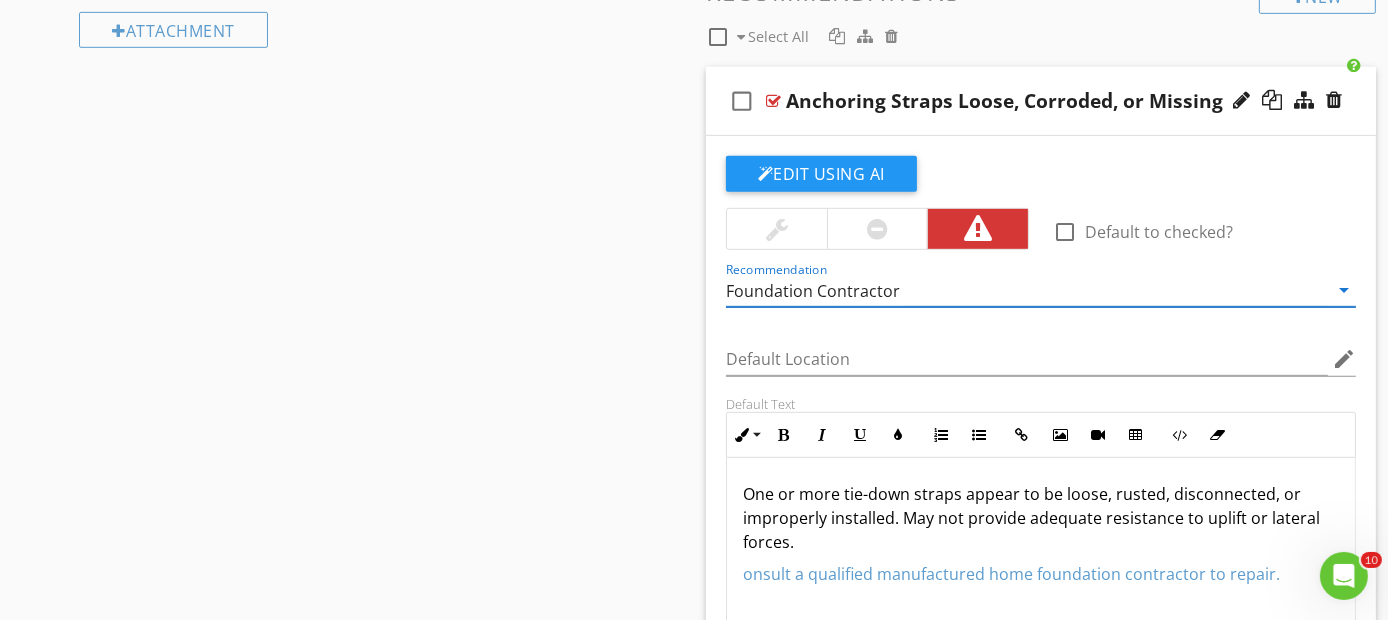 click on "Edit Using AI" at bounding box center [1041, 182] 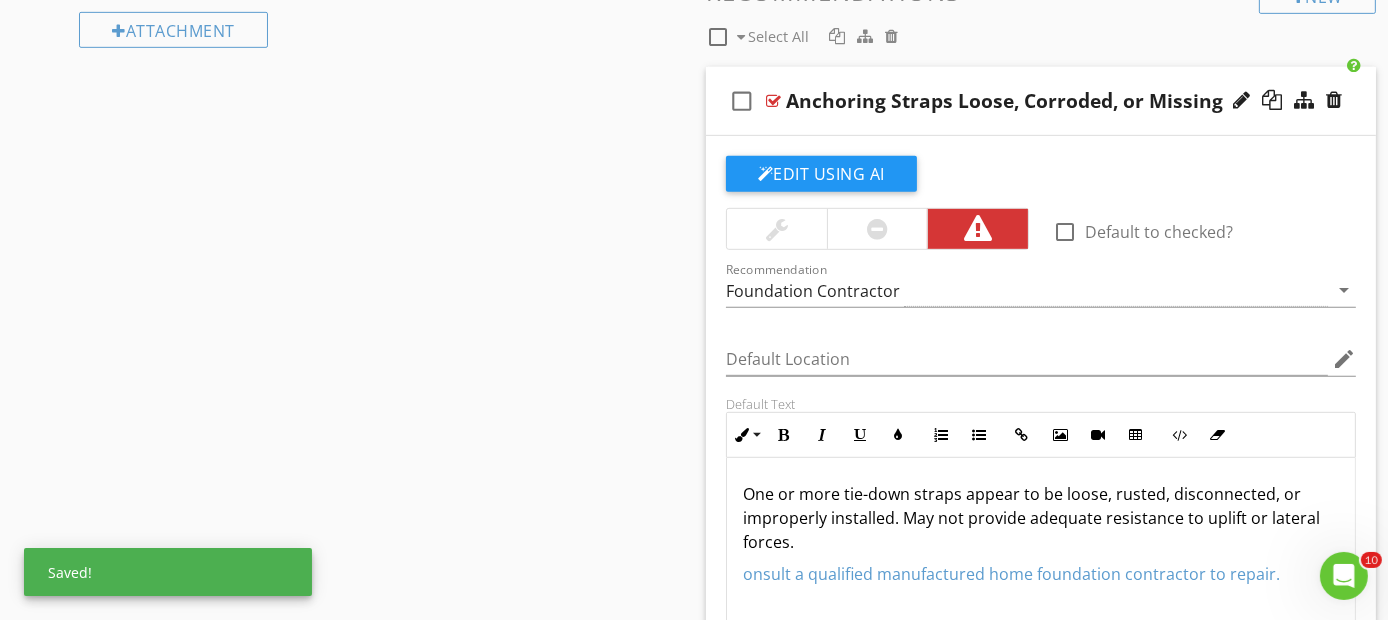 click on "check_box_outline_blank
Anchoring Straps Loose, Corroded, or Missing" at bounding box center [1041, 101] 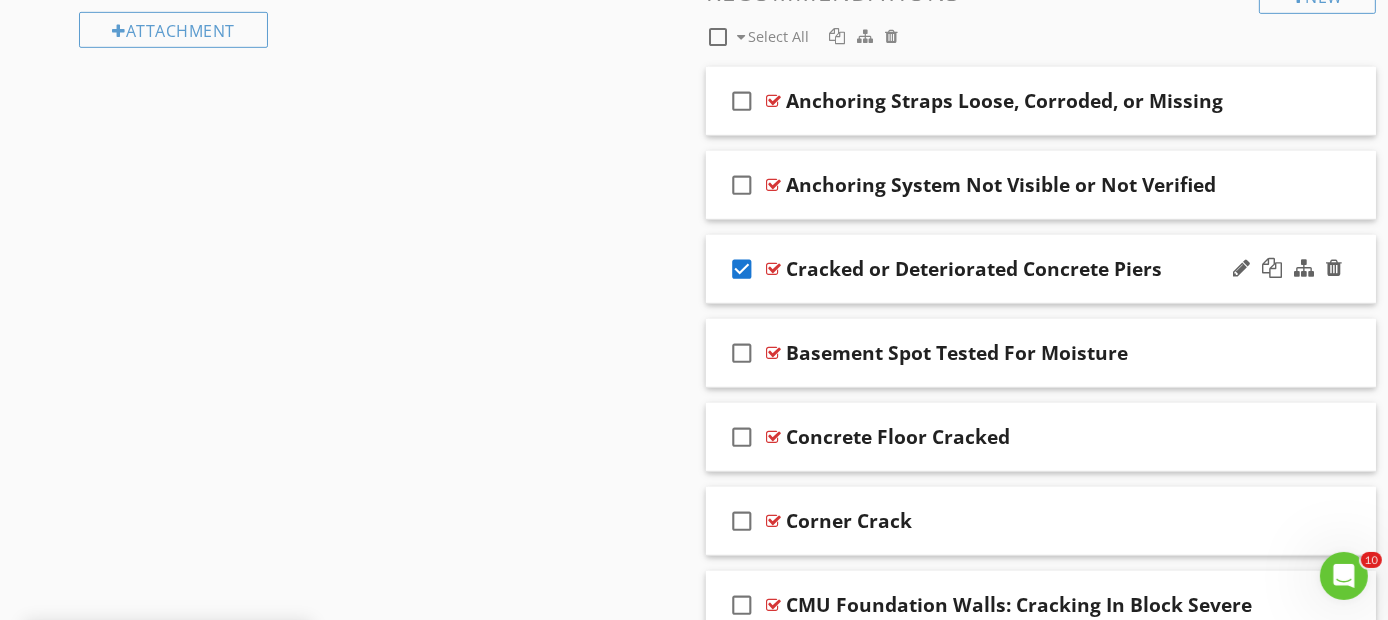 scroll, scrollTop: 1333, scrollLeft: 0, axis: vertical 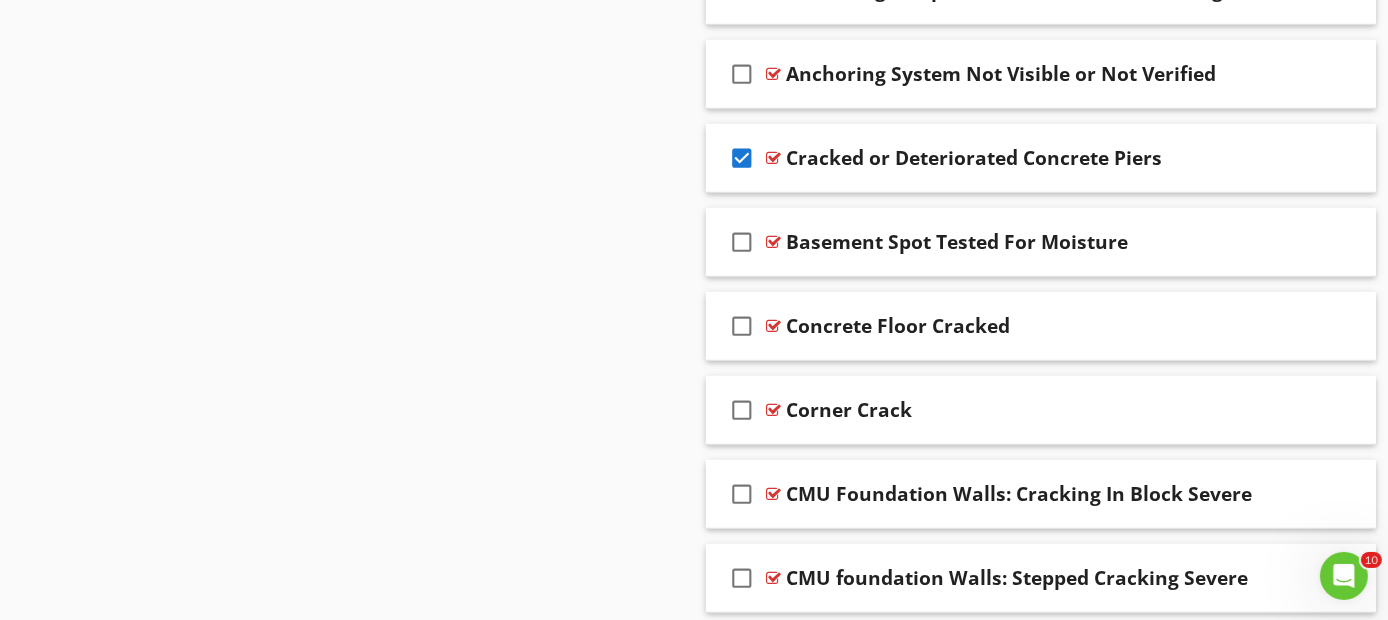 click on "check_box" at bounding box center (742, 158) 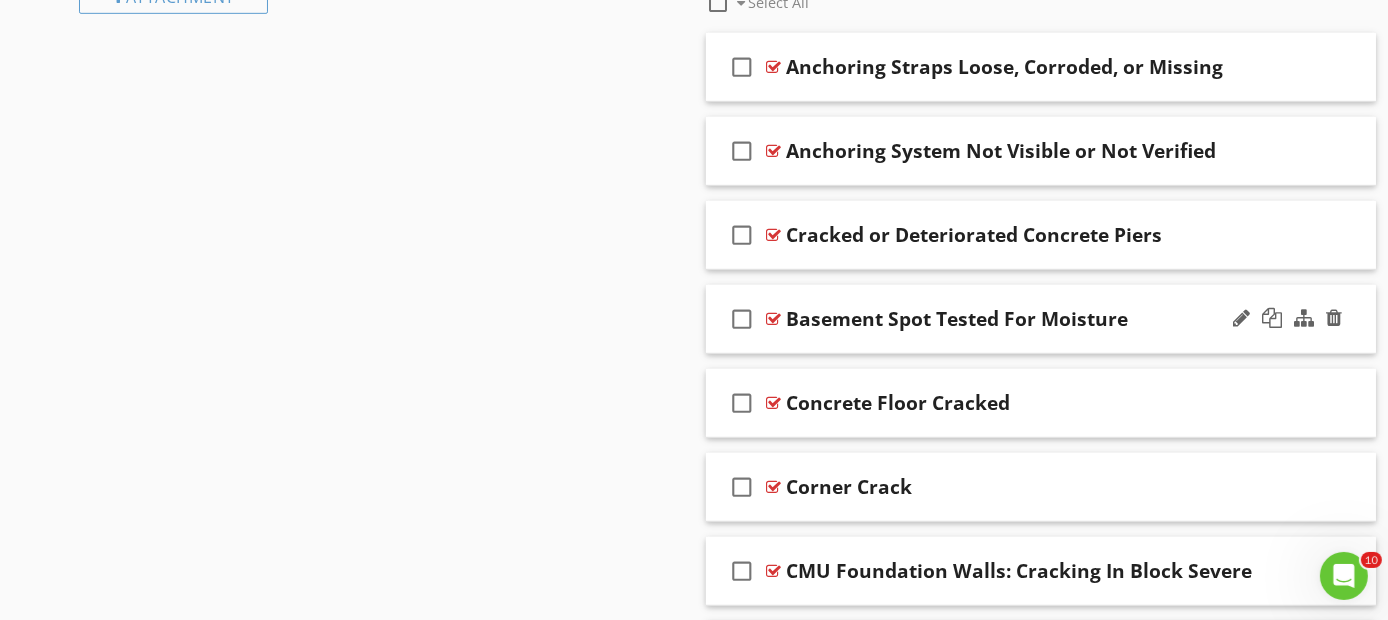 scroll, scrollTop: 1222, scrollLeft: 0, axis: vertical 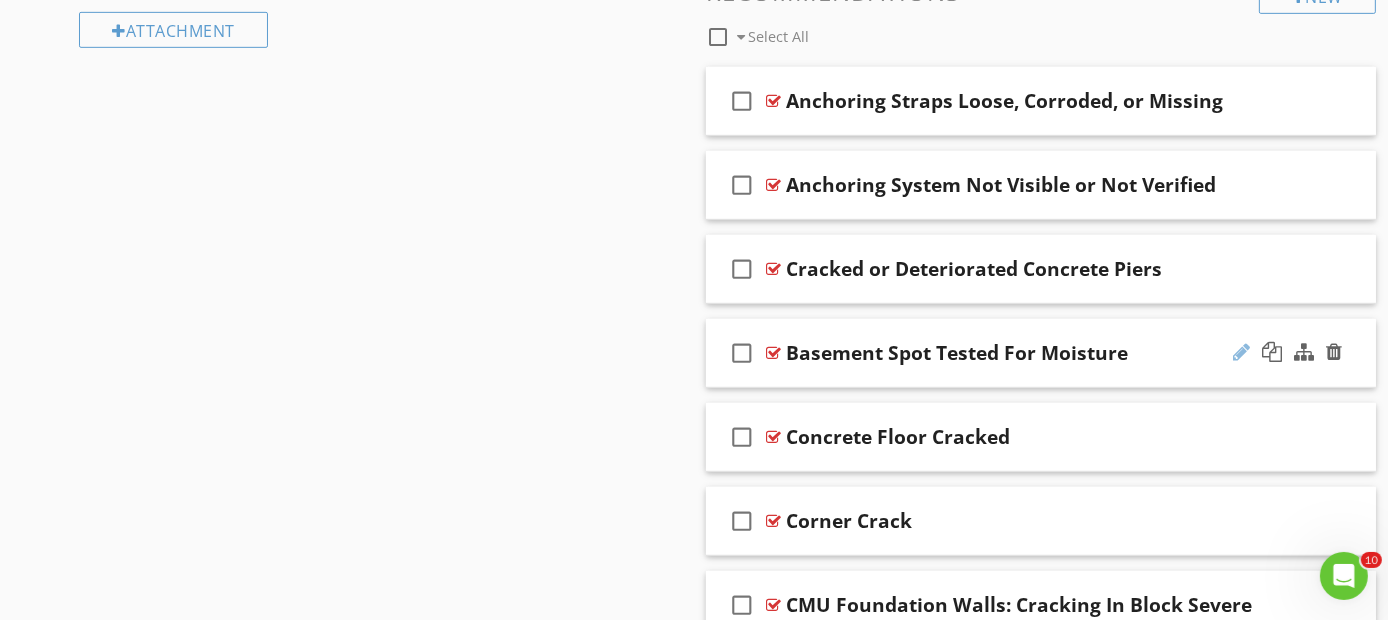click at bounding box center [1241, 352] 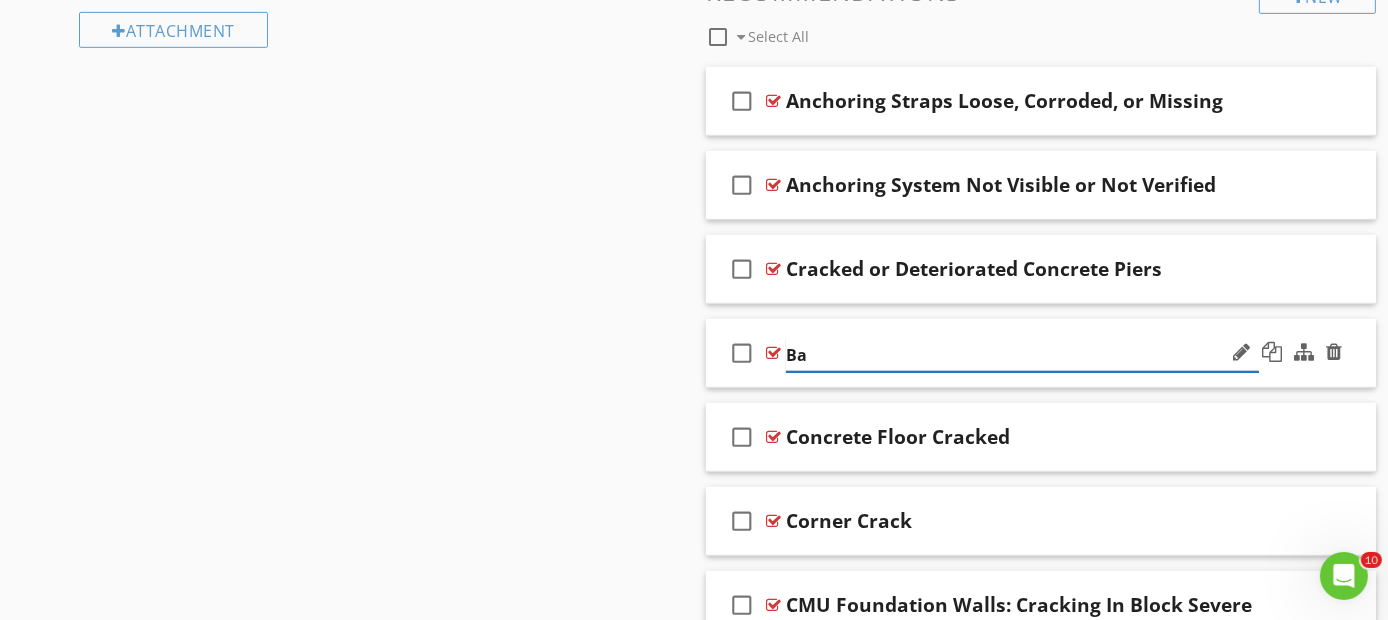 type on "B" 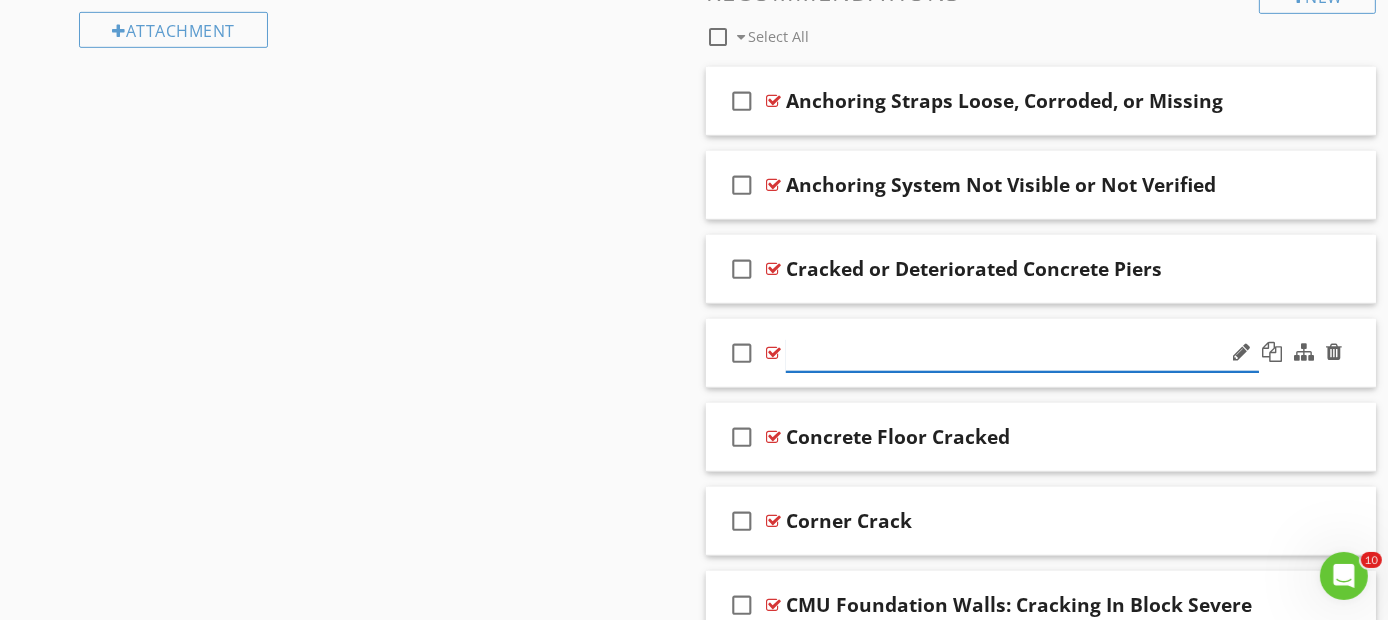 paste on "Improper Load Distribution" 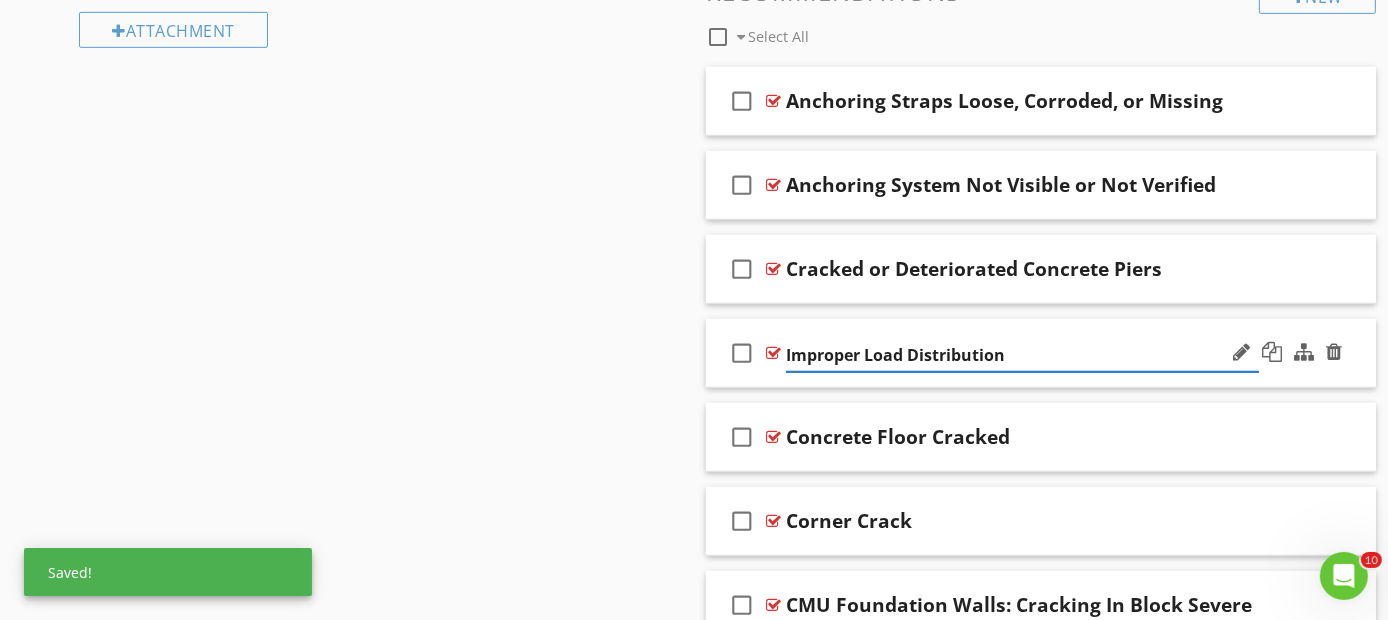 click on "check_box_outline_blank         Improper Load Distribution" at bounding box center [1041, 353] 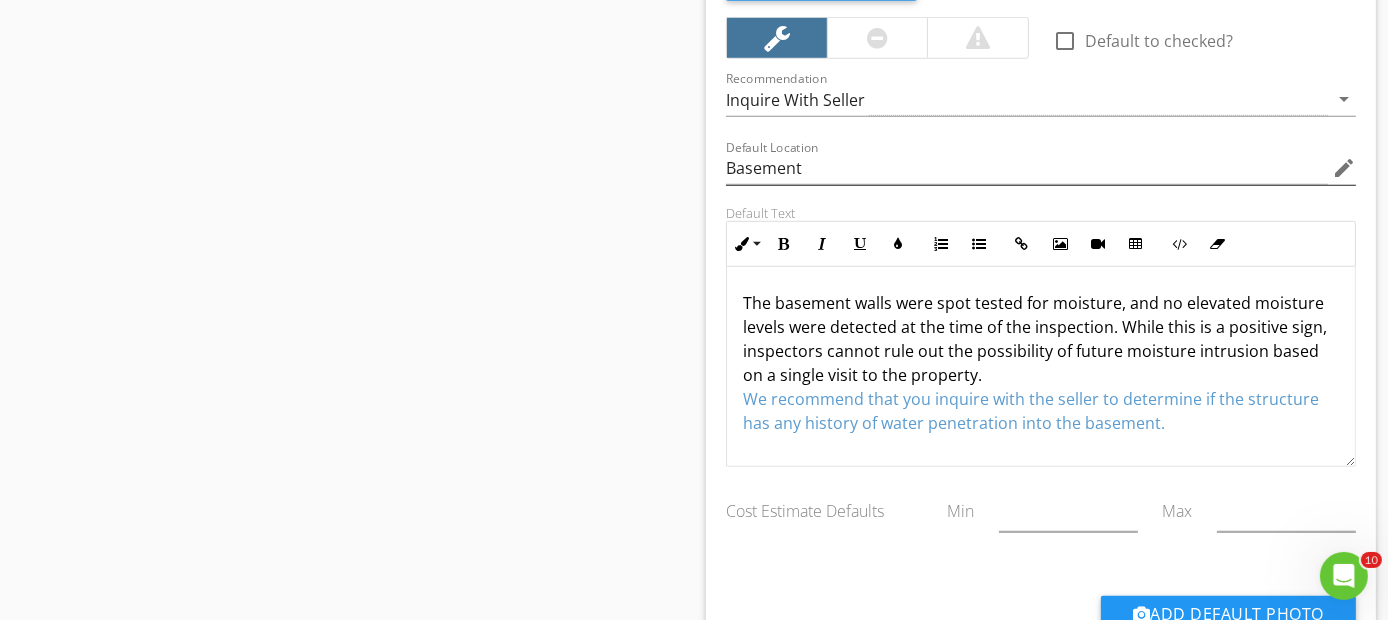 scroll, scrollTop: 1666, scrollLeft: 0, axis: vertical 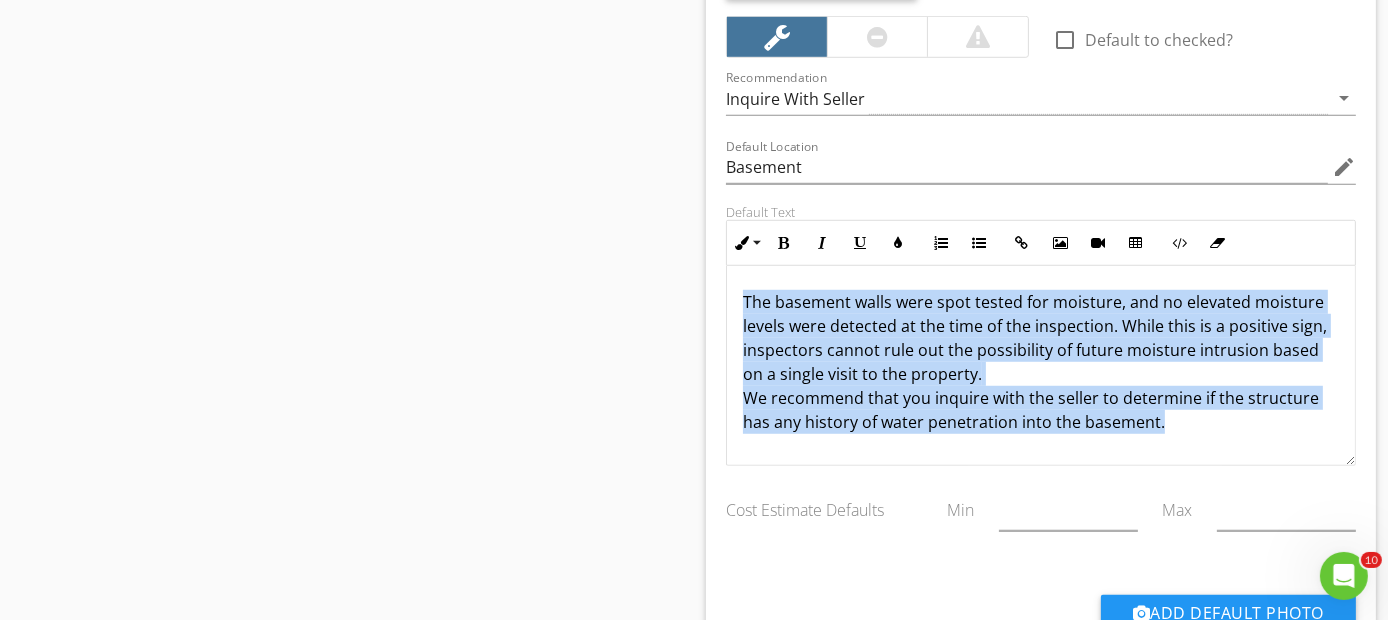 drag, startPoint x: 739, startPoint y: 291, endPoint x: 1220, endPoint y: 417, distance: 497.2293 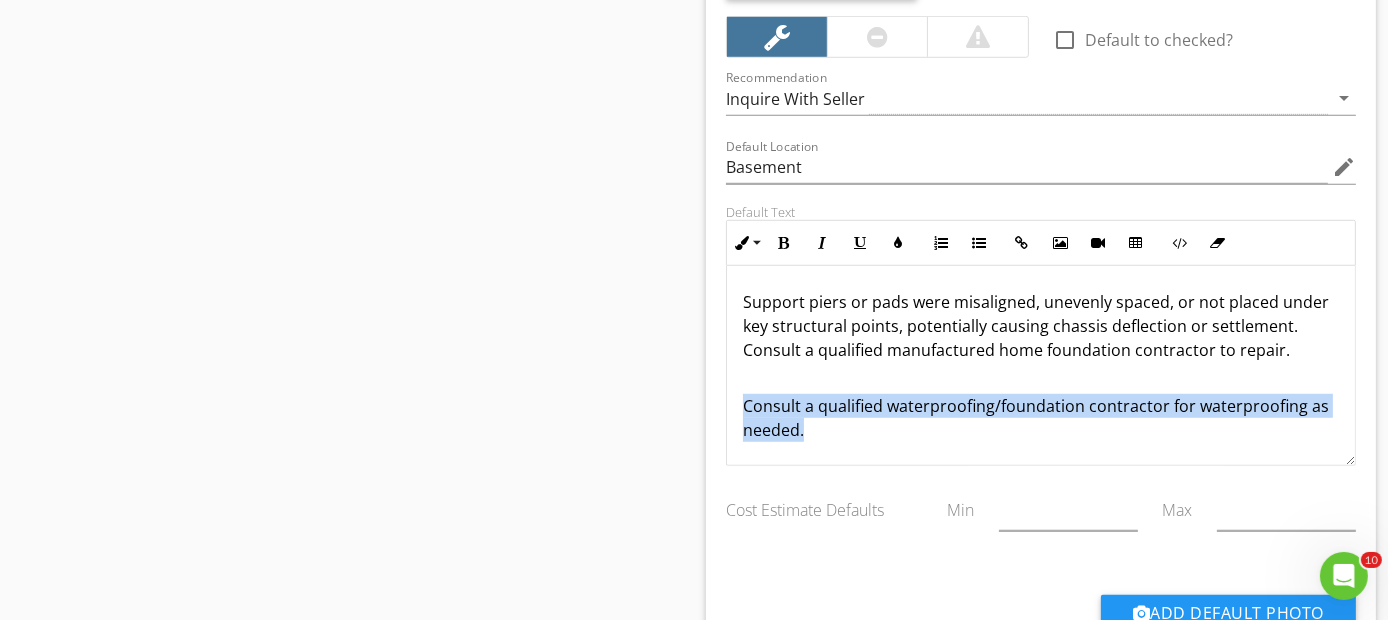 drag, startPoint x: 835, startPoint y: 426, endPoint x: 696, endPoint y: 398, distance: 141.7921 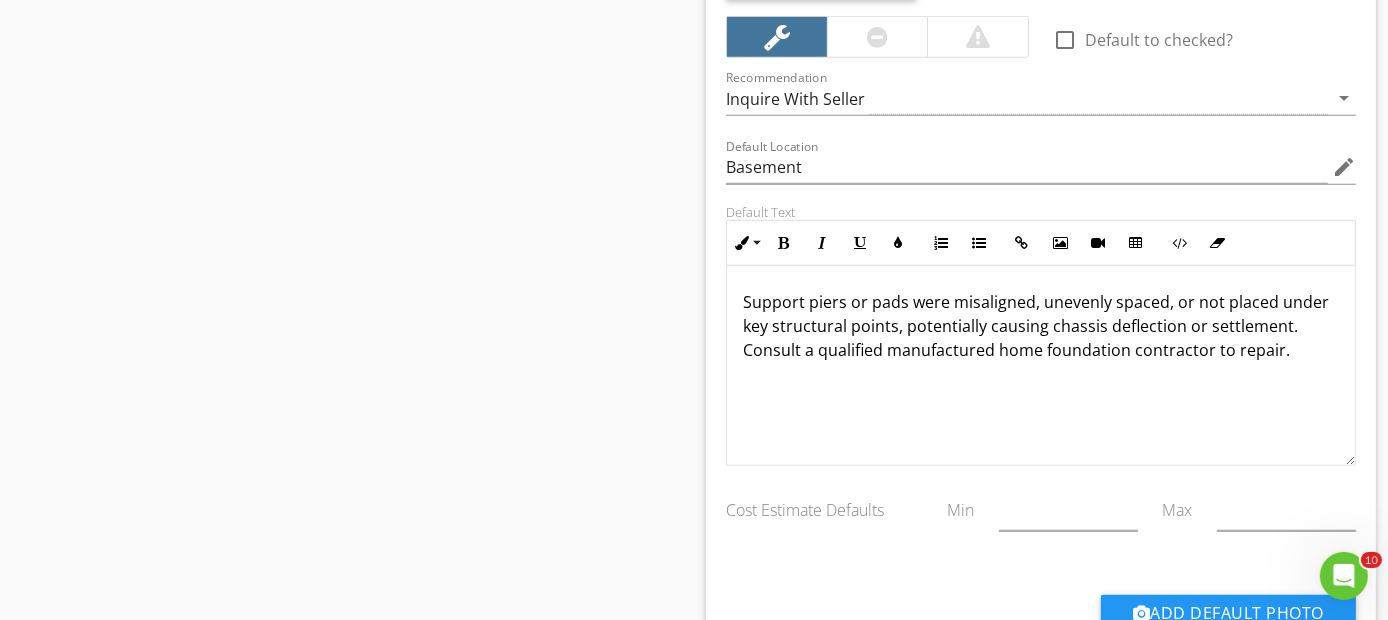 click on "Support piers or pads were misaligned, unevenly spaced, or not placed under key structural points, potentially causing chassis deflection or settlement. Consult a qualified manufactured home foundation contractor to repair." at bounding box center (1041, 338) 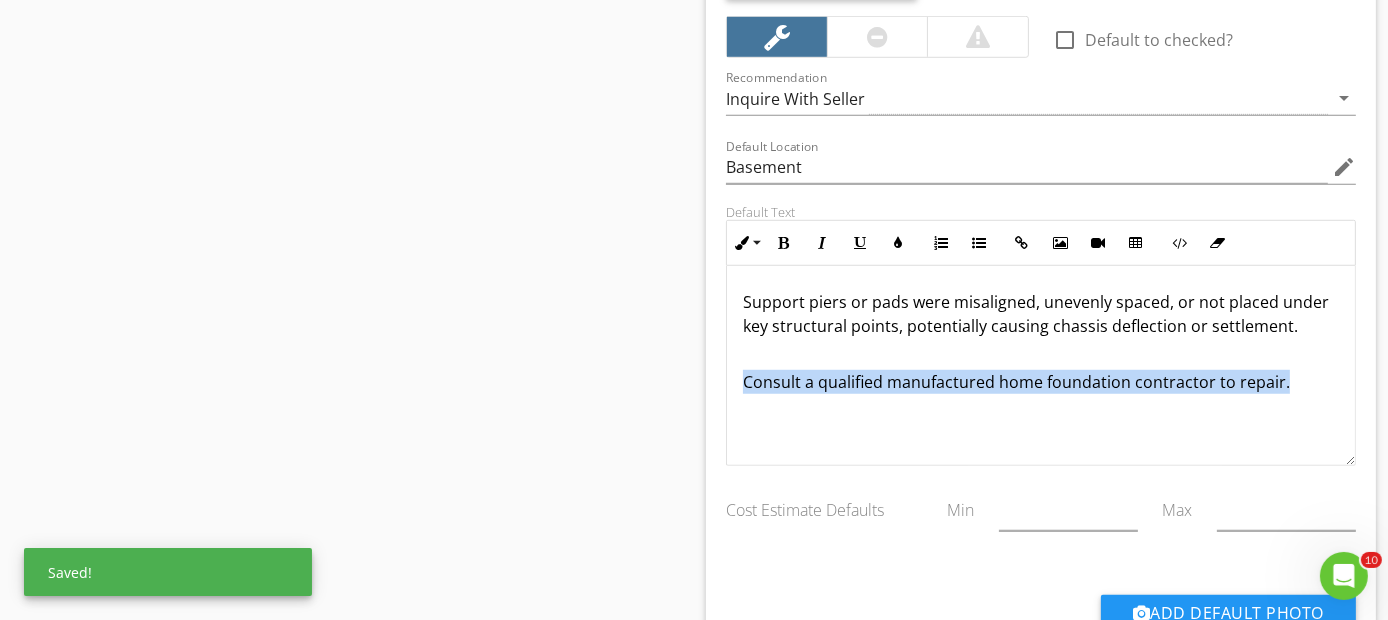 drag, startPoint x: 1282, startPoint y: 371, endPoint x: 718, endPoint y: 380, distance: 564.0718 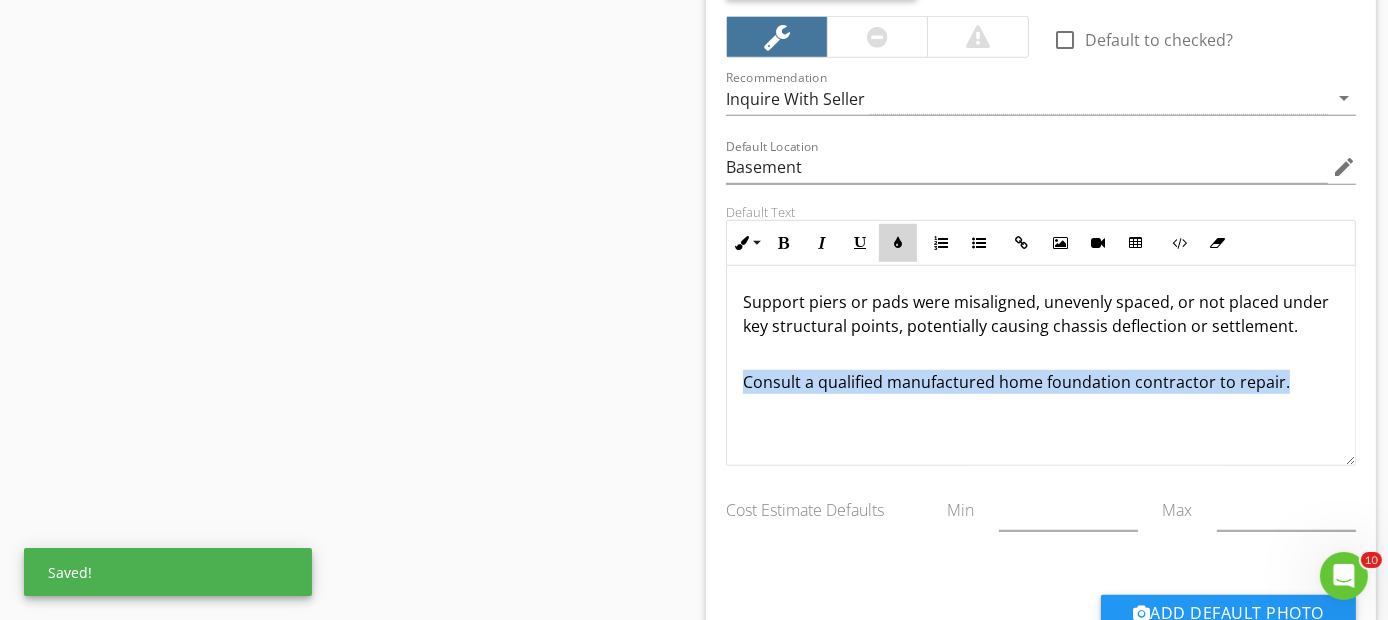 click at bounding box center [898, 243] 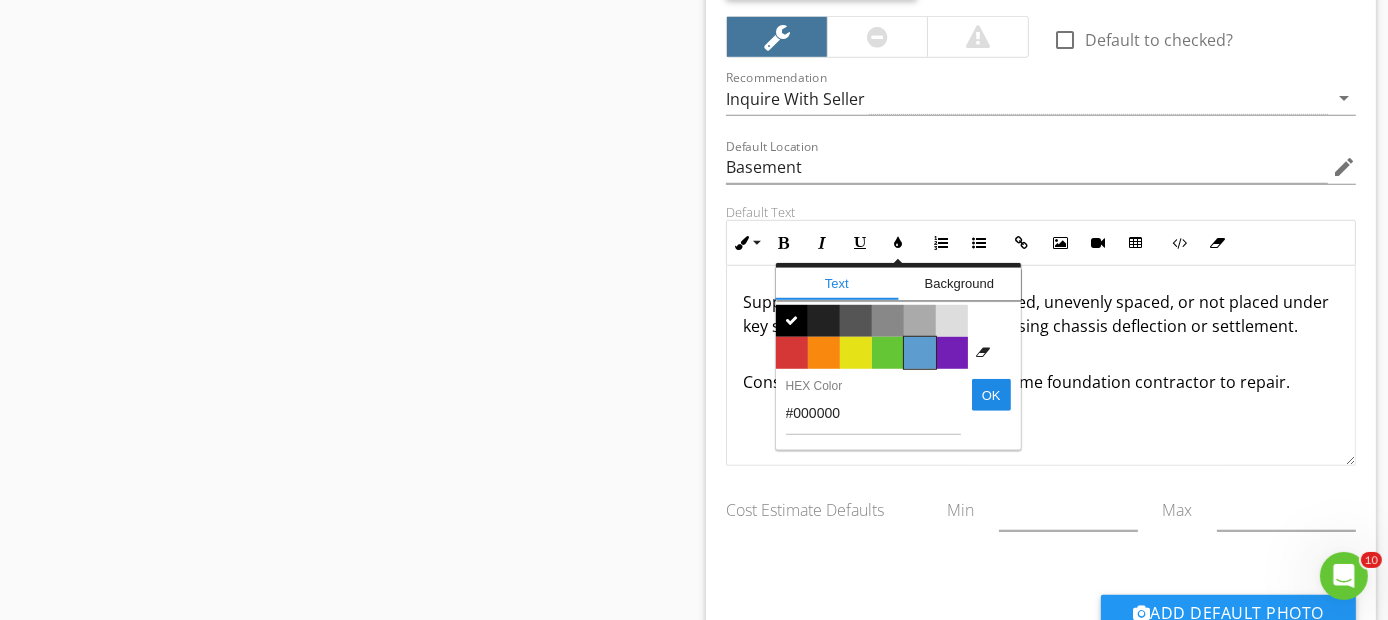 click on "Color #5c9ccf" at bounding box center [920, 353] 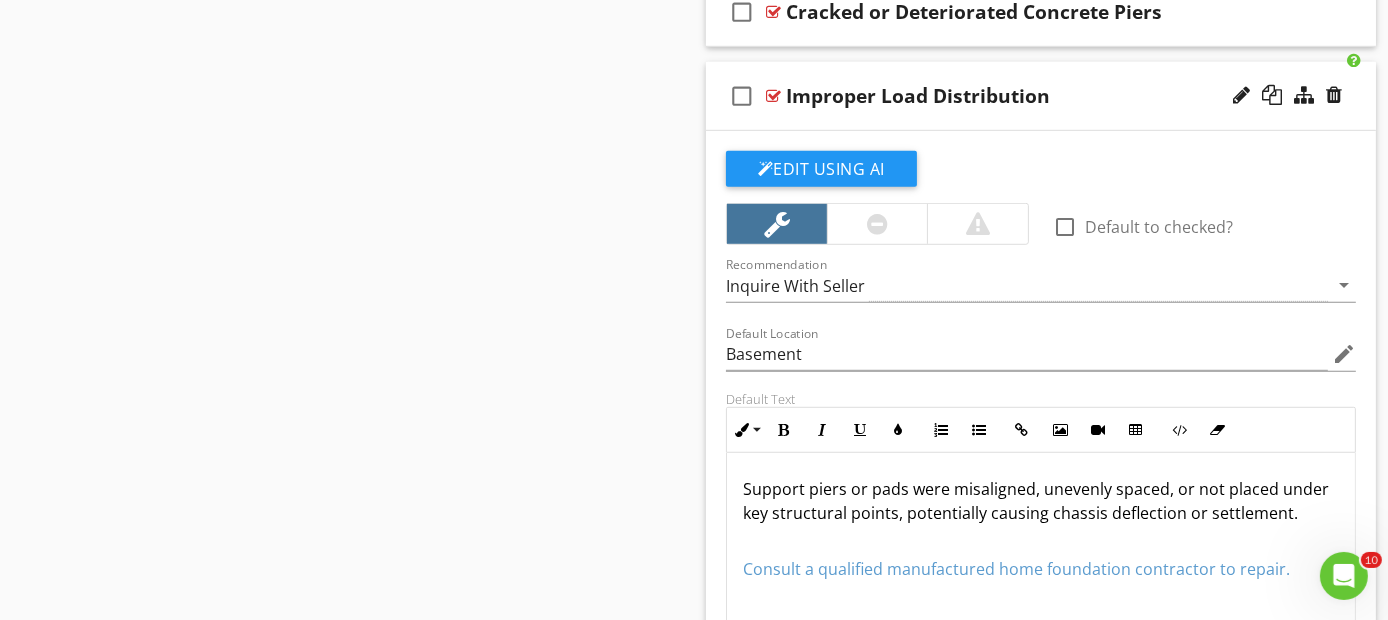 scroll, scrollTop: 1444, scrollLeft: 0, axis: vertical 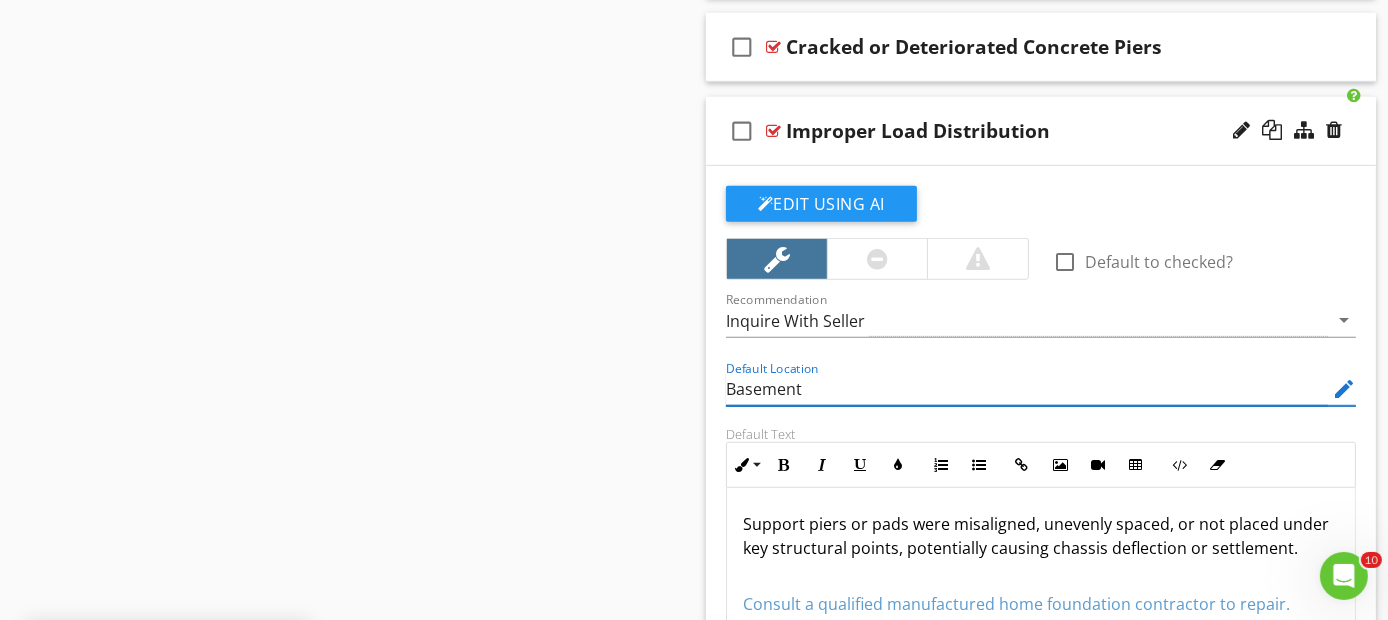 drag, startPoint x: 817, startPoint y: 382, endPoint x: 671, endPoint y: 399, distance: 146.98639 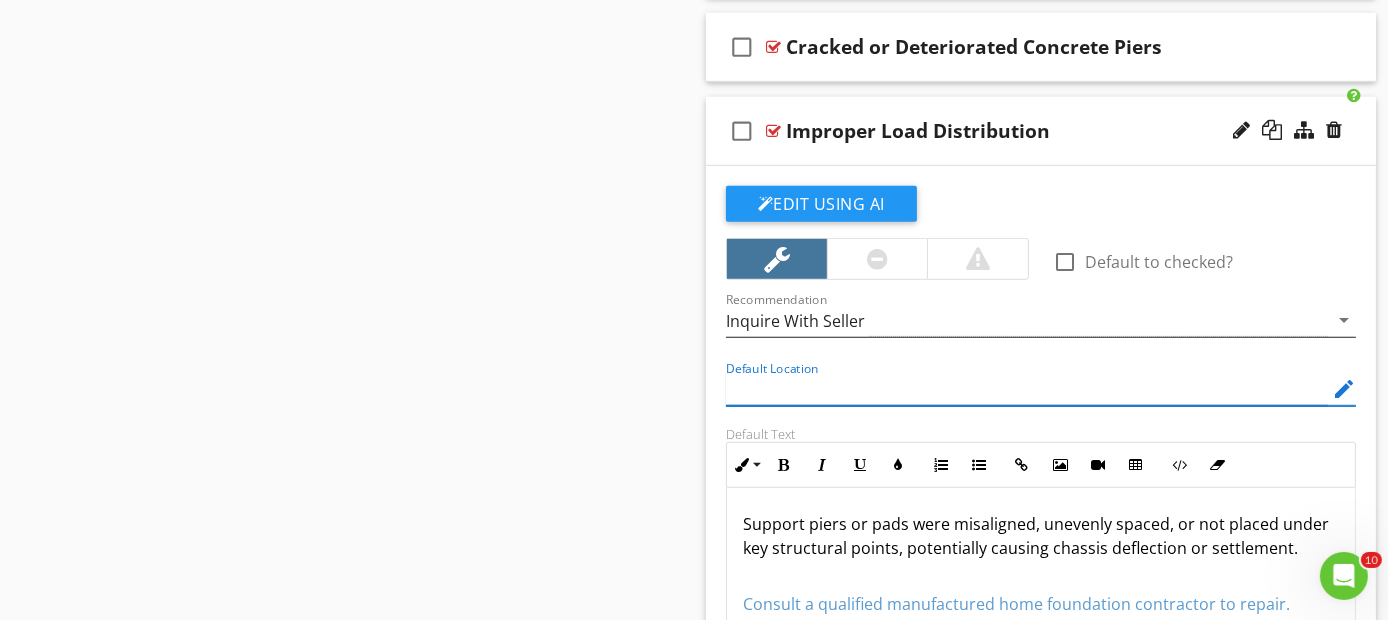 type 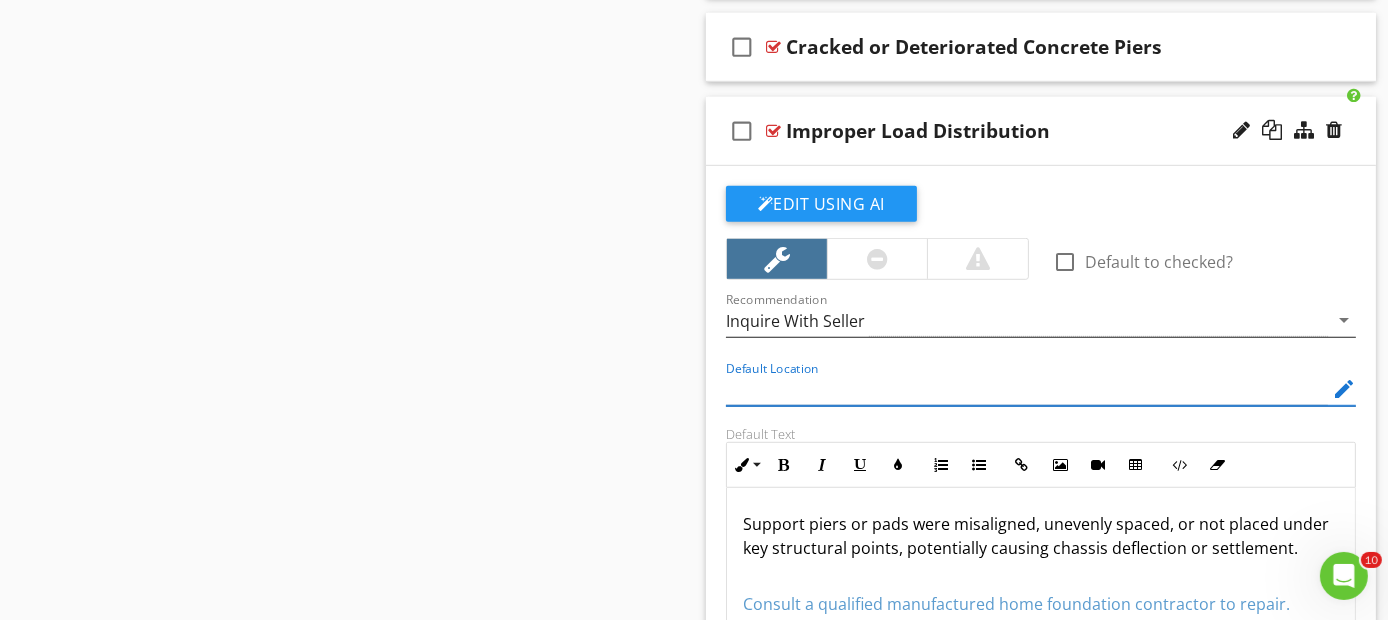 click on "Inquire With Seller" at bounding box center [1027, 320] 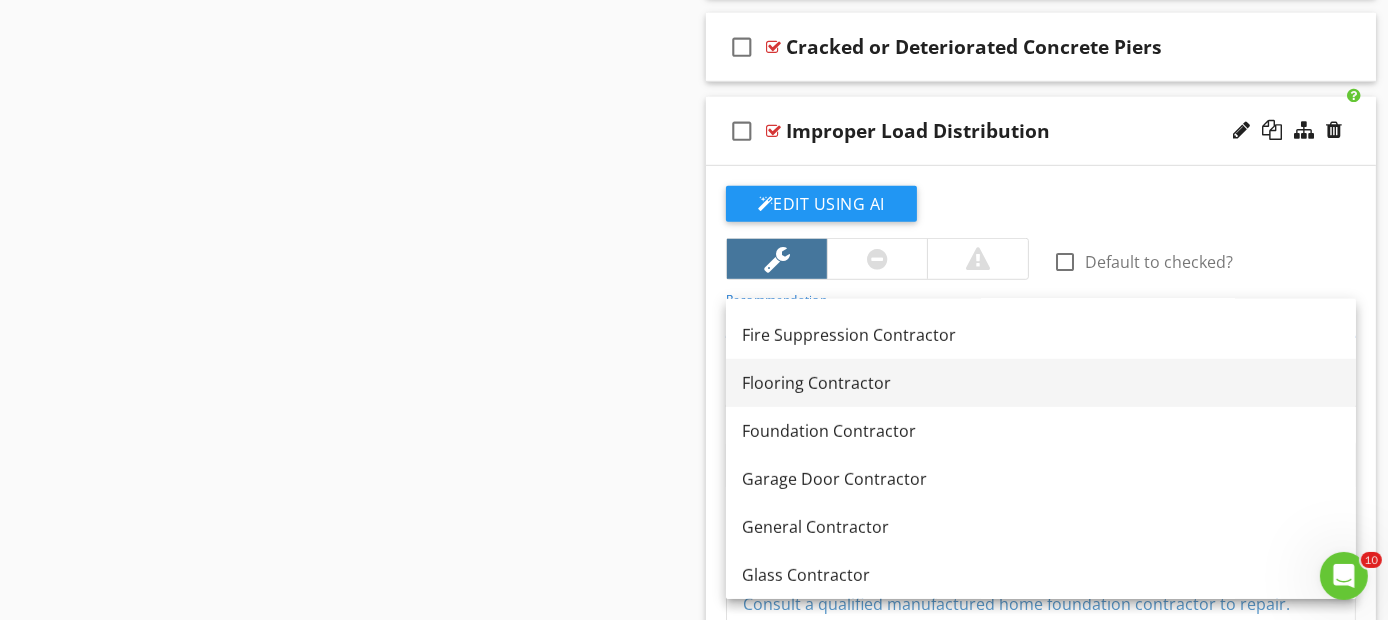 scroll, scrollTop: 1111, scrollLeft: 0, axis: vertical 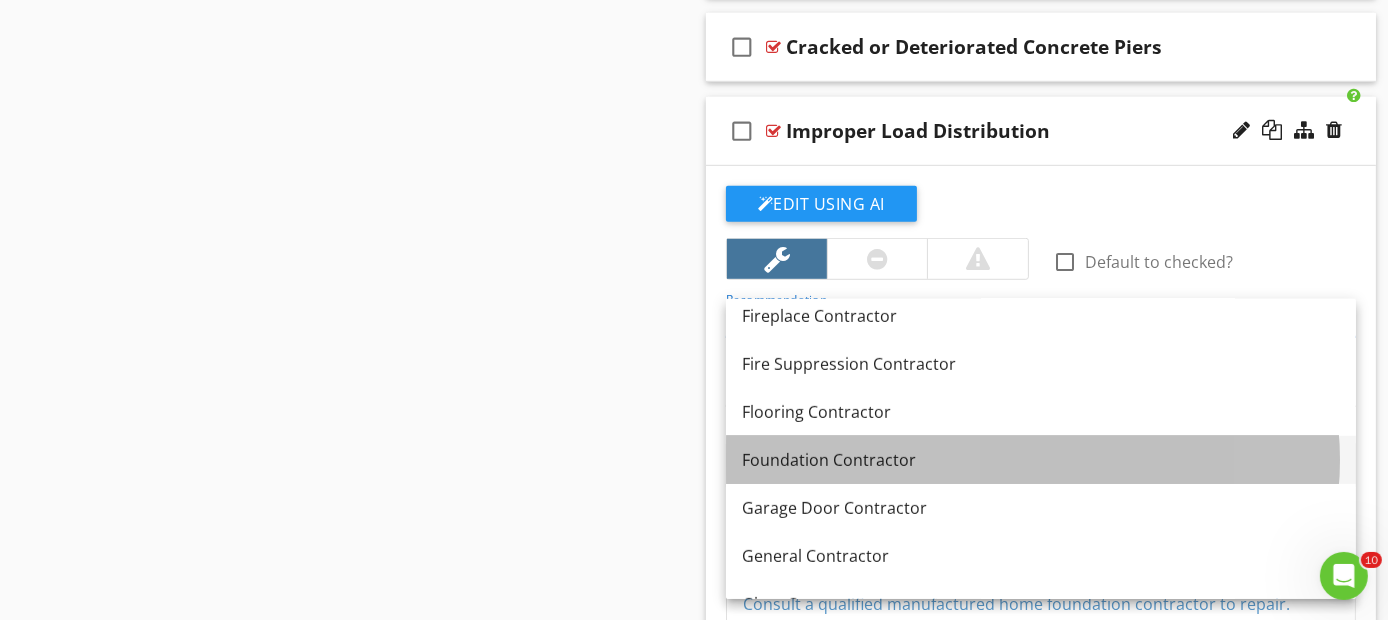 click on "Foundation Contractor" at bounding box center (1041, 460) 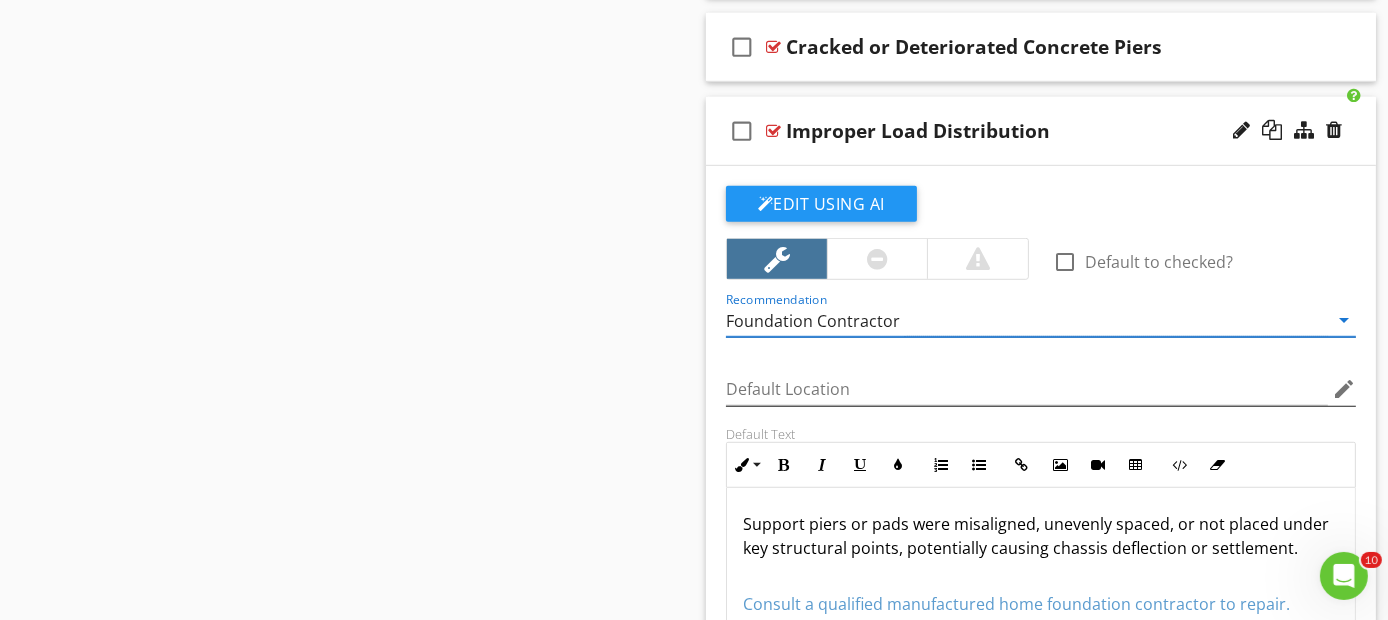 scroll, scrollTop: 1555, scrollLeft: 0, axis: vertical 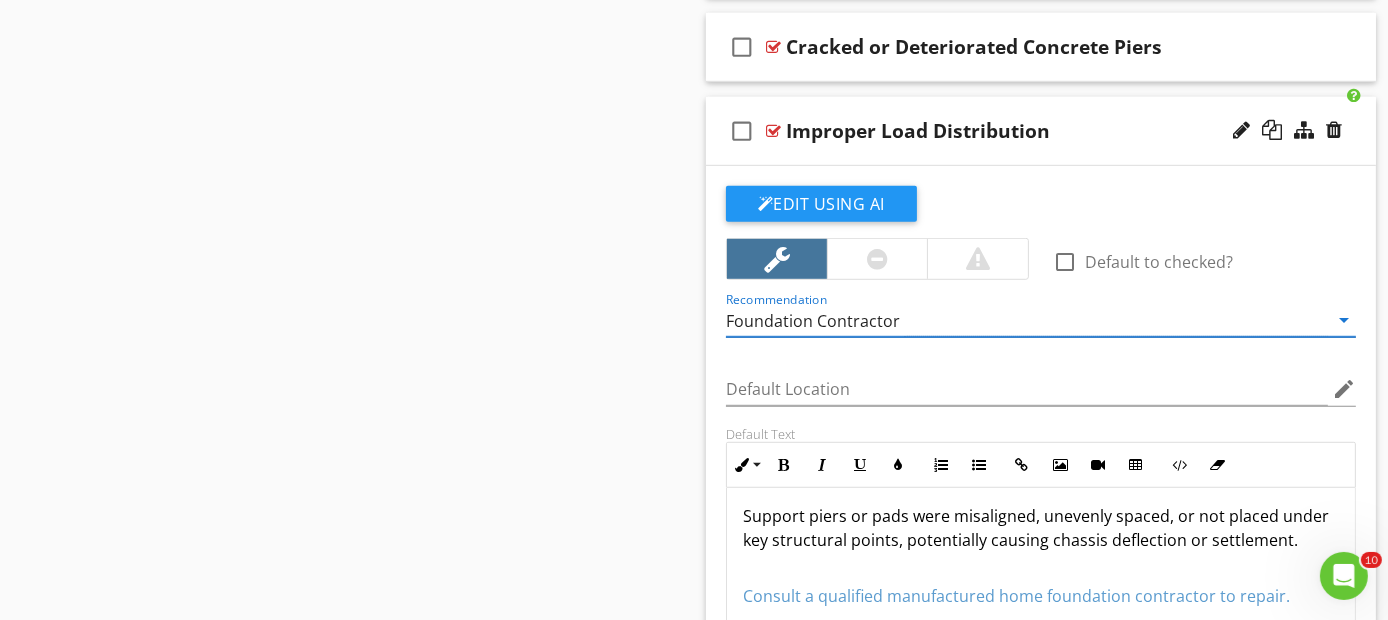 click at bounding box center (978, 259) 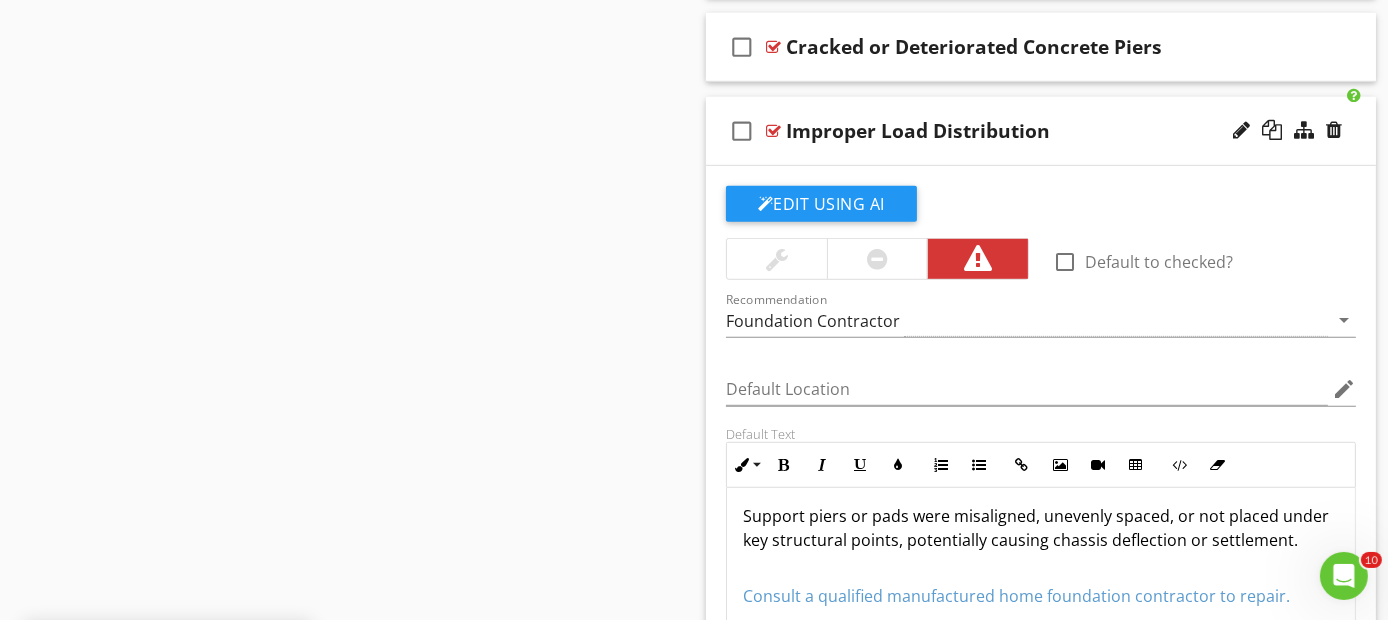 drag, startPoint x: 965, startPoint y: 152, endPoint x: 968, endPoint y: 168, distance: 16.27882 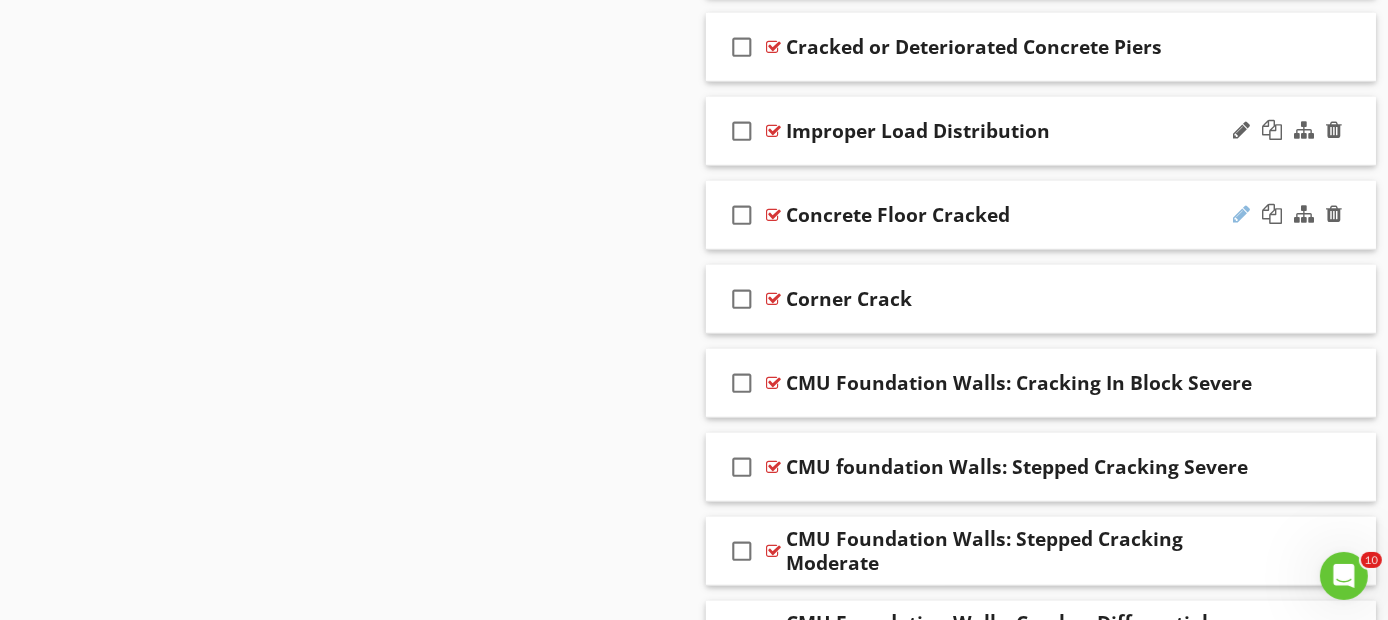 click at bounding box center (1241, 214) 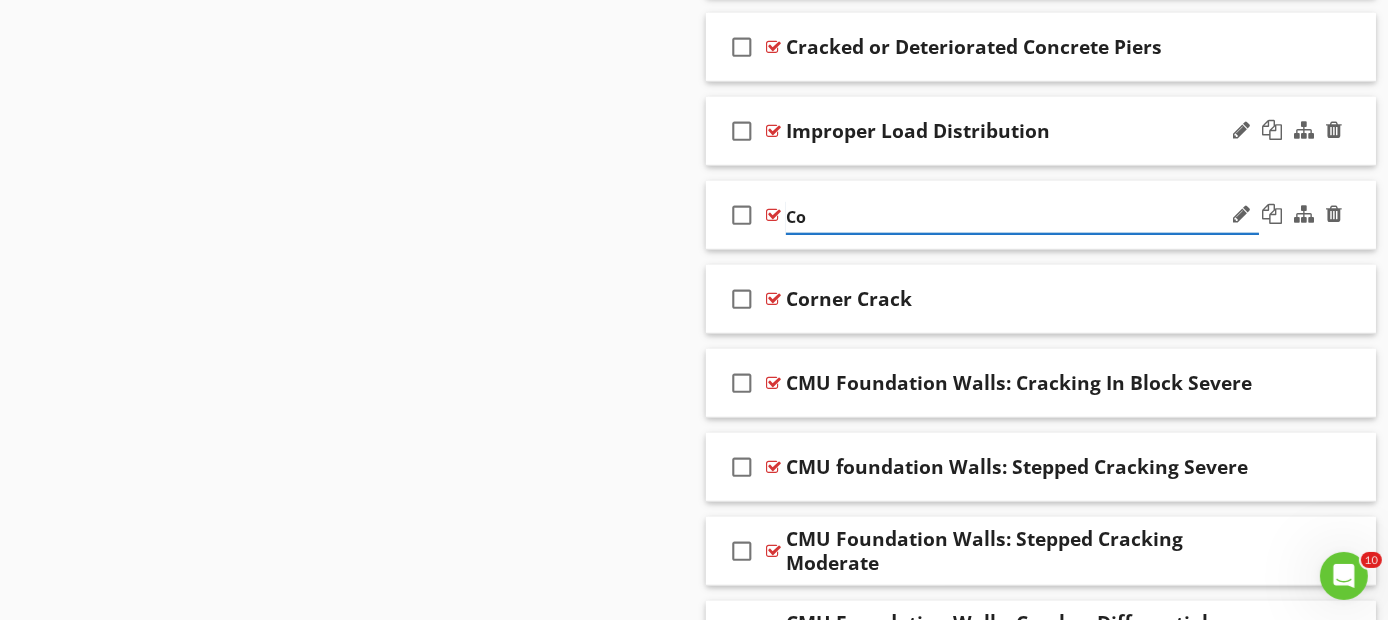 type on "C" 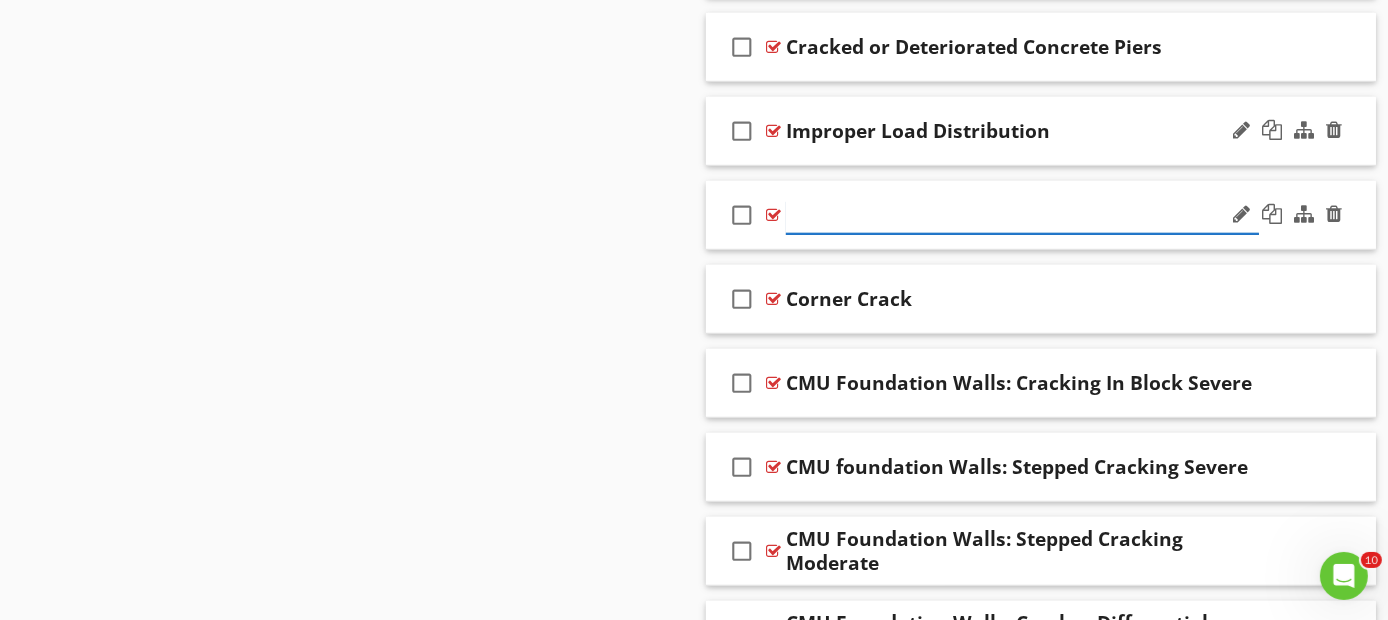 paste on "Improper or Temporary Supports (Wood Blocks, Bricks, etc.)" 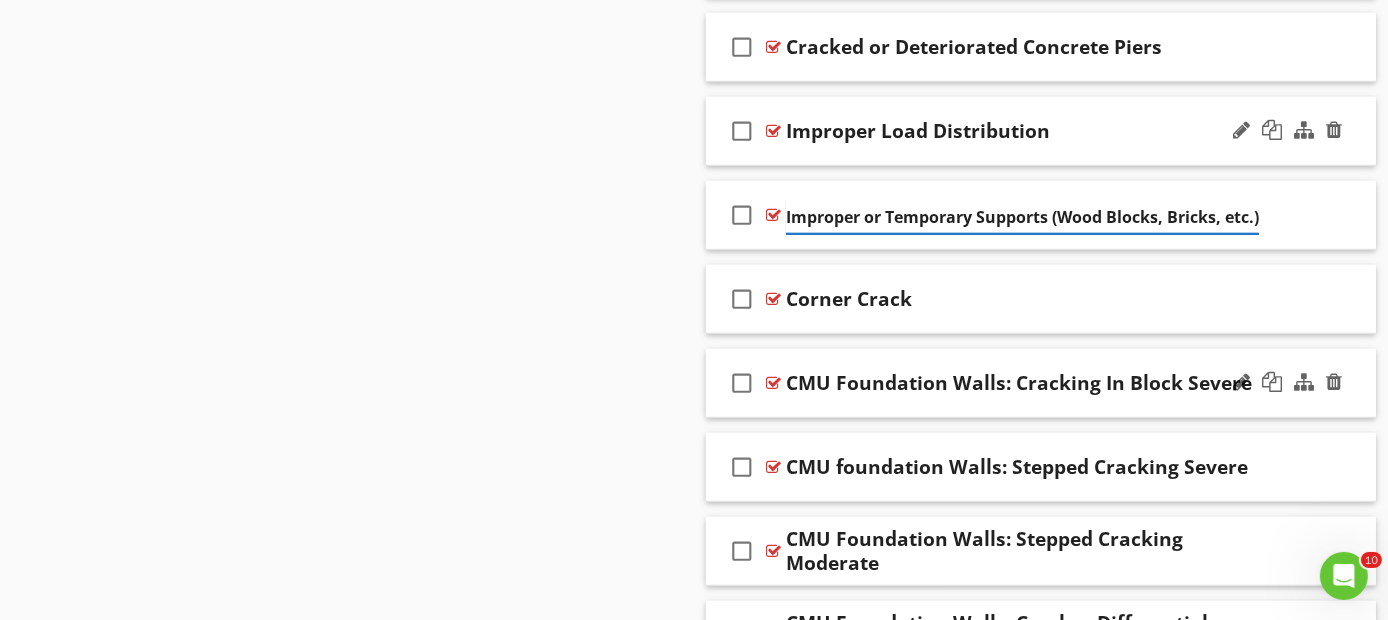 scroll, scrollTop: 0, scrollLeft: 2, axis: horizontal 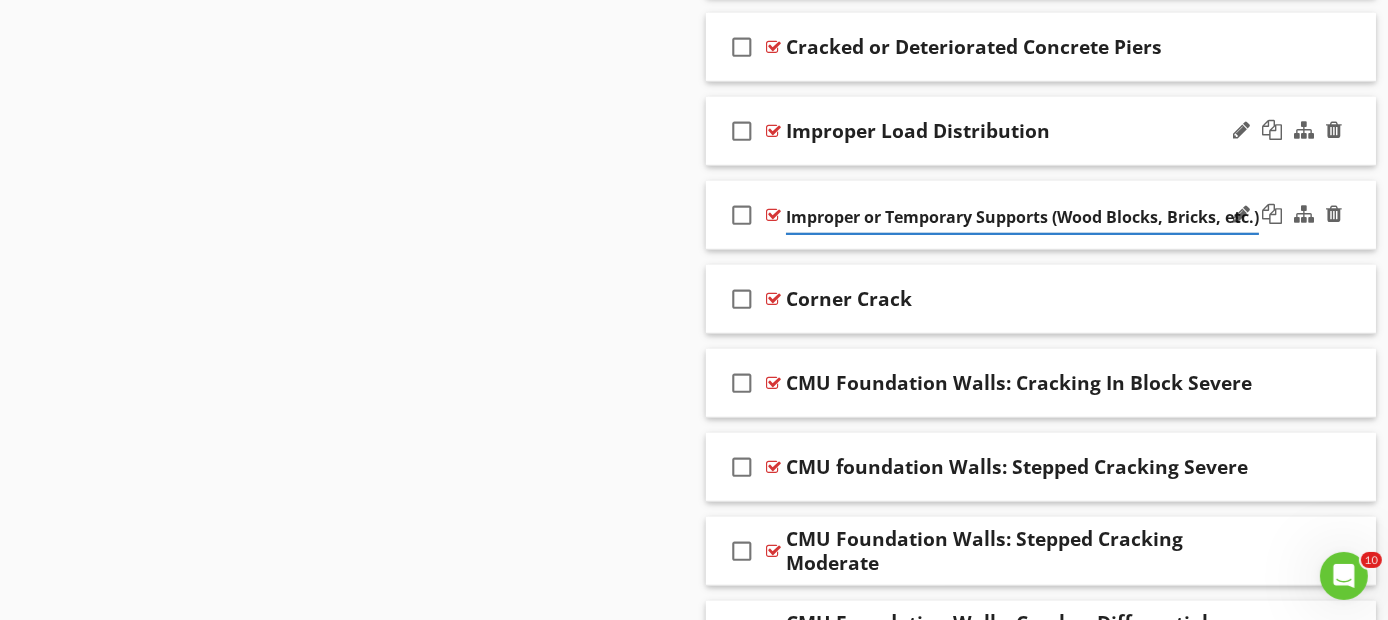 click on "check_box_outline_blank         Improper or Temporary Supports (Wood Blocks, Bricks, etc.)" at bounding box center (1041, 215) 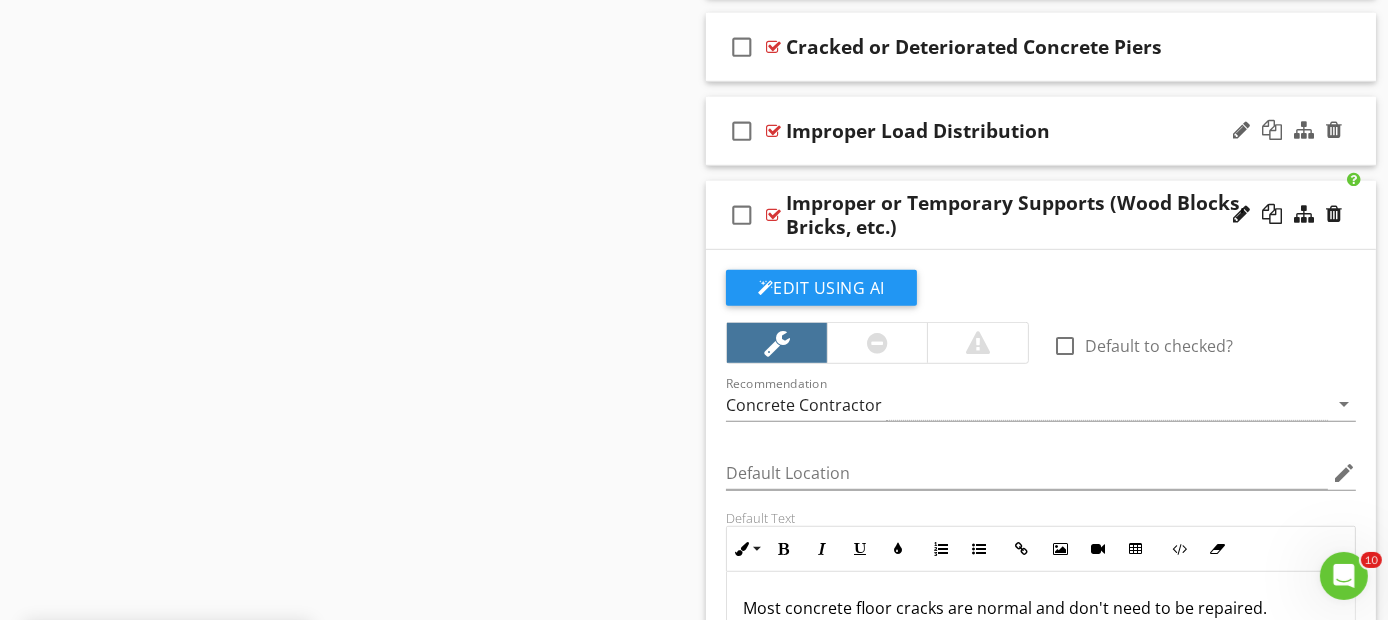 click at bounding box center [977, 343] 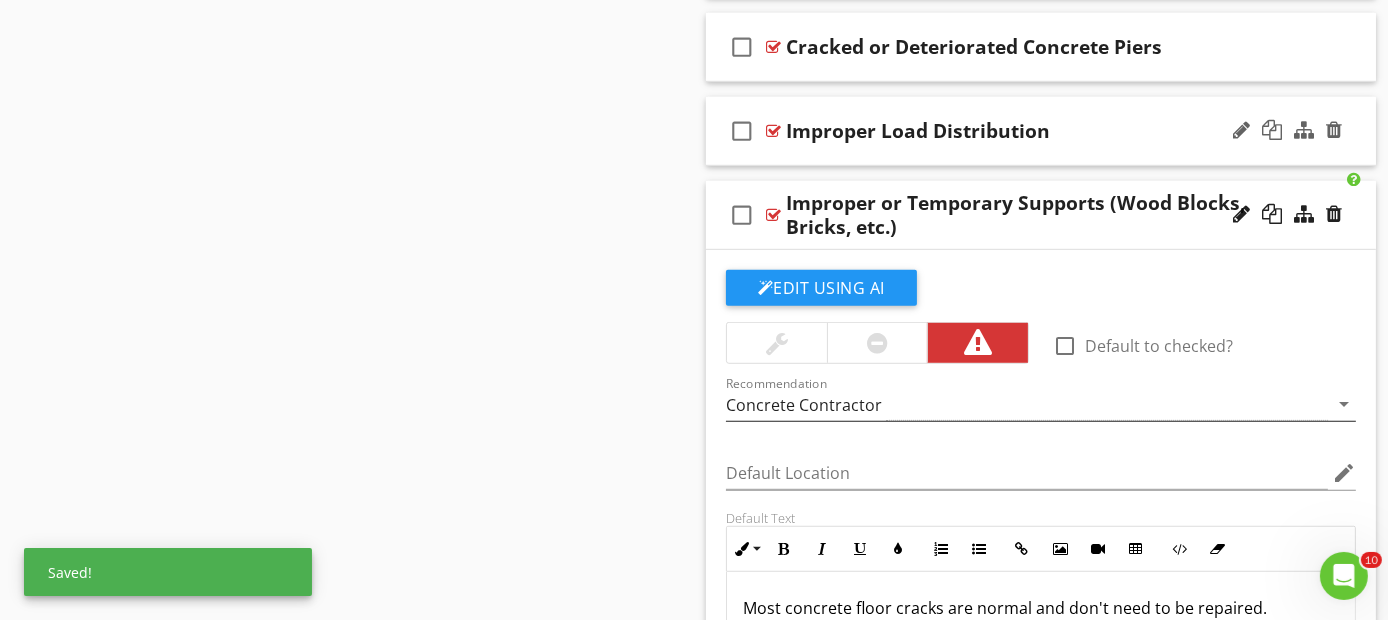 click on "Concrete Contractor" at bounding box center [804, 405] 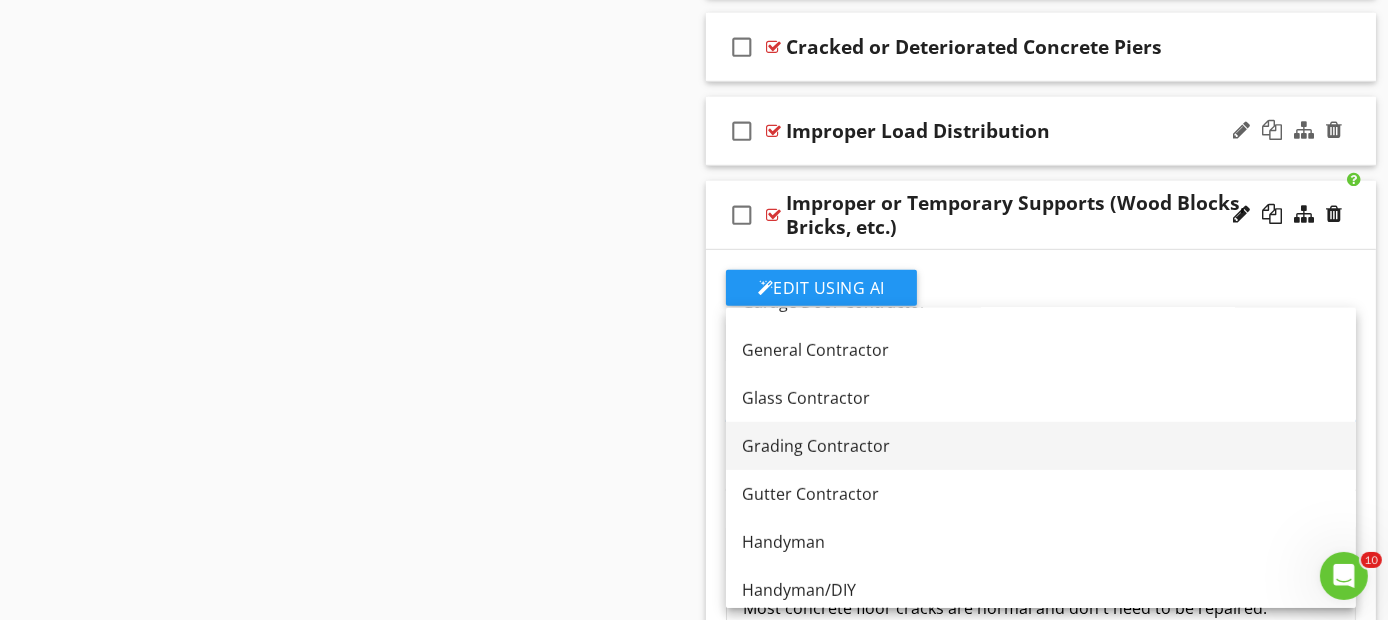scroll, scrollTop: 1215, scrollLeft: 0, axis: vertical 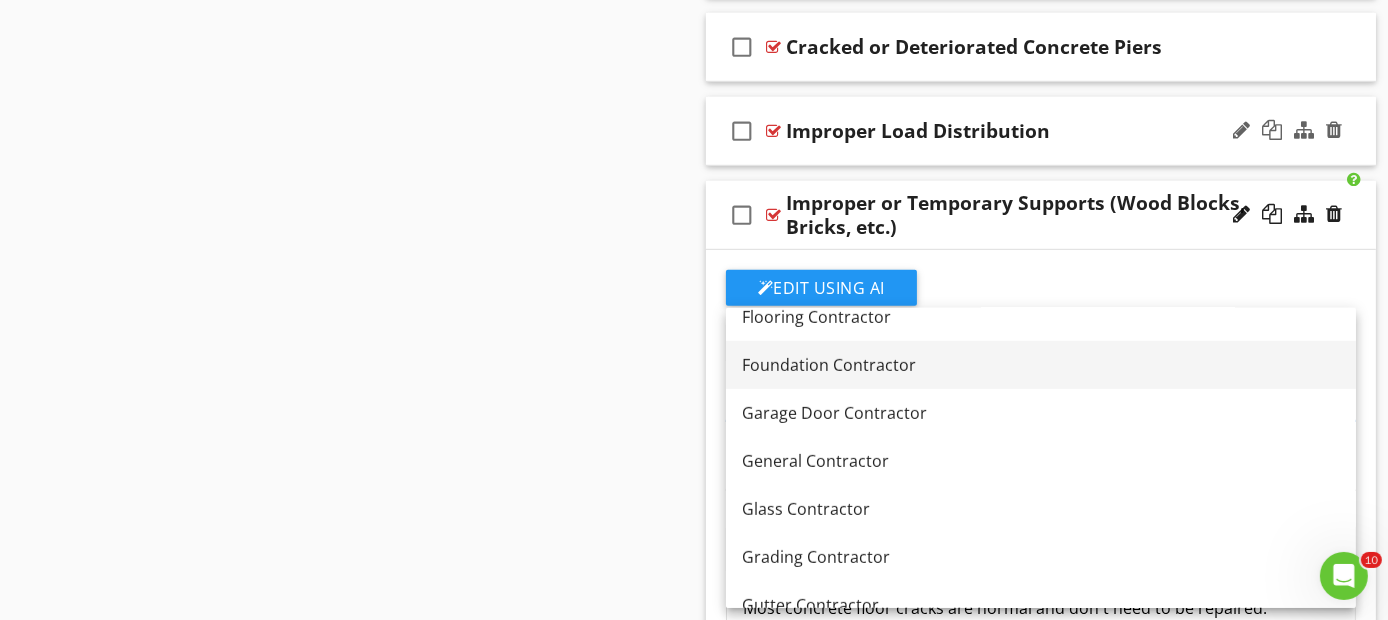 click on "Foundation Contractor" at bounding box center (1041, 365) 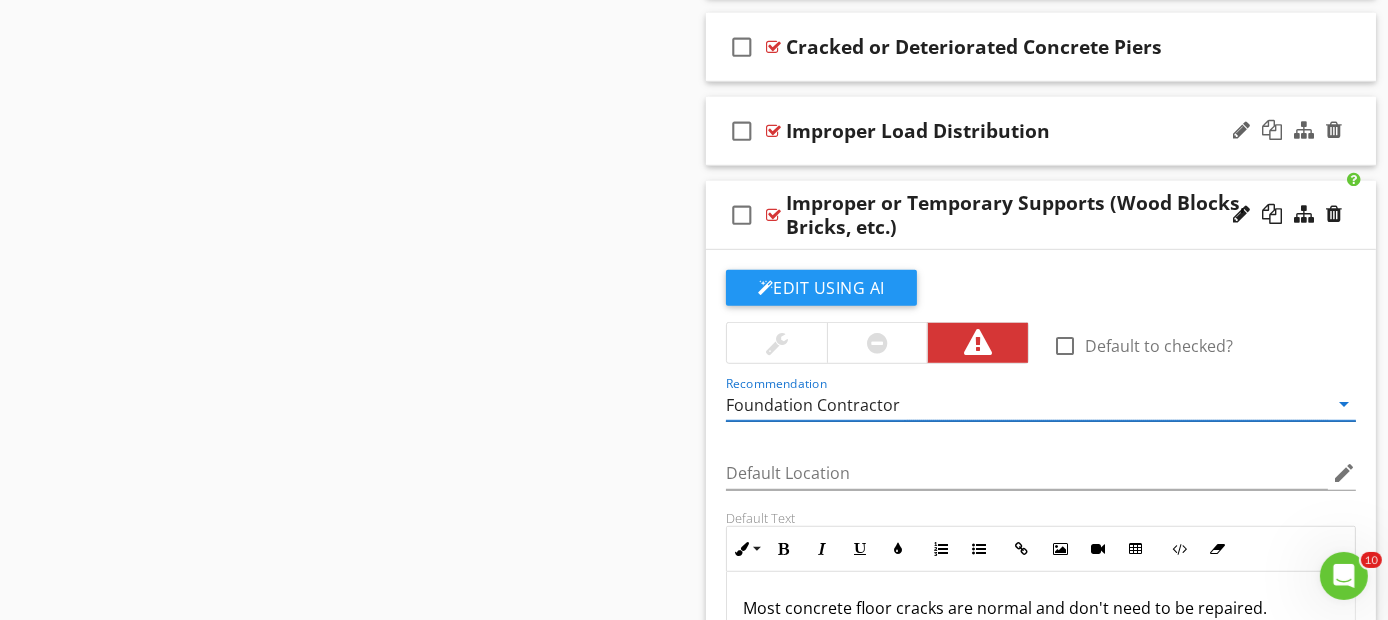 scroll, scrollTop: 1777, scrollLeft: 0, axis: vertical 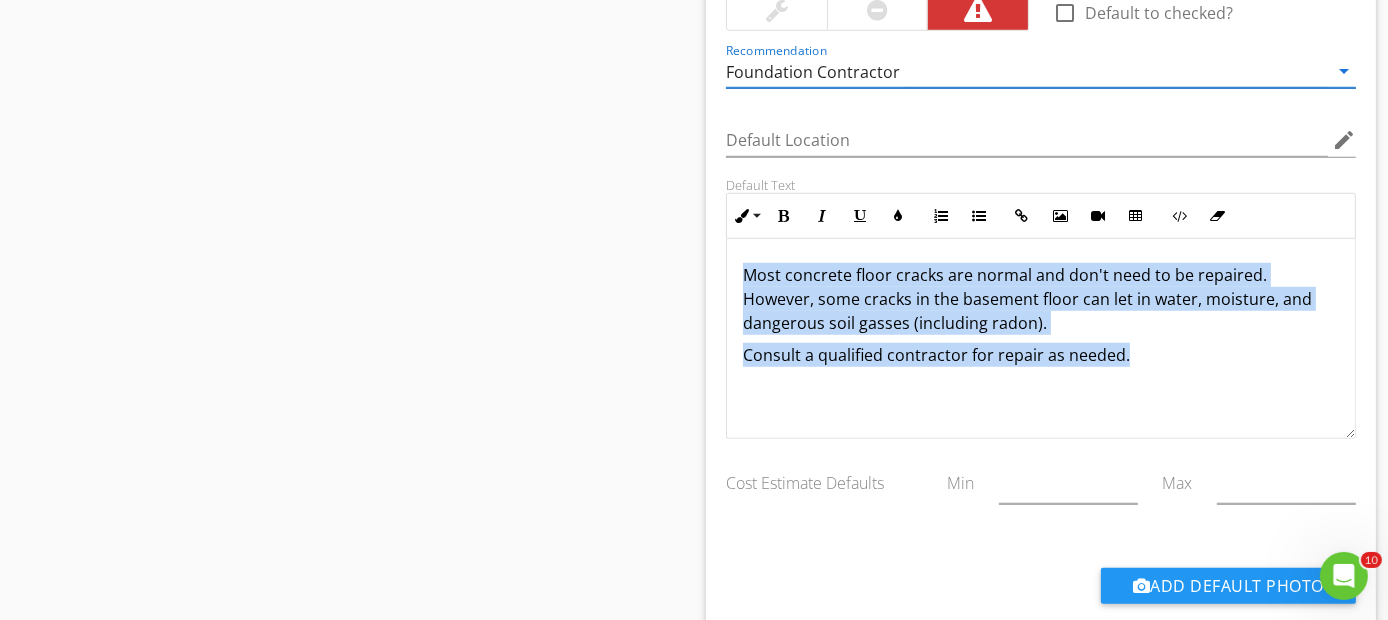 drag, startPoint x: 1171, startPoint y: 359, endPoint x: 815, endPoint y: 312, distance: 359.0891 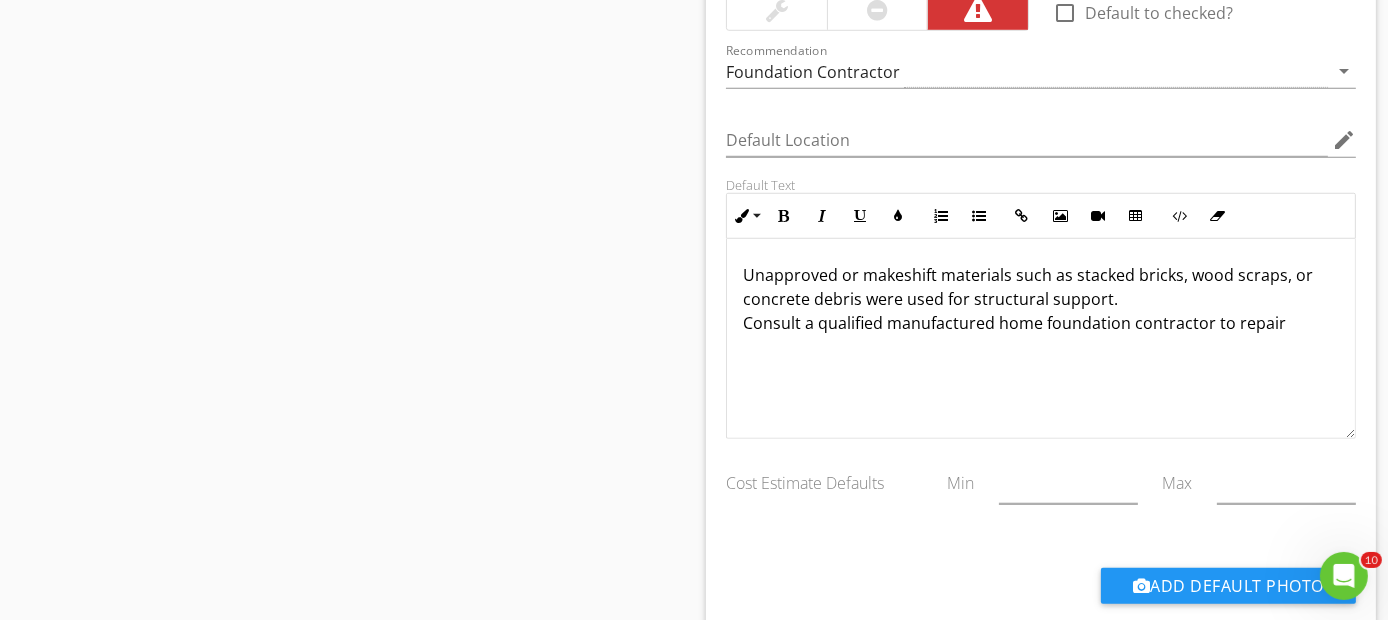 click on "Unapproved or makeshift materials such as stacked bricks, wood scraps, or concrete debris were used for structural support. Consult a qualified manufactured home foundation contractor to repair" at bounding box center (1041, 299) 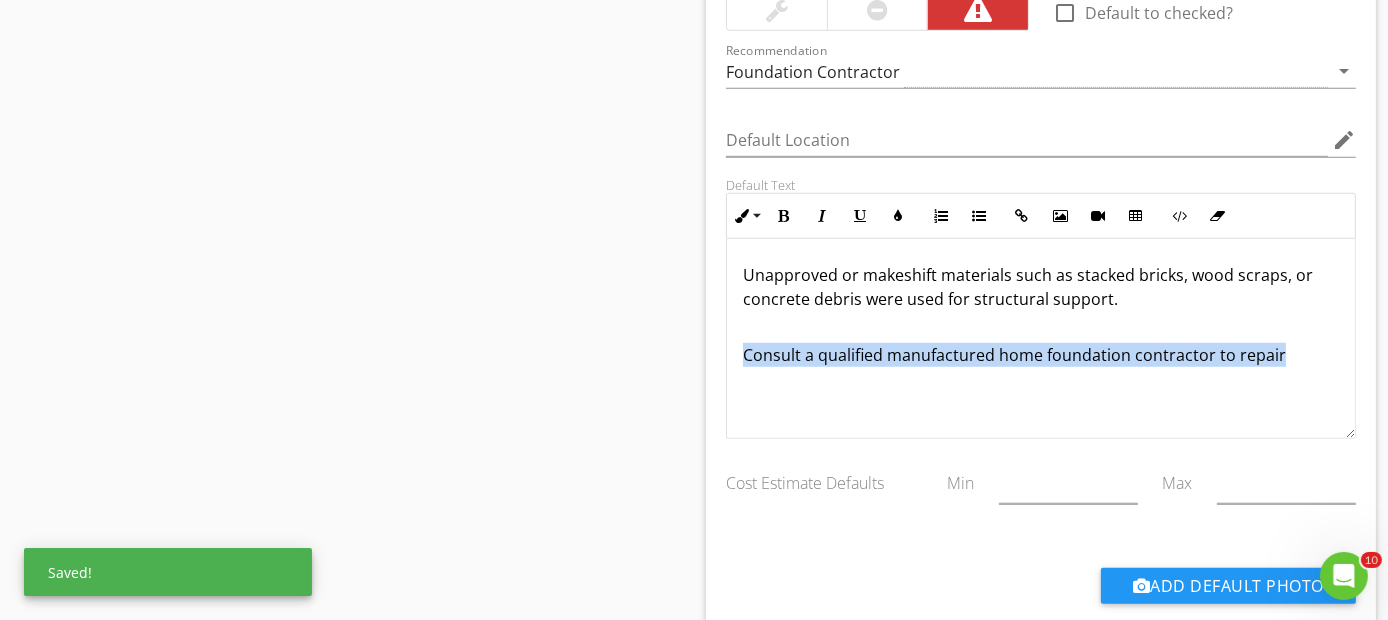 drag, startPoint x: 1288, startPoint y: 346, endPoint x: 742, endPoint y: 350, distance: 546.01465 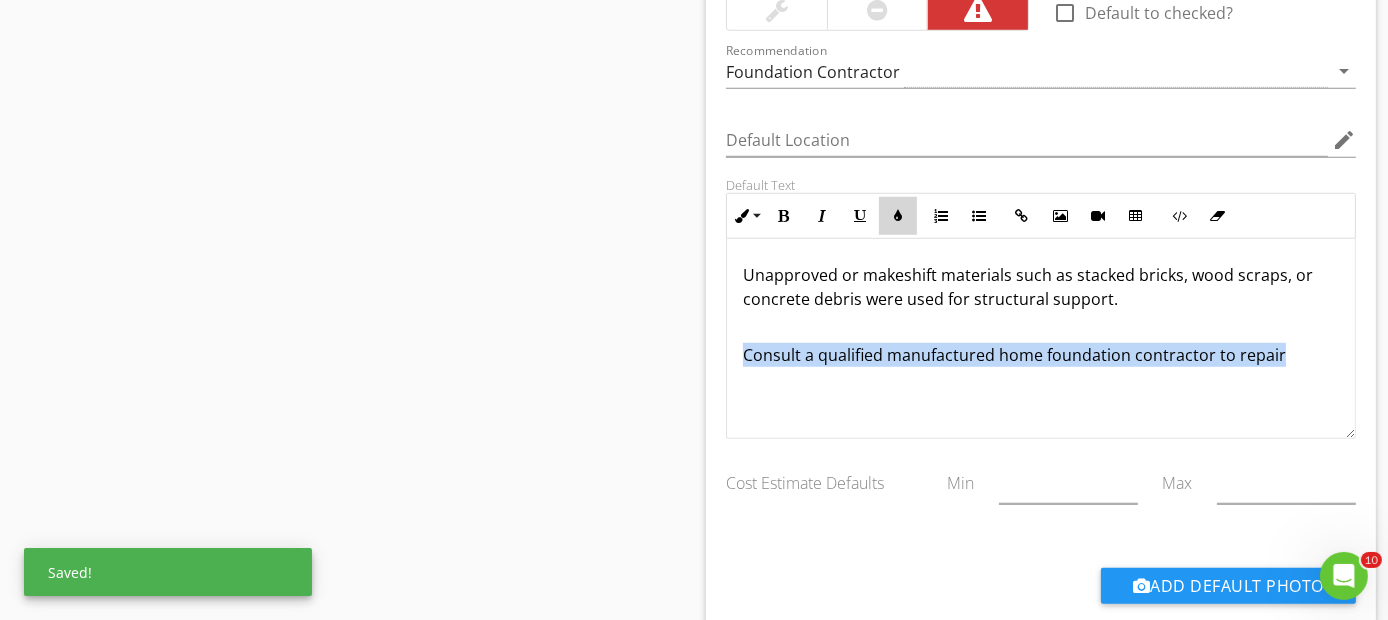 click at bounding box center (898, 216) 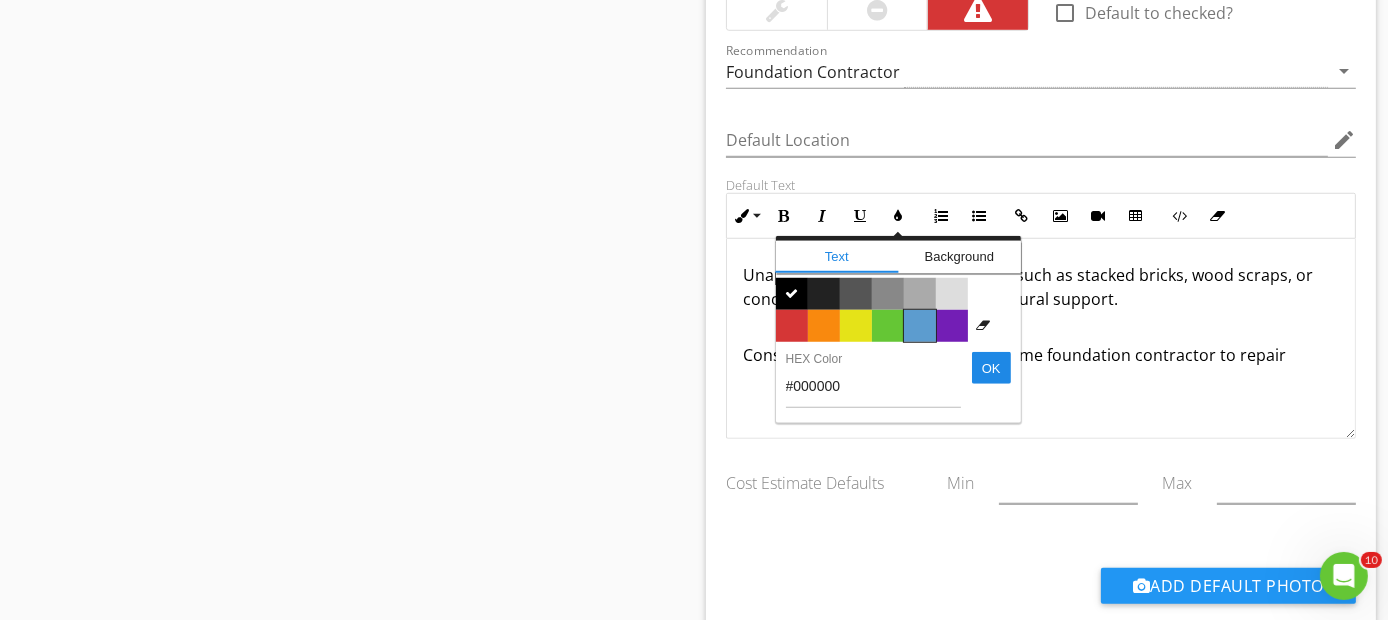 click on "Color #5c9ccf" at bounding box center [920, 326] 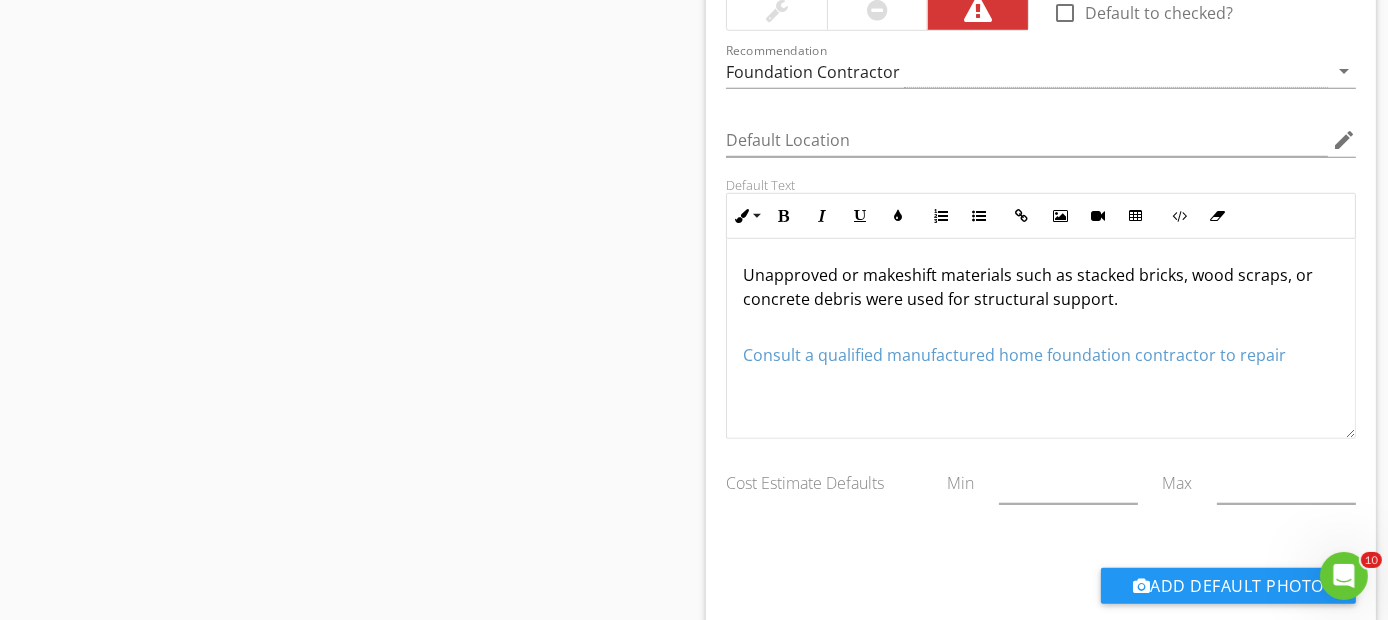 click on "Unapproved or makeshift materials such as stacked bricks, wood scraps, or concrete debris were used for structural support. Consult a qualified manufactured home foundation contractor to repair" at bounding box center (1041, 339) 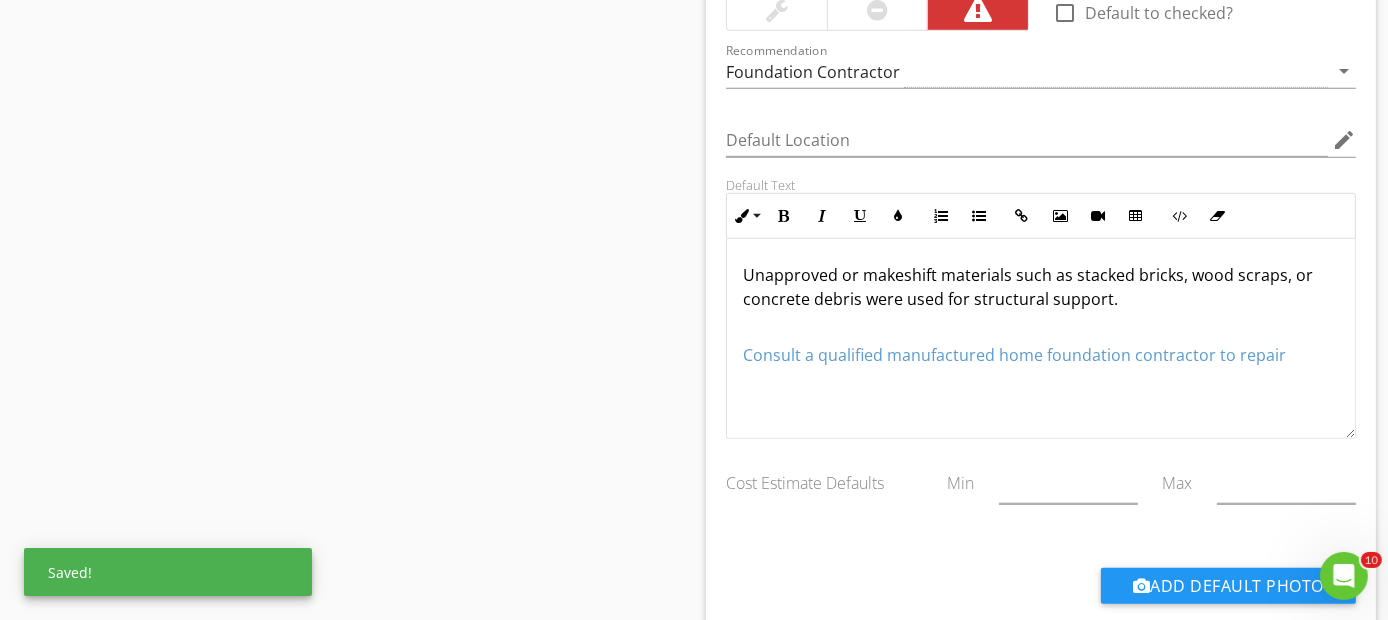 click on "Unapproved or makeshift materials such as stacked bricks, wood scraps, or concrete debris were used for structural support. Consult a qualified manufactured home foundation contractor to repair" at bounding box center [1041, 339] 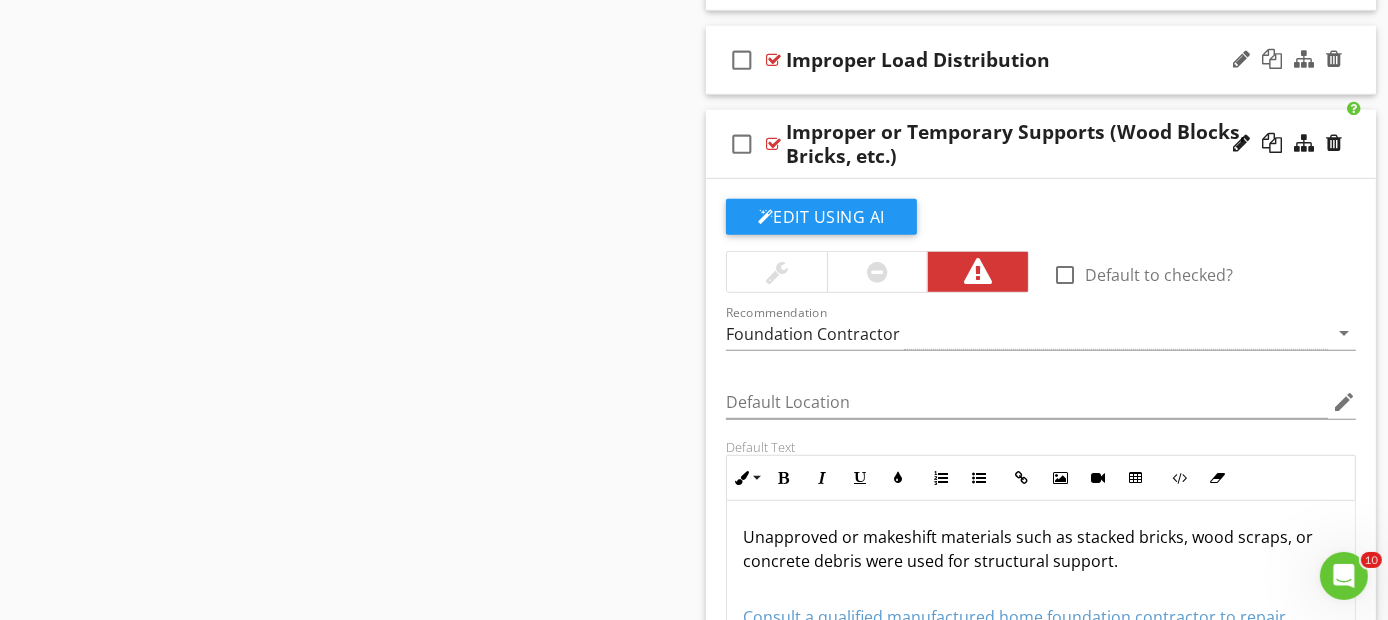 scroll, scrollTop: 1444, scrollLeft: 0, axis: vertical 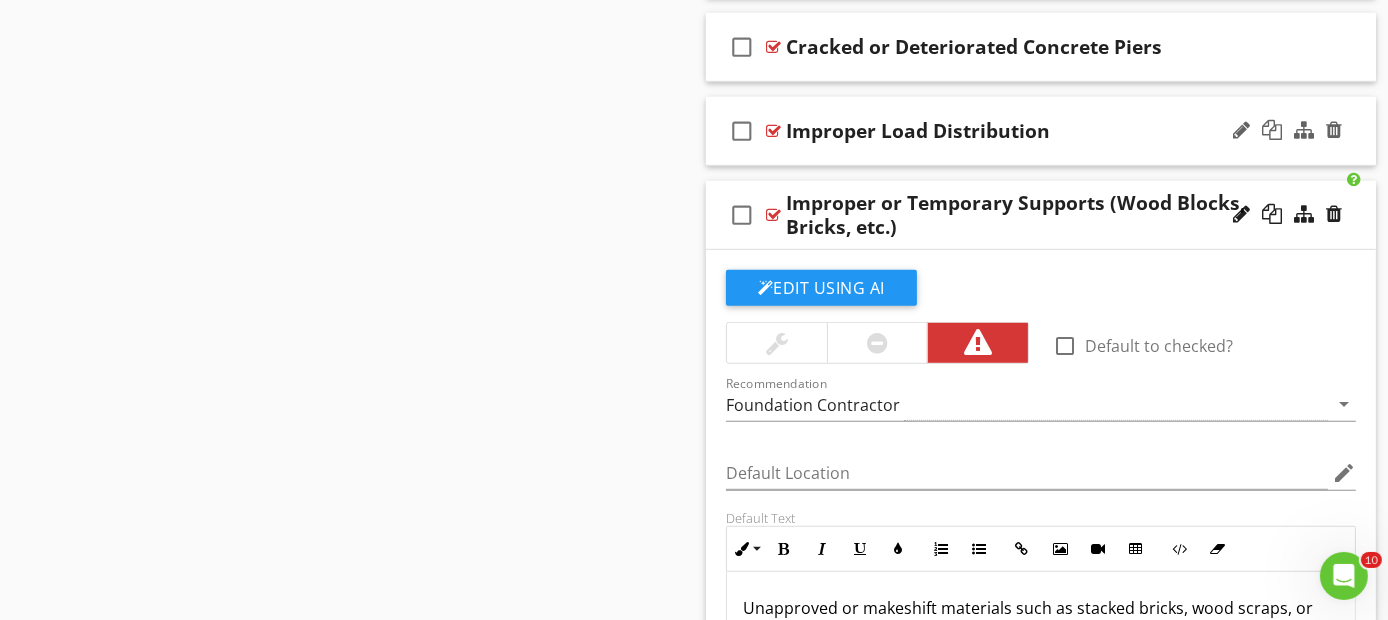 click on "check_box_outline_blank
Improper or Temporary Supports (Wood Blocks, Bricks, etc.)" at bounding box center [1041, 215] 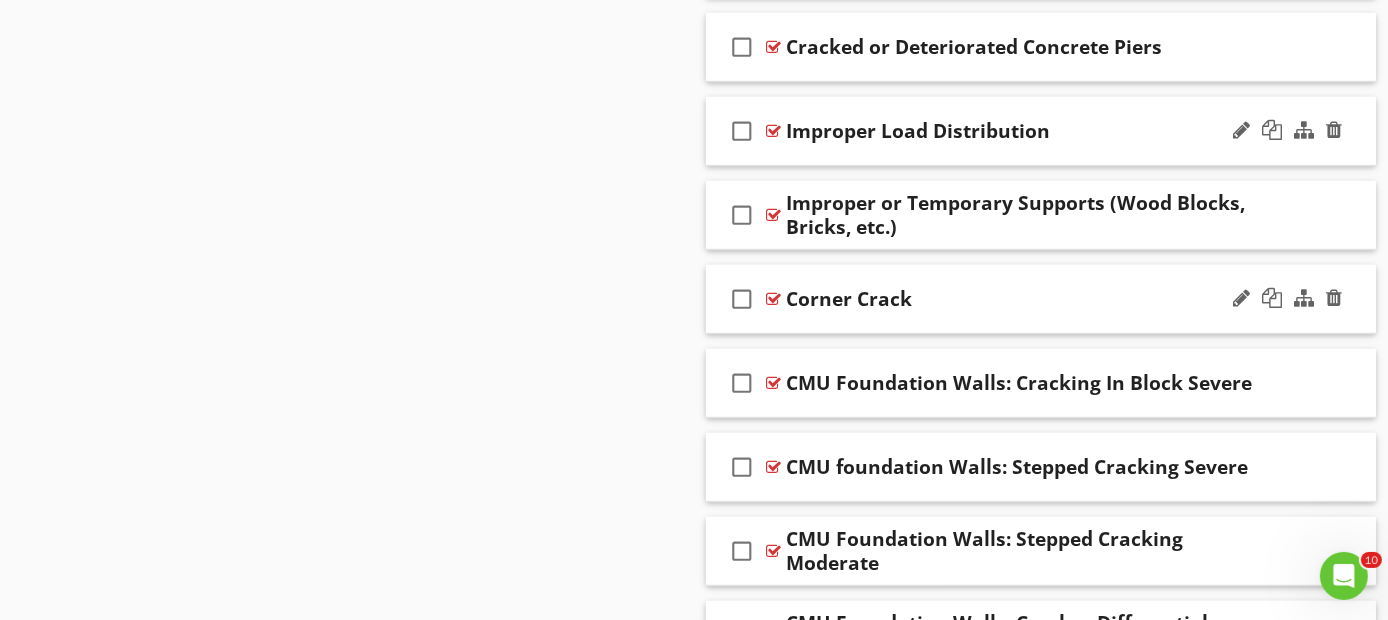 click at bounding box center [1287, 299] 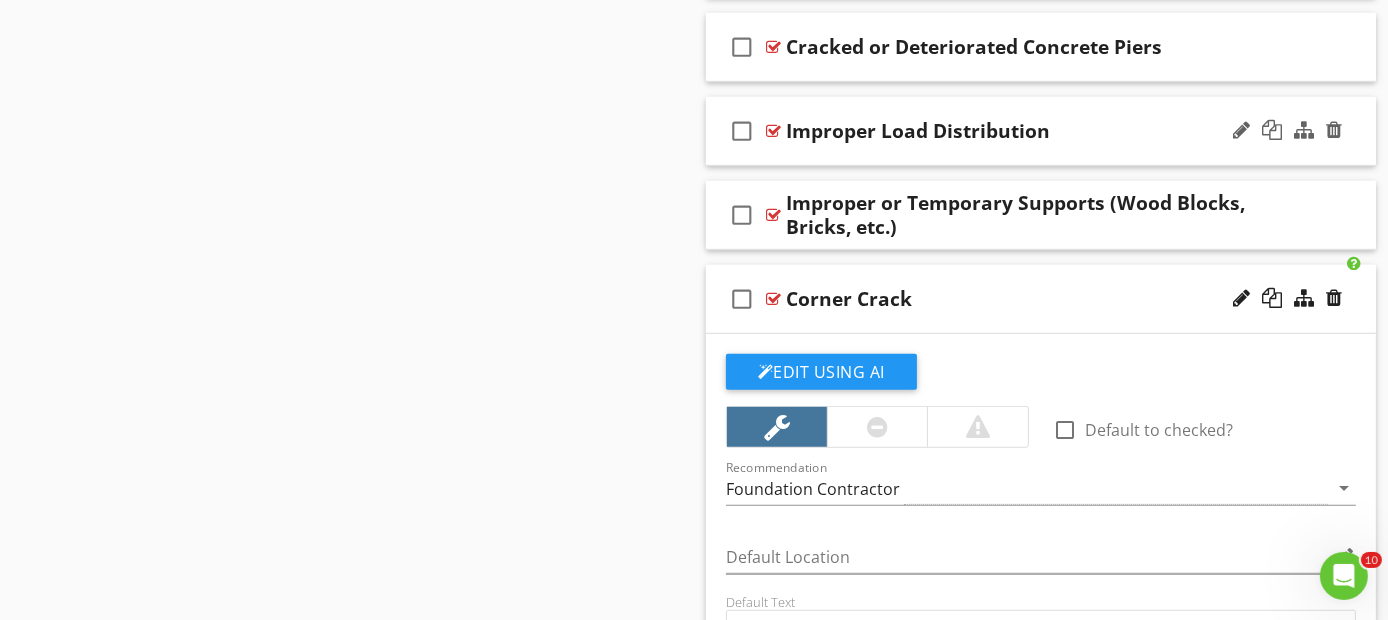 click at bounding box center [1287, 299] 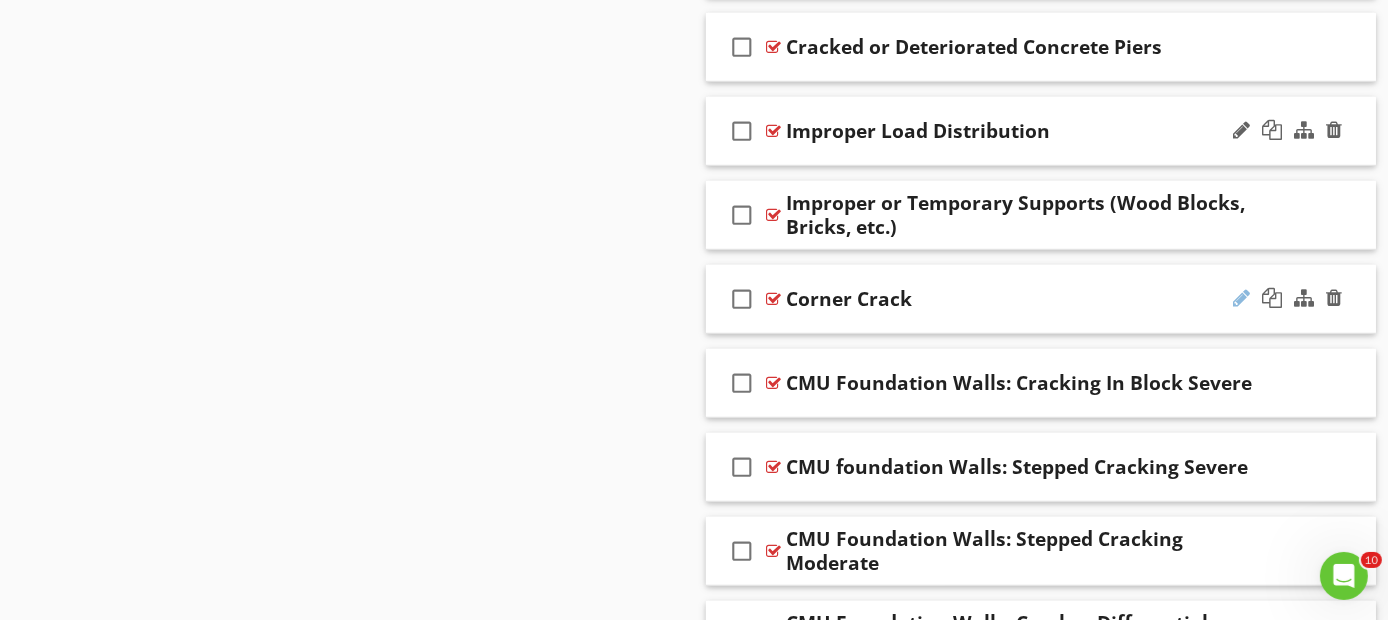 click at bounding box center [1241, 298] 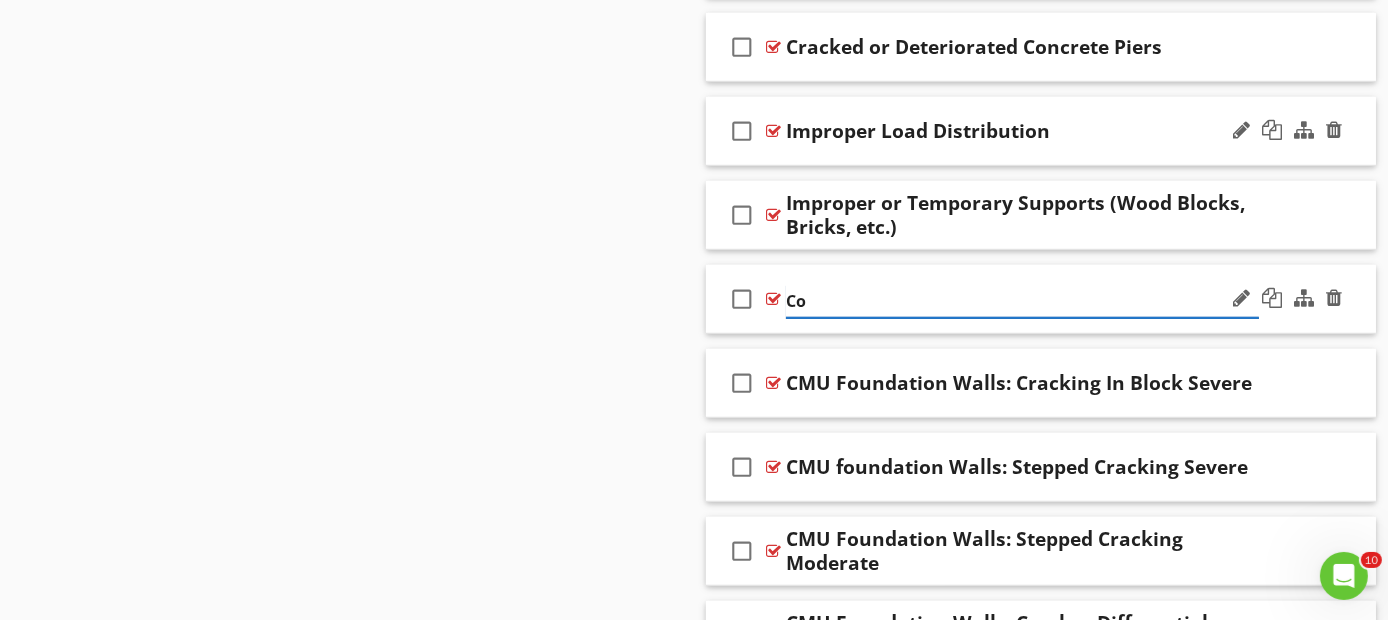 type on "C" 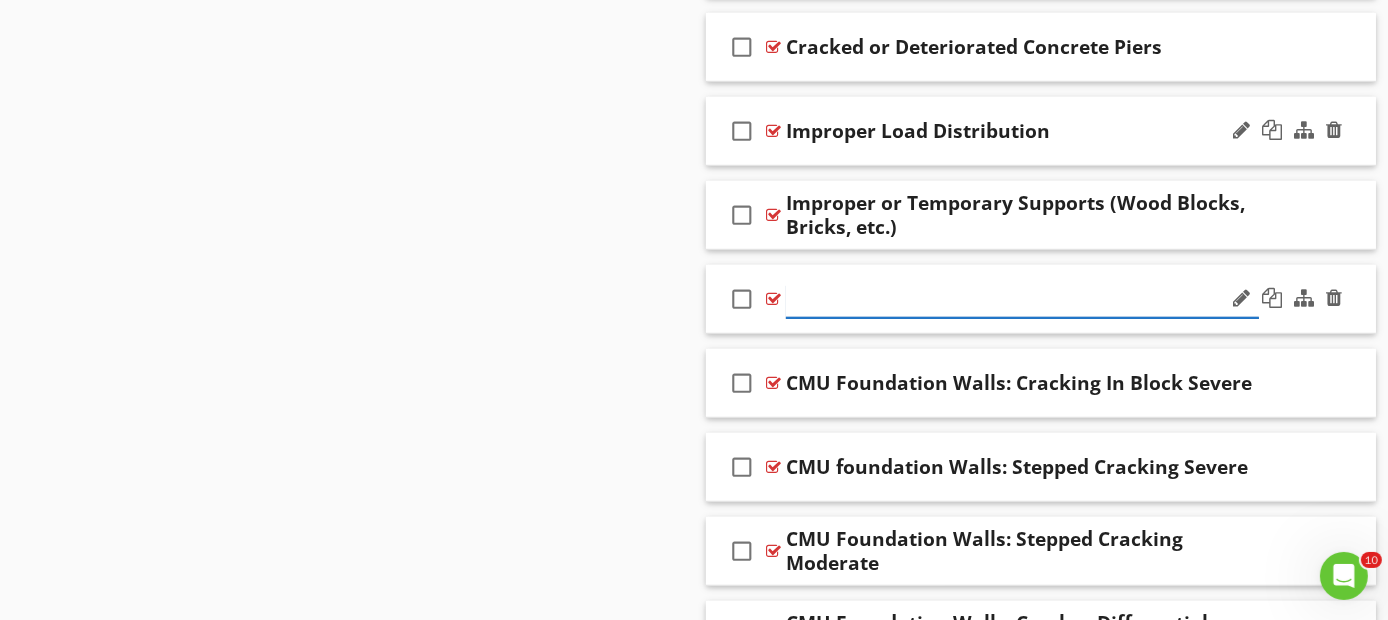 paste on "Missing or Inadequate Crawlspace Access" 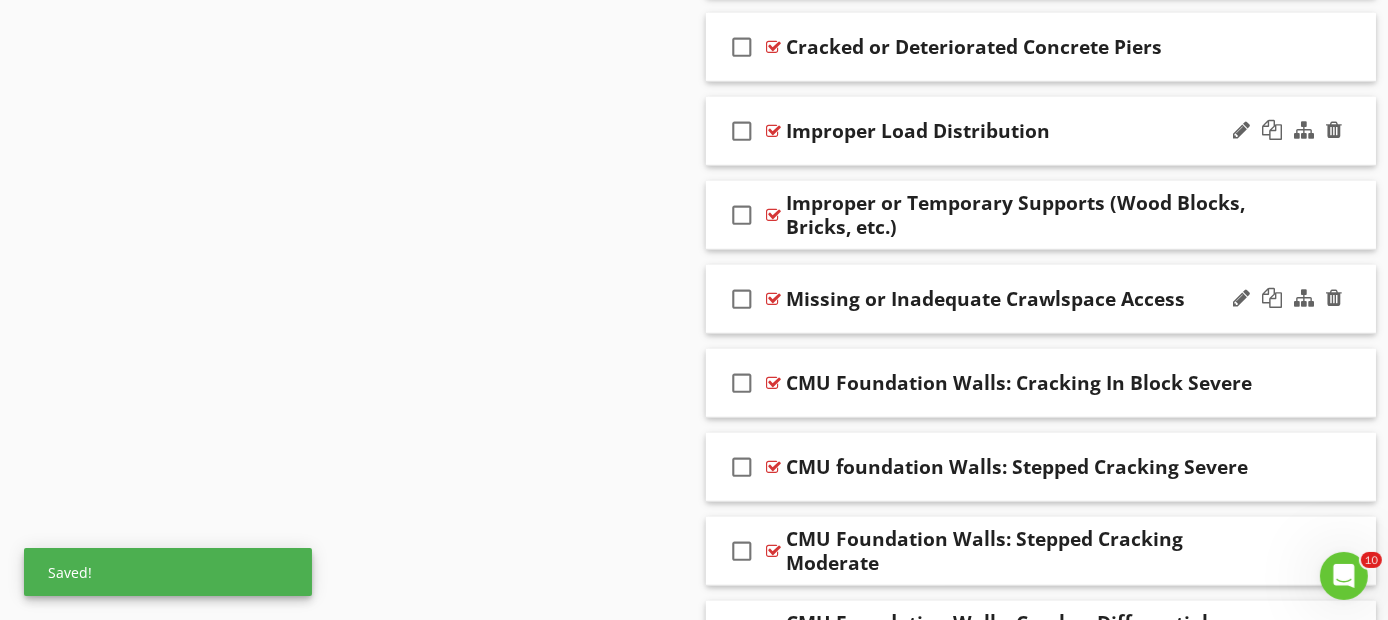 click on "check_box_outline_blank
Missing or Inadequate Crawlspace Access" at bounding box center [1041, 299] 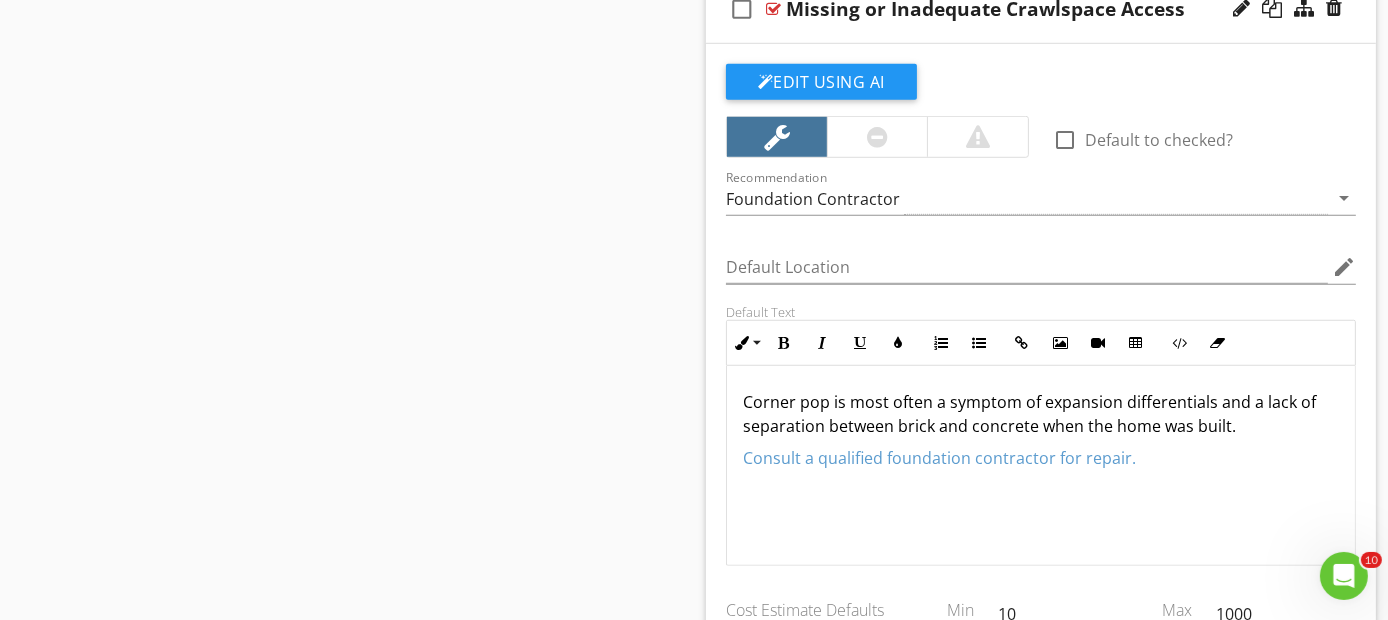 scroll, scrollTop: 1777, scrollLeft: 0, axis: vertical 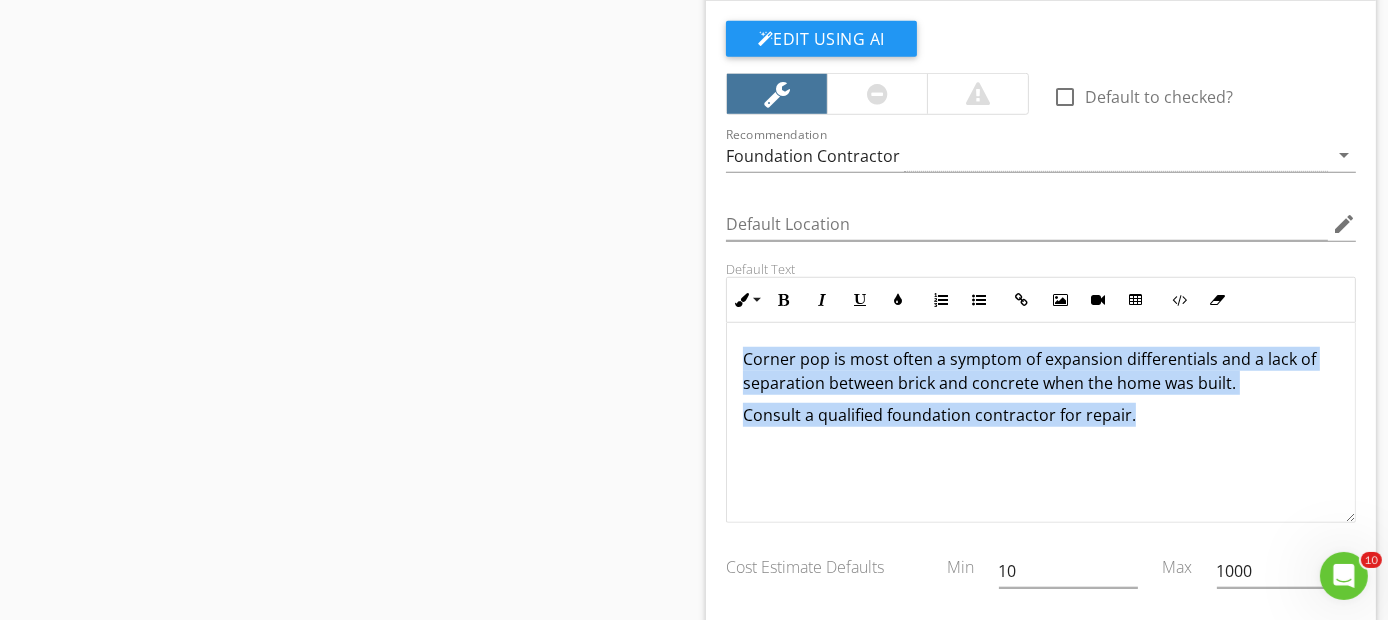 drag, startPoint x: 1169, startPoint y: 412, endPoint x: 707, endPoint y: 361, distance: 464.8064 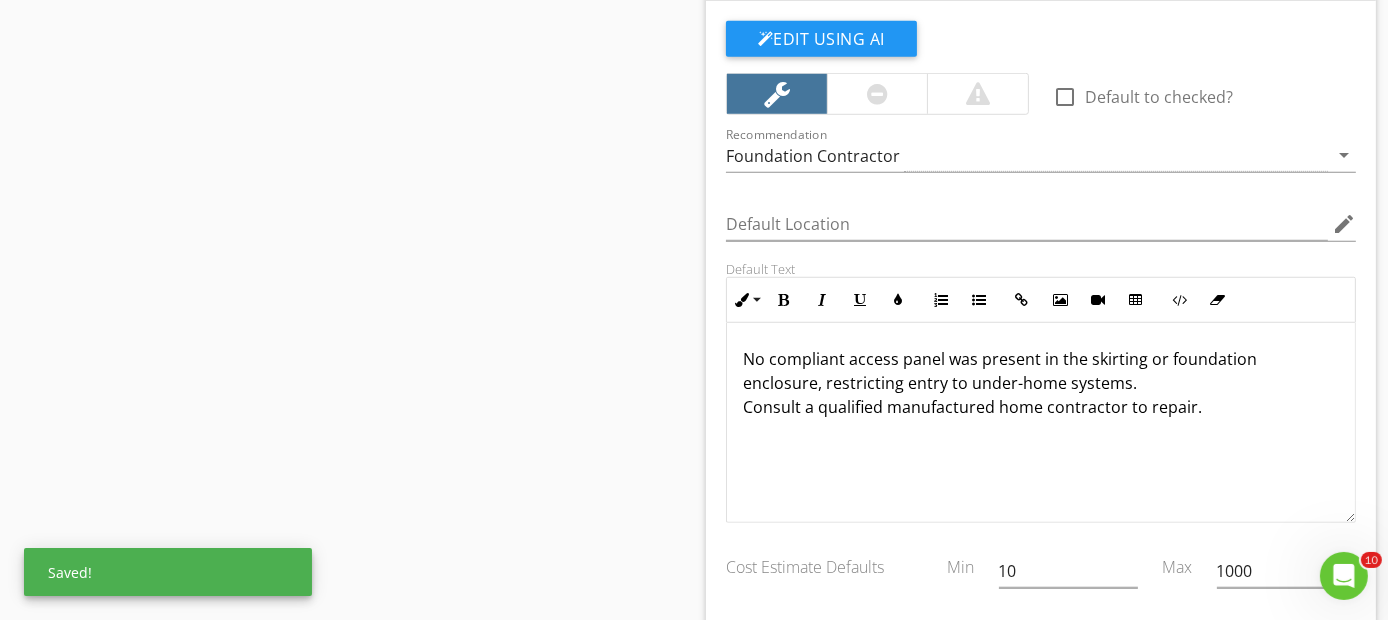 click on "No compliant access panel was present in the skirting or foundation enclosure, restricting entry to under-home systems. Consult a qualified manufactured home contractor to repair." at bounding box center [1041, 383] 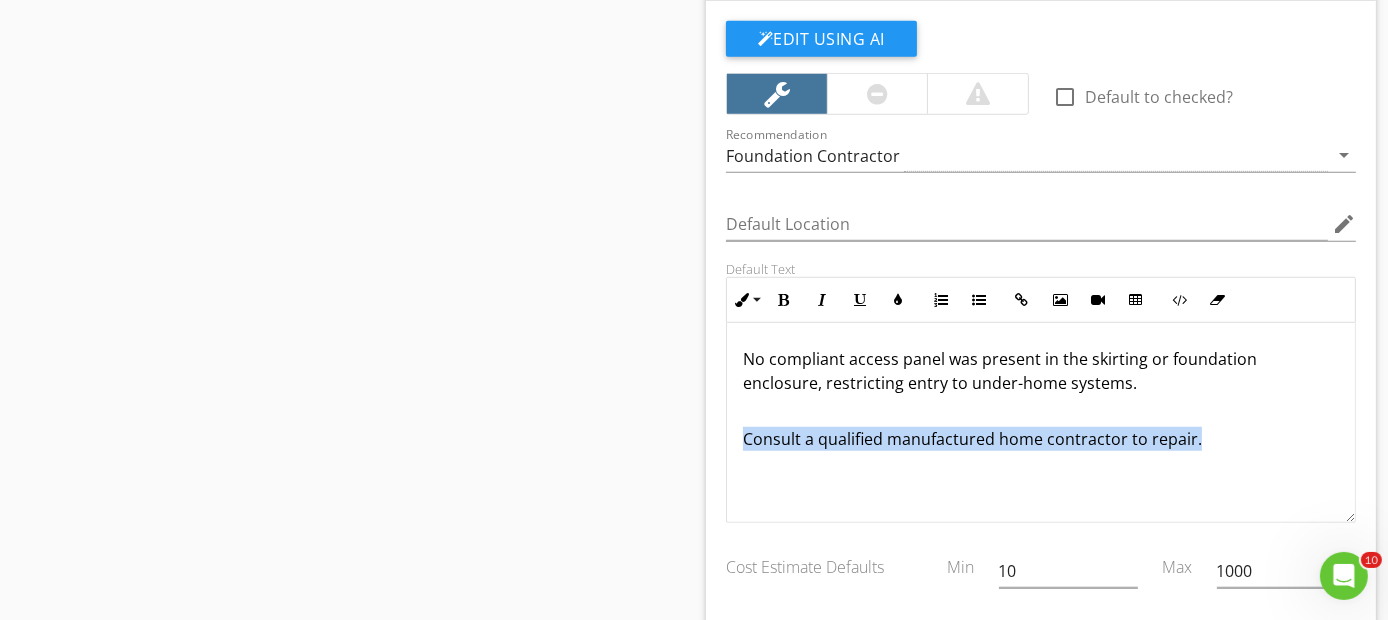 drag, startPoint x: 1152, startPoint y: 420, endPoint x: 735, endPoint y: 446, distance: 417.80975 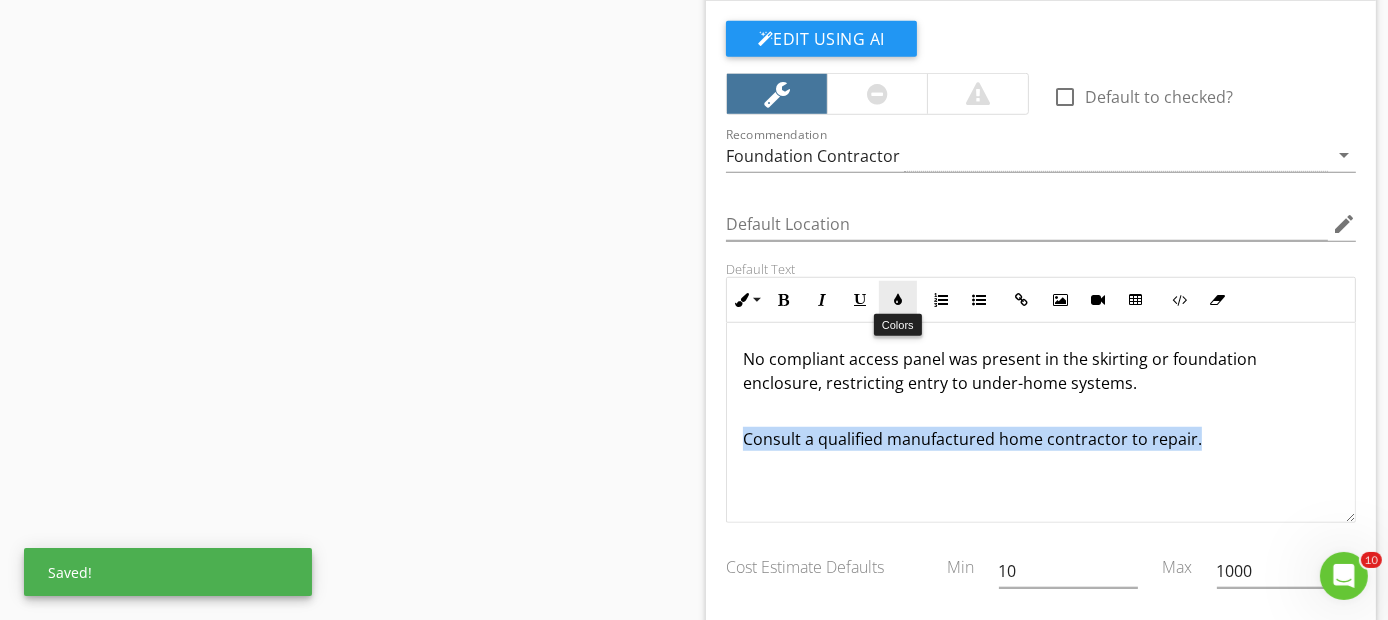 click at bounding box center (898, 300) 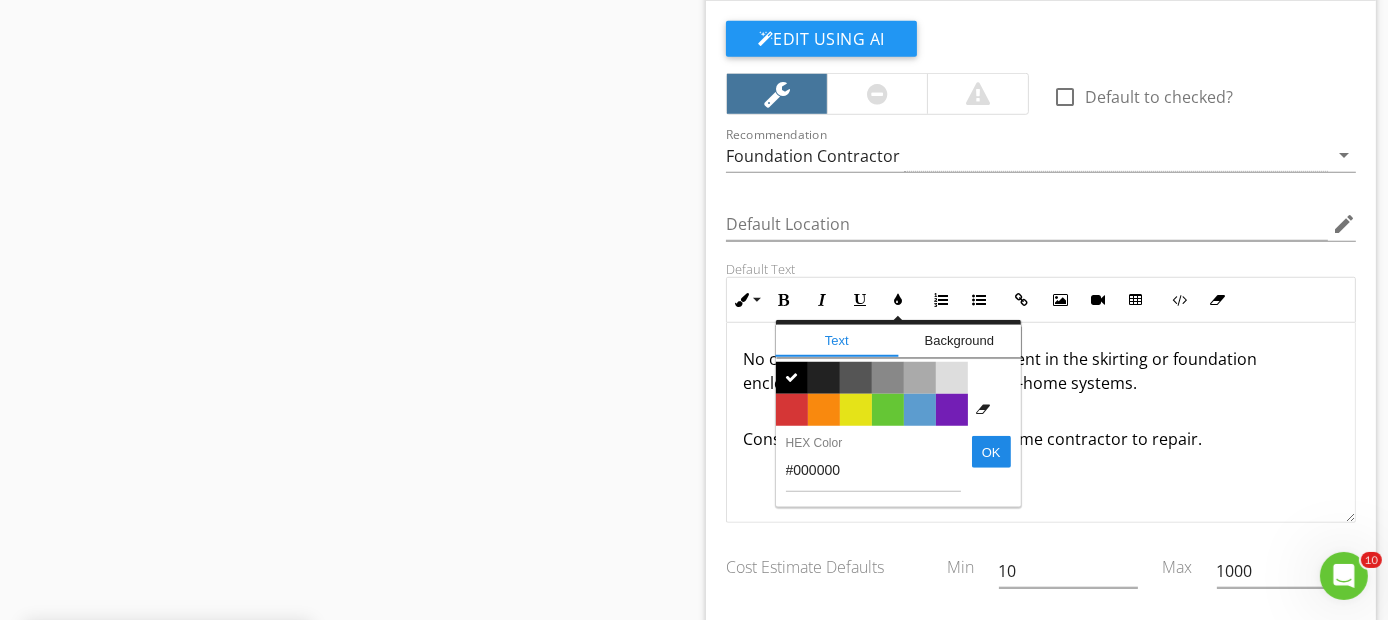 click on "No compliant access panel was present in the skirting or foundation enclosure, restricting entry to under-home systems." at bounding box center (1041, 371) 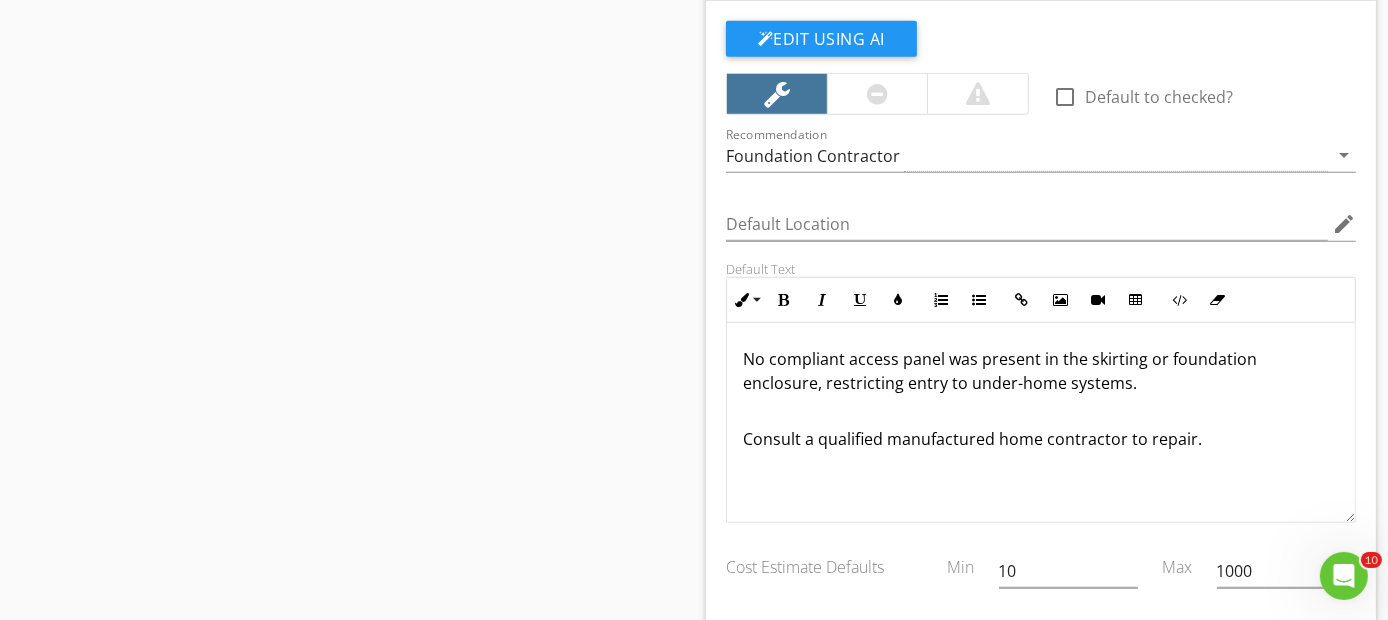 click on "No compliant access panel was present in the skirting or foundation enclosure, restricting entry to under-home systems." at bounding box center [1041, 371] 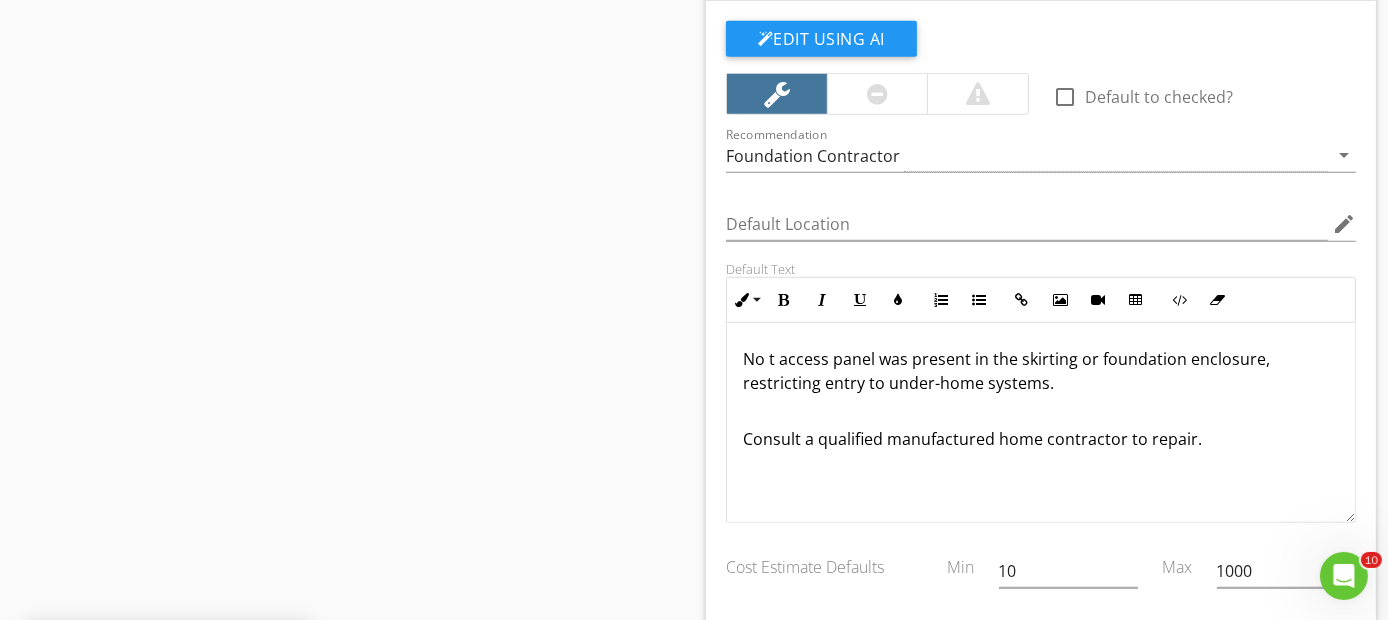 type 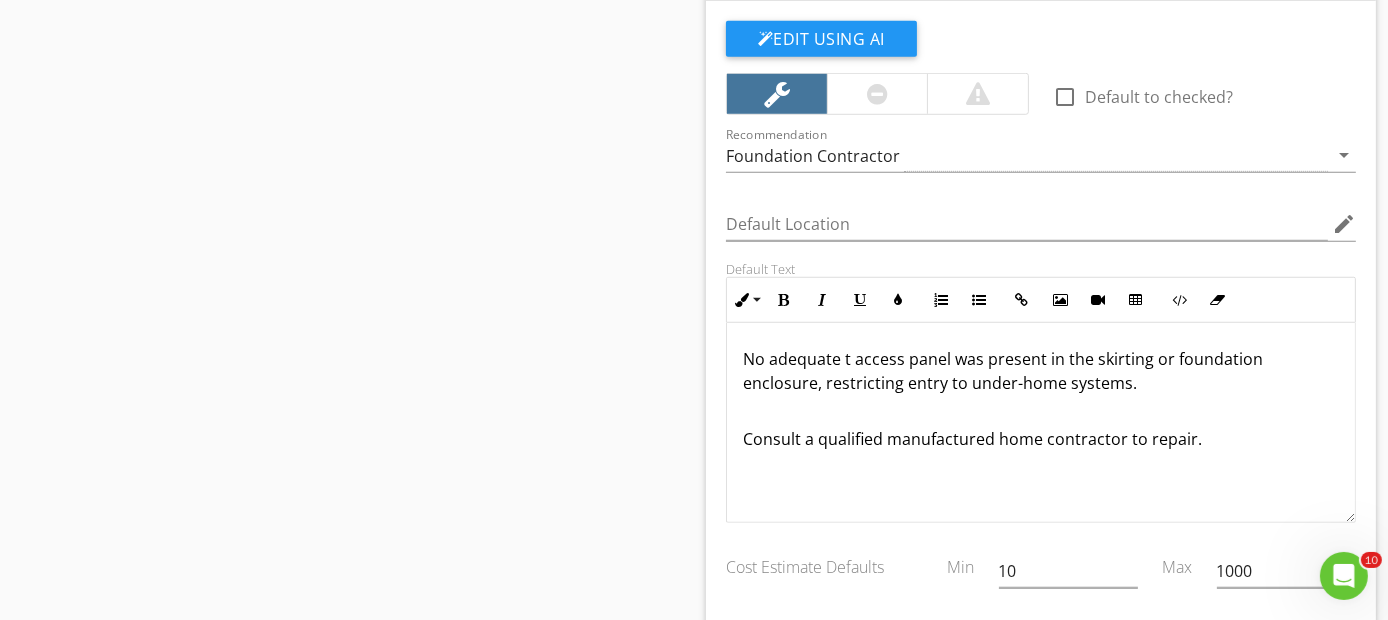 click on "No adequate t access panel was present in the skirting or foundation enclosure, restricting entry to under-home systems." at bounding box center [1041, 371] 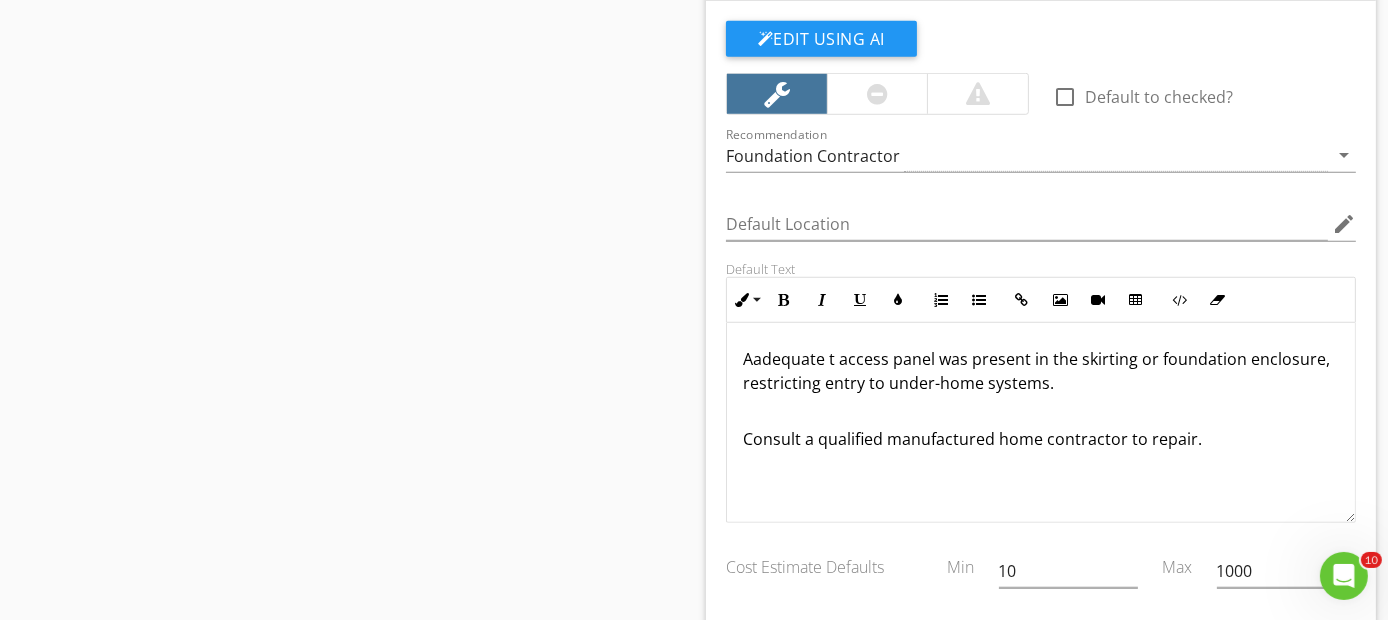 click on "Aadequate t access panel was present in the skirting or foundation enclosure, restricting entry to under-home systems." at bounding box center (1041, 371) 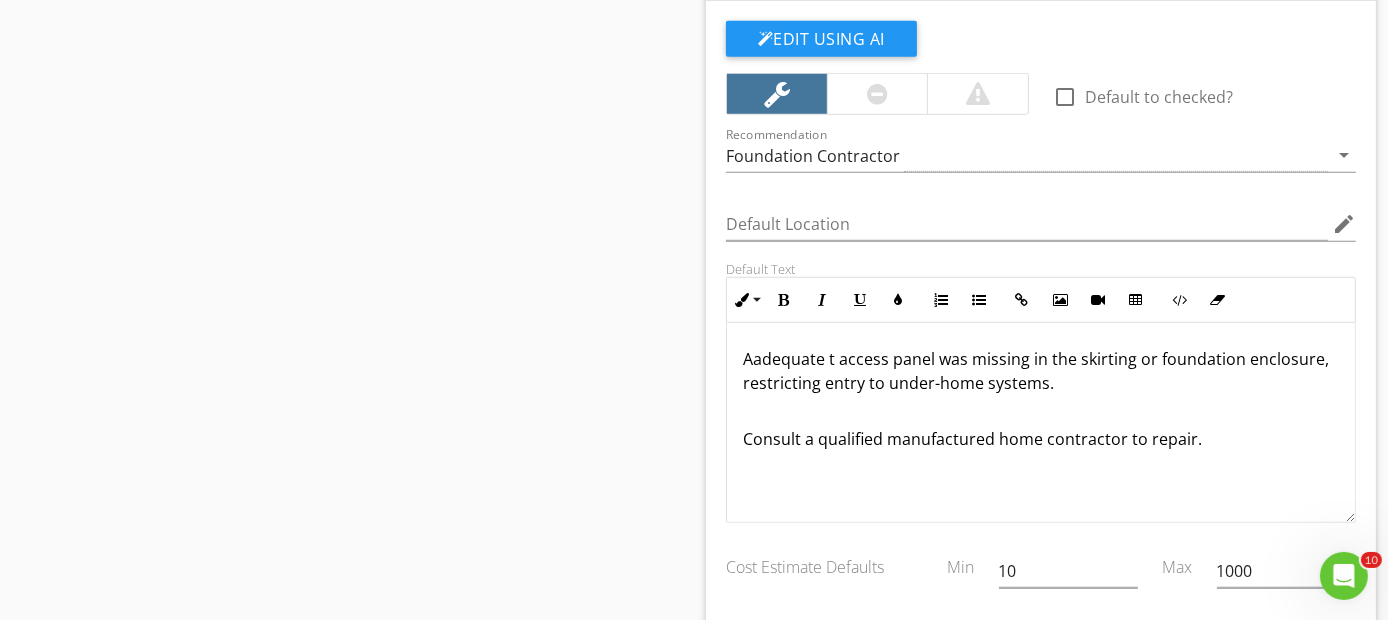 click on "Aadequate t access panel was missing in the skirting or foundation enclosure, restricting entry to under-home systems." at bounding box center (1041, 371) 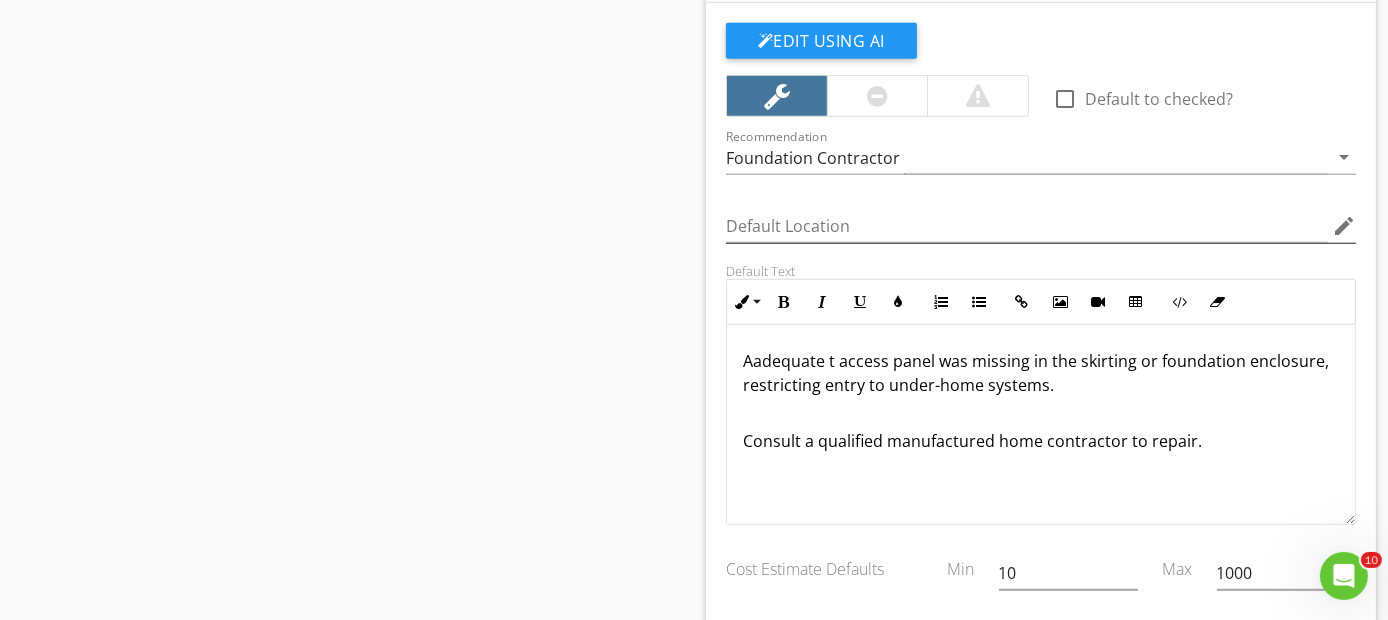 scroll, scrollTop: 1777, scrollLeft: 0, axis: vertical 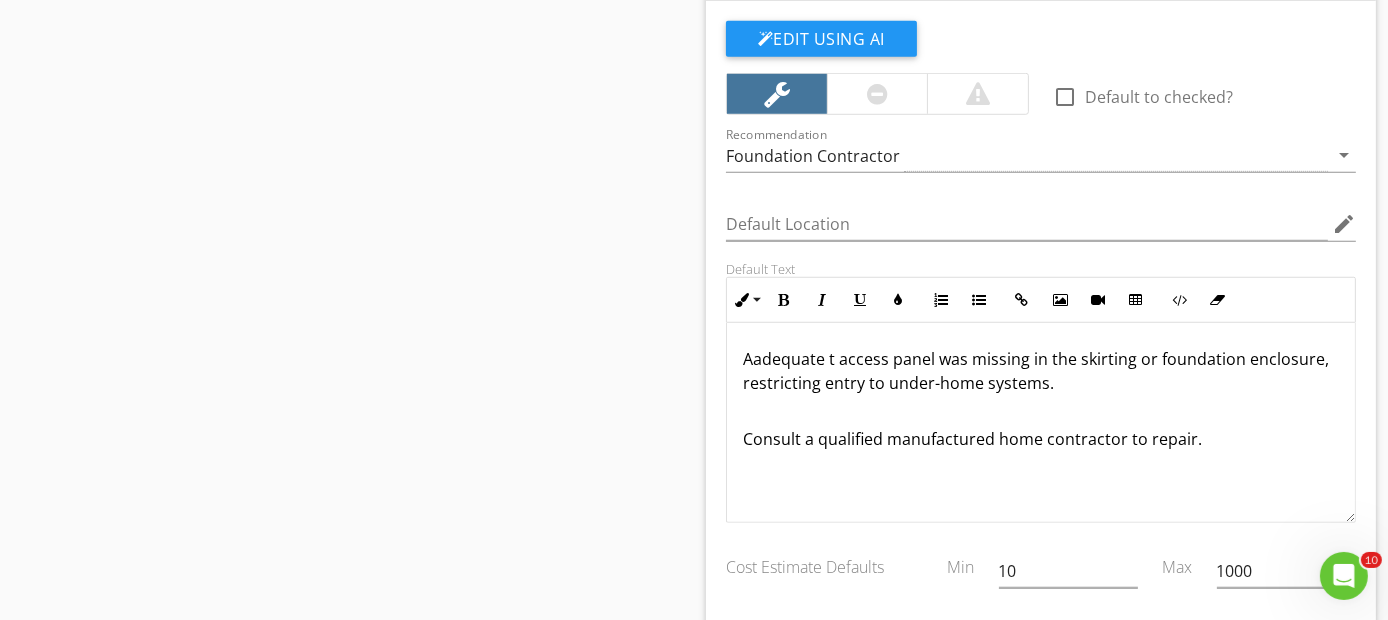 click on "Aadequate t access panel was missing in the skirting or foundation enclosure, restricting entry to under-home systems." at bounding box center [1041, 371] 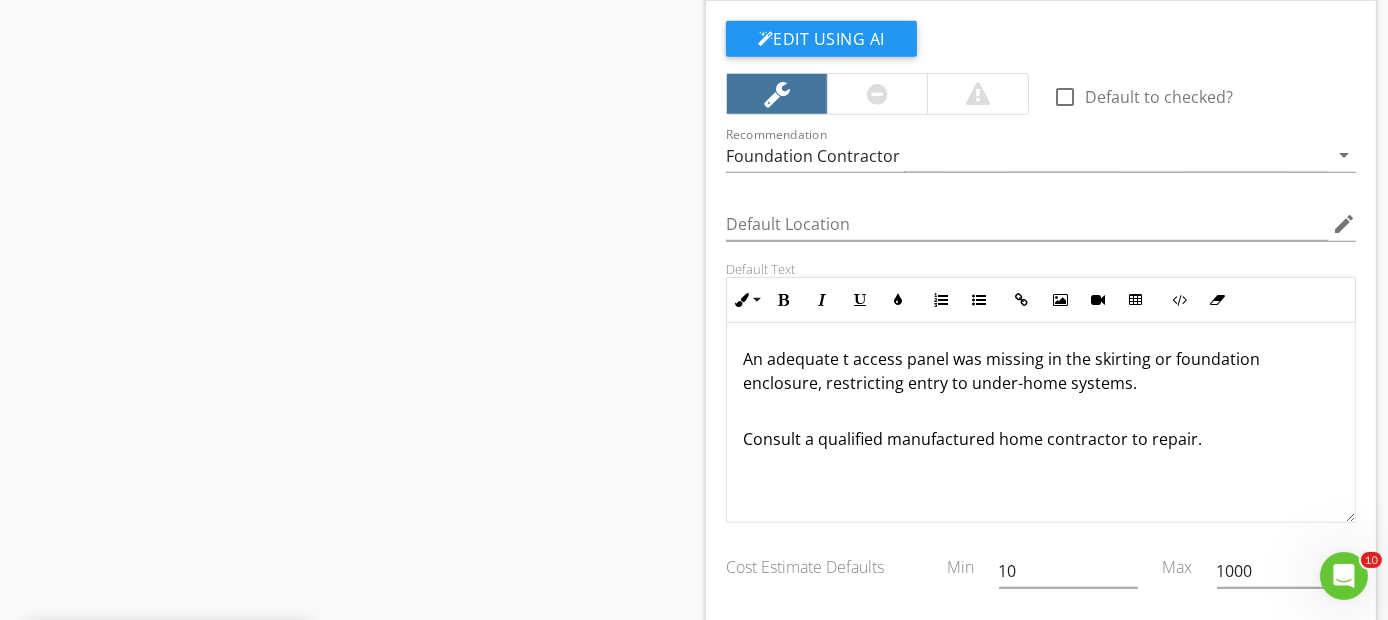 click on "Consult a qualified manufactured home contractor to repair." at bounding box center [1041, 427] 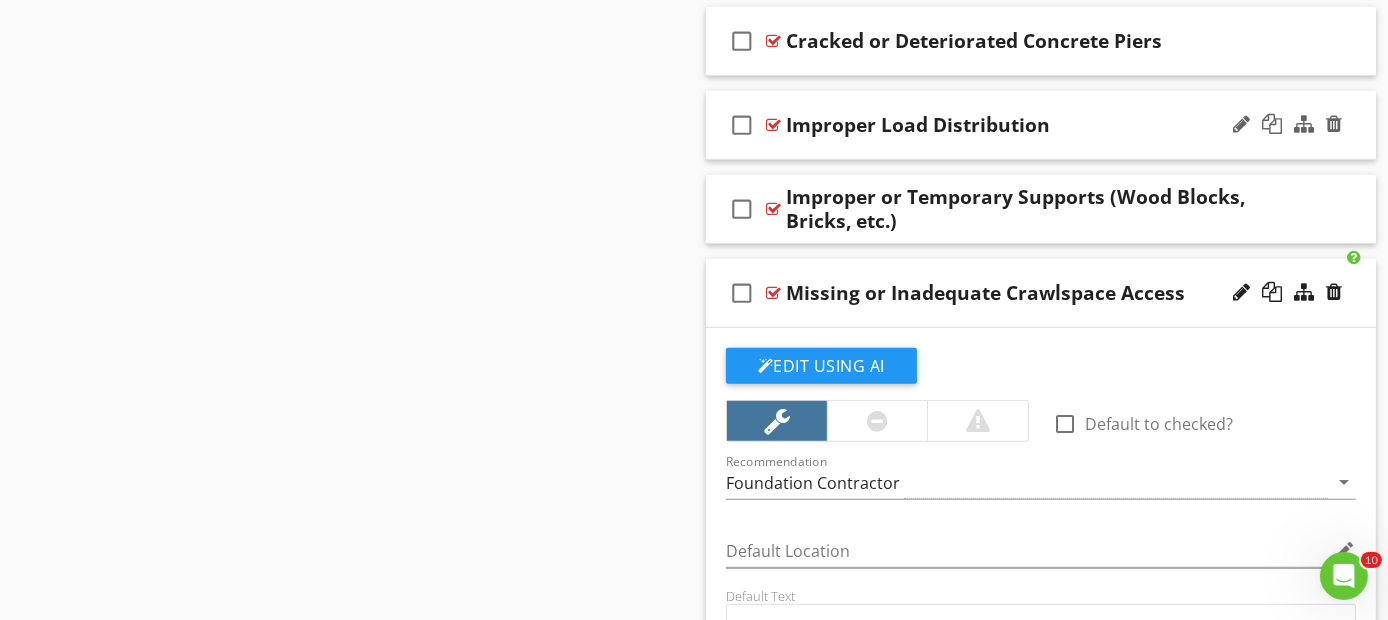 scroll, scrollTop: 1444, scrollLeft: 0, axis: vertical 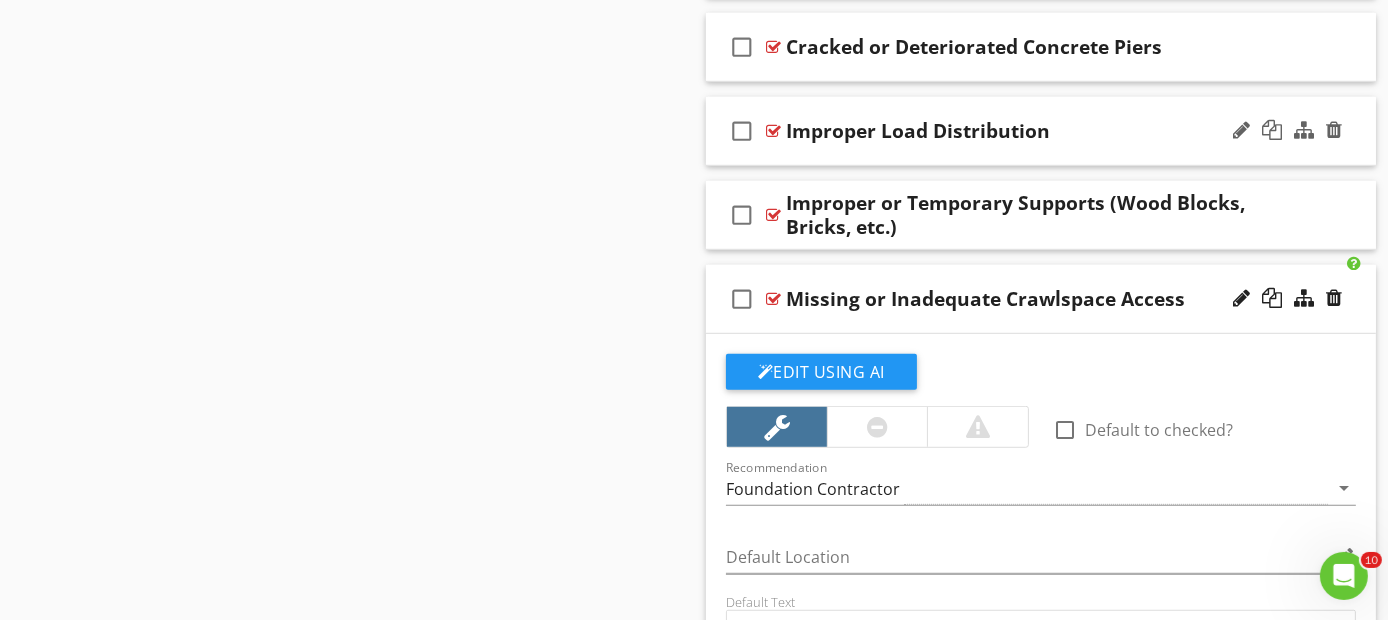 click on "check_box_outline_blank
Missing or Inadequate Crawlspace Access" at bounding box center [1041, 299] 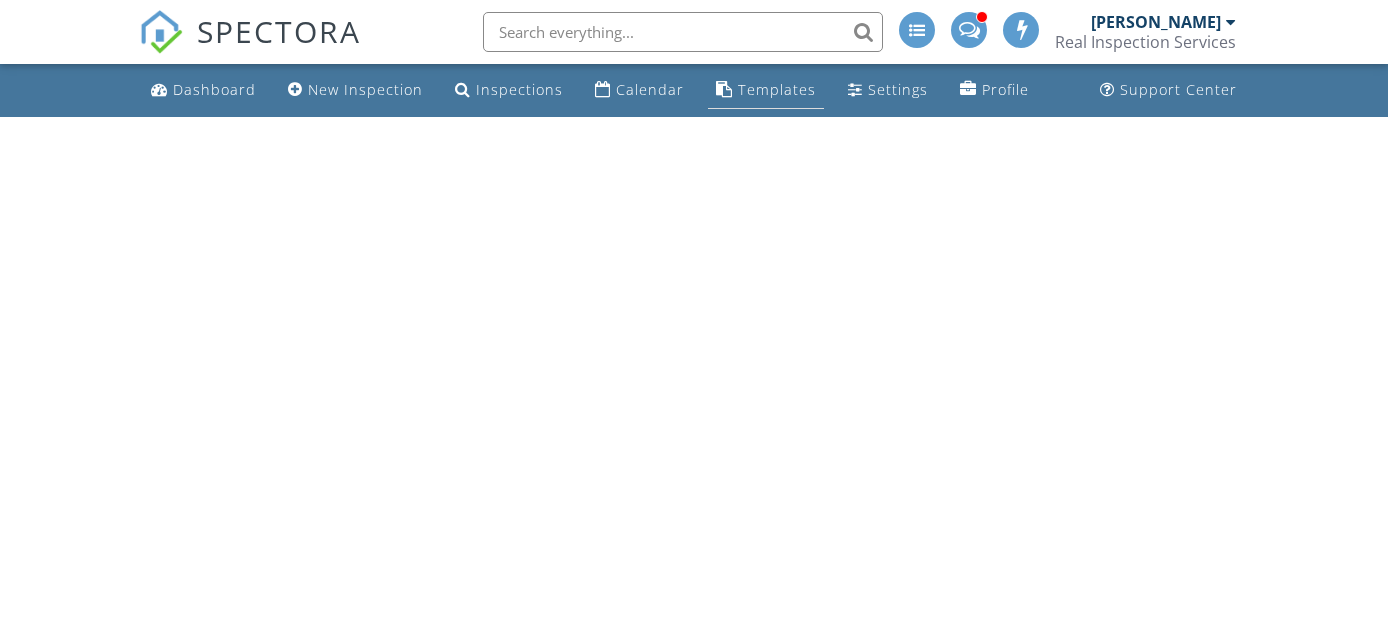 scroll, scrollTop: 0, scrollLeft: 0, axis: both 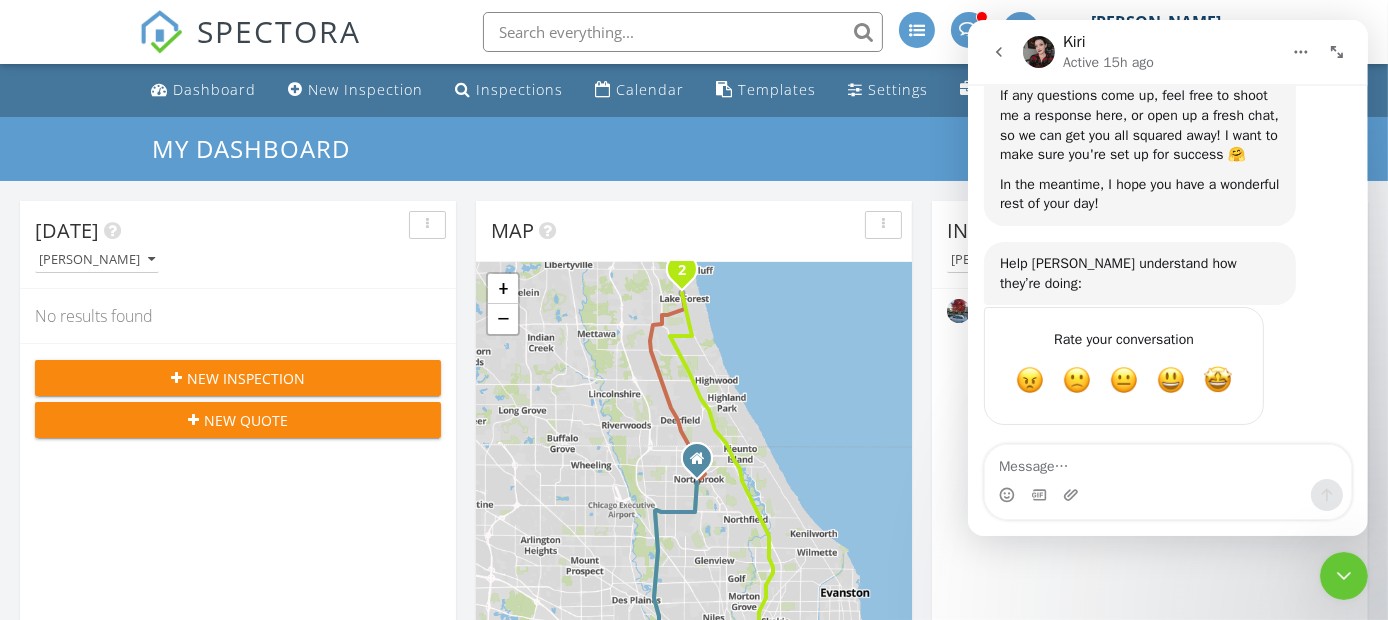 click on "SPECTORA
John  Lundberg
Real Inspection Services
Role:
Inspector
Change Role
Dashboard
New Inspection
Inspections
Calendar
Template Editor
Contacts
Conversations
Tasks
Reporting
Equipment
Settings
What's New
Sign Out" at bounding box center (694, 32) 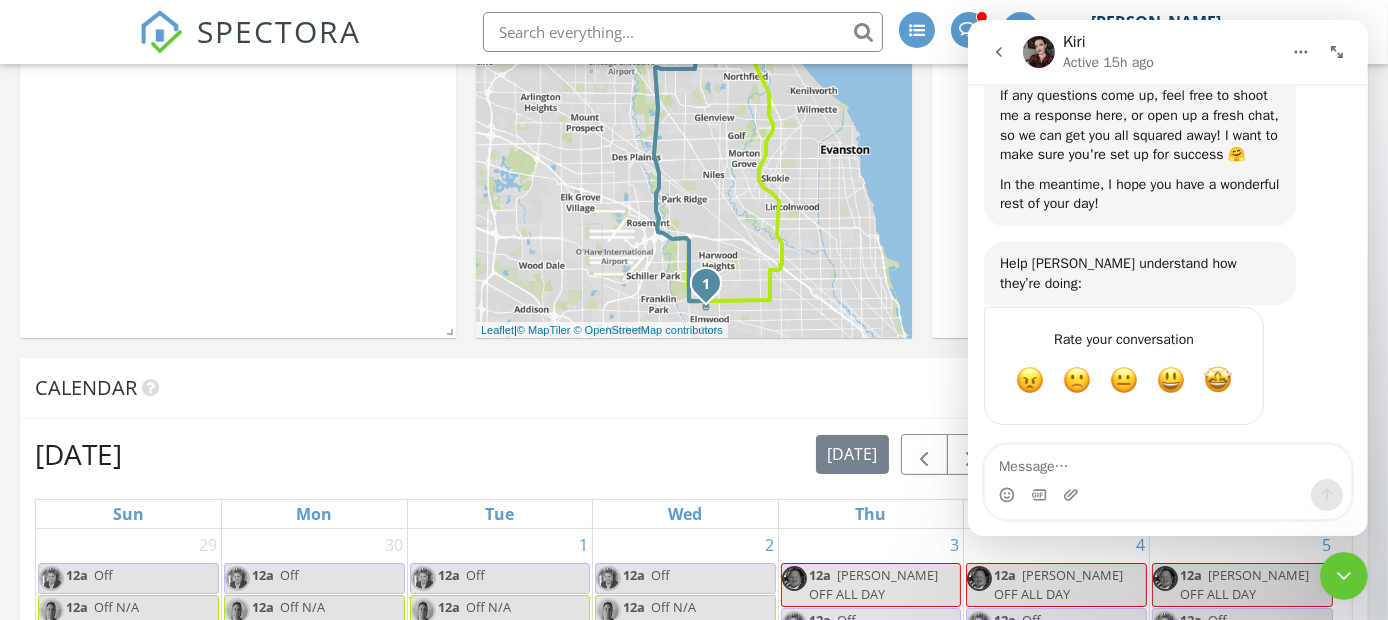 scroll, scrollTop: 444, scrollLeft: 0, axis: vertical 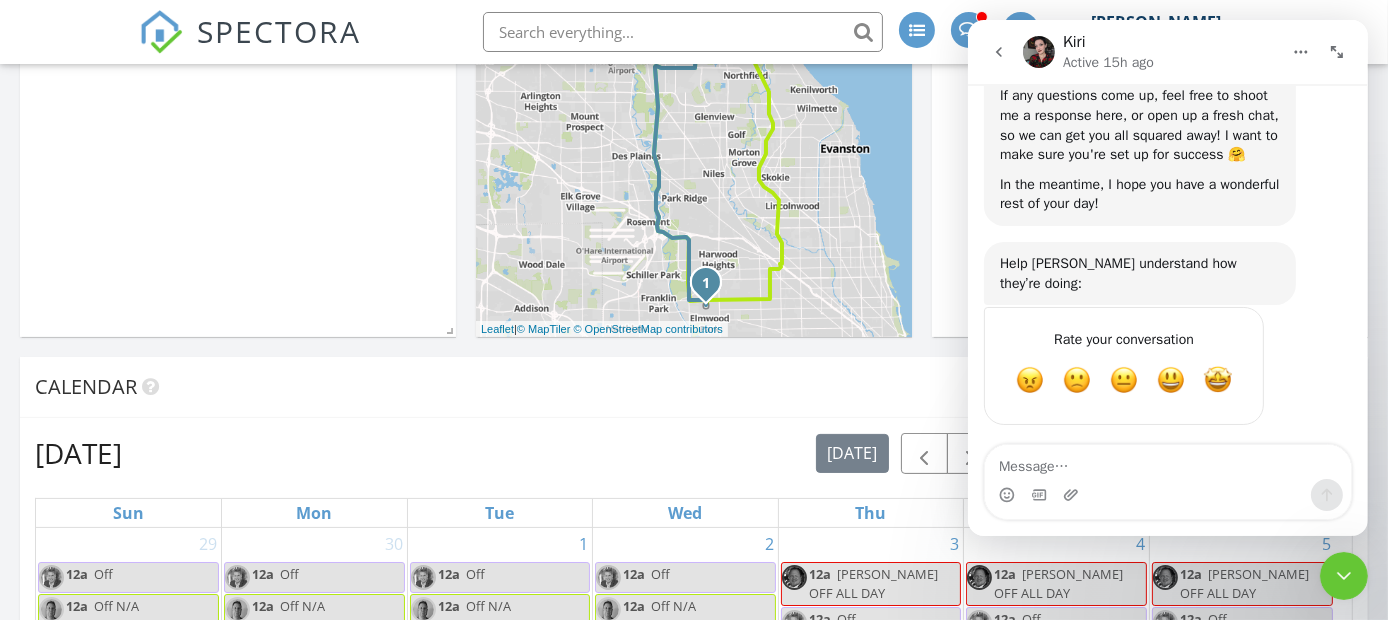 click 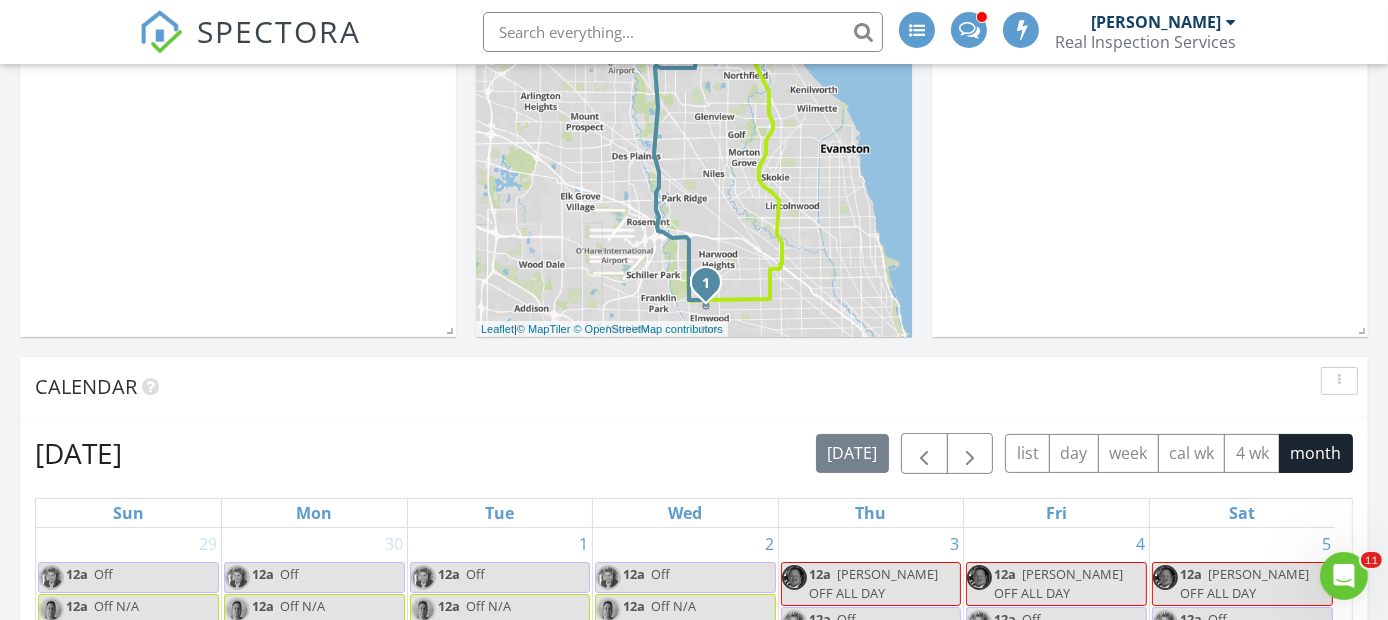 scroll, scrollTop: 0, scrollLeft: 0, axis: both 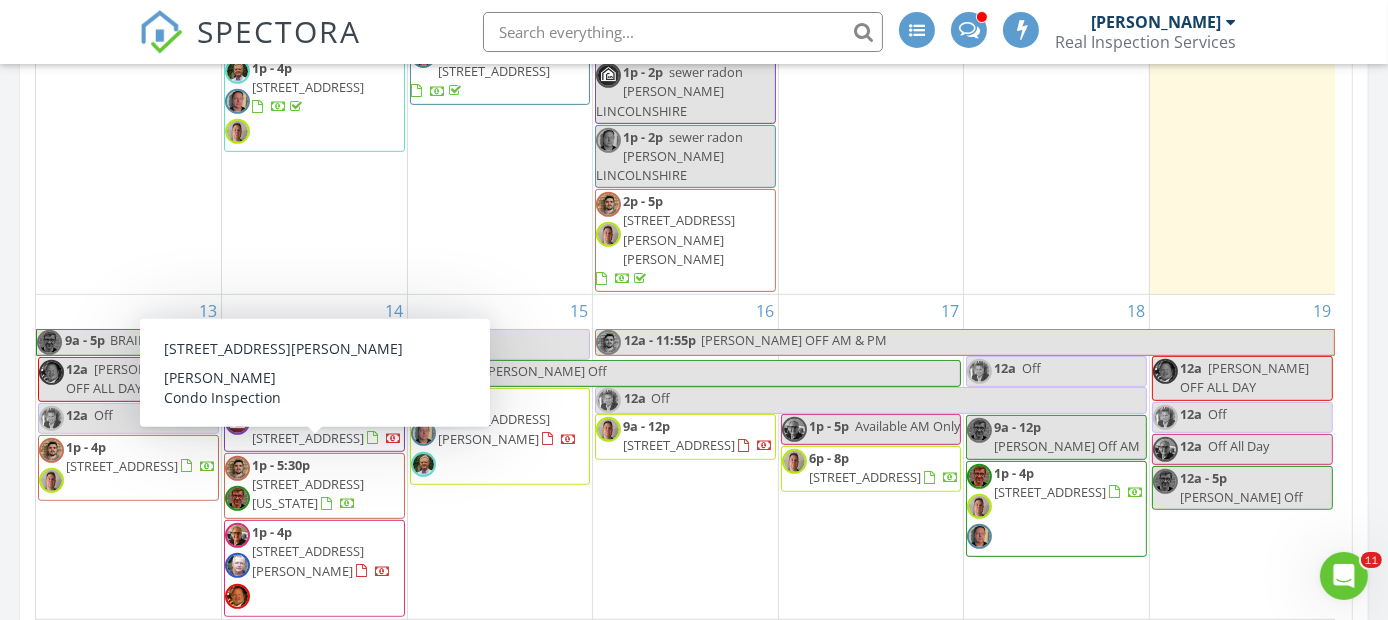 click on "720 N Larrabee St 1612, Chicago 60654" at bounding box center [308, 560] 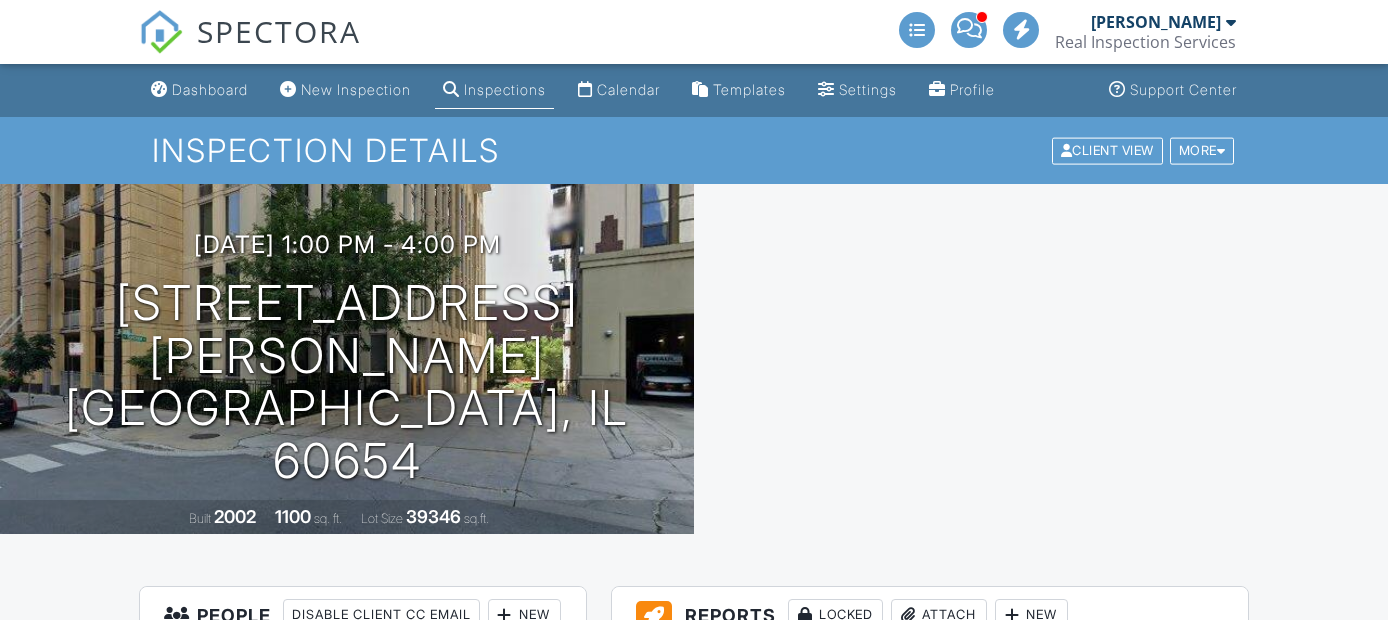 scroll, scrollTop: 0, scrollLeft: 0, axis: both 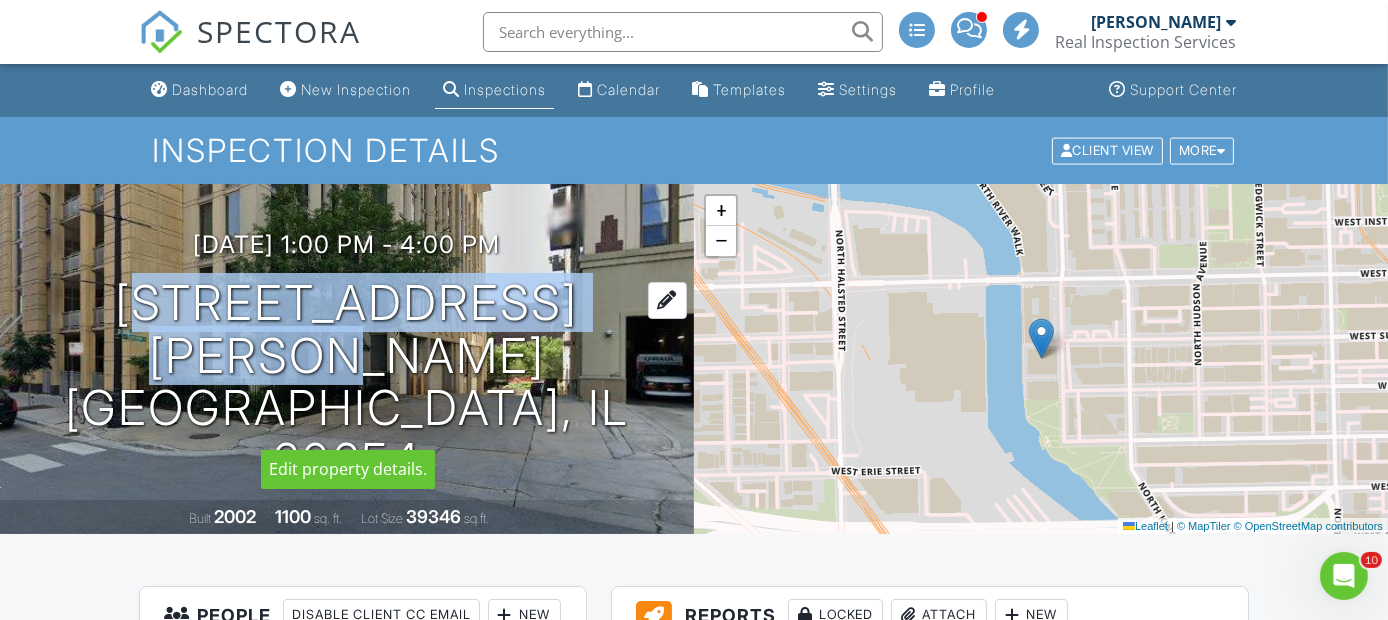 drag, startPoint x: 46, startPoint y: 342, endPoint x: 630, endPoint y: 380, distance: 585.235 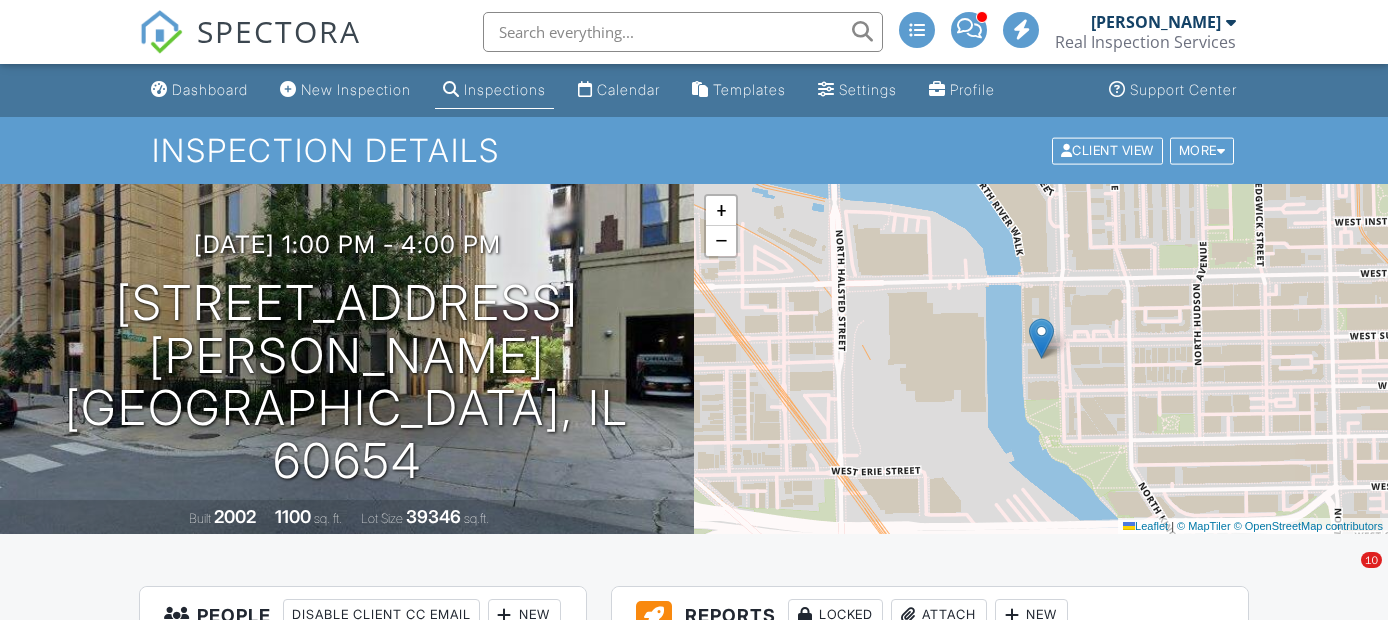 scroll, scrollTop: 0, scrollLeft: 0, axis: both 